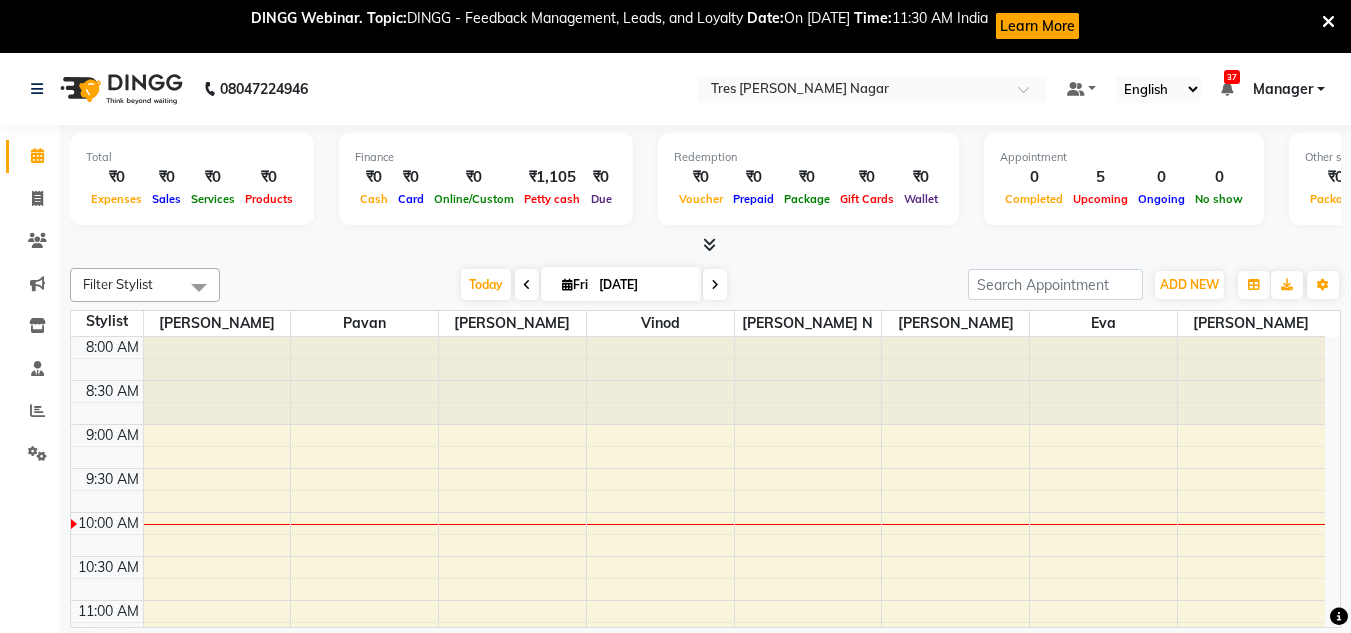 scroll, scrollTop: 54, scrollLeft: 0, axis: vertical 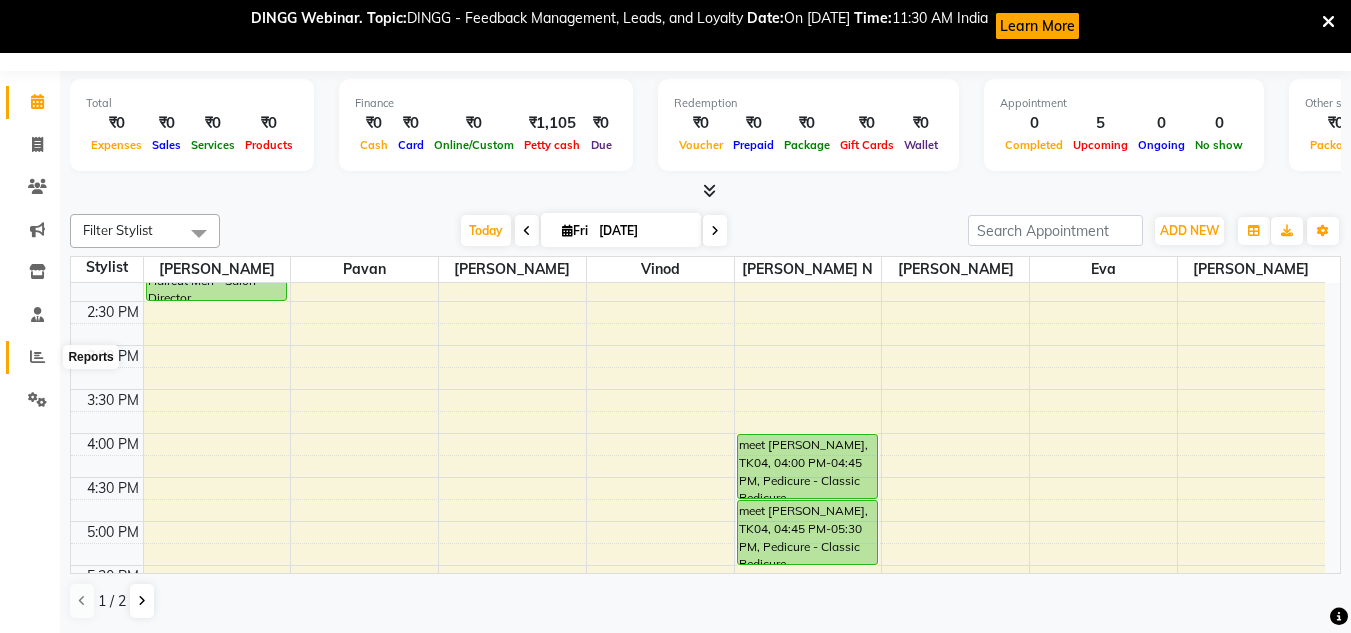 click 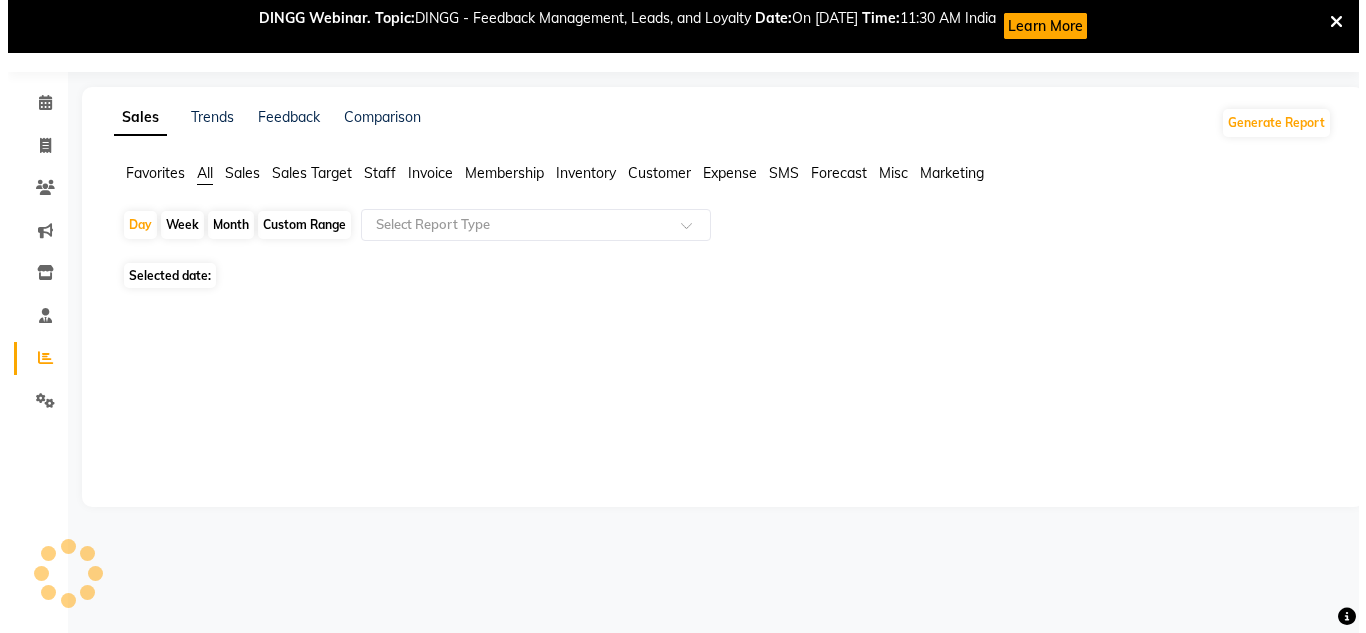 scroll, scrollTop: 53, scrollLeft: 0, axis: vertical 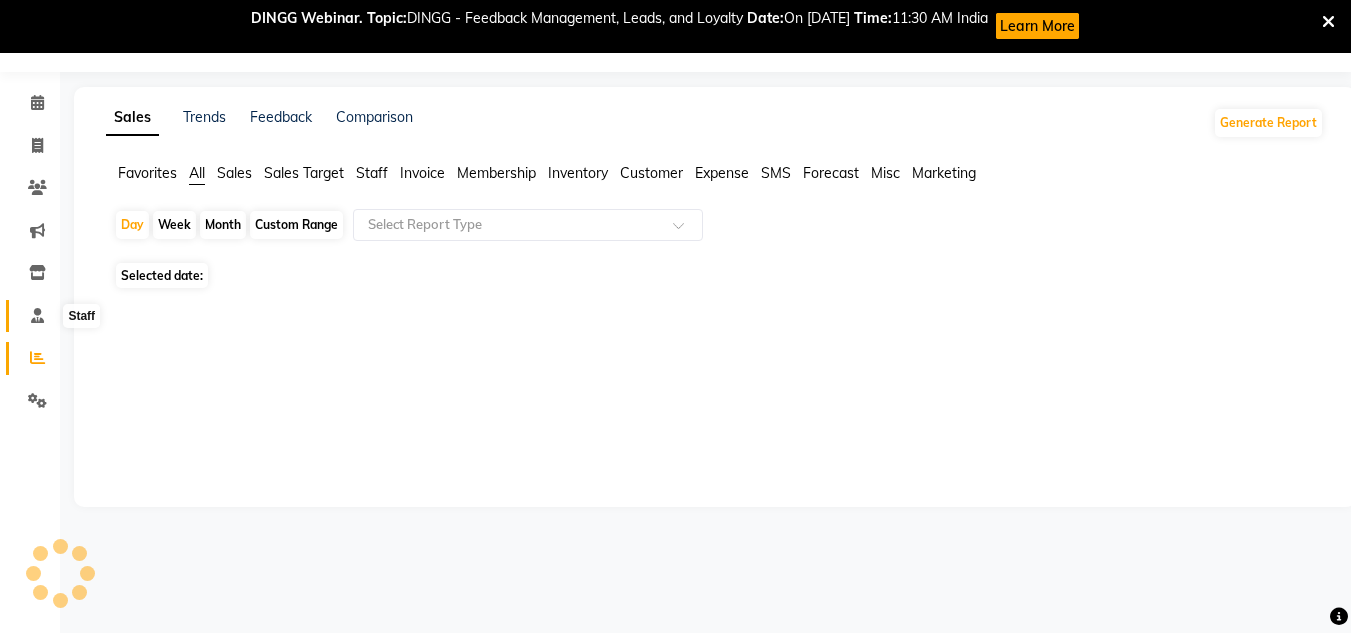 click 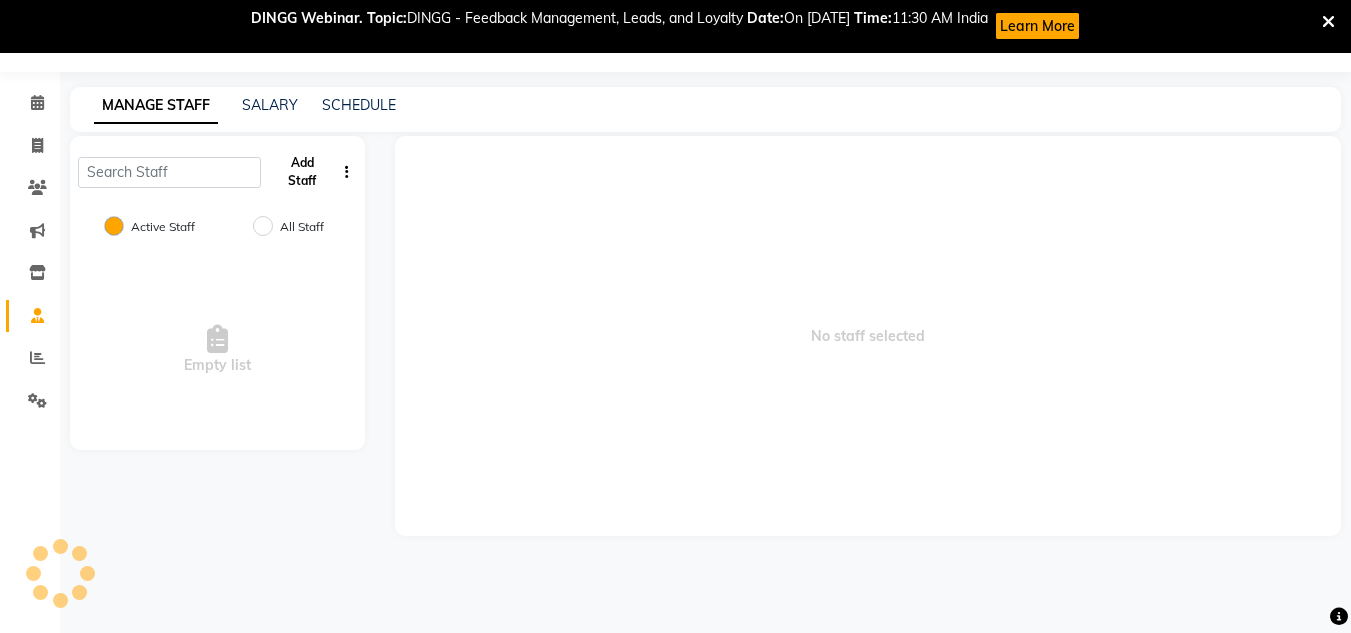 click on "Add Staff" 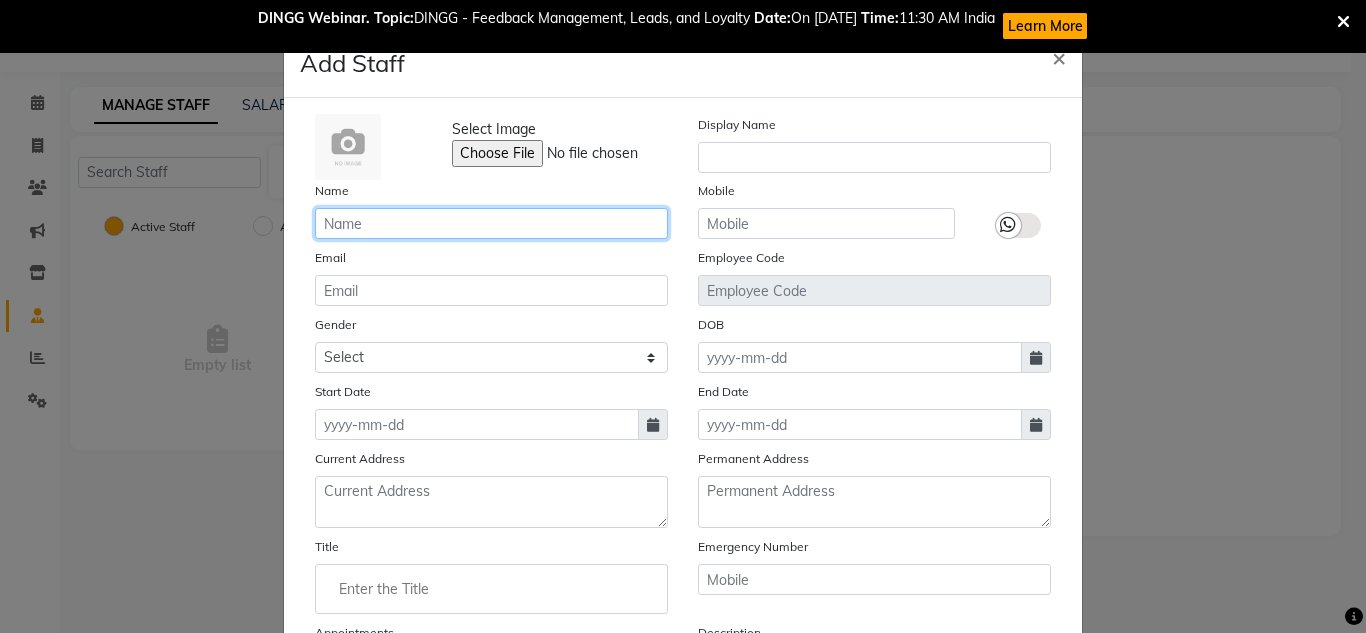 click 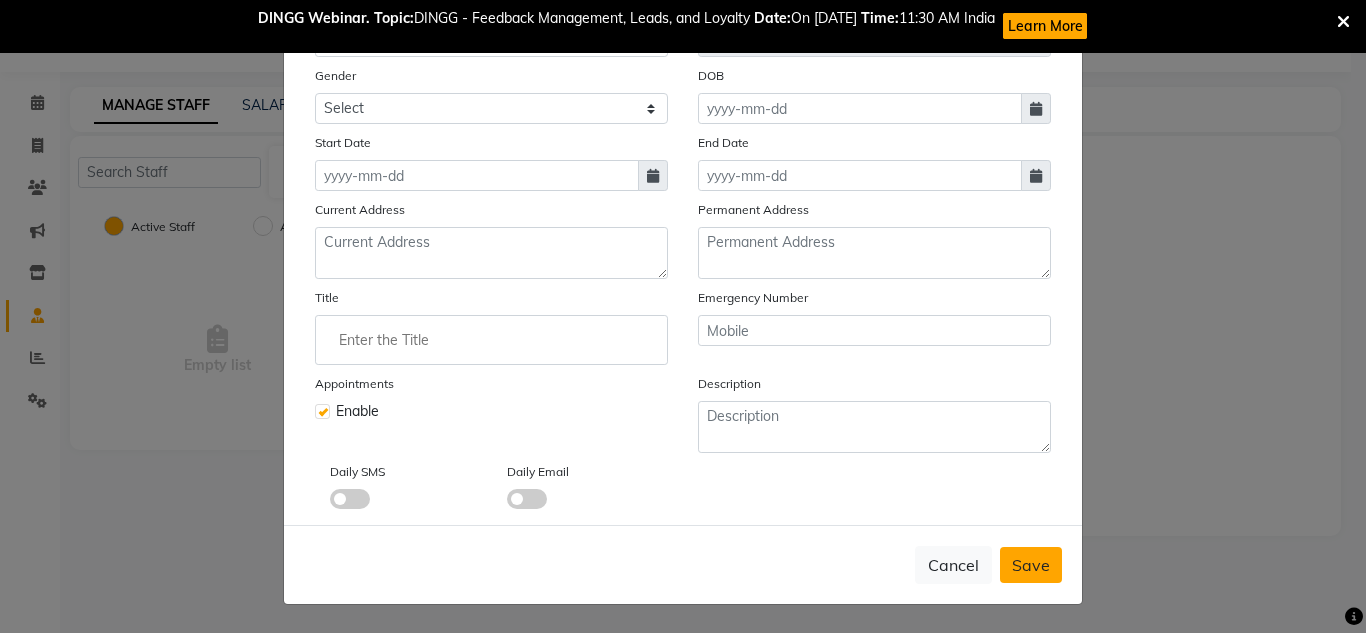 click on "Save" at bounding box center (1031, 565) 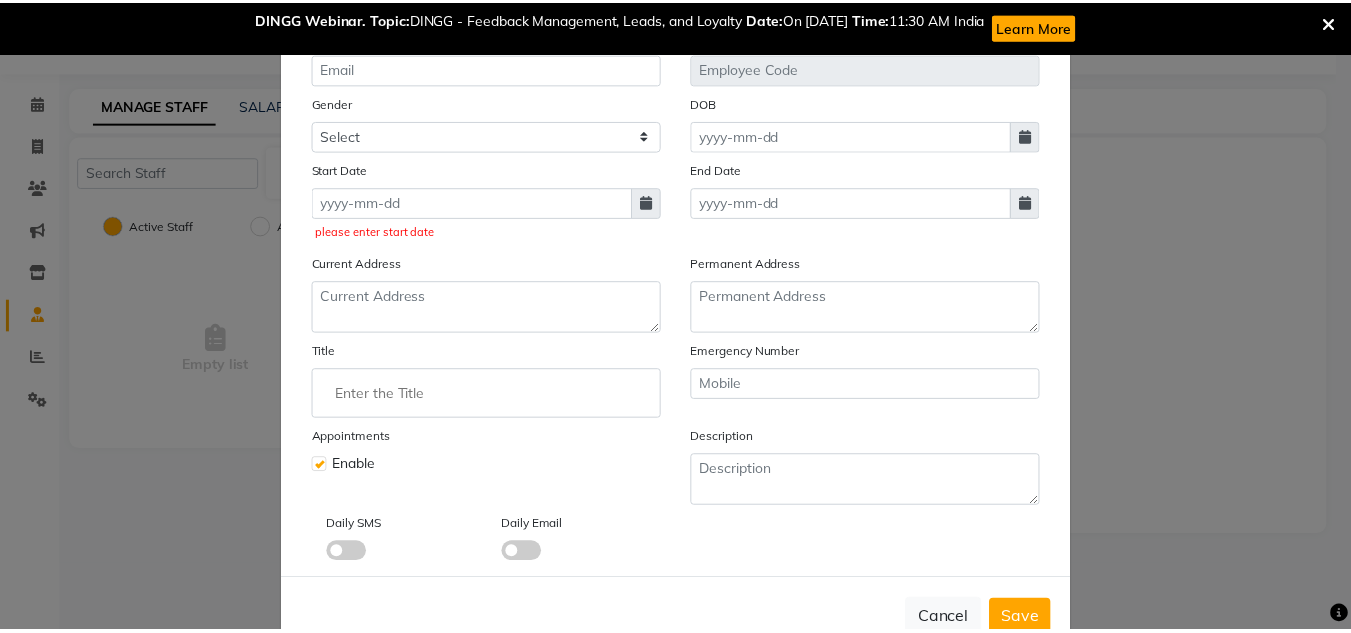 scroll, scrollTop: 276, scrollLeft: 0, axis: vertical 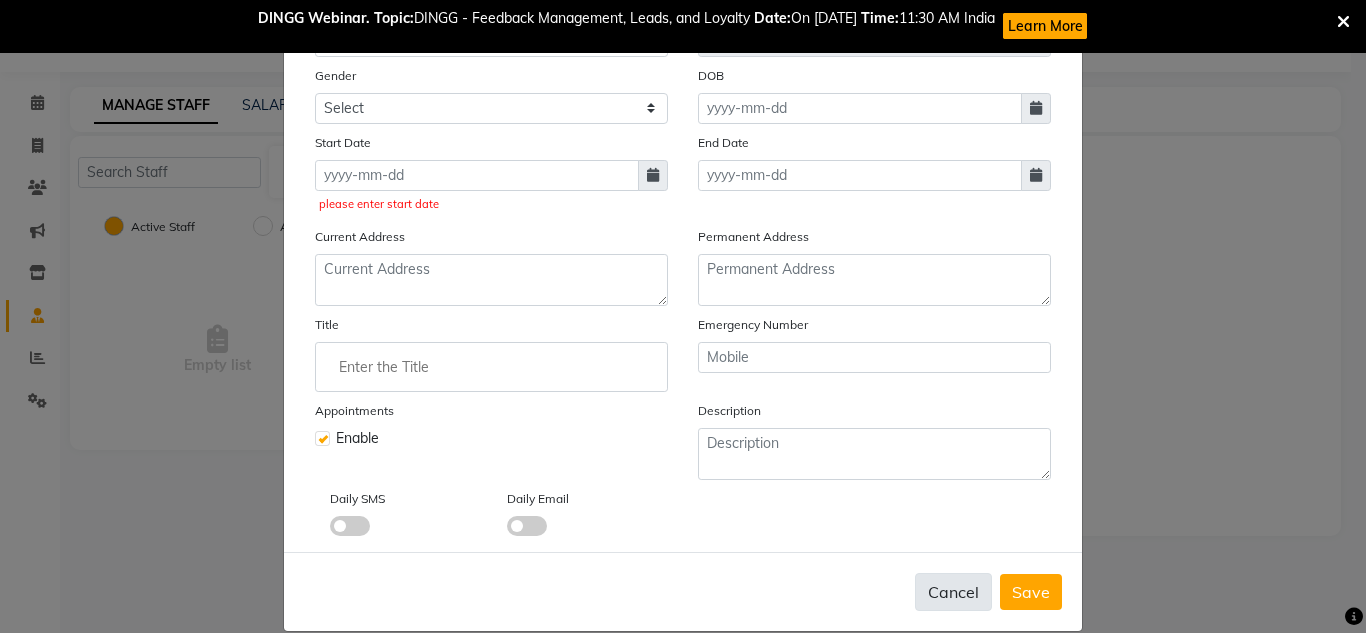 click on "Cancel" 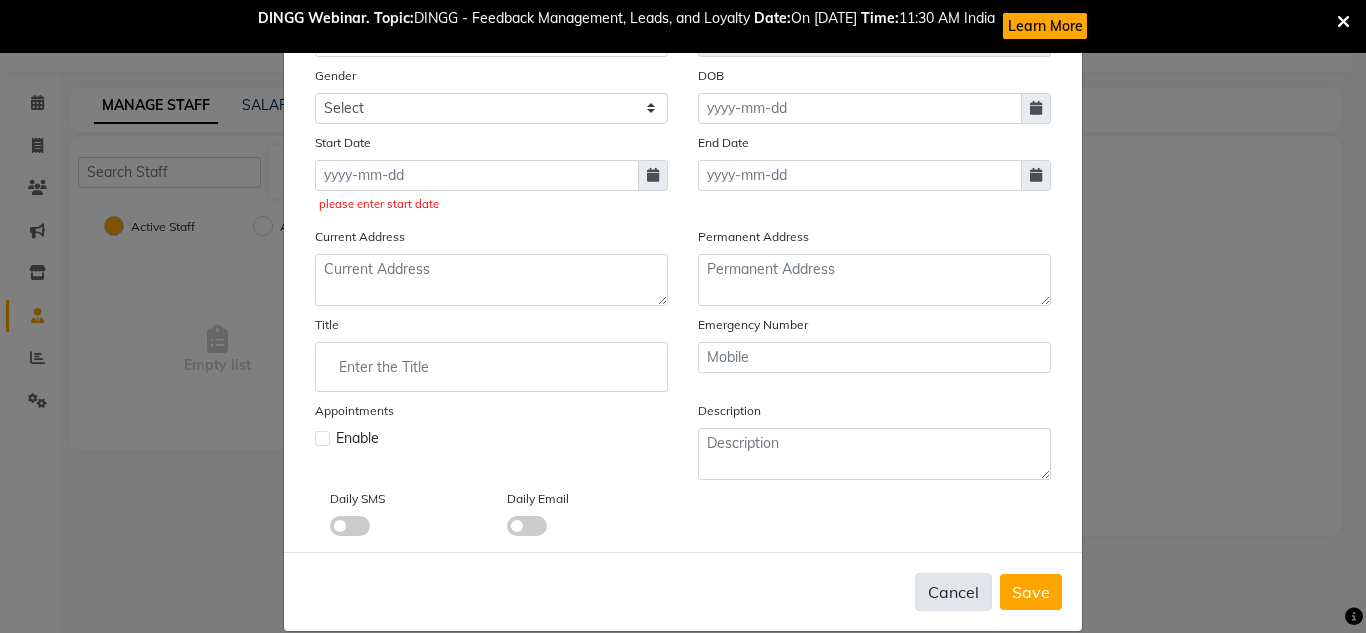 checkbox on "false" 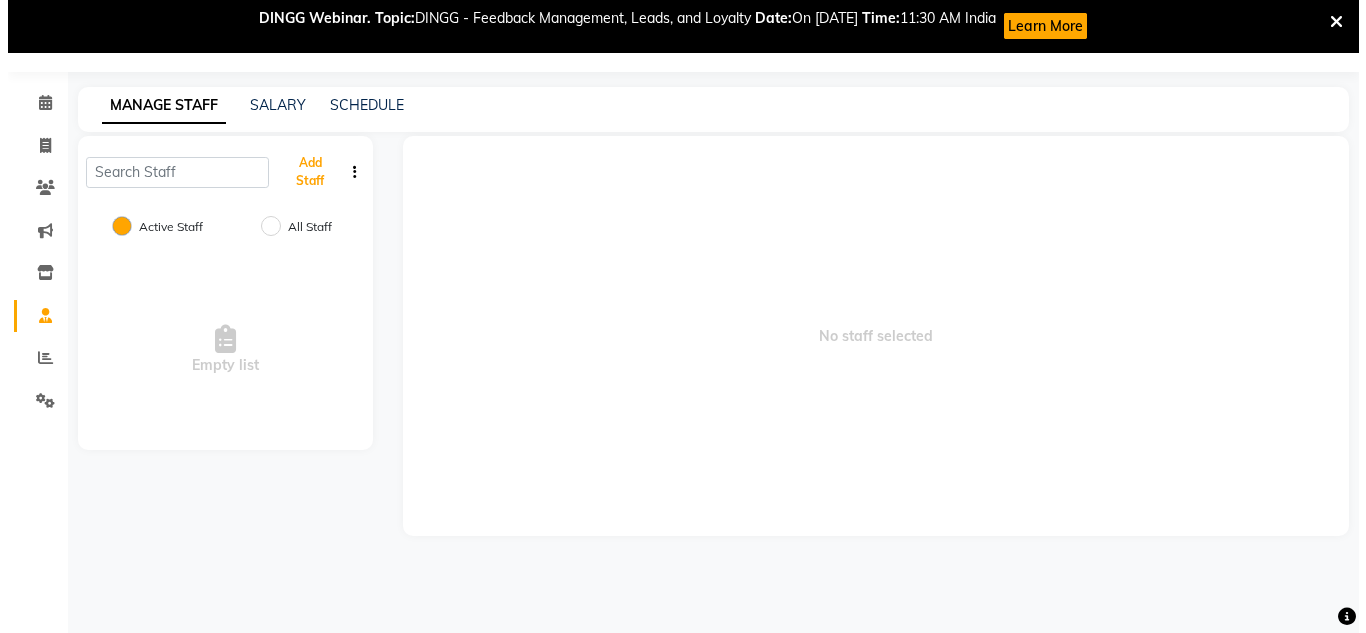 scroll, scrollTop: 0, scrollLeft: 0, axis: both 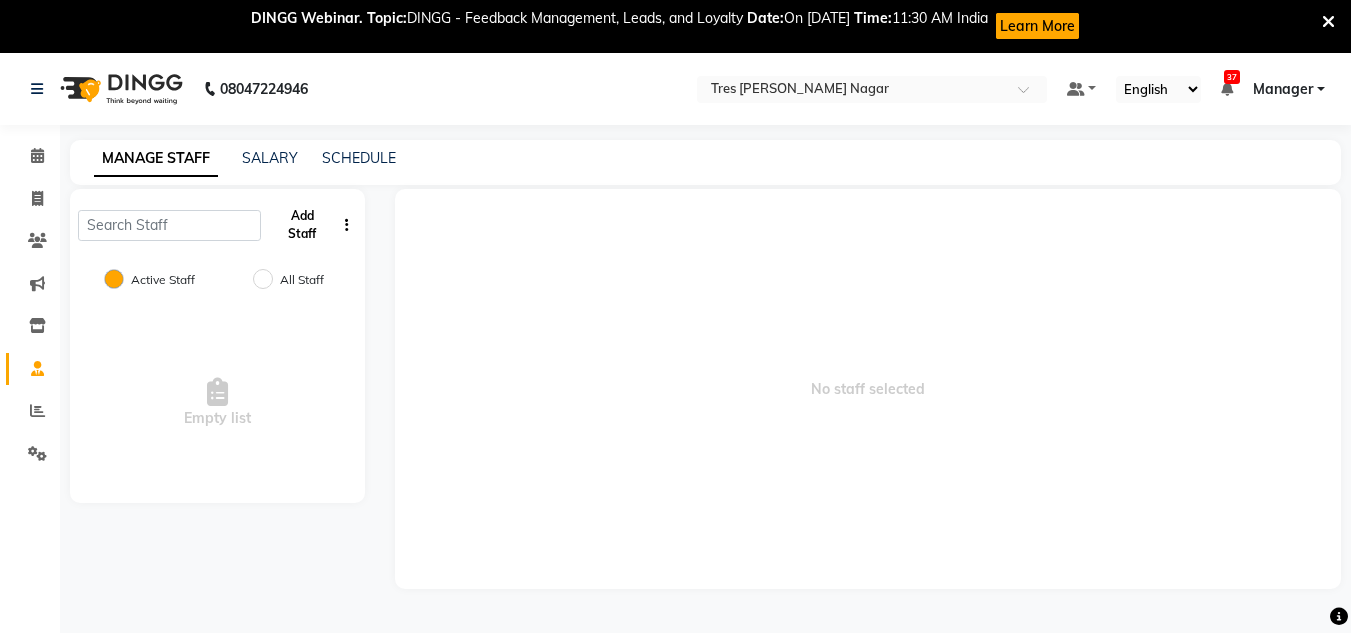 click on "Add Staff" 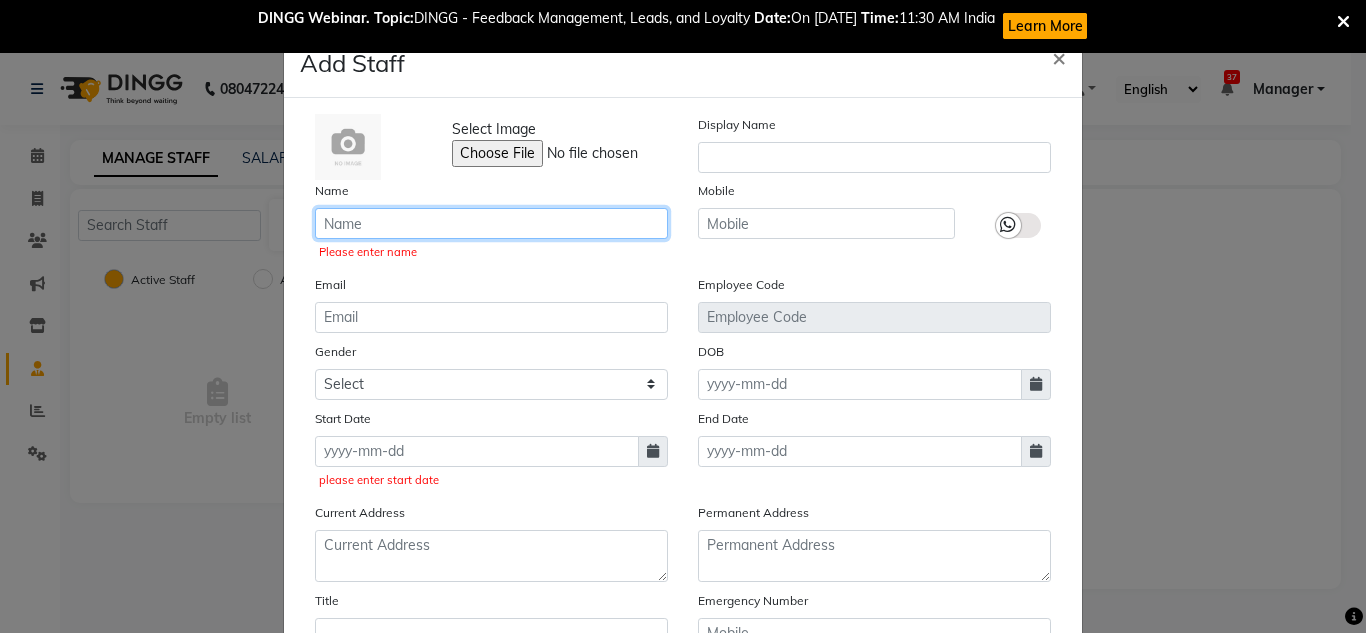 click 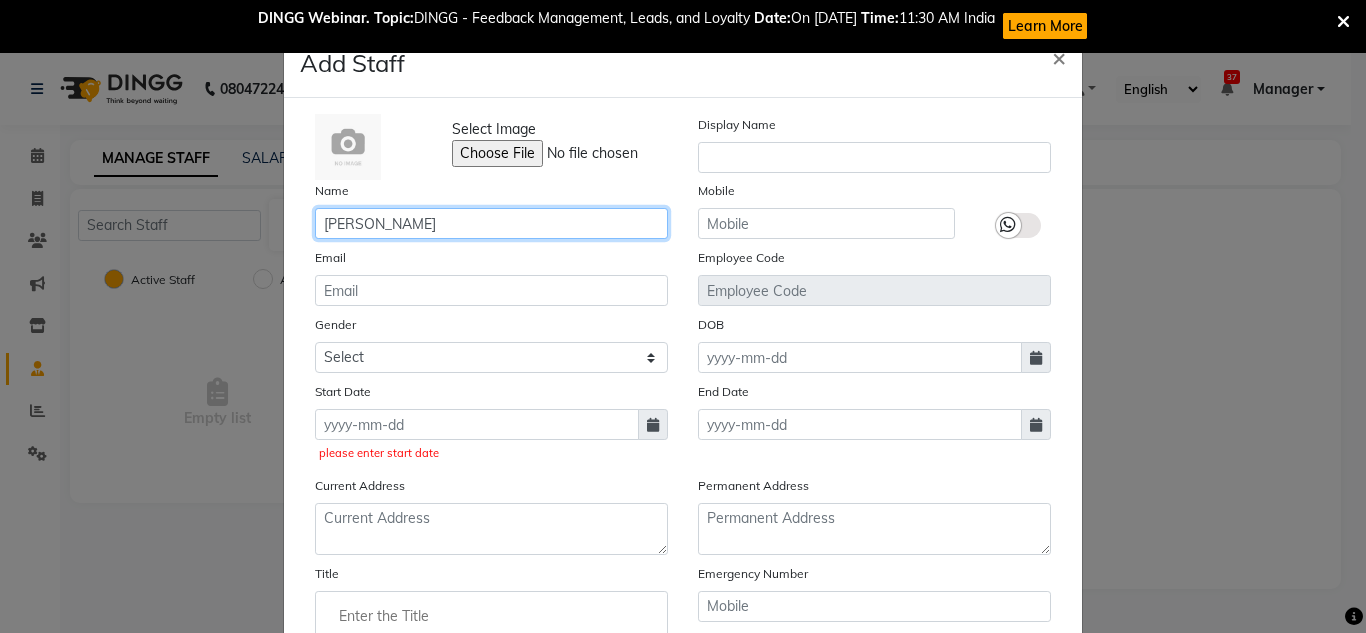 type on "[PERSON_NAME]" 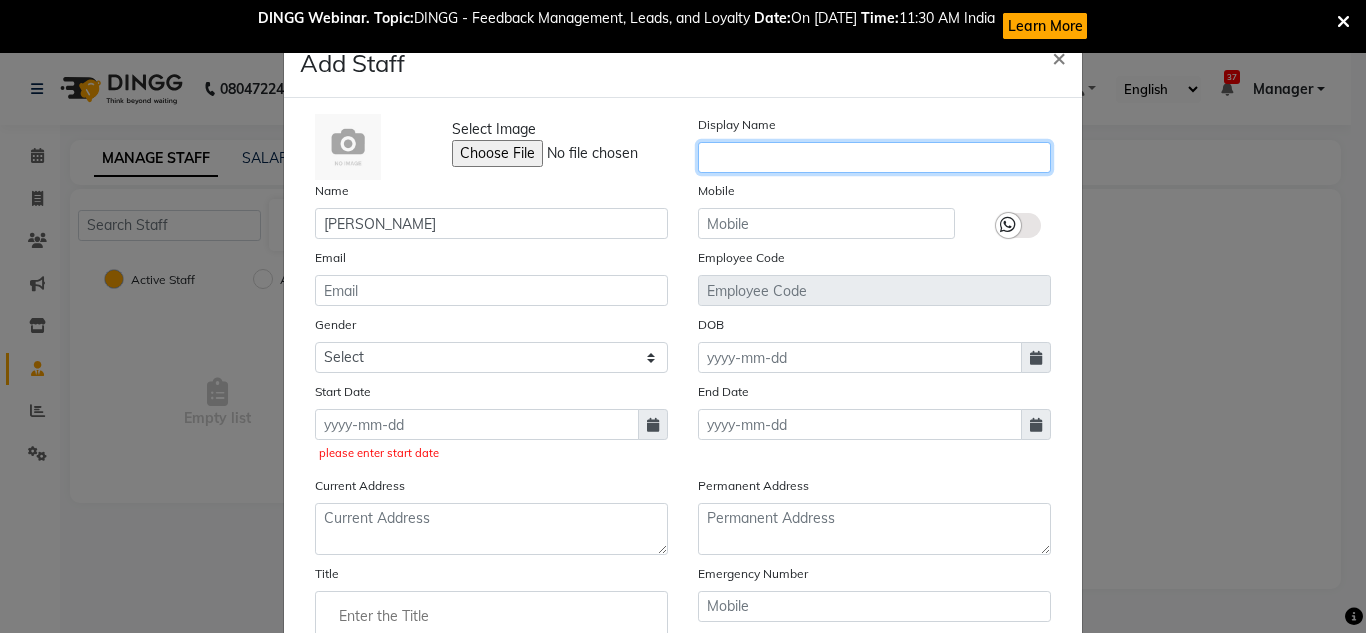 click 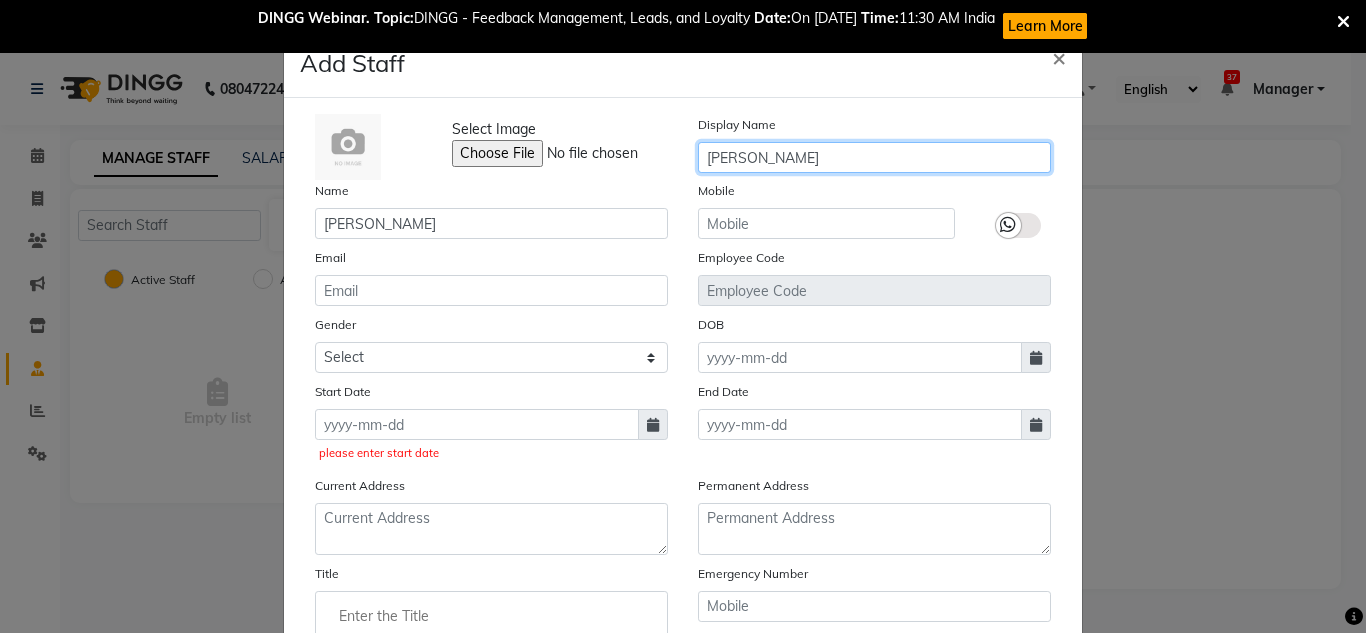 type on "[PERSON_NAME]" 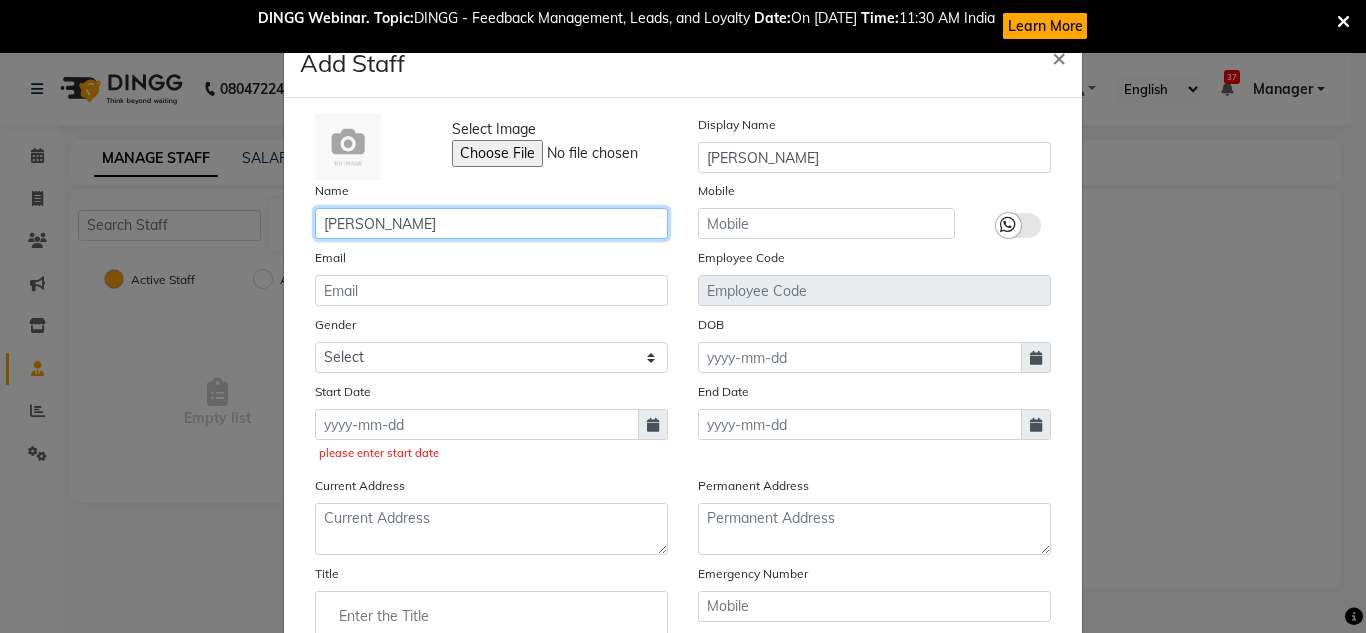 click on "[PERSON_NAME]" 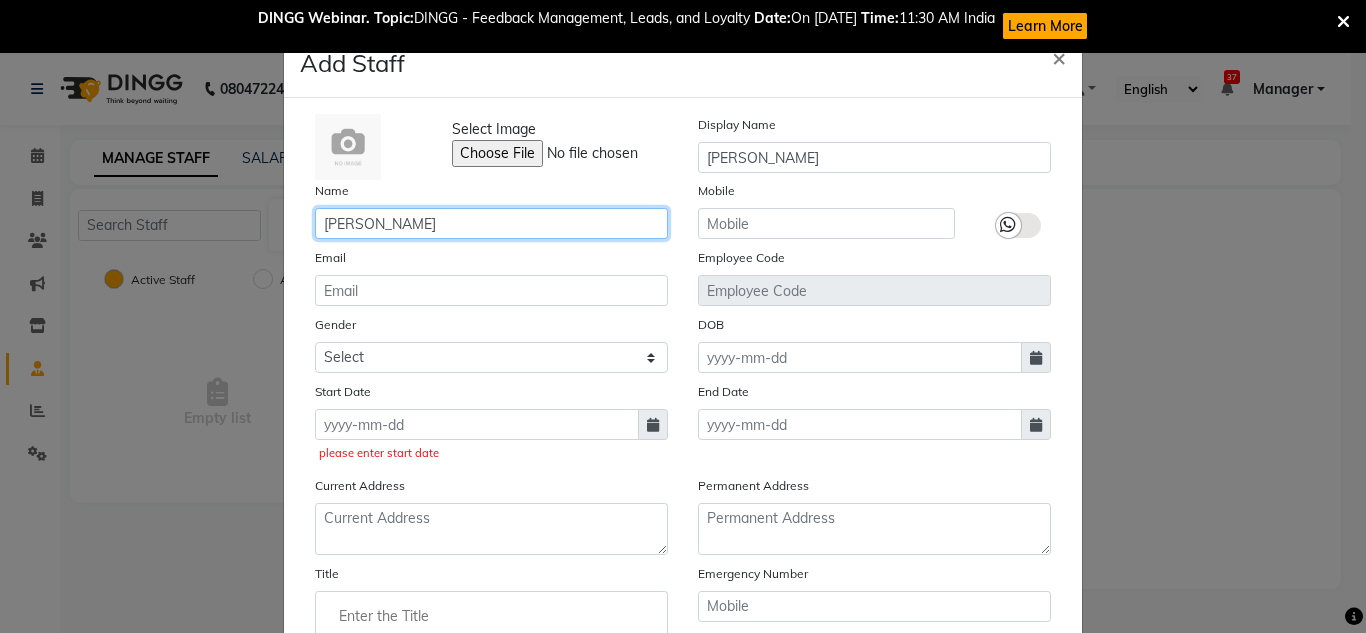 type on "[PERSON_NAME]" 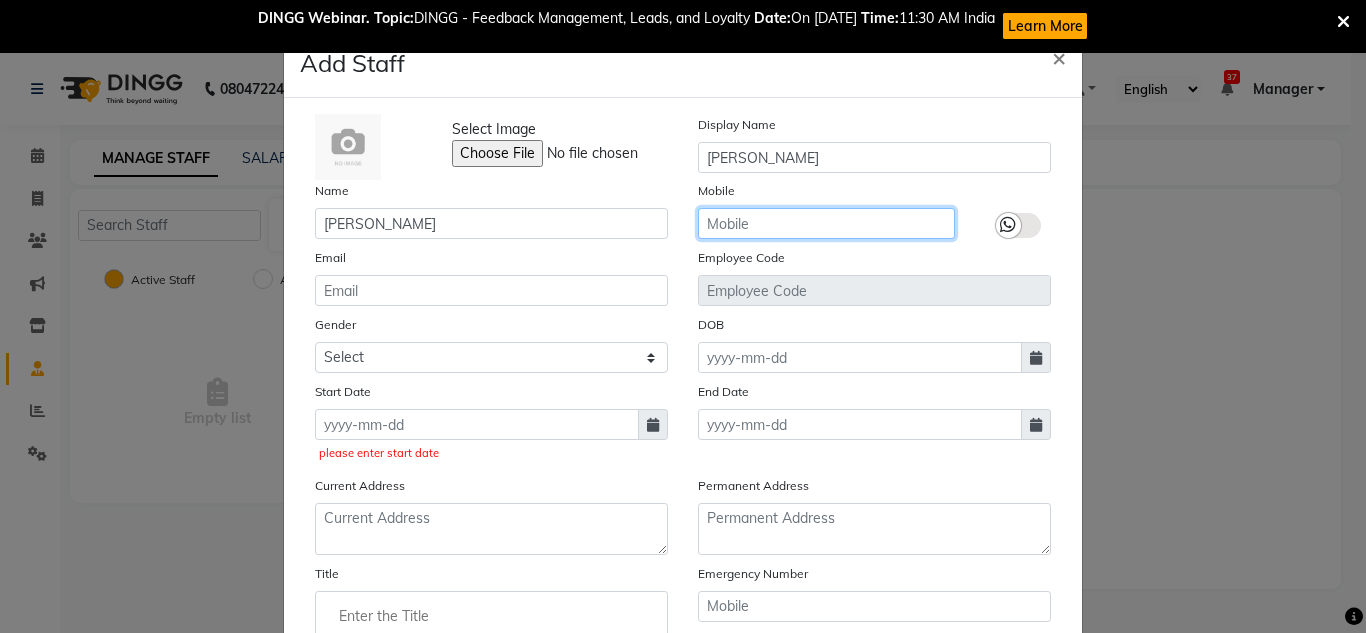 click 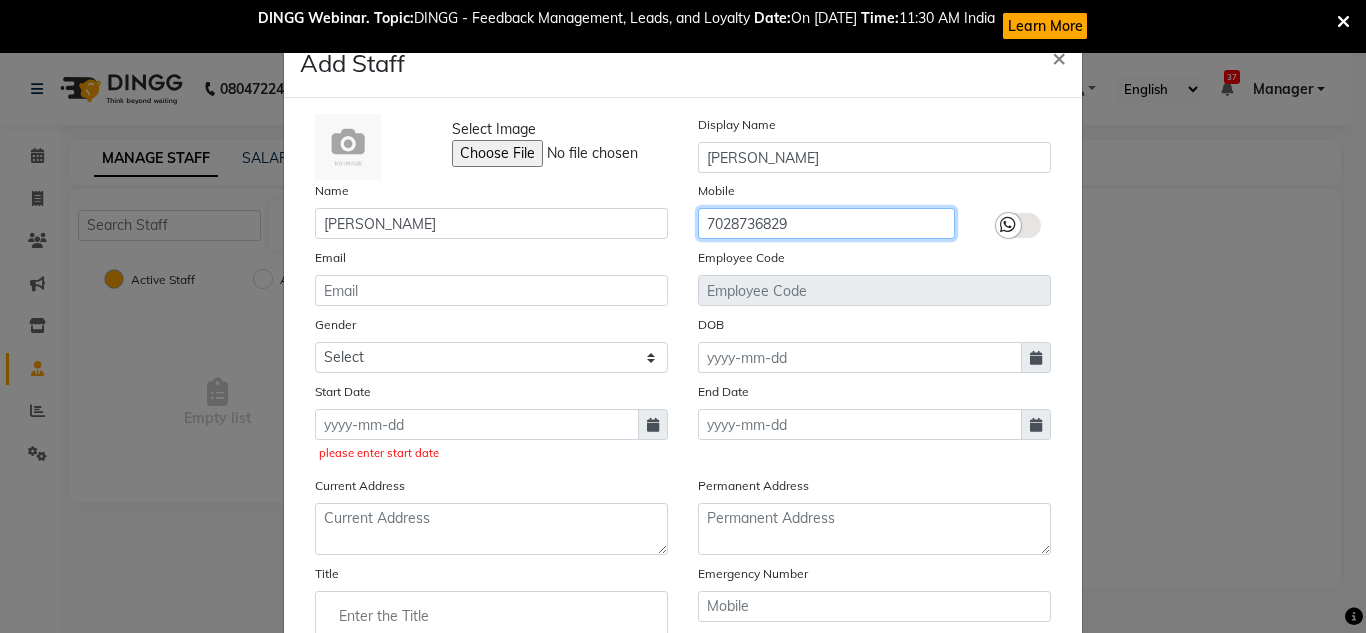 type on "7028736829" 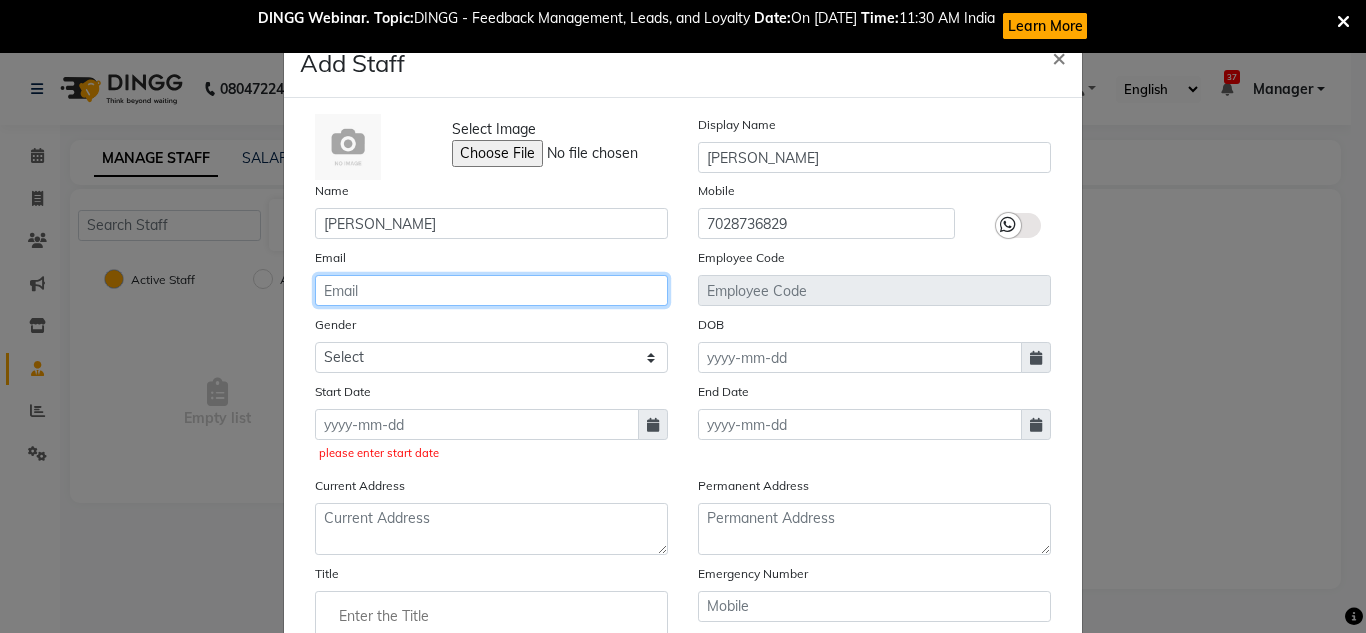 click 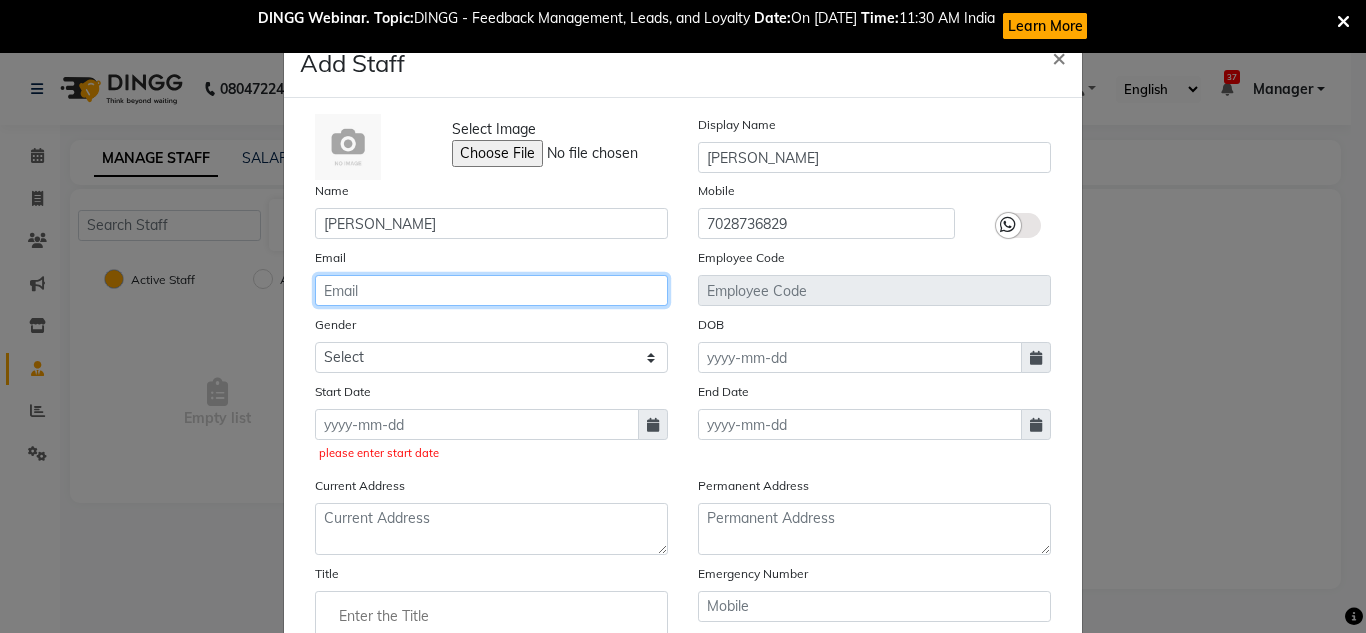 scroll, scrollTop: 100, scrollLeft: 0, axis: vertical 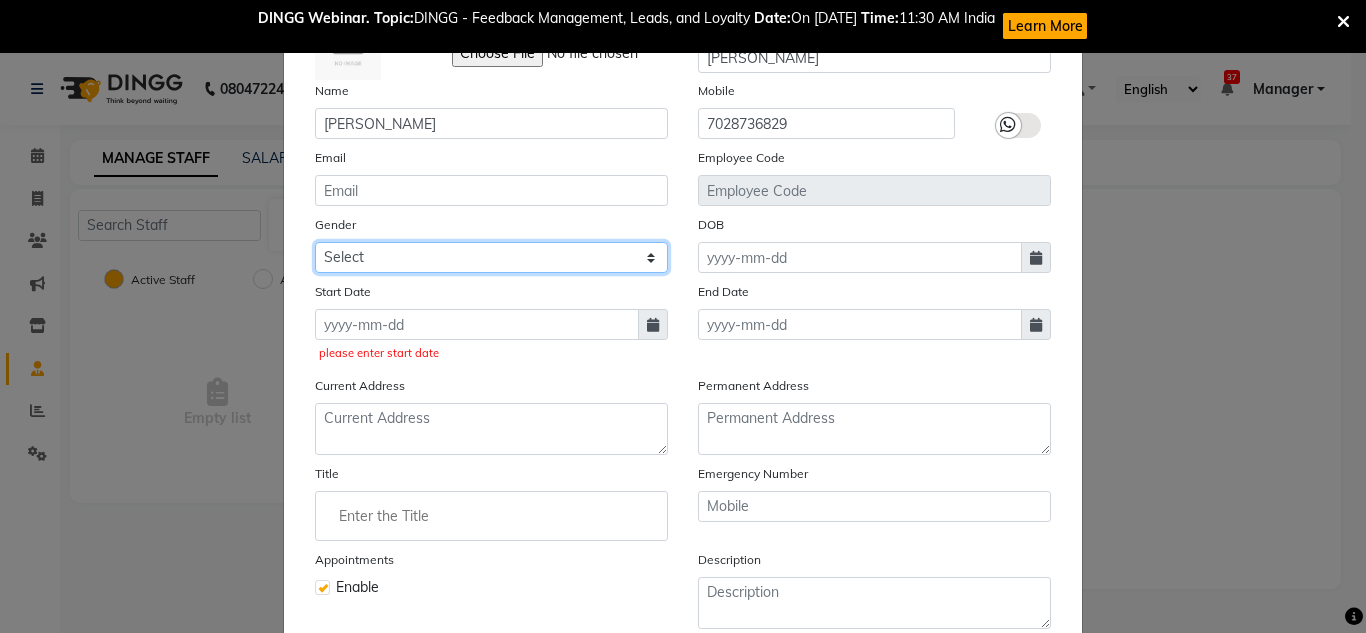 click on "Select [DEMOGRAPHIC_DATA] [DEMOGRAPHIC_DATA] Other Prefer Not To Say" 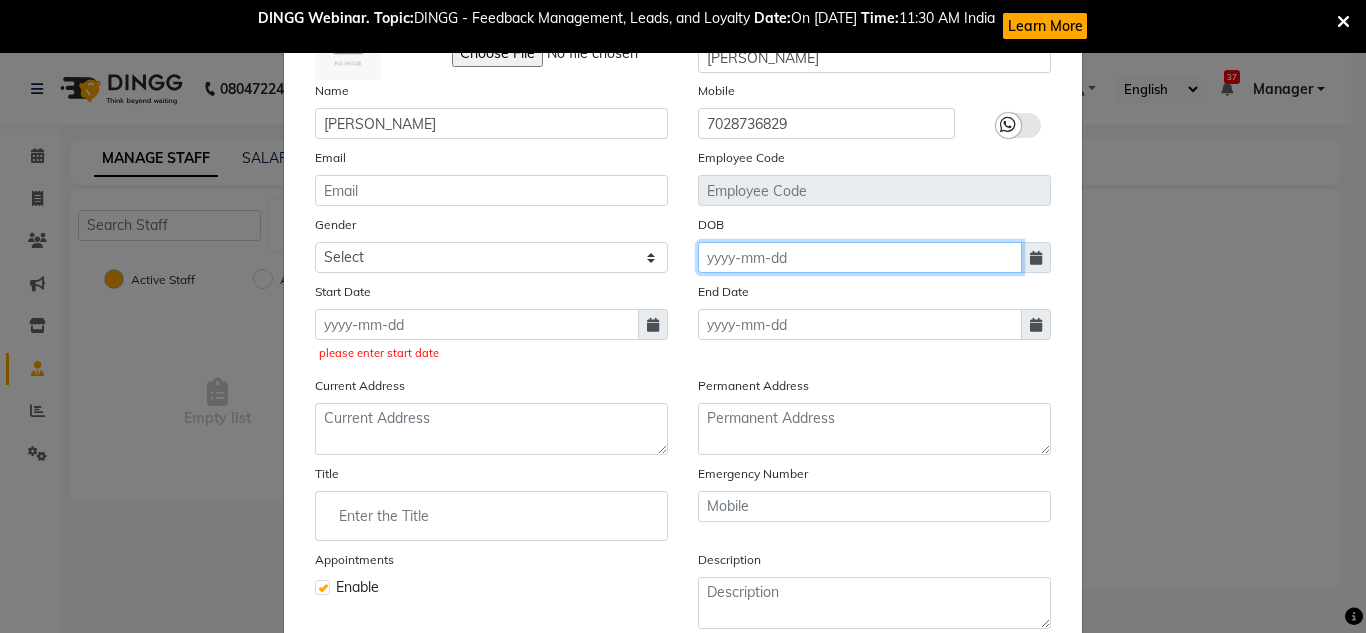 click 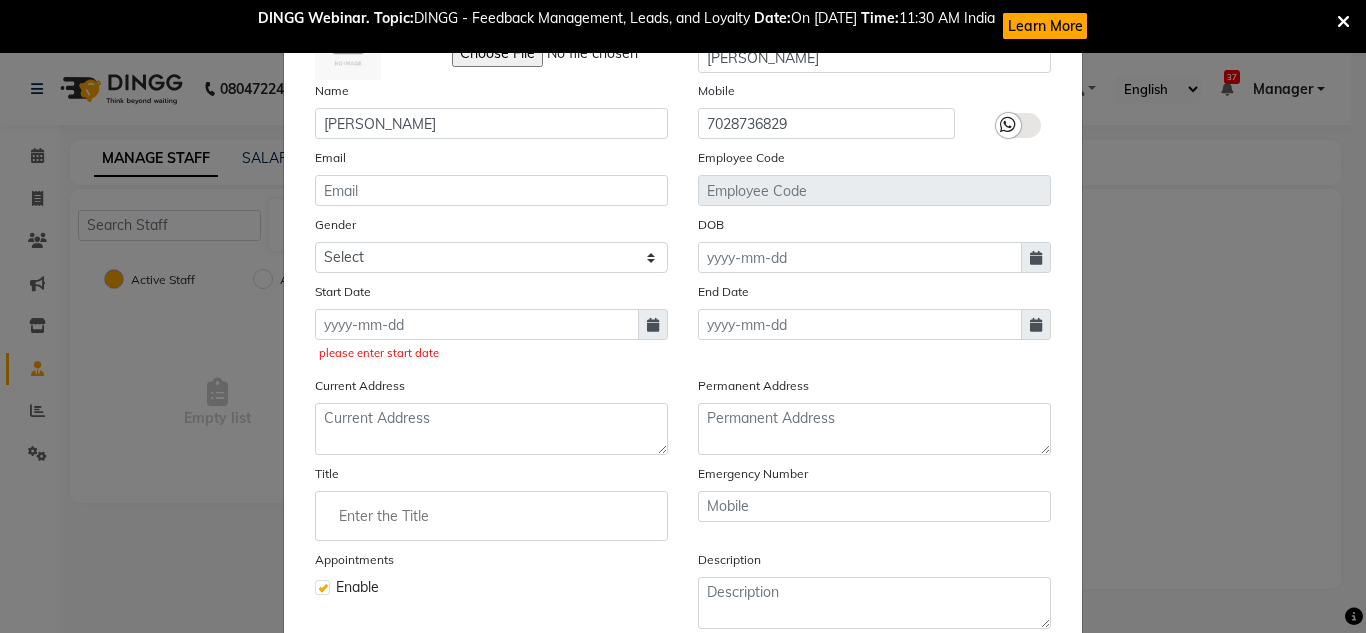 select on "7" 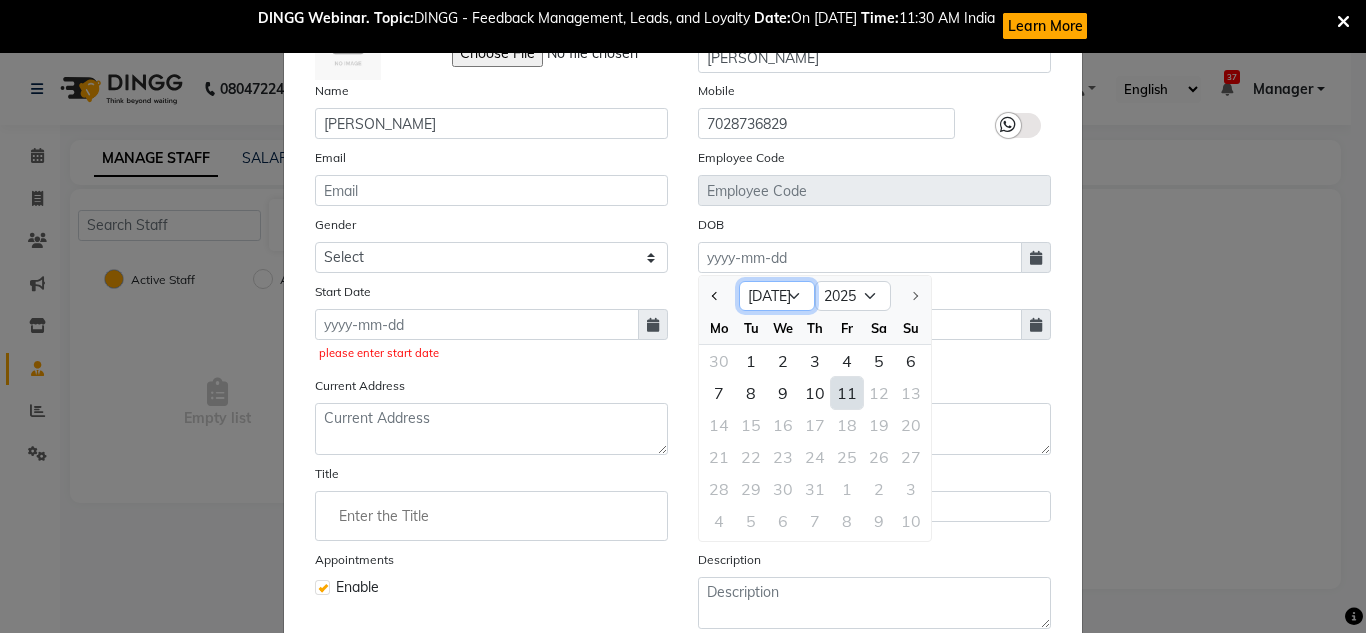 click on "Jan Feb Mar Apr May Jun [DATE]" 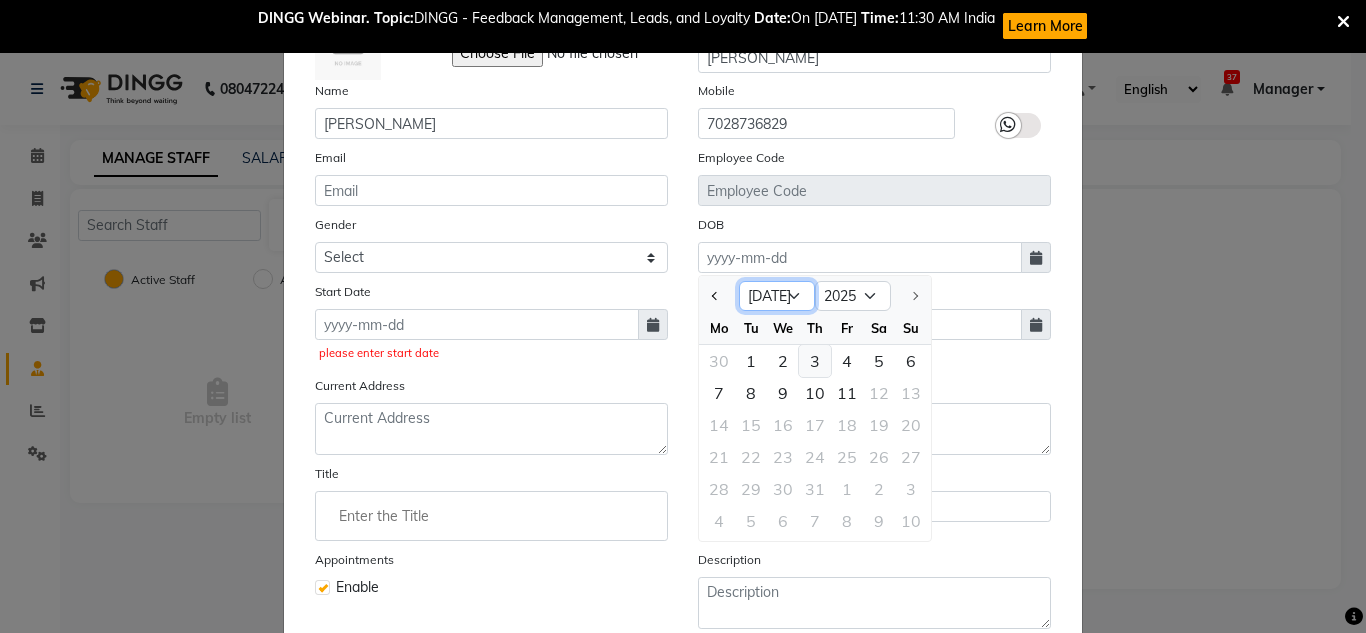 select on "5" 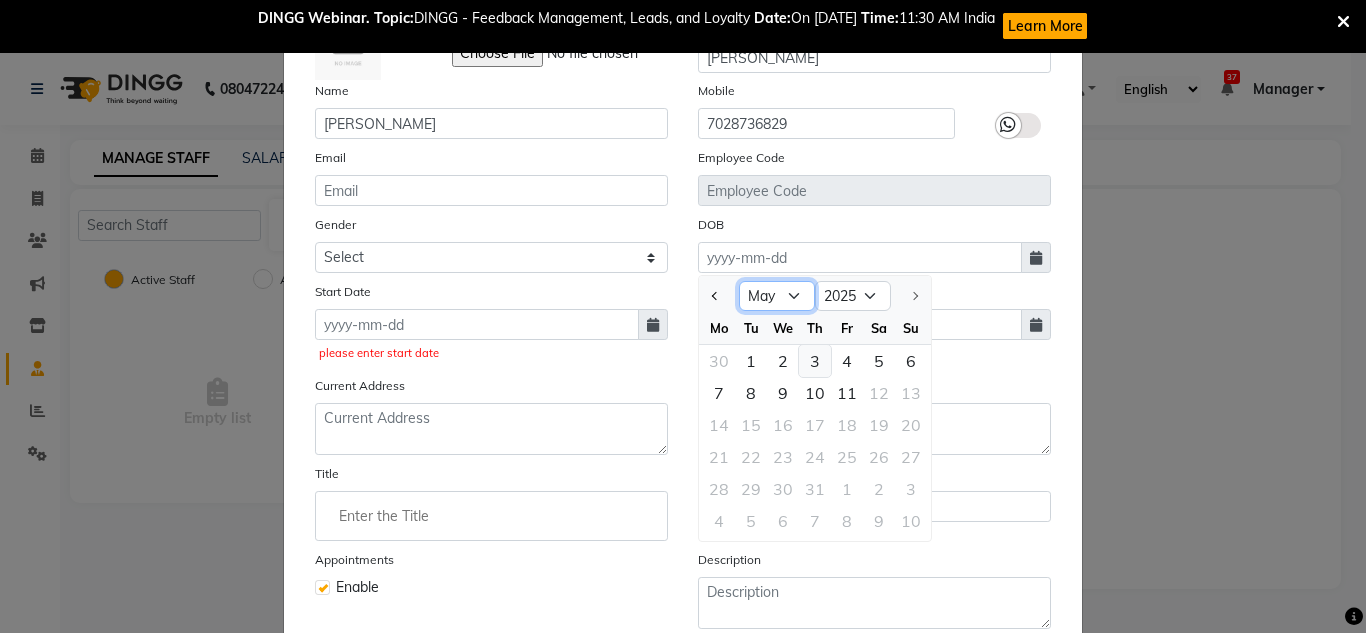 click on "Jan Feb Mar Apr May Jun [DATE]" 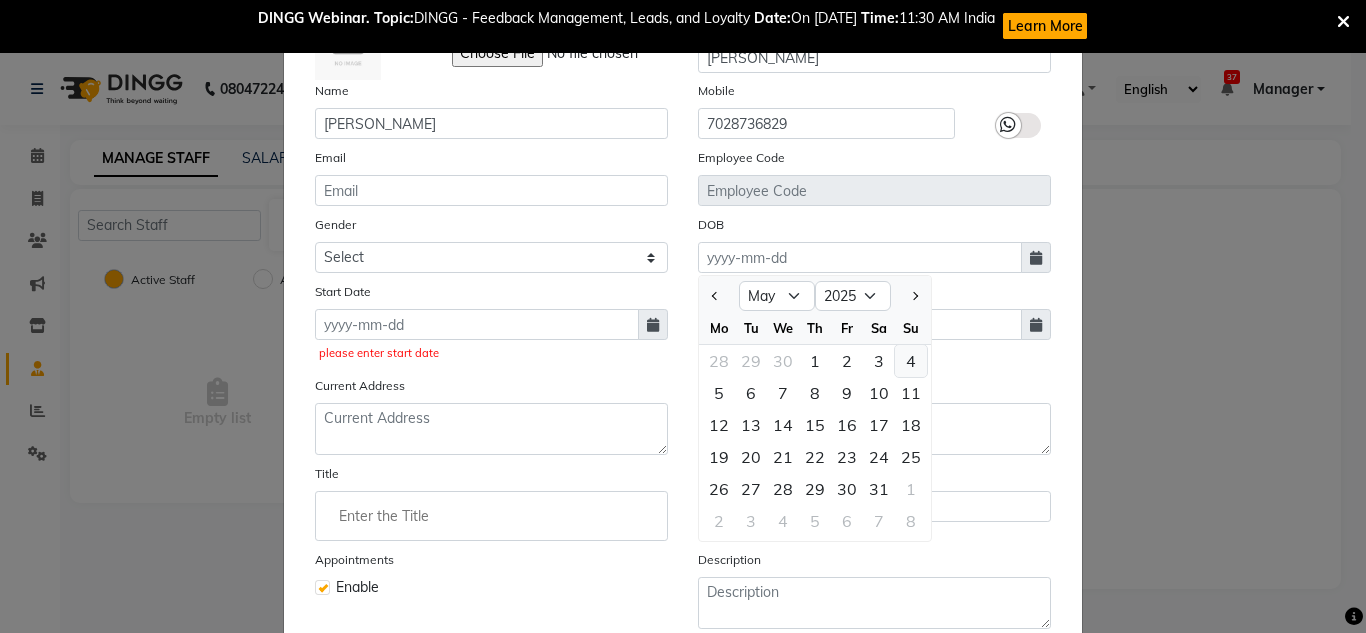click on "4" 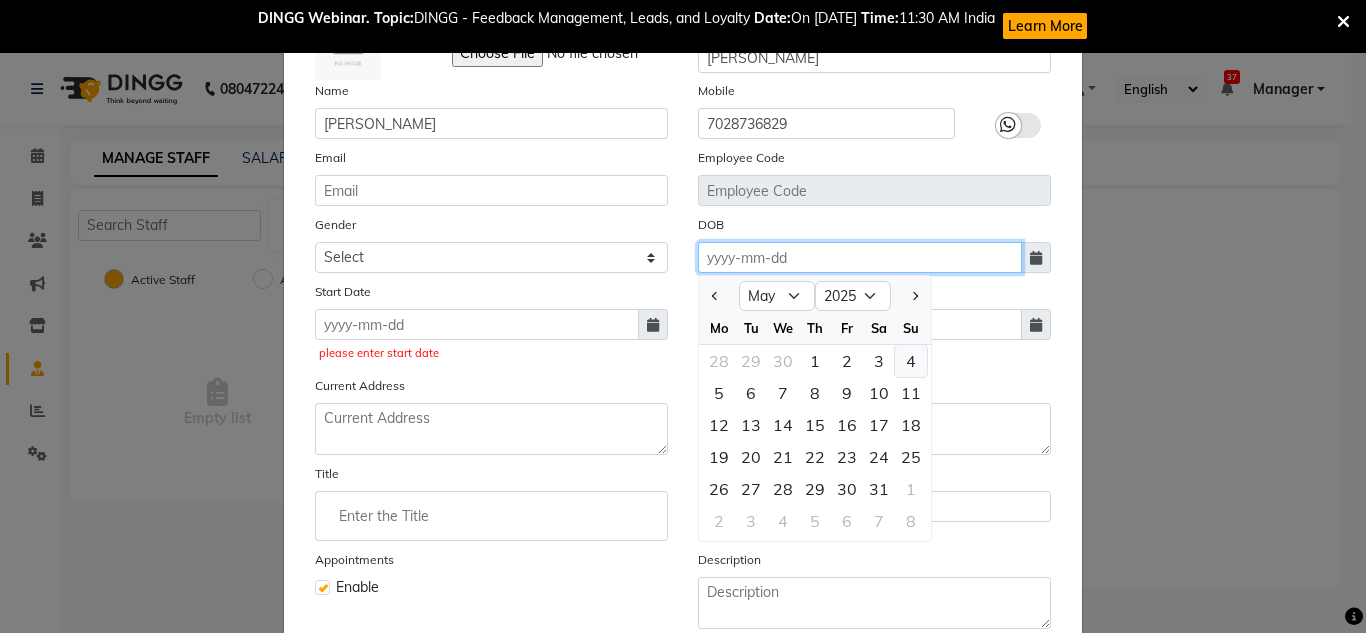 type on "[DATE]" 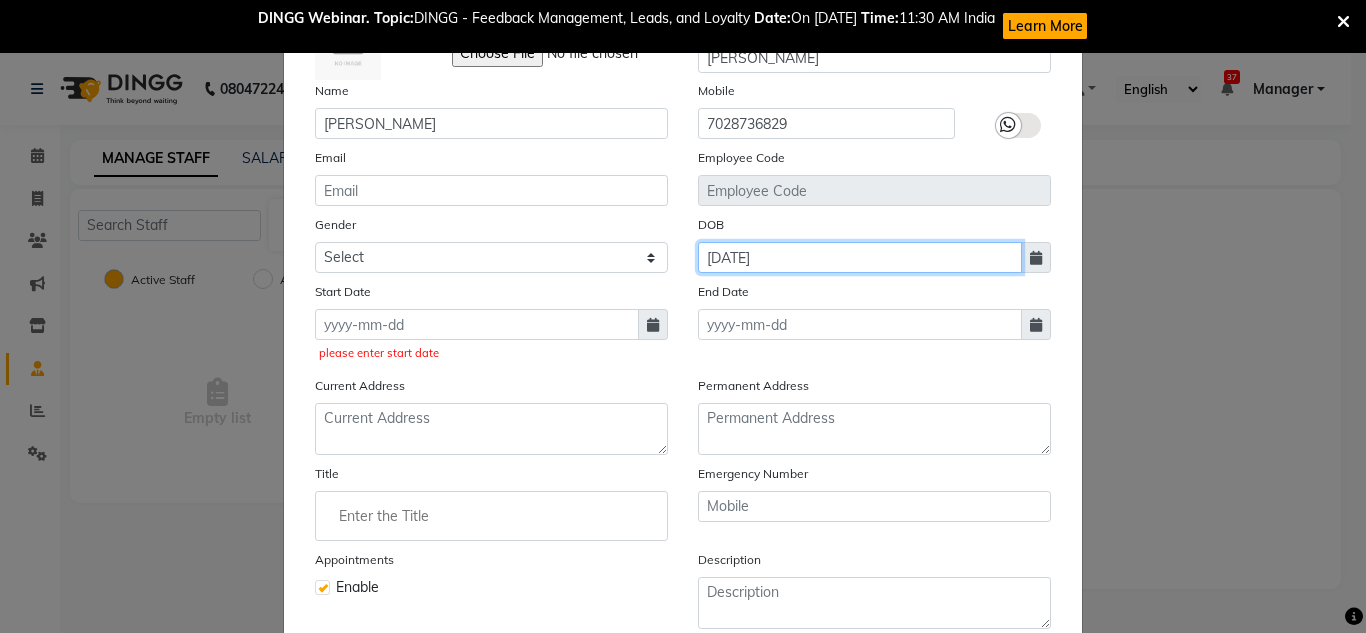 click on "[DATE]" 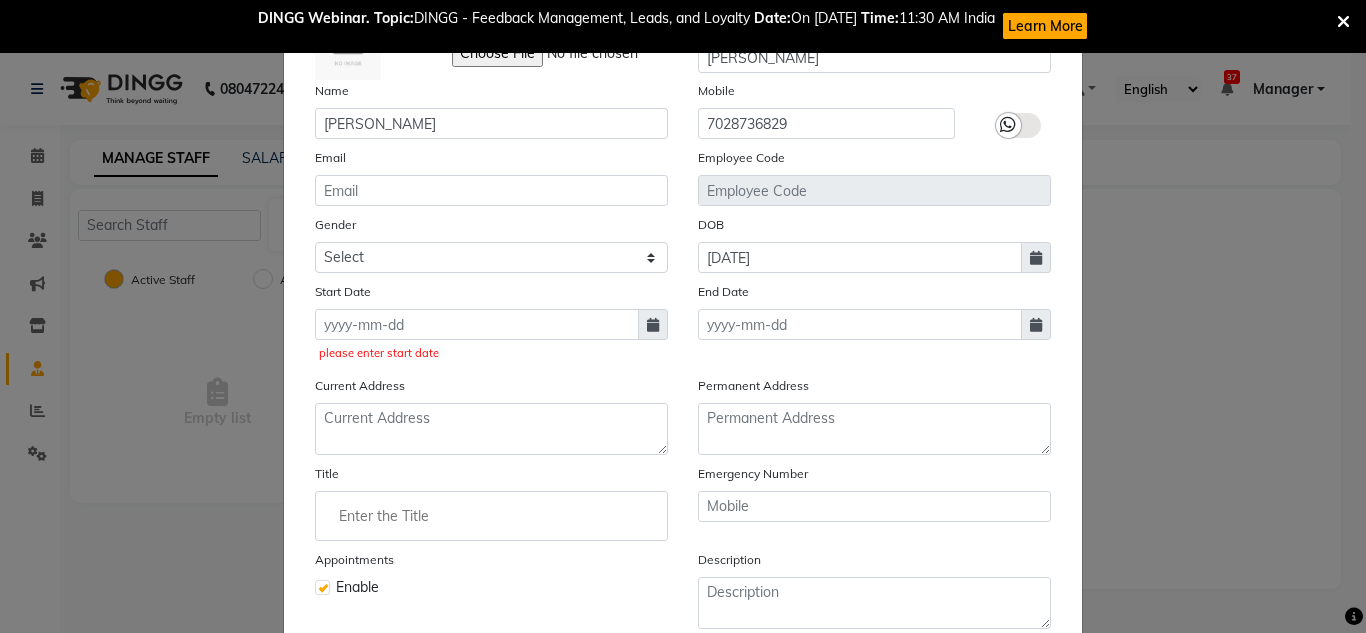 select on "5" 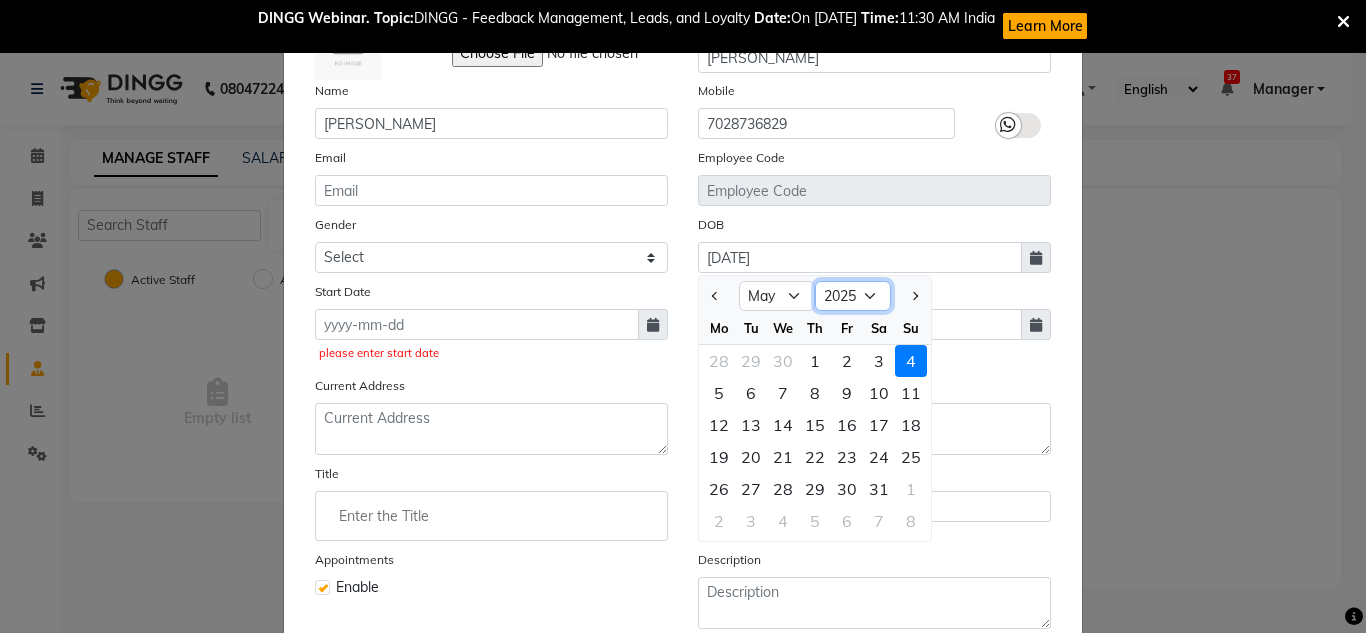 click on "1920 1921 1922 1923 1924 1925 1926 1927 1928 1929 1930 1931 1932 1933 1934 1935 1936 1937 1938 1939 1940 1941 1942 1943 1944 1945 1946 1947 1948 1949 1950 1951 1952 1953 1954 1955 1956 1957 1958 1959 1960 1961 1962 1963 1964 1965 1966 1967 1968 1969 1970 1971 1972 1973 1974 1975 1976 1977 1978 1979 1980 1981 1982 1983 1984 1985 1986 1987 1988 1989 1990 1991 1992 1993 1994 1995 1996 1997 1998 1999 2000 2001 2002 2003 2004 2005 2006 2007 2008 2009 2010 2011 2012 2013 2014 2015 2016 2017 2018 2019 2020 2021 2022 2023 2024 2025" 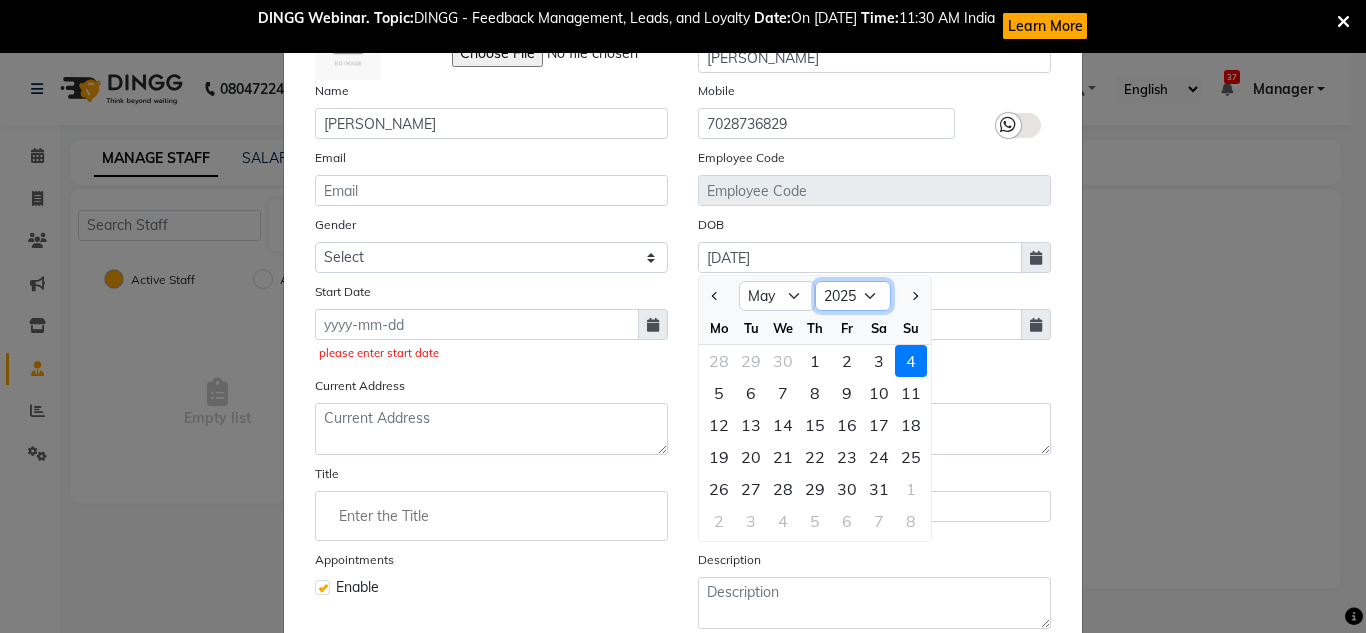 select on "2004" 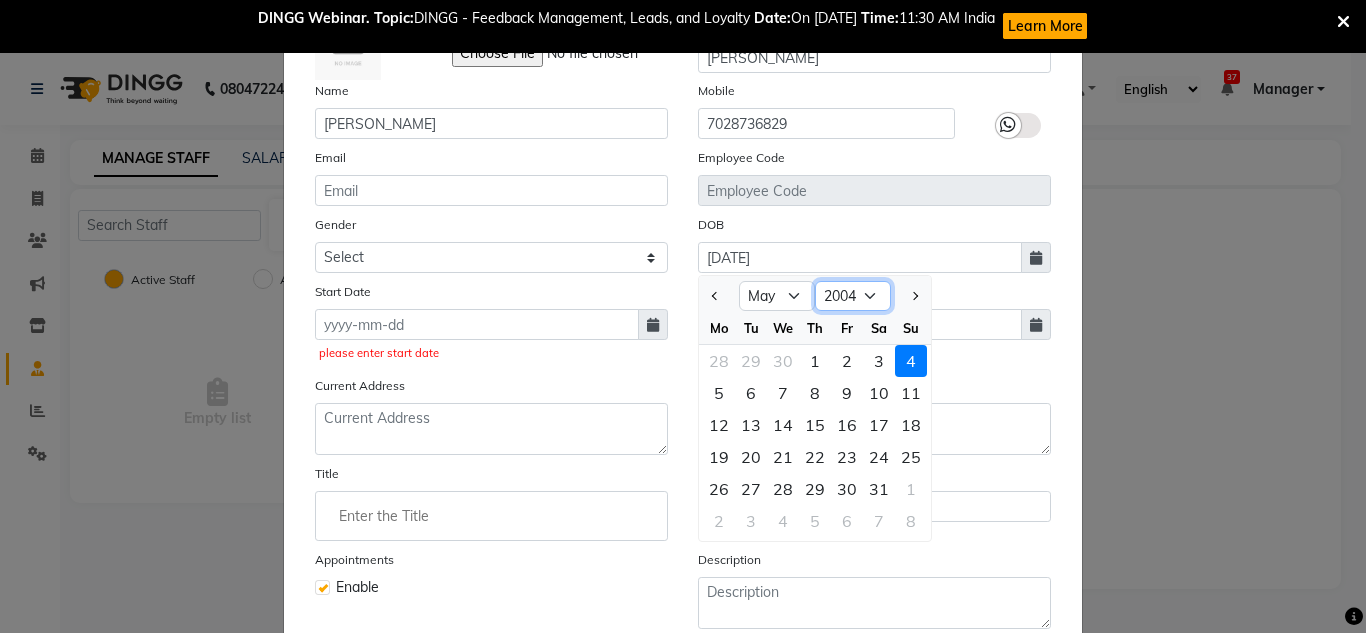 click on "1920 1921 1922 1923 1924 1925 1926 1927 1928 1929 1930 1931 1932 1933 1934 1935 1936 1937 1938 1939 1940 1941 1942 1943 1944 1945 1946 1947 1948 1949 1950 1951 1952 1953 1954 1955 1956 1957 1958 1959 1960 1961 1962 1963 1964 1965 1966 1967 1968 1969 1970 1971 1972 1973 1974 1975 1976 1977 1978 1979 1980 1981 1982 1983 1984 1985 1986 1987 1988 1989 1990 1991 1992 1993 1994 1995 1996 1997 1998 1999 2000 2001 2002 2003 2004 2005 2006 2007 2008 2009 2010 2011 2012 2013 2014 2015 2016 2017 2018 2019 2020 2021 2022 2023 2024 2025" 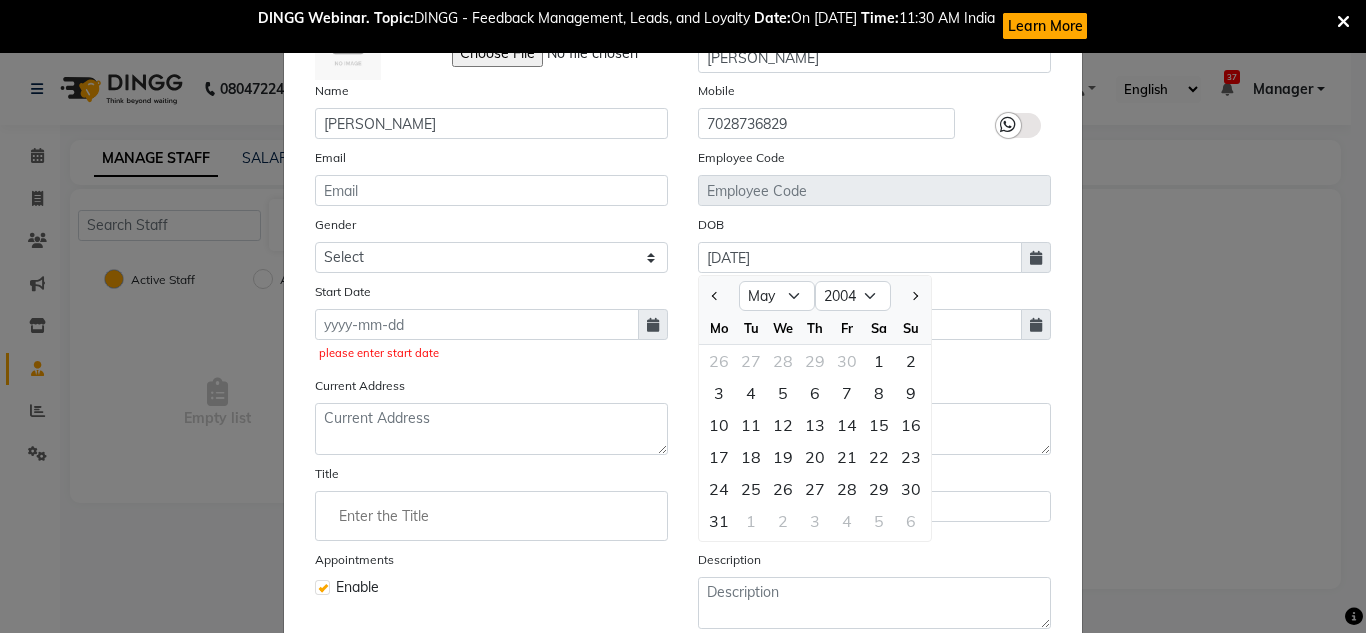 click on "Permanent Address" 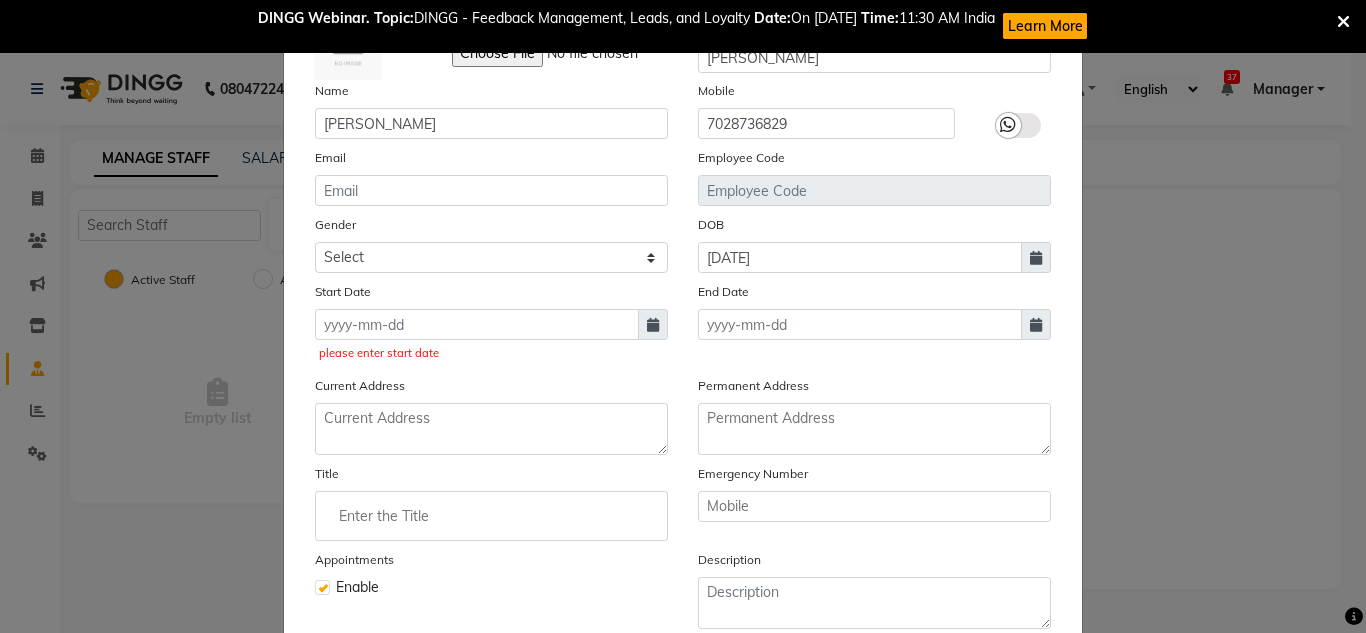 click 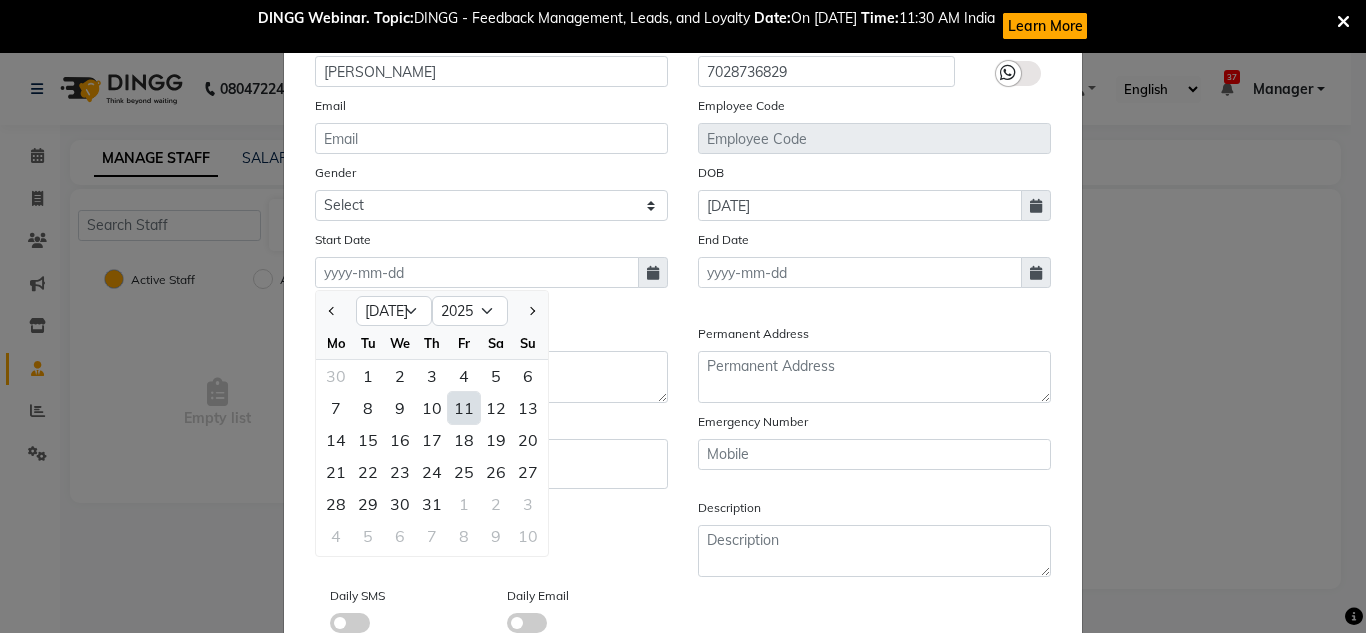 scroll, scrollTop: 200, scrollLeft: 0, axis: vertical 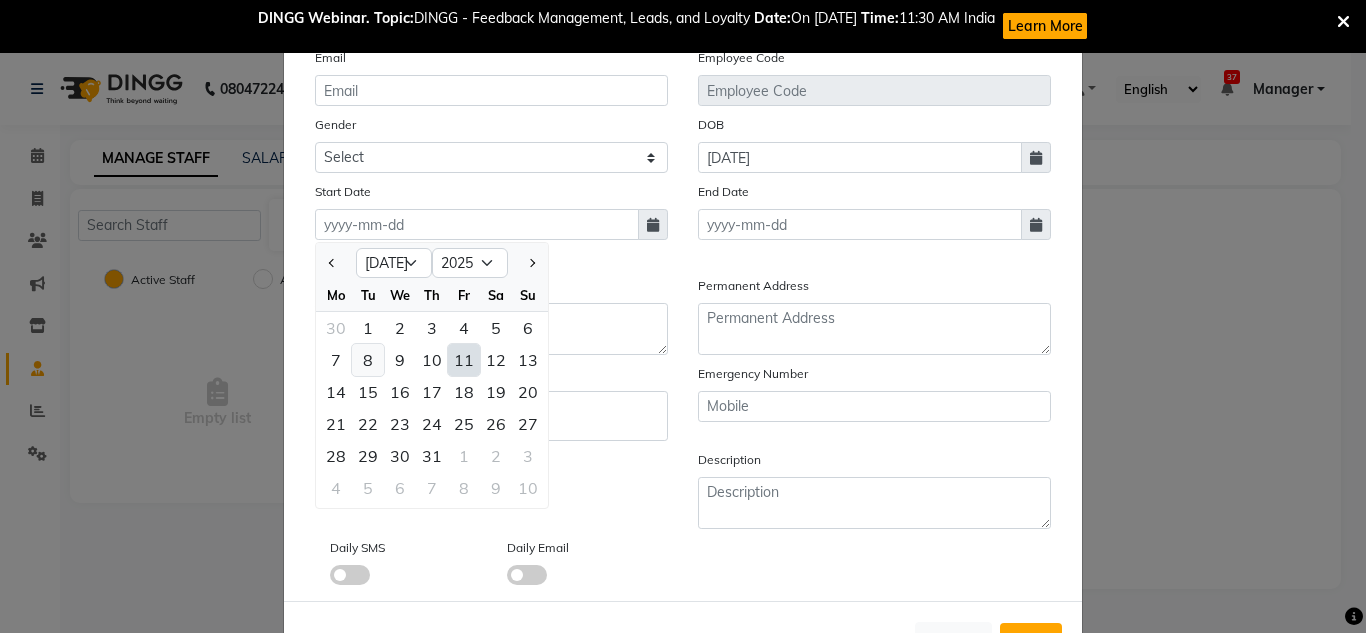 click on "8" 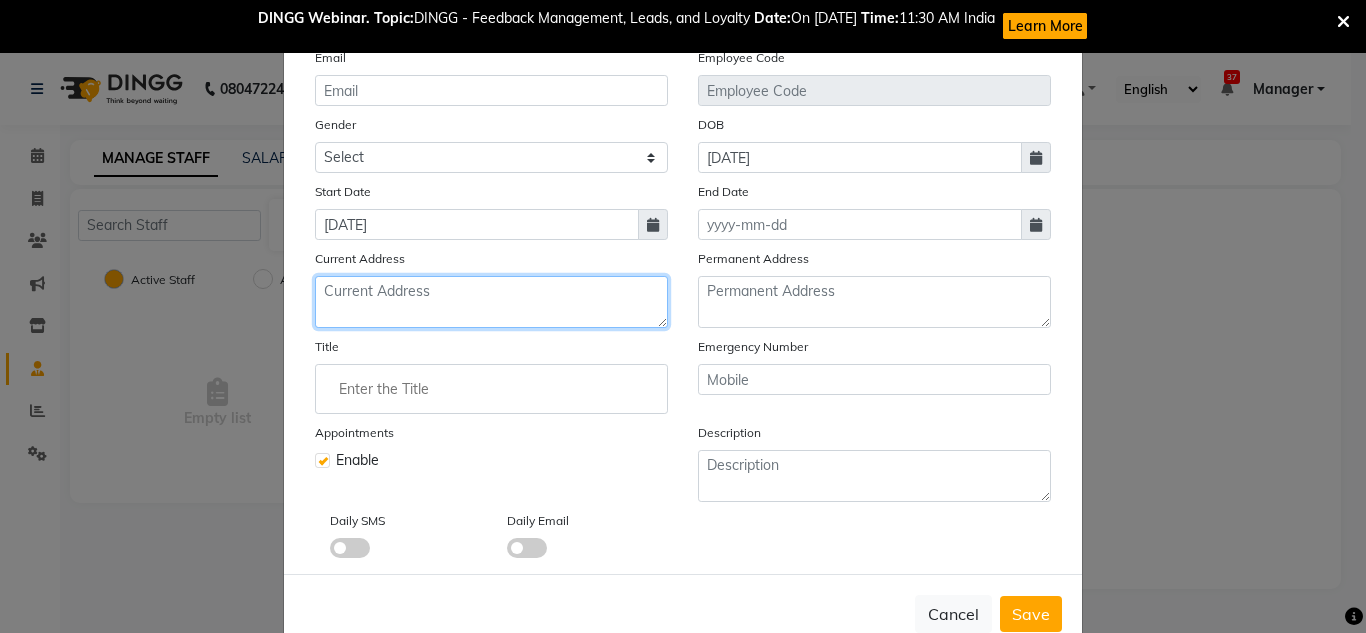click 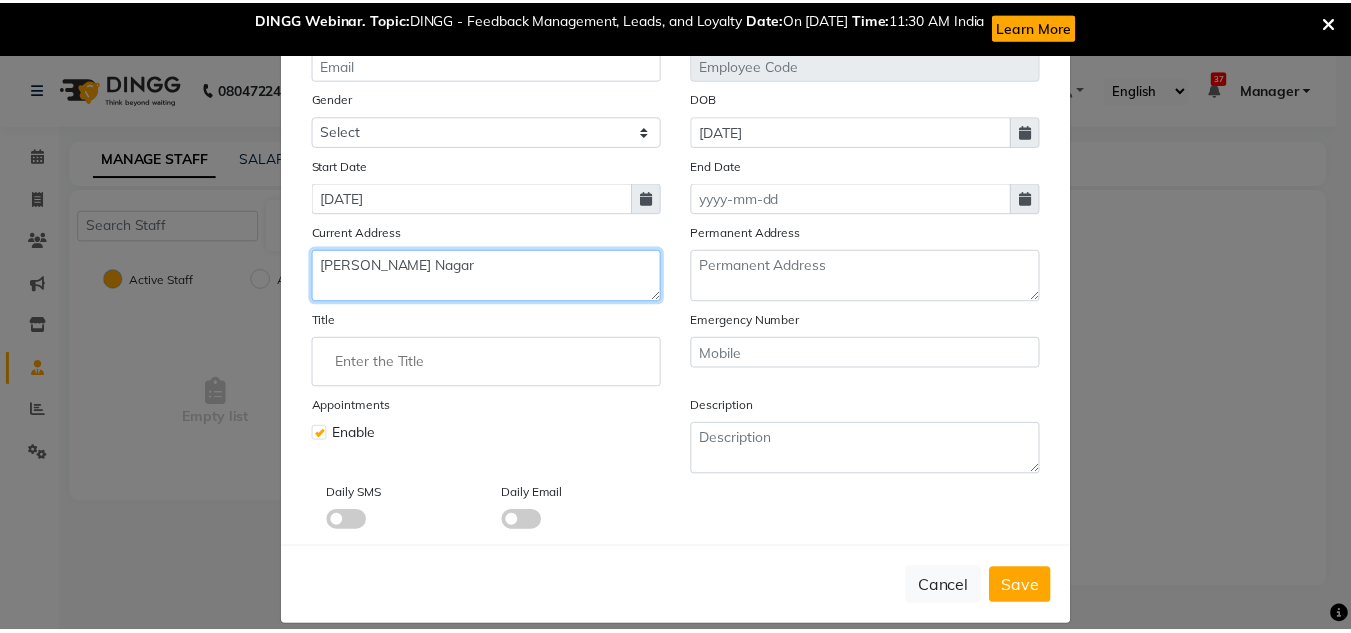 scroll, scrollTop: 249, scrollLeft: 0, axis: vertical 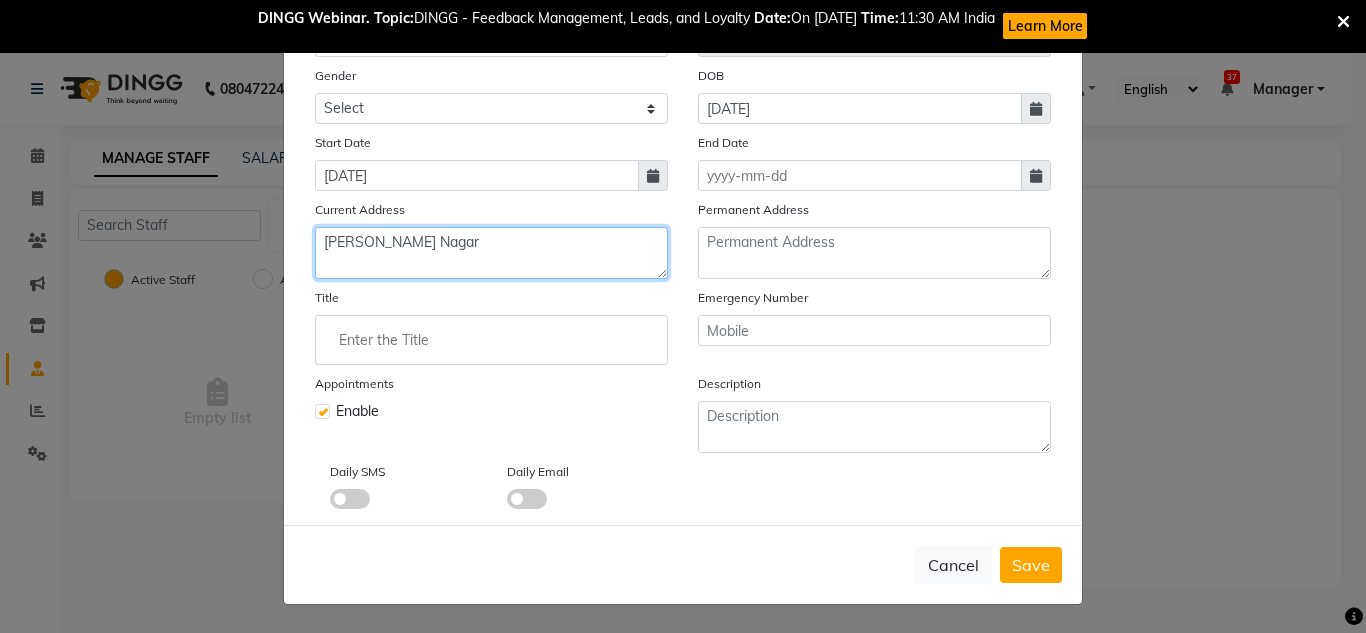 type on "[PERSON_NAME] Nagar" 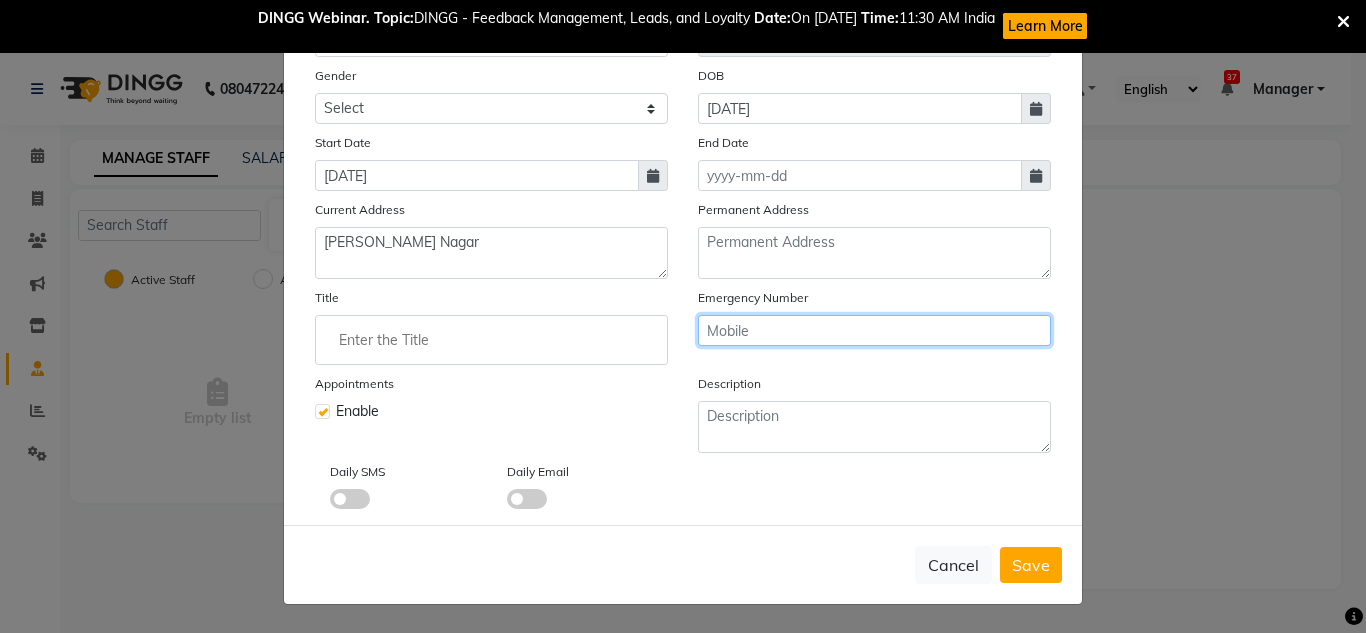 click 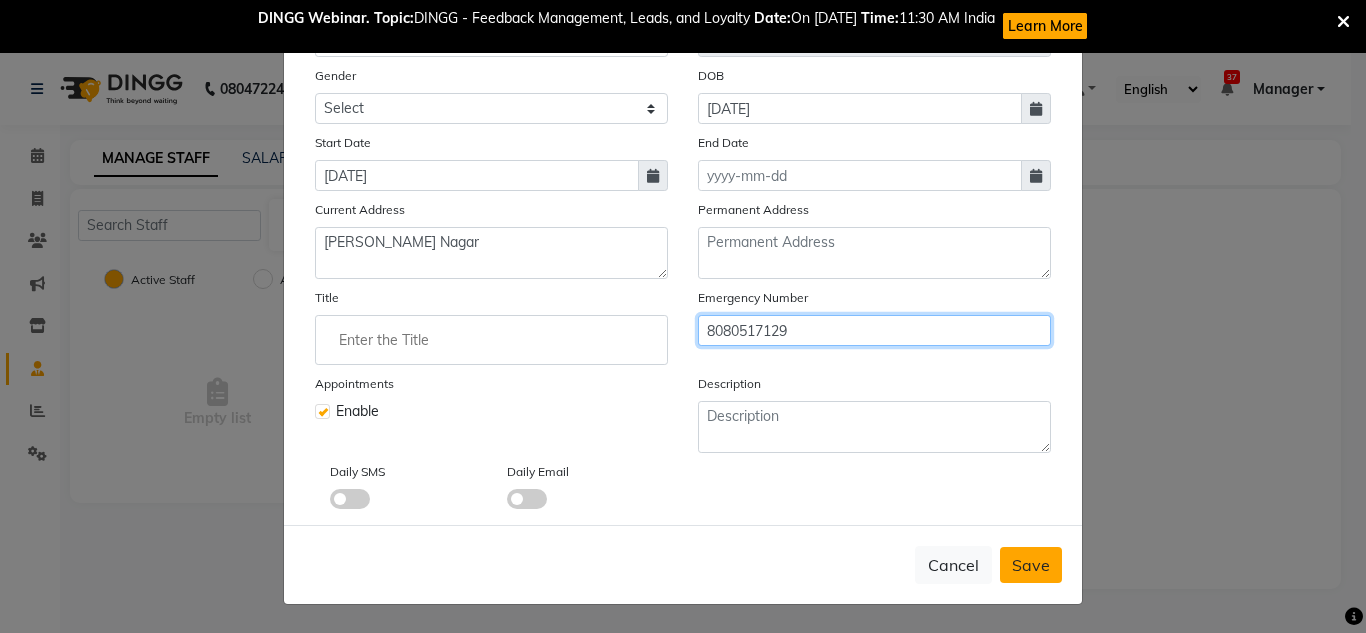 type on "8080517129" 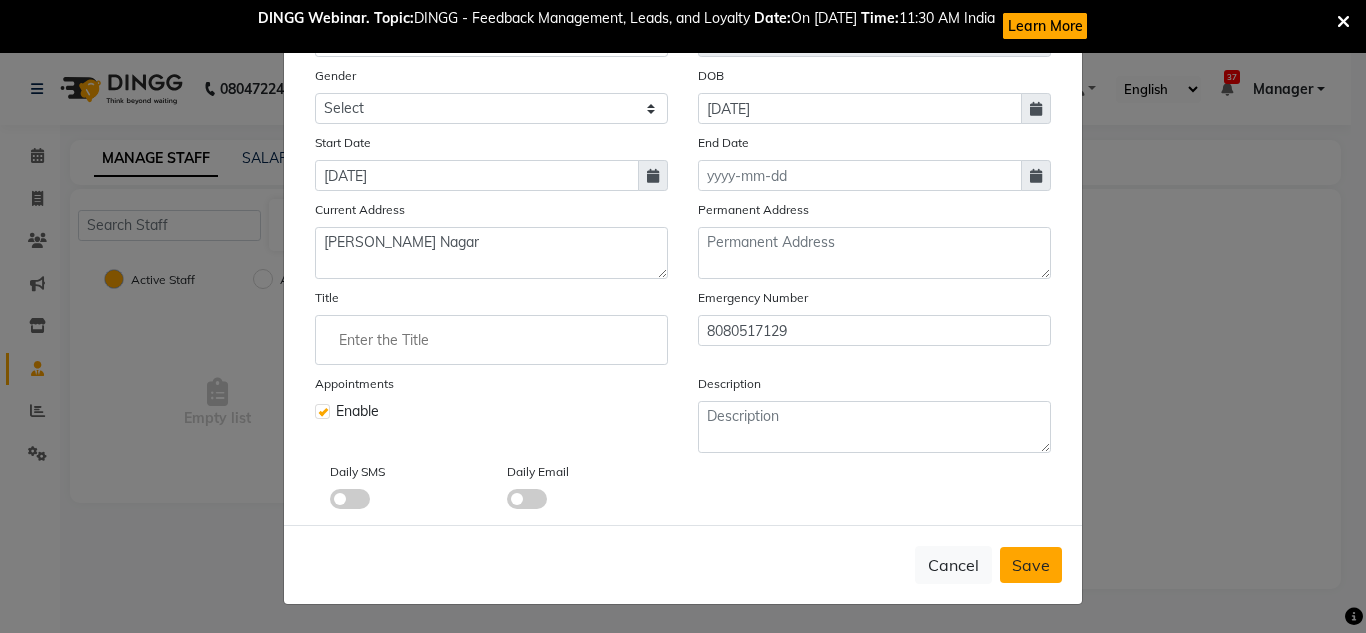 click on "Save" at bounding box center (1031, 565) 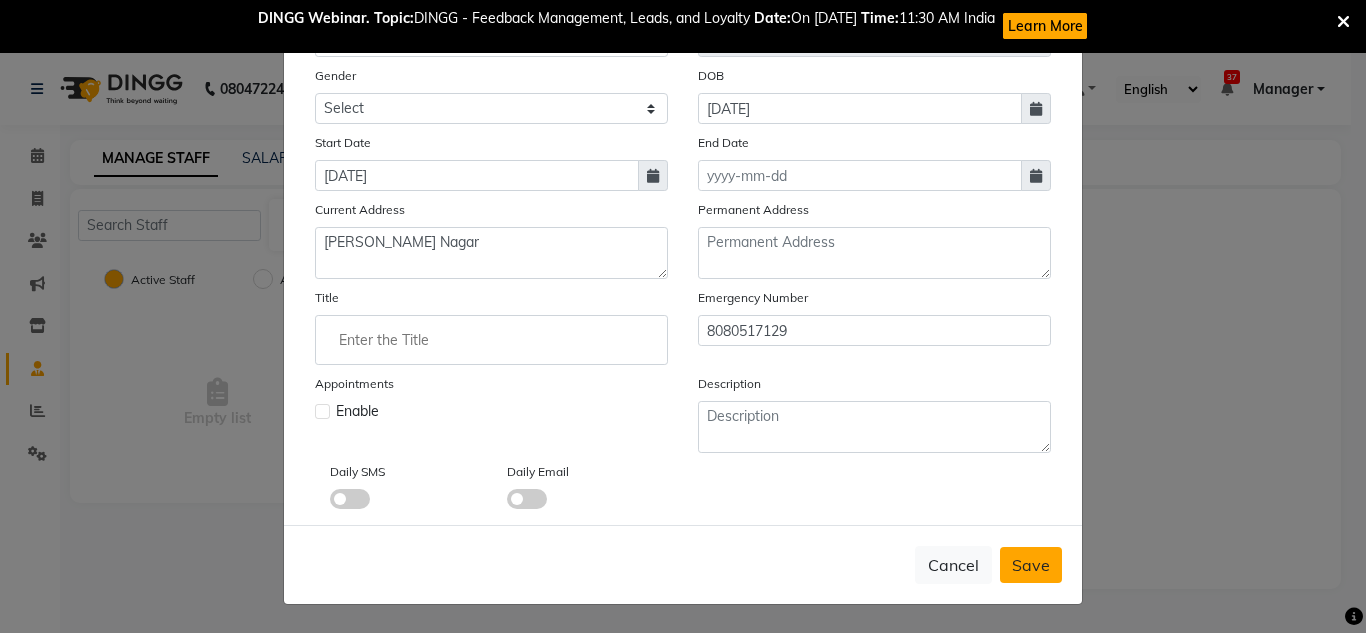 type 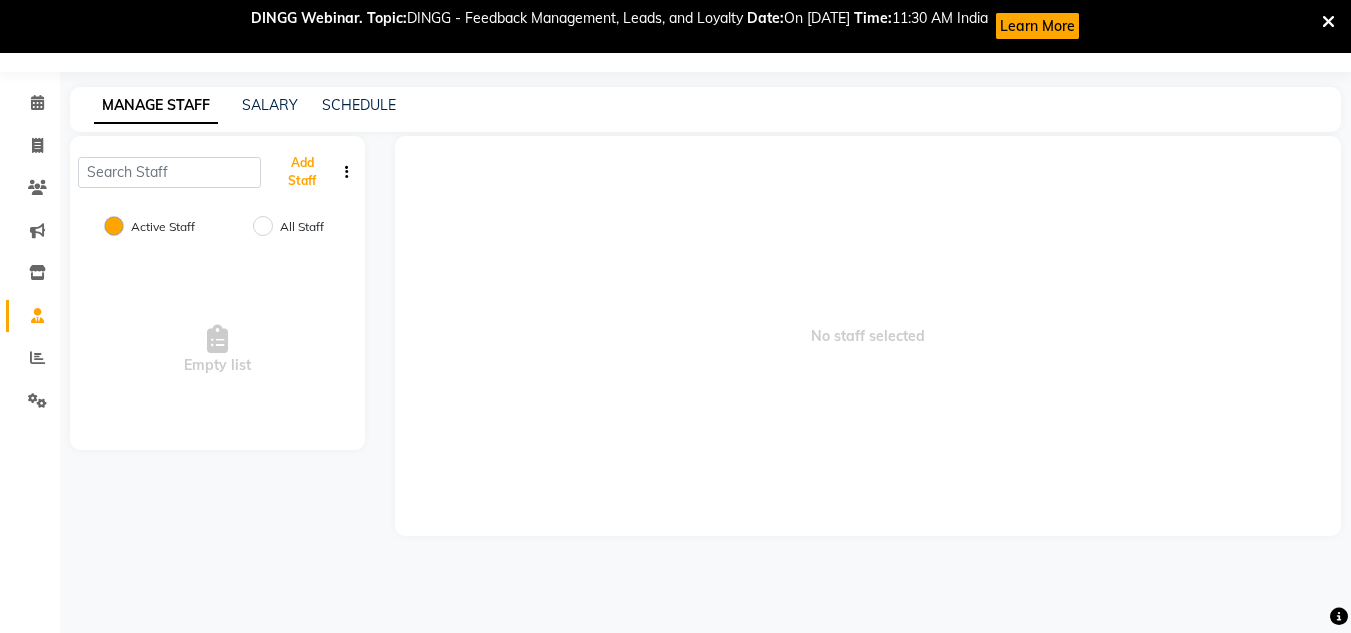 scroll, scrollTop: 0, scrollLeft: 0, axis: both 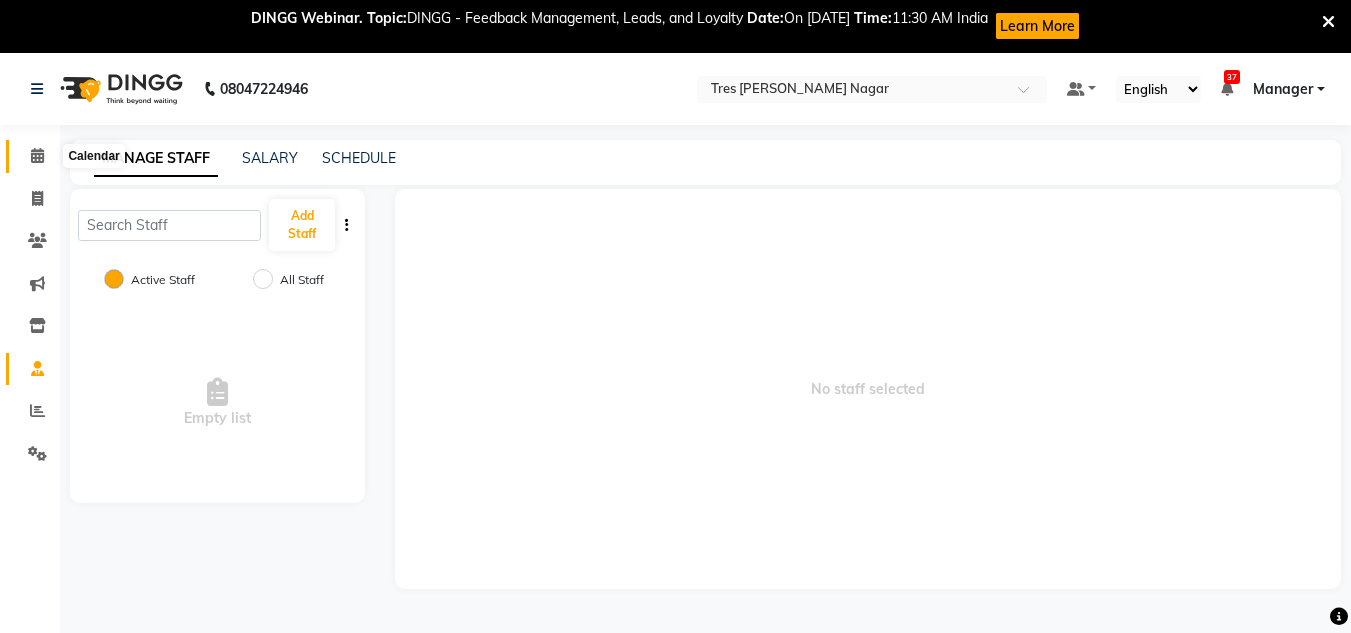 click 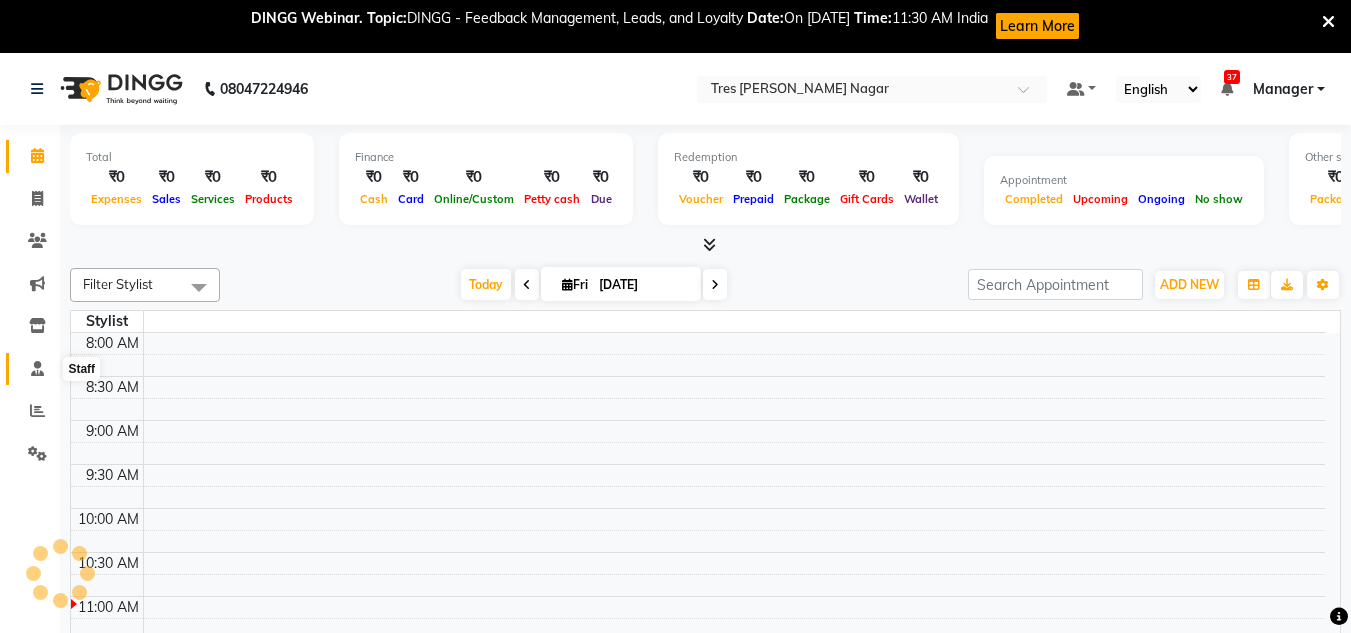 click 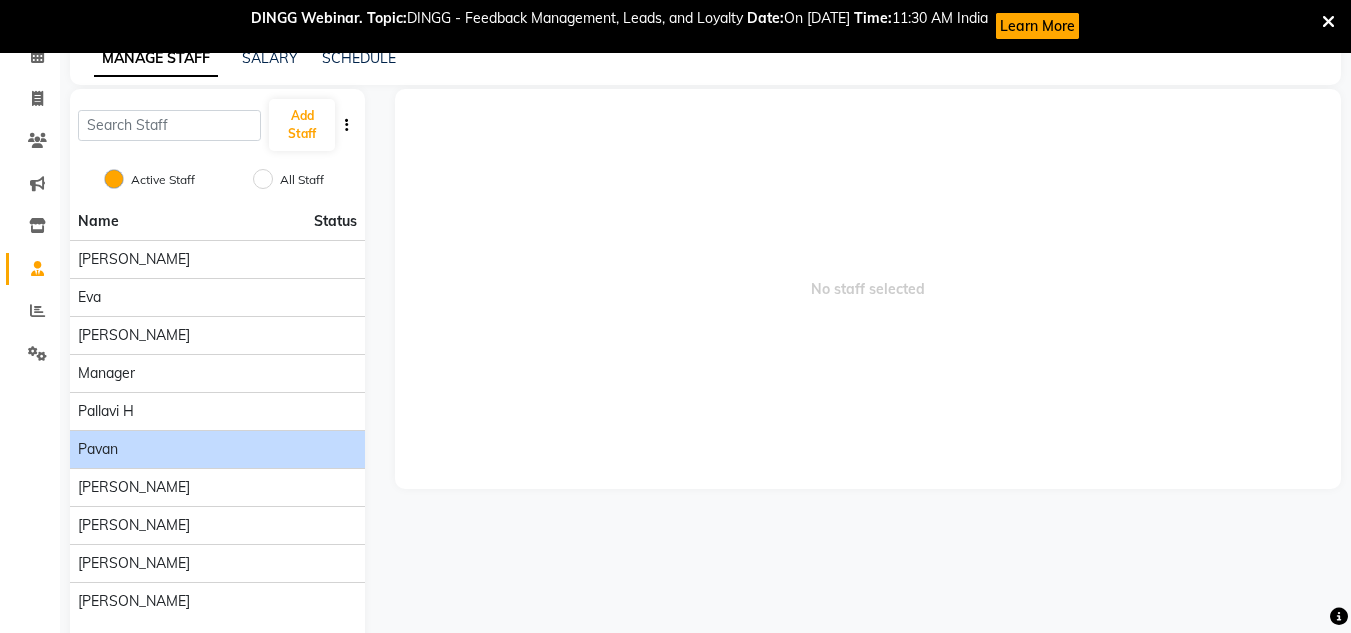 scroll, scrollTop: 176, scrollLeft: 0, axis: vertical 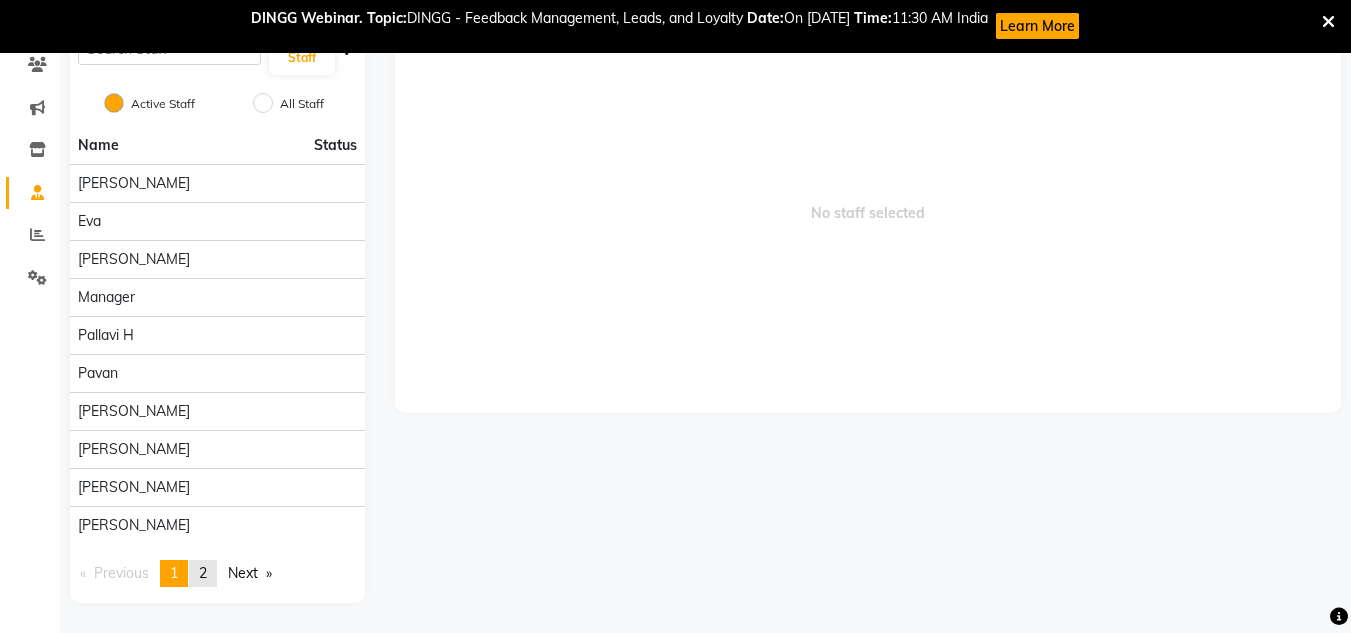 click on "2" at bounding box center [203, 573] 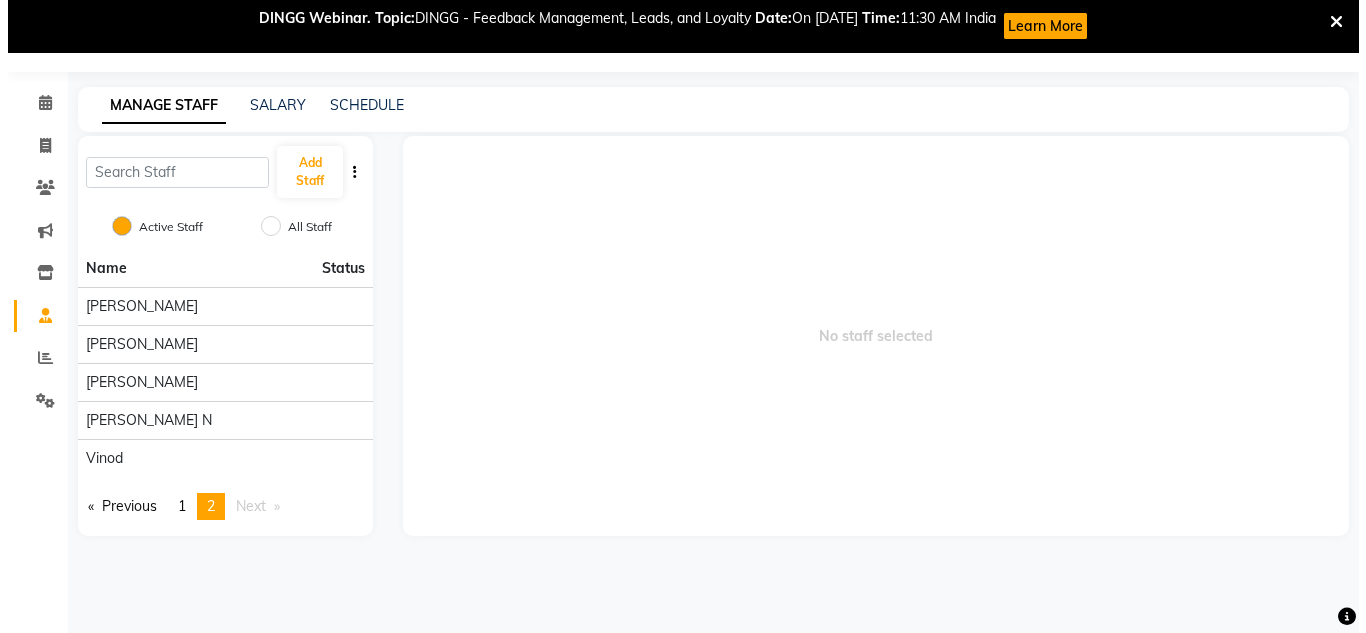 scroll, scrollTop: 0, scrollLeft: 0, axis: both 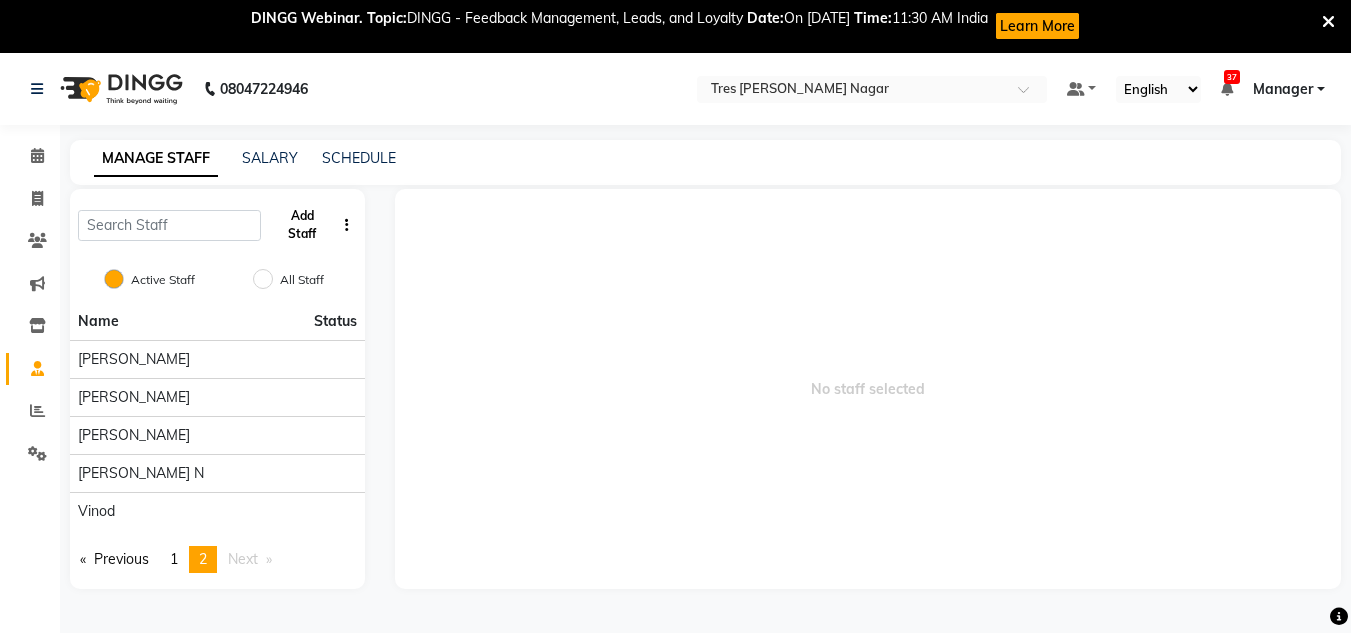 click on "Add Staff" 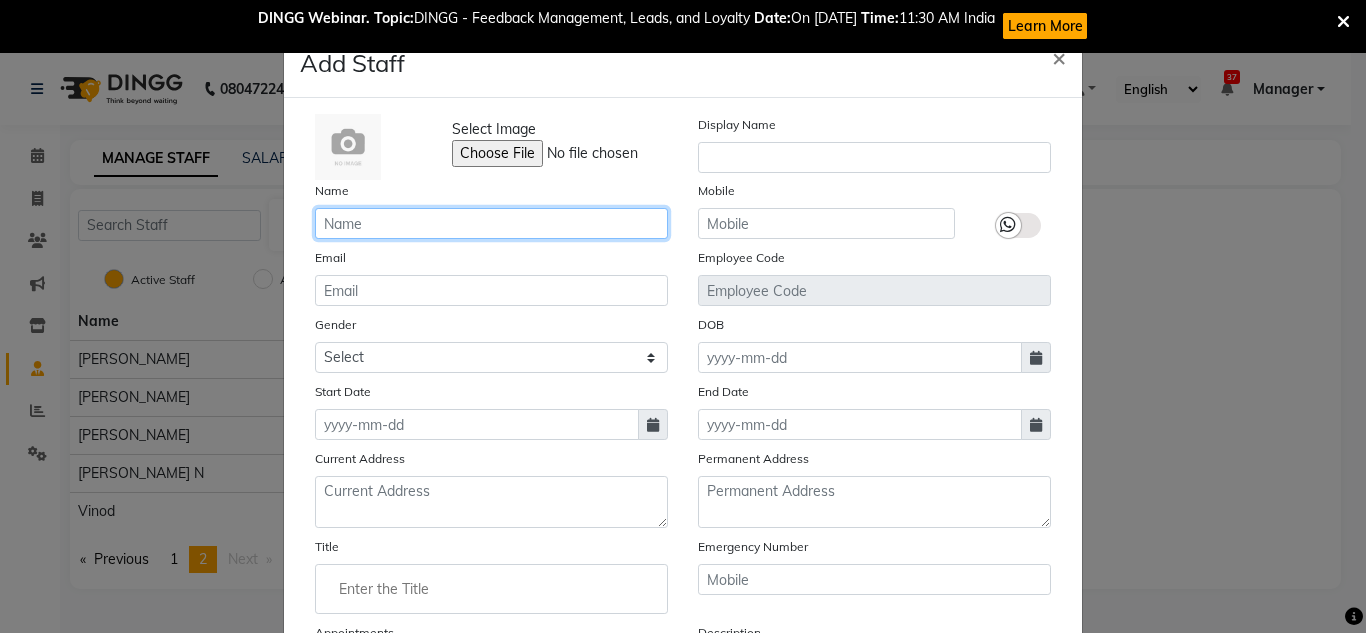 click 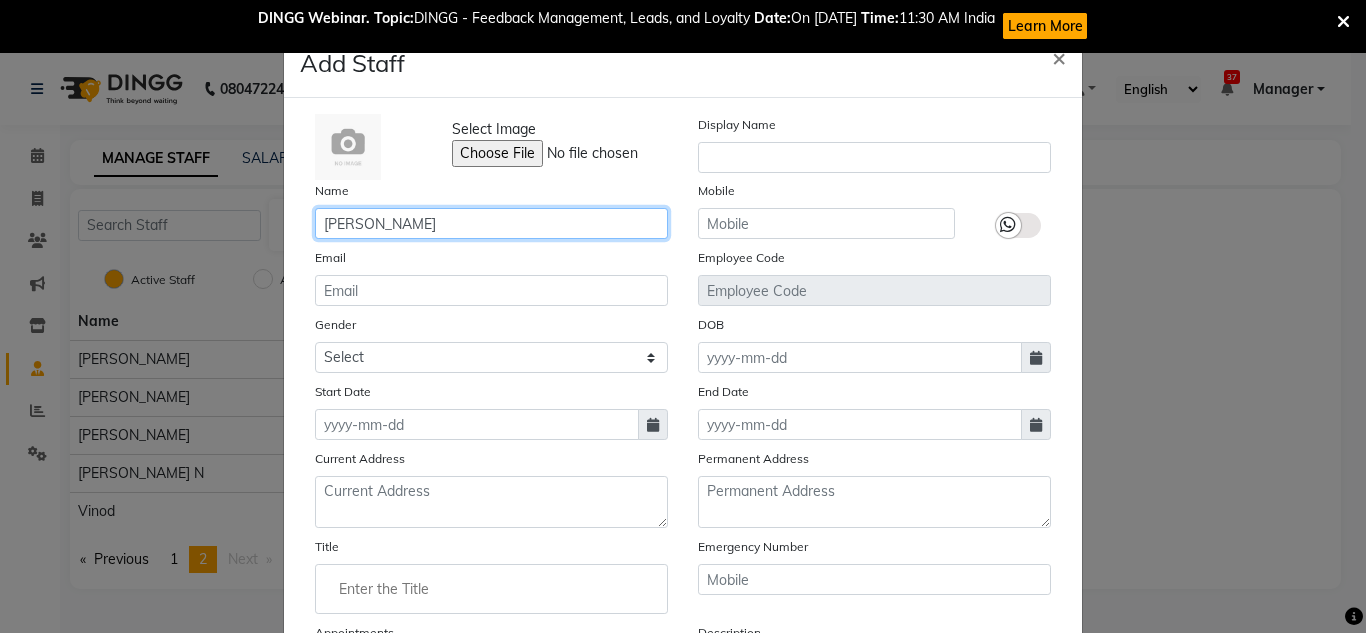 drag, startPoint x: 413, startPoint y: 222, endPoint x: 220, endPoint y: 229, distance: 193.1269 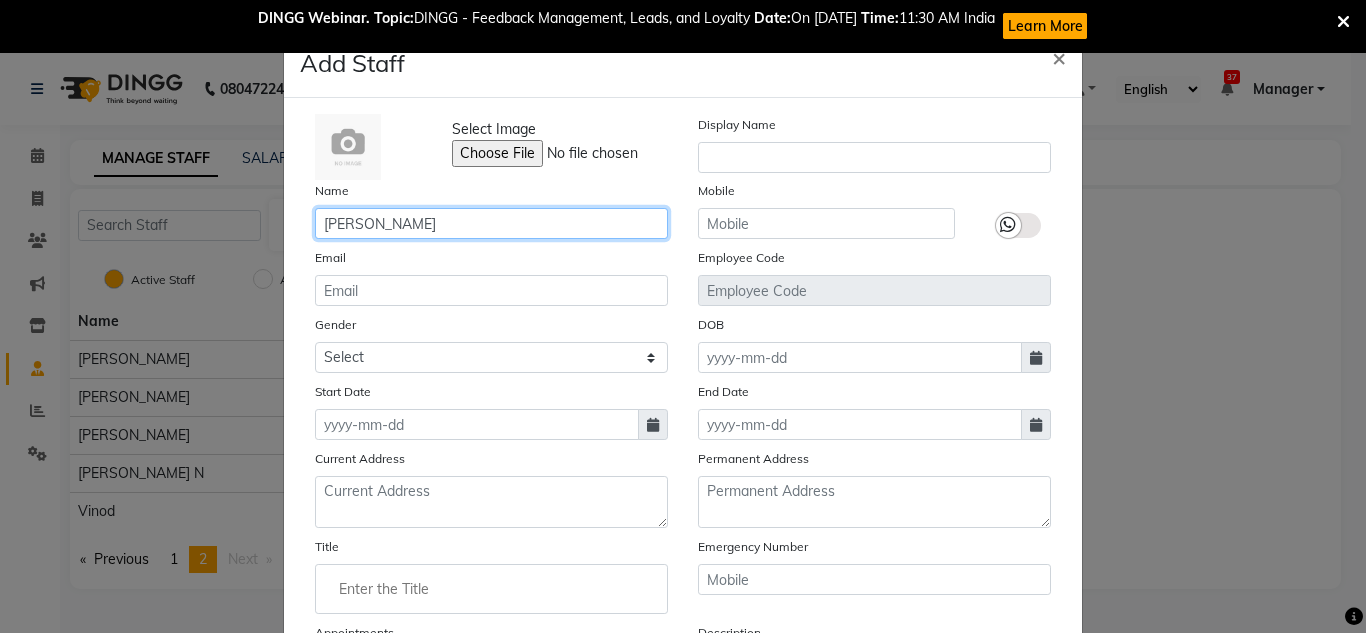 type on "[PERSON_NAME]" 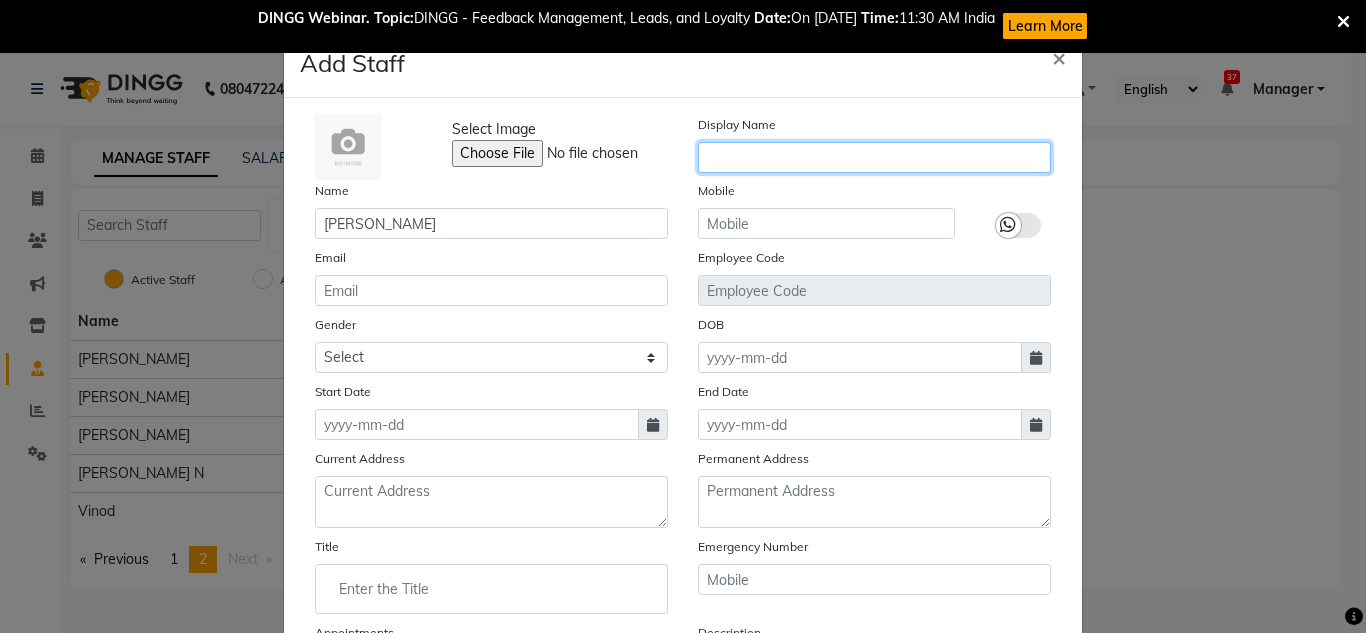 click 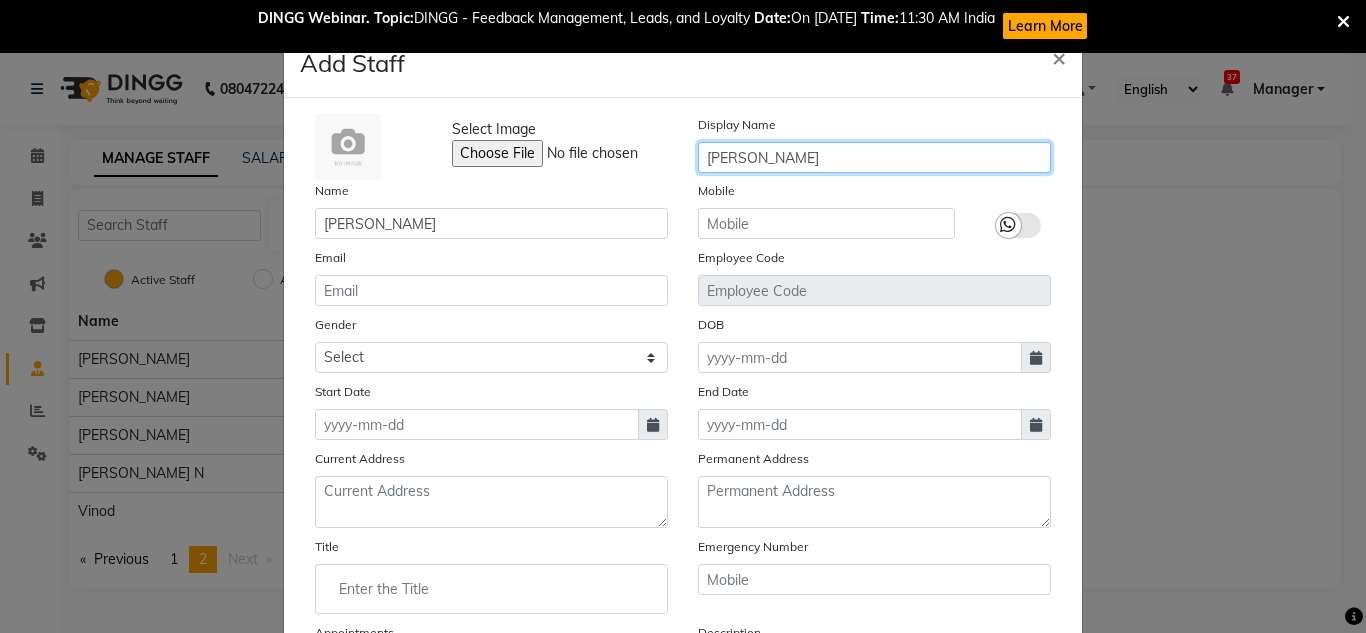 type on "[PERSON_NAME]" 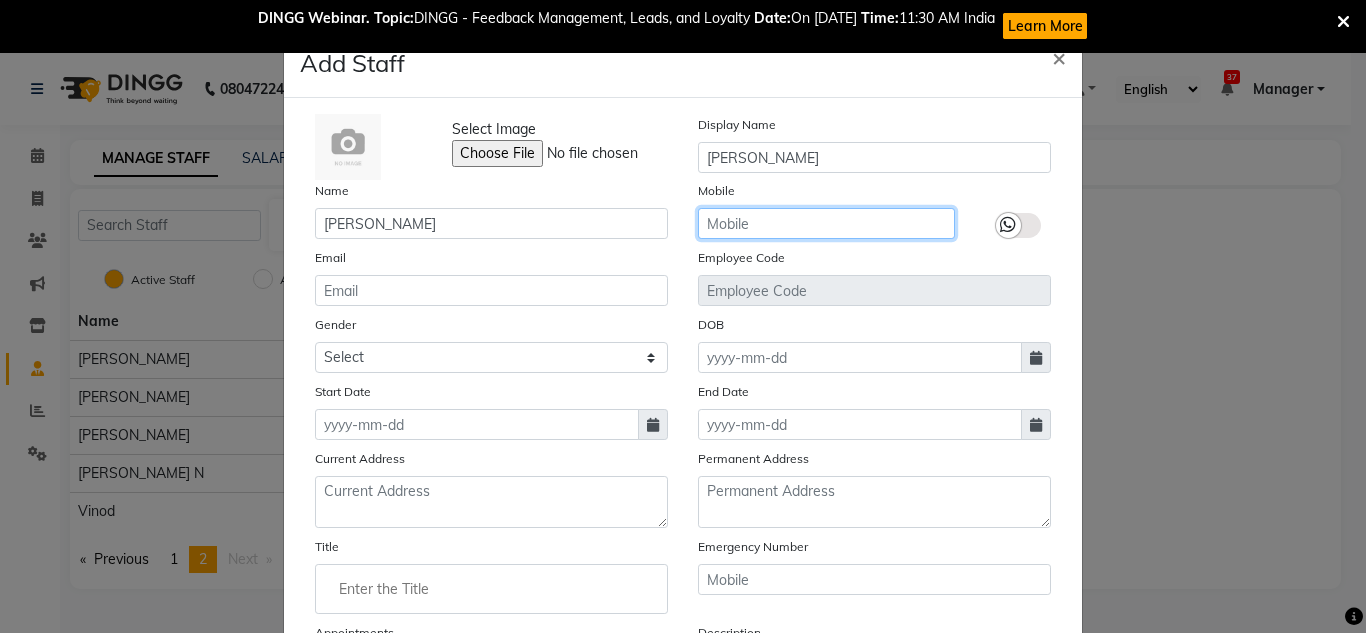 click 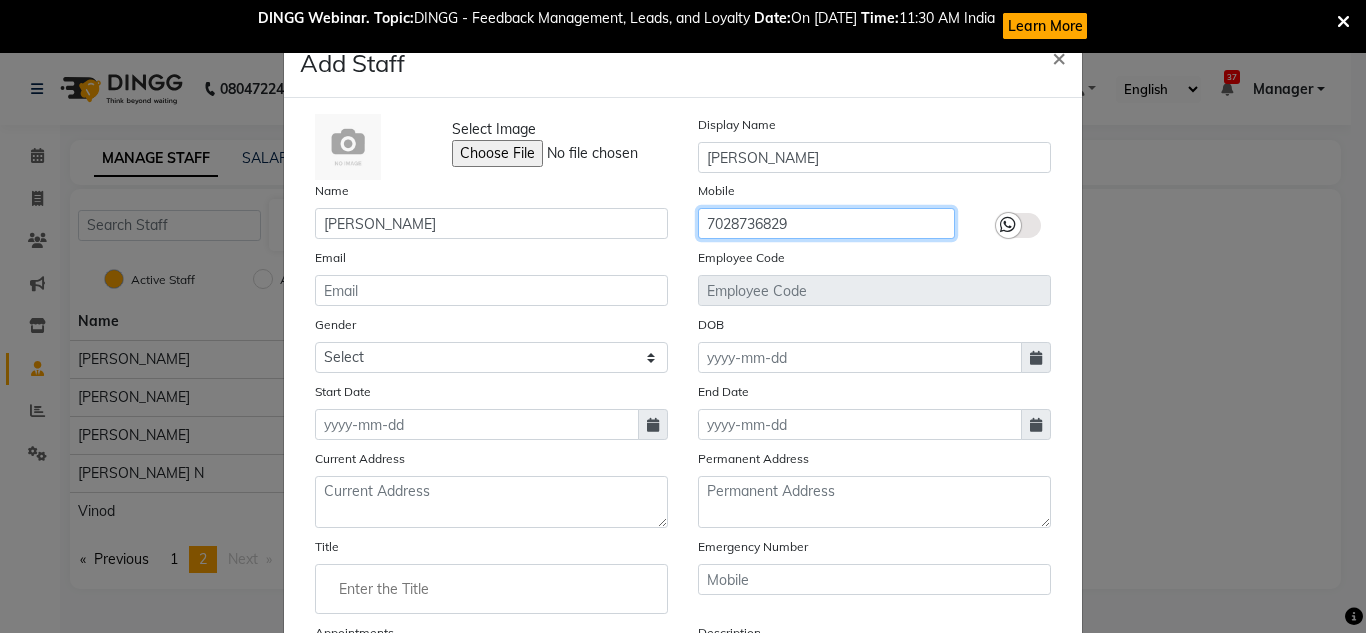 type on "7028736829" 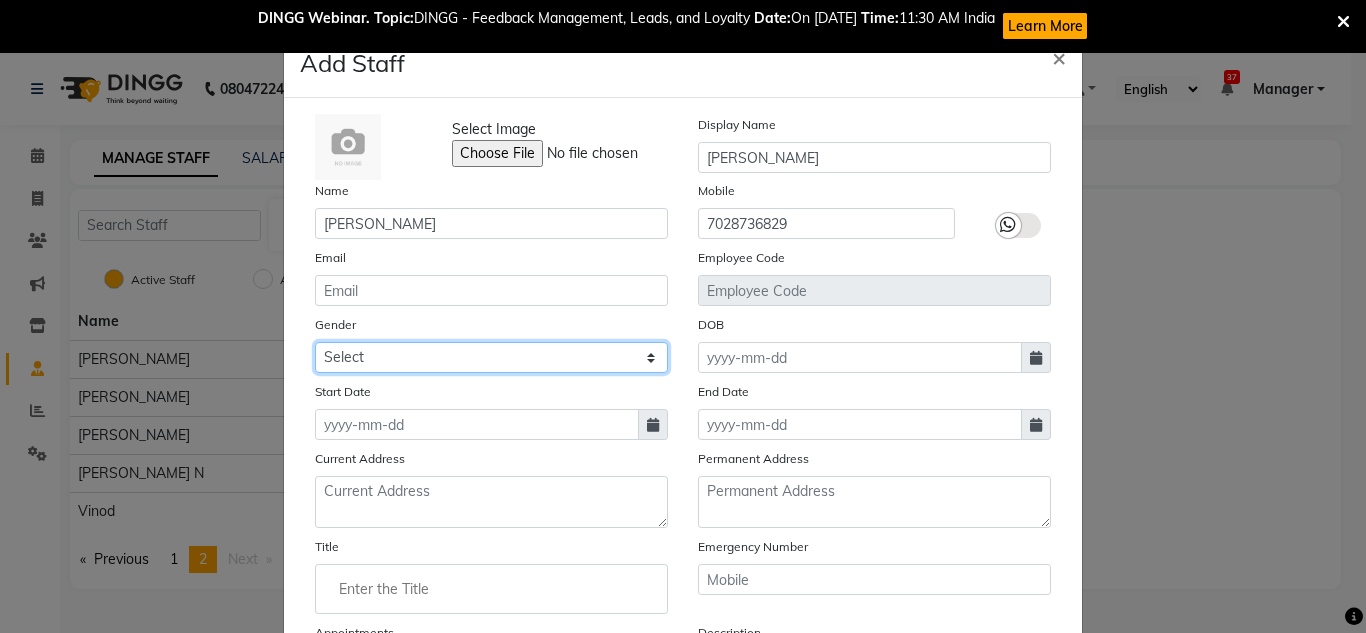 click on "Select [DEMOGRAPHIC_DATA] [DEMOGRAPHIC_DATA] Other Prefer Not To Say" 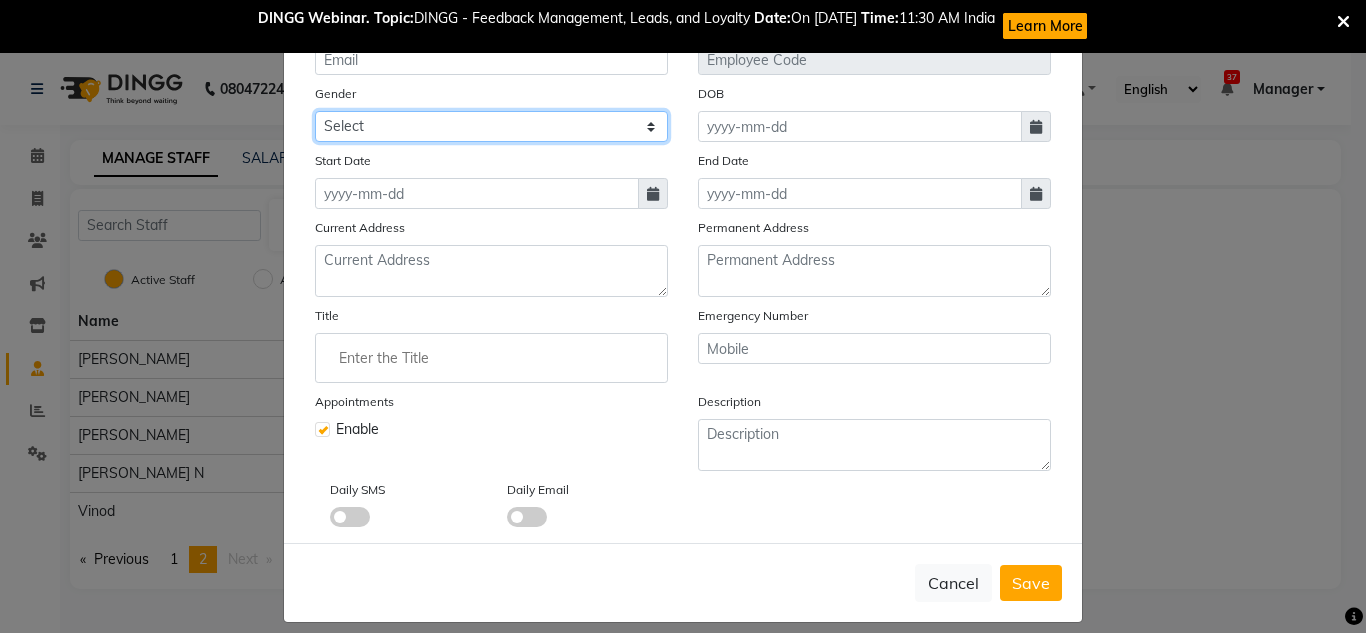 scroll, scrollTop: 249, scrollLeft: 0, axis: vertical 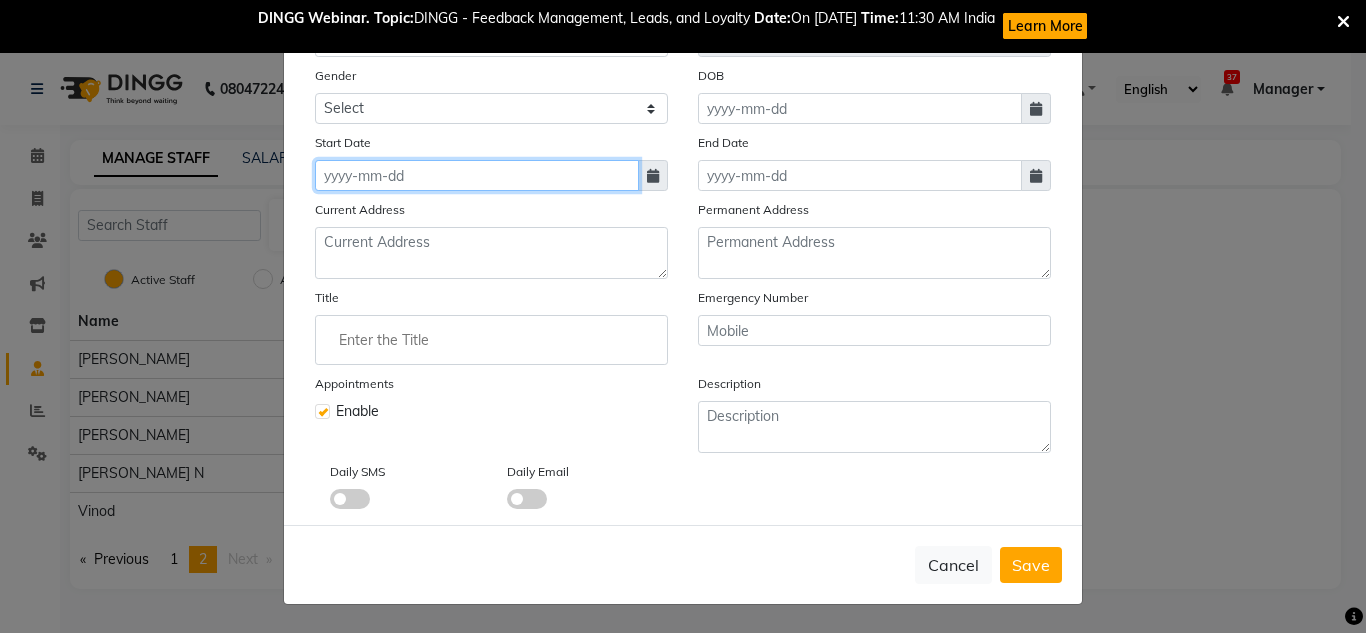 click 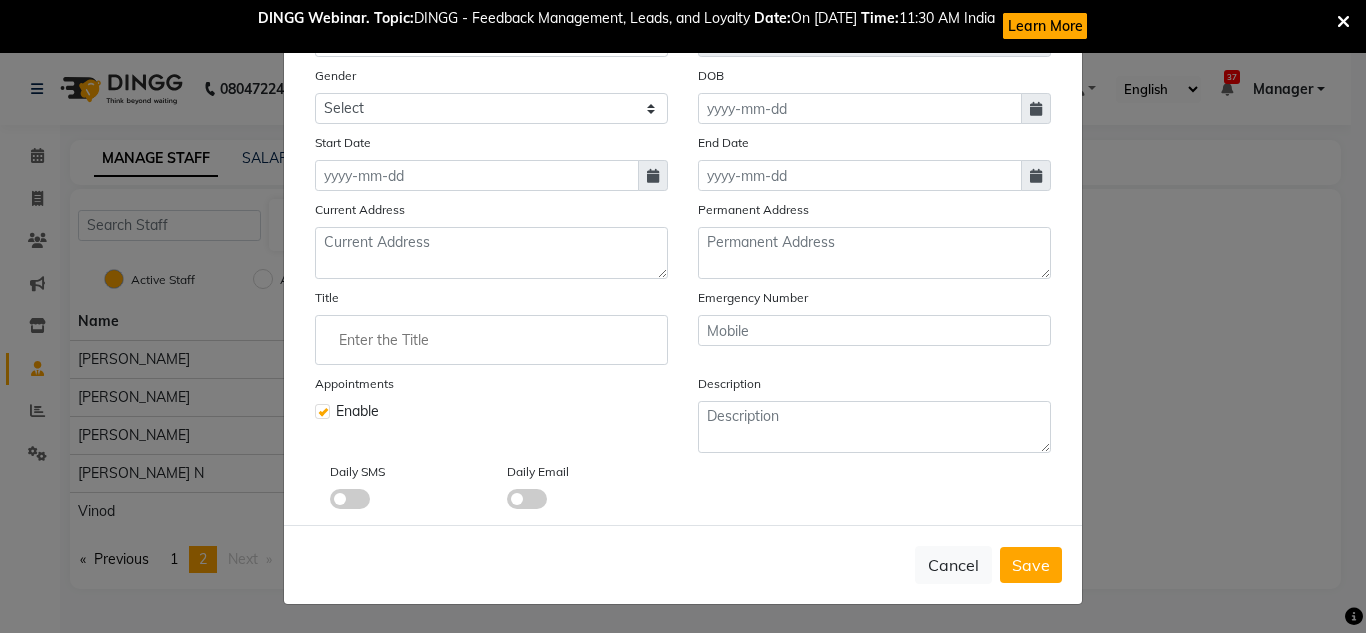 select on "7" 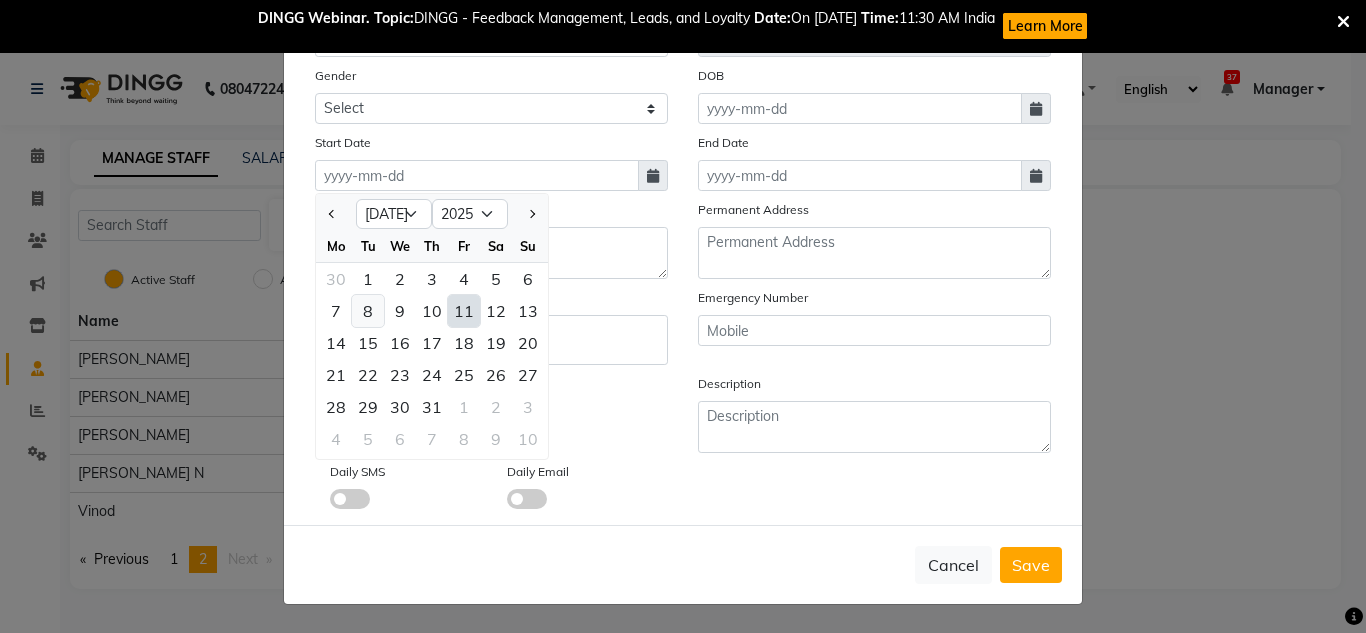 click on "8" 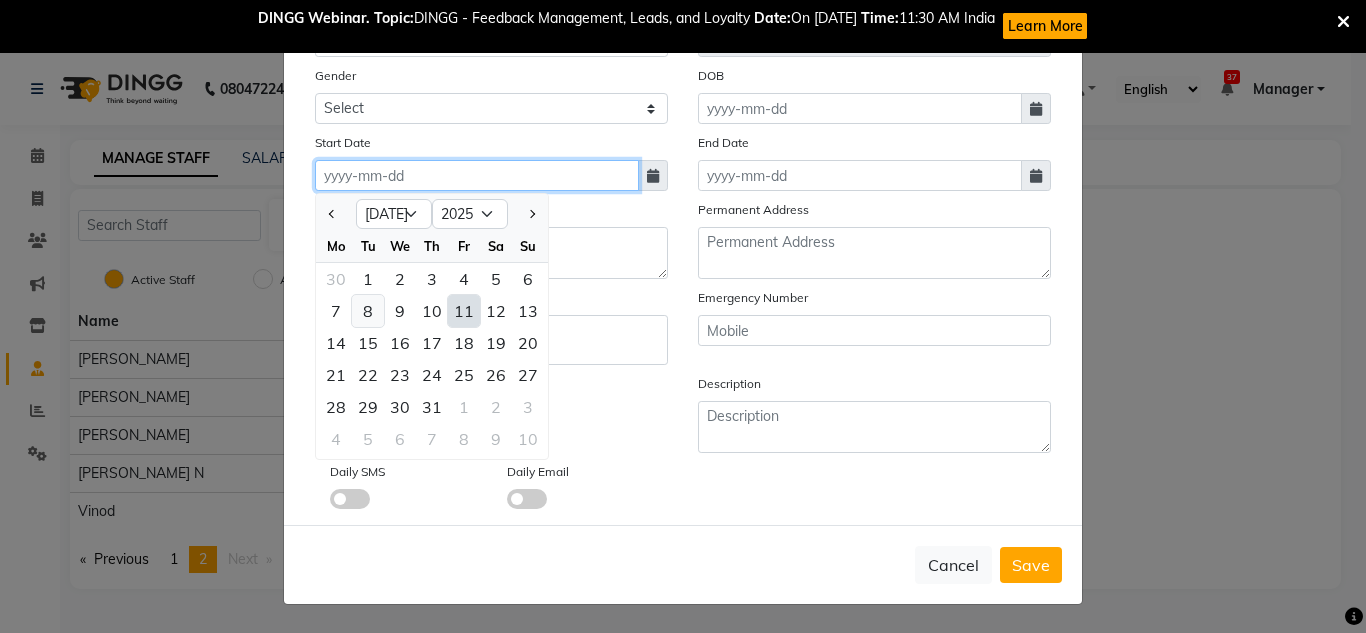 type on "[DATE]" 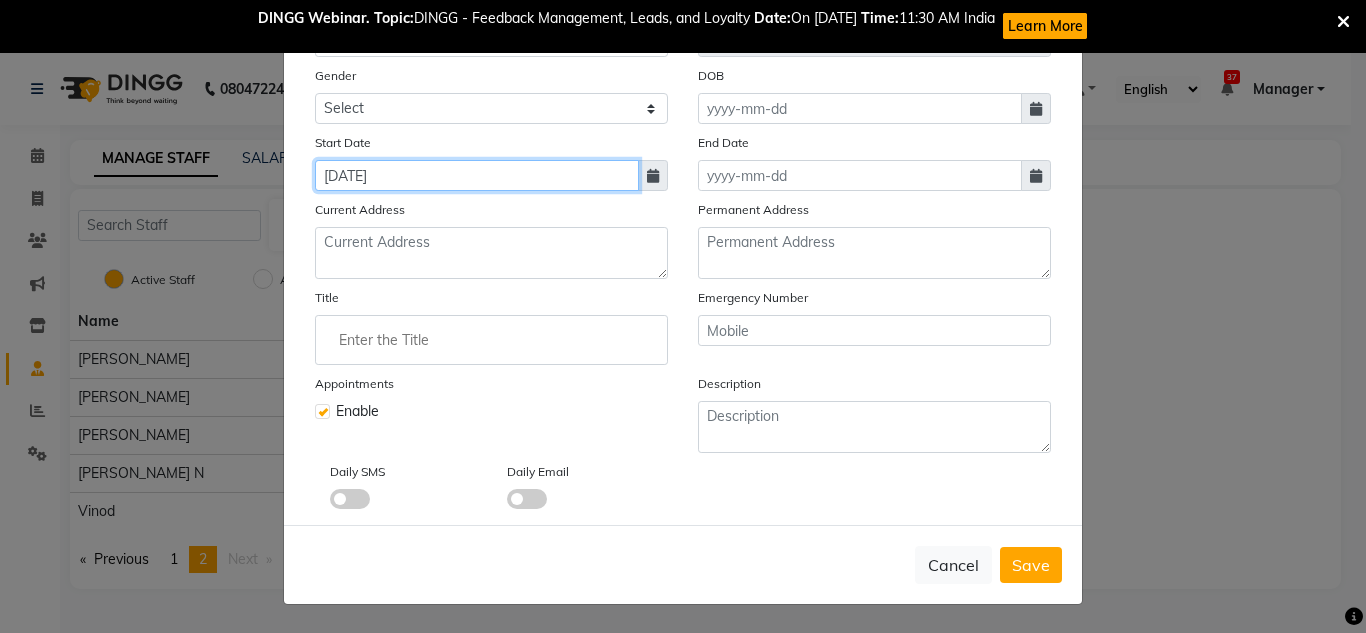 scroll, scrollTop: 149, scrollLeft: 0, axis: vertical 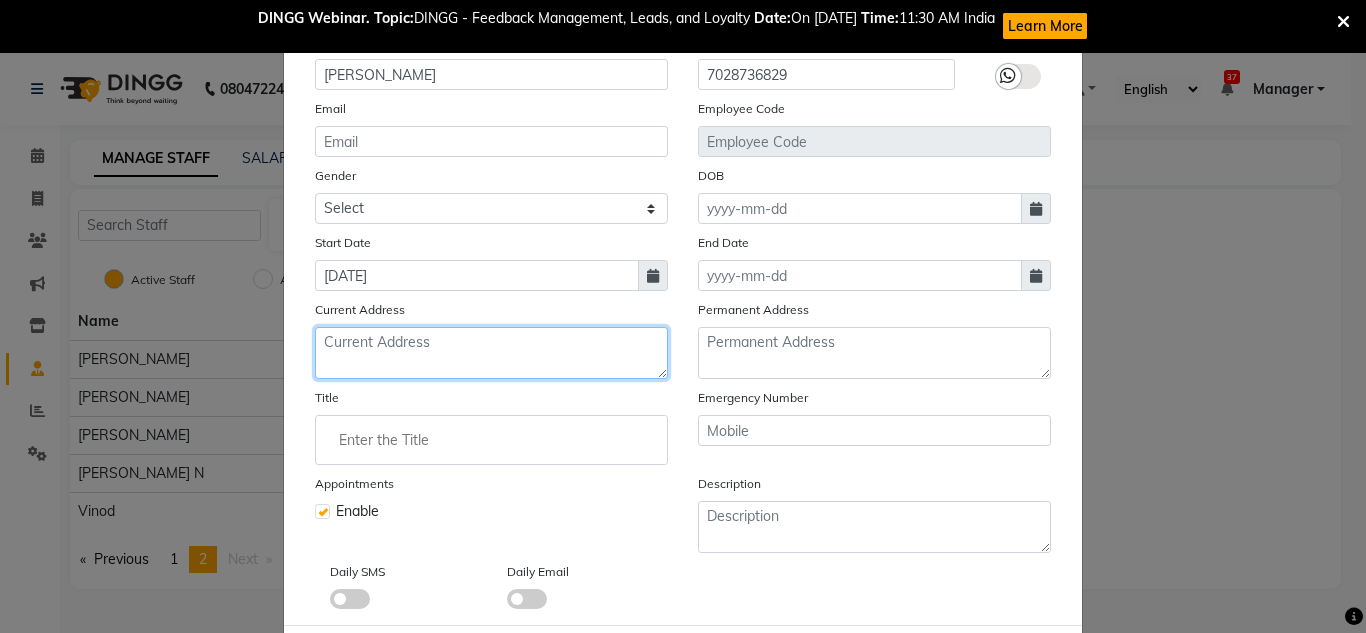 click 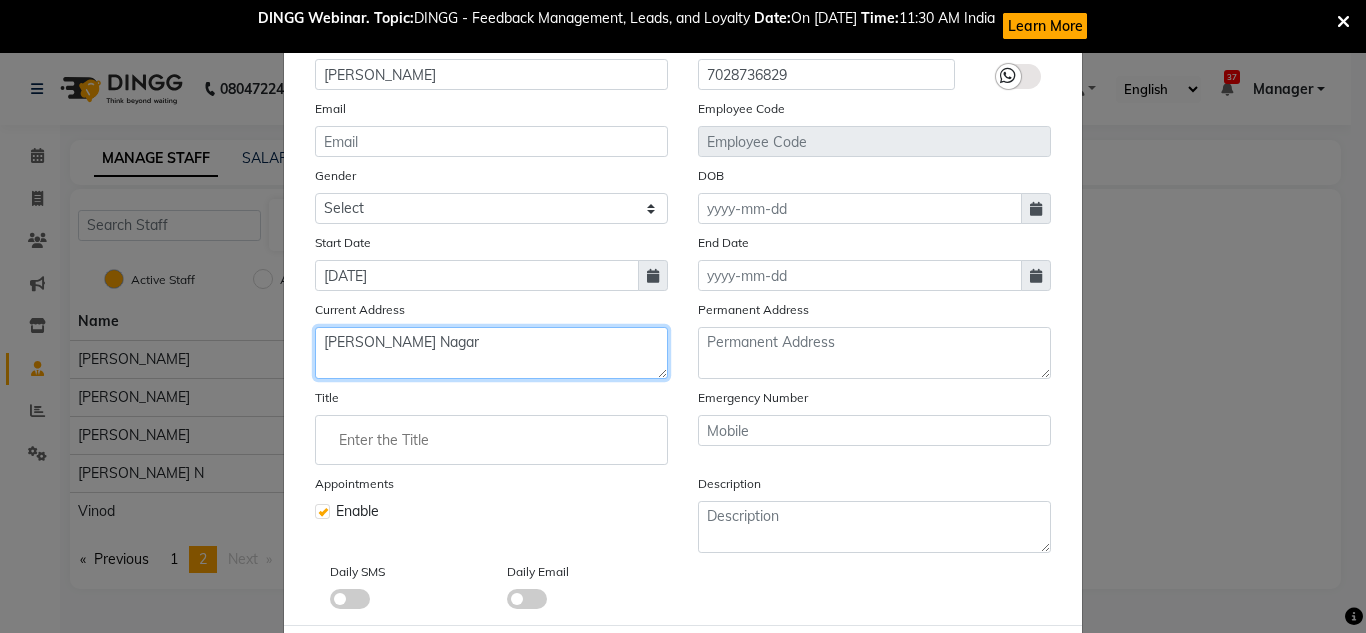 type on "[PERSON_NAME] Nagar" 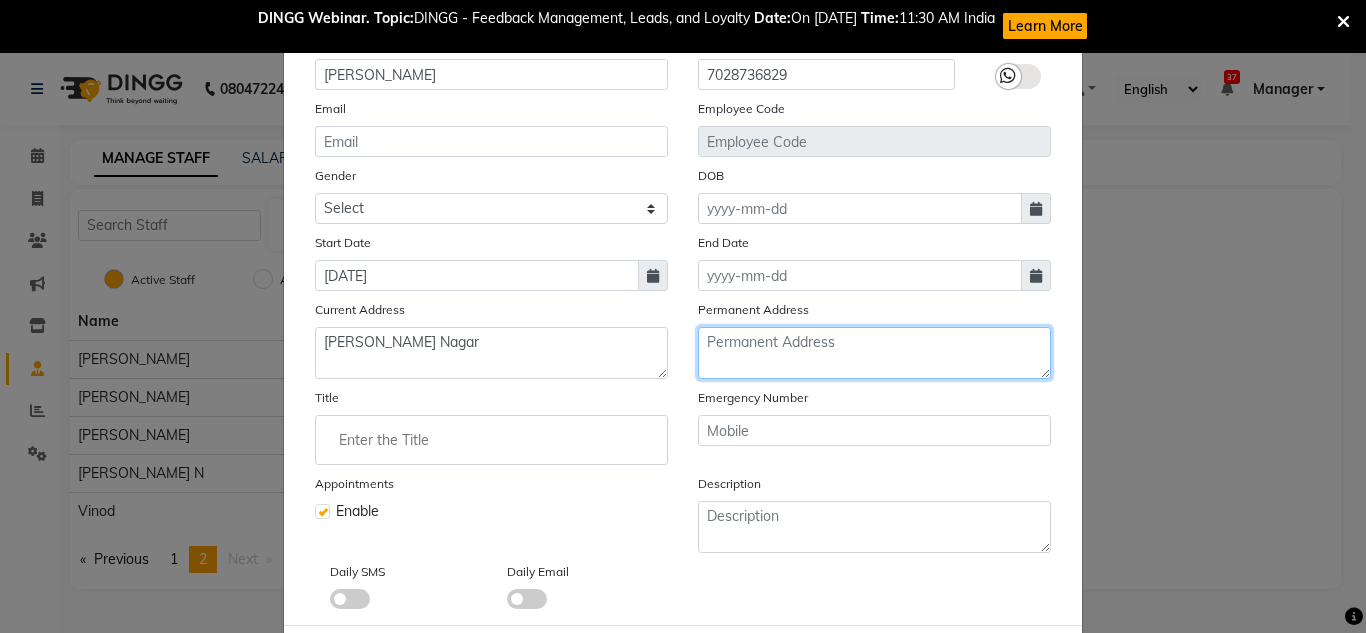 click 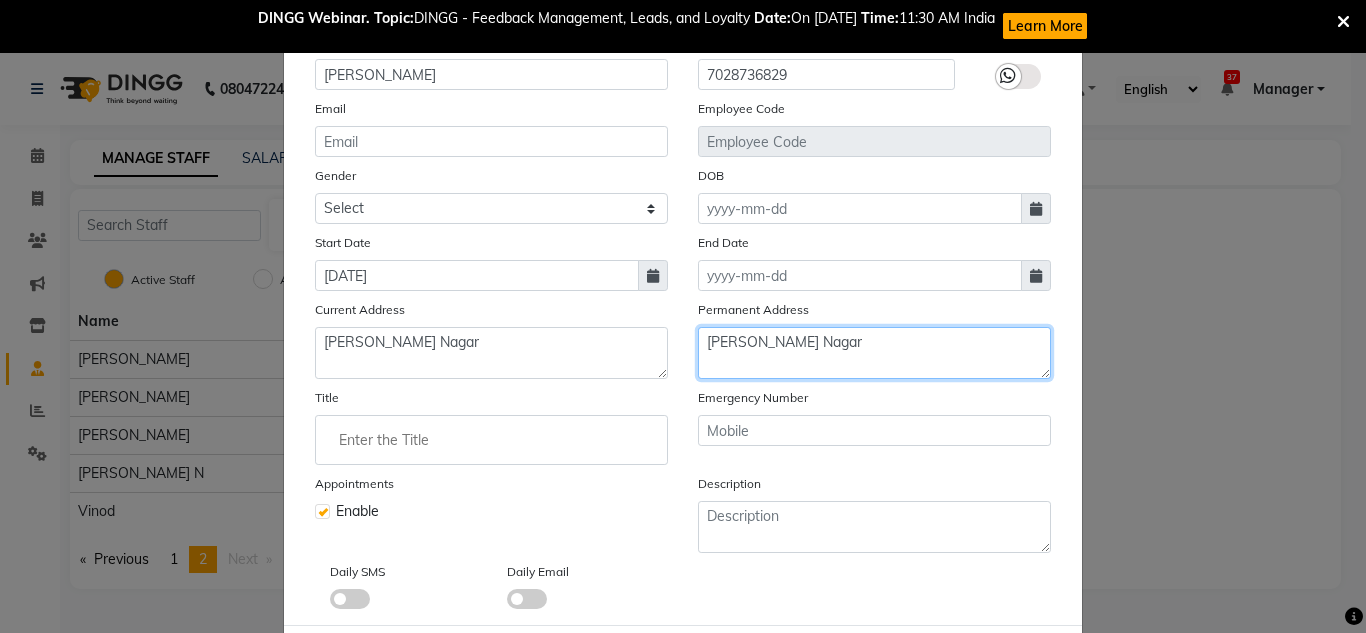 type on "[PERSON_NAME] Nagar" 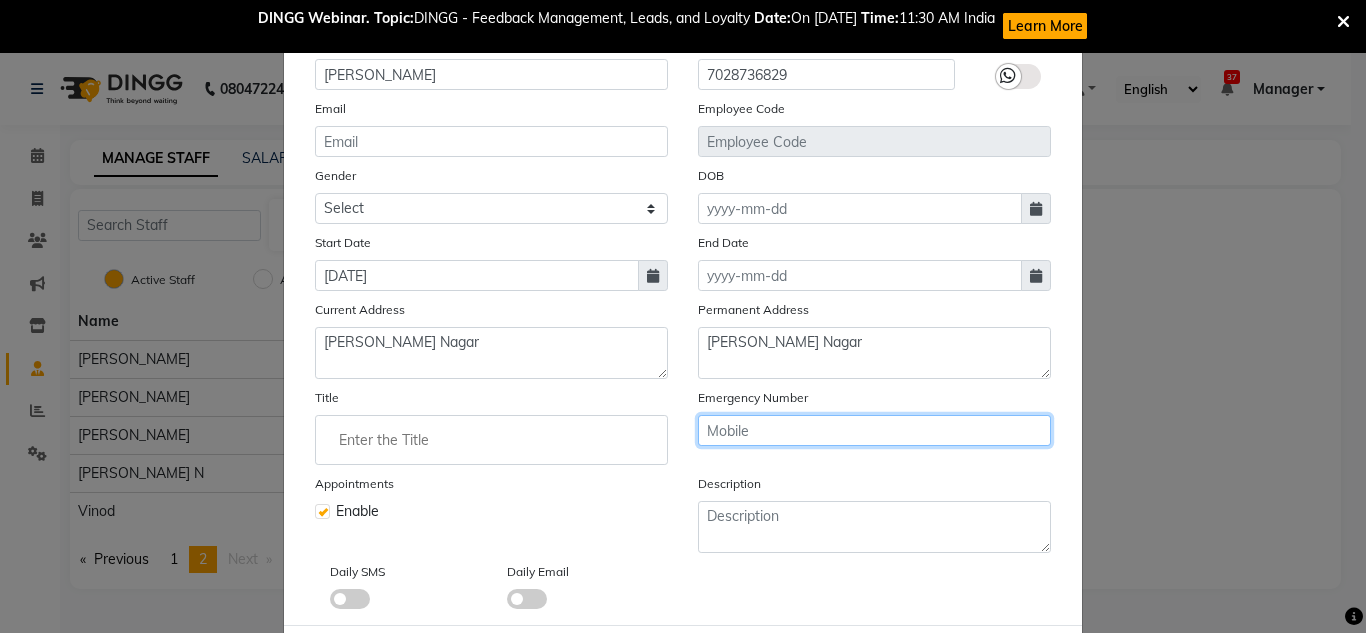 click 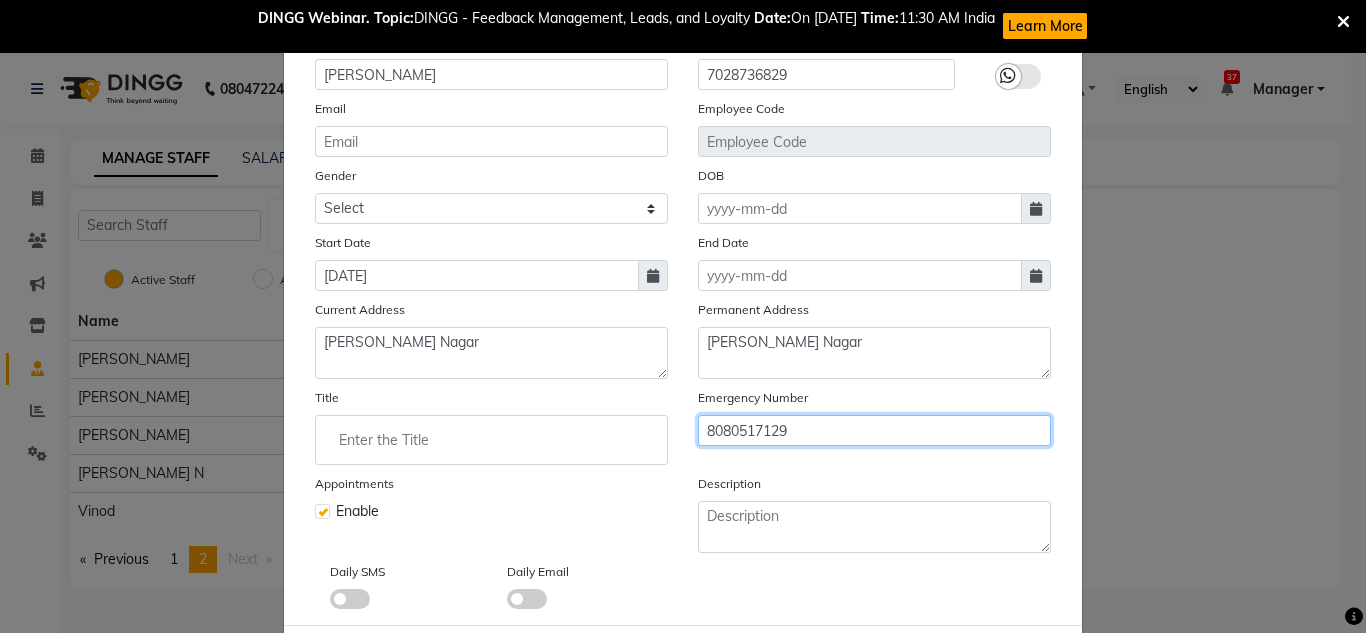 type on "8080517129" 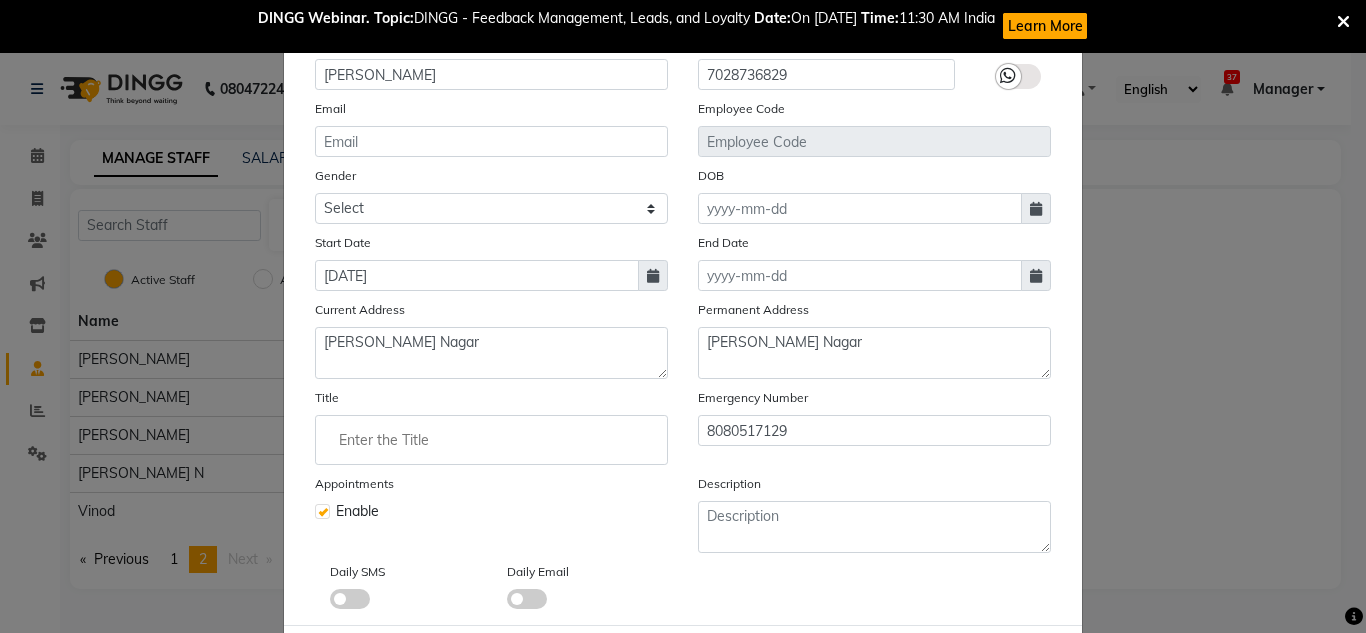 click 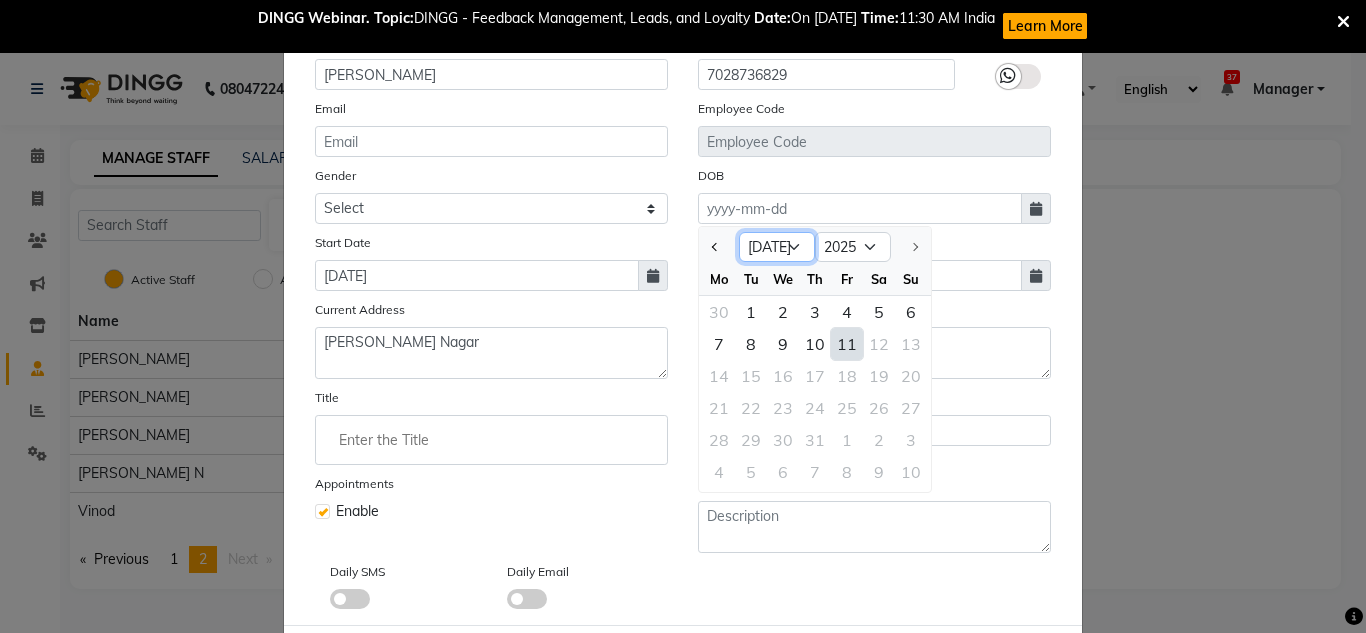 click on "Jan Feb Mar Apr May Jun [DATE]" 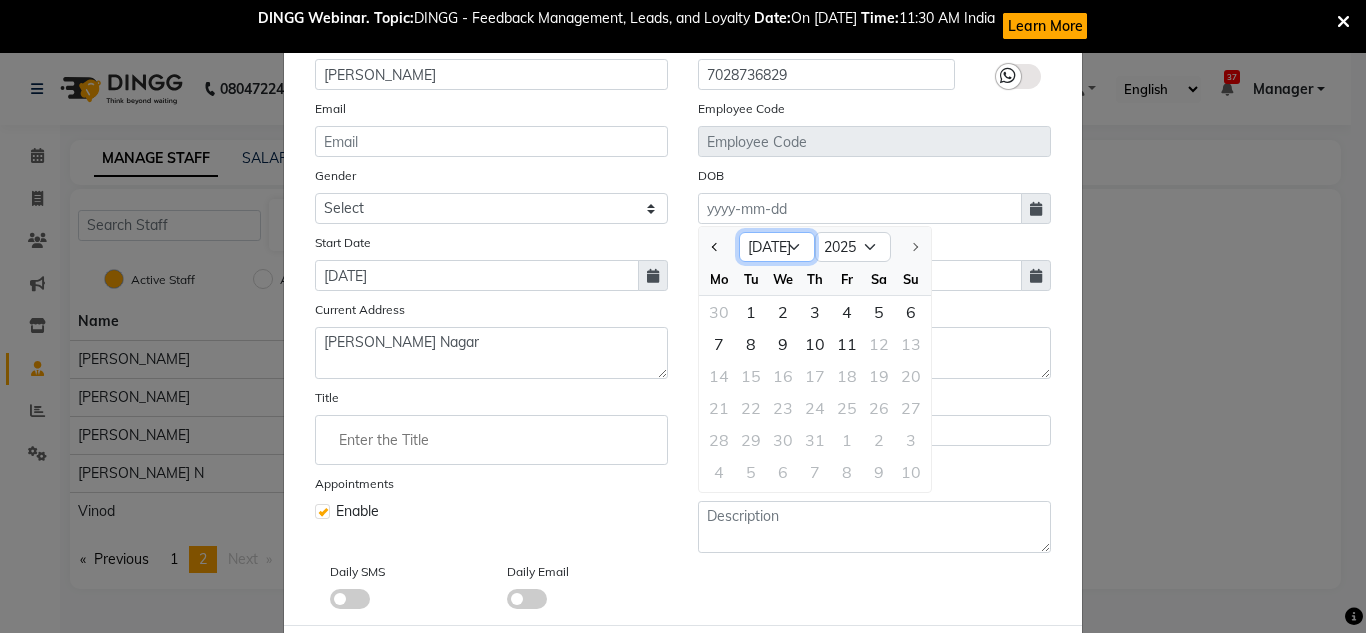 select on "5" 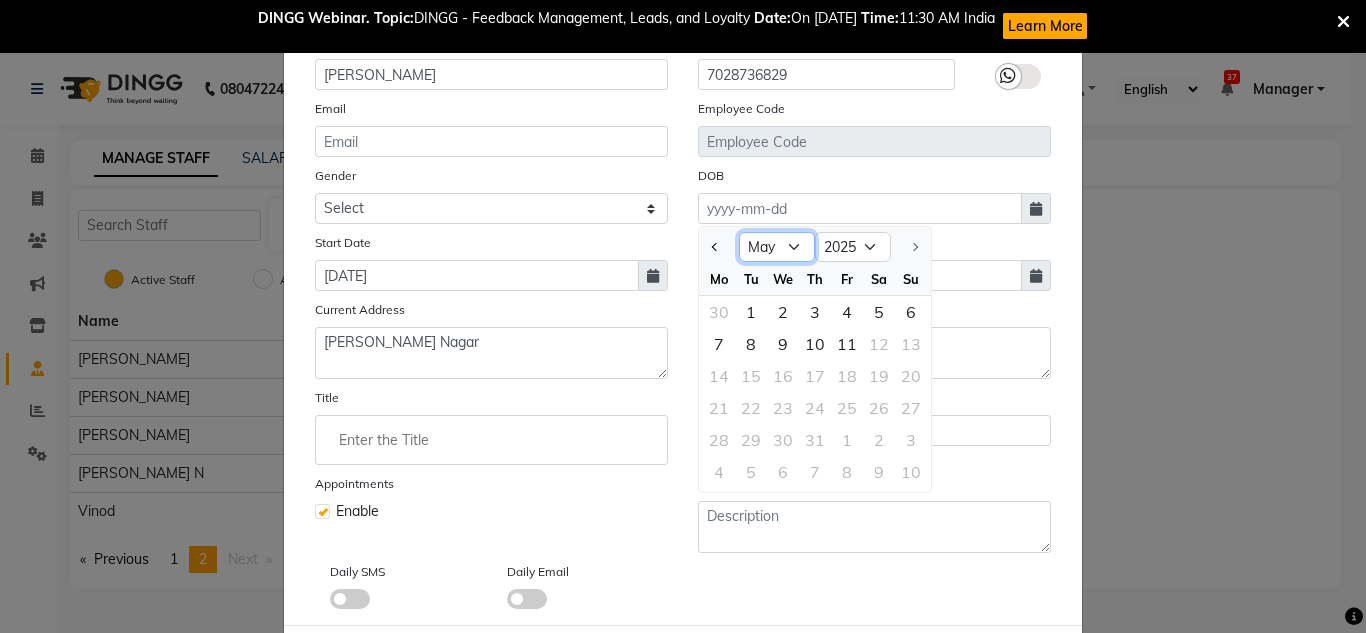 click on "Jan Feb Mar Apr May Jun [DATE]" 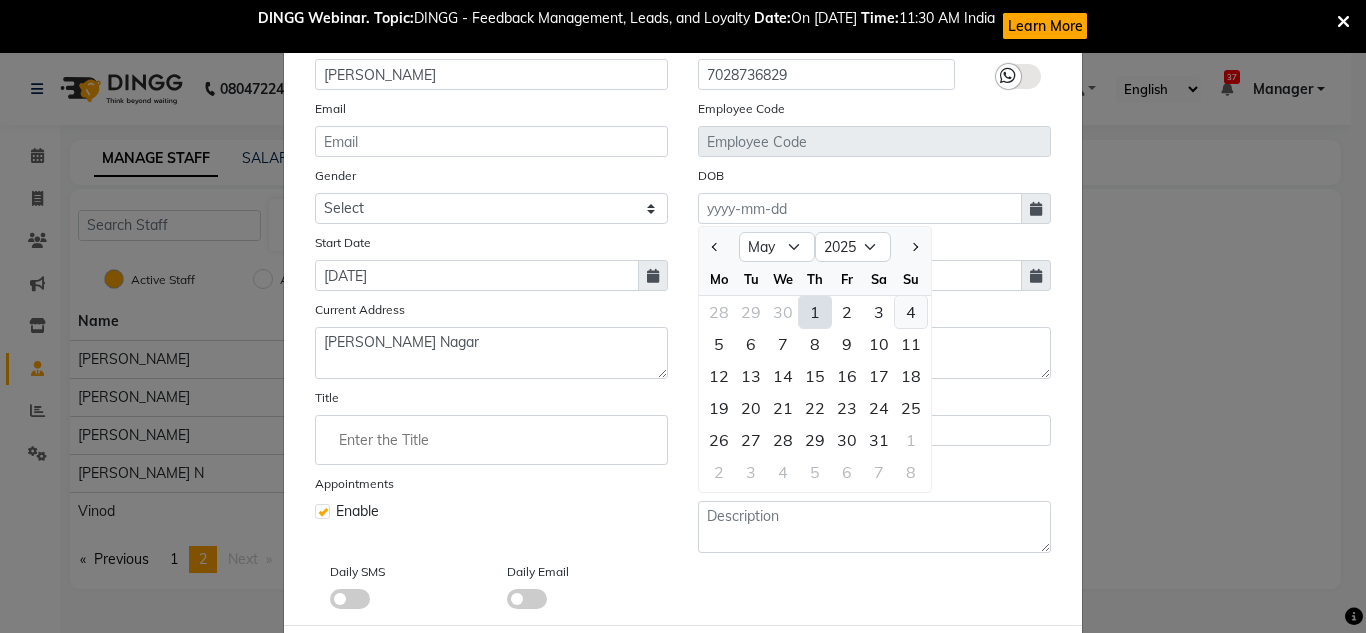 click on "4" 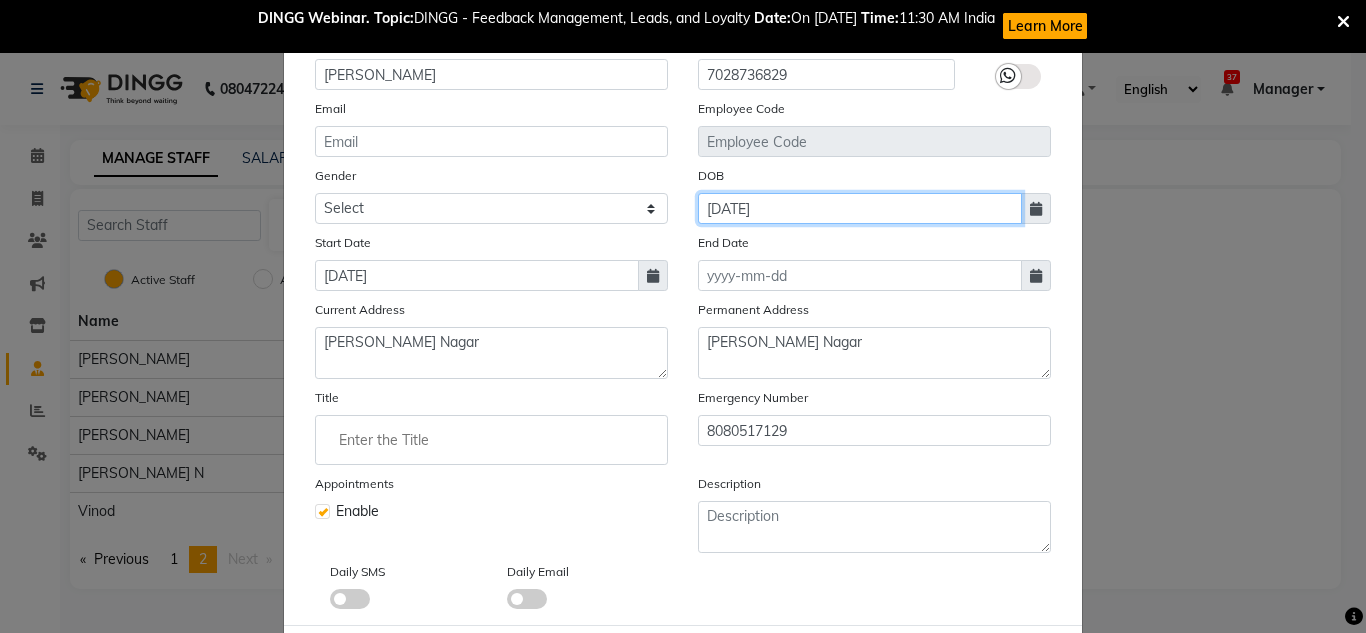 click on "[DATE]" 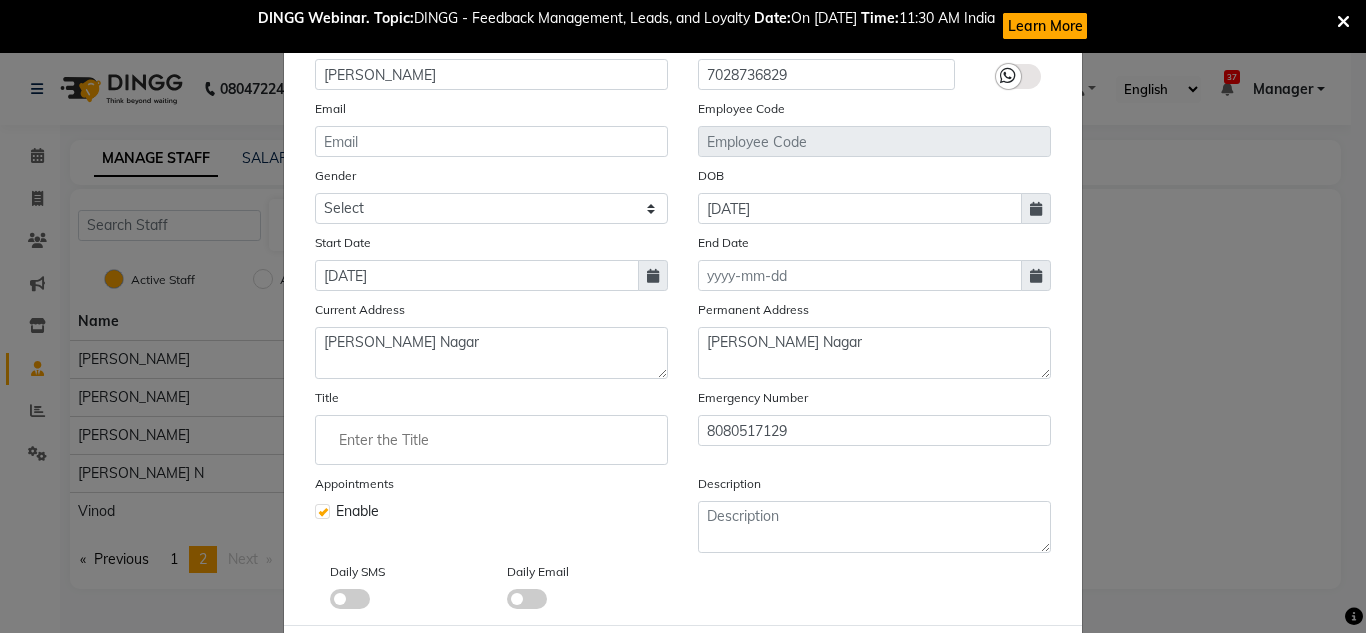 select on "5" 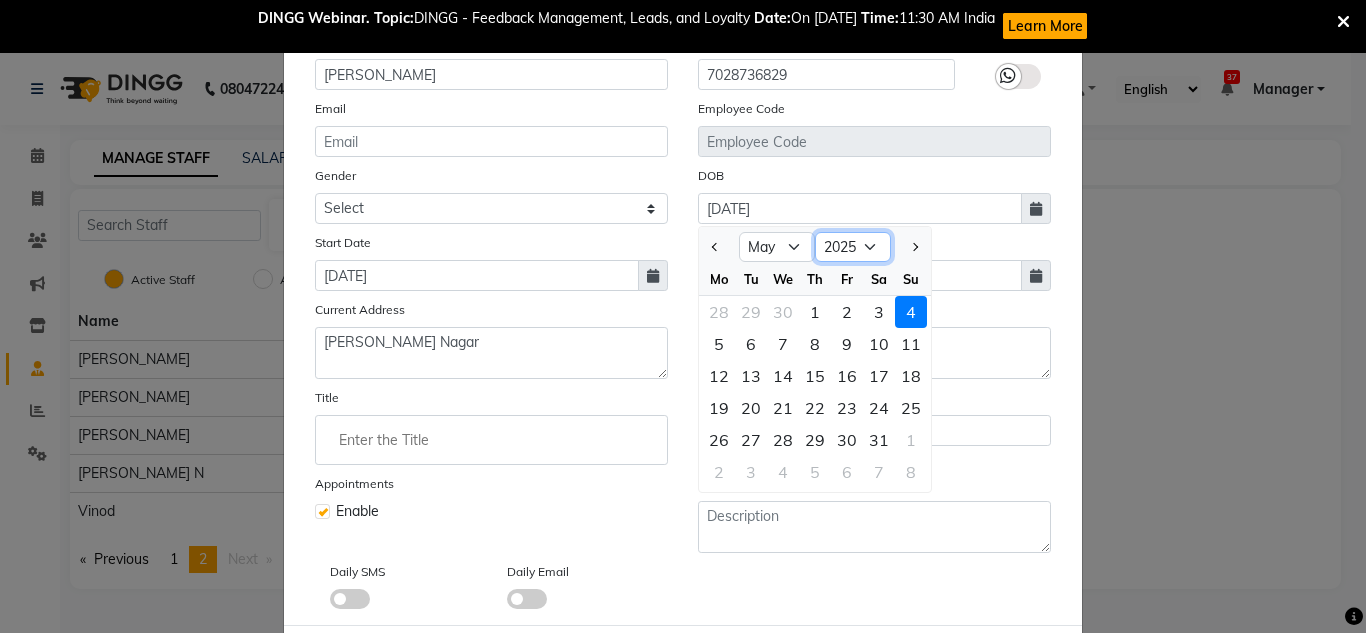 click on "1920 1921 1922 1923 1924 1925 1926 1927 1928 1929 1930 1931 1932 1933 1934 1935 1936 1937 1938 1939 1940 1941 1942 1943 1944 1945 1946 1947 1948 1949 1950 1951 1952 1953 1954 1955 1956 1957 1958 1959 1960 1961 1962 1963 1964 1965 1966 1967 1968 1969 1970 1971 1972 1973 1974 1975 1976 1977 1978 1979 1980 1981 1982 1983 1984 1985 1986 1987 1988 1989 1990 1991 1992 1993 1994 1995 1996 1997 1998 1999 2000 2001 2002 2003 2004 2005 2006 2007 2008 2009 2010 2011 2012 2013 2014 2015 2016 2017 2018 2019 2020 2021 2022 2023 2024 2025" 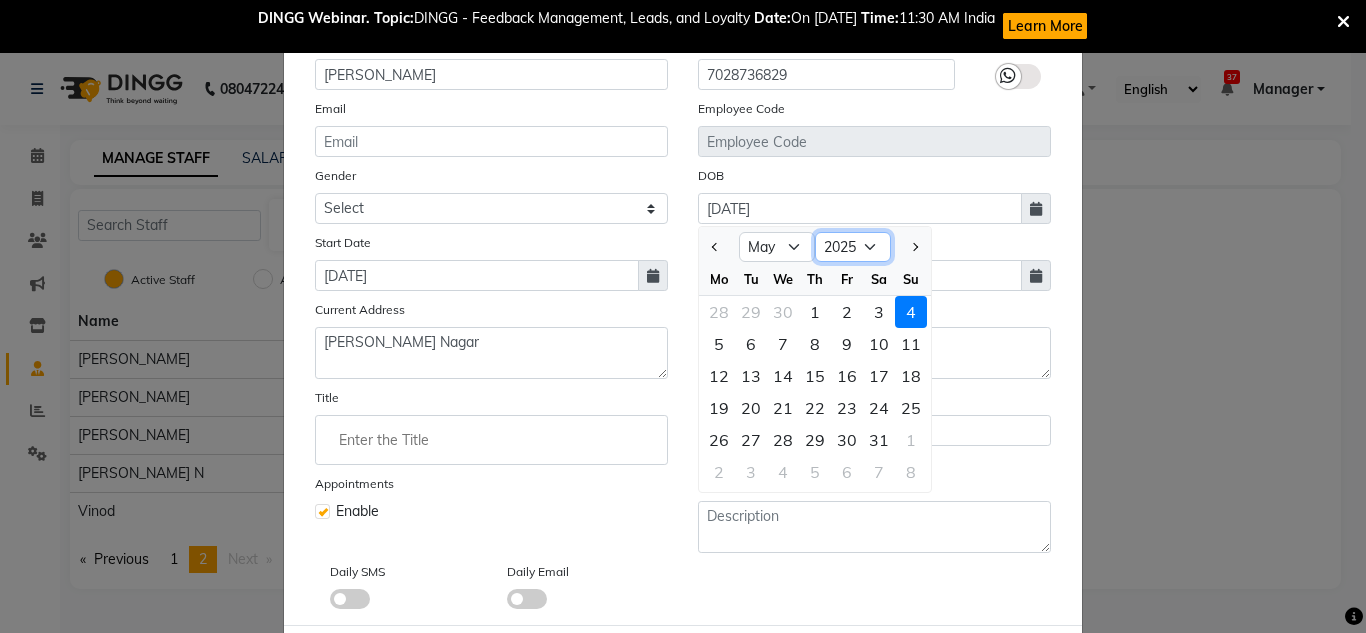 select on "2004" 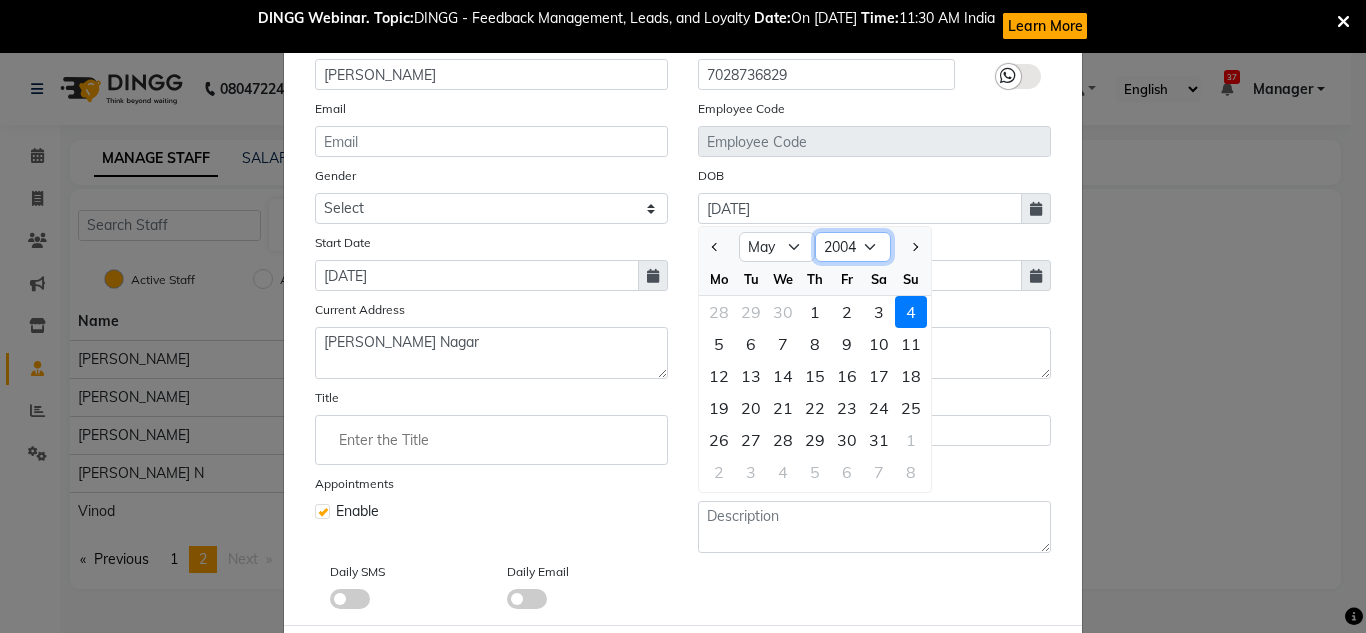 click on "1920 1921 1922 1923 1924 1925 1926 1927 1928 1929 1930 1931 1932 1933 1934 1935 1936 1937 1938 1939 1940 1941 1942 1943 1944 1945 1946 1947 1948 1949 1950 1951 1952 1953 1954 1955 1956 1957 1958 1959 1960 1961 1962 1963 1964 1965 1966 1967 1968 1969 1970 1971 1972 1973 1974 1975 1976 1977 1978 1979 1980 1981 1982 1983 1984 1985 1986 1987 1988 1989 1990 1991 1992 1993 1994 1995 1996 1997 1998 1999 2000 2001 2002 2003 2004 2005 2006 2007 2008 2009 2010 2011 2012 2013 2014 2015 2016 2017 2018 2019 2020 2021 2022 2023 2024 2025" 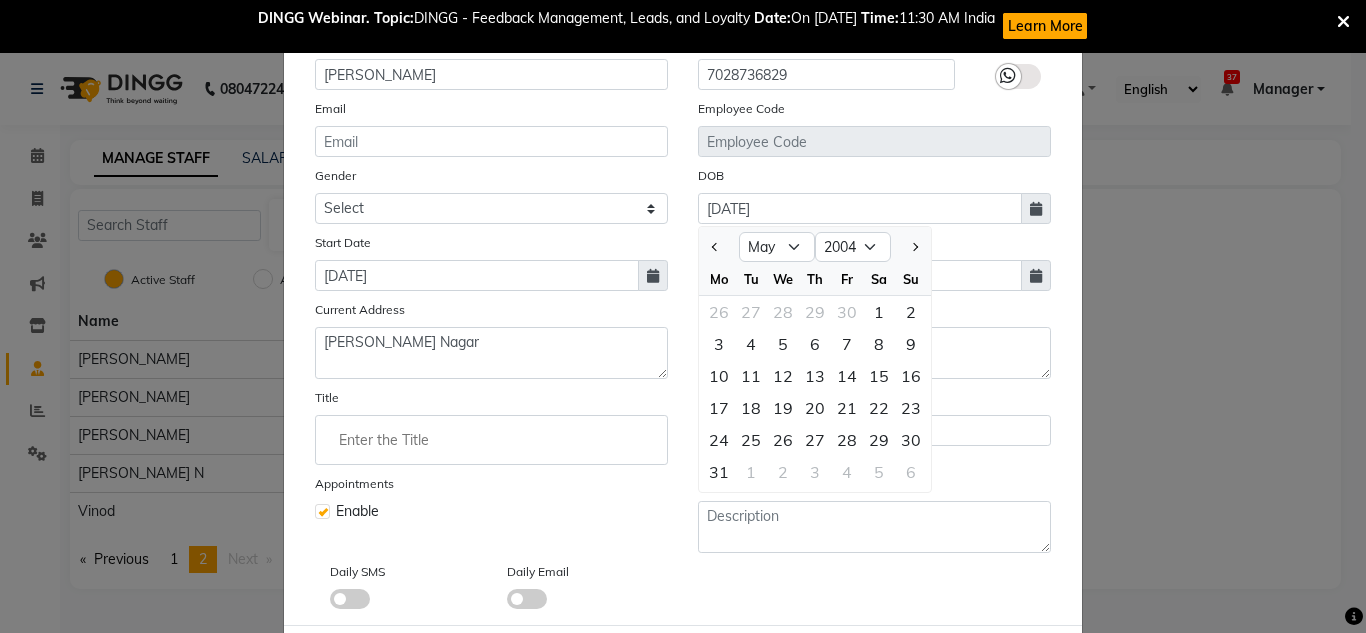click on "Permanent Address [PERSON_NAME][GEOGRAPHIC_DATA]" 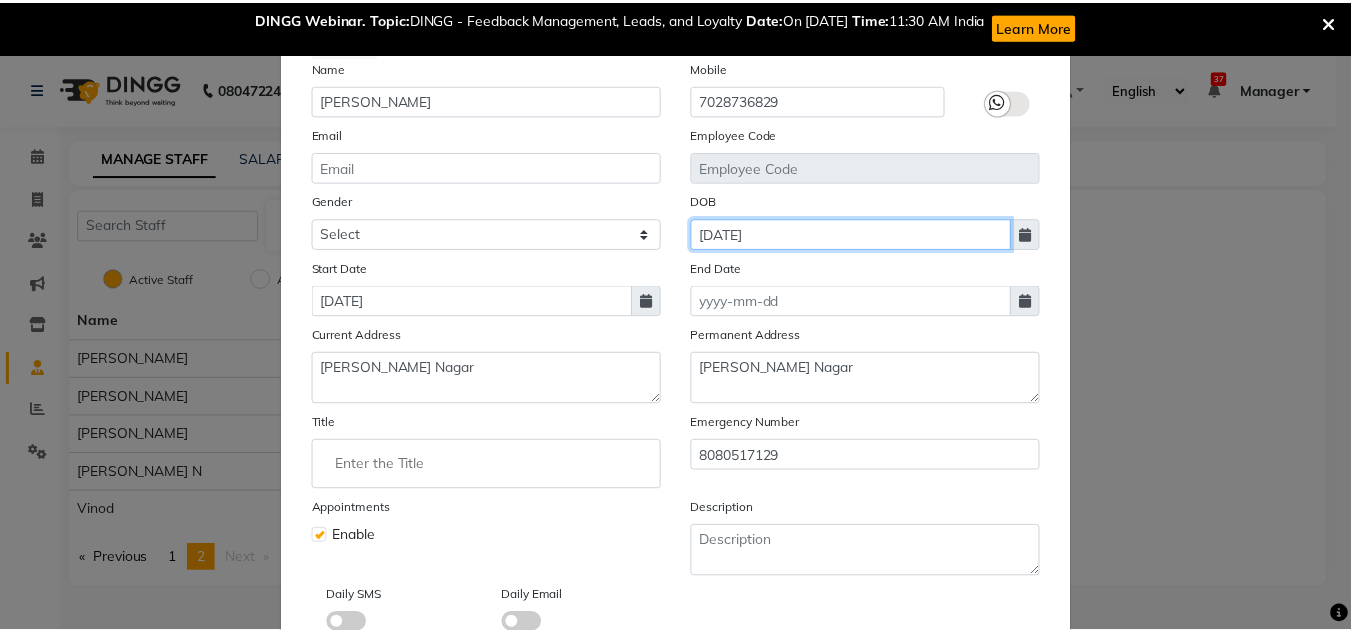 scroll, scrollTop: 249, scrollLeft: 0, axis: vertical 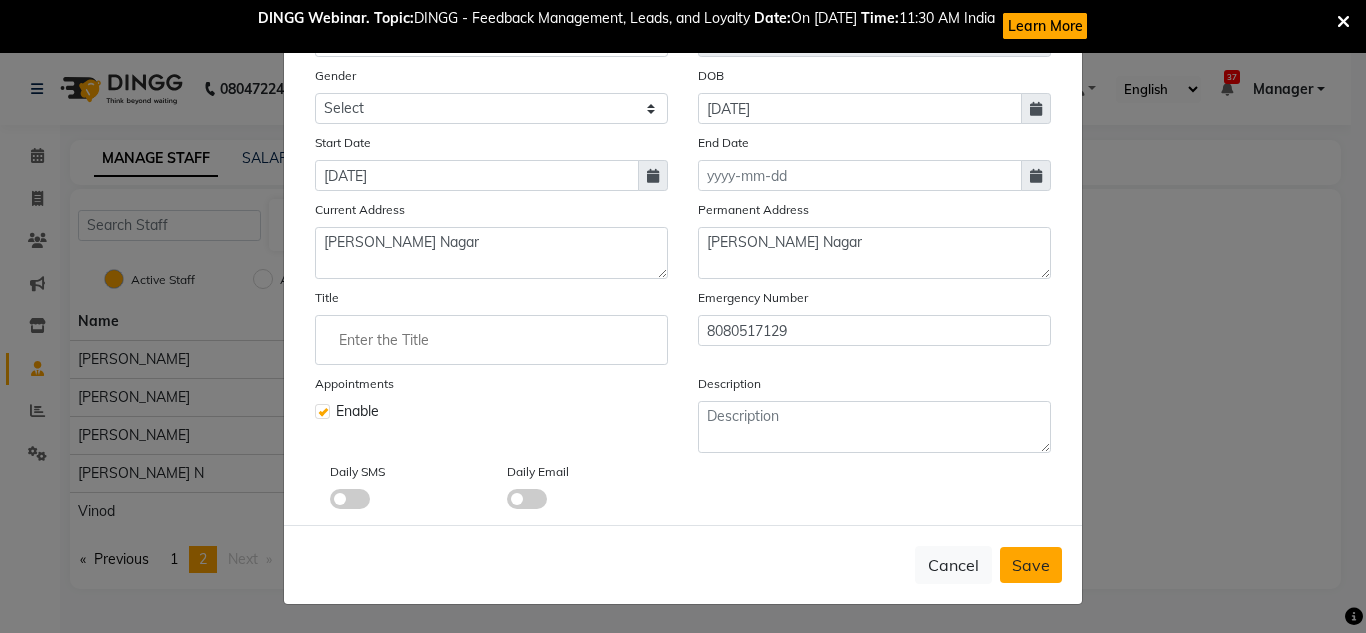 click on "Save" at bounding box center (1031, 565) 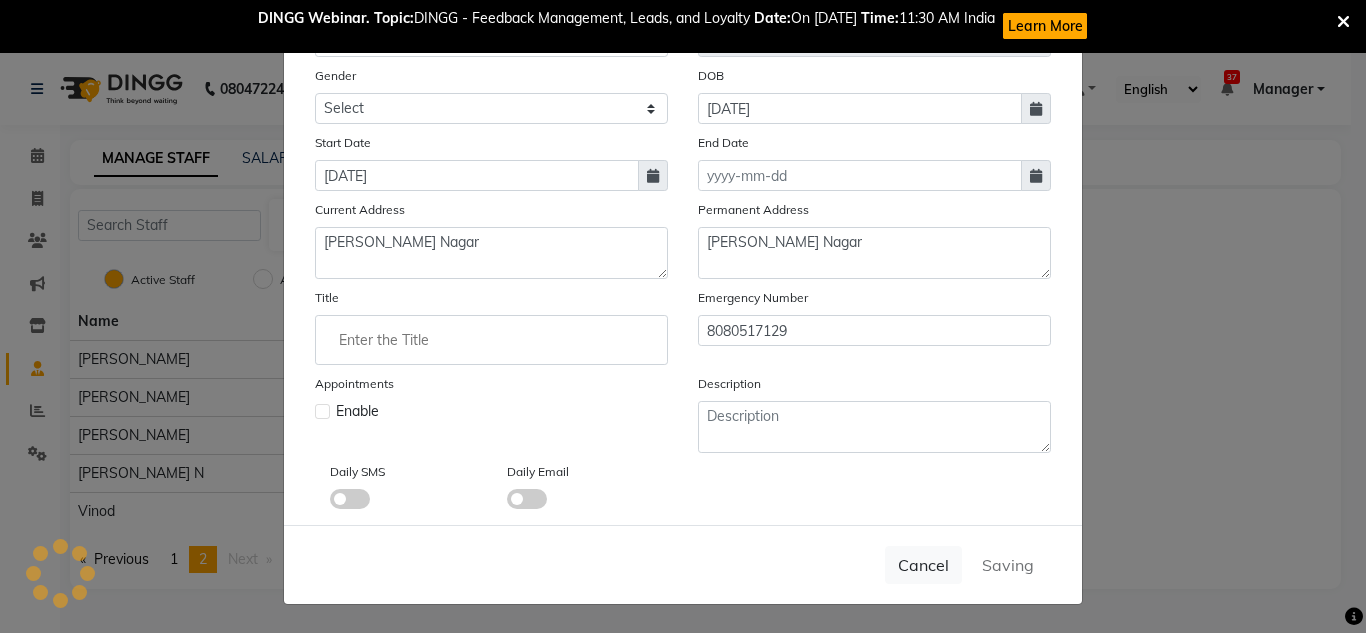 type 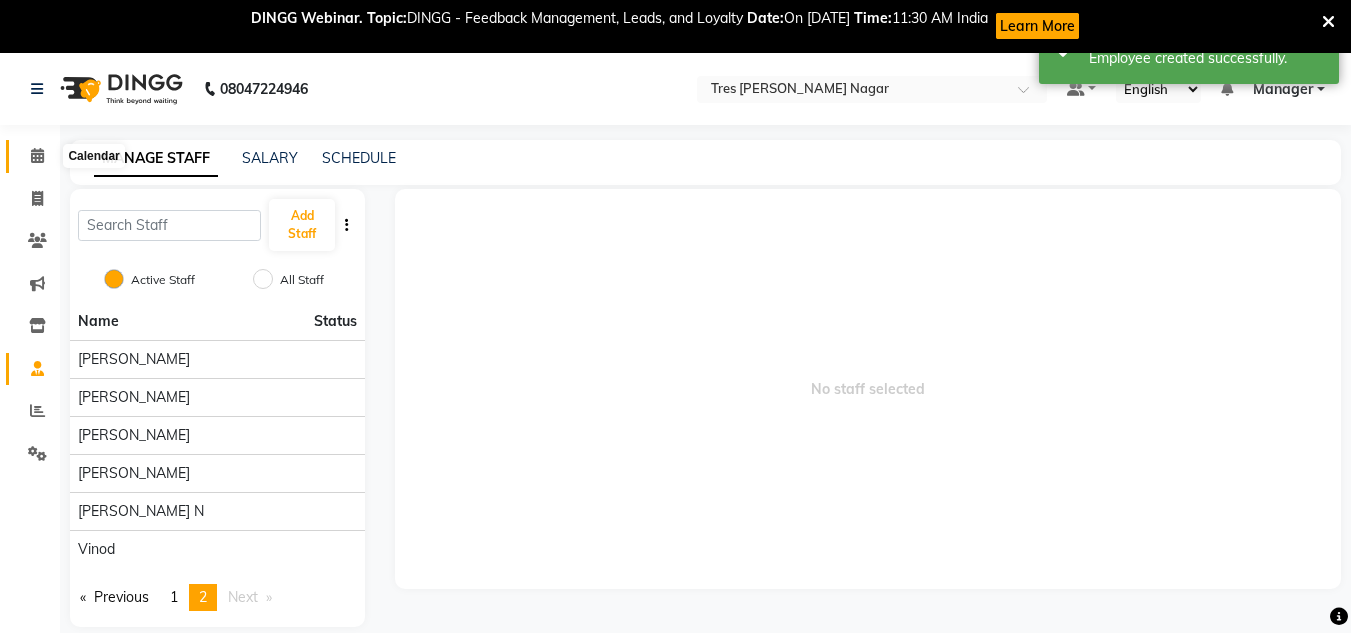 click 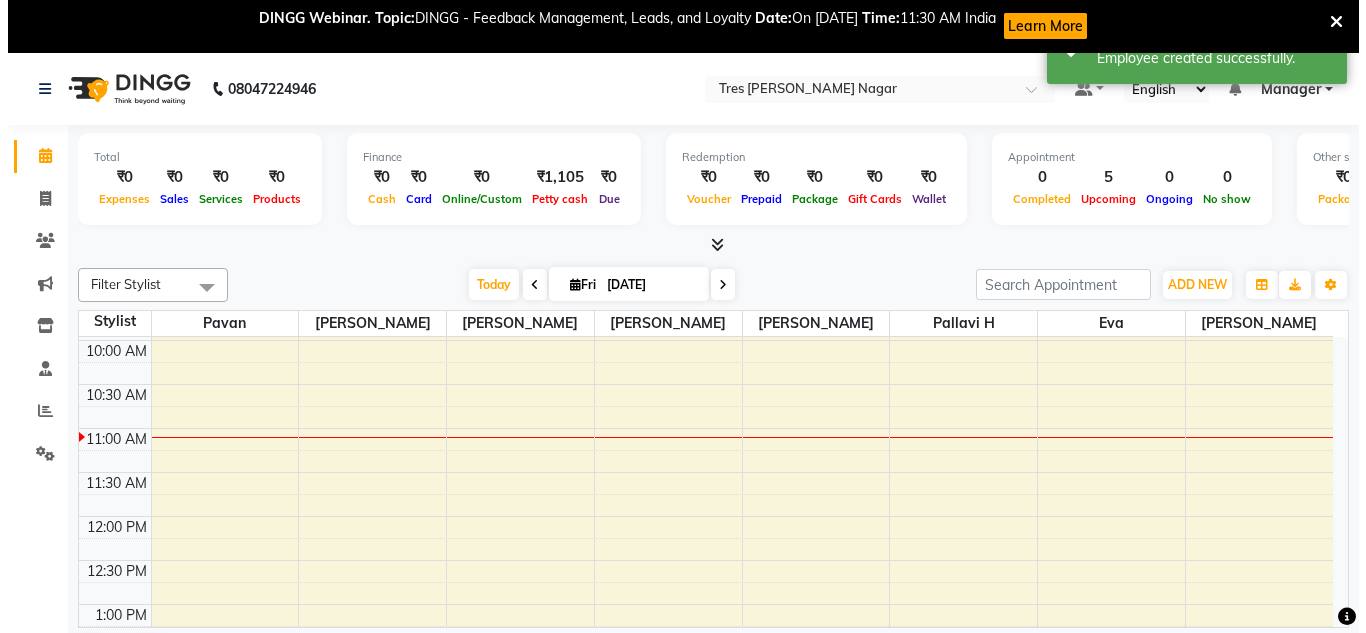 scroll, scrollTop: 65, scrollLeft: 0, axis: vertical 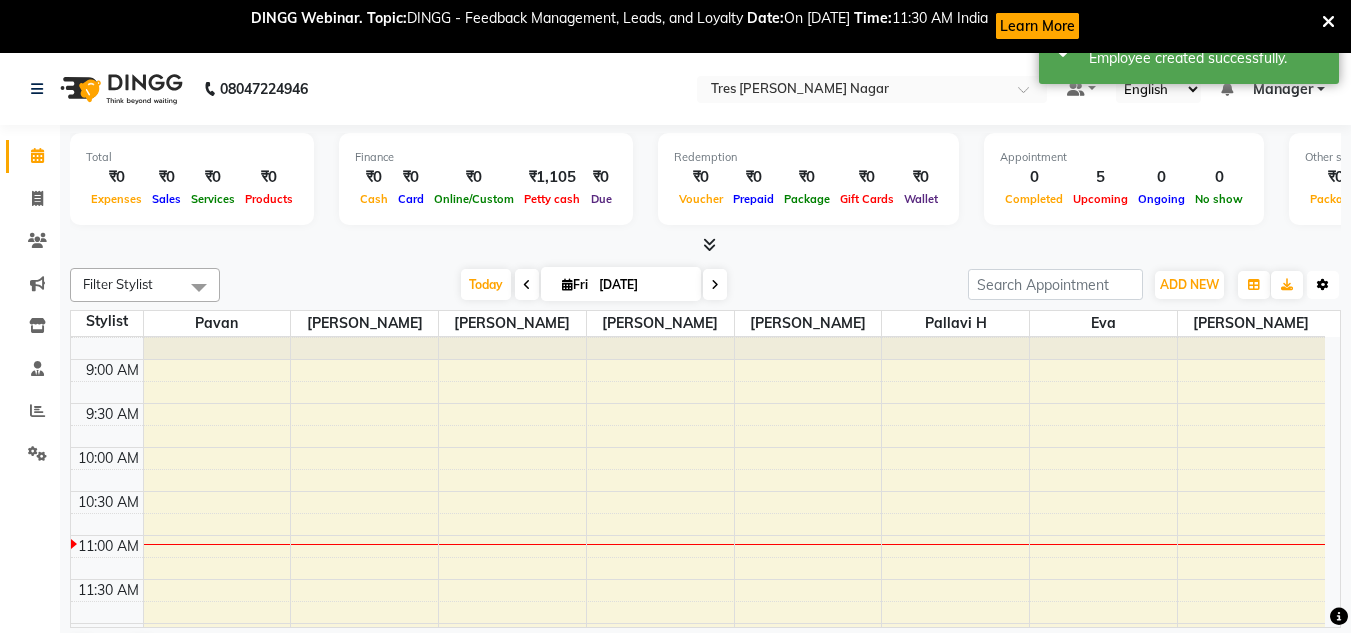 click on "Toggle Dropdown" at bounding box center (1323, 285) 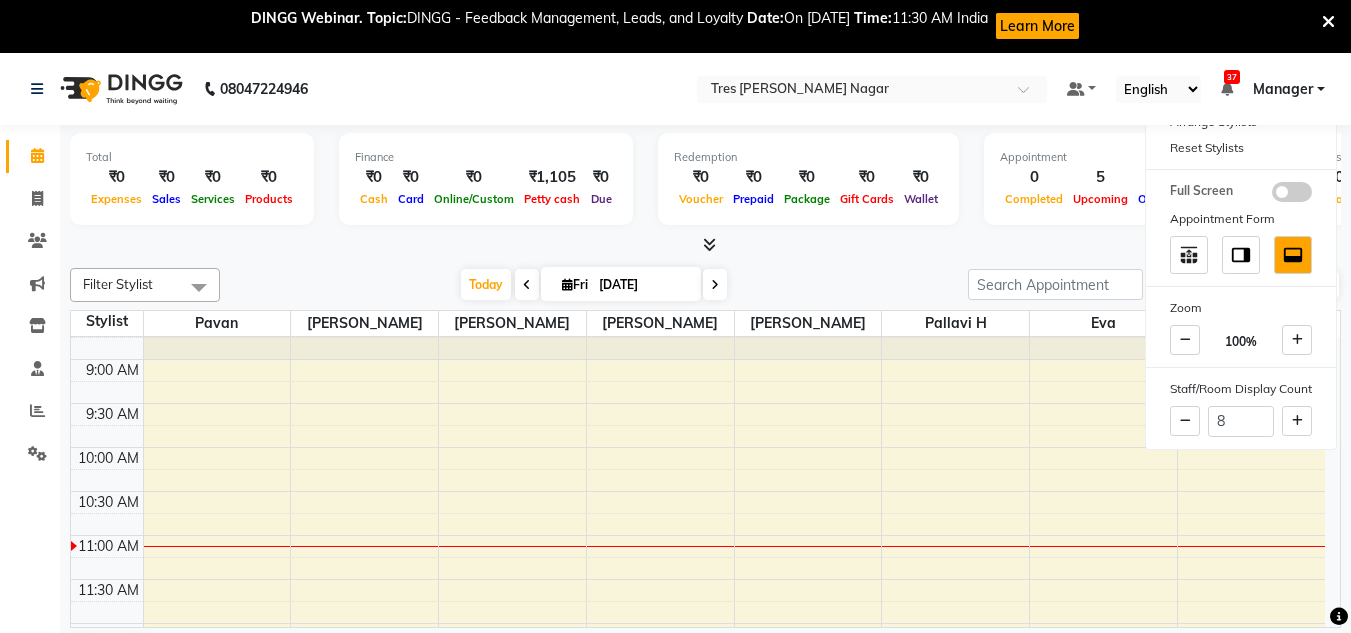 click at bounding box center [1328, 22] 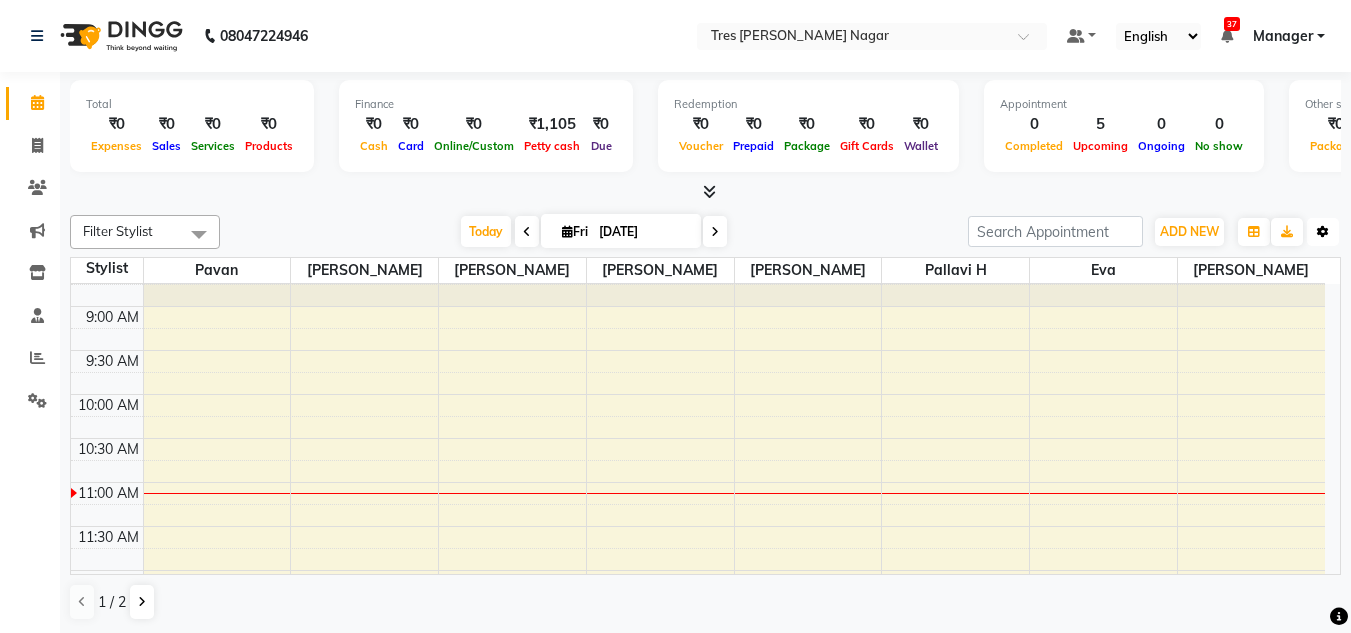 click on "Toggle Dropdown" at bounding box center [1323, 232] 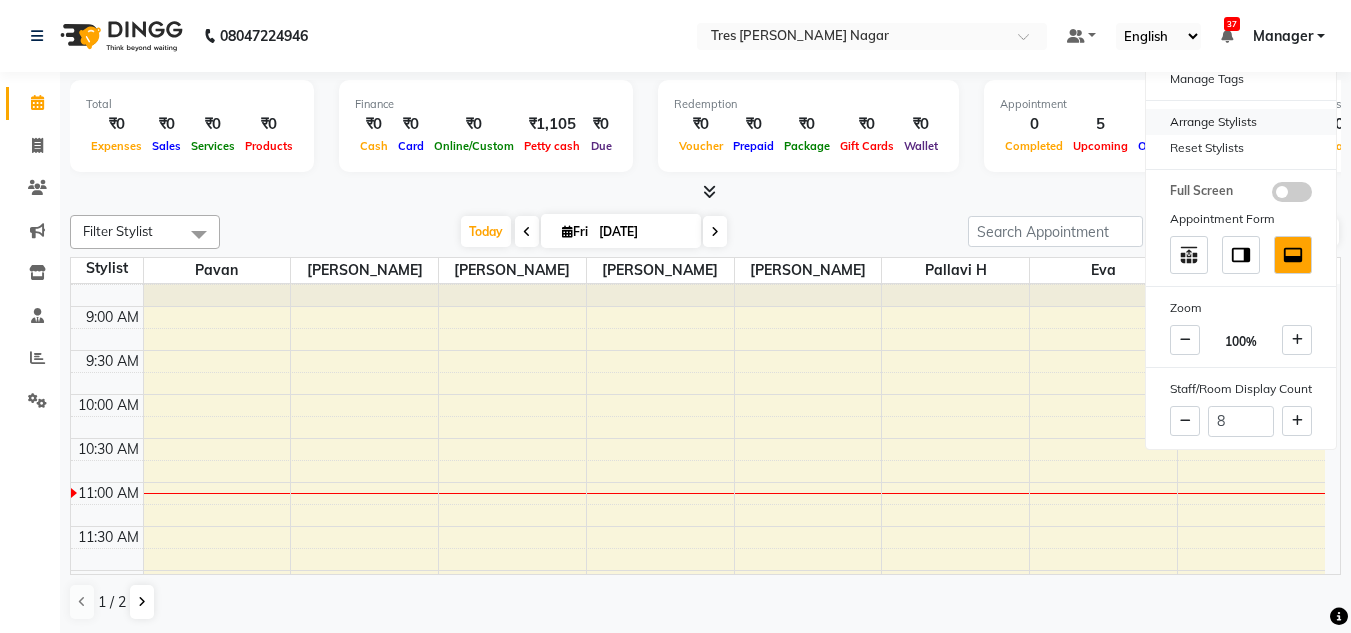 click on "Arrange Stylists" at bounding box center [1241, 122] 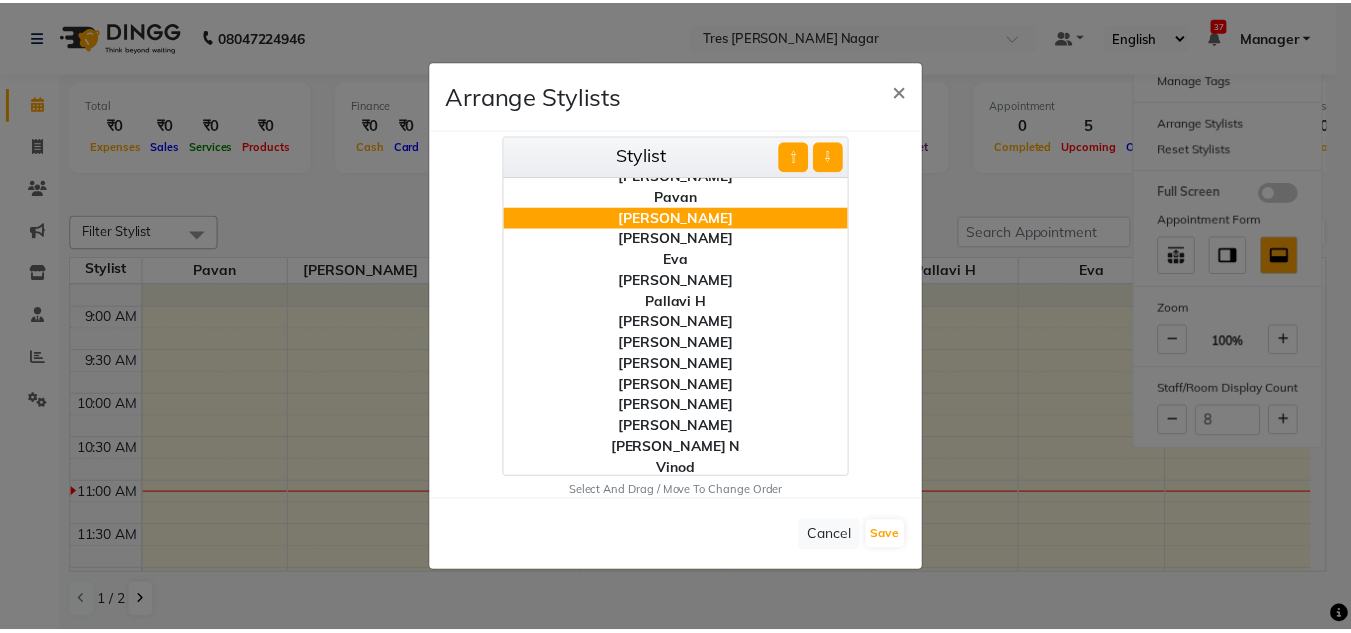 scroll, scrollTop: 15, scrollLeft: 0, axis: vertical 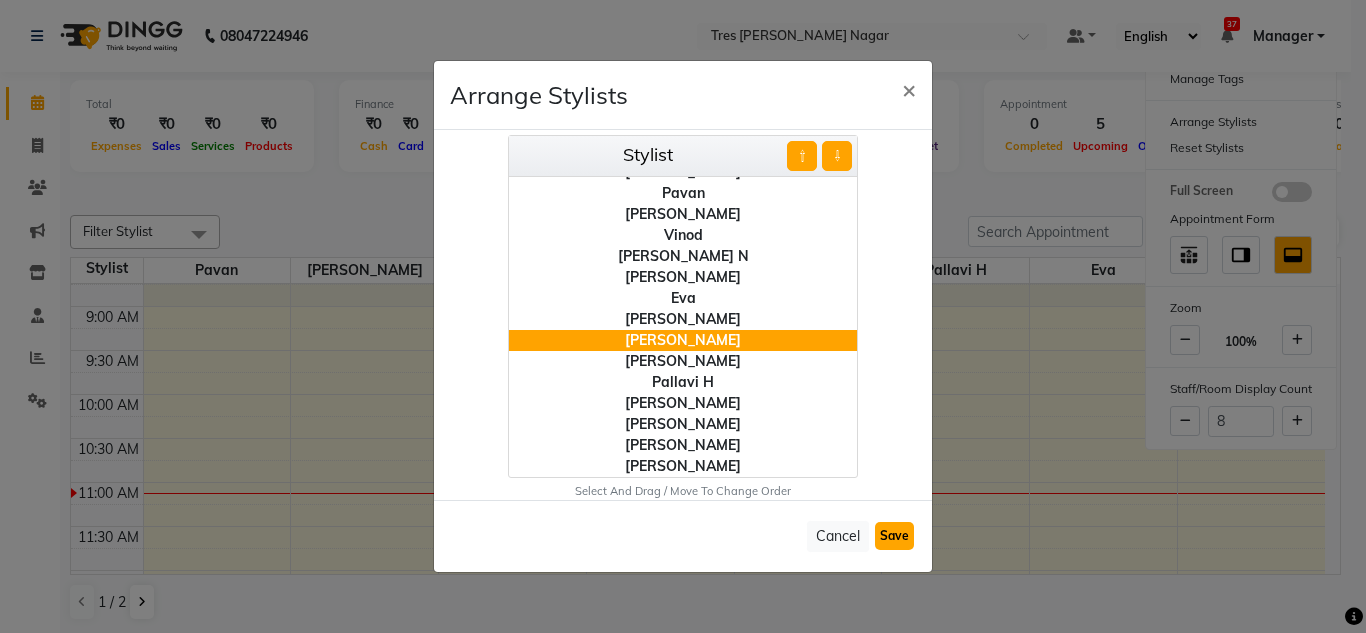 click on "Save" 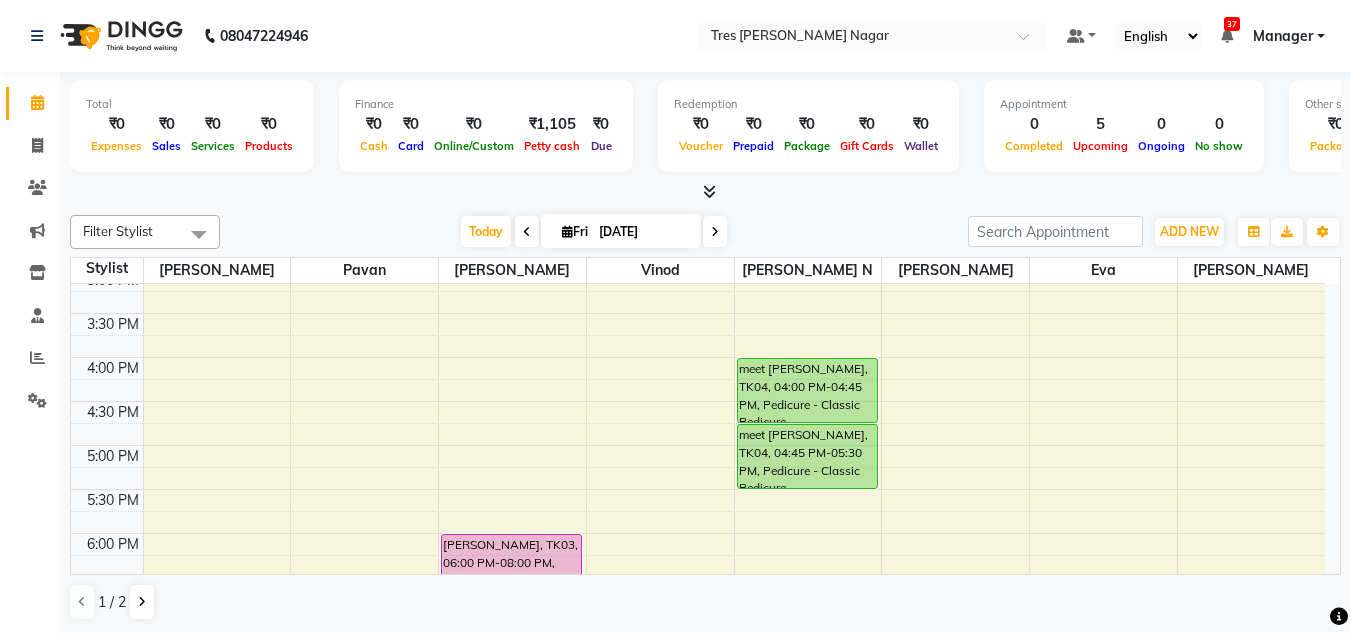 scroll, scrollTop: 553, scrollLeft: 0, axis: vertical 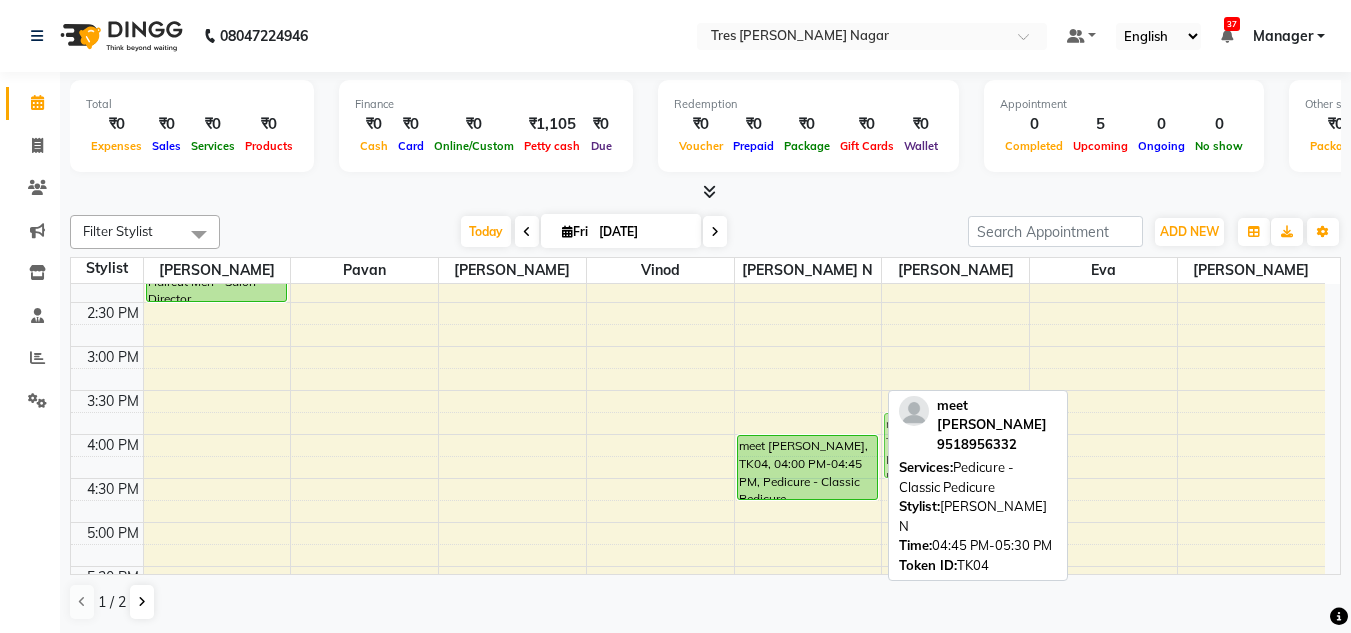 drag, startPoint x: 810, startPoint y: 536, endPoint x: 942, endPoint y: 454, distance: 155.39627 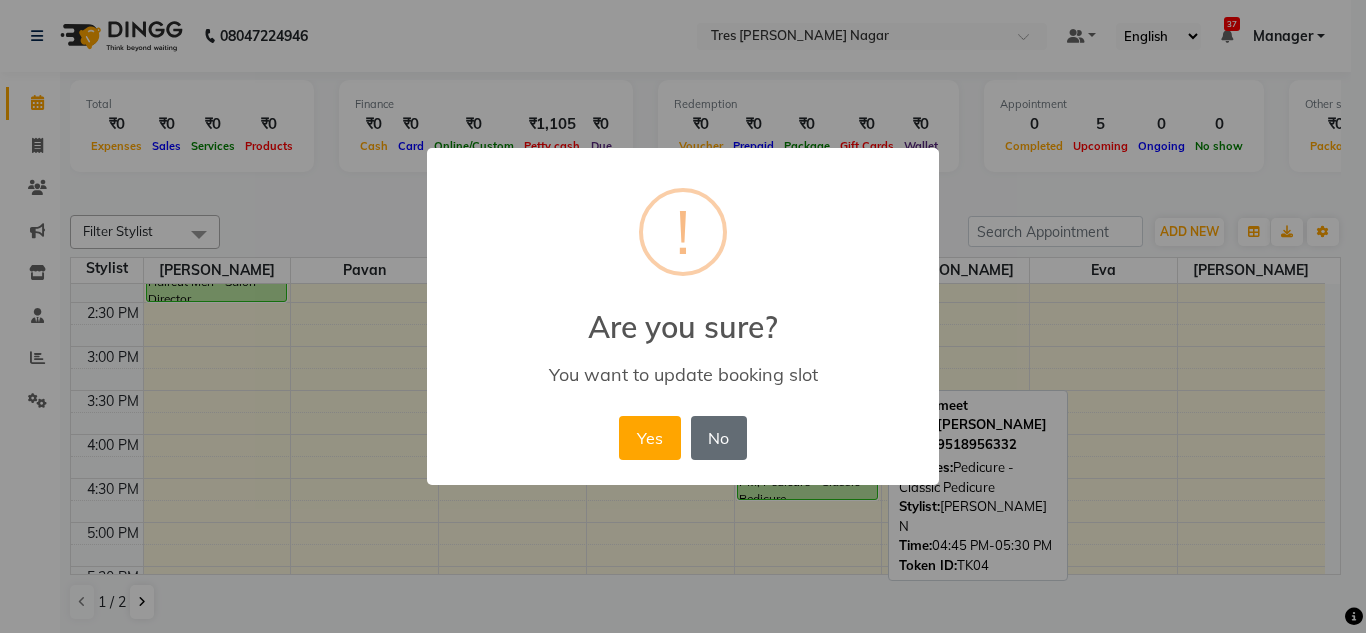 click on "No" at bounding box center [719, 438] 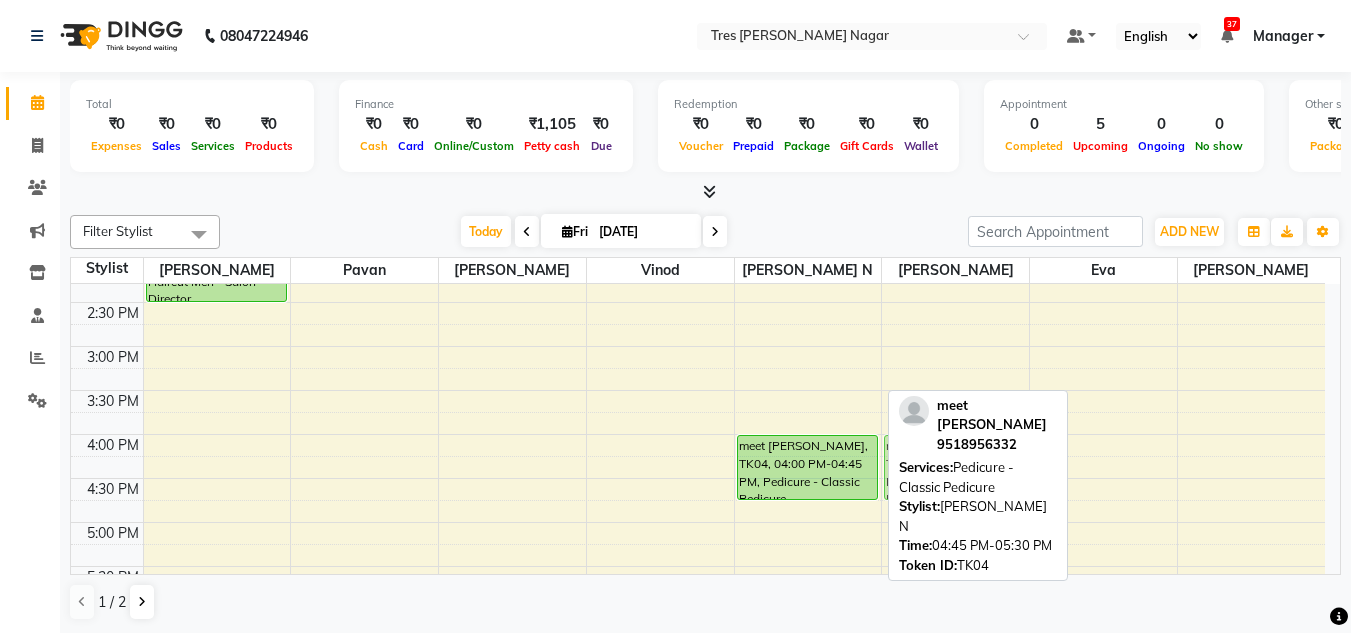 drag, startPoint x: 839, startPoint y: 523, endPoint x: 958, endPoint y: 454, distance: 137.55727 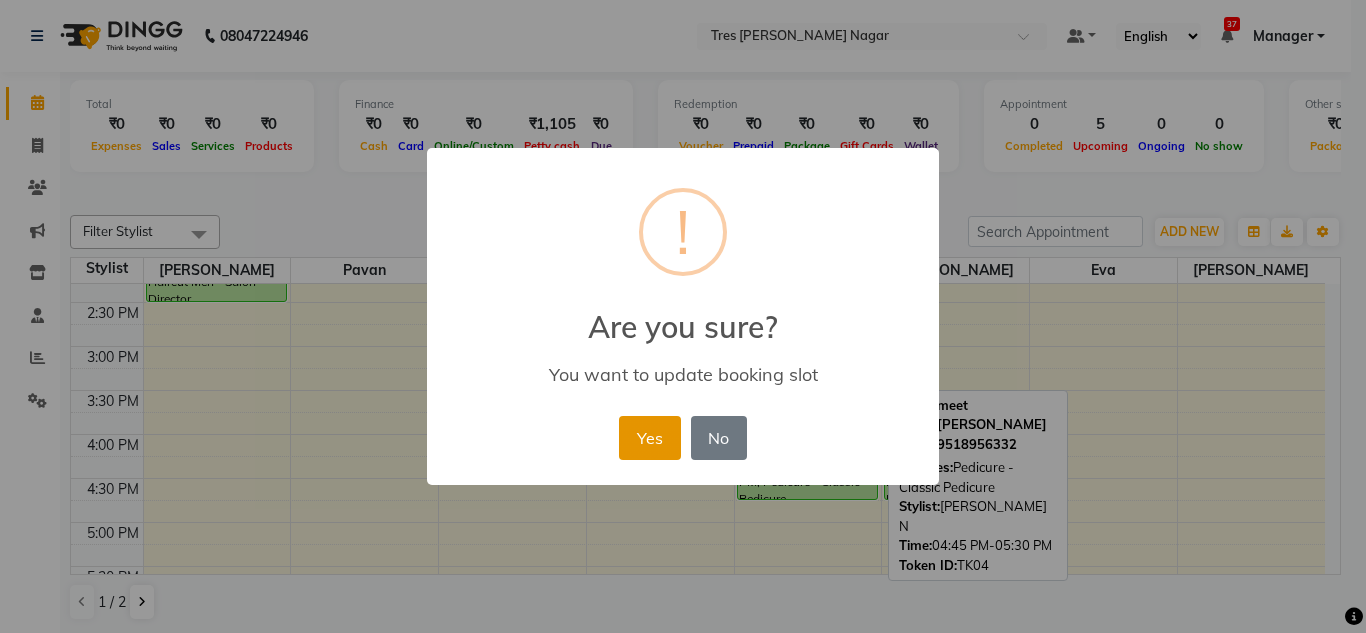 click on "Yes" at bounding box center [649, 438] 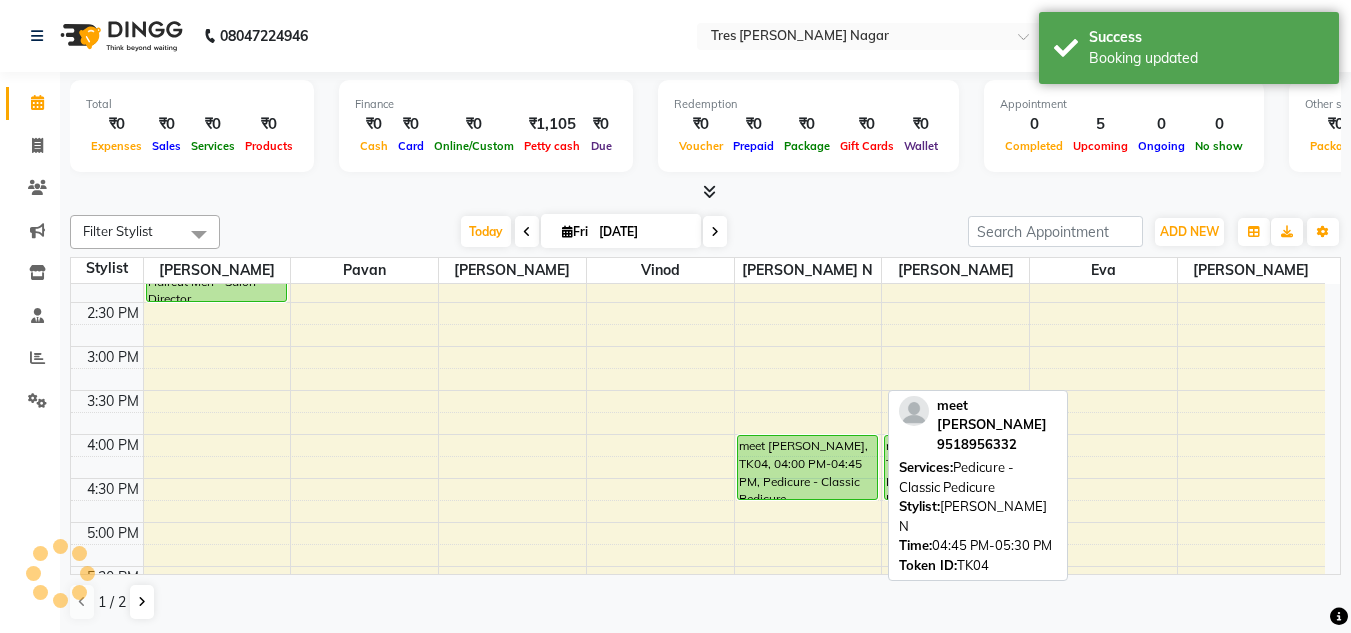 scroll, scrollTop: 653, scrollLeft: 0, axis: vertical 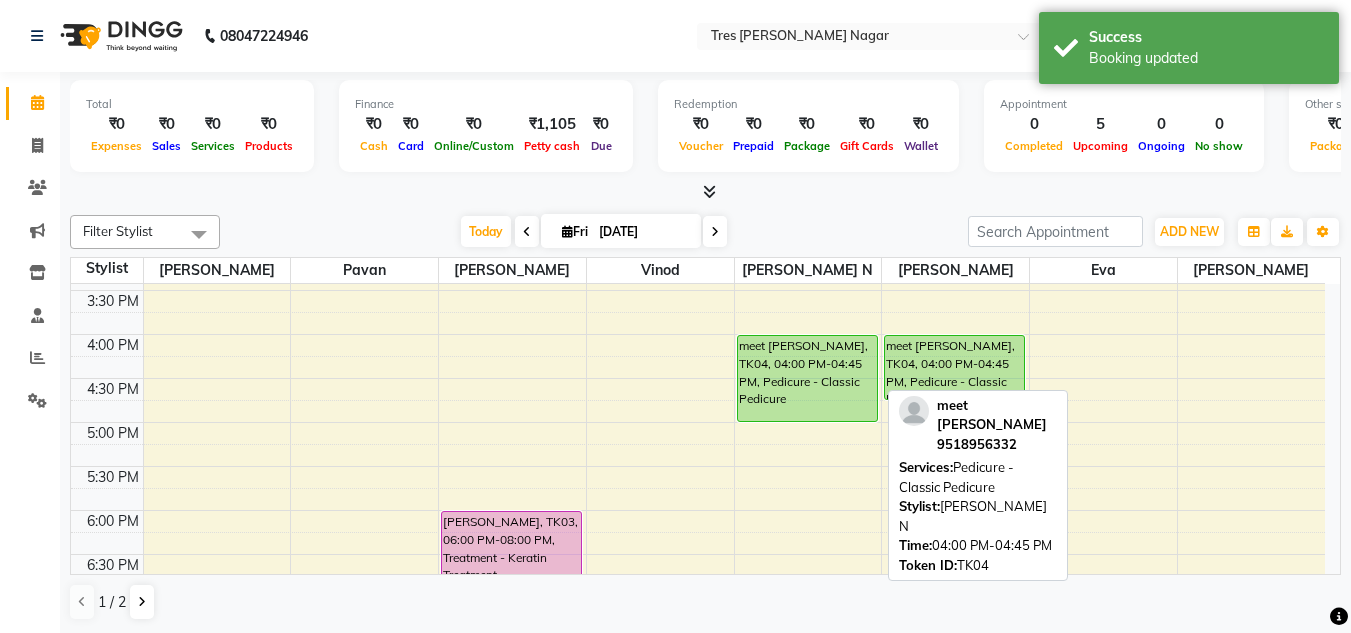 click on "meet [PERSON_NAME], TK04, 04:00 PM-04:45 PM, Pedicure - Classic Pedicure    meet [PERSON_NAME], TK04, 04:00 PM-04:45 PM, Pedicure - Classic Pedicure" at bounding box center (808, 202) 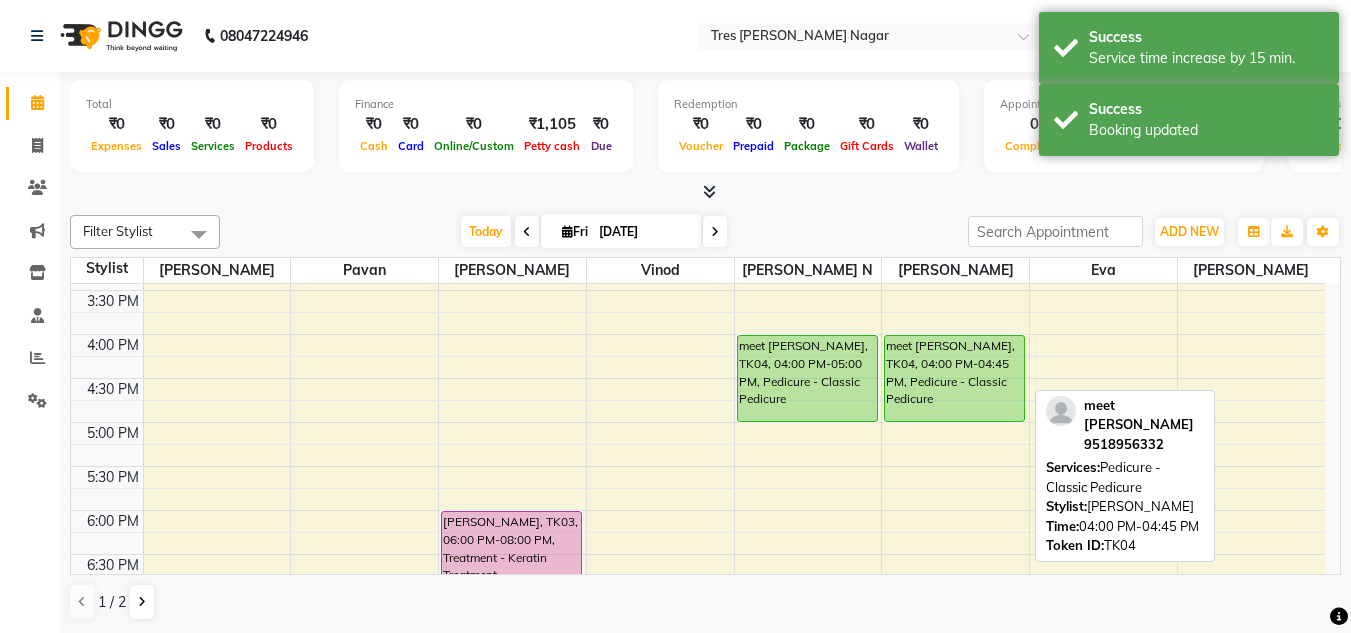 click on "meet [PERSON_NAME], TK04, 04:00 PM-04:45 PM, Pedicure - Classic Pedicure    meet [PERSON_NAME], TK04, 04:00 PM-04:45 PM, Pedicure - Classic Pedicure" at bounding box center [955, 202] 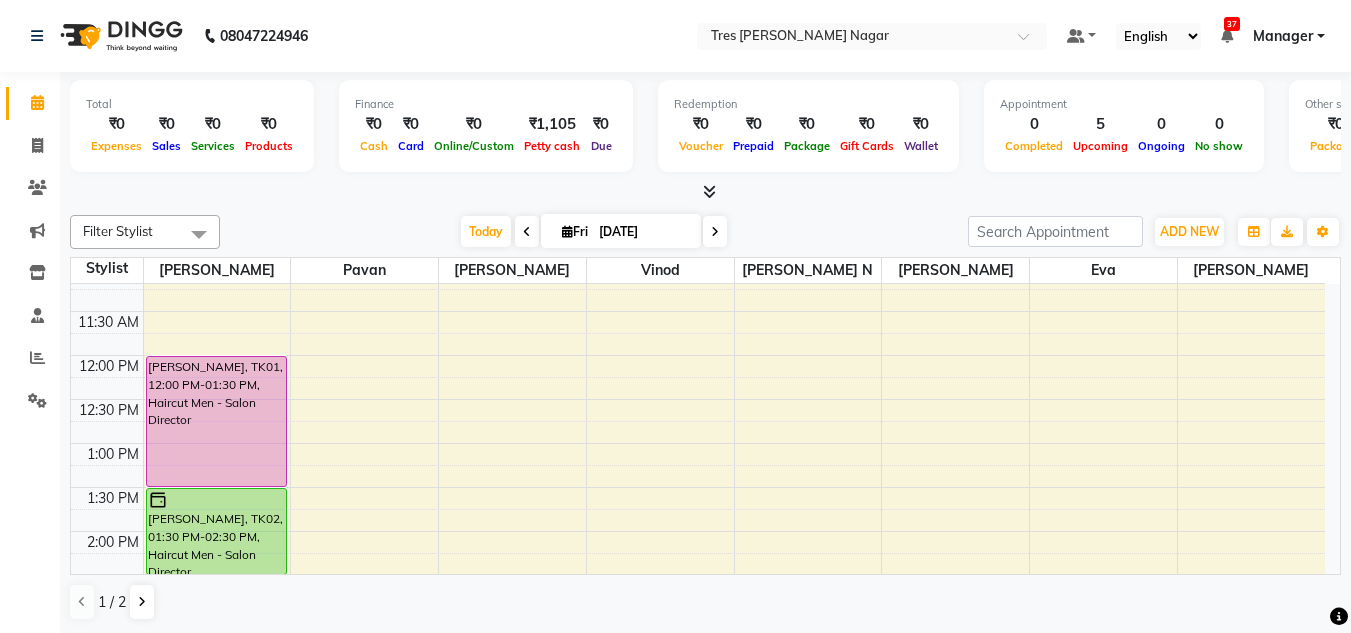 scroll, scrollTop: 253, scrollLeft: 0, axis: vertical 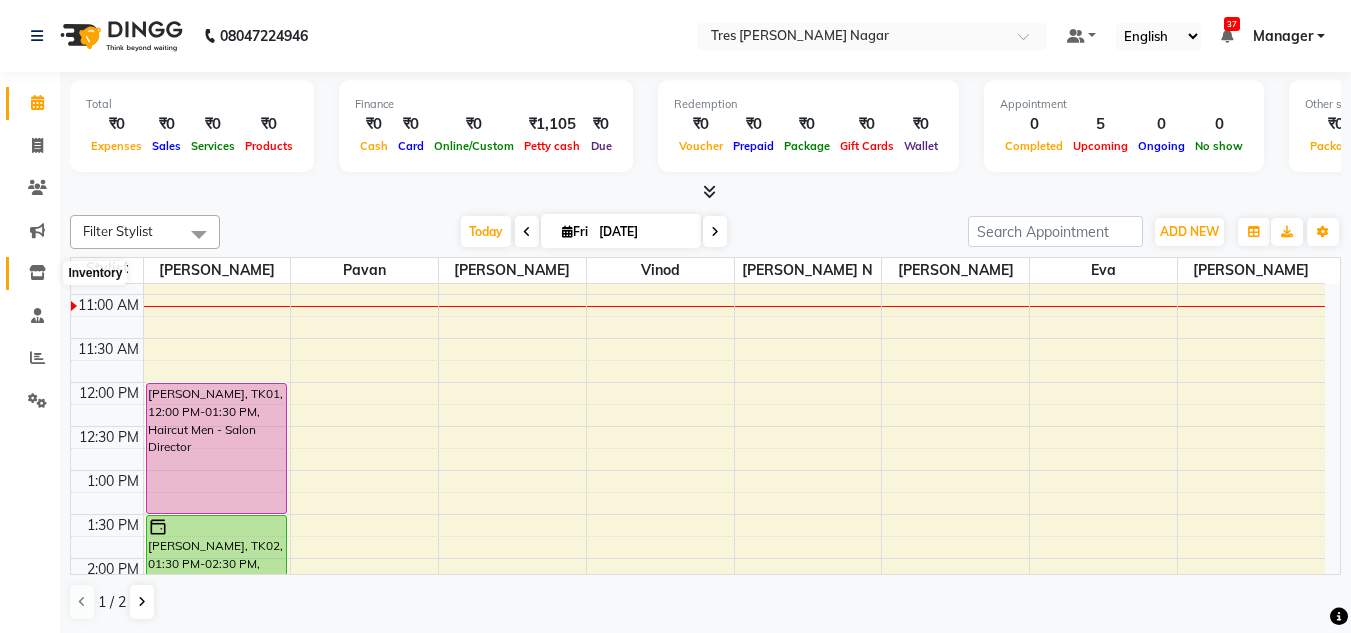 click 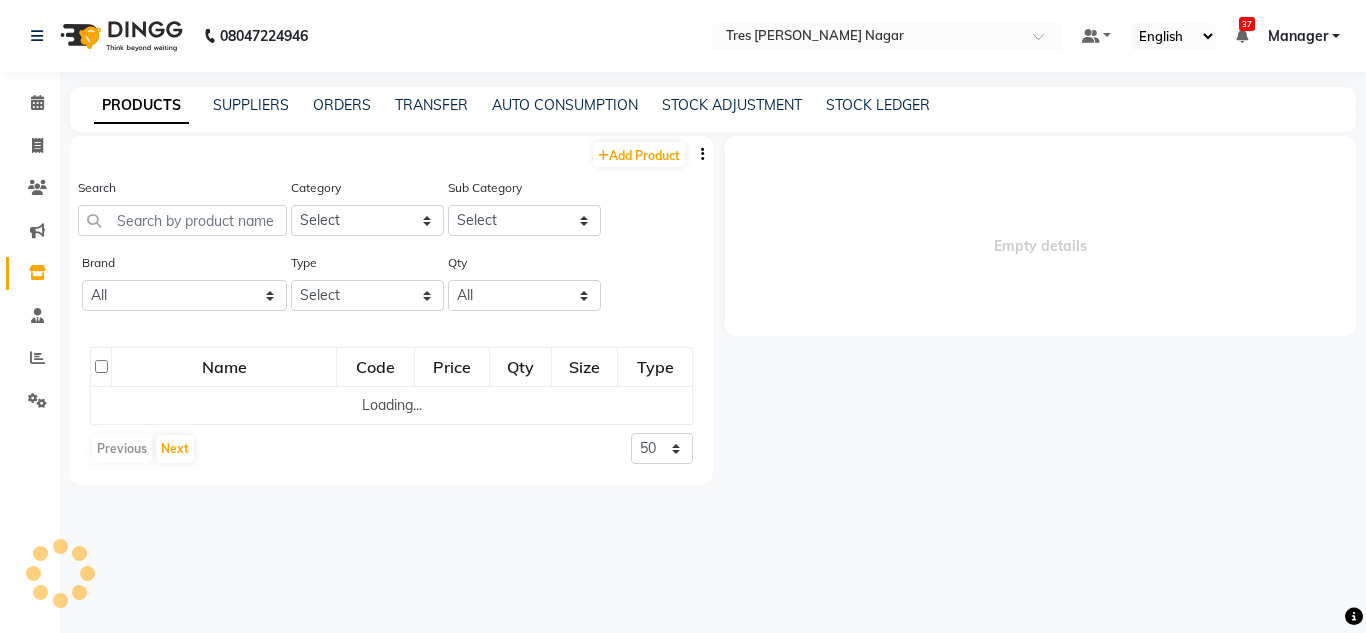select 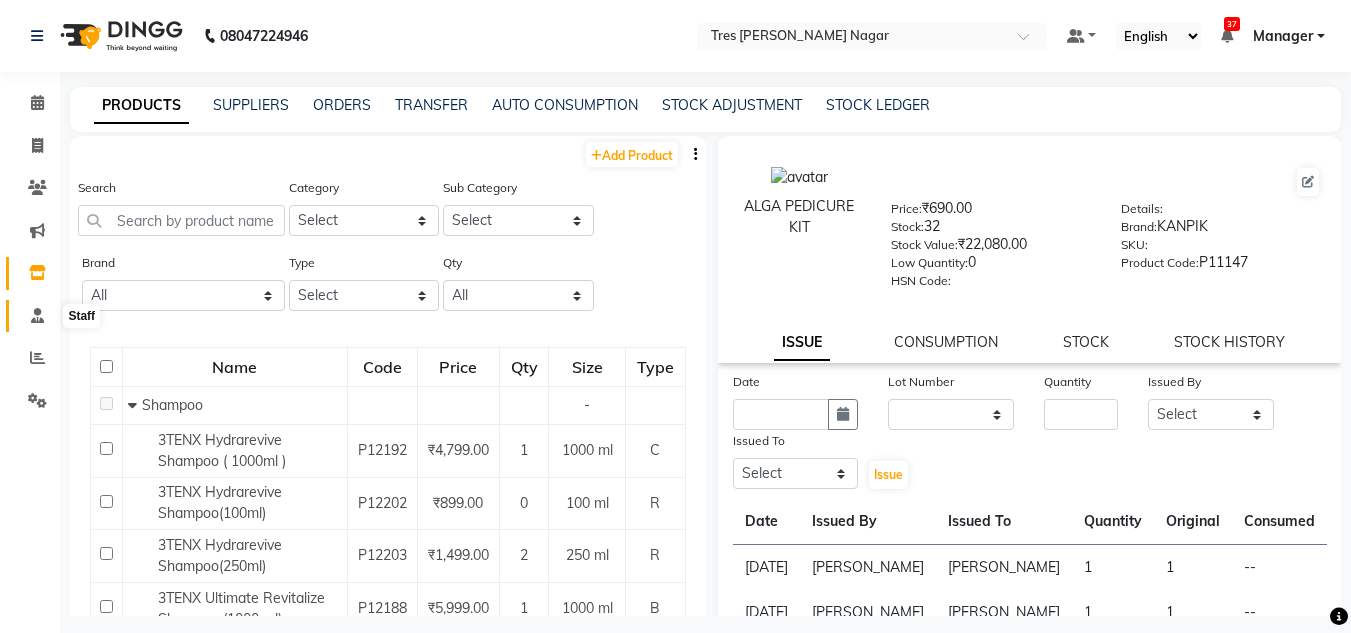 click 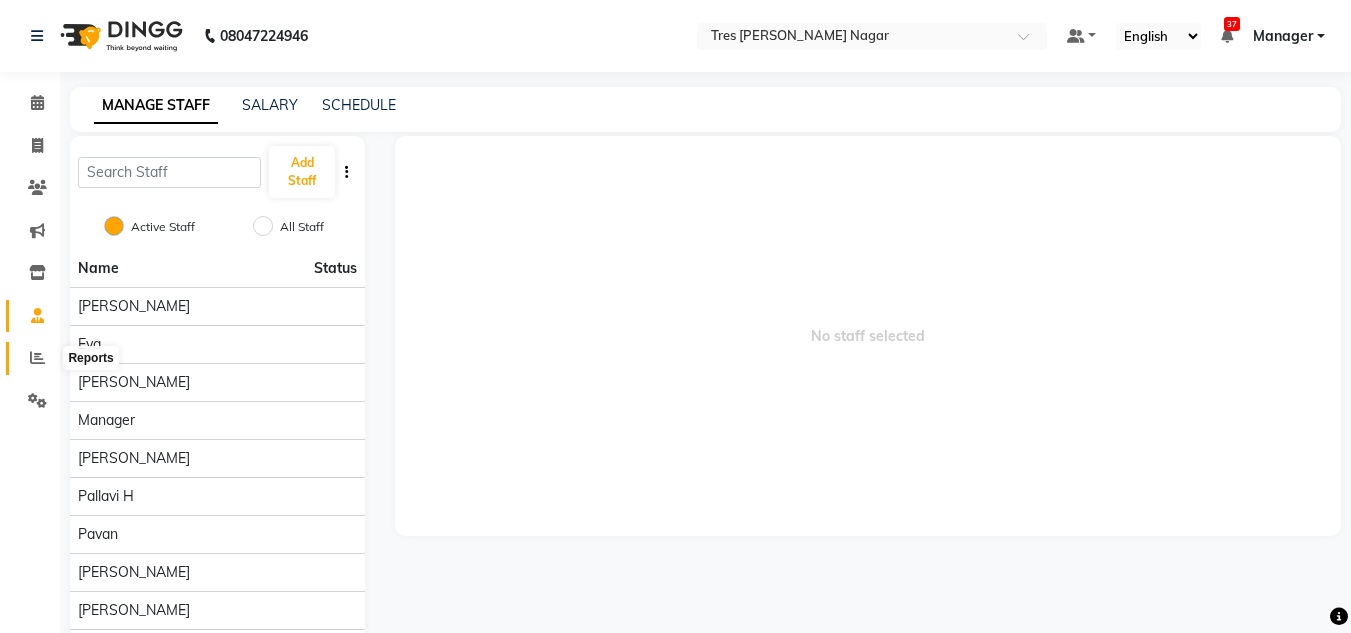 click 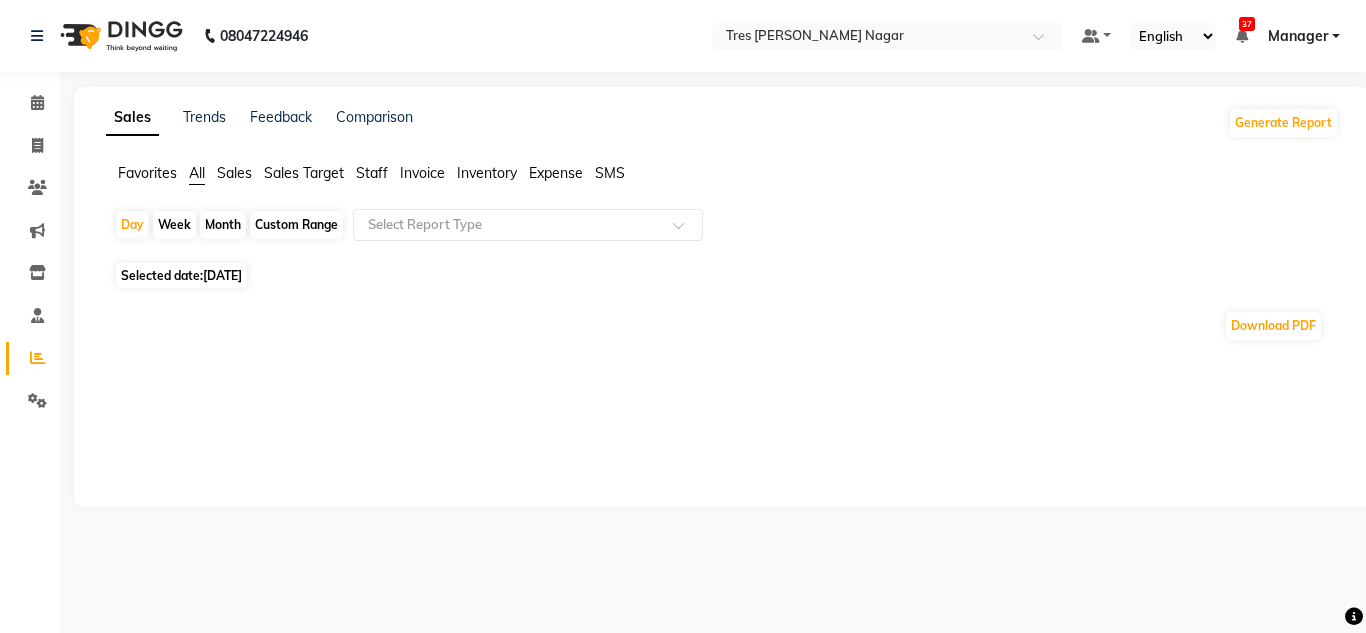 click on "[DATE]" 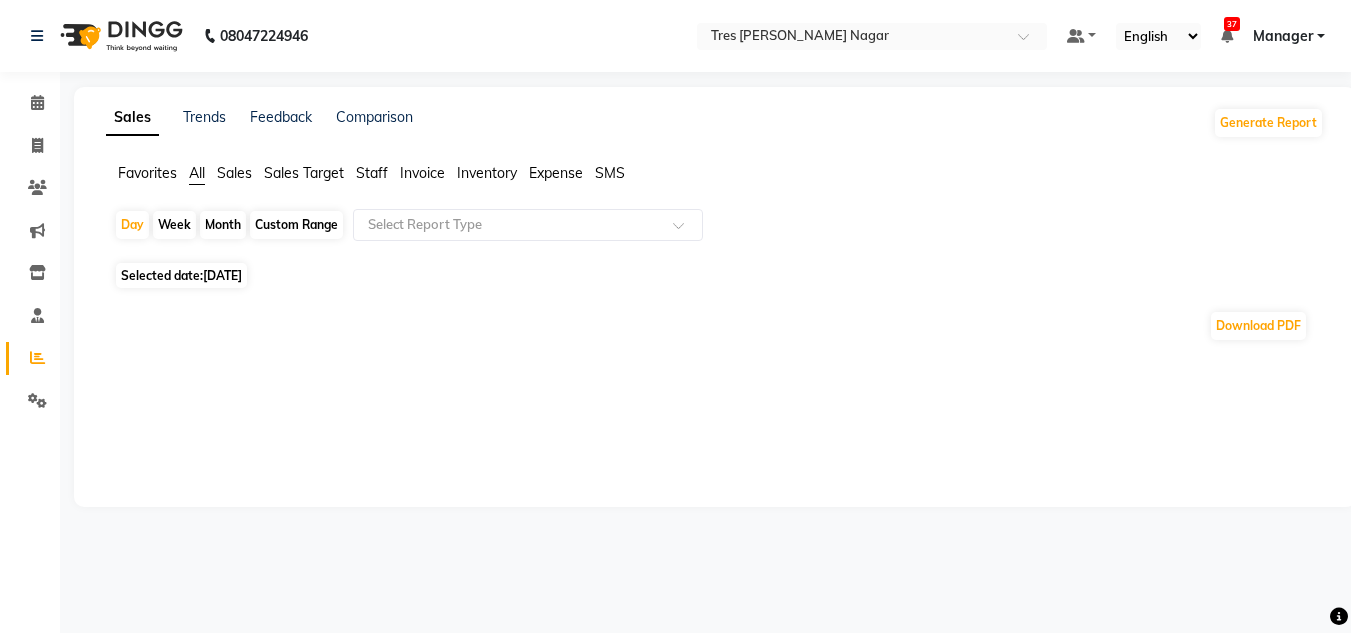 select on "7" 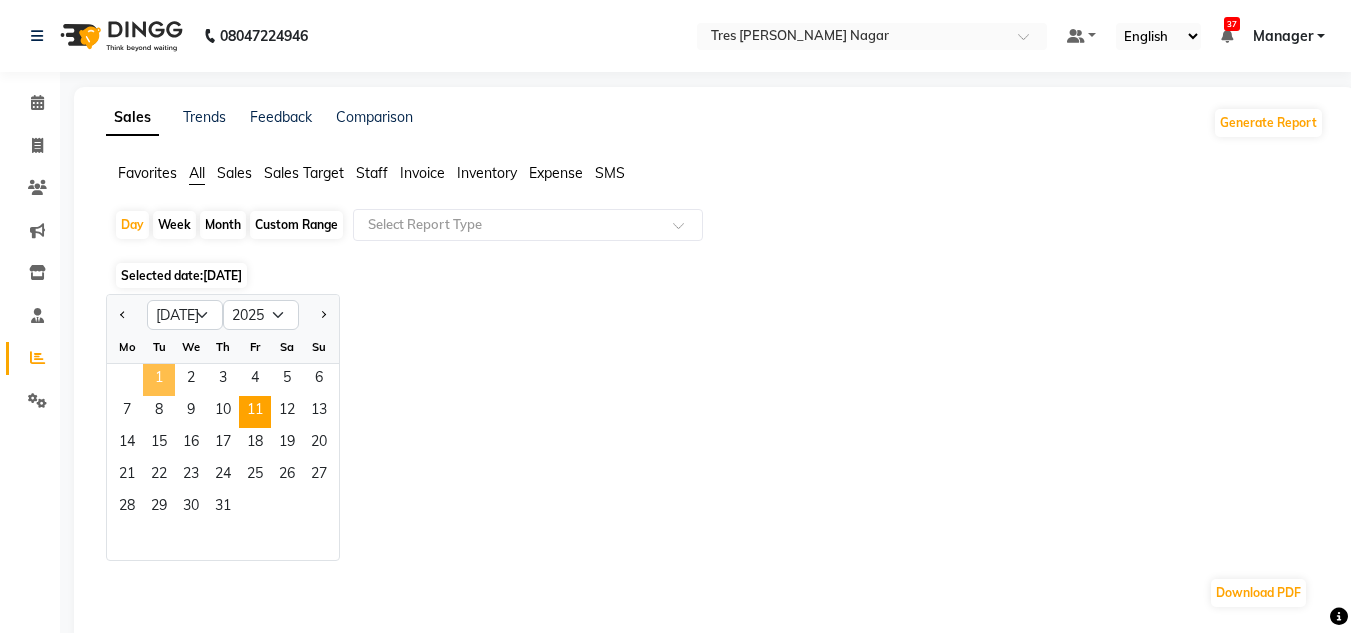 click on "1" 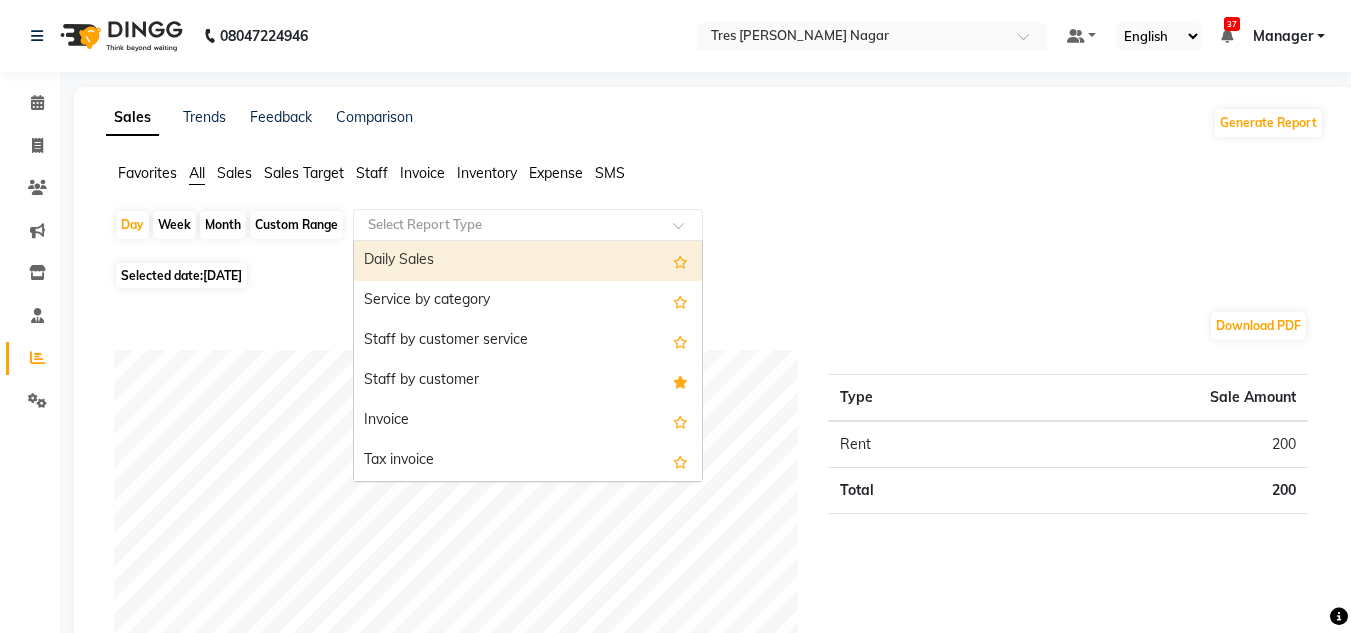 drag, startPoint x: 642, startPoint y: 221, endPoint x: 630, endPoint y: 230, distance: 15 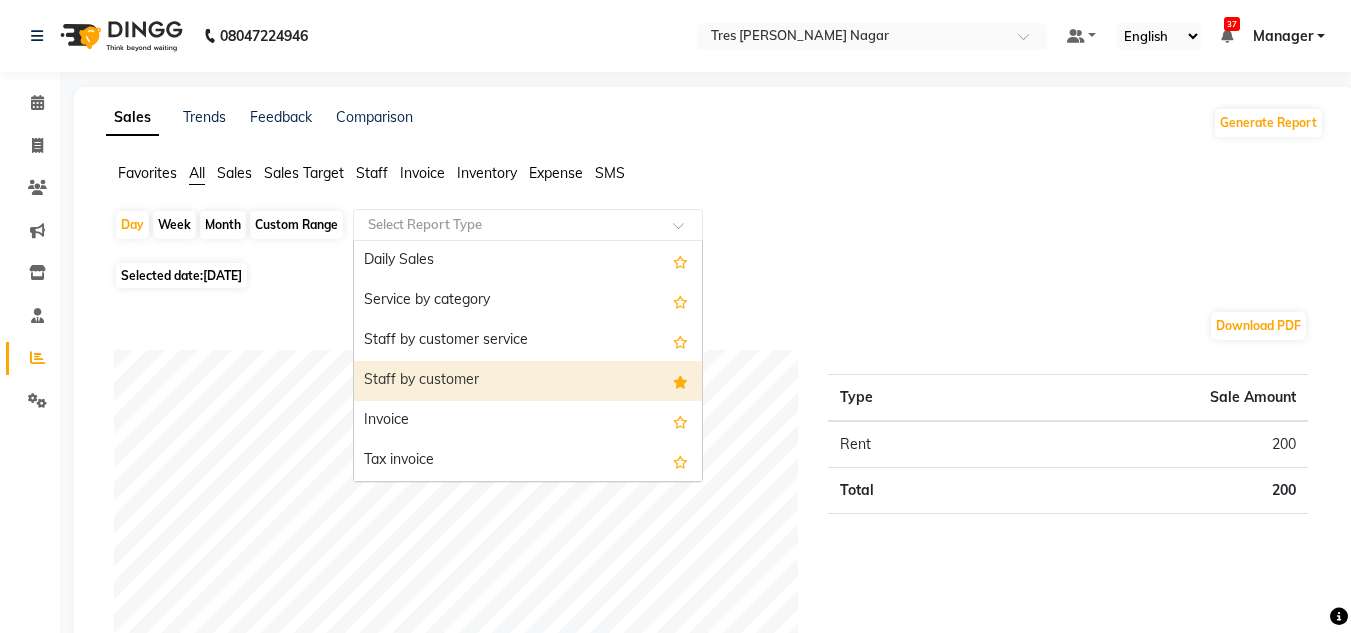 click on "Staff by customer" at bounding box center [528, 381] 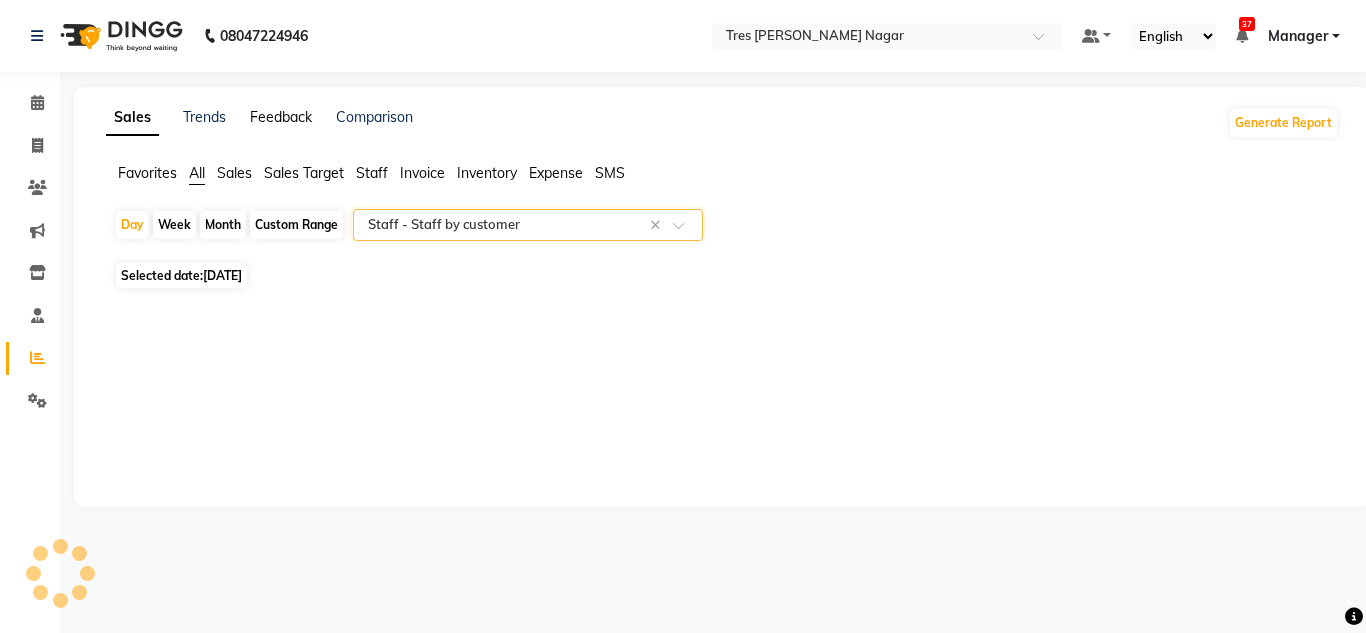 select on "filtered_report" 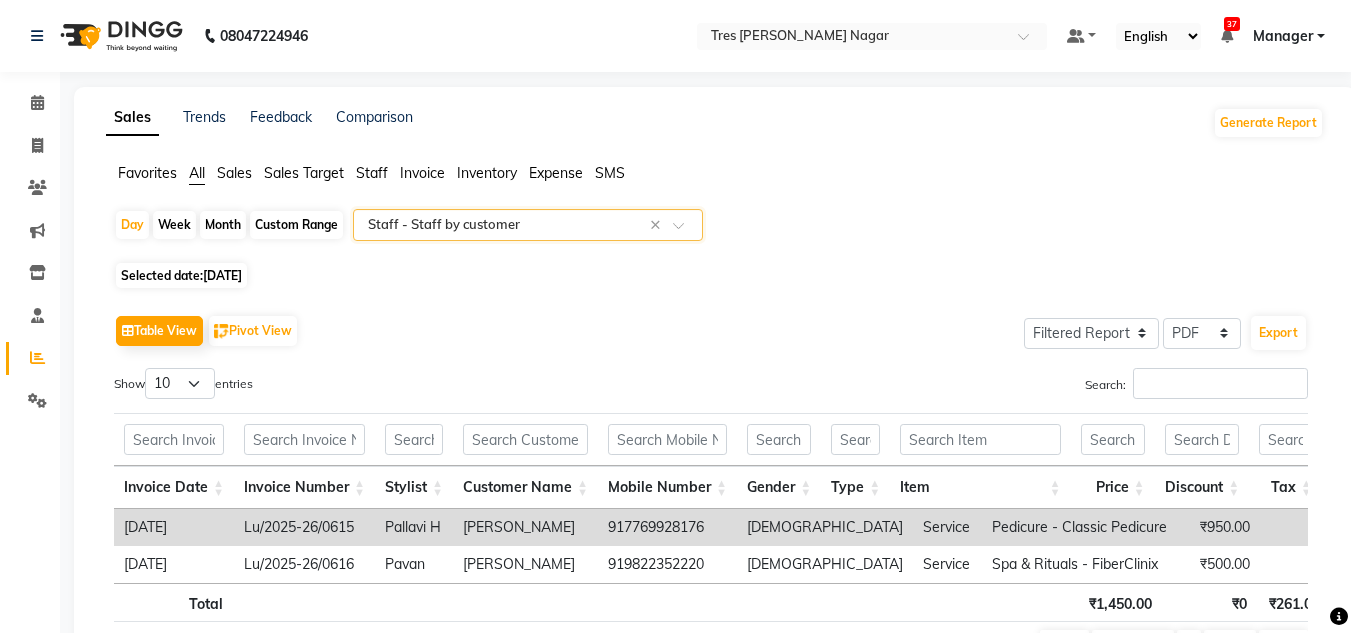 scroll, scrollTop: 131, scrollLeft: 0, axis: vertical 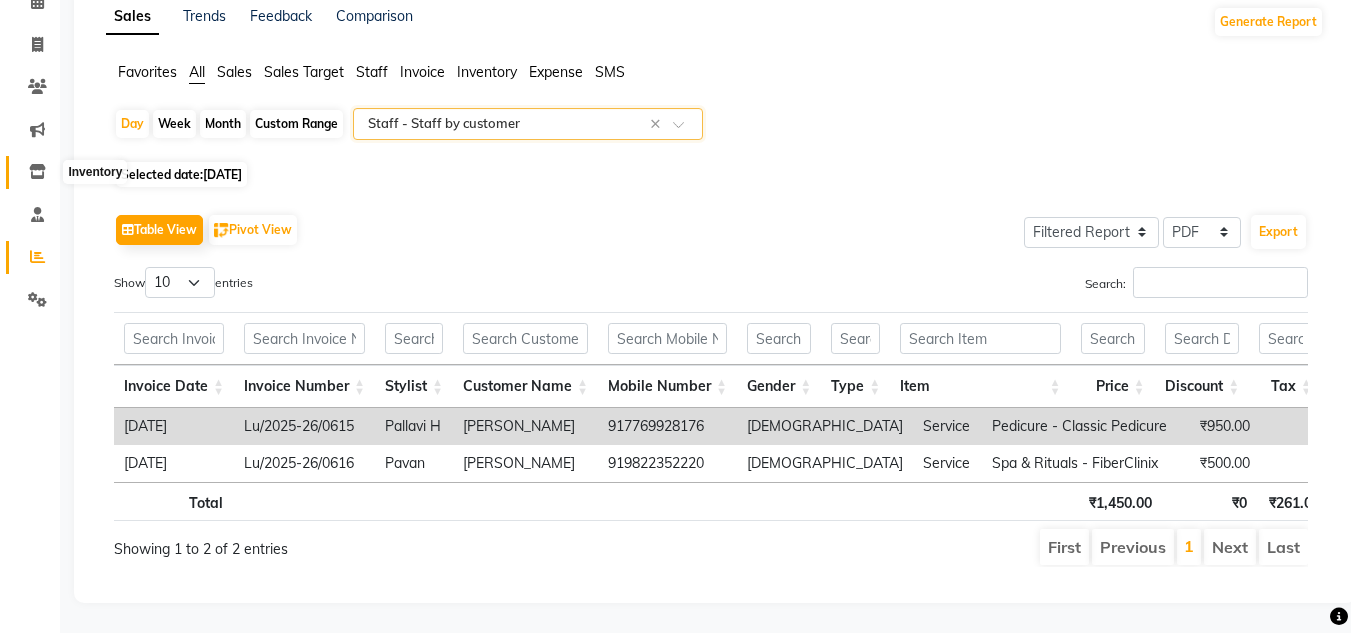 click 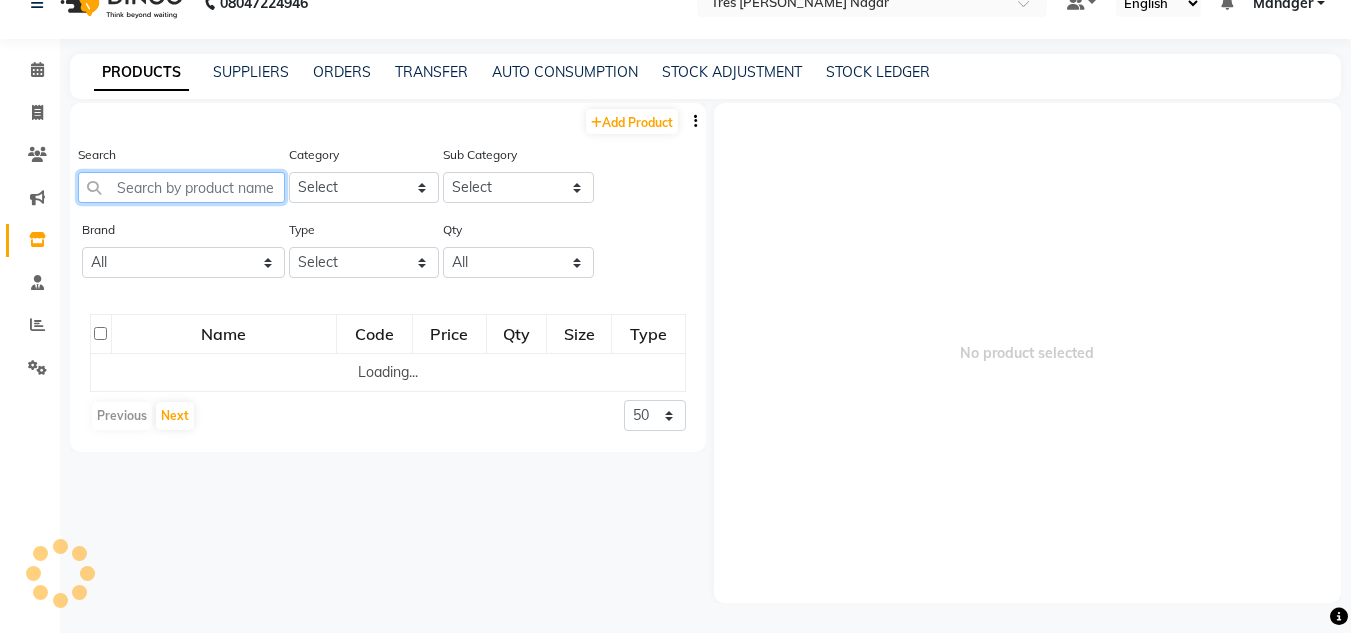click 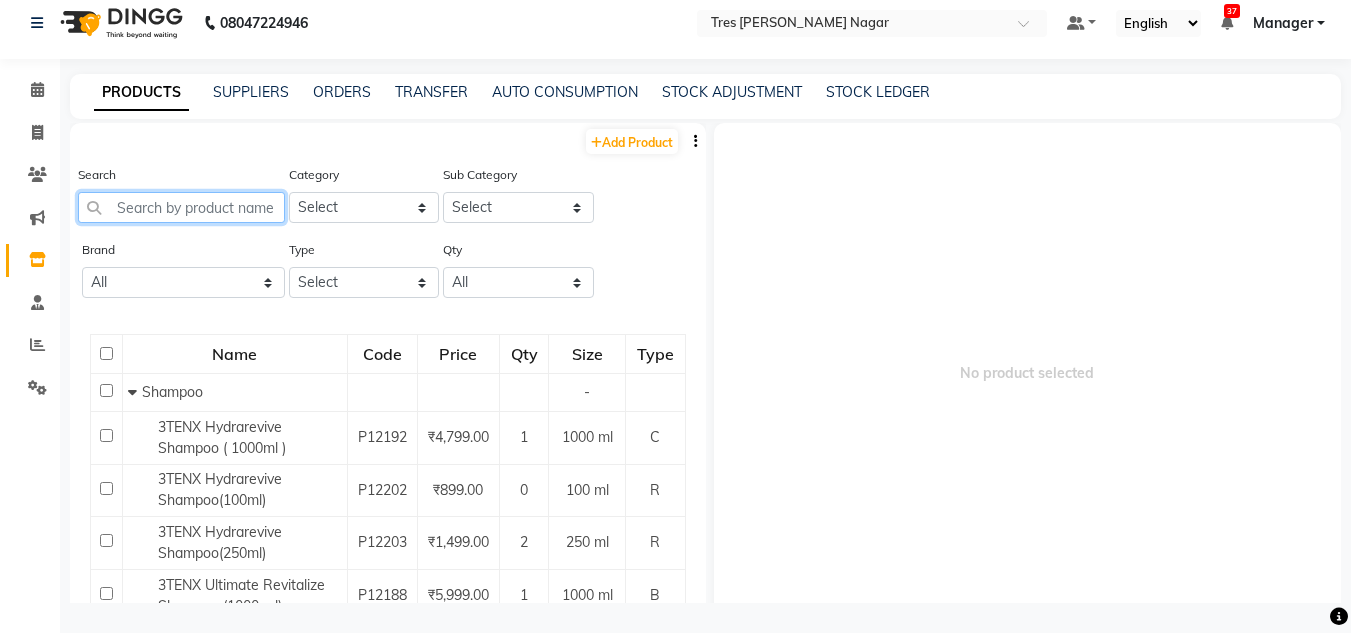 scroll, scrollTop: 13, scrollLeft: 0, axis: vertical 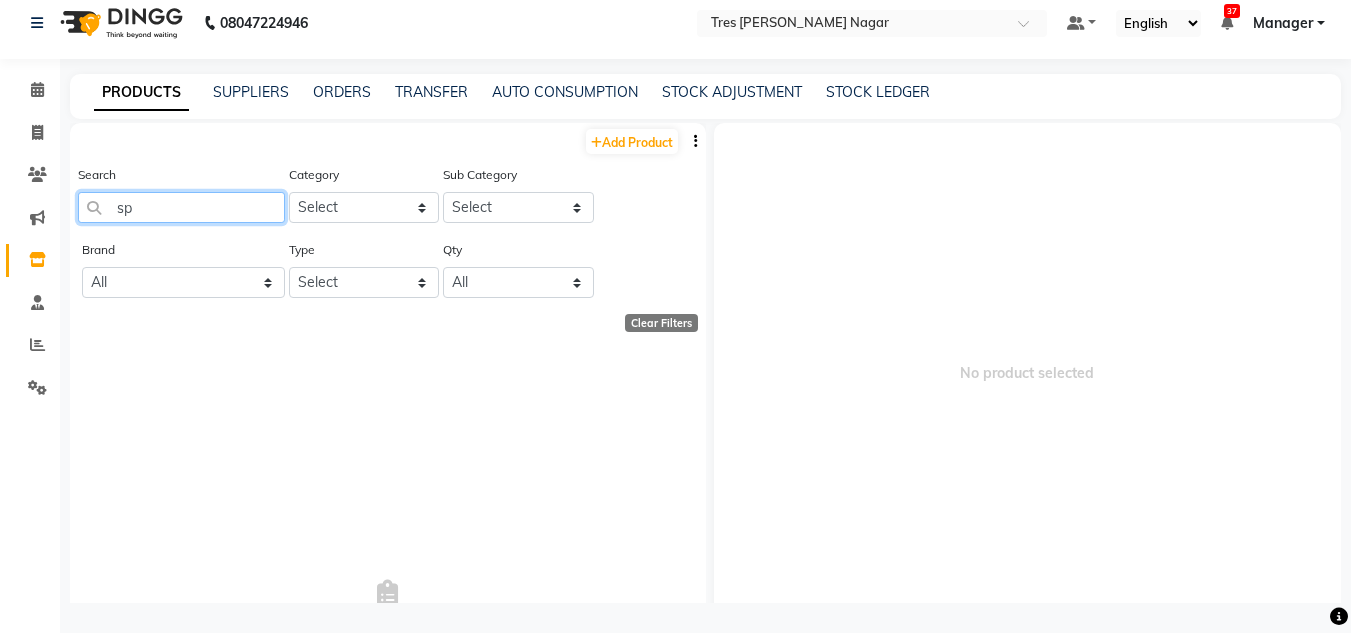 type on "s" 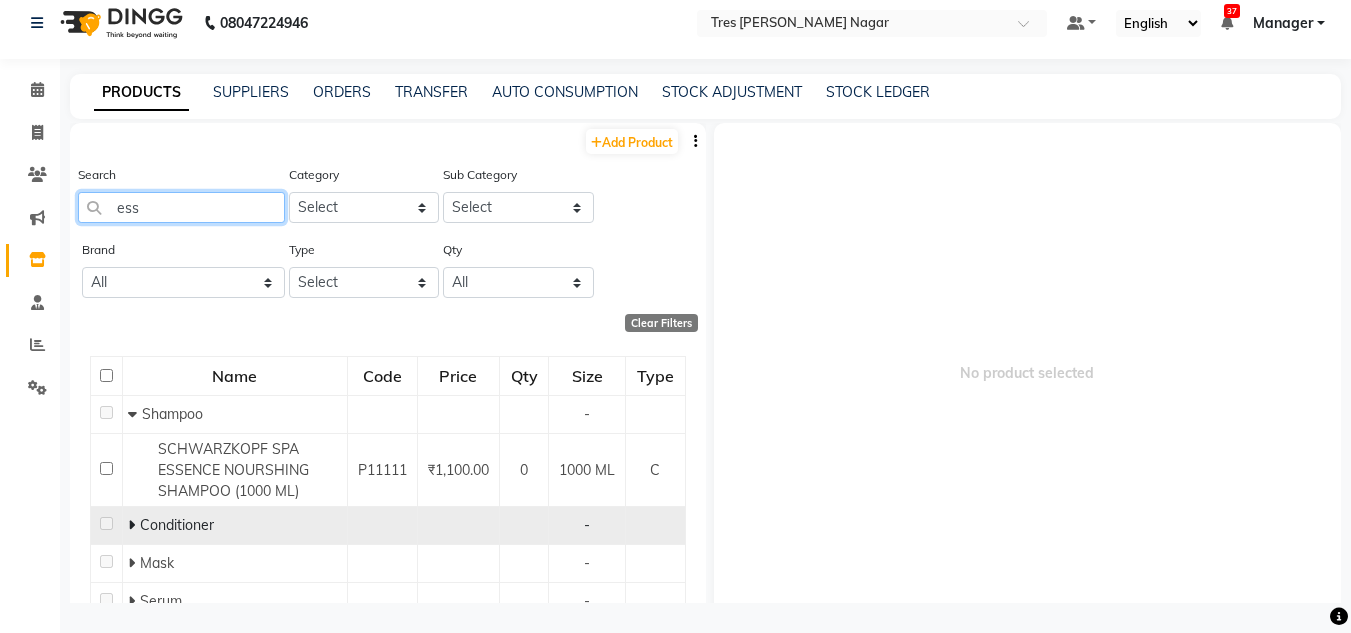 scroll, scrollTop: 100, scrollLeft: 0, axis: vertical 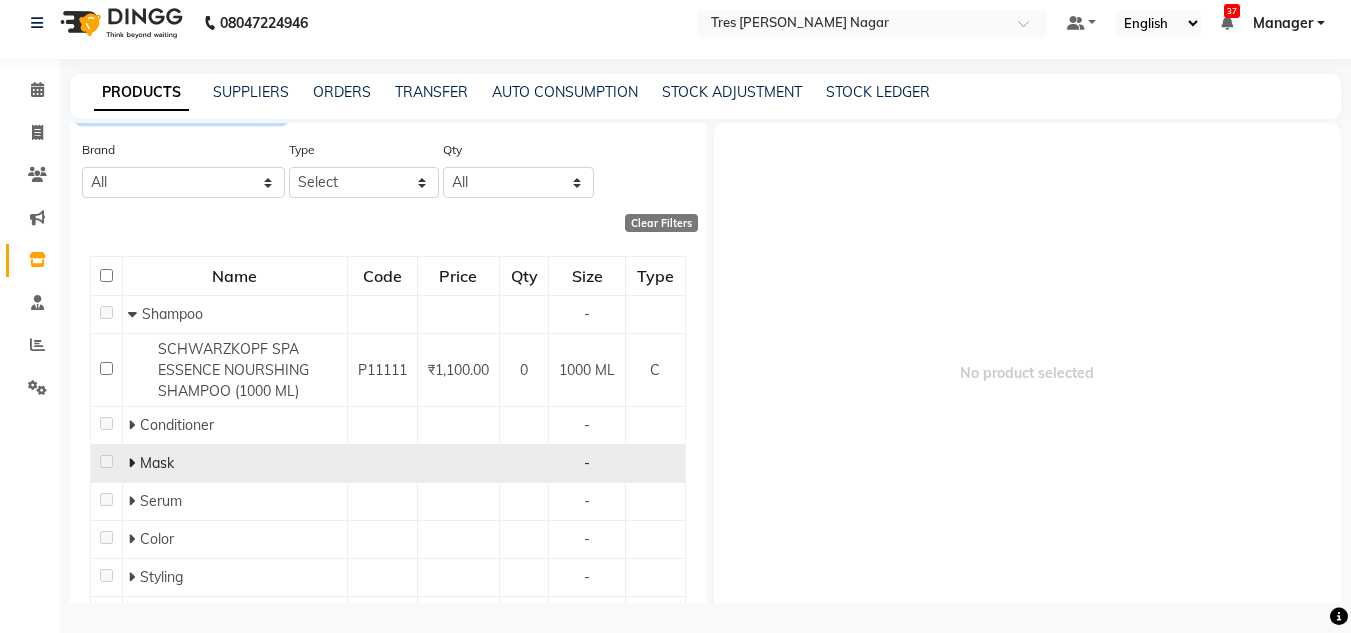 type on "ess" 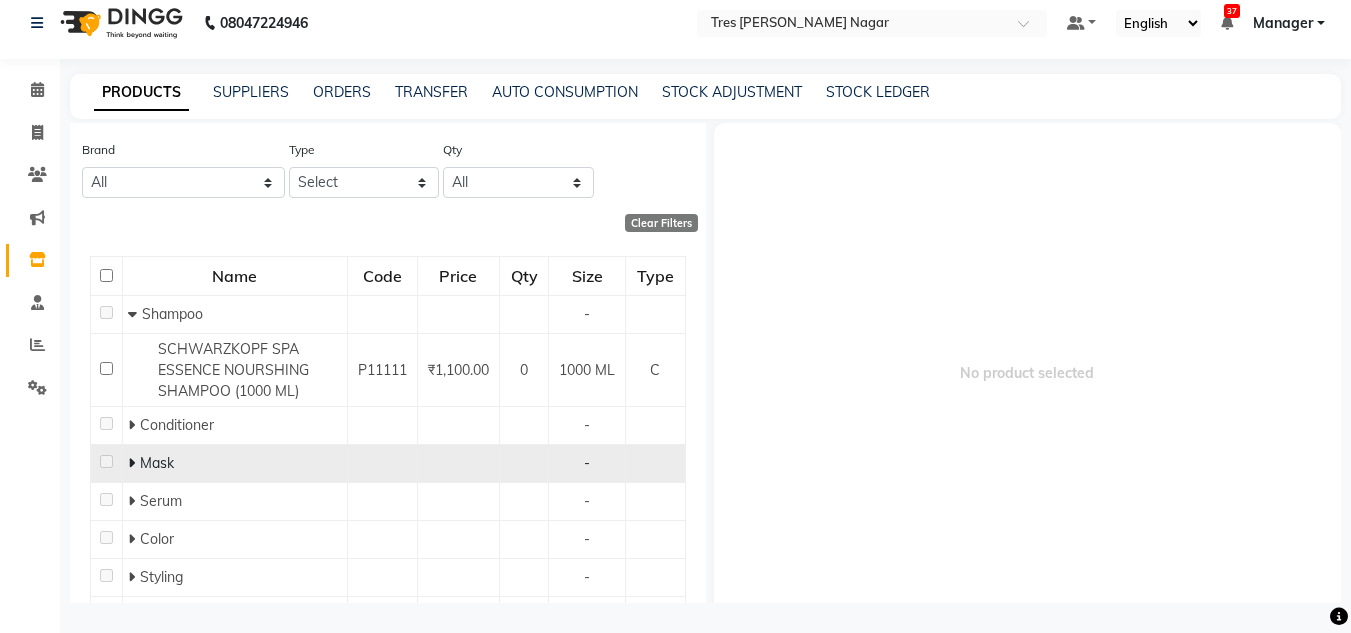 click 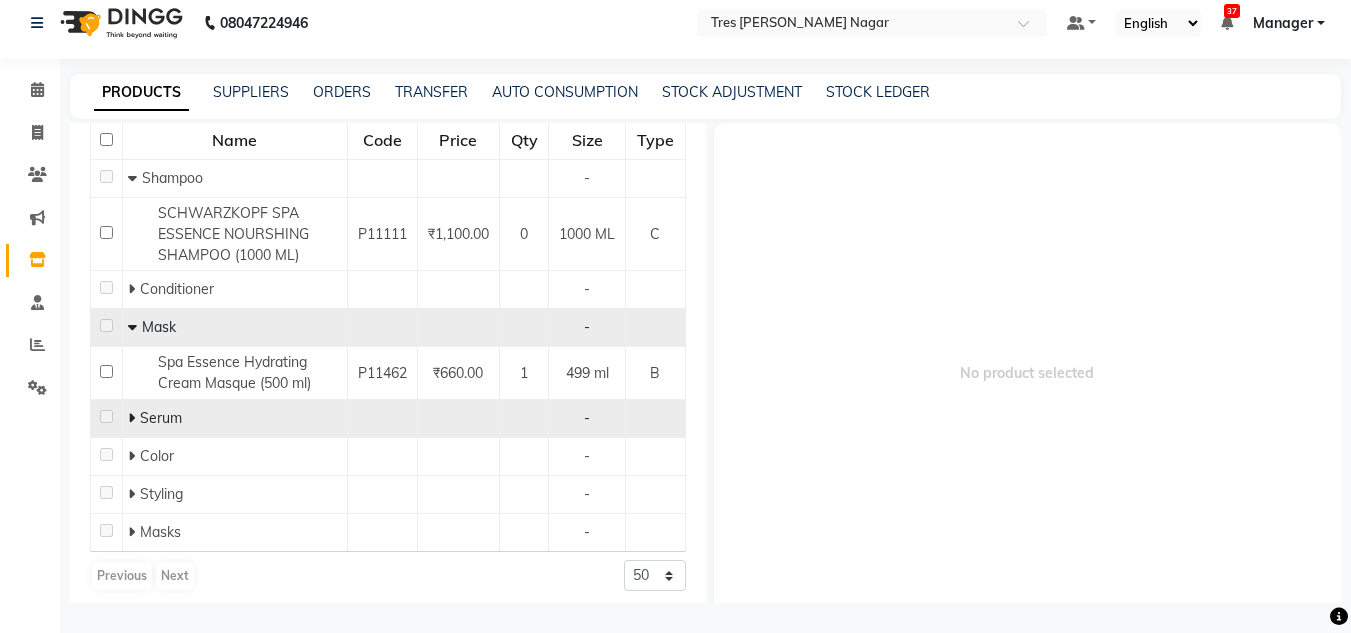 scroll, scrollTop: 245, scrollLeft: 0, axis: vertical 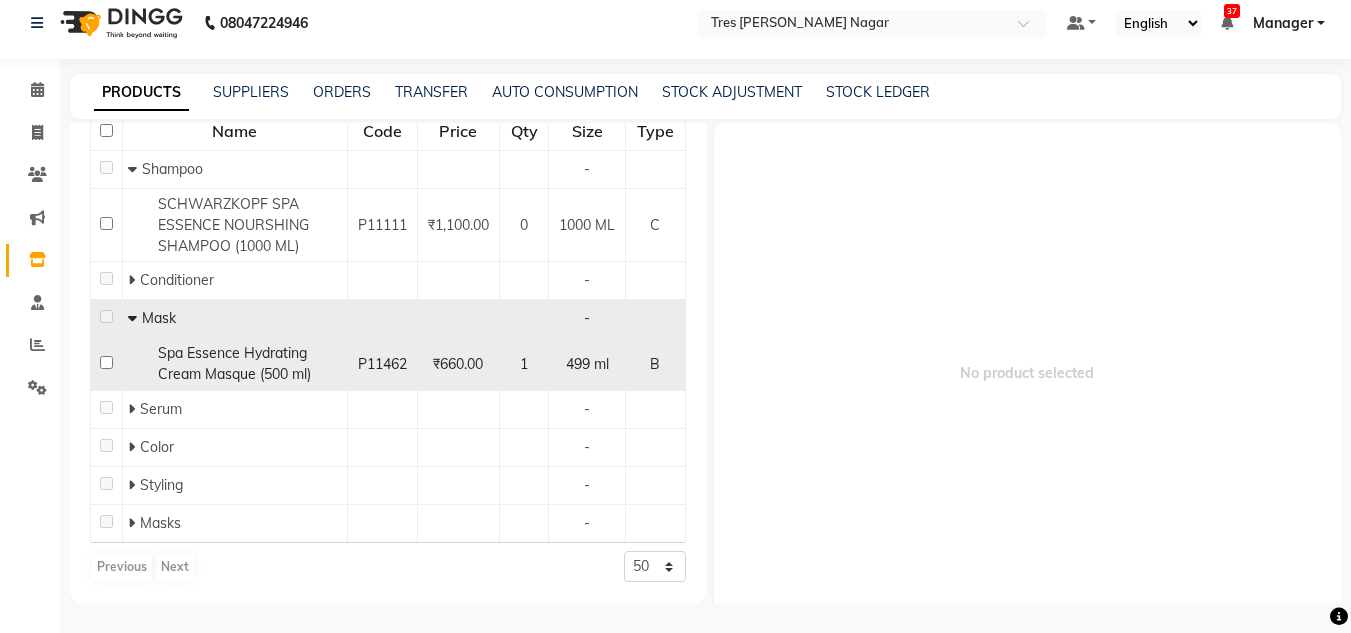 click 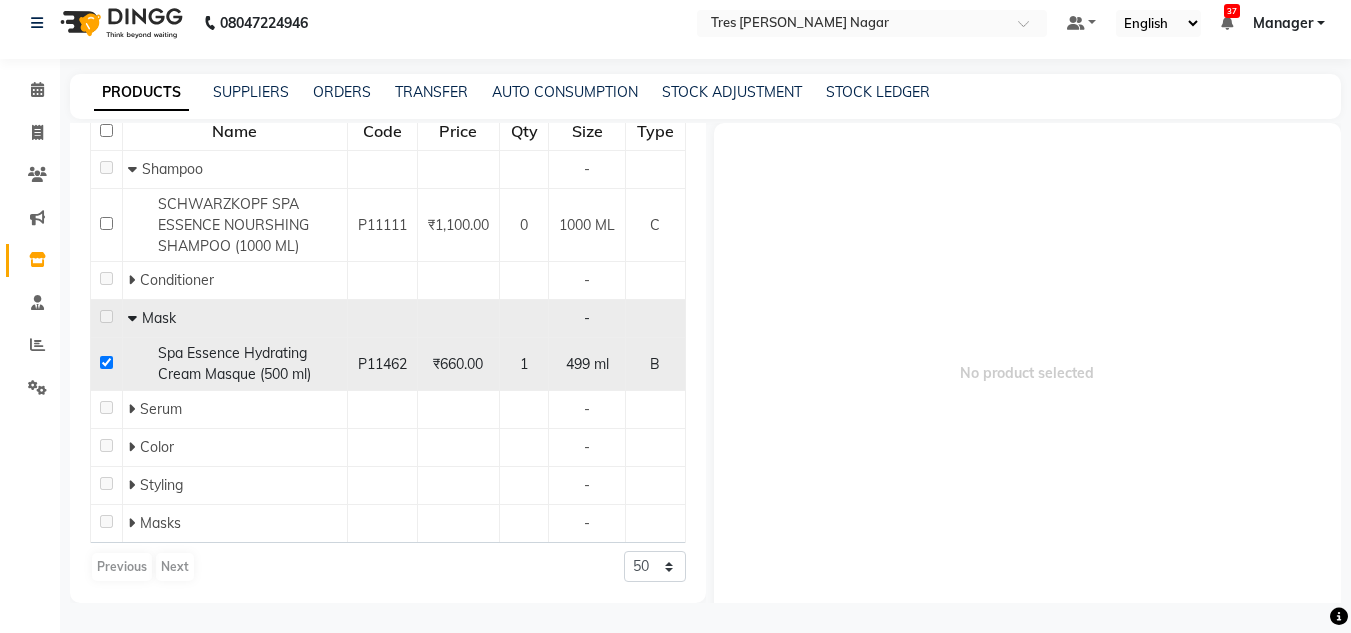 checkbox on "true" 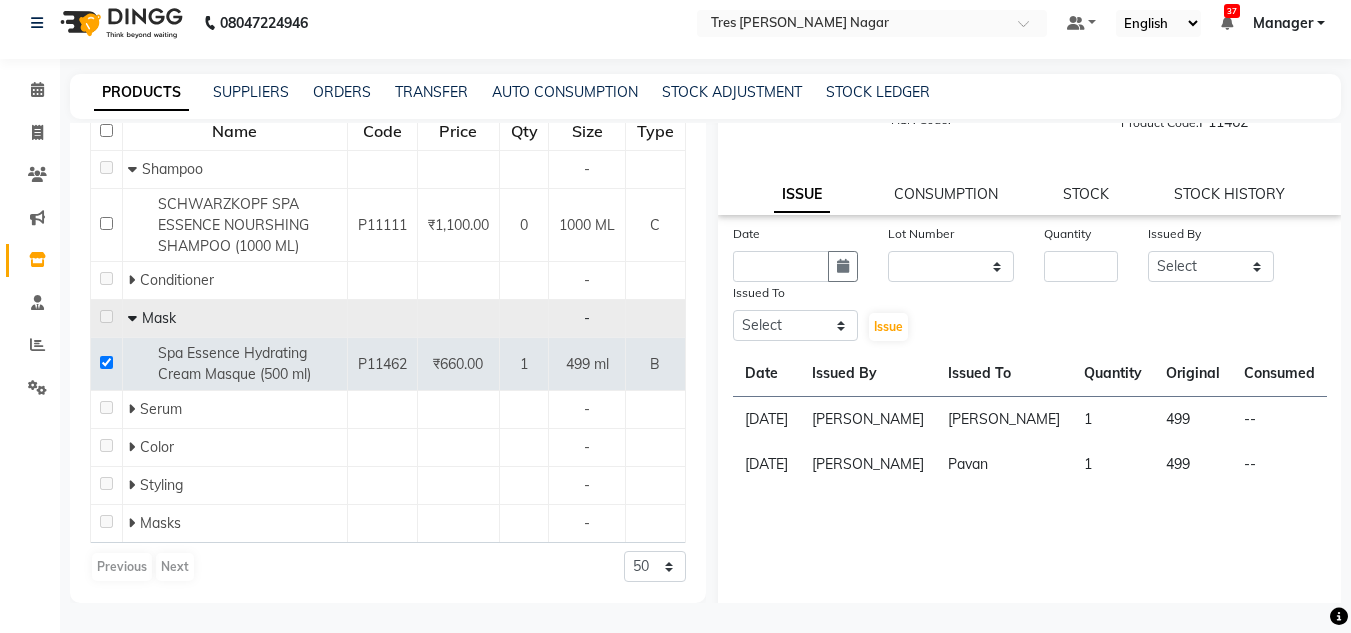 scroll, scrollTop: 168, scrollLeft: 0, axis: vertical 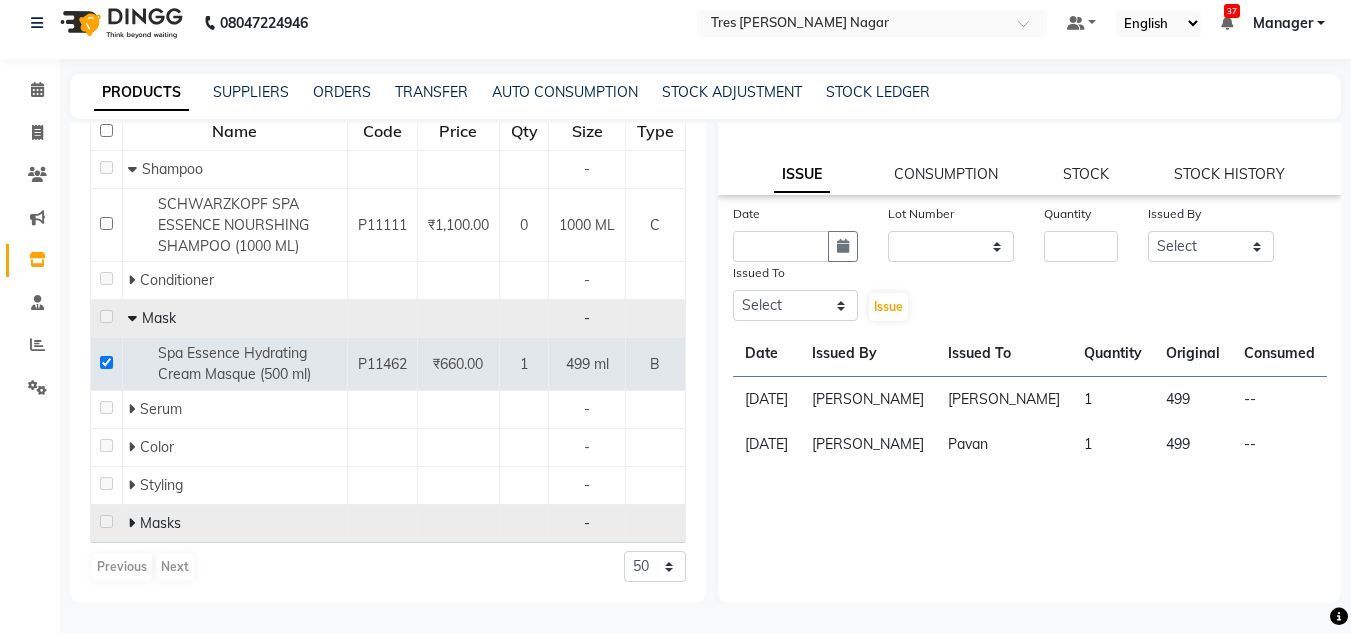 click 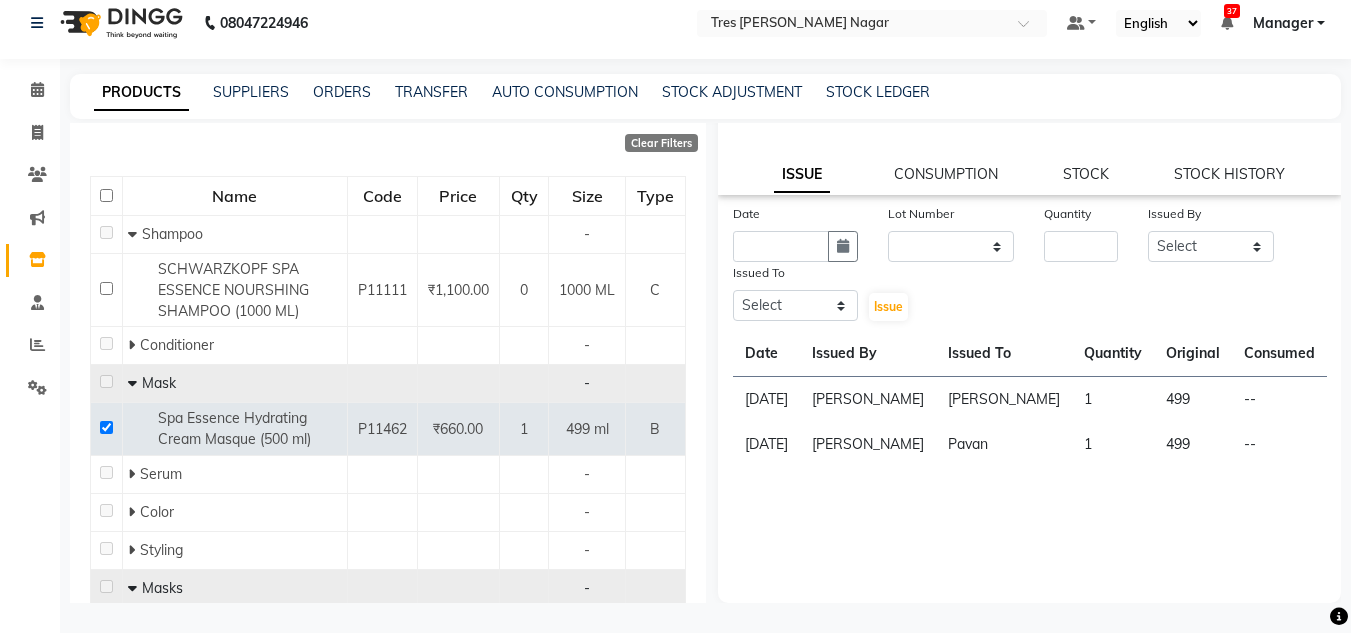 scroll, scrollTop: 98, scrollLeft: 0, axis: vertical 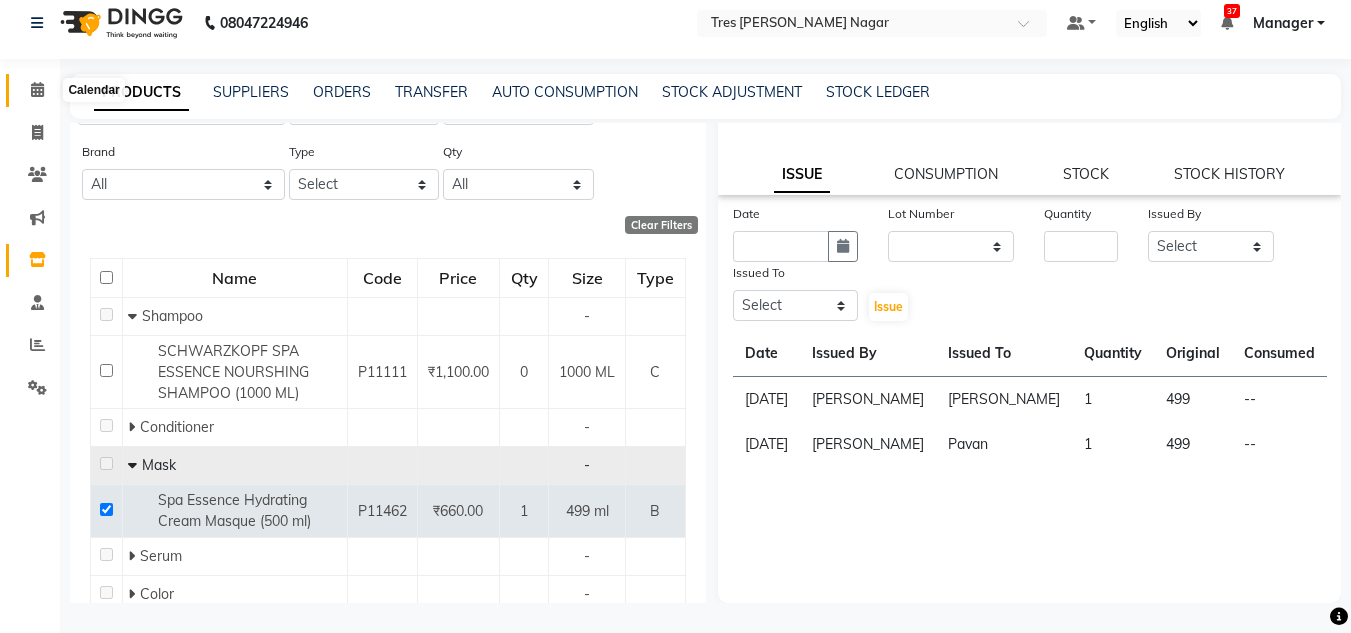 click 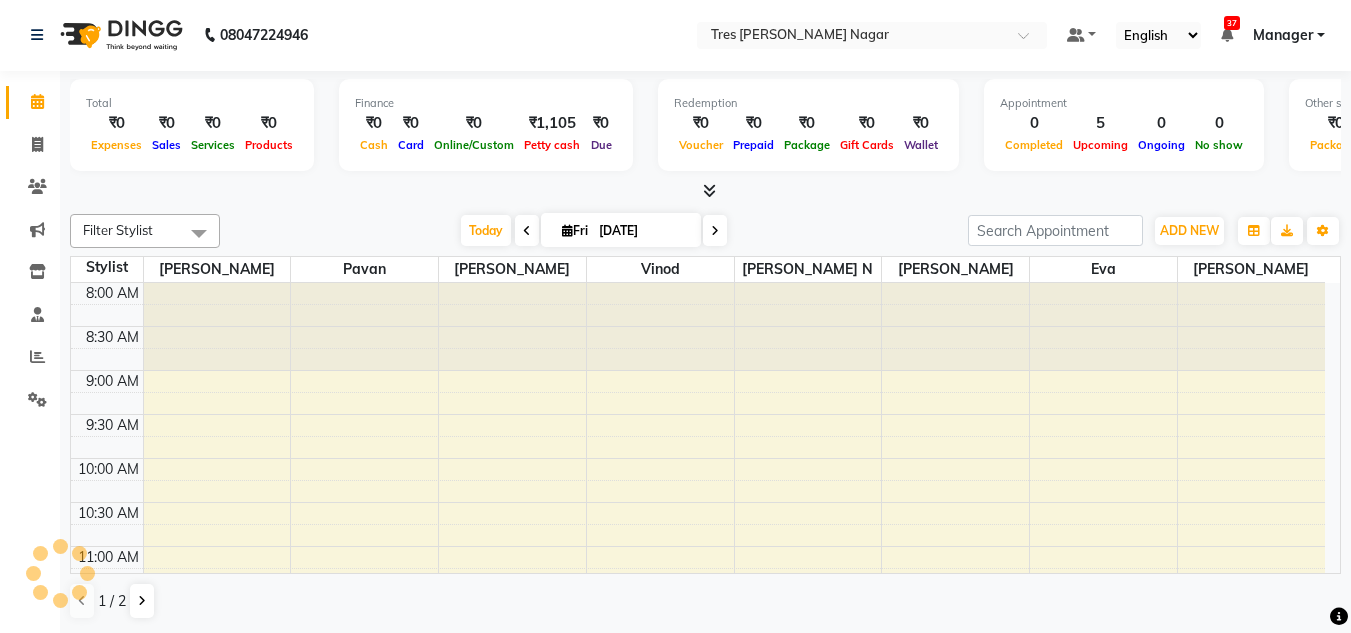 scroll, scrollTop: 0, scrollLeft: 0, axis: both 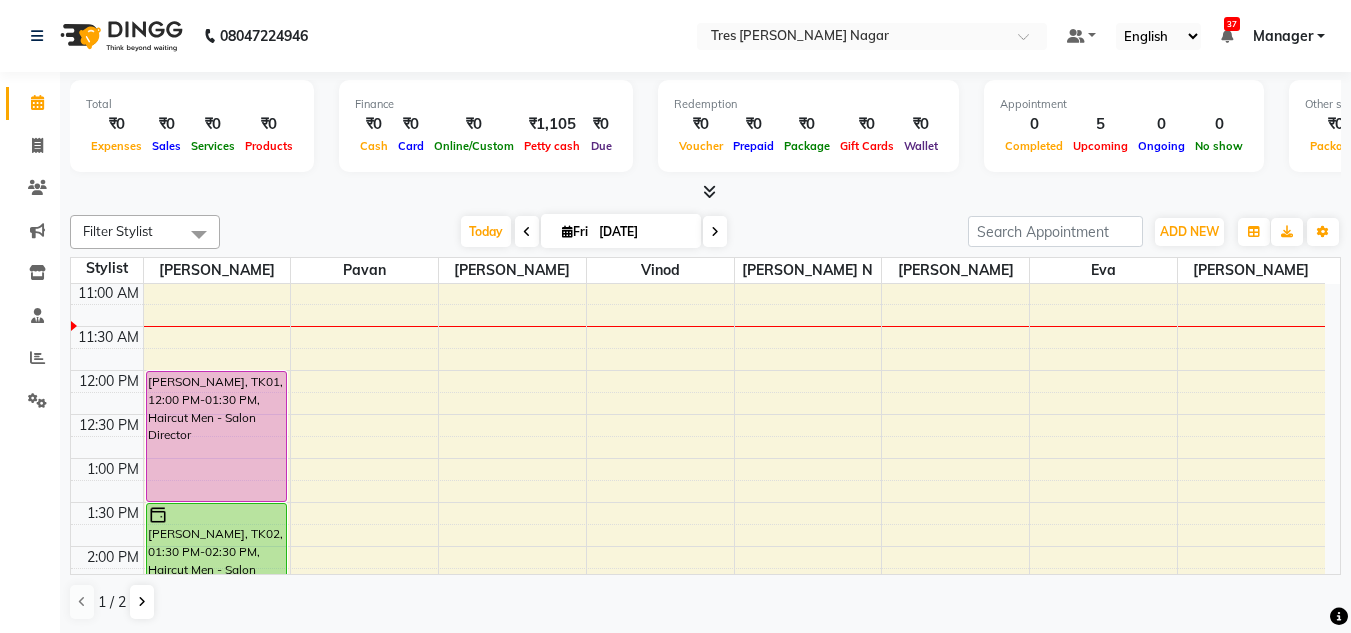 click at bounding box center (715, 232) 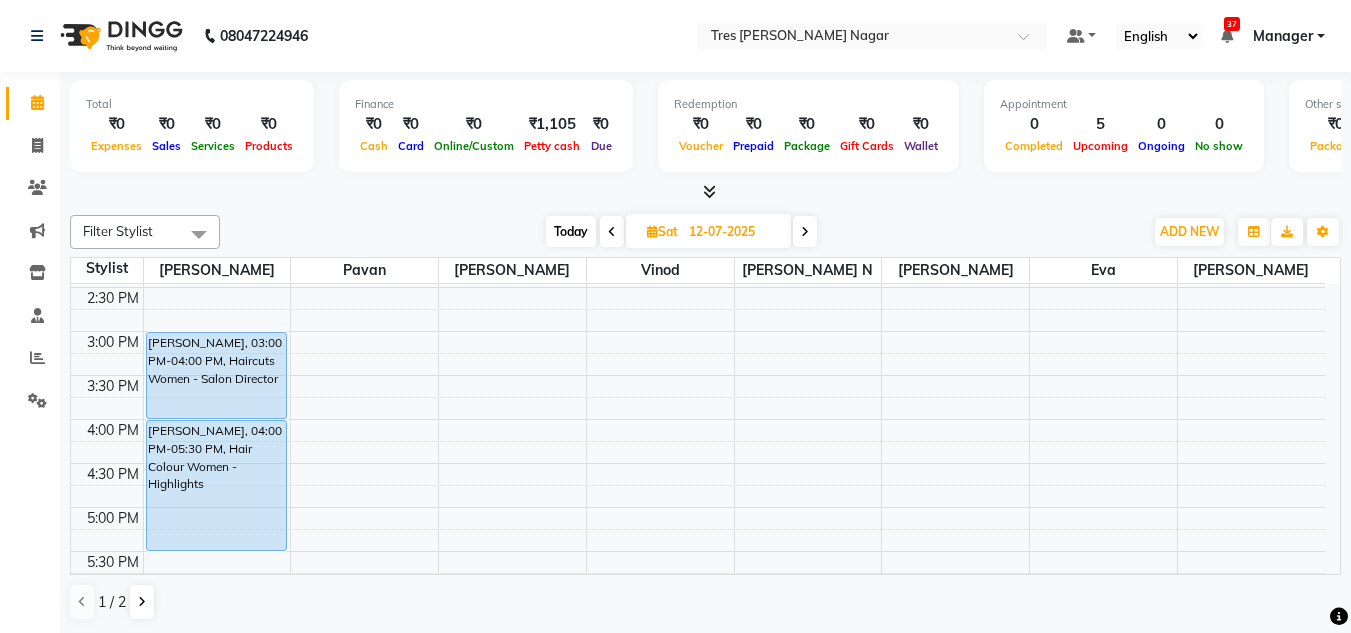 scroll, scrollTop: 353, scrollLeft: 0, axis: vertical 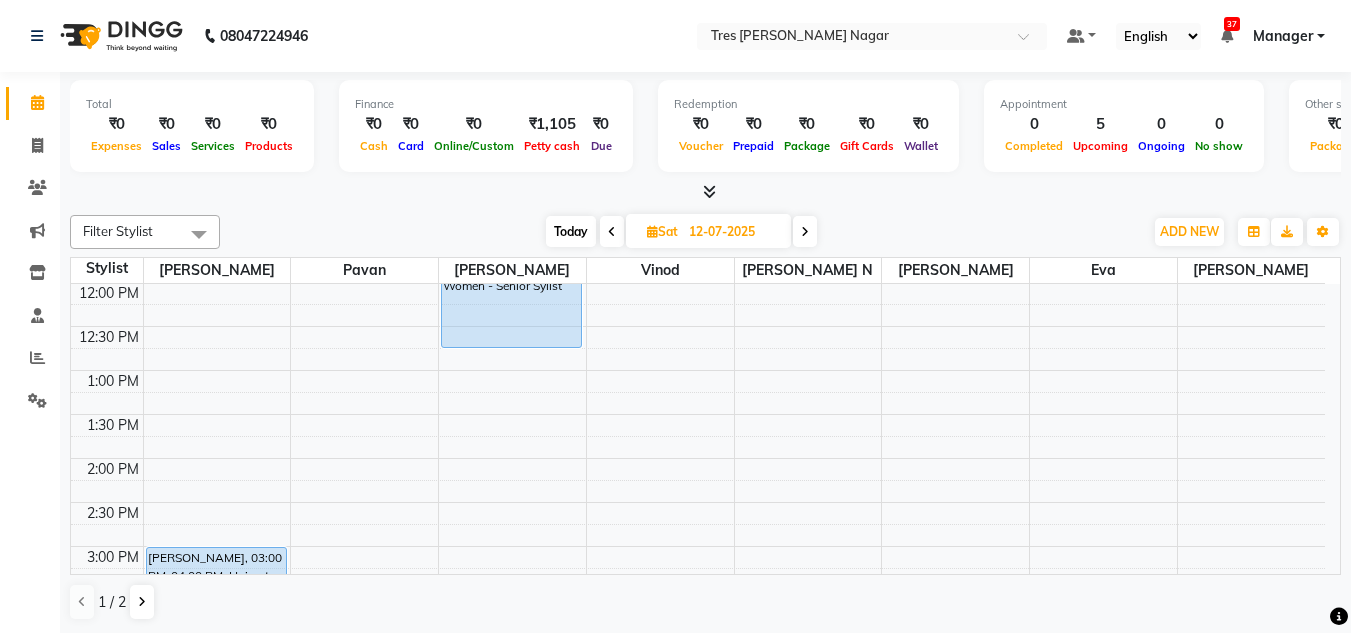 click on "Today" at bounding box center (571, 231) 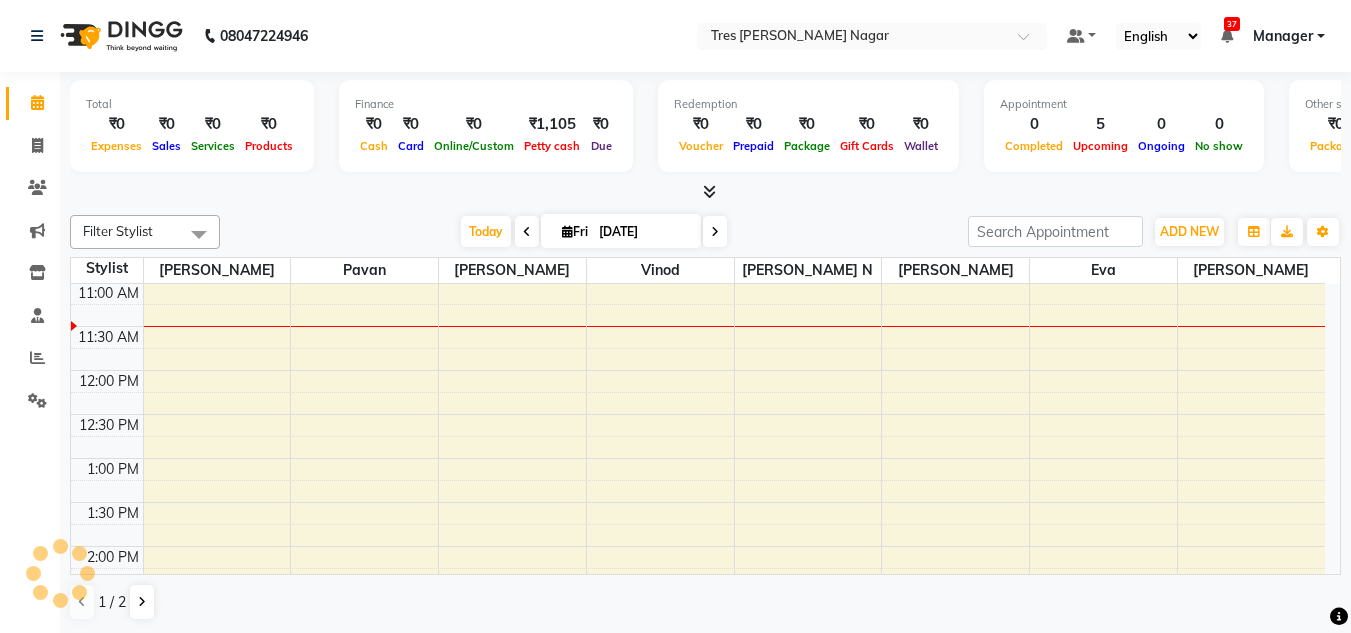 click on "[DATE]" at bounding box center [621, 231] 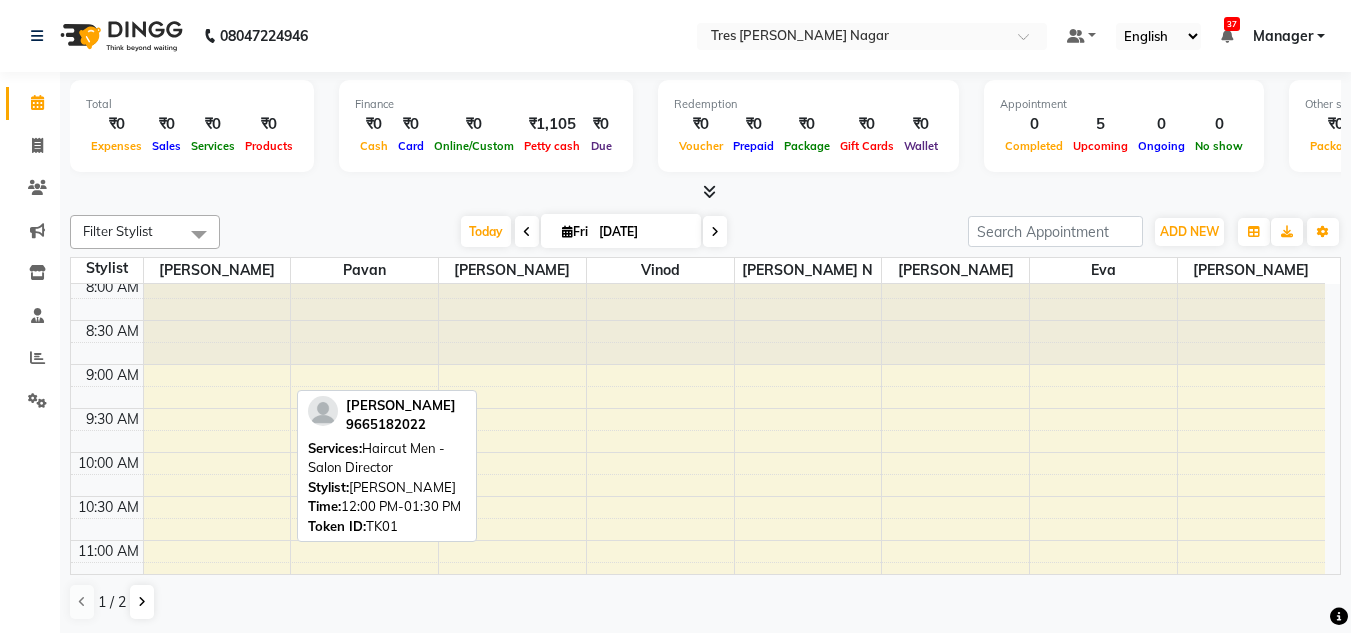 scroll, scrollTop: 0, scrollLeft: 0, axis: both 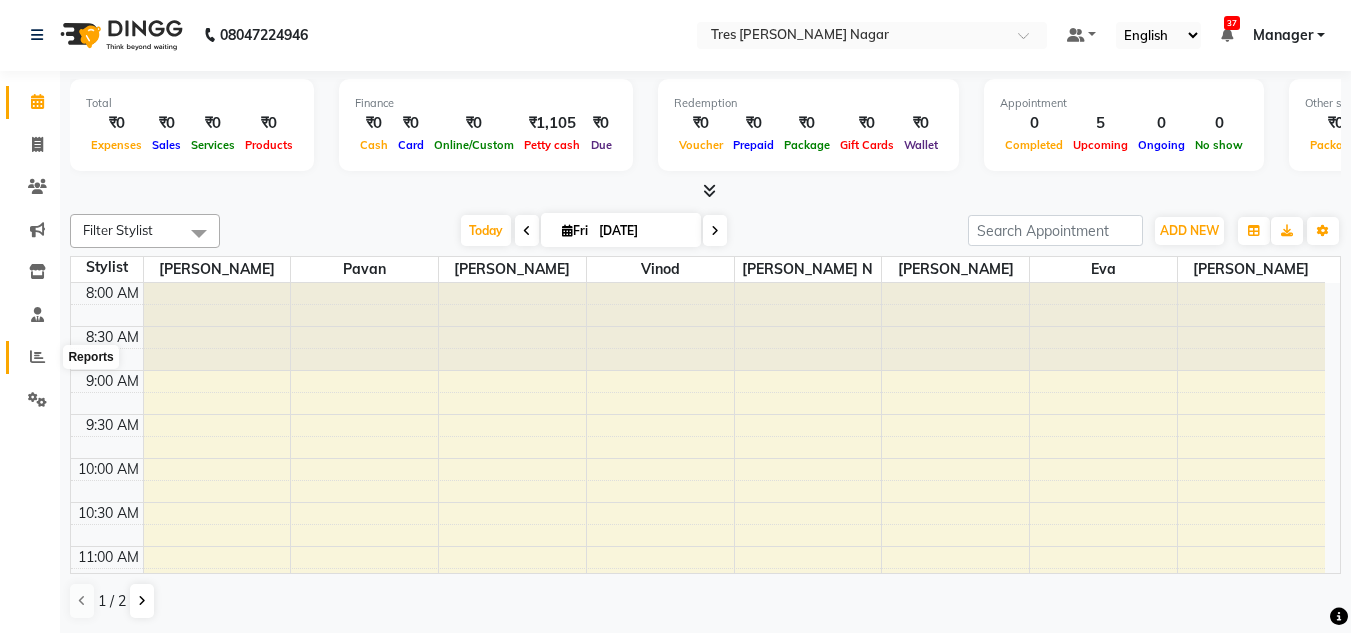 click 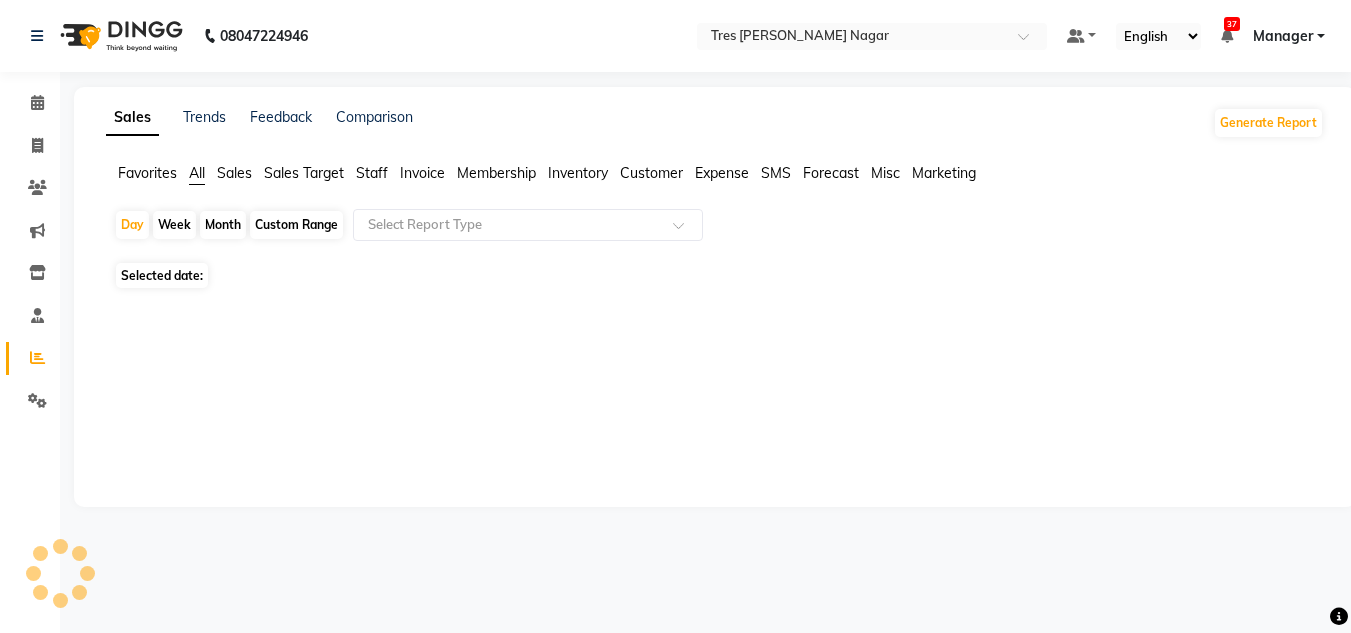 scroll, scrollTop: 0, scrollLeft: 0, axis: both 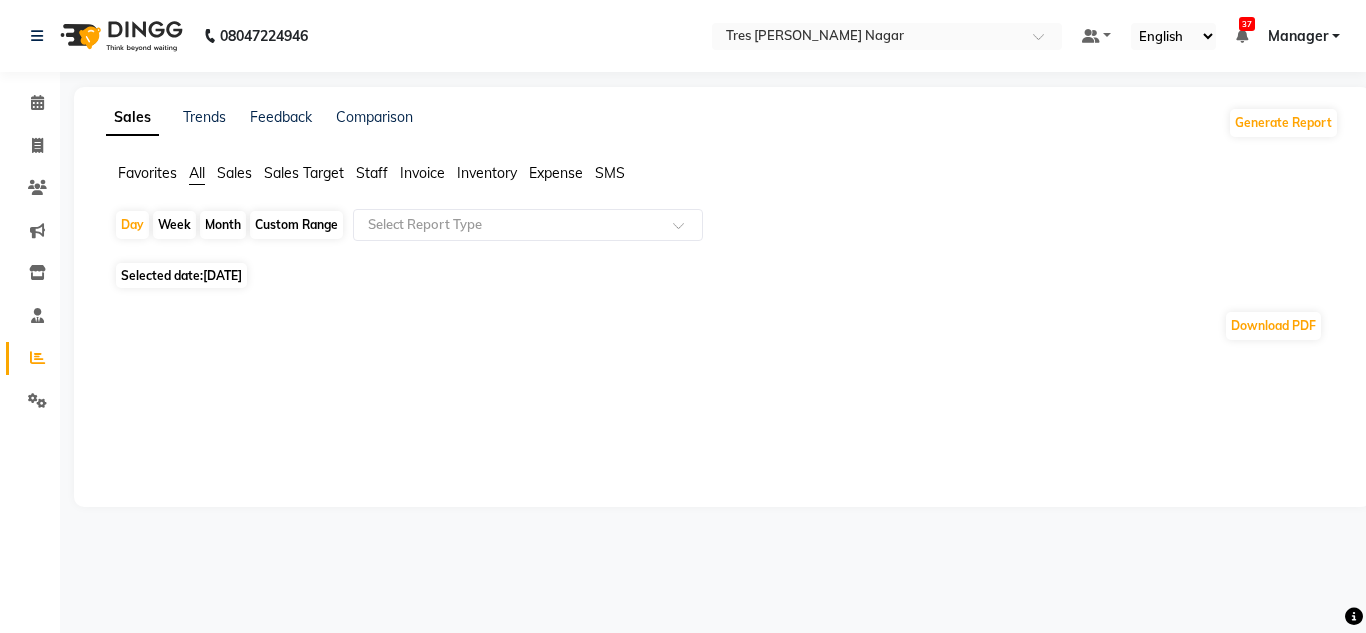 click on "[DATE]" 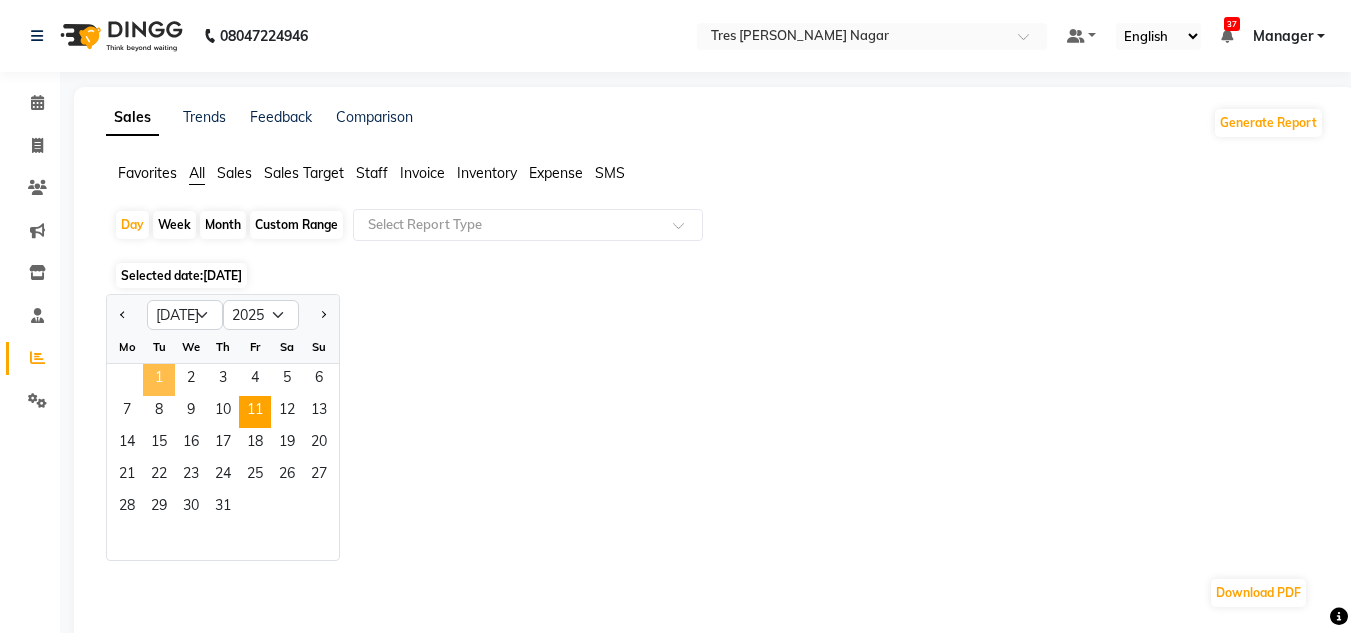 click on "1" 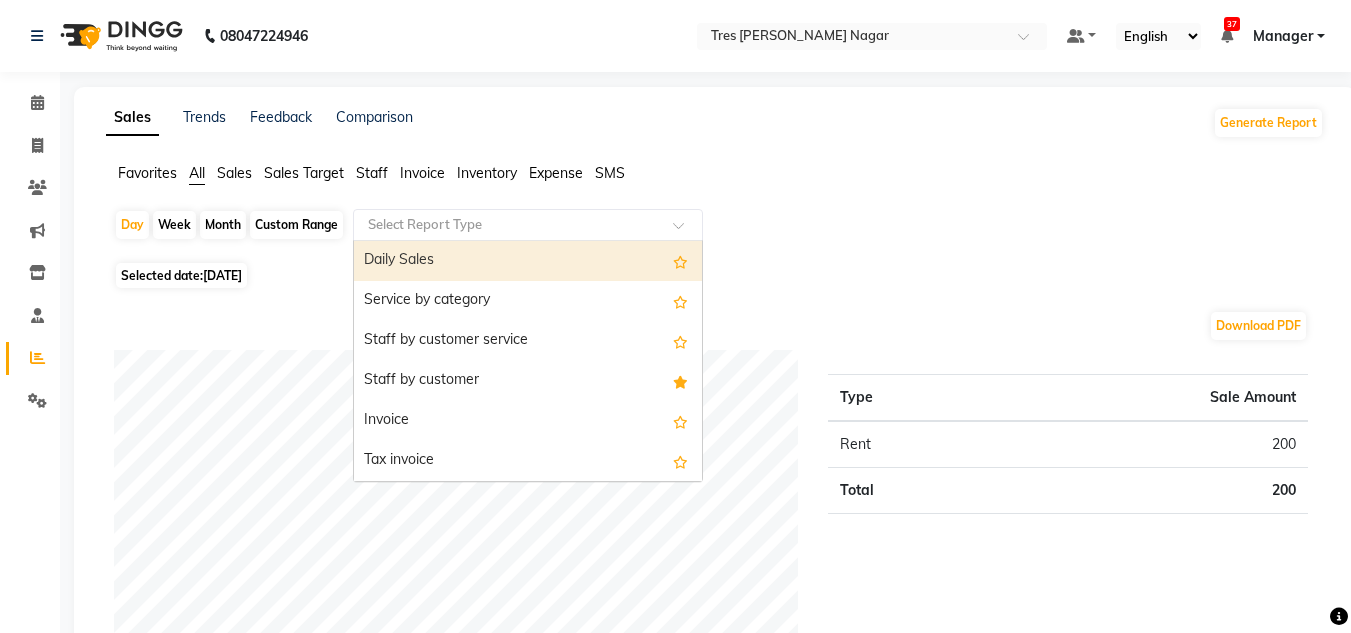 click 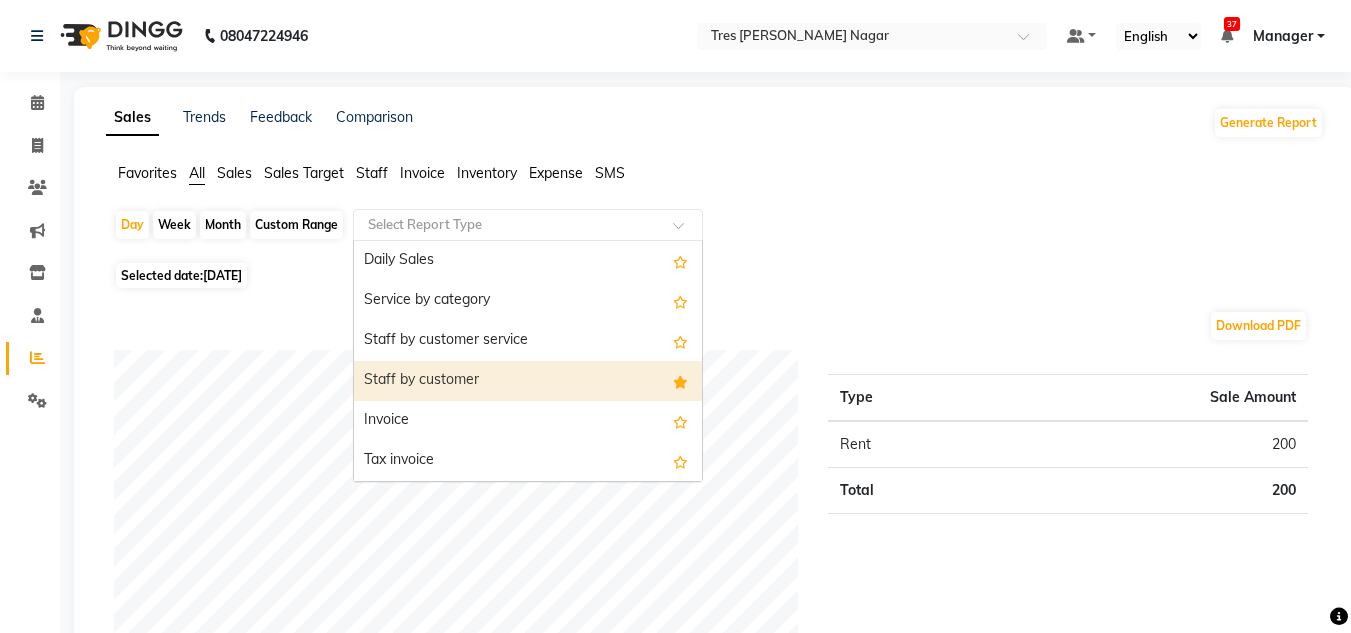 click on "Staff by customer" at bounding box center (528, 381) 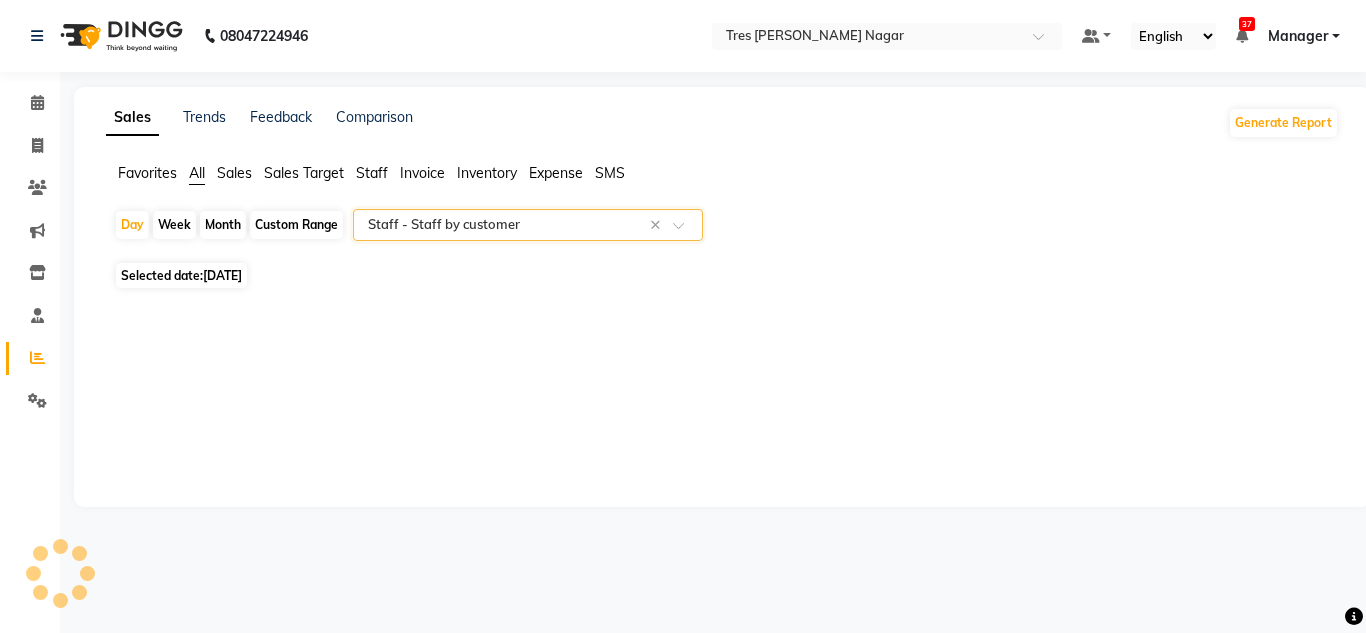 select on "filtered_report" 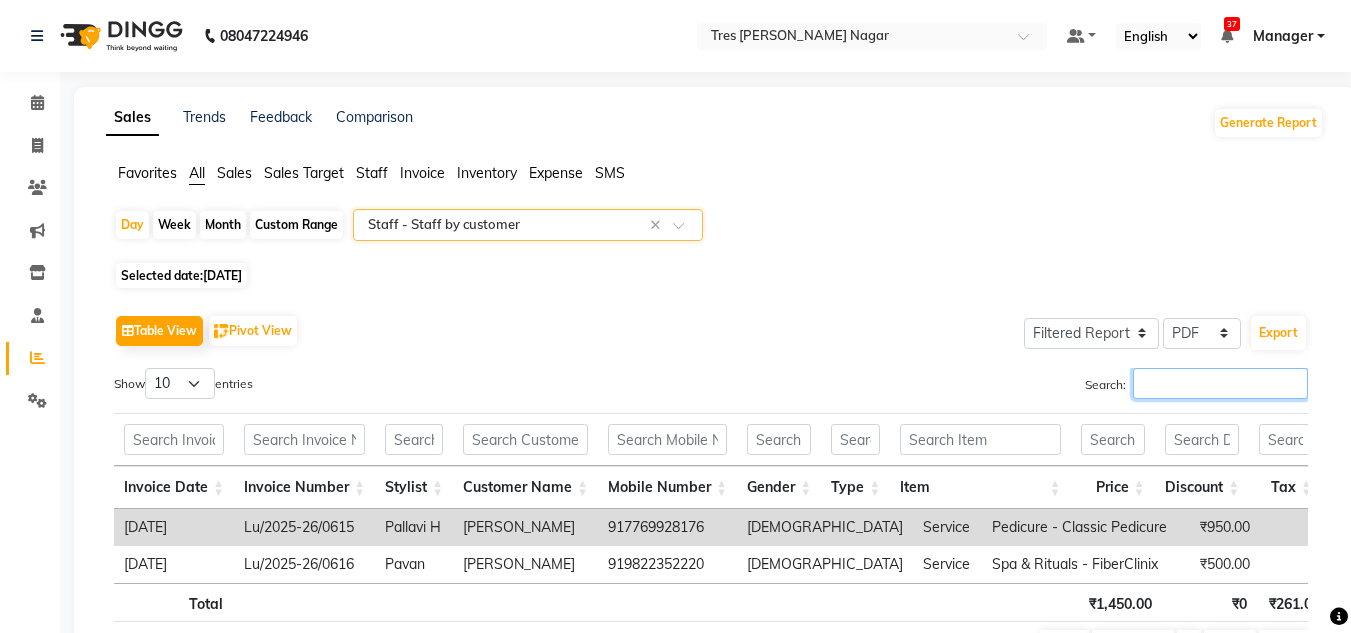 click on "Search:" at bounding box center [1220, 383] 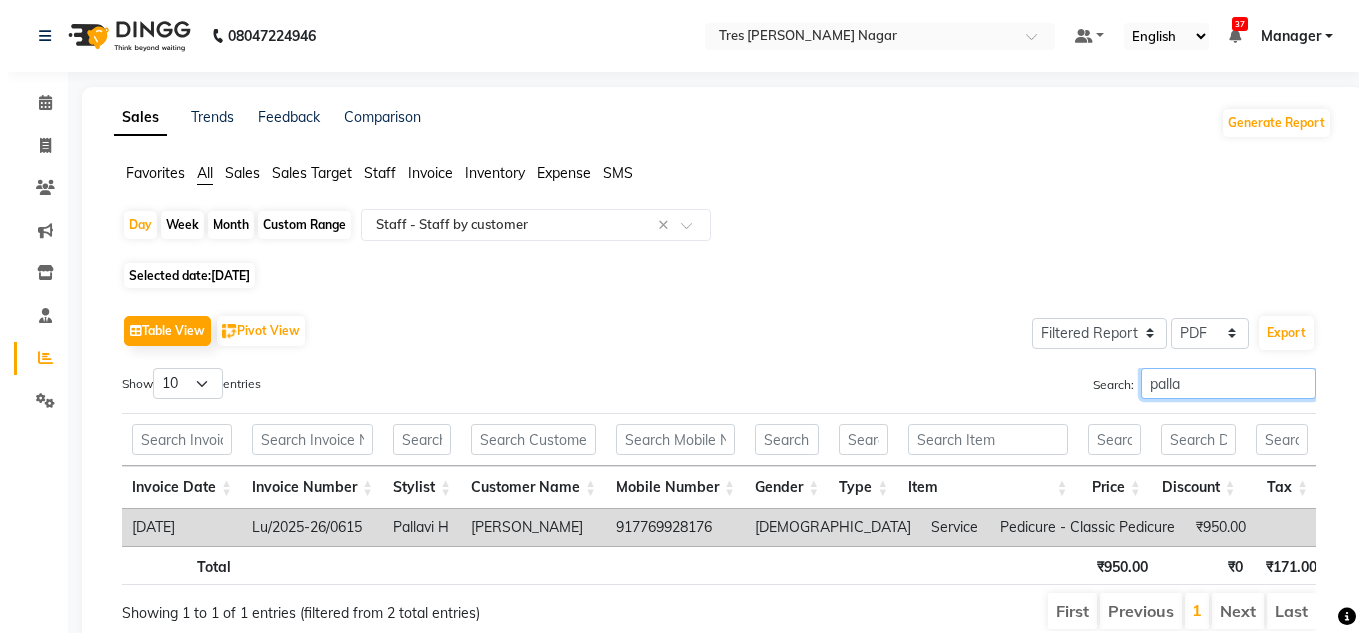 scroll, scrollTop: 94, scrollLeft: 0, axis: vertical 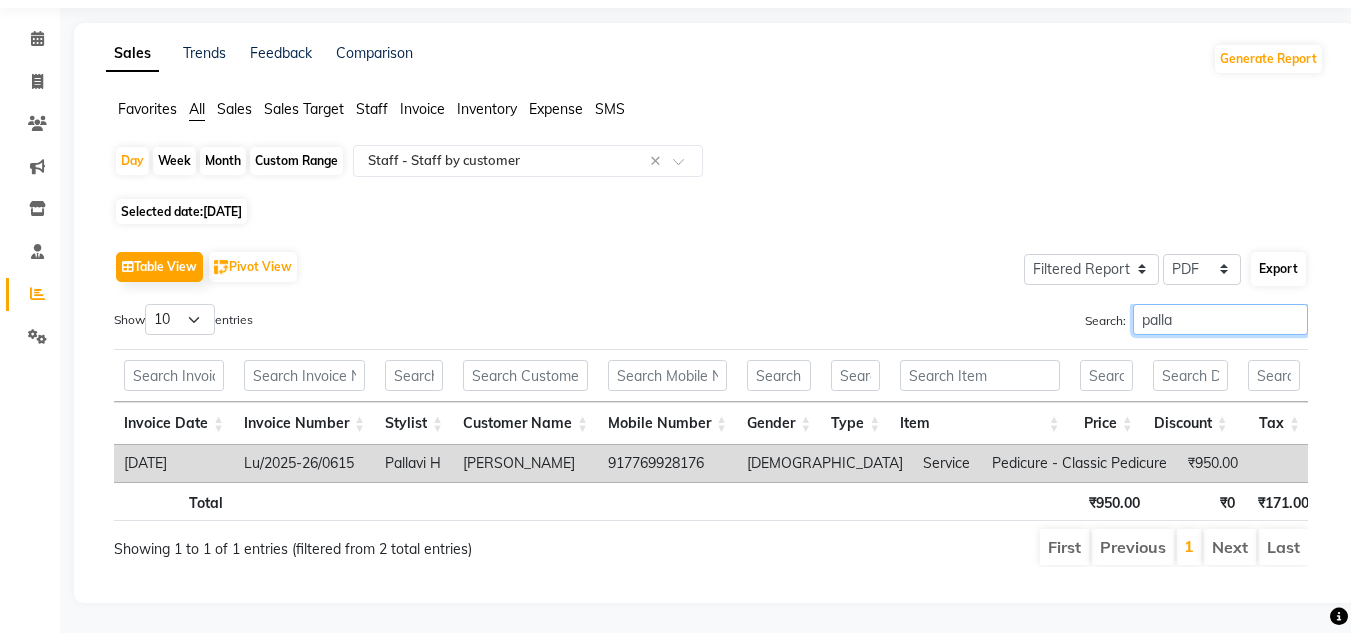 type on "palla" 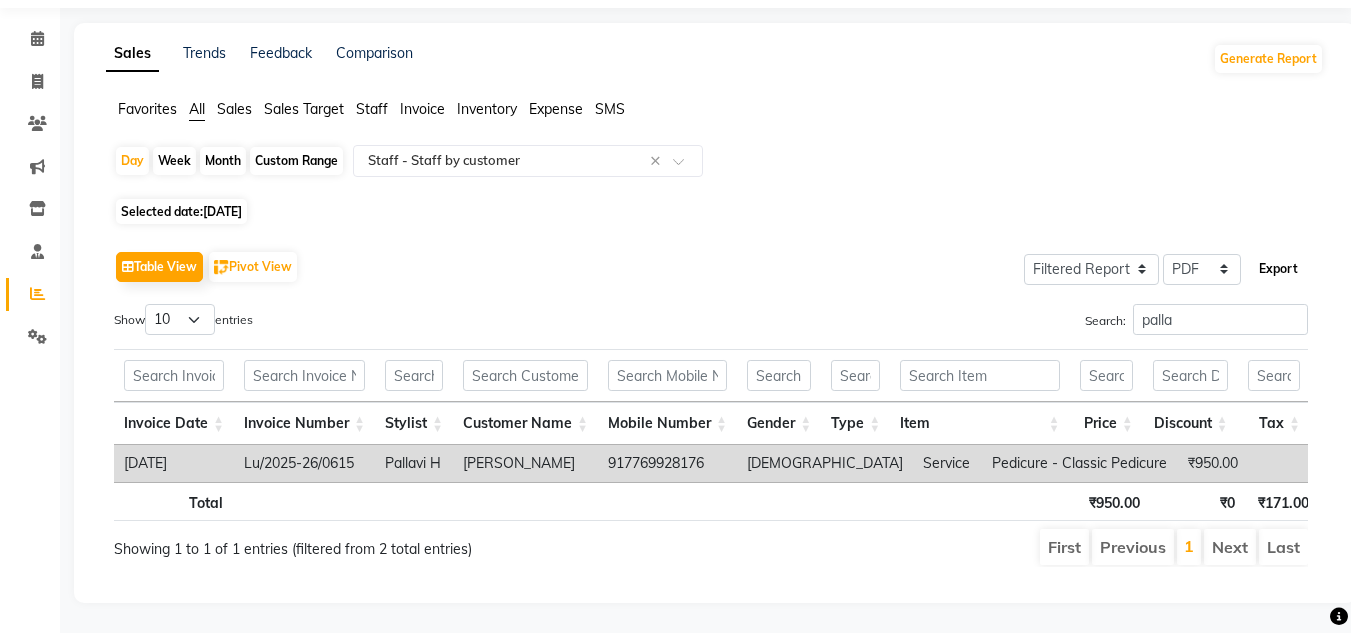 click on "Export" 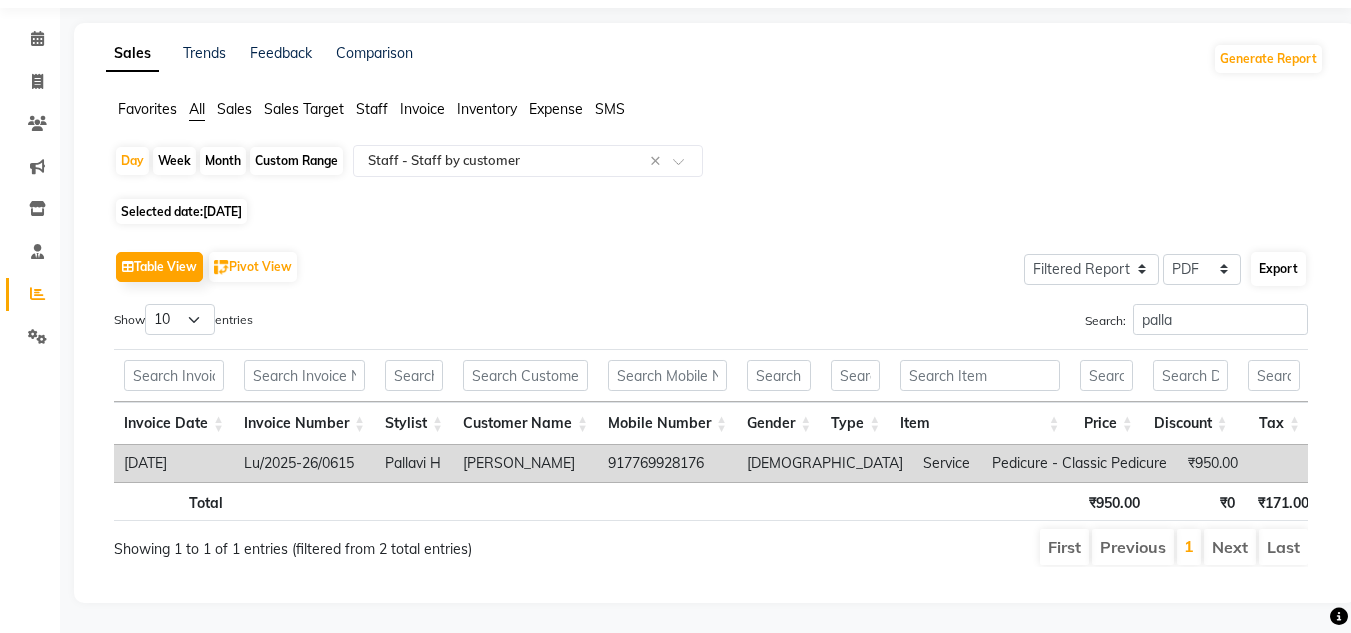 select on "sans-serif" 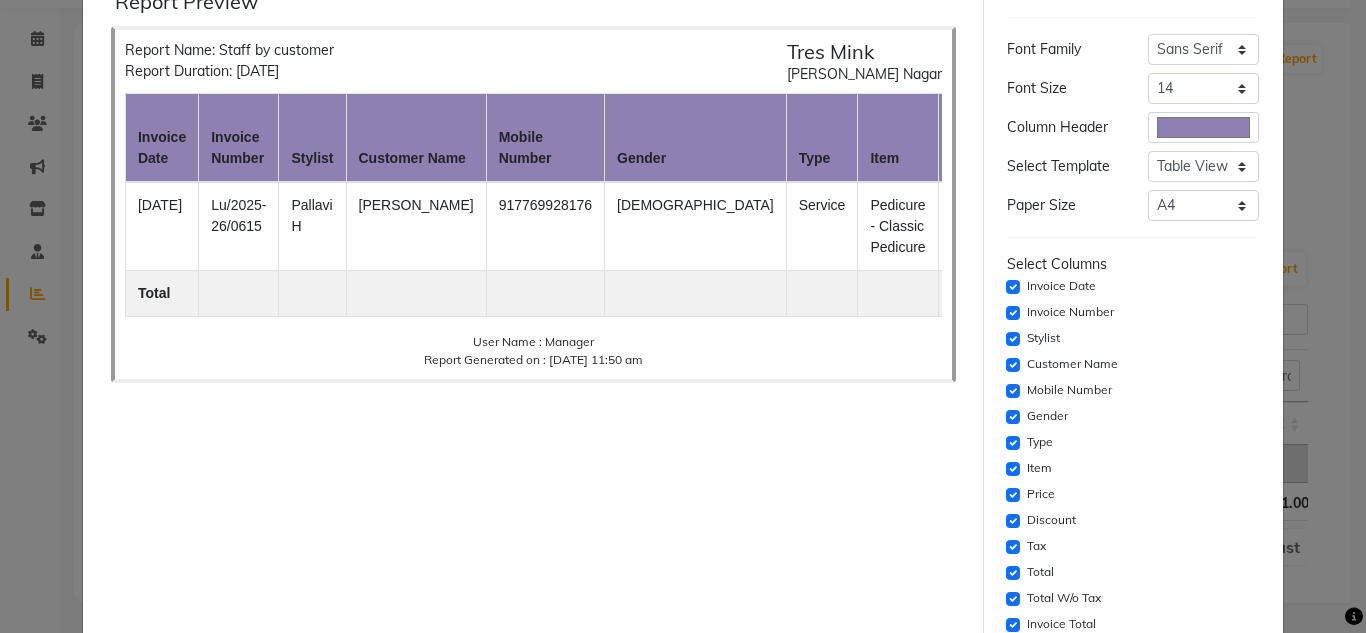 scroll, scrollTop: 200, scrollLeft: 0, axis: vertical 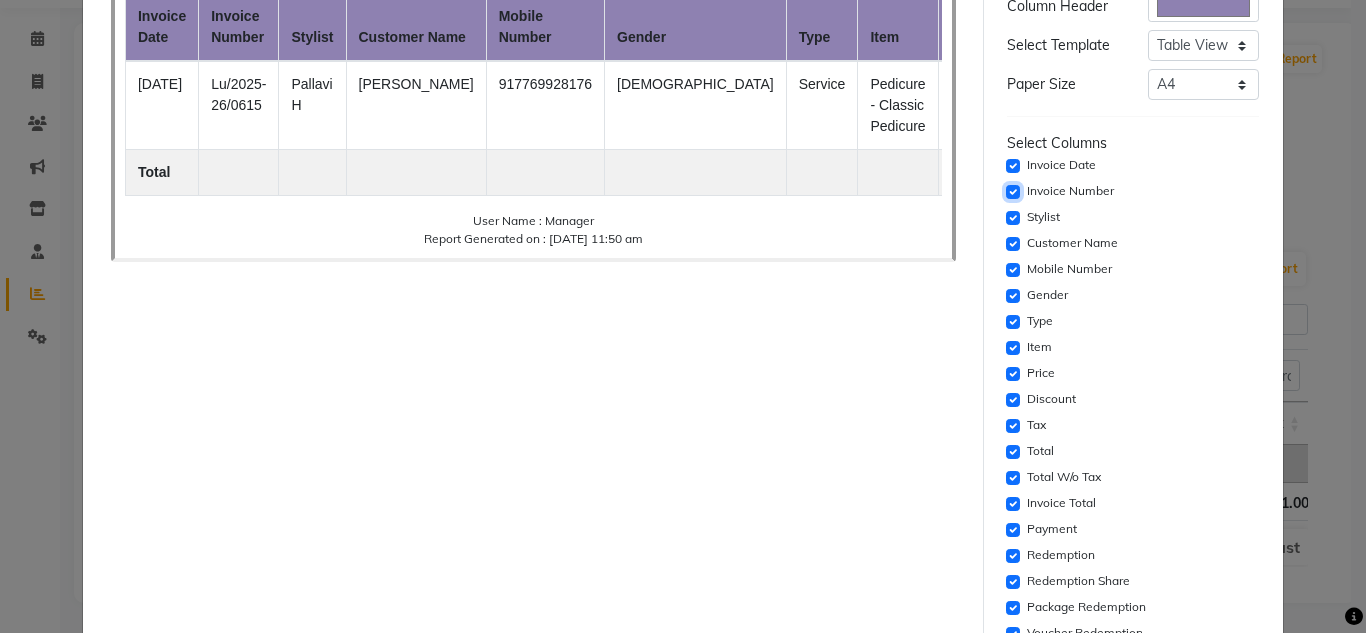 click 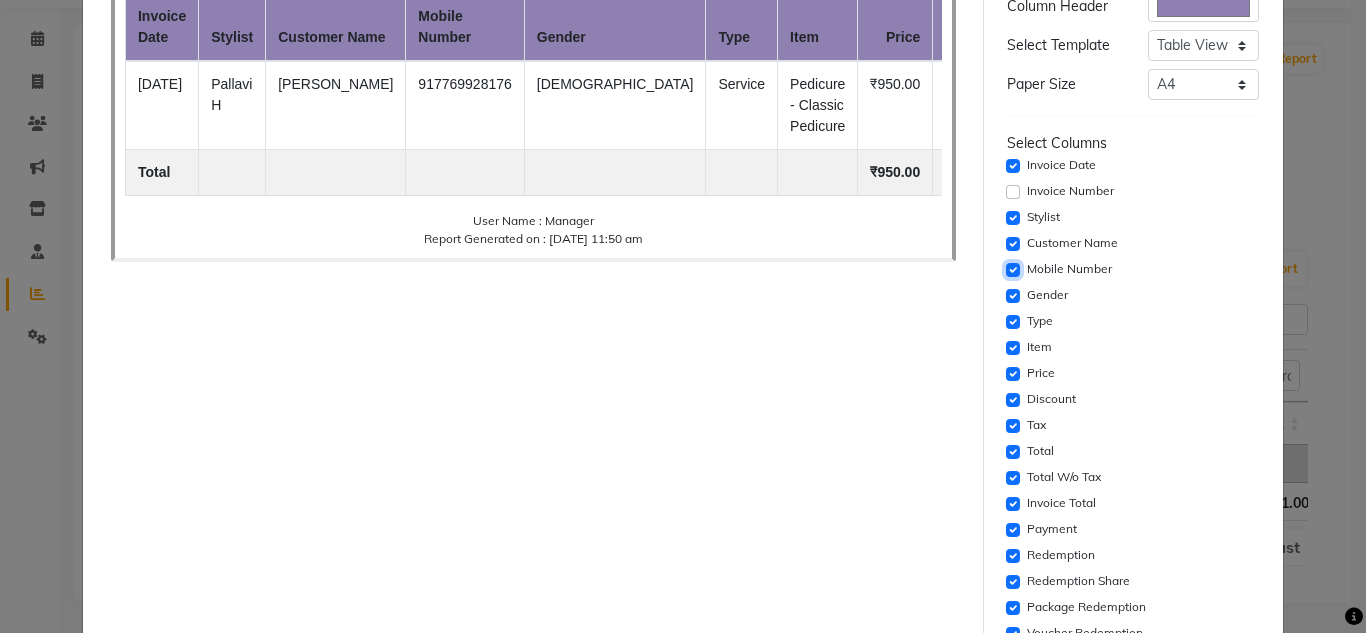 click 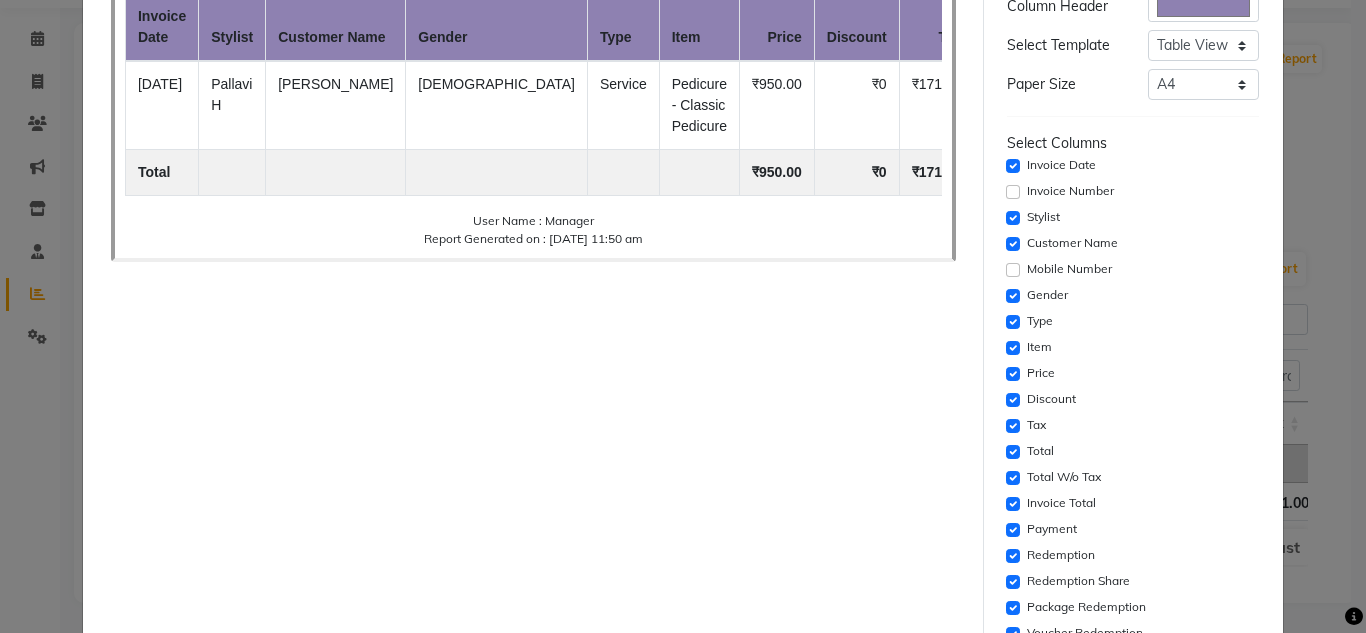 click on "Gender" 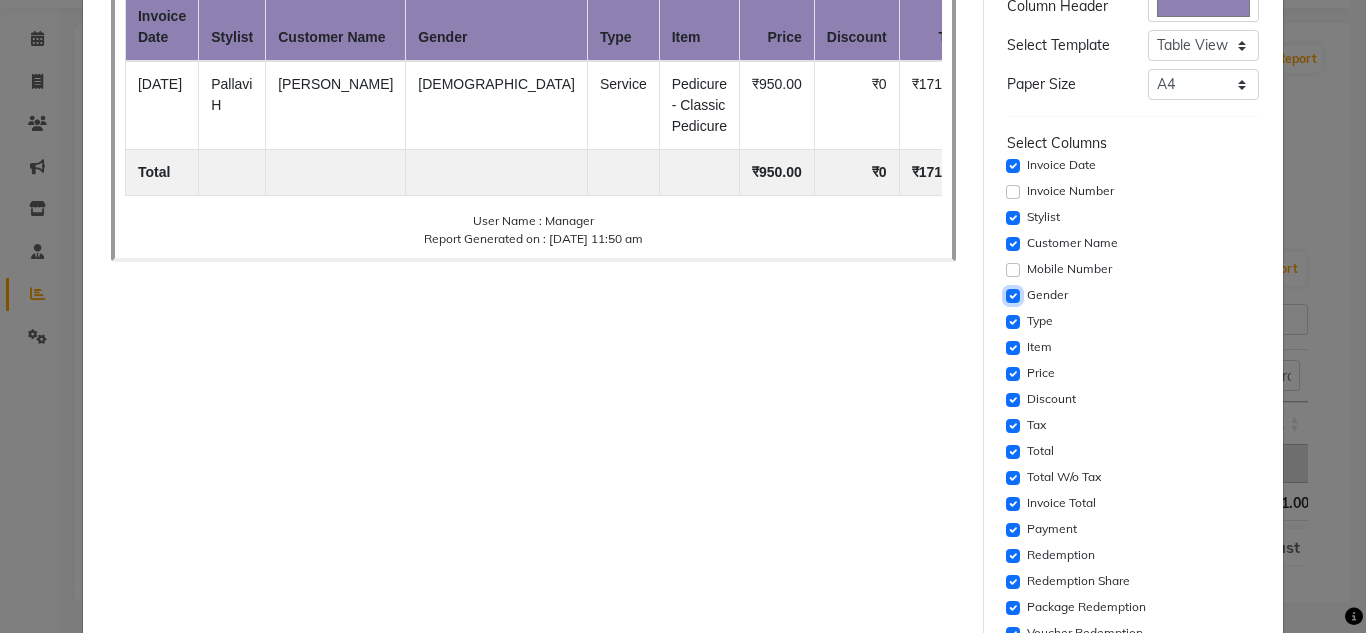 click 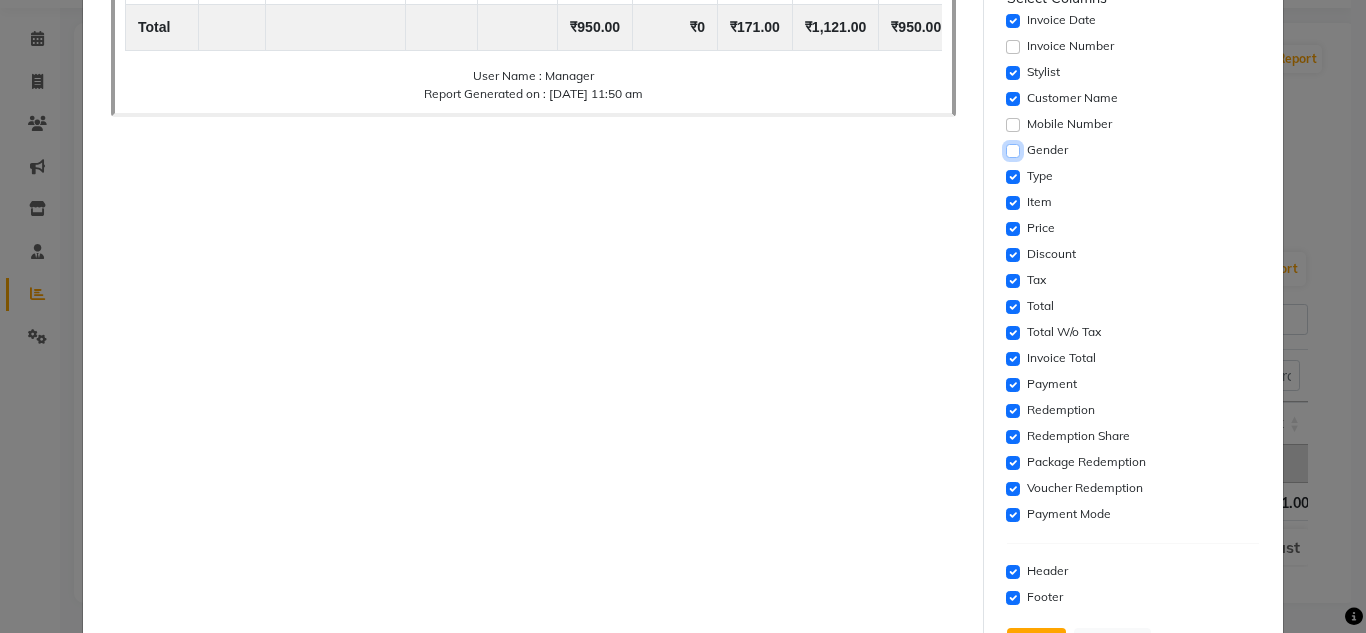 scroll, scrollTop: 400, scrollLeft: 0, axis: vertical 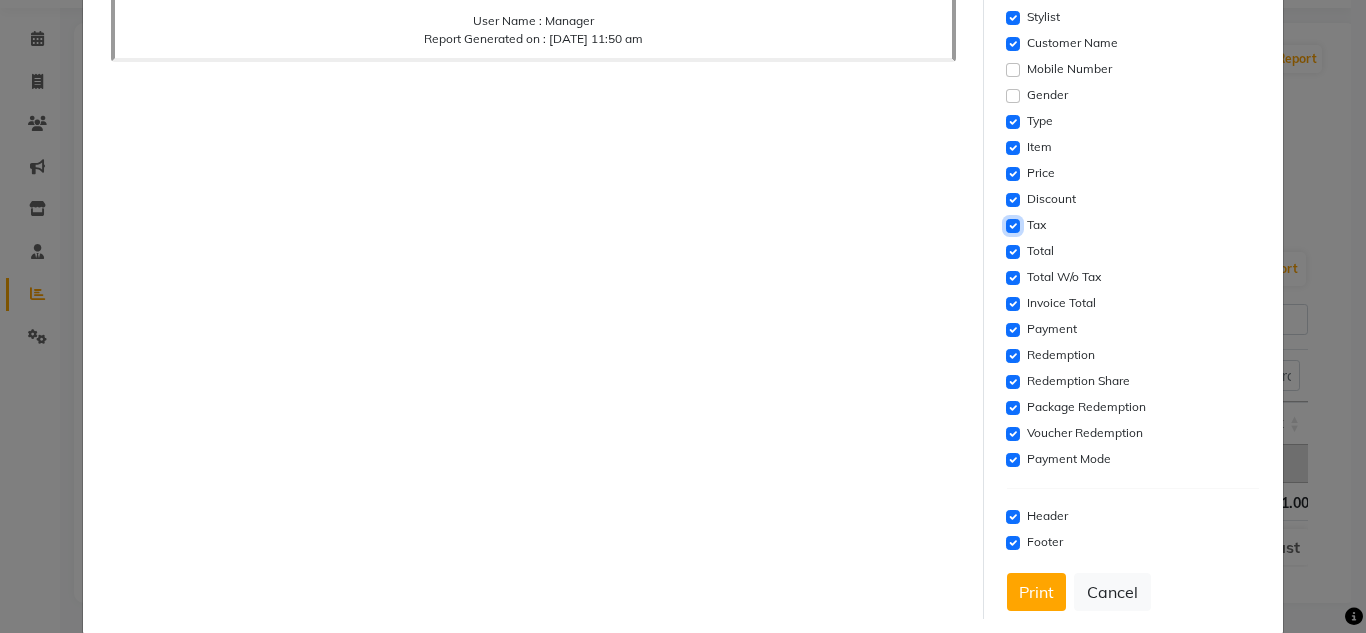 click 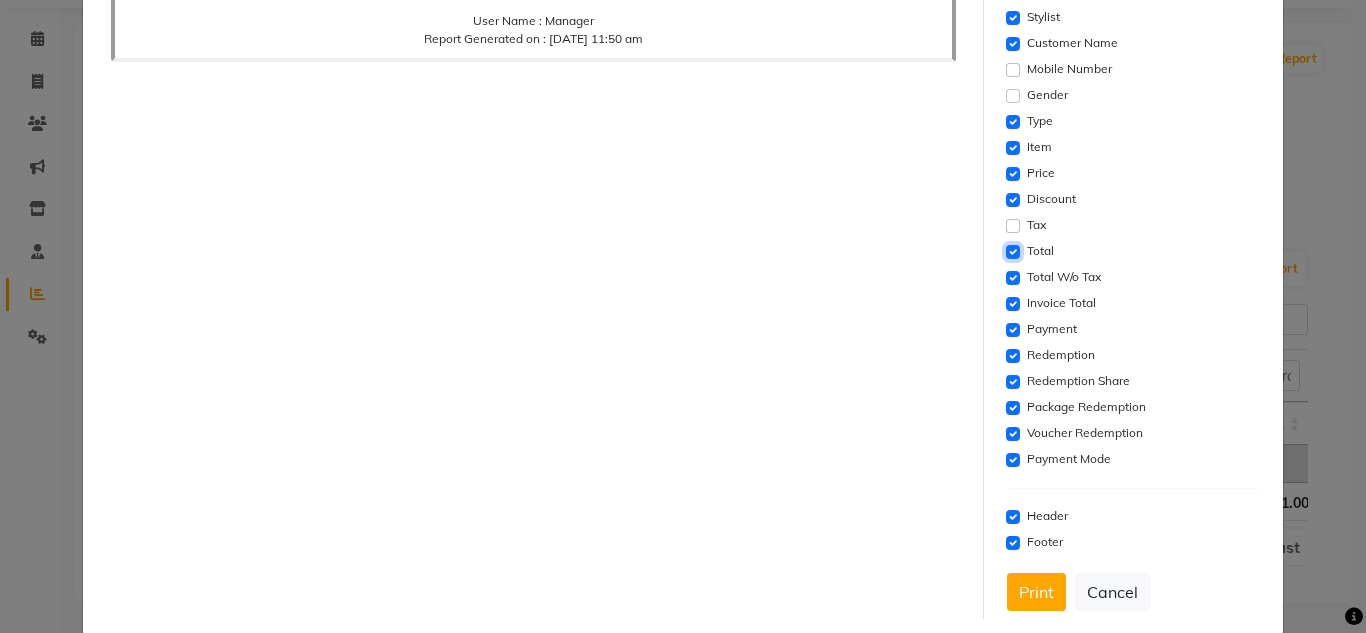 click 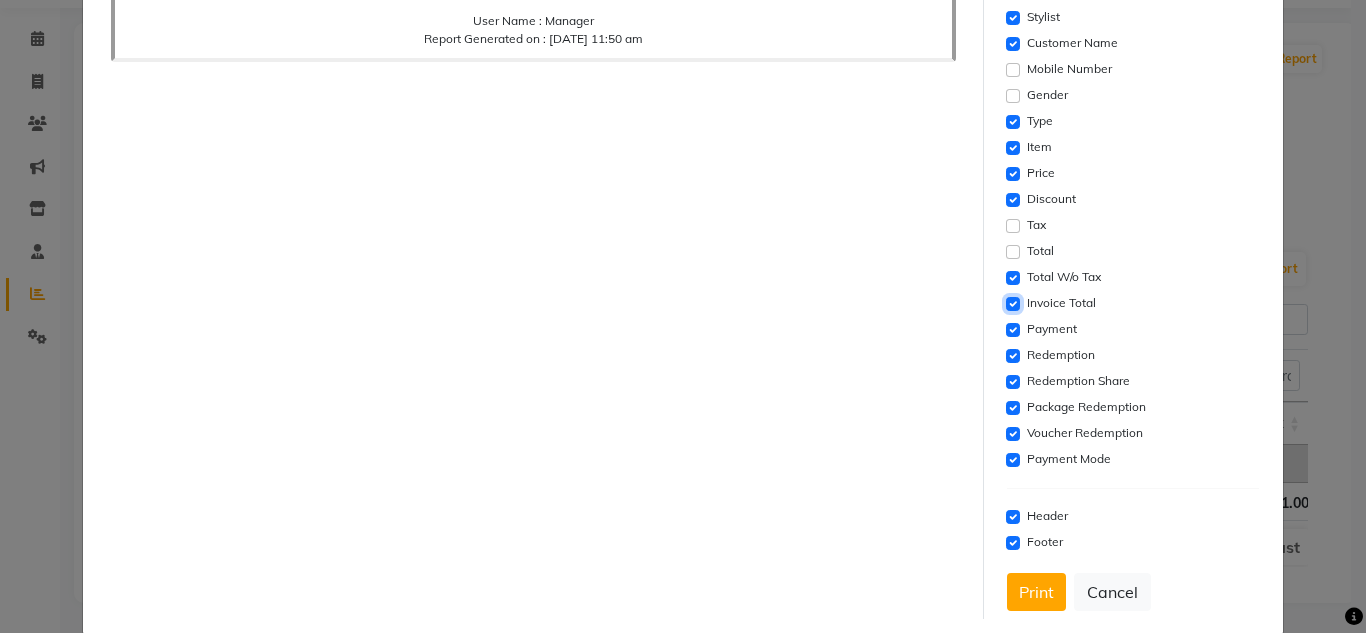click 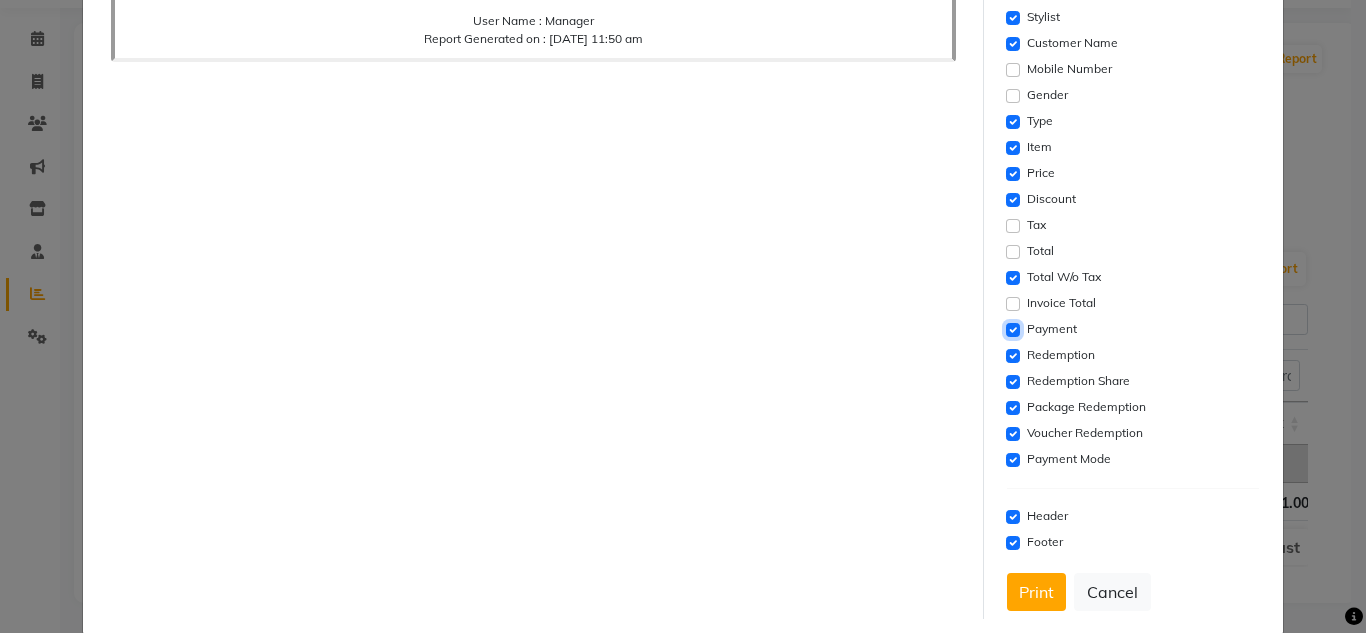 click 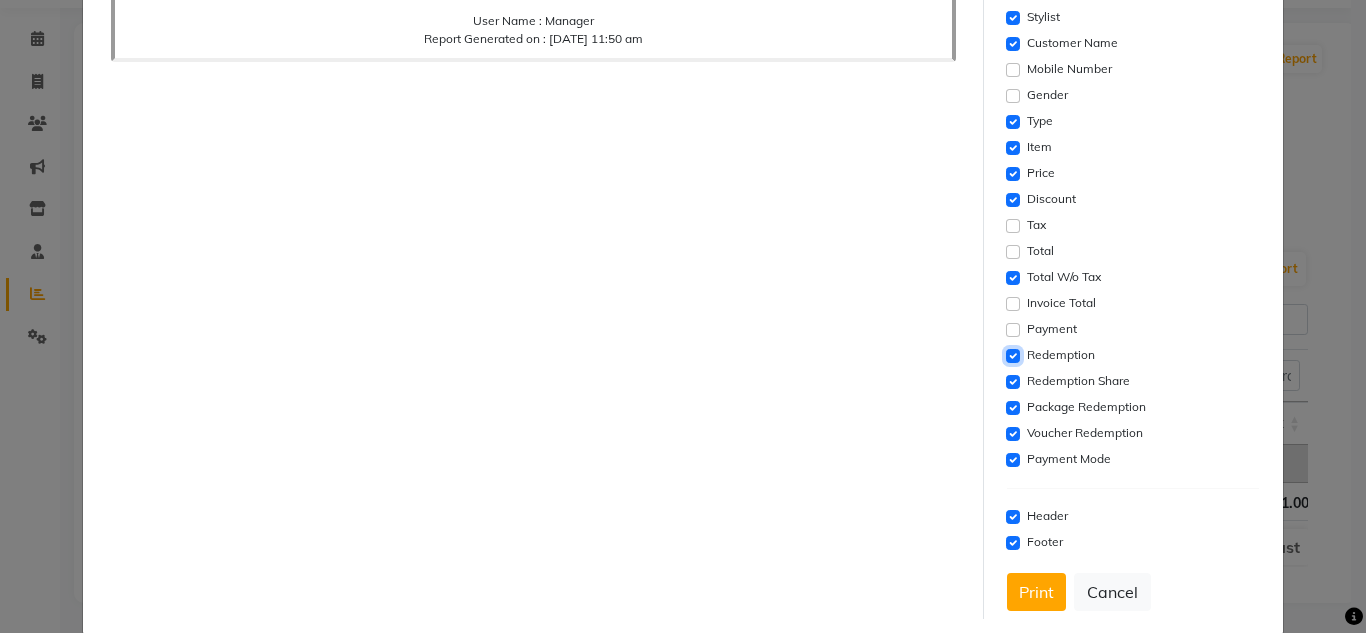 click 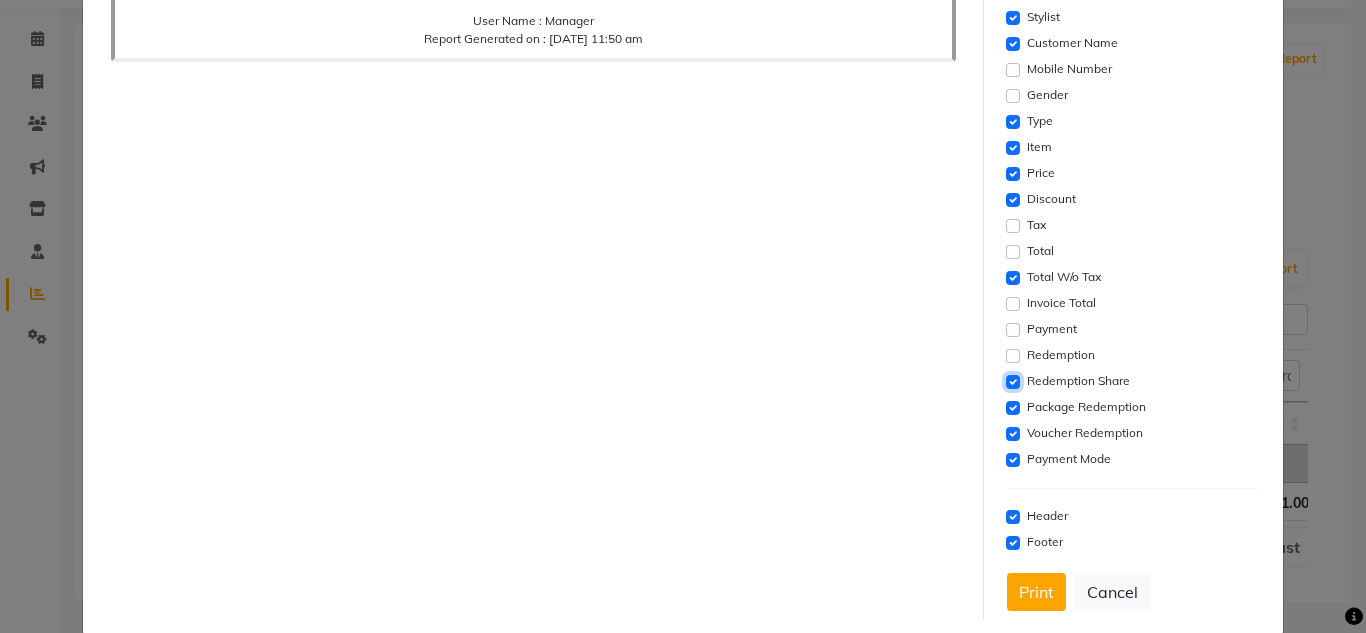 click 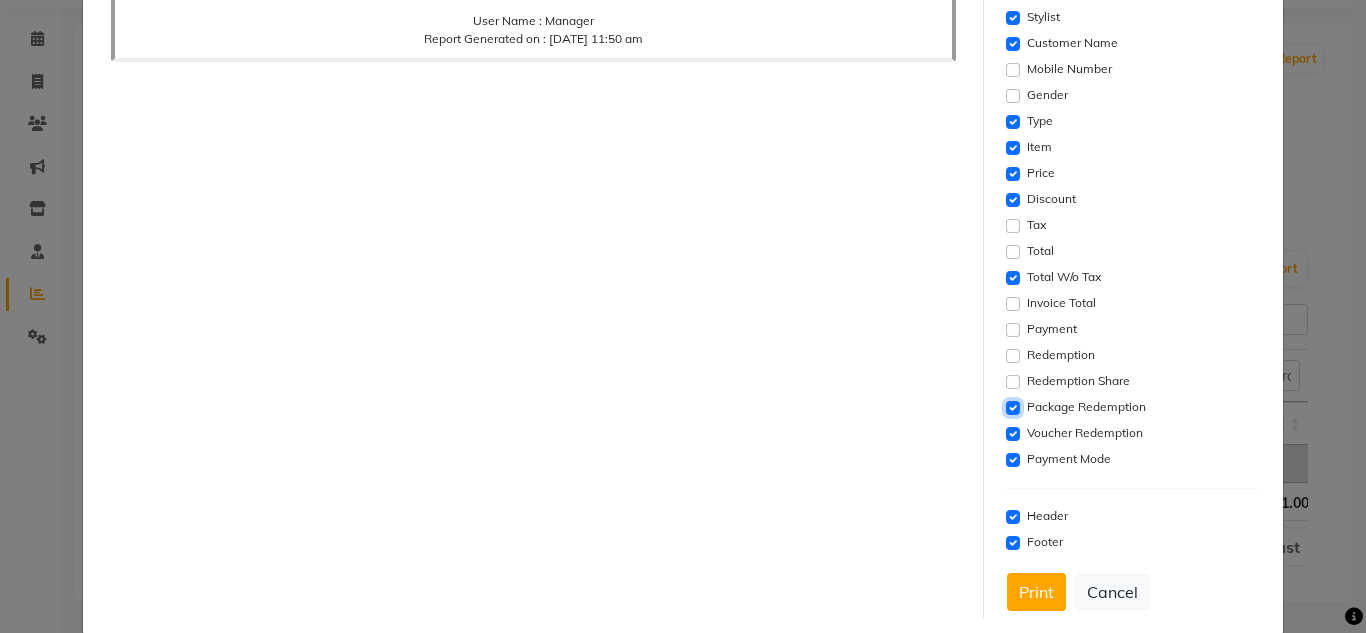 click 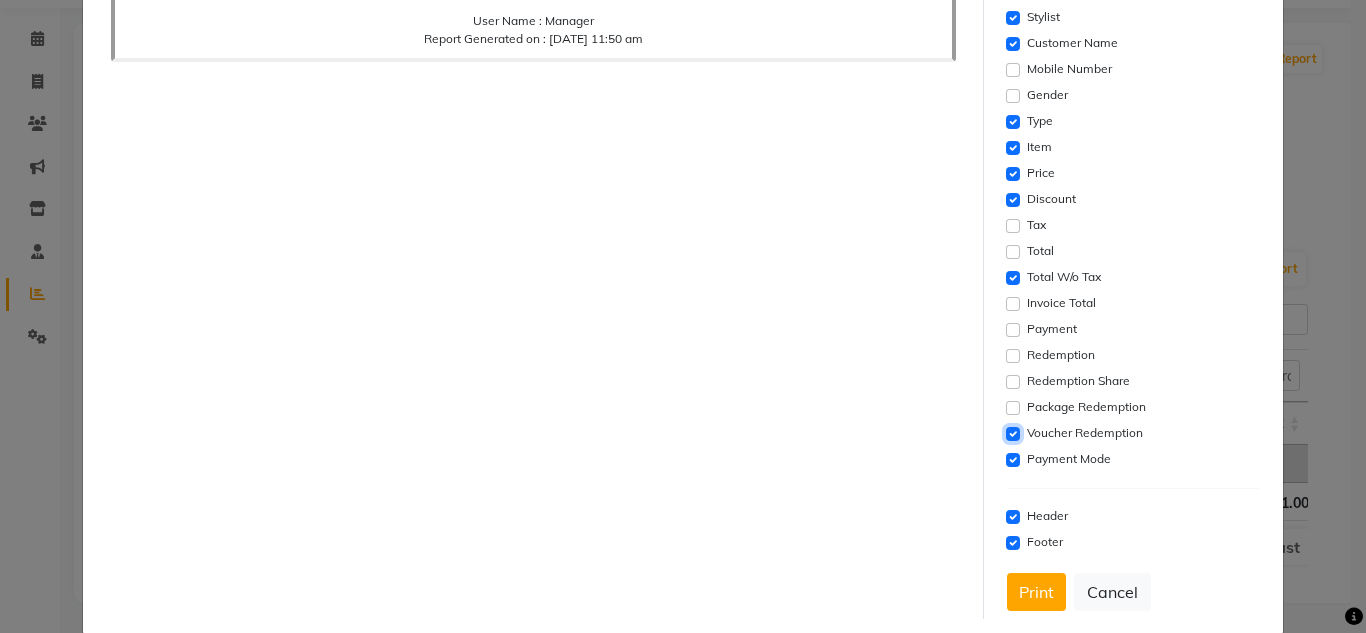 click 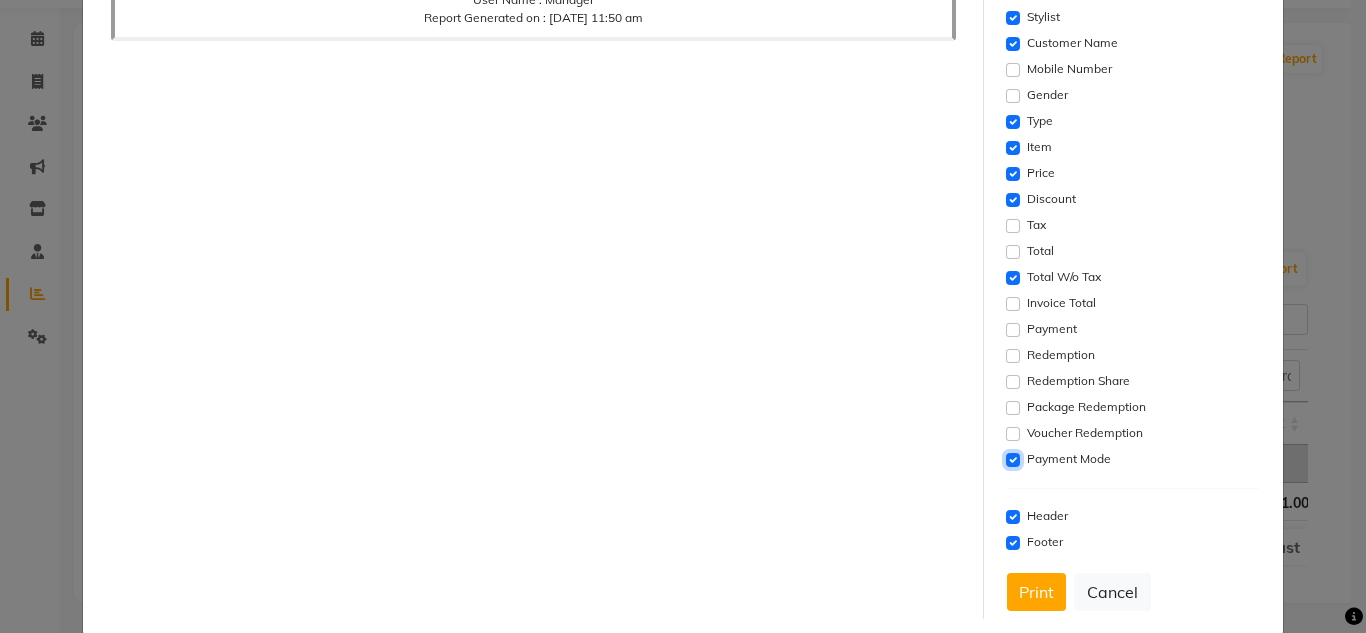 click 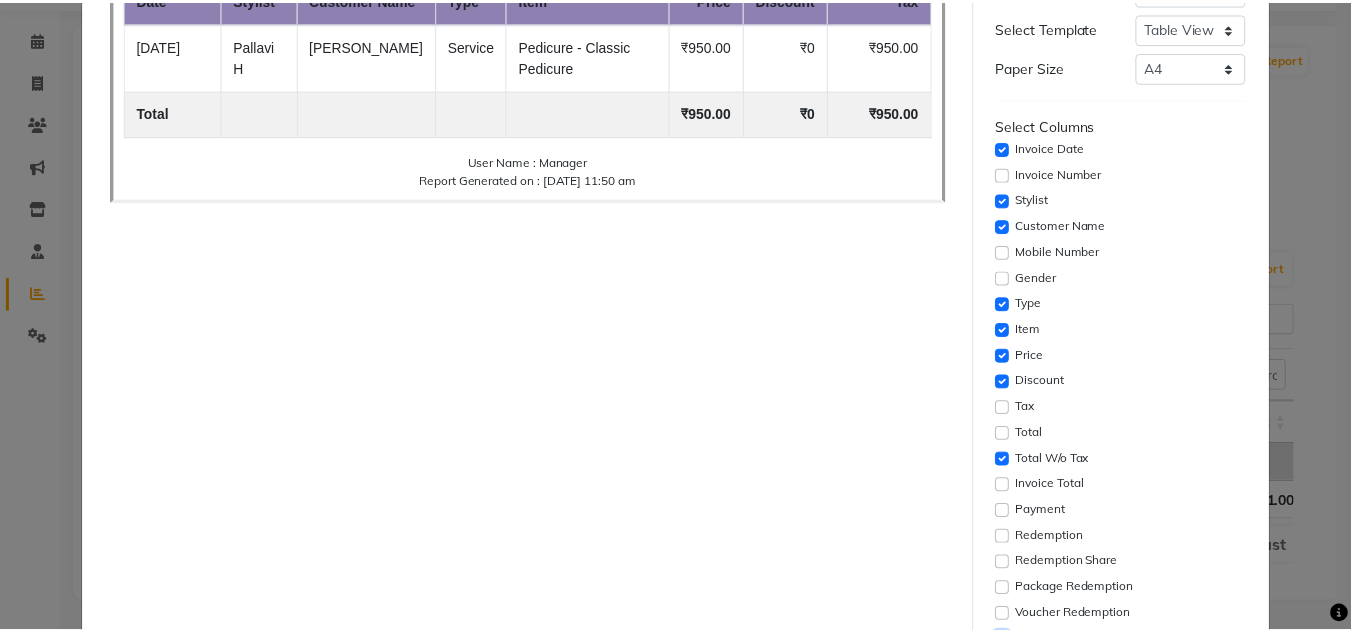 scroll, scrollTop: 431, scrollLeft: 0, axis: vertical 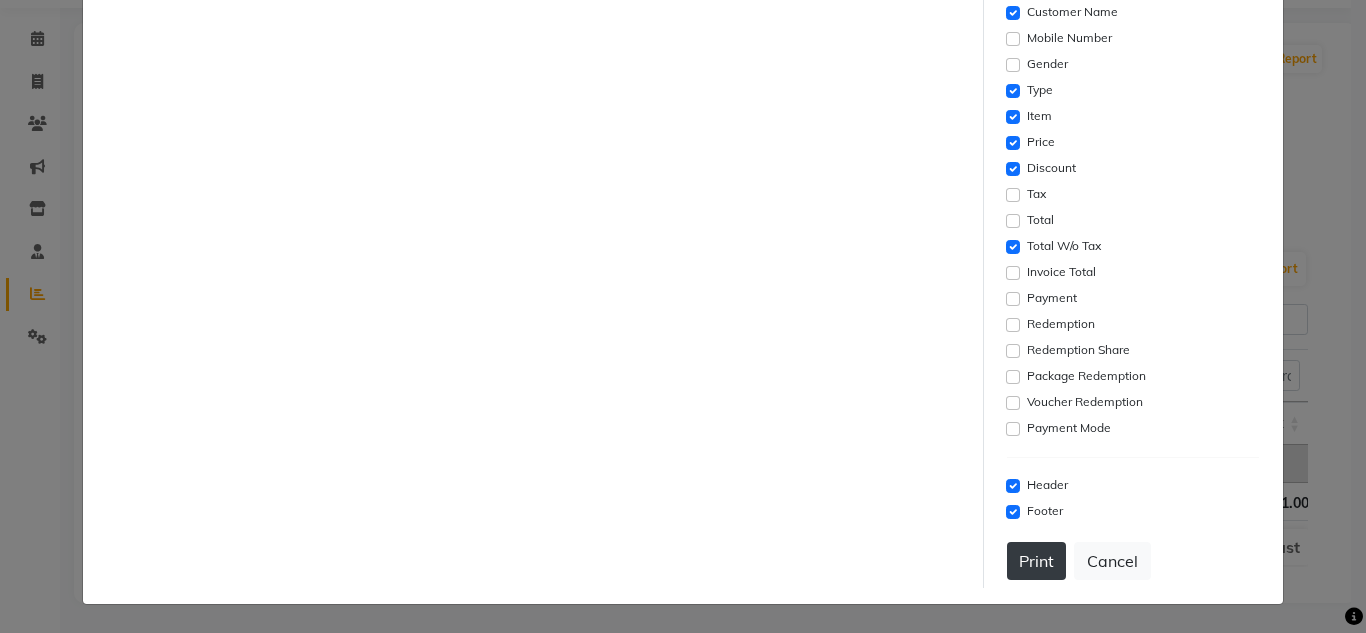 click on "Print" 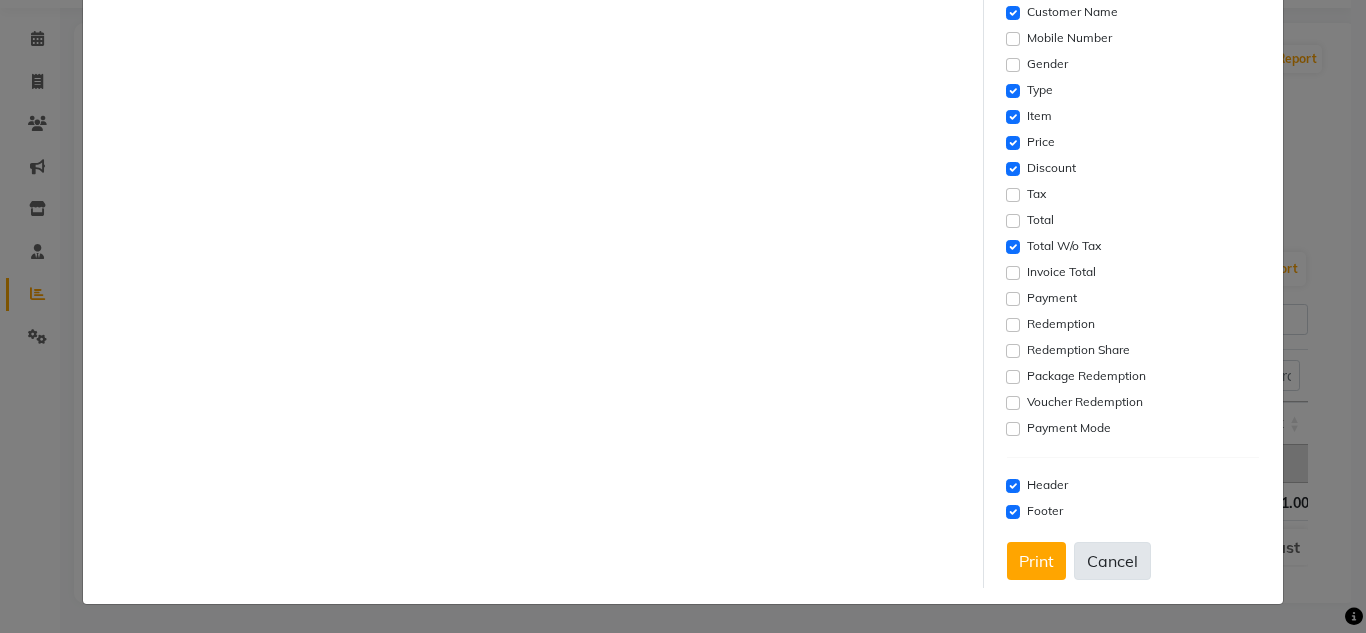 click on "Cancel" 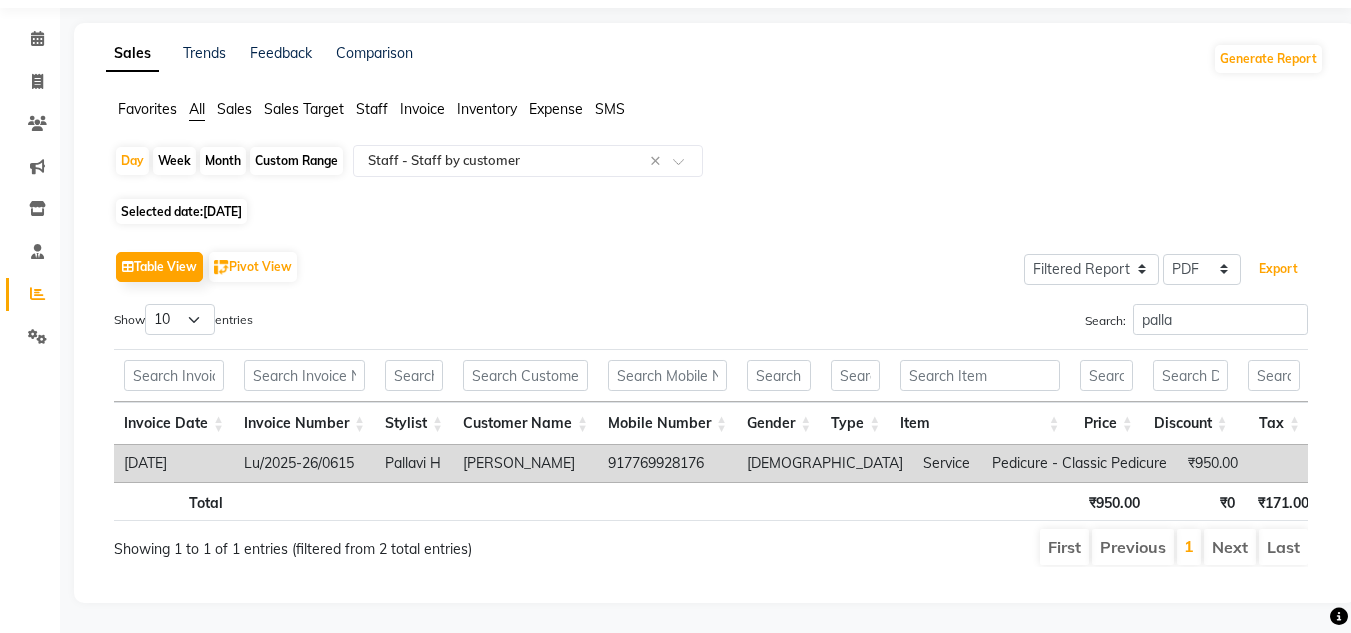 scroll, scrollTop: 0, scrollLeft: 0, axis: both 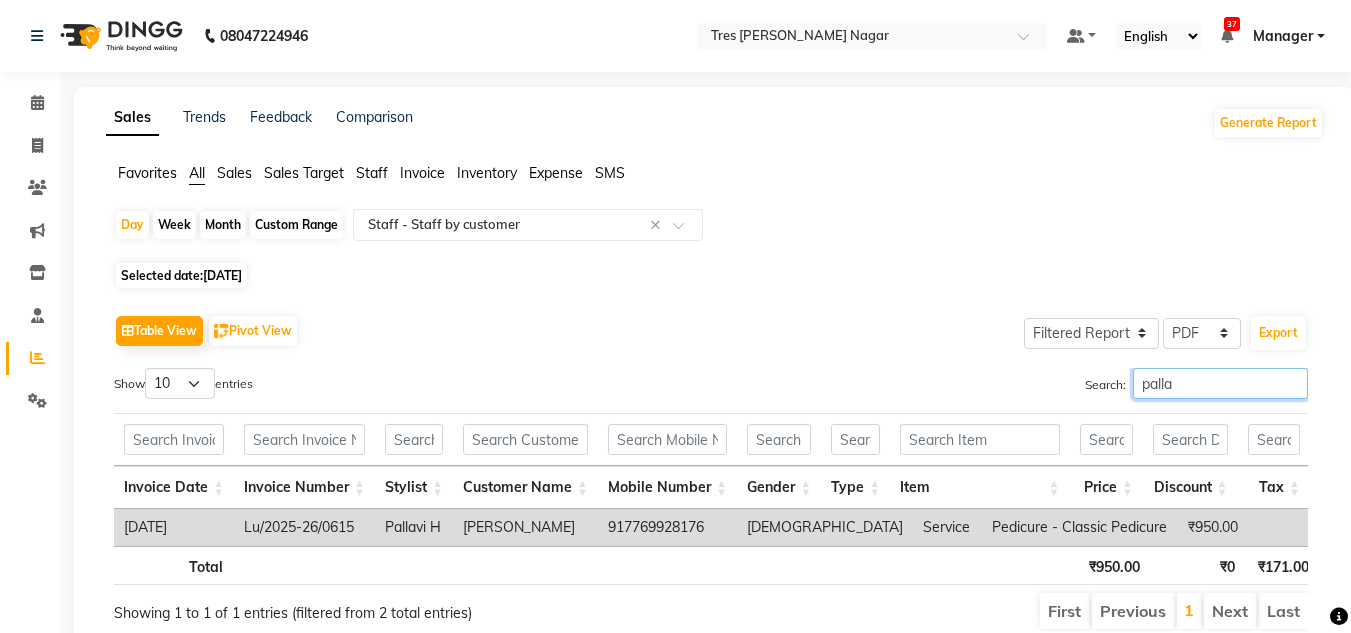 drag, startPoint x: 1198, startPoint y: 384, endPoint x: 1057, endPoint y: 383, distance: 141.00354 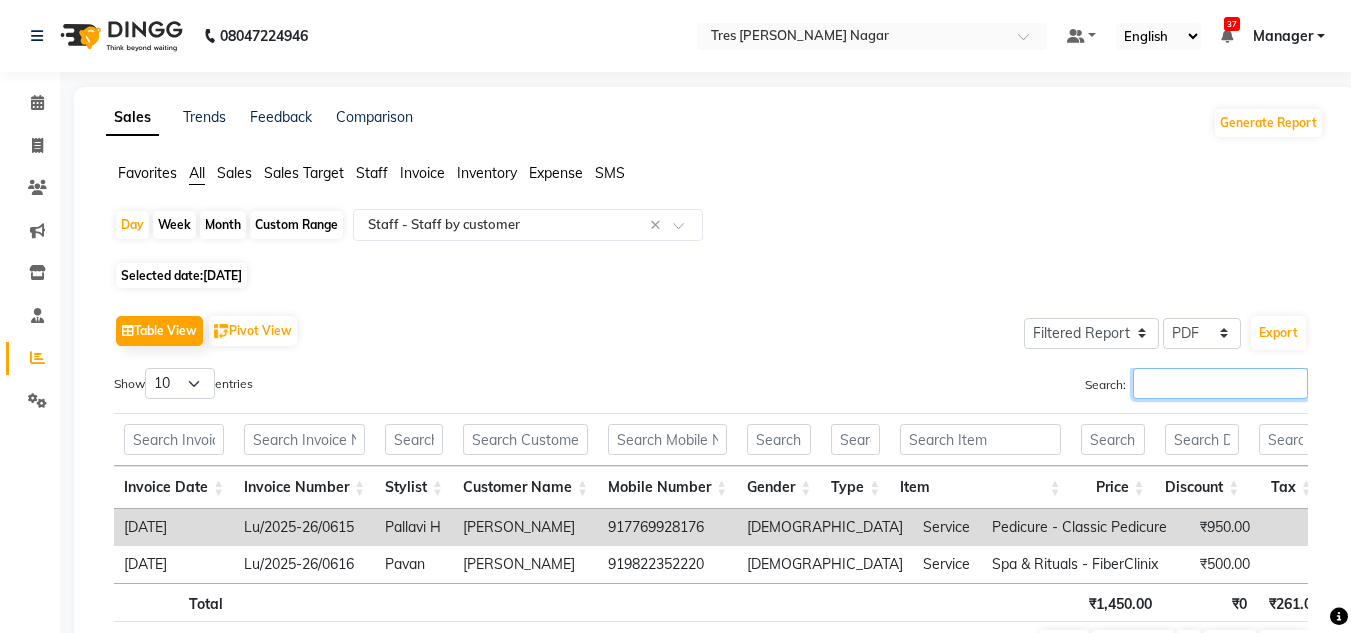 scroll, scrollTop: 131, scrollLeft: 0, axis: vertical 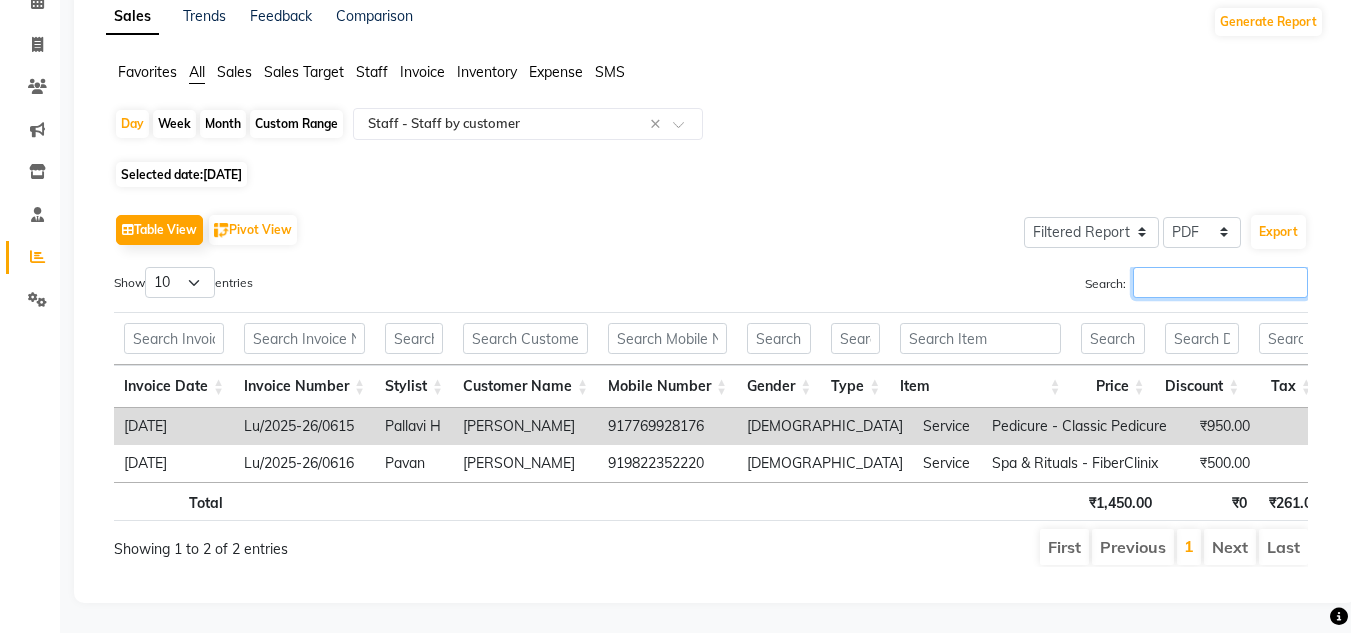 click on "Search:" at bounding box center (1220, 282) 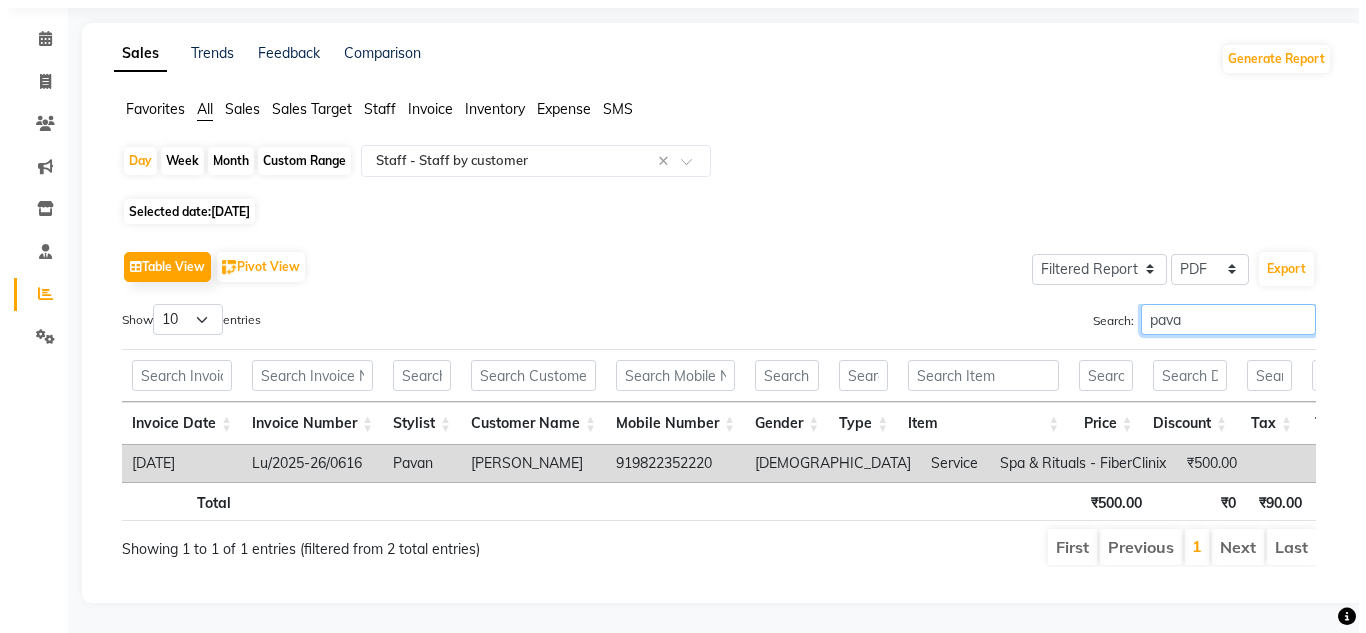 scroll, scrollTop: 94, scrollLeft: 0, axis: vertical 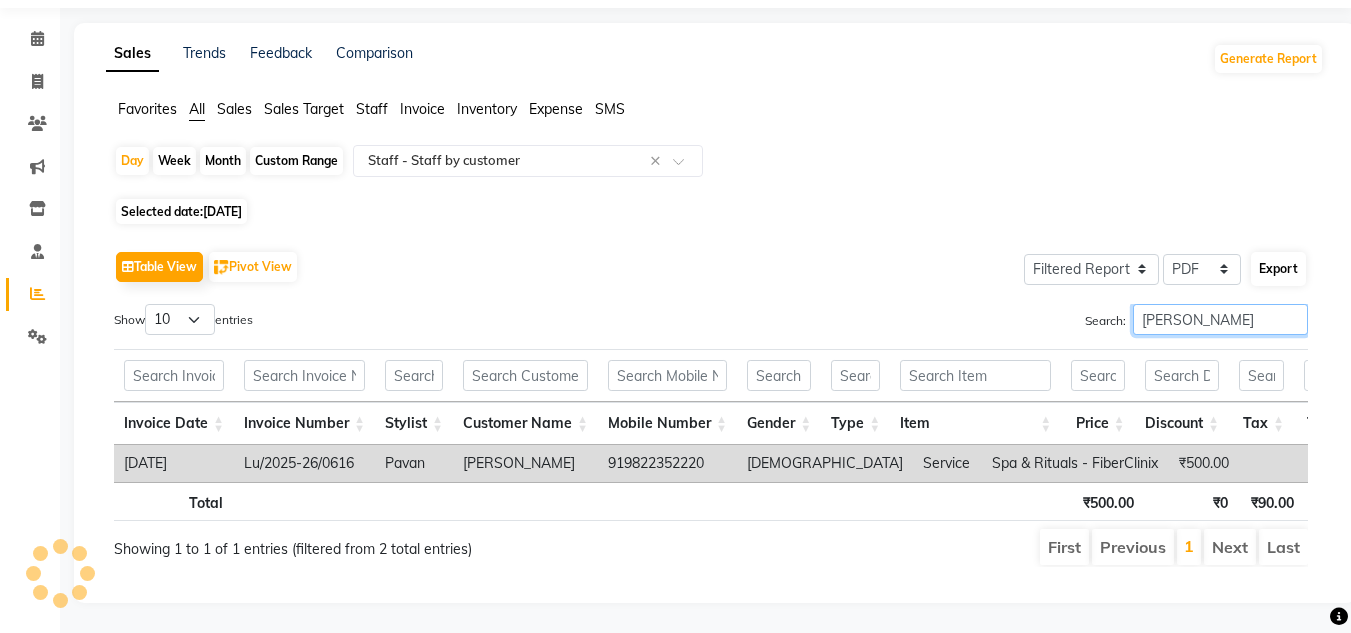 type on "[PERSON_NAME]" 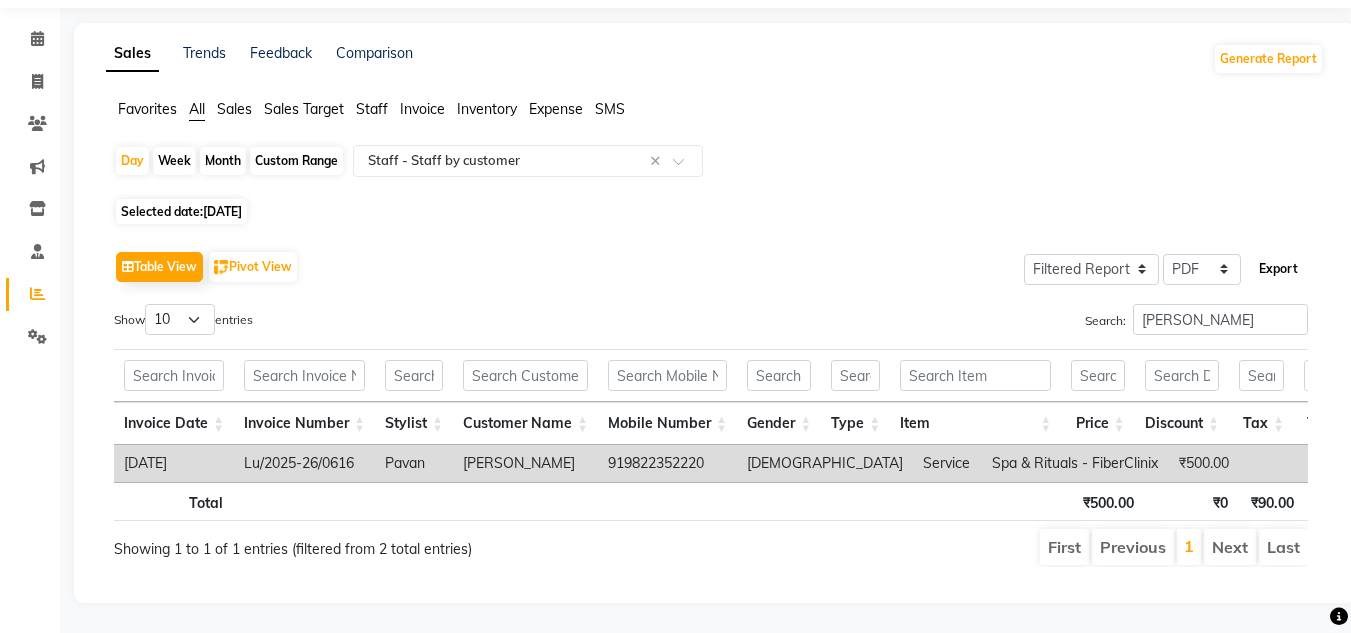 click on "Export" 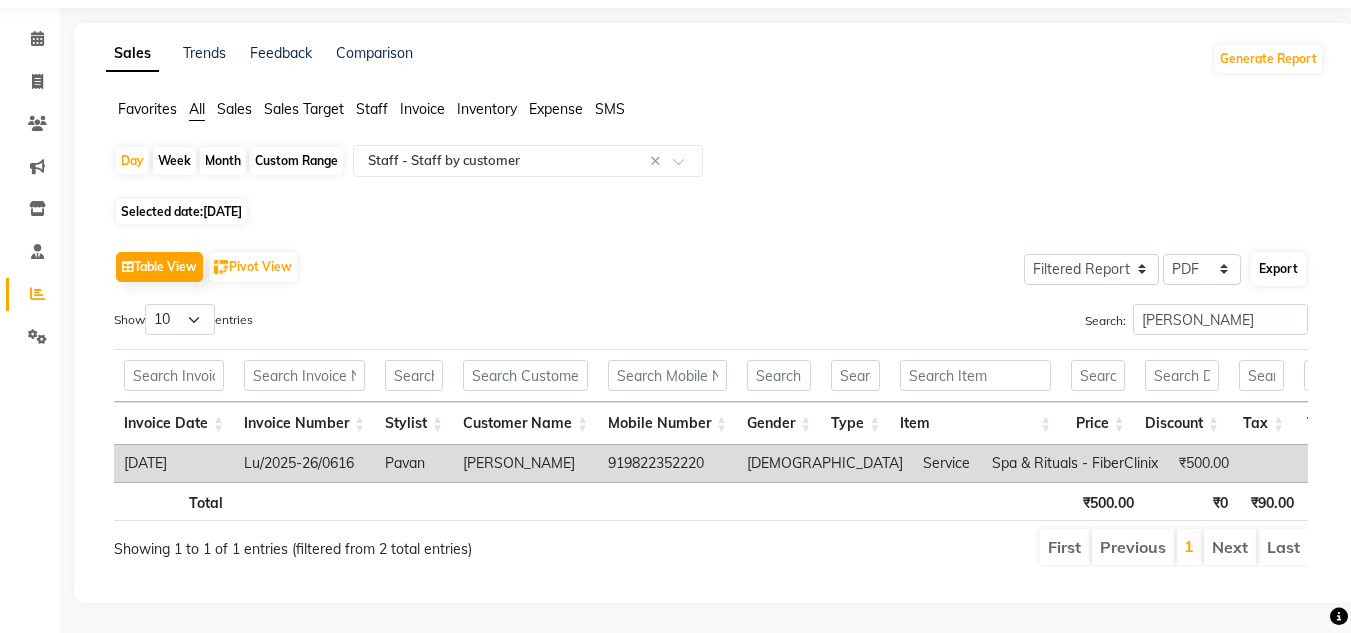 select on "sans-serif" 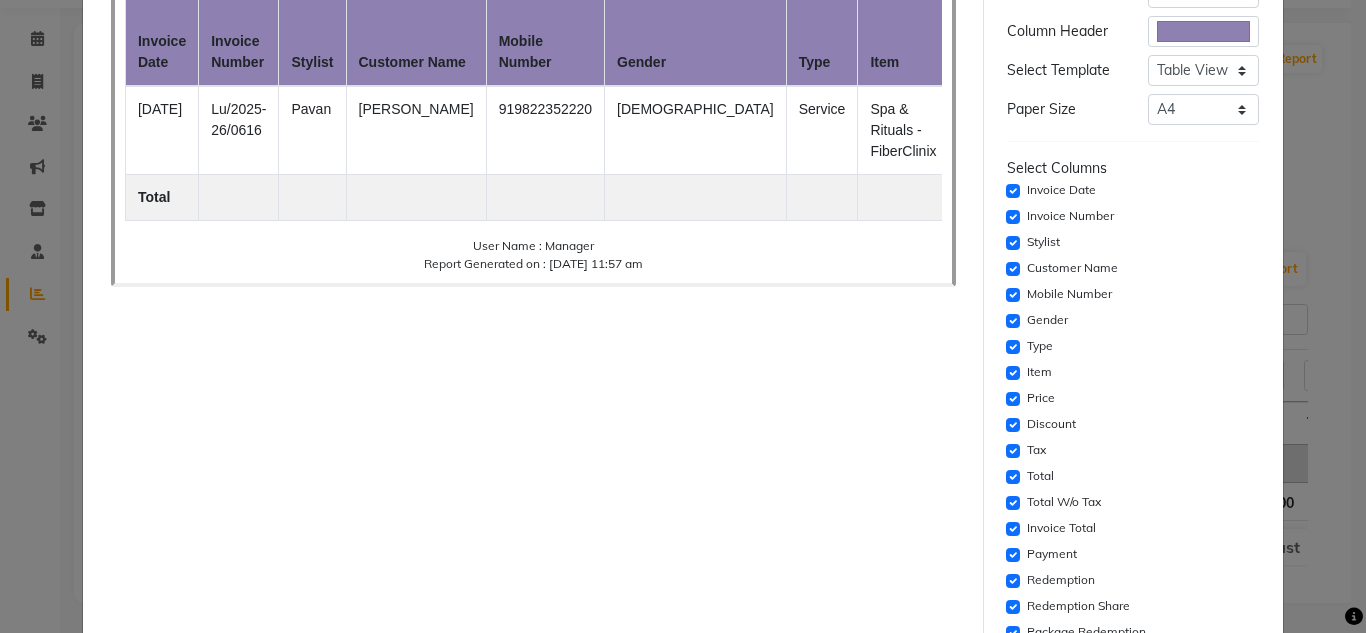 scroll, scrollTop: 200, scrollLeft: 0, axis: vertical 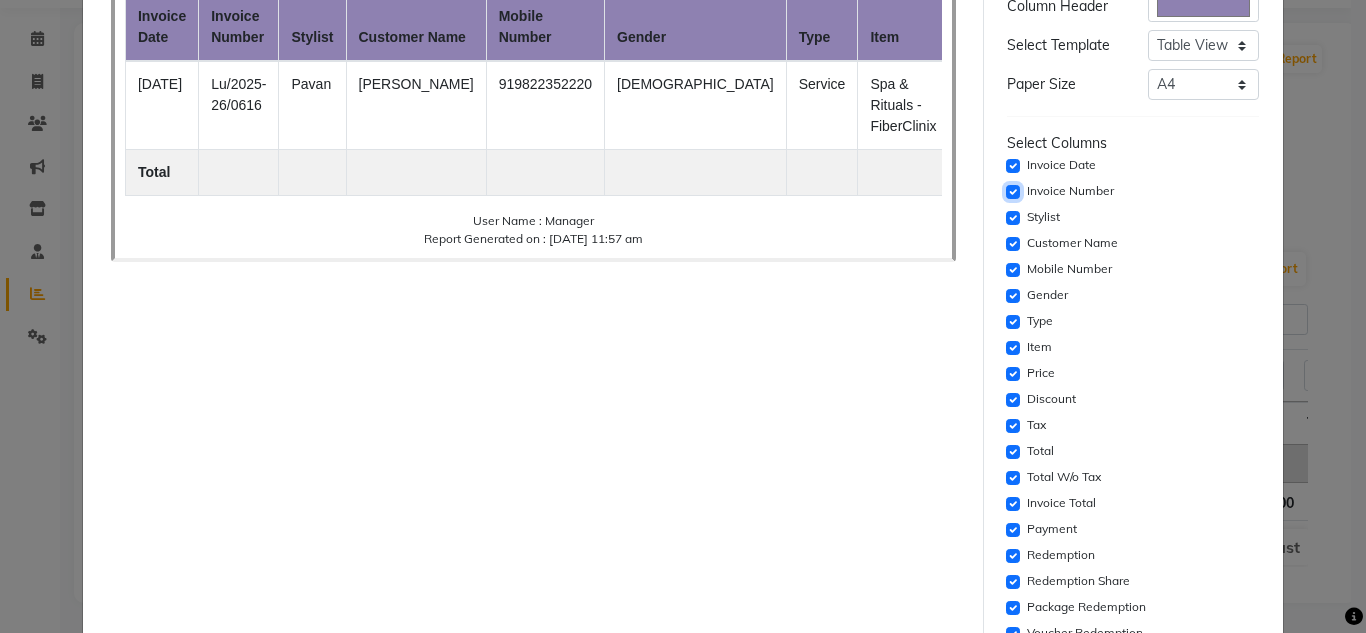 click 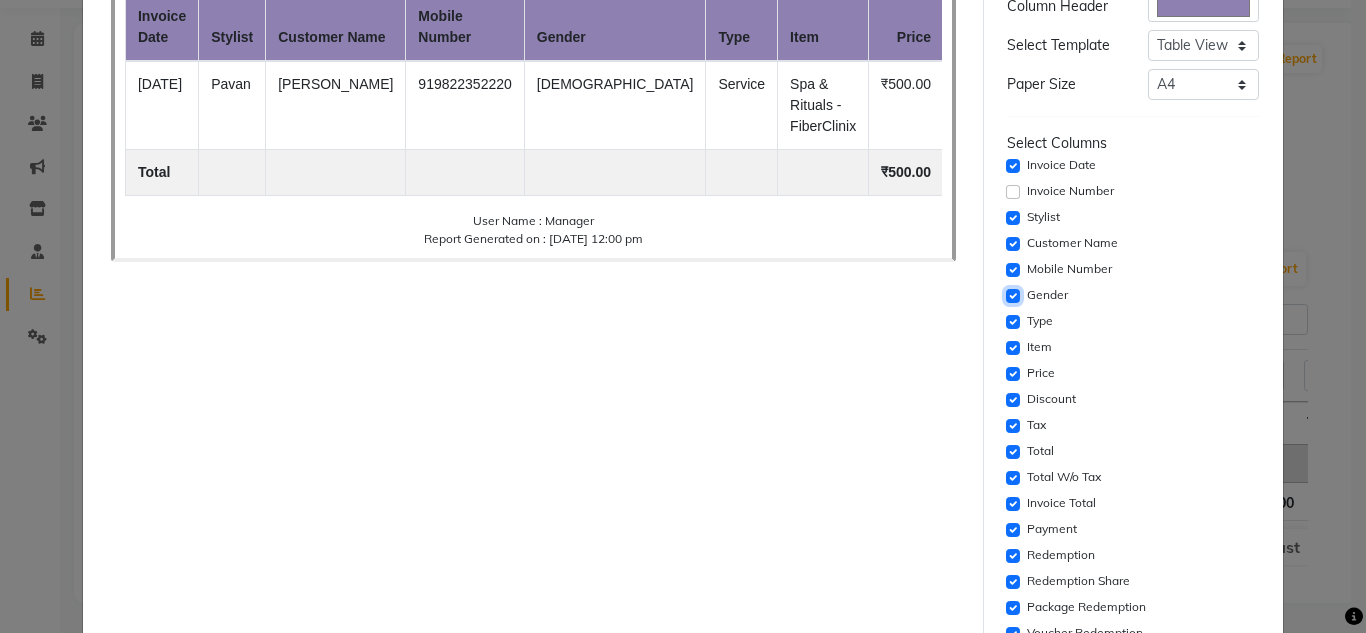 click 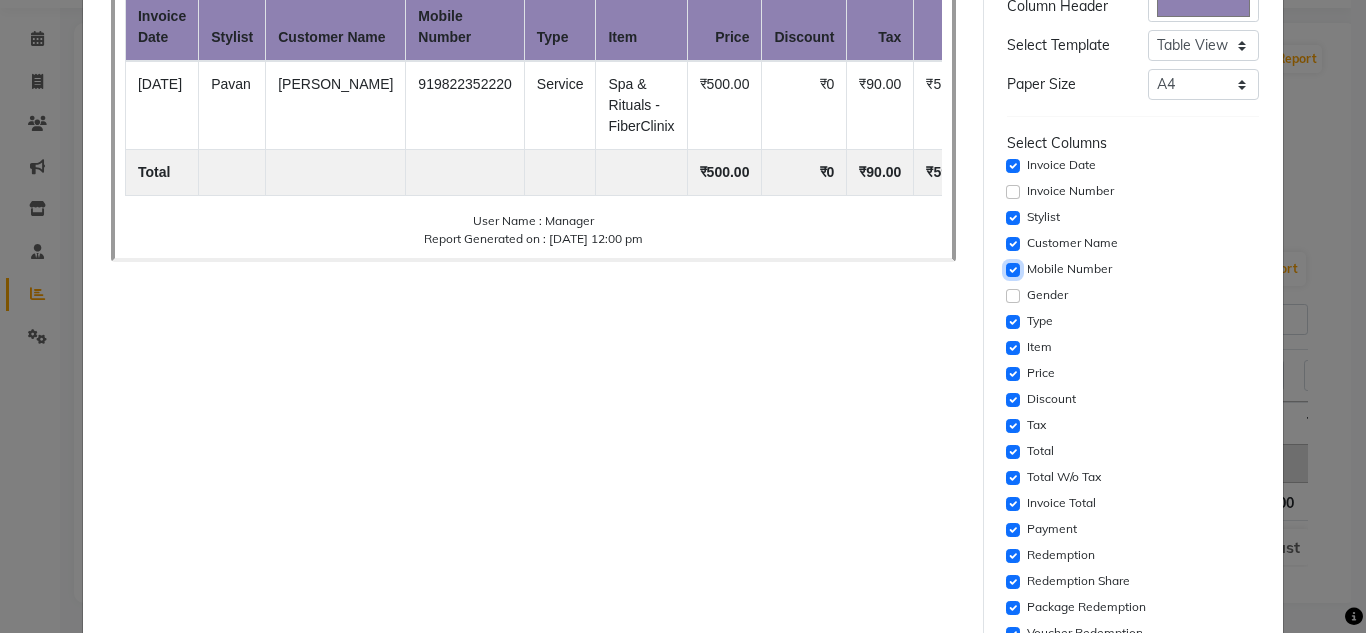 click 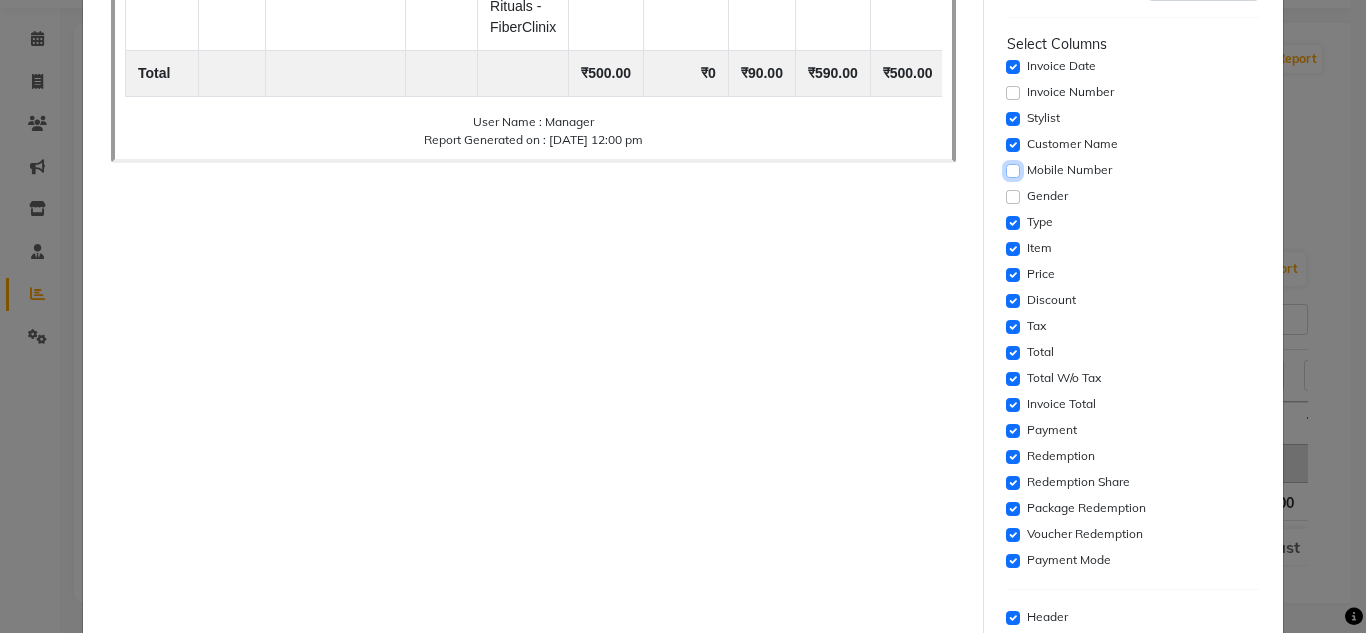 scroll, scrollTop: 300, scrollLeft: 0, axis: vertical 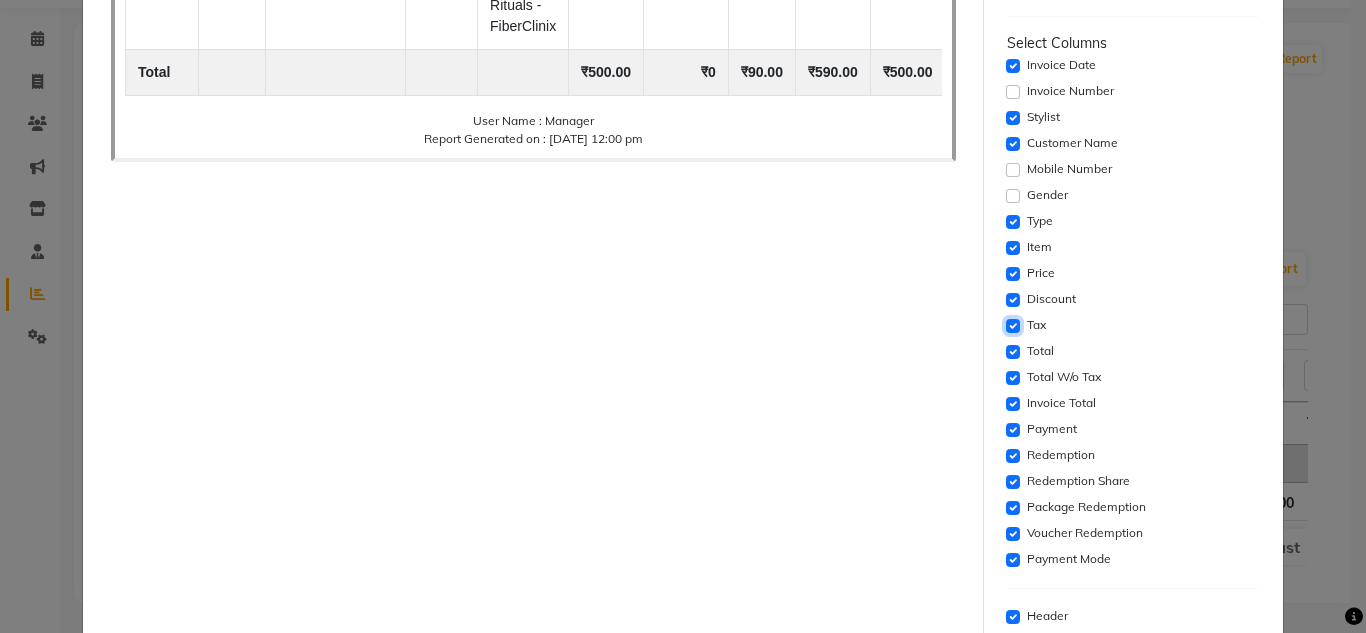 click 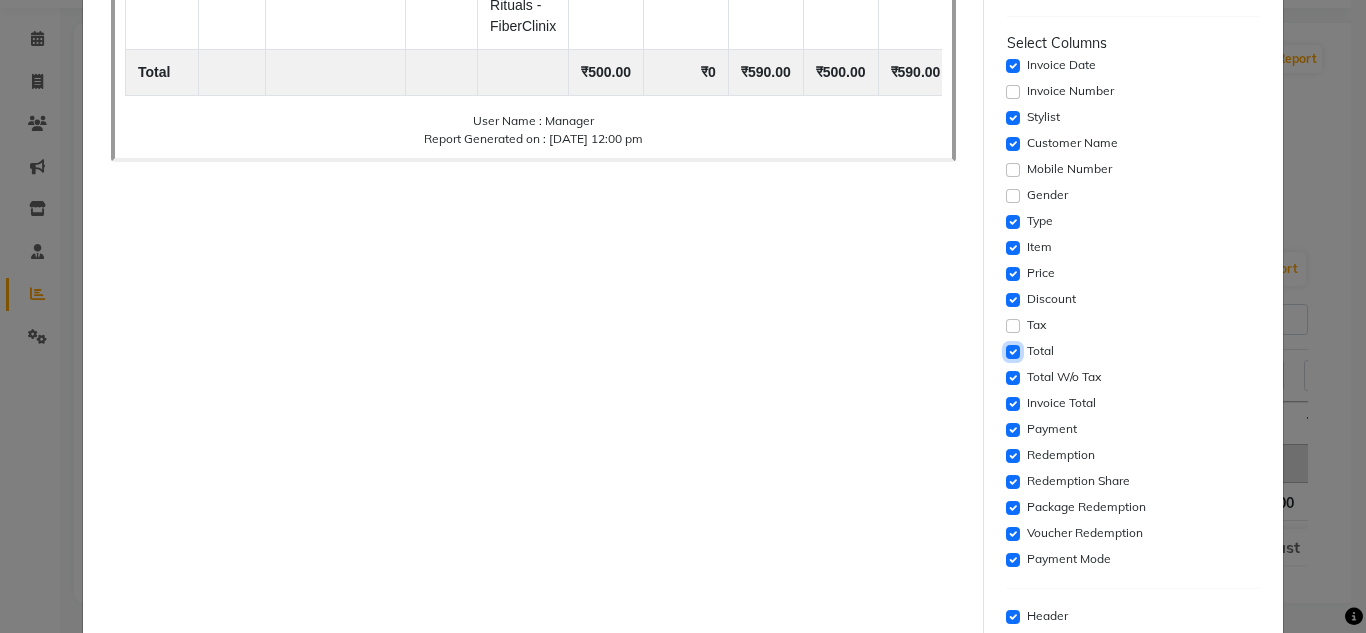 click 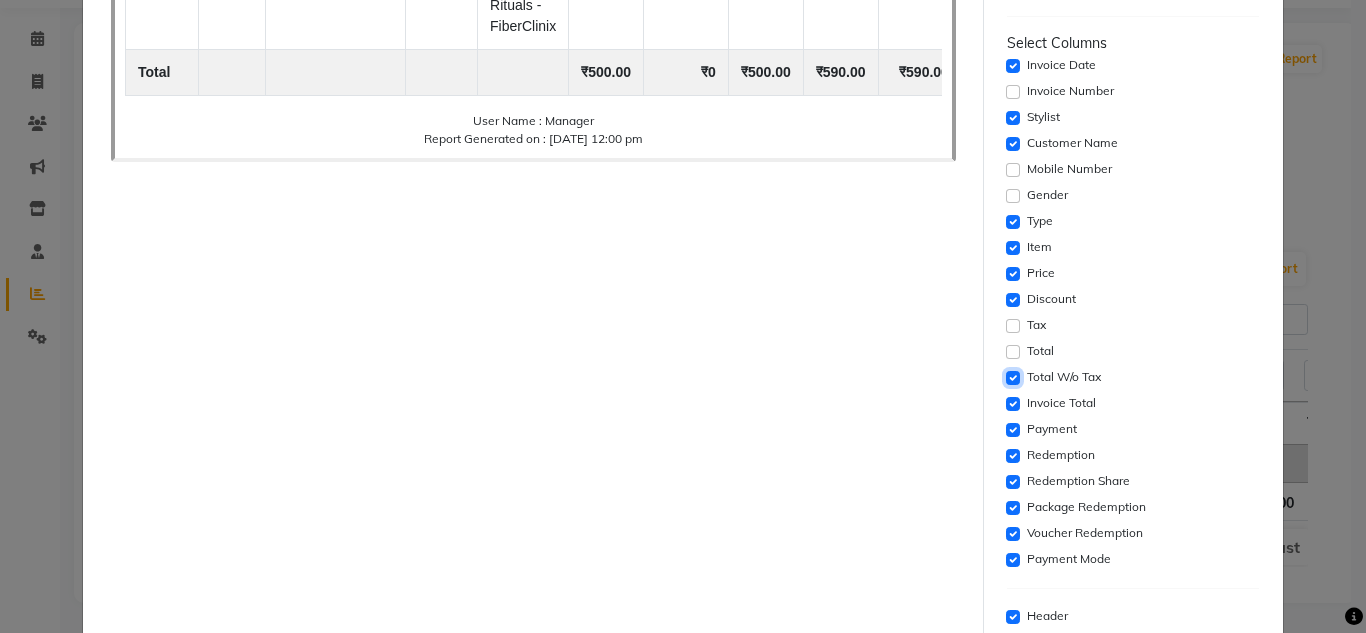 click 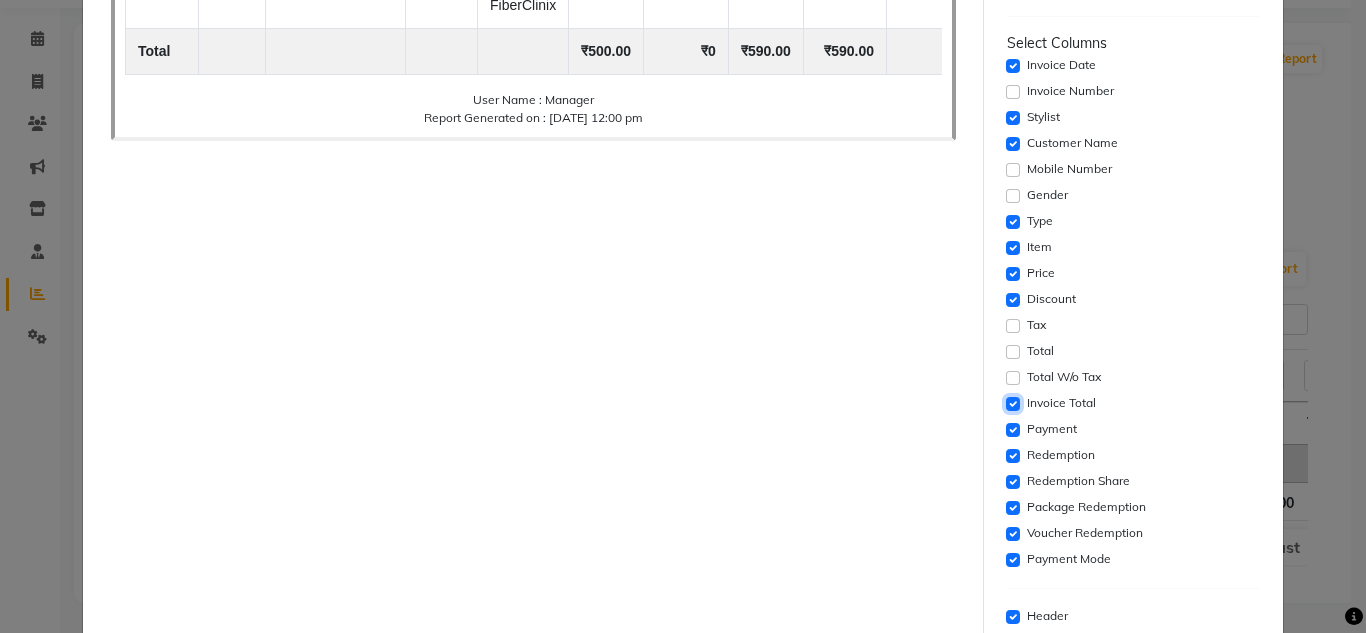 click 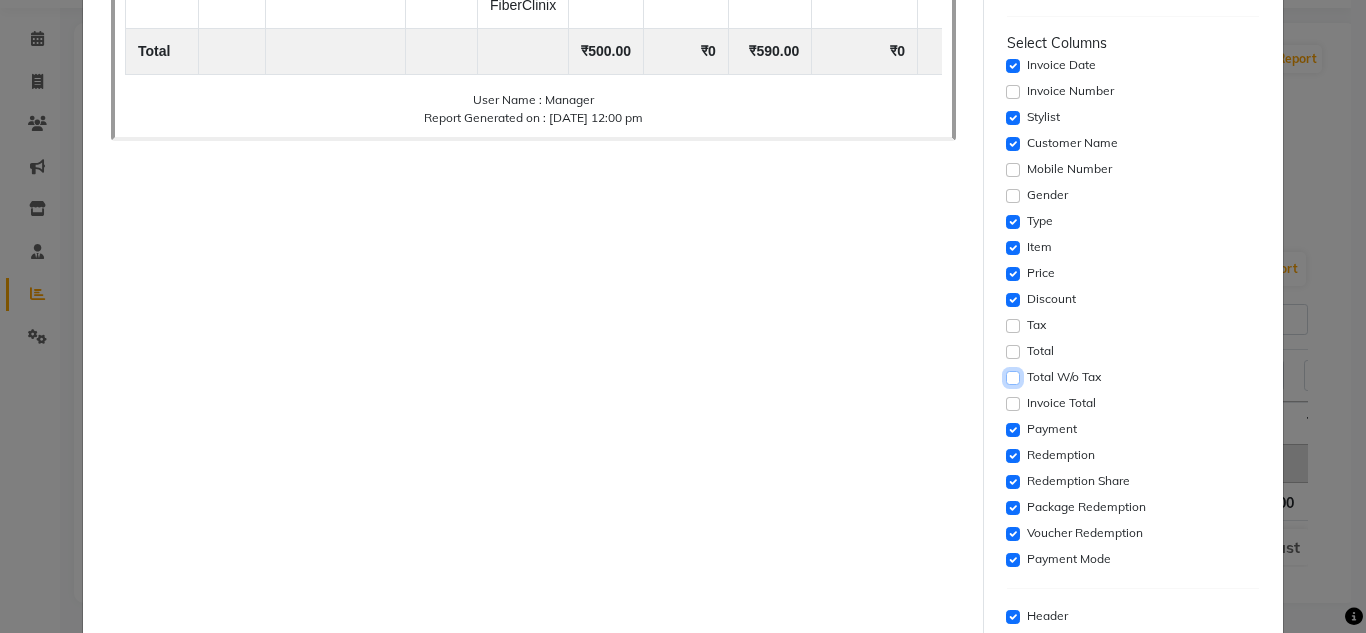 click 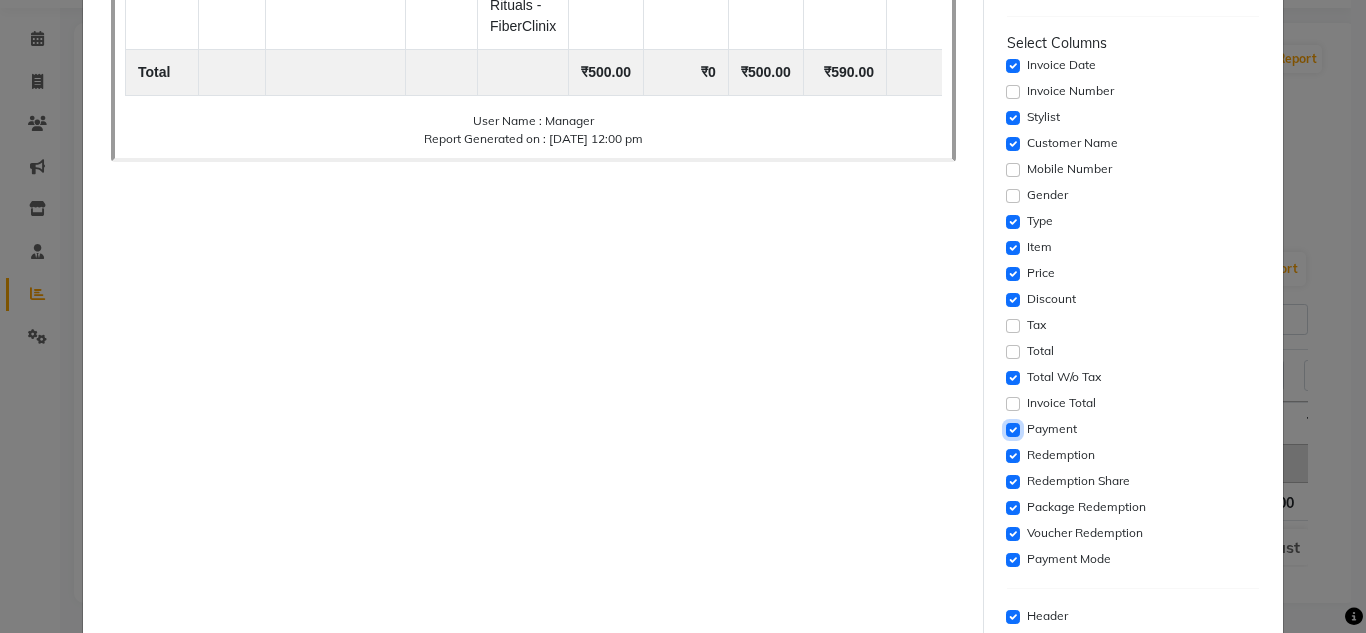 click 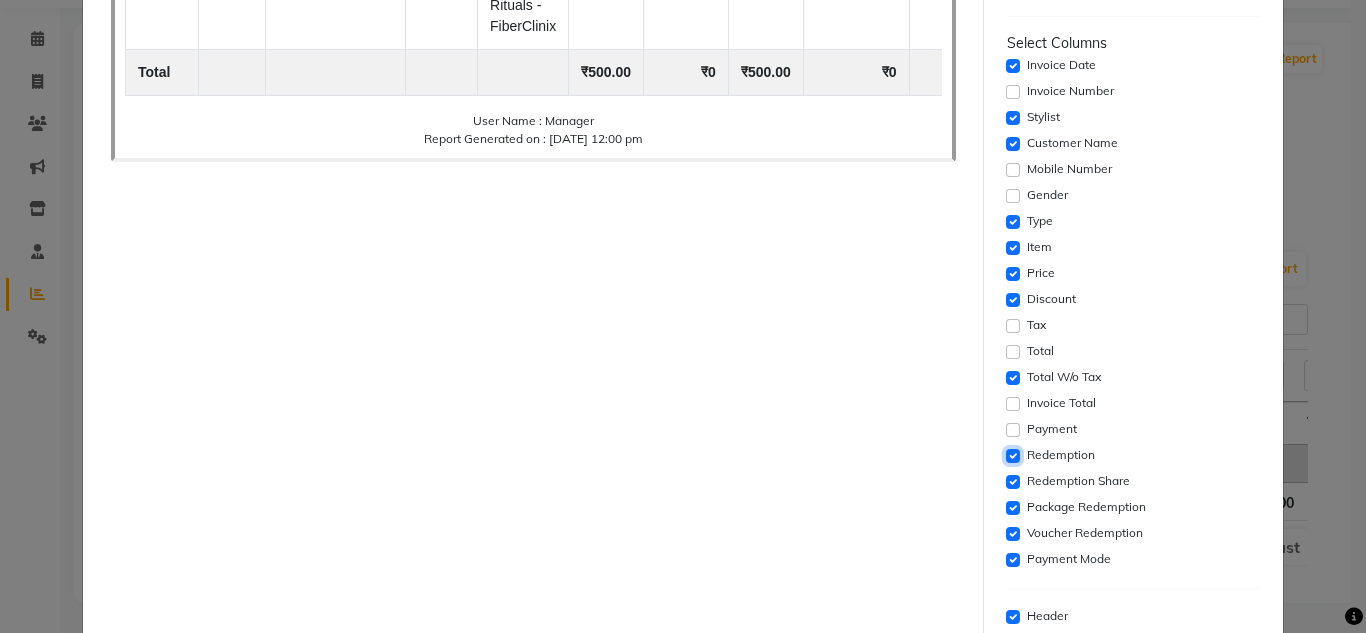 click 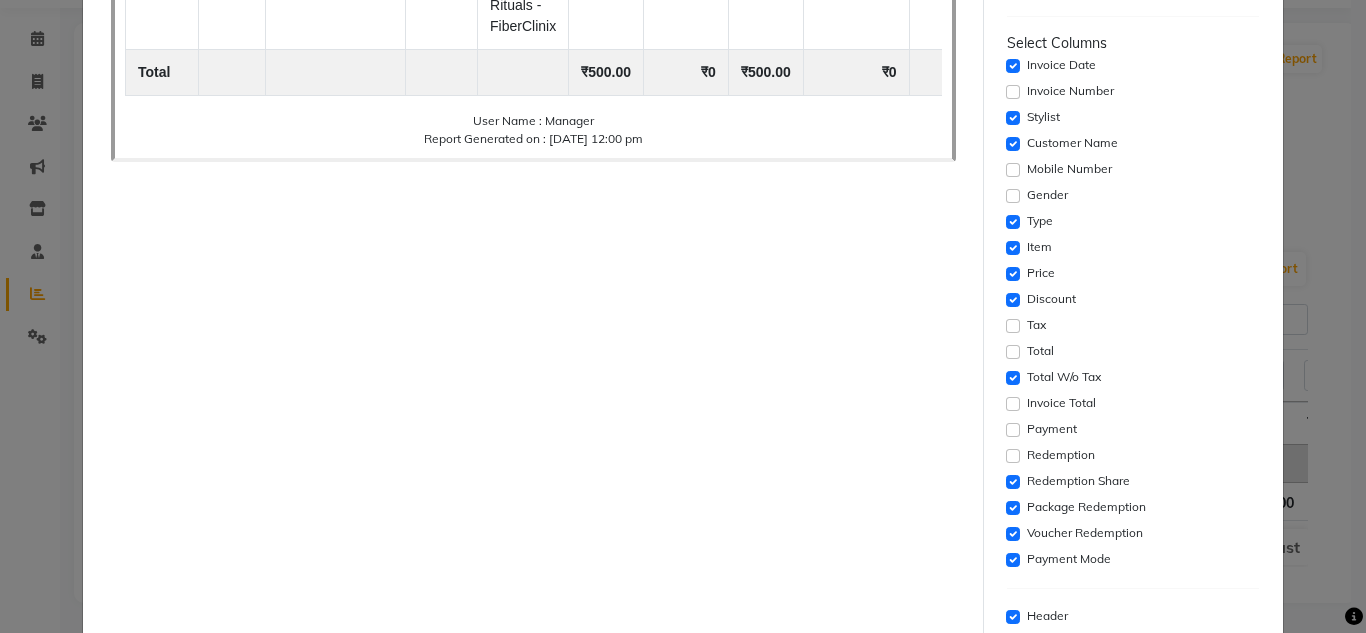 click on "Redemption Share" 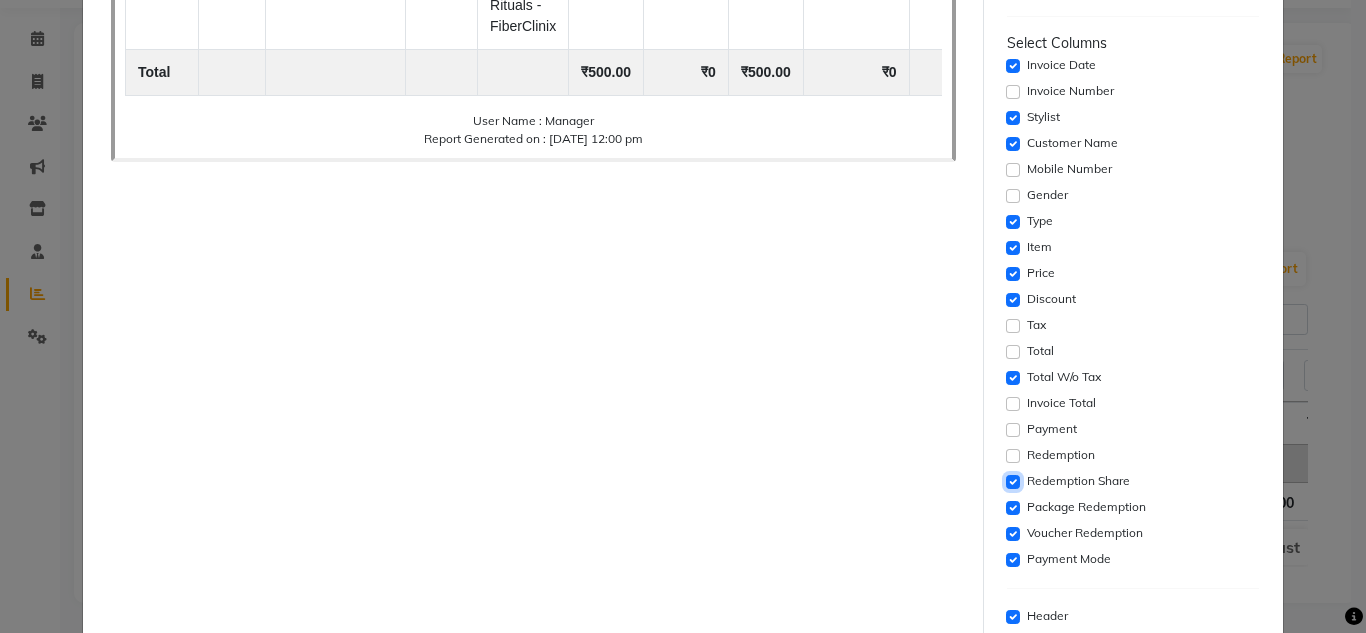 click 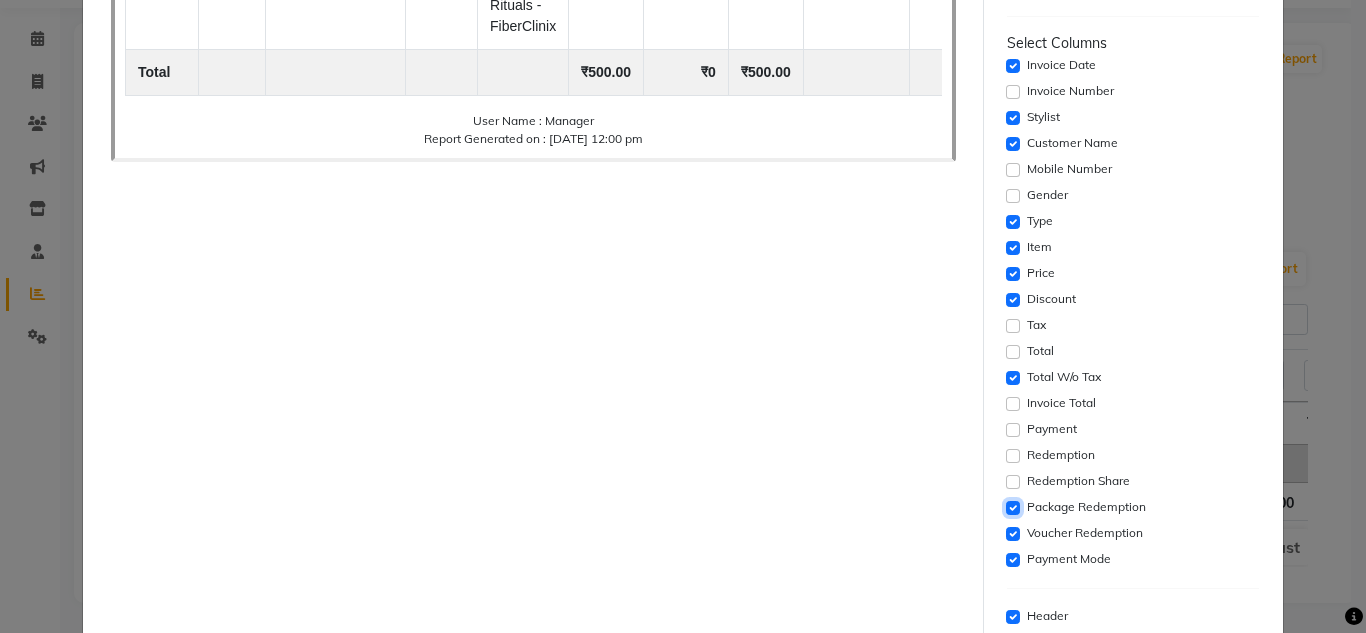 click 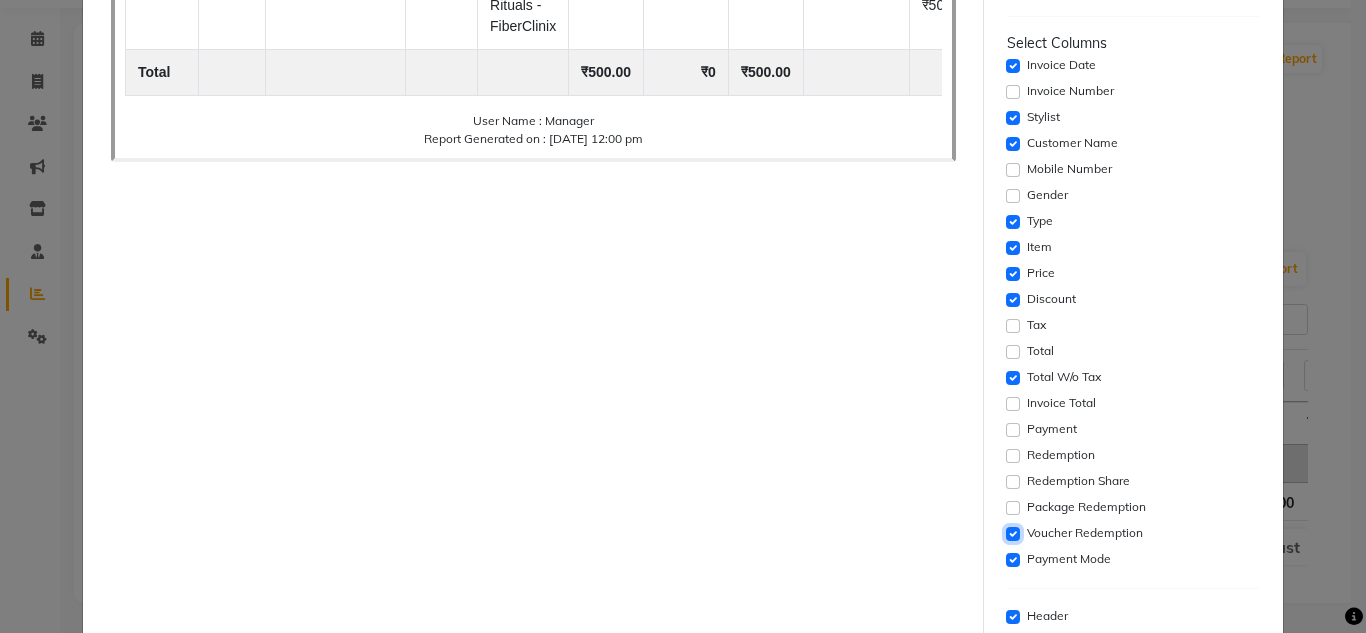 click 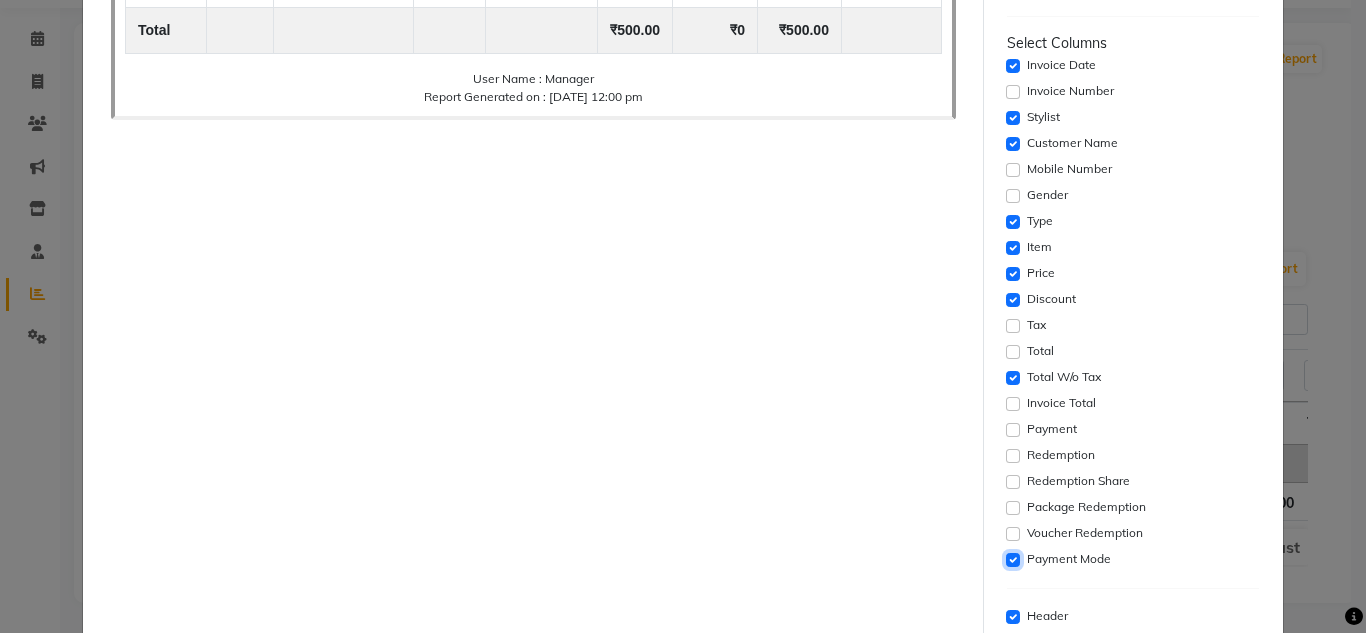 click 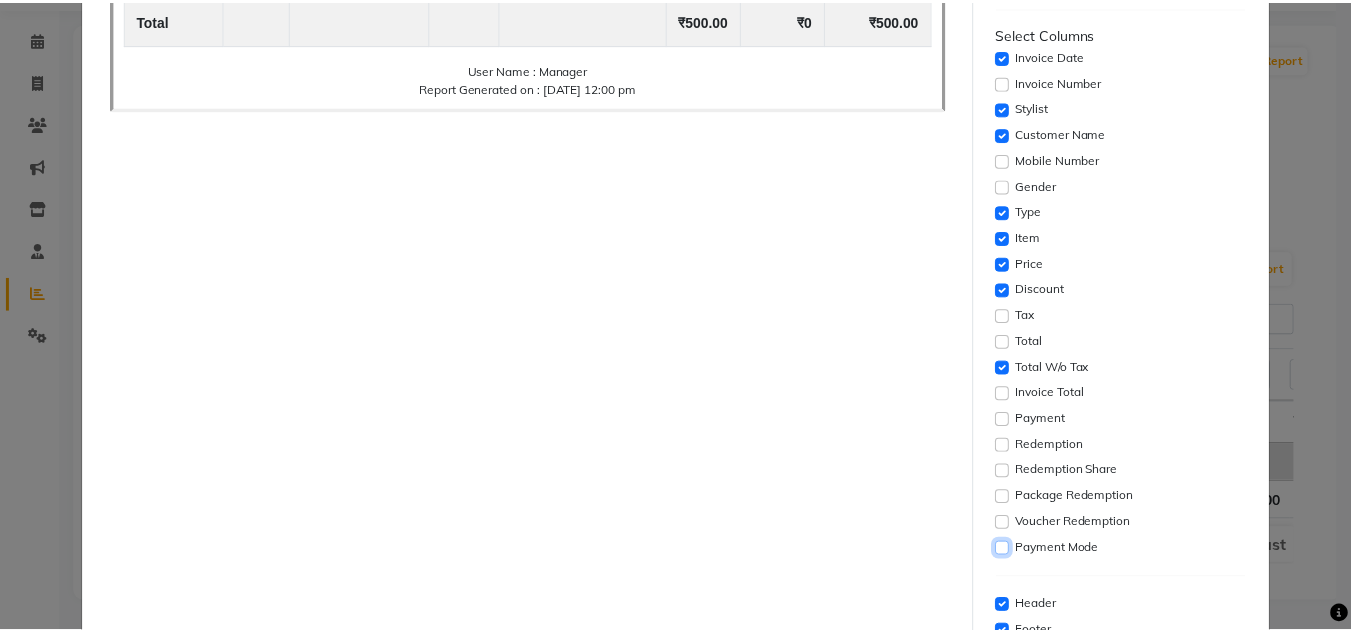 scroll, scrollTop: 400, scrollLeft: 0, axis: vertical 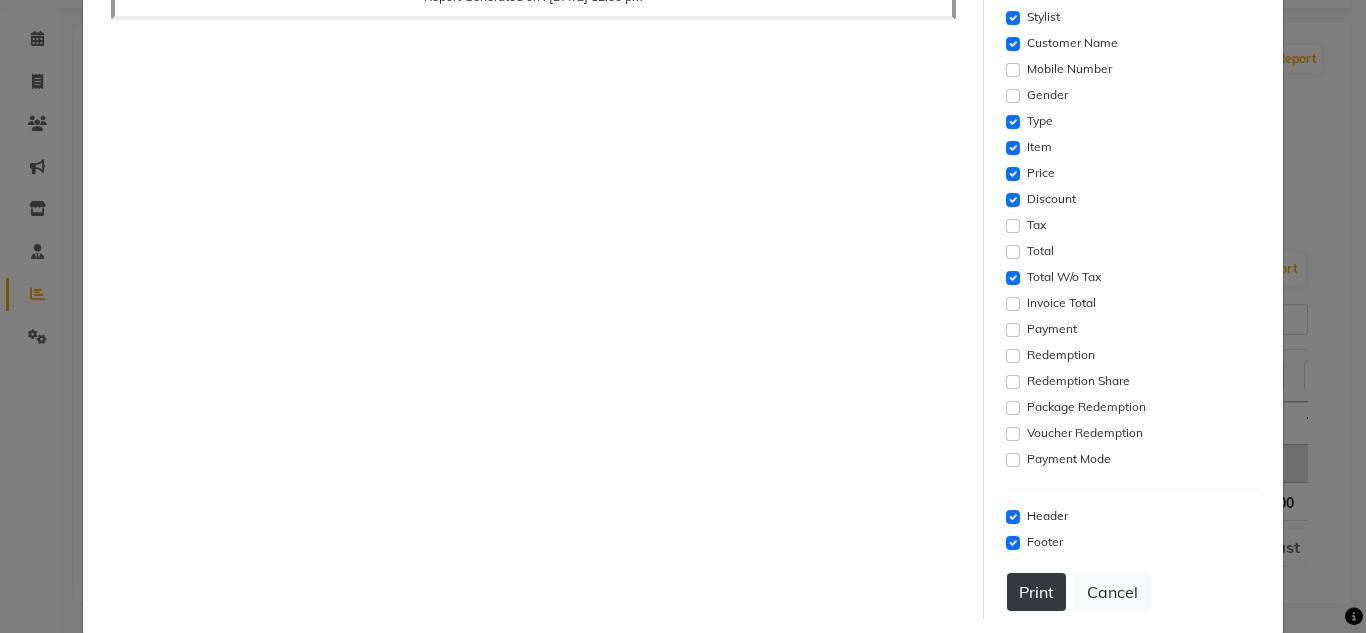 click on "Print" 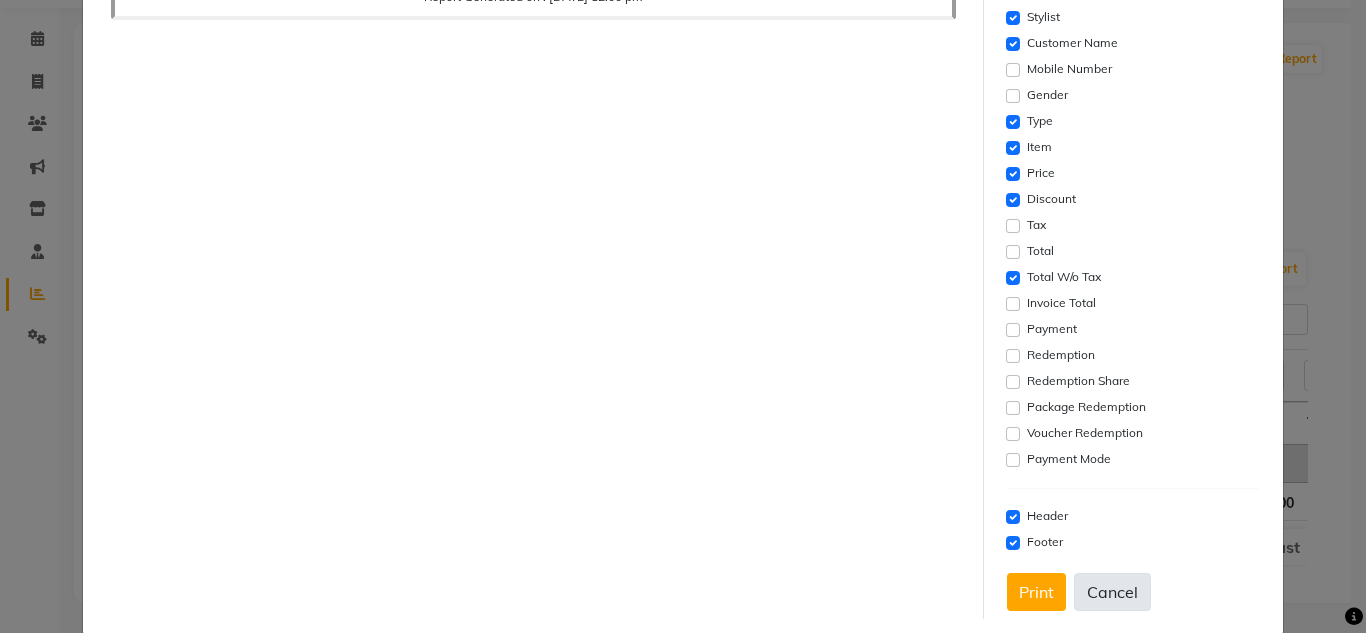click on "Cancel" 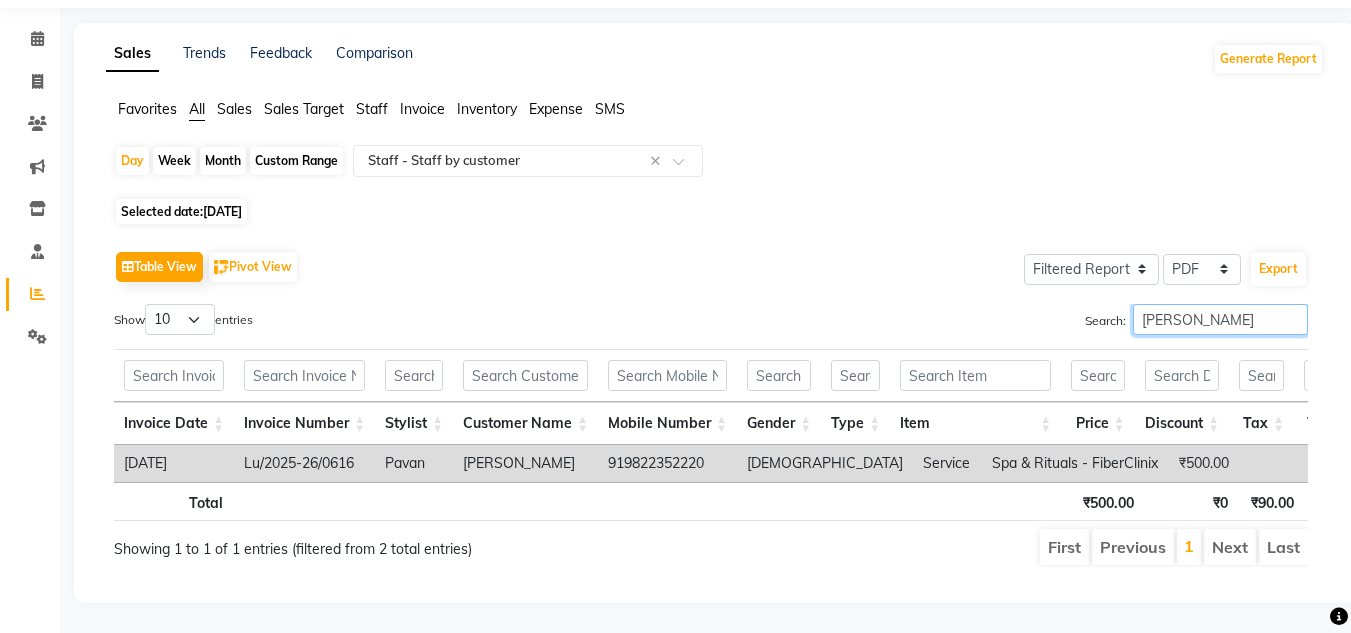 drag, startPoint x: 1202, startPoint y: 291, endPoint x: 775, endPoint y: 273, distance: 427.3792 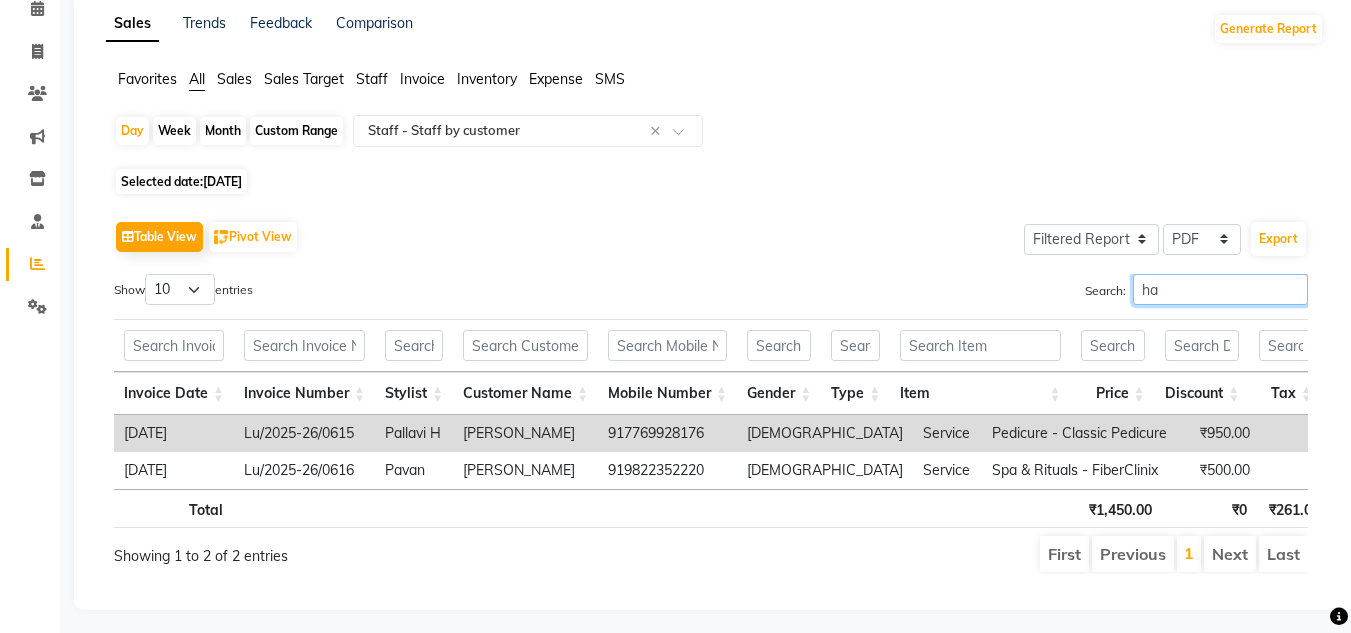 type on "h" 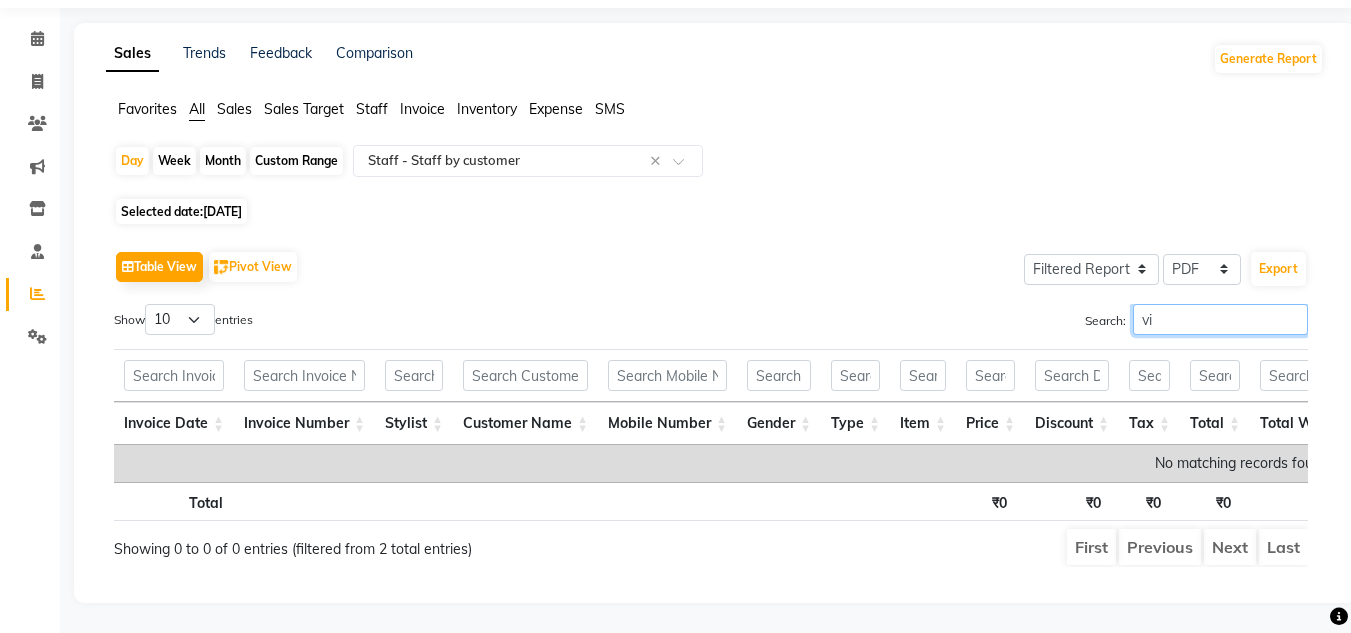 type on "v" 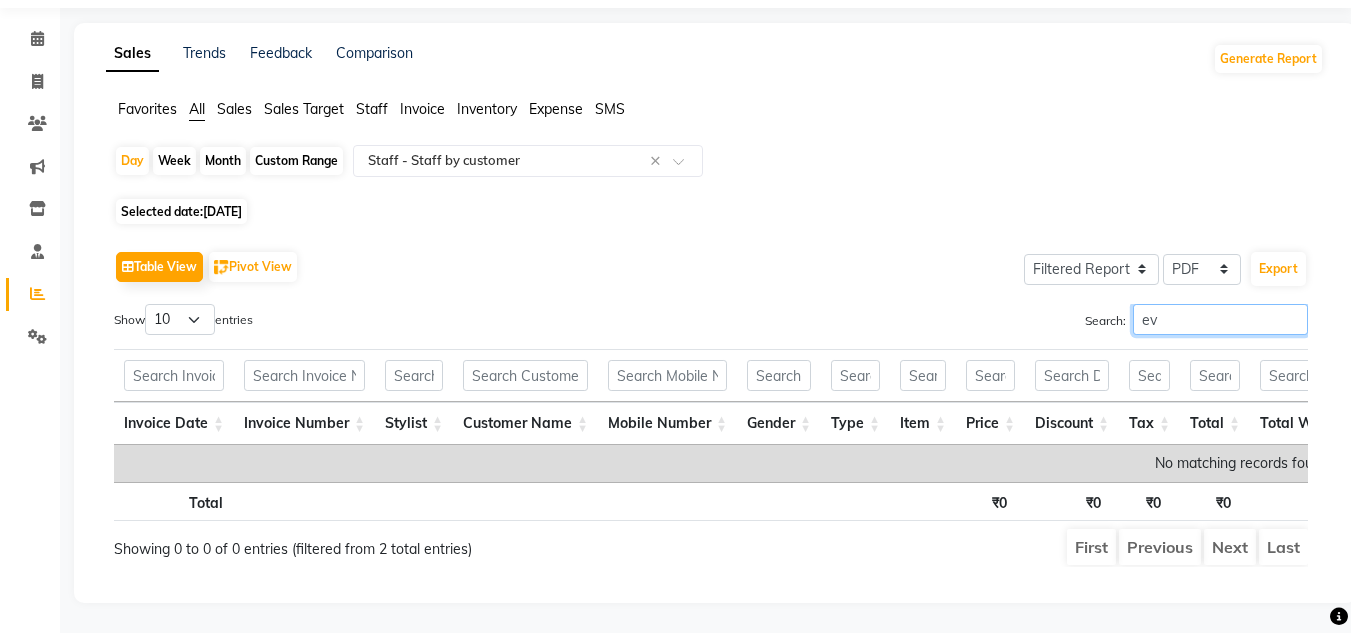 type on "e" 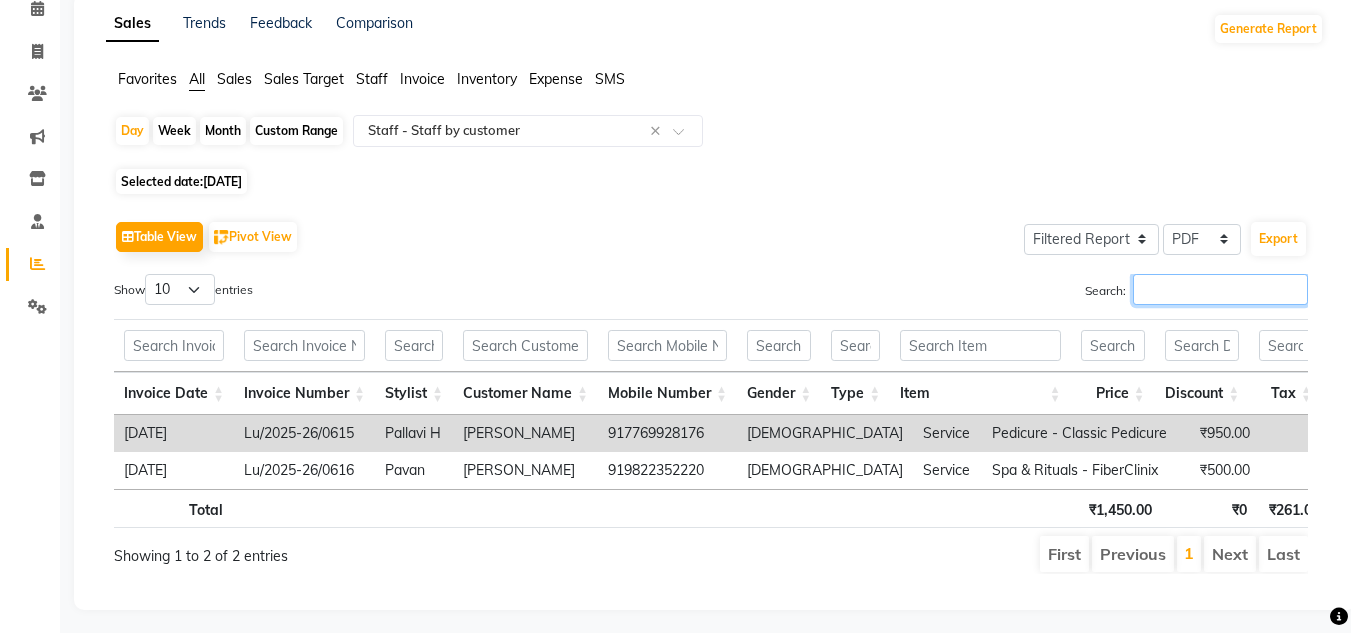 type 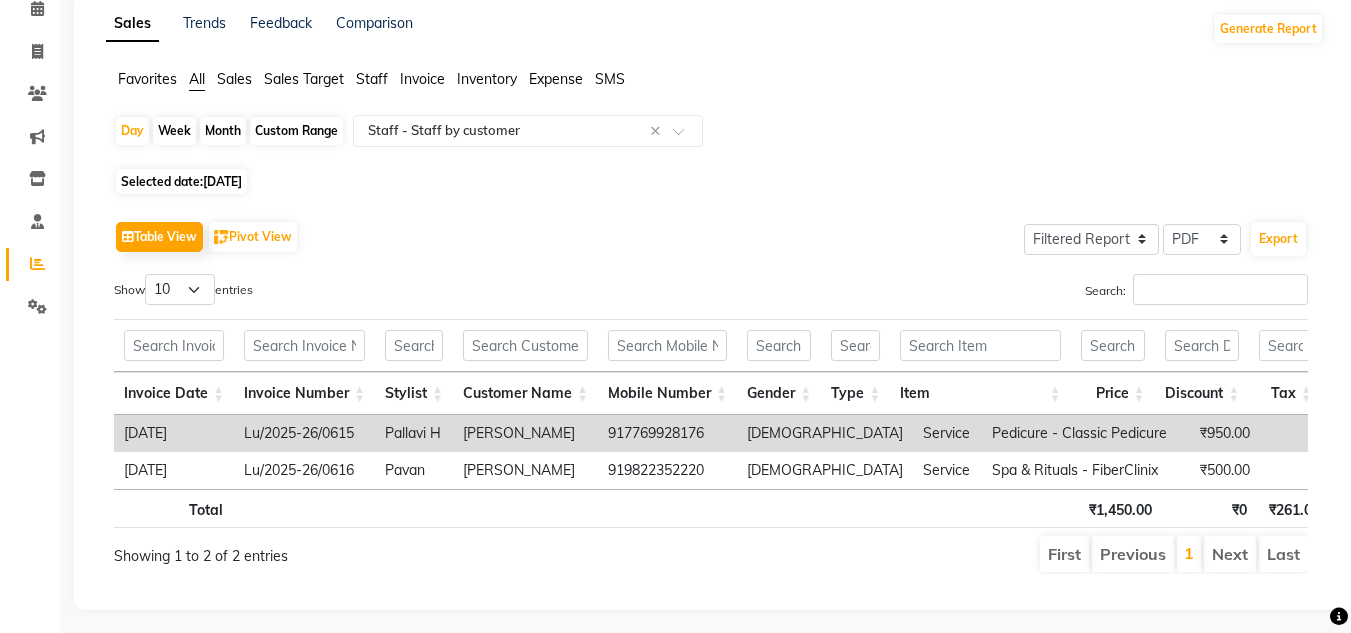 click on "[DATE]" 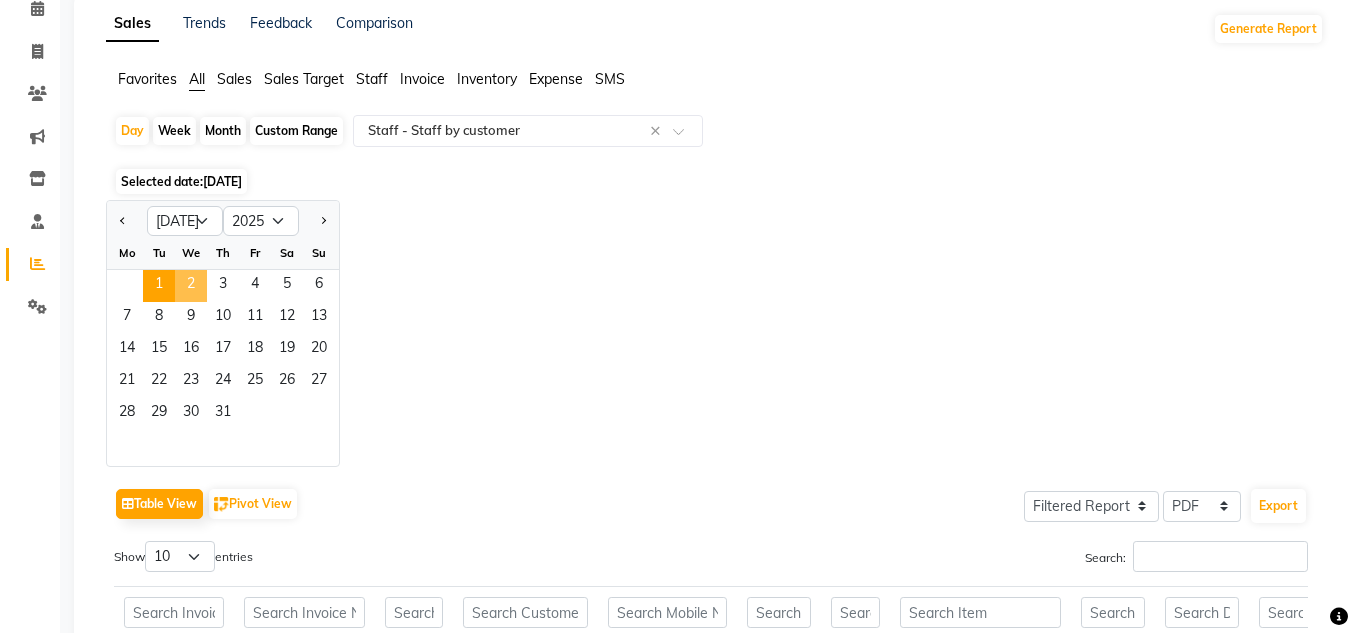 click on "2" 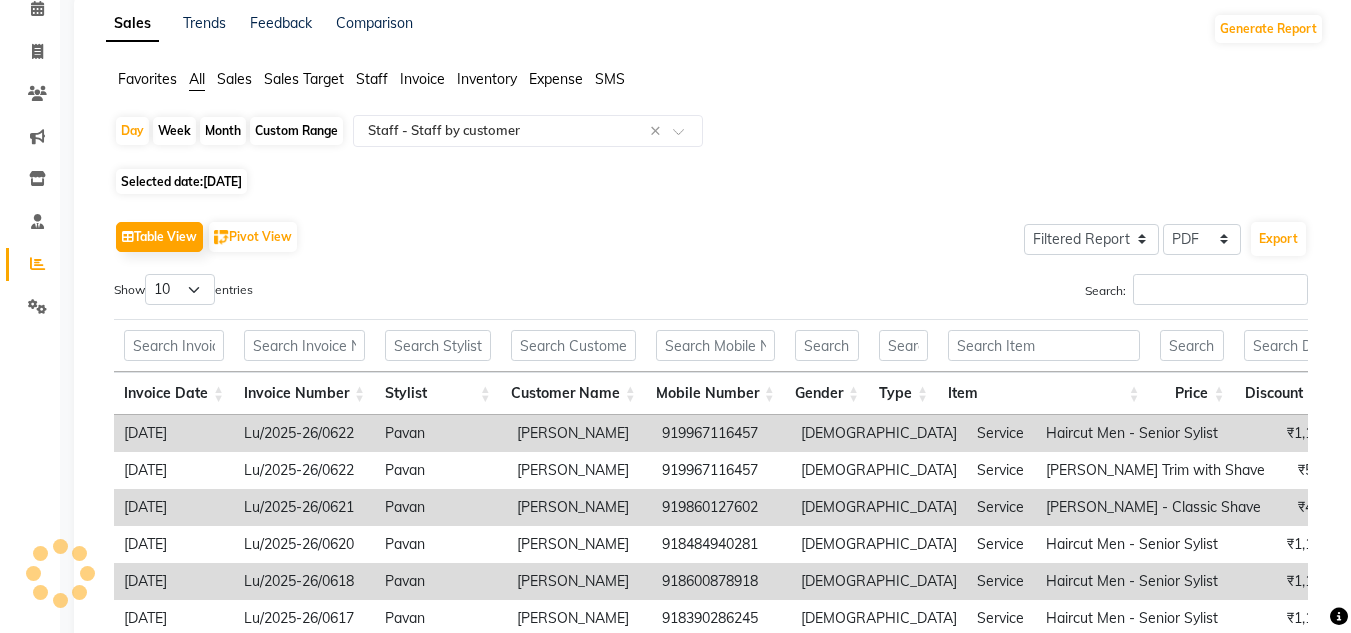 scroll, scrollTop: 0, scrollLeft: 0, axis: both 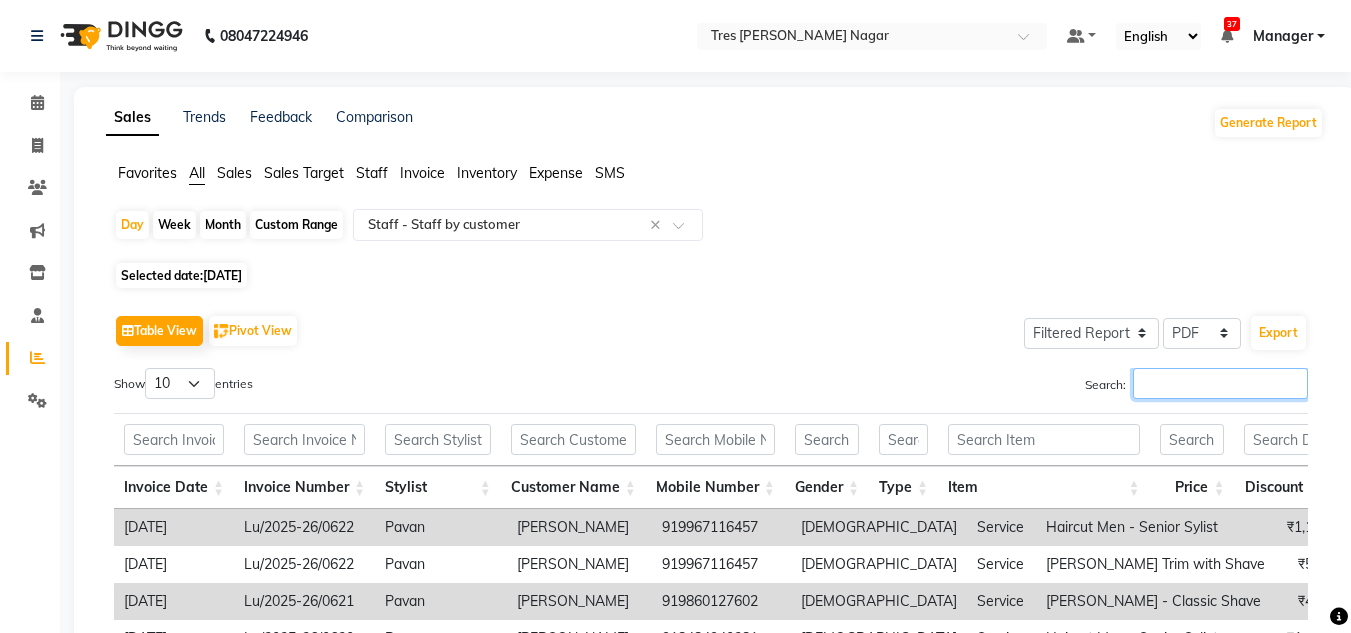 click on "Search:" at bounding box center [1220, 383] 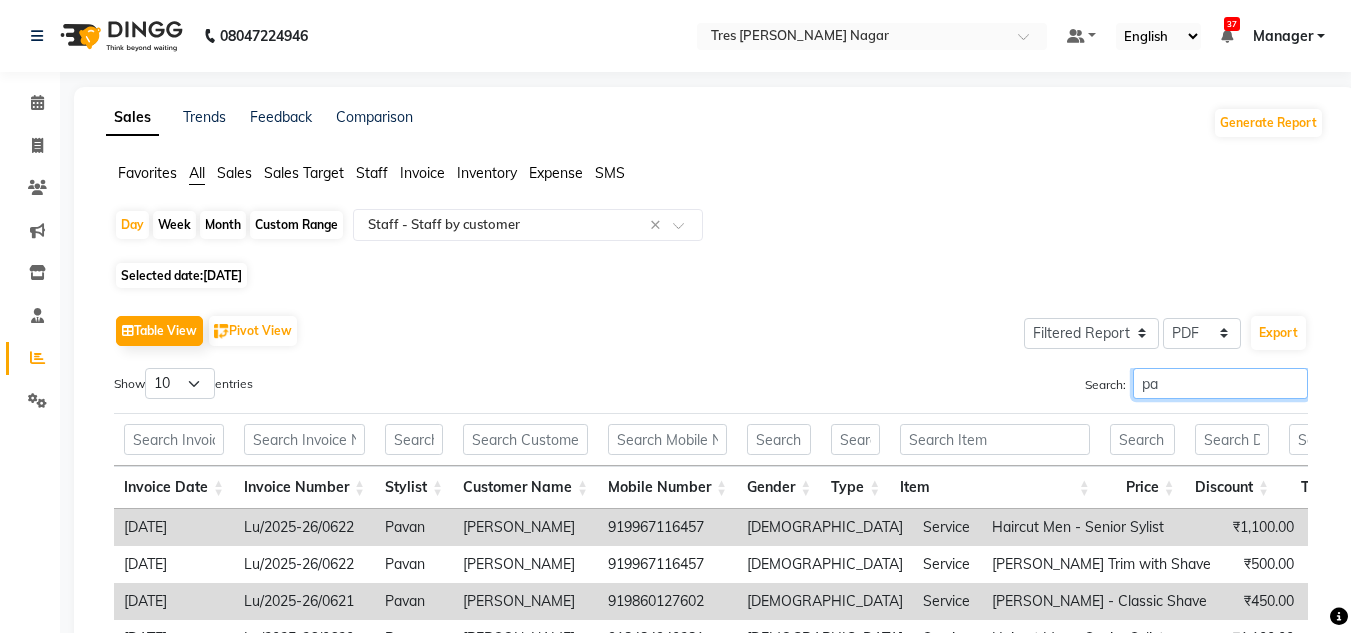 type on "p" 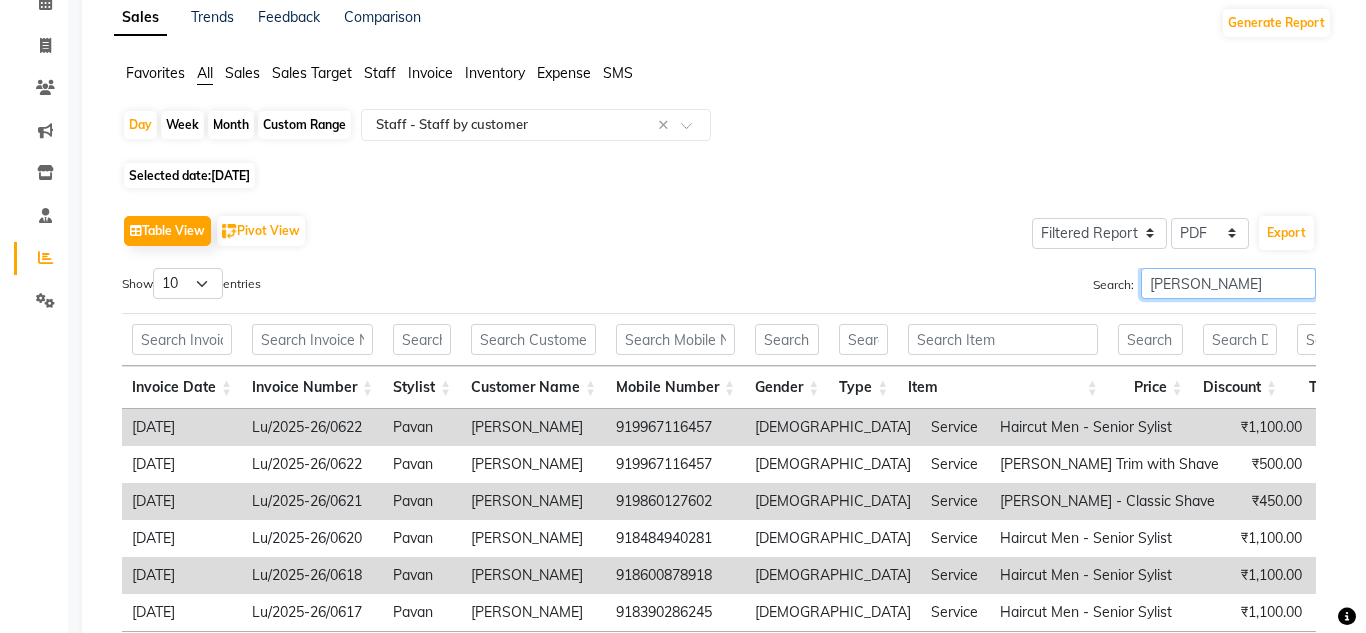 scroll, scrollTop: 279, scrollLeft: 0, axis: vertical 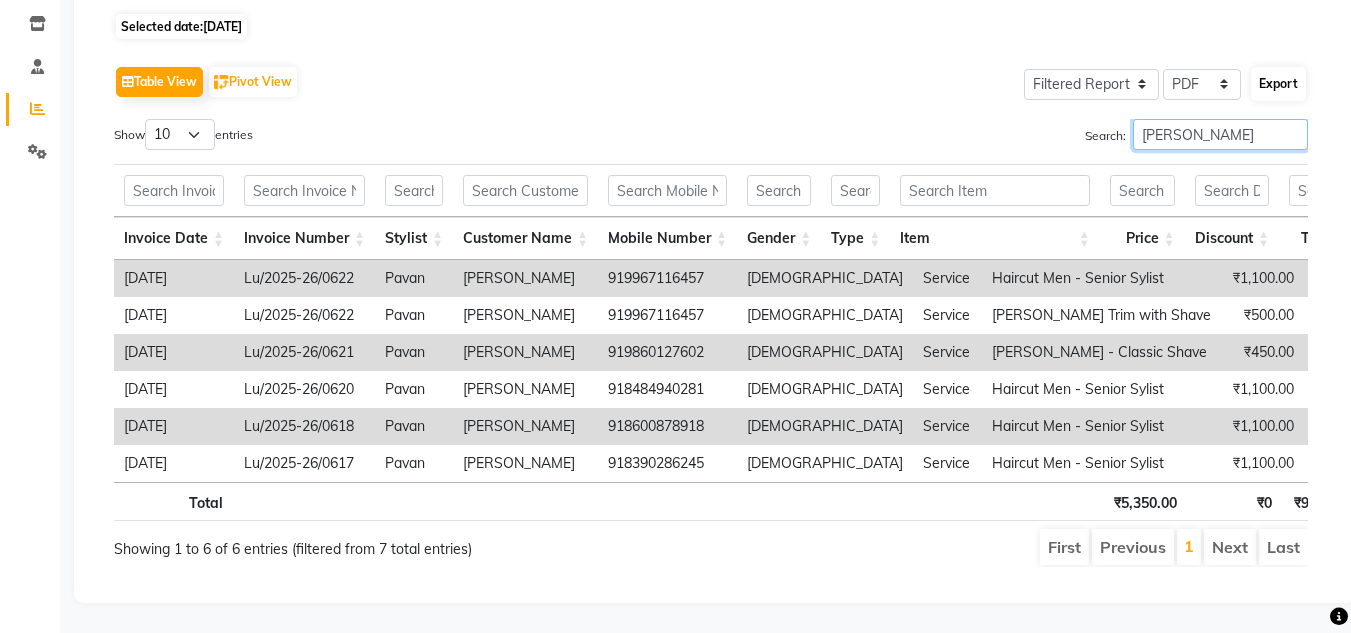 type on "[PERSON_NAME]" 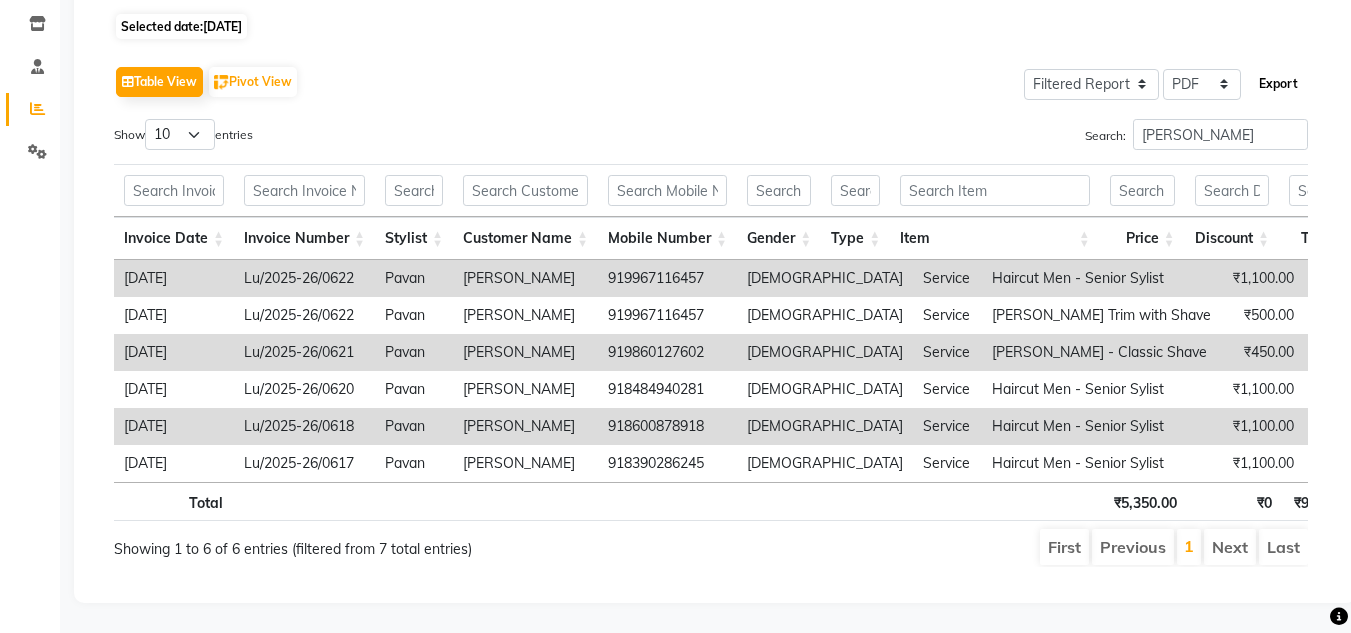 click on "Export" 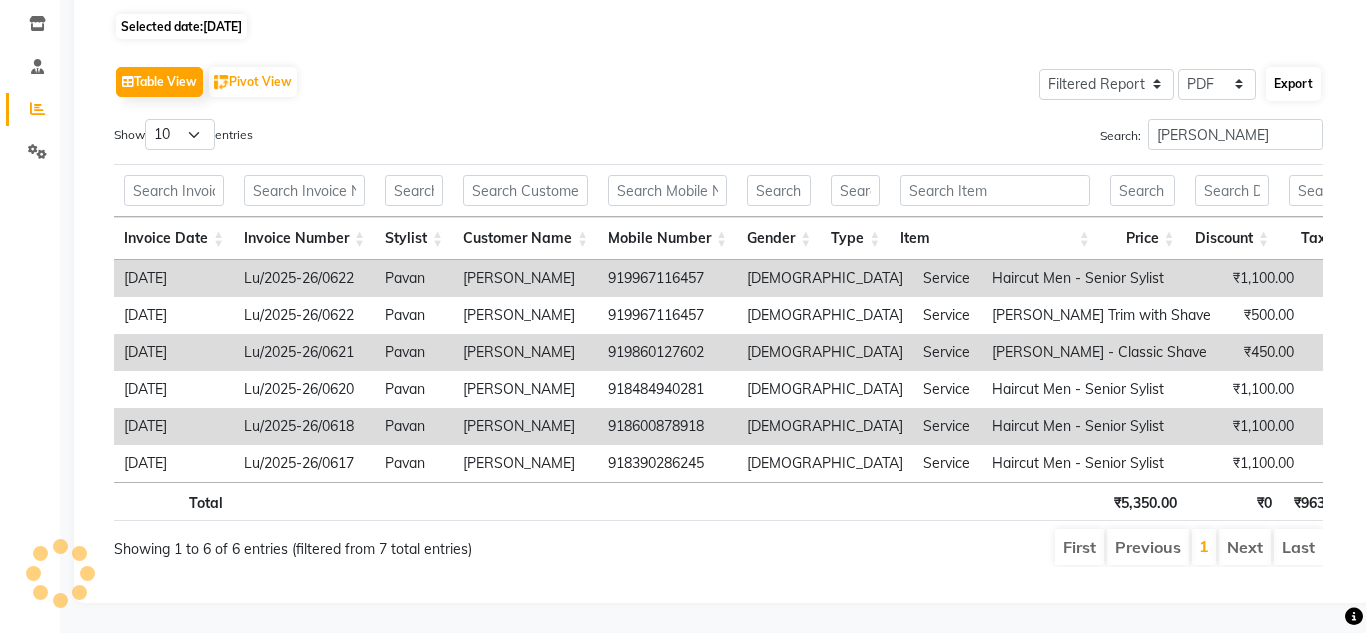 select on "sans-serif" 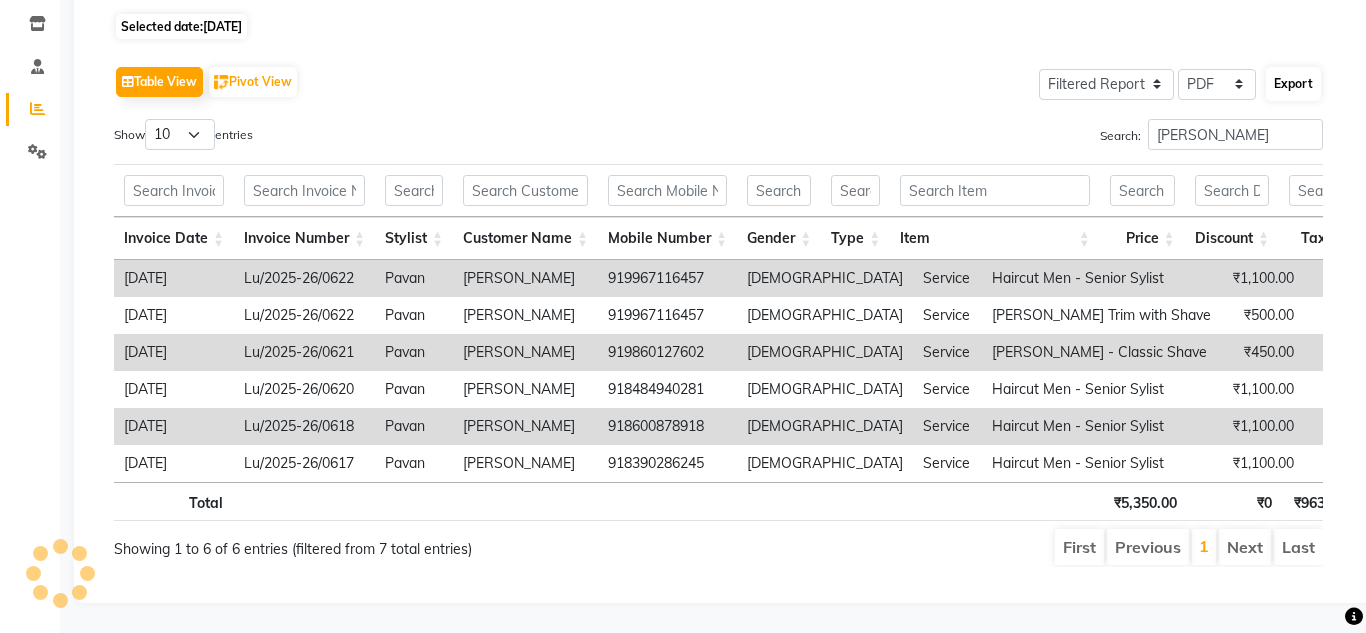 select on "14px" 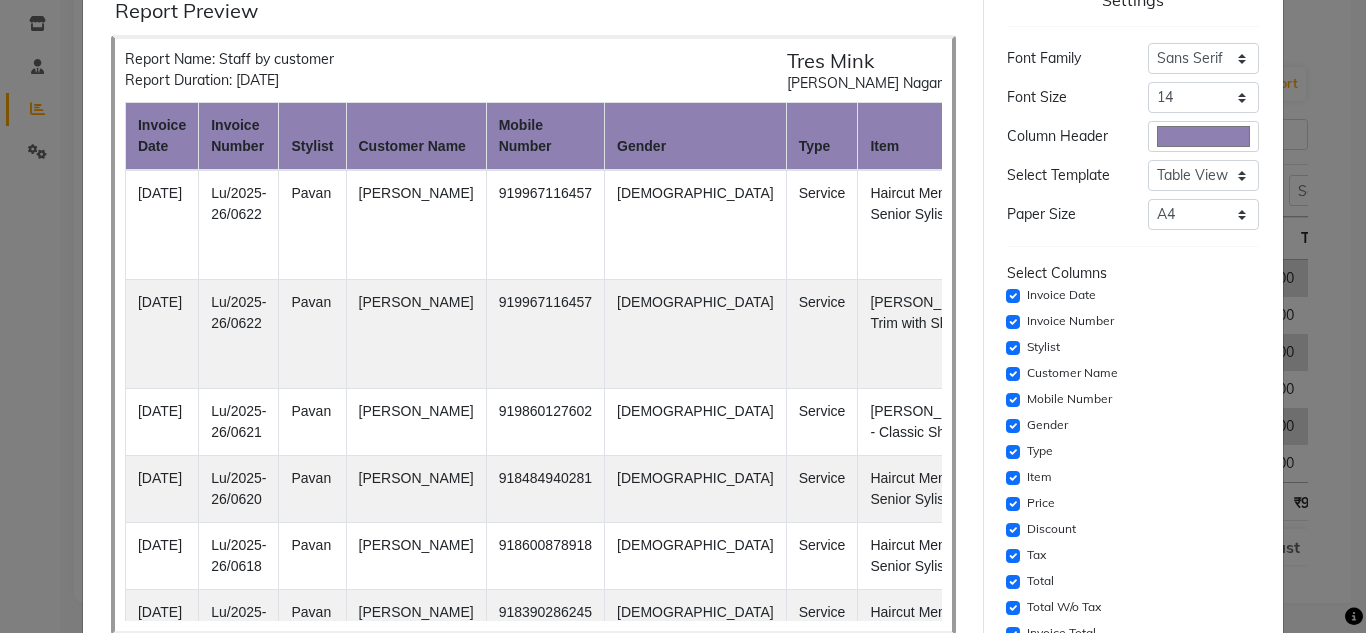 scroll, scrollTop: 200, scrollLeft: 0, axis: vertical 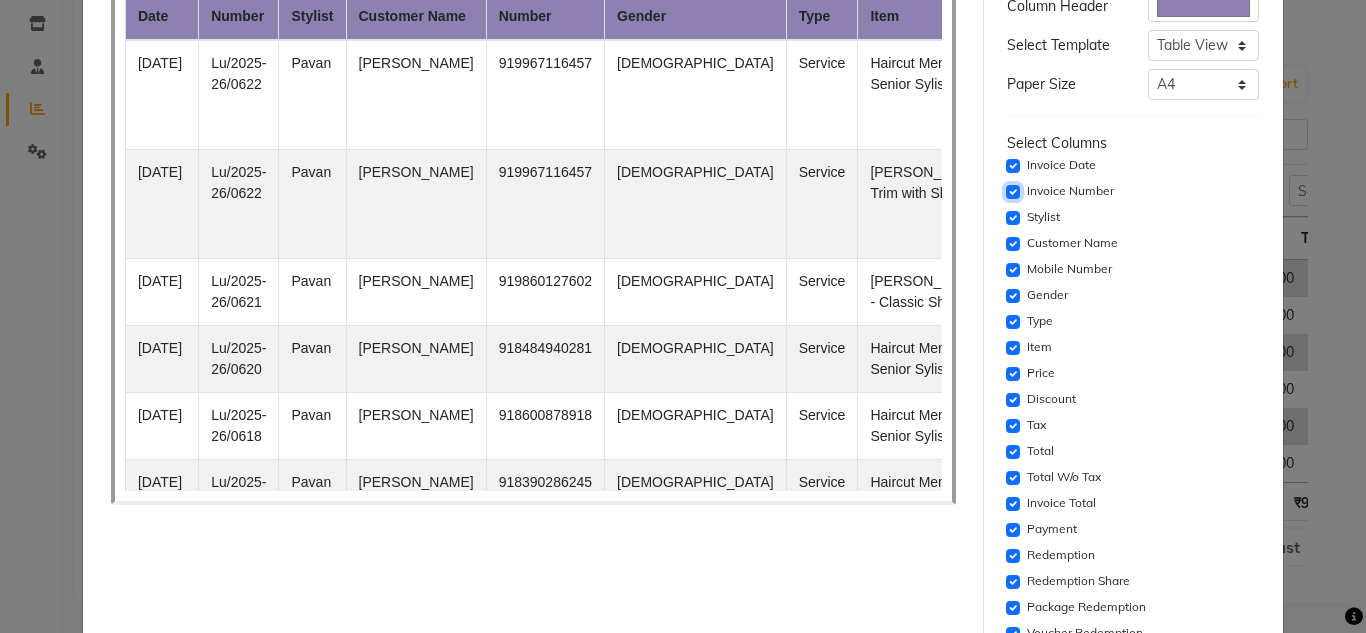 click 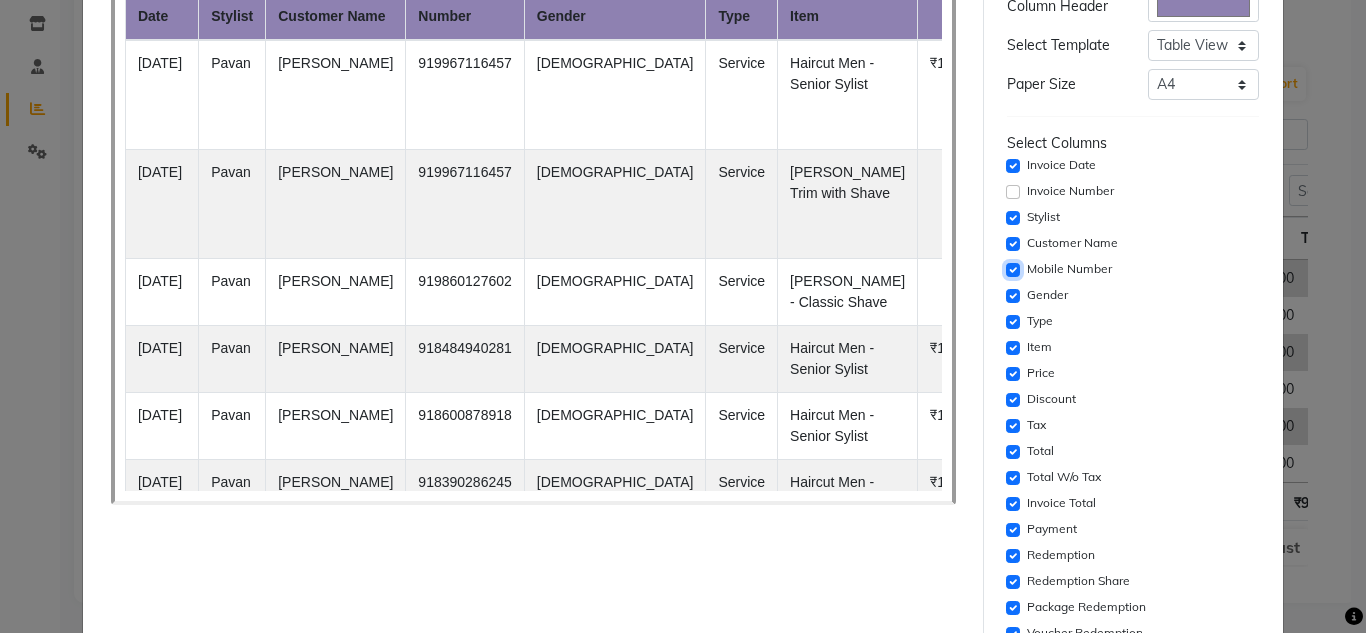 click 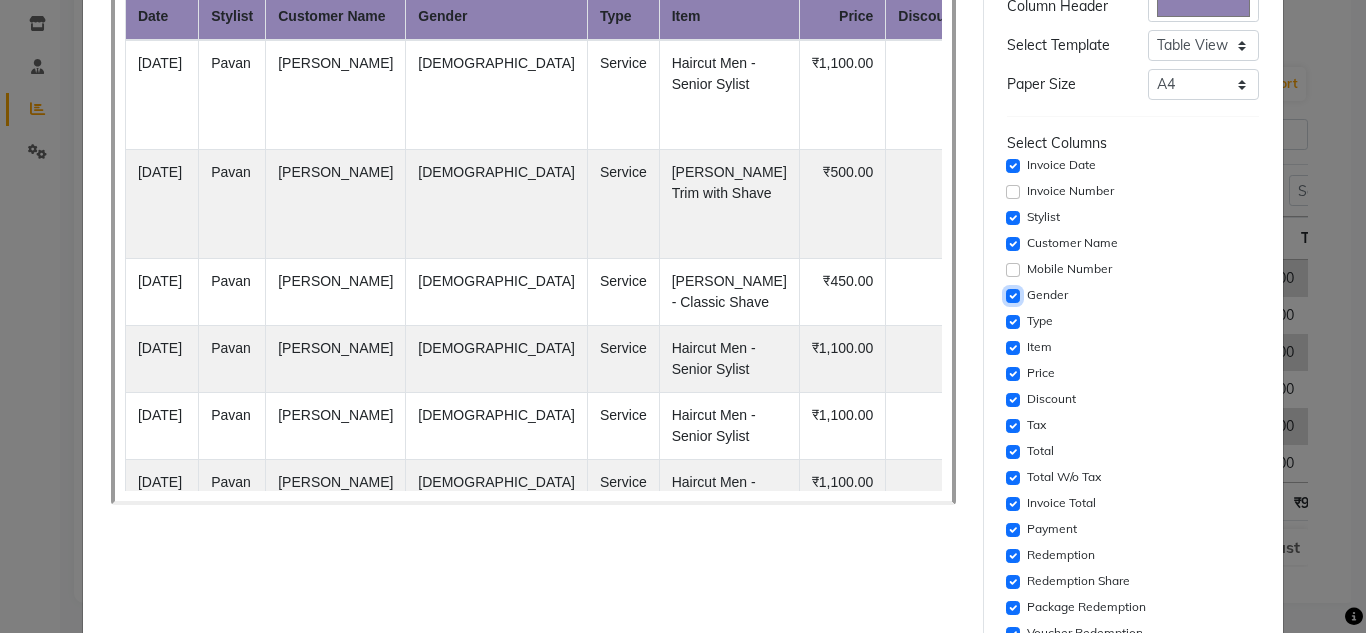 click 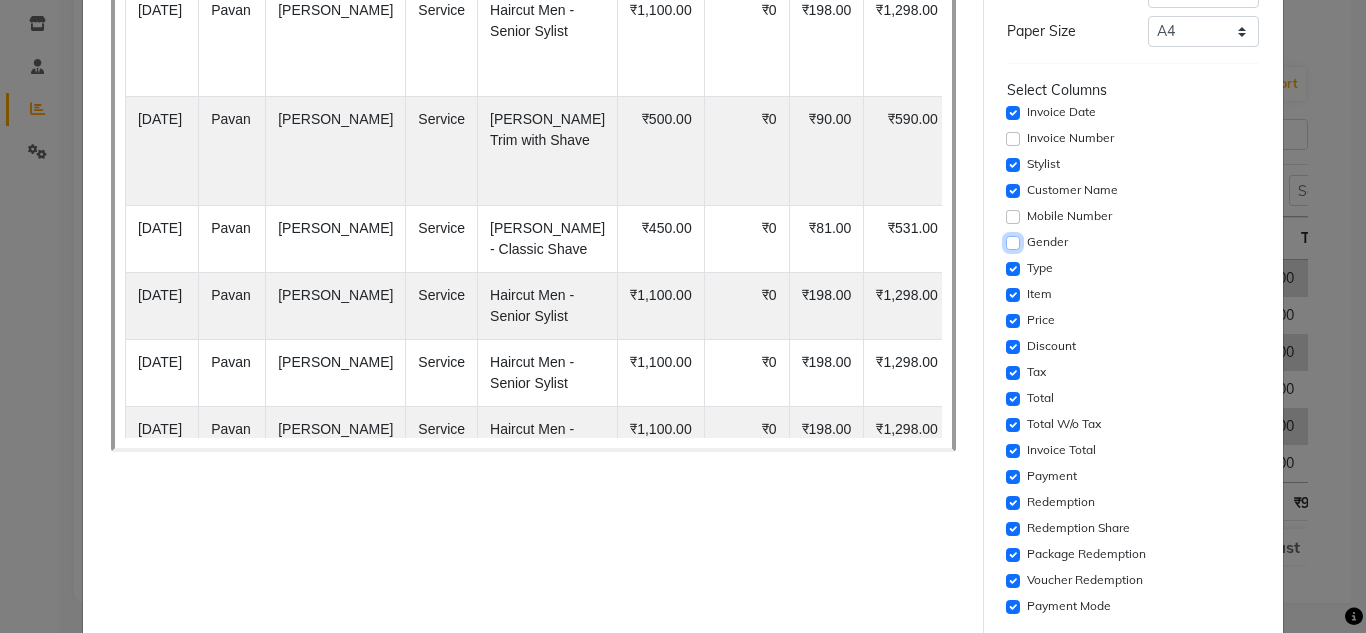 scroll, scrollTop: 300, scrollLeft: 0, axis: vertical 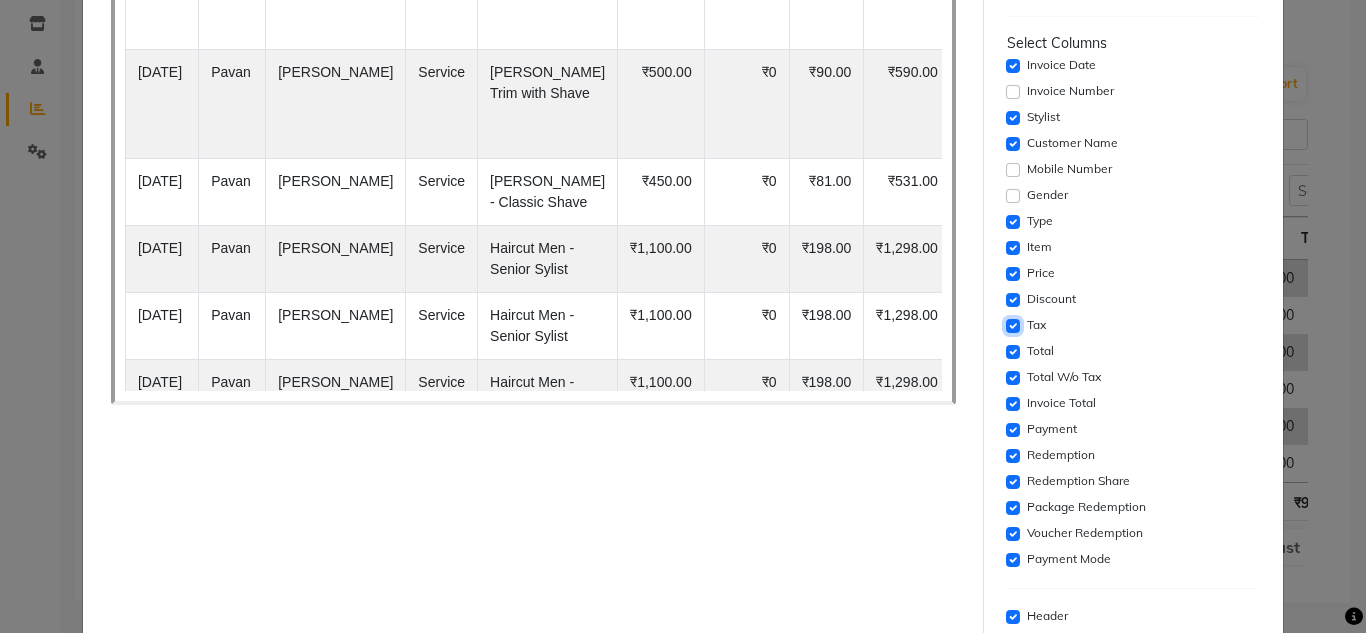 click 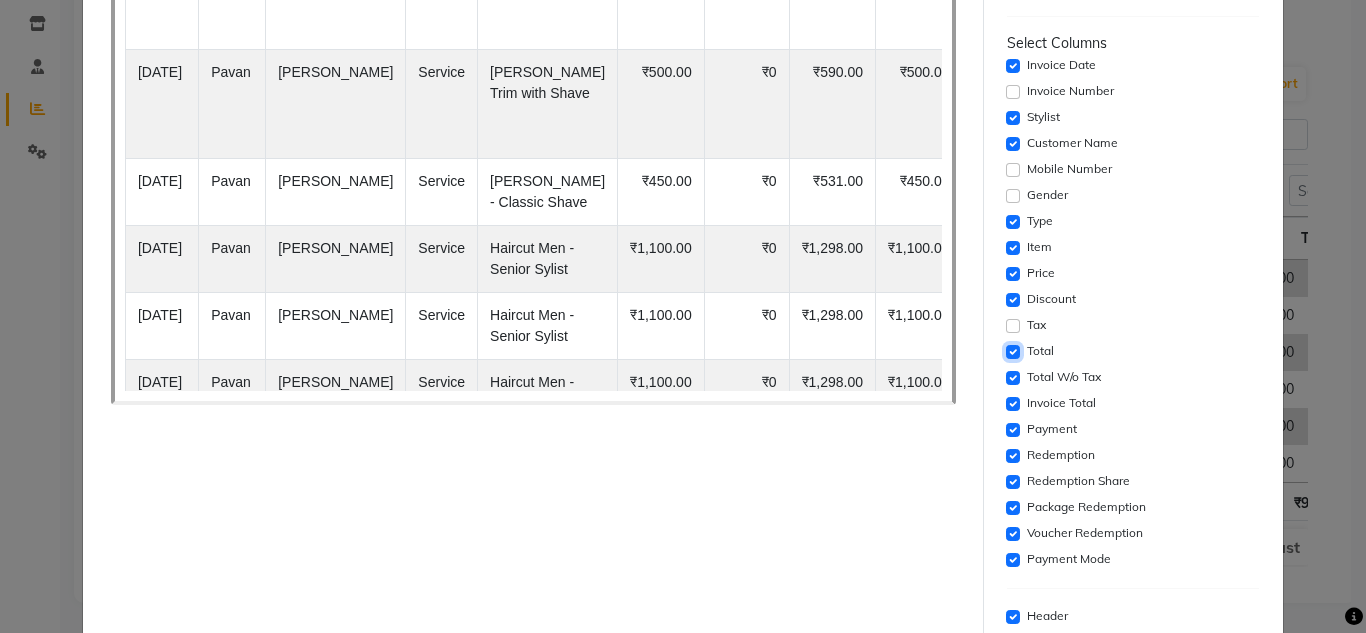 click 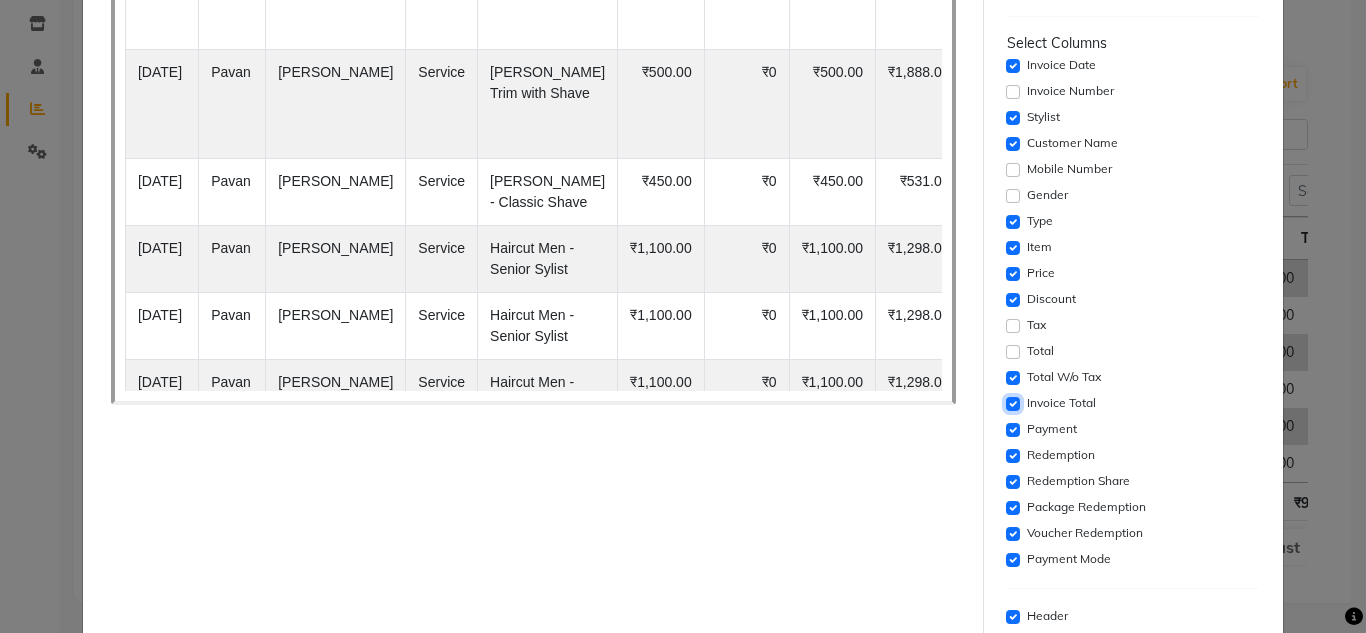 click 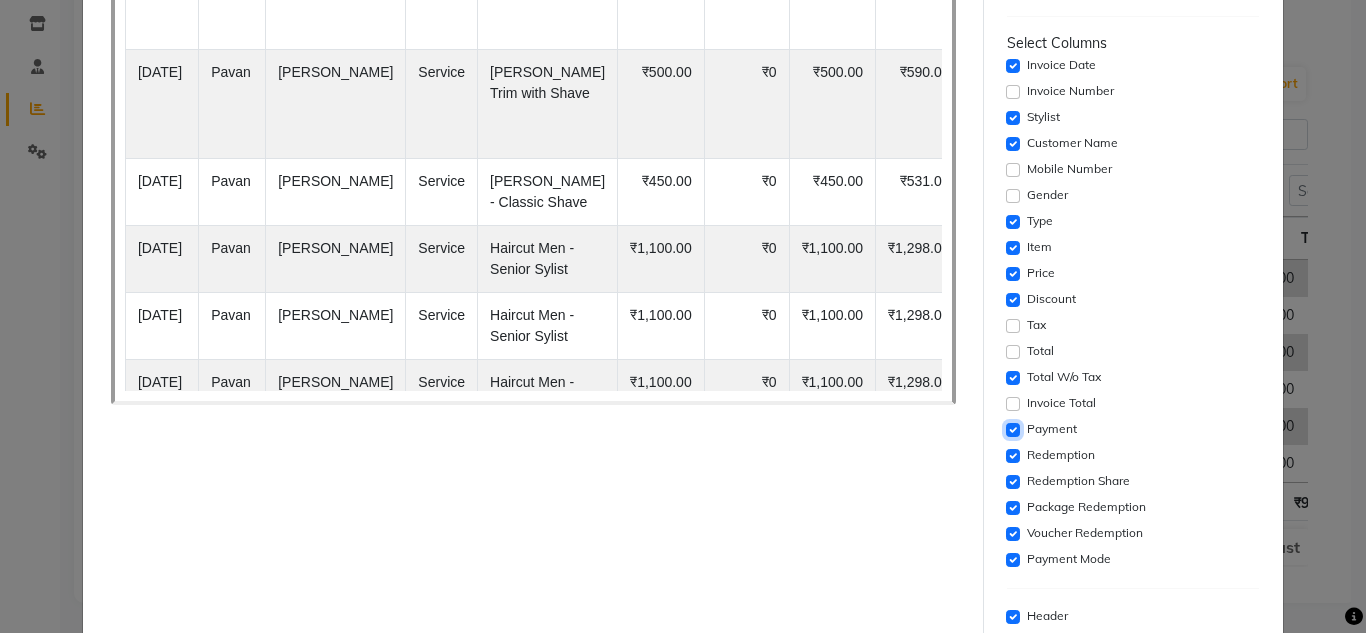 click 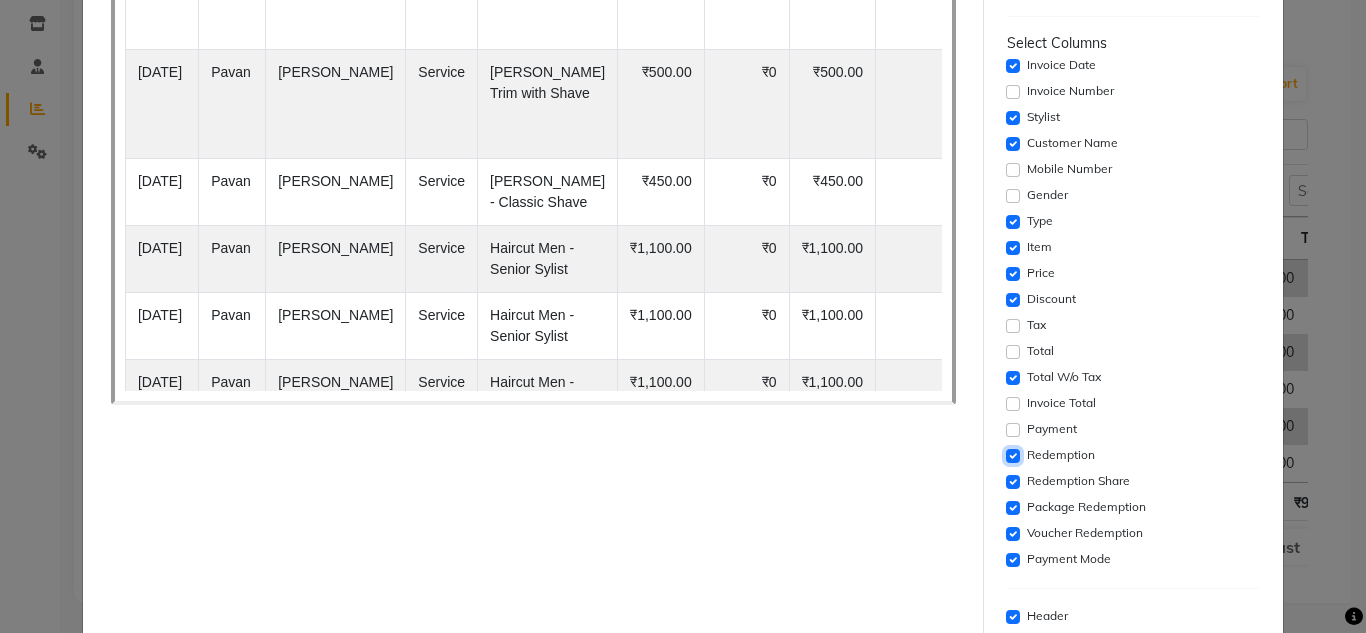 click 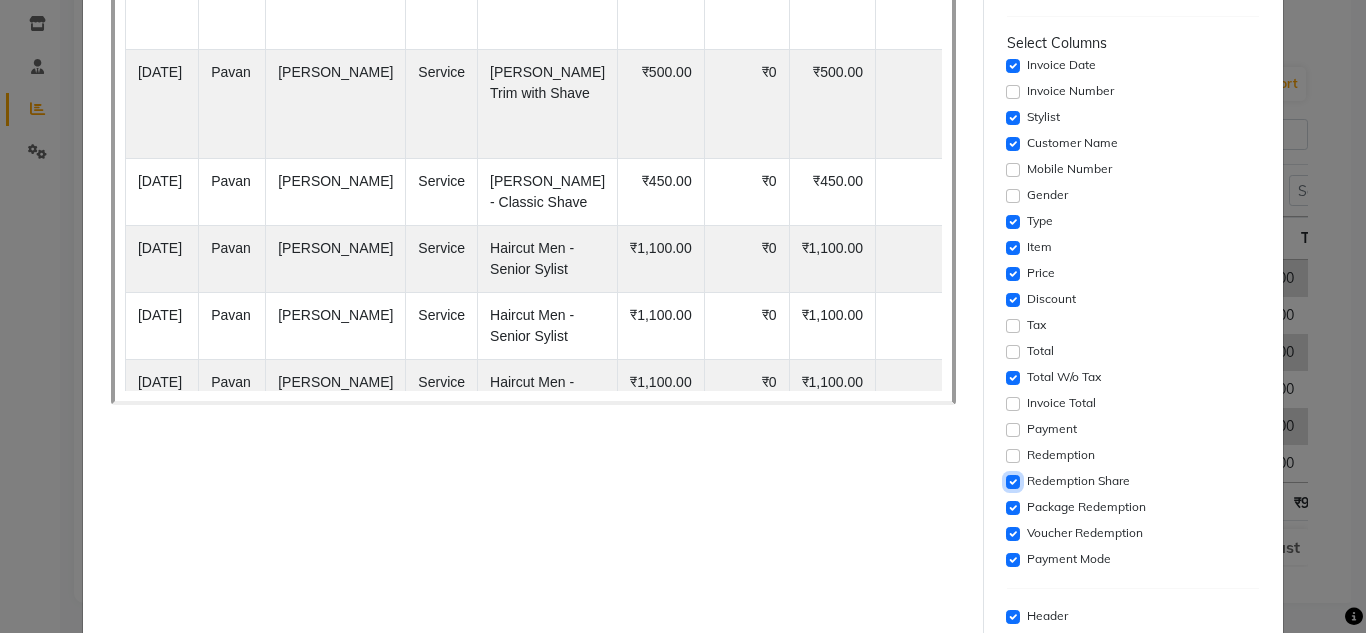 click 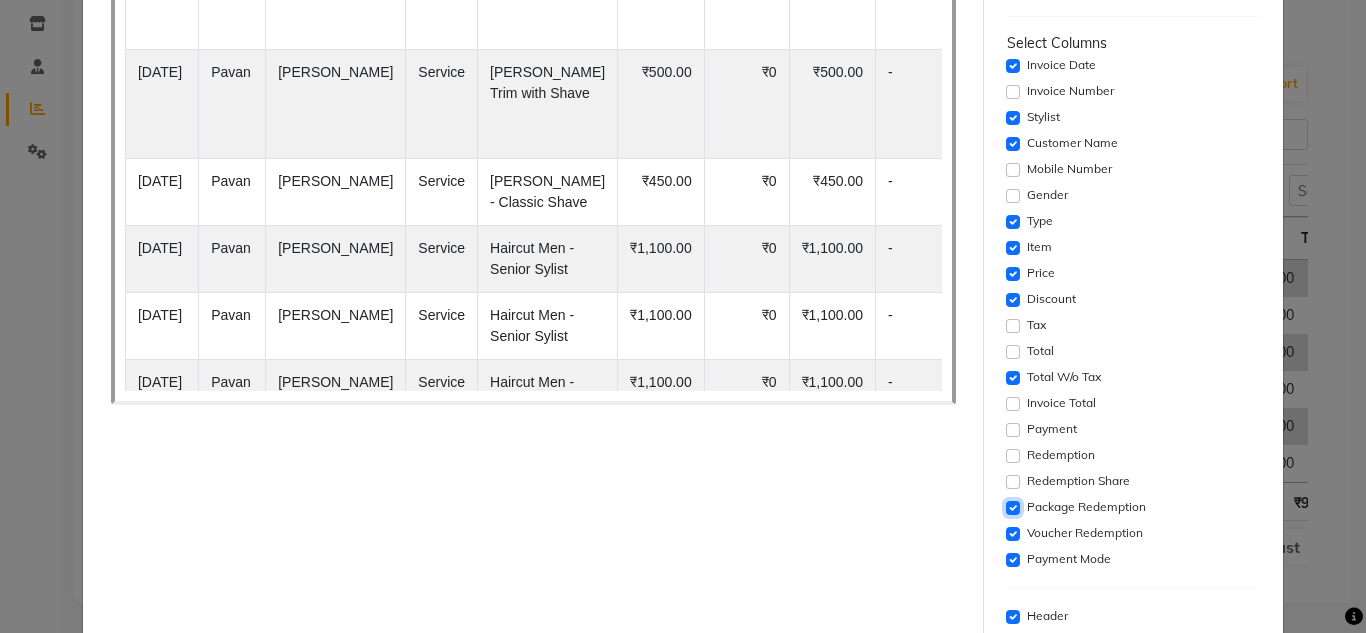 click 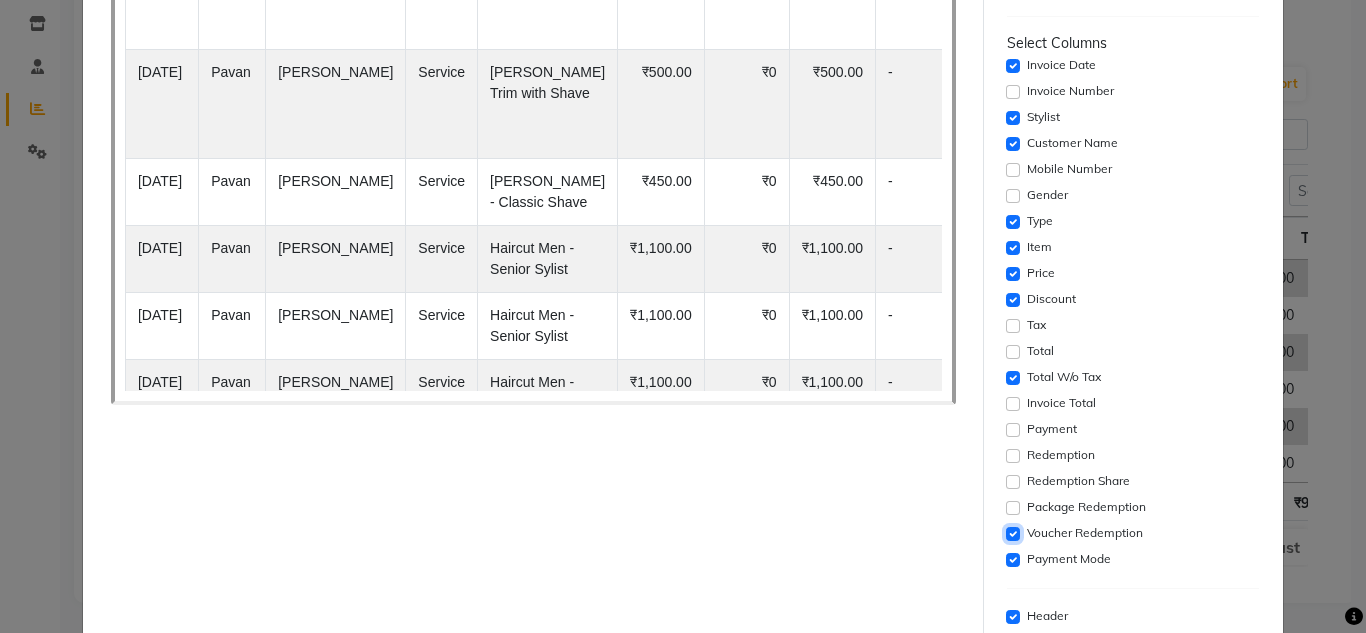 click 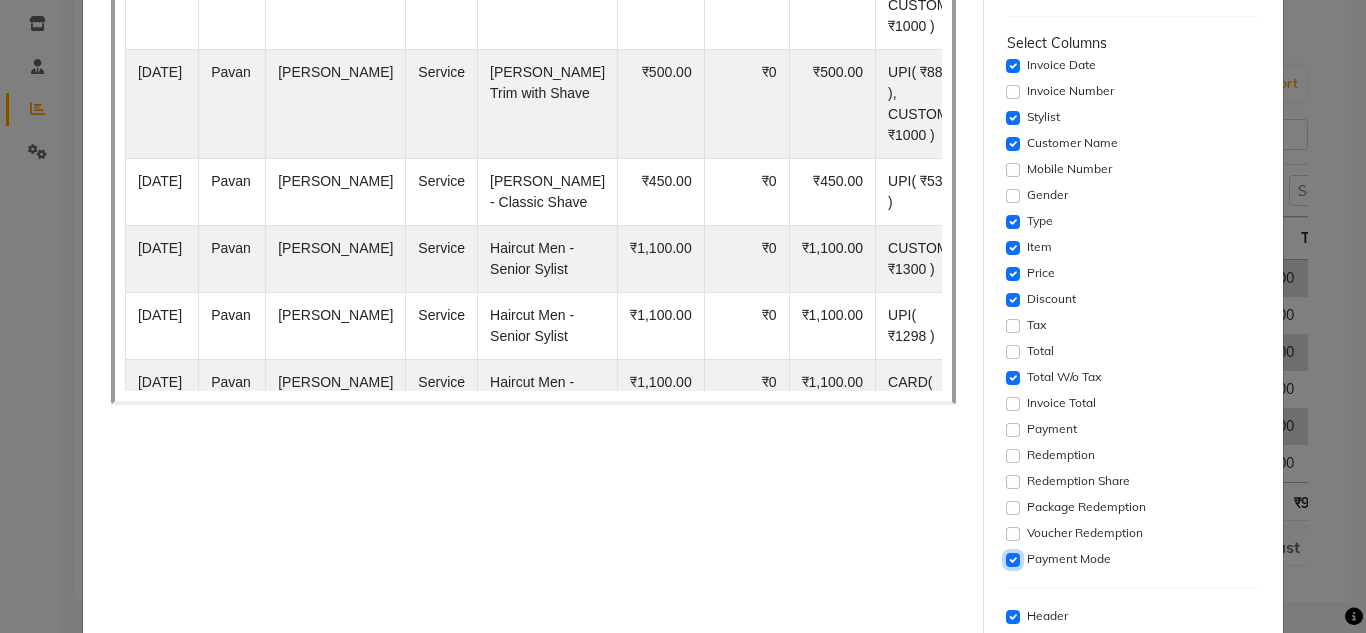 click 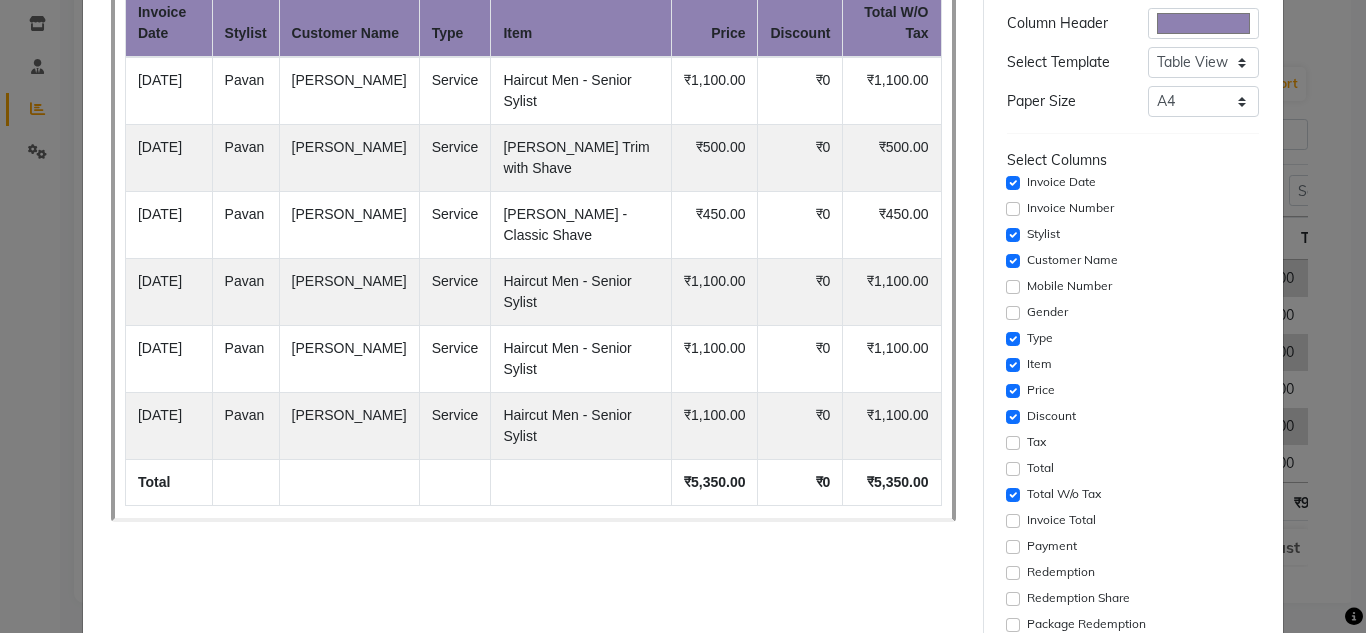 scroll, scrollTop: 200, scrollLeft: 0, axis: vertical 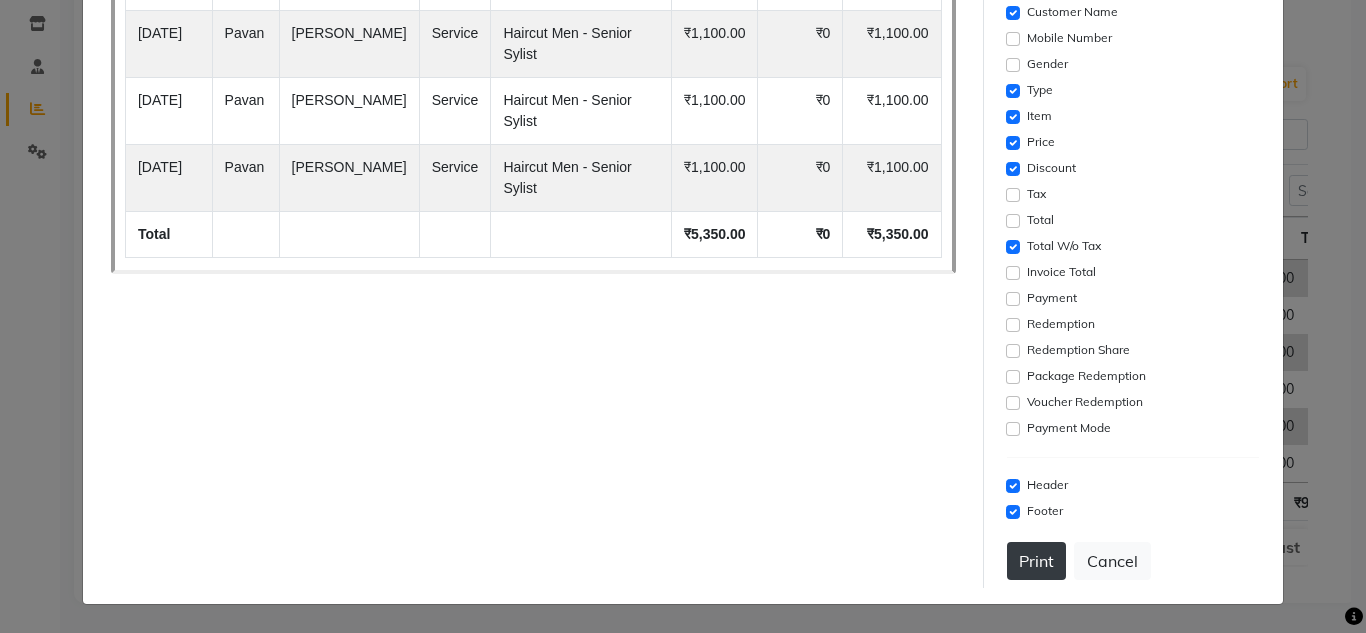 click on "Print" 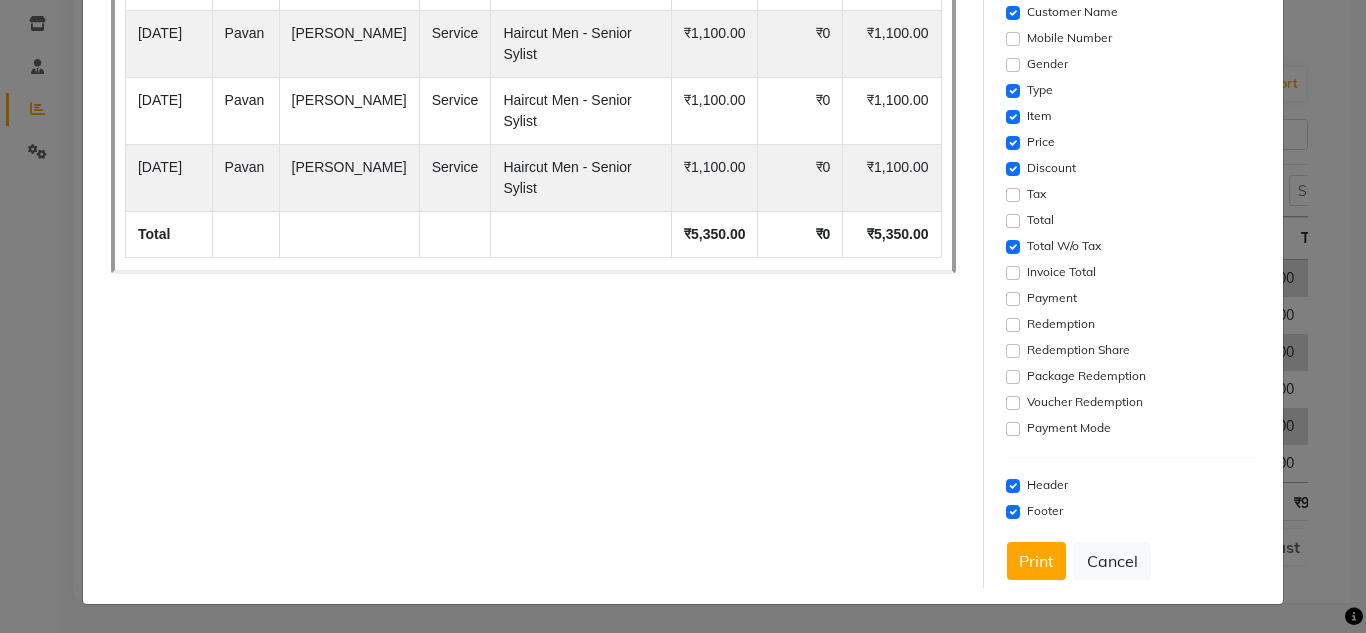 click on "×" 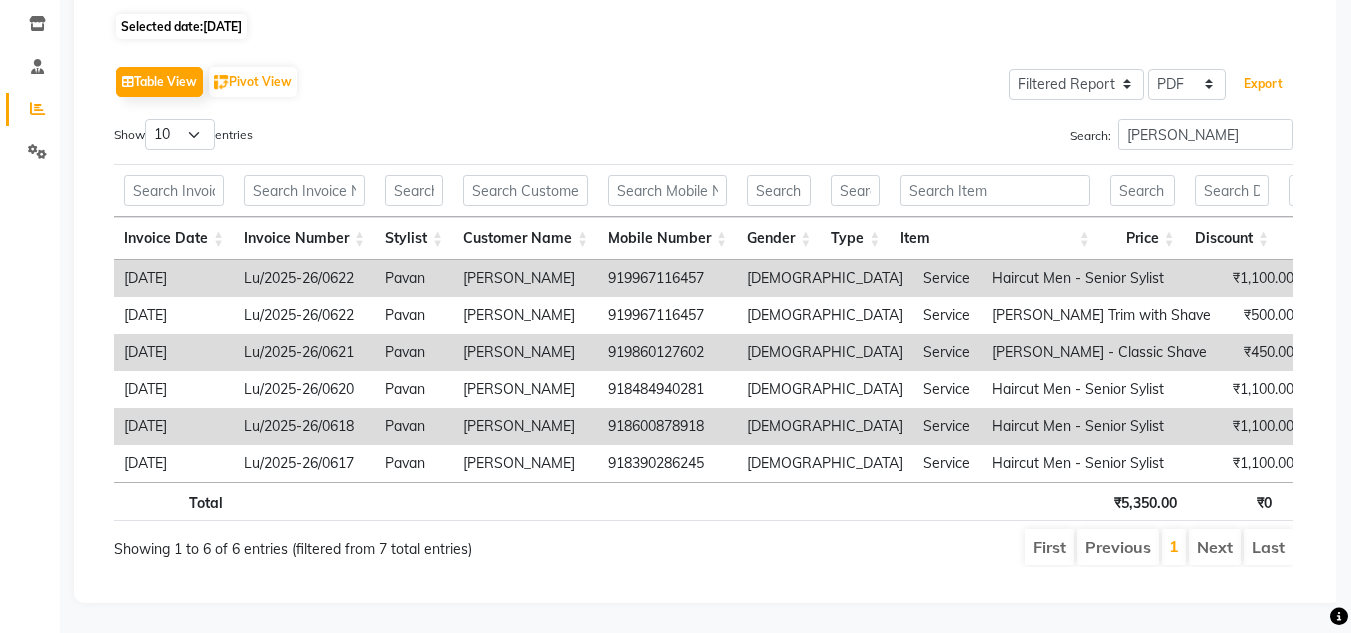 scroll, scrollTop: 0, scrollLeft: 0, axis: both 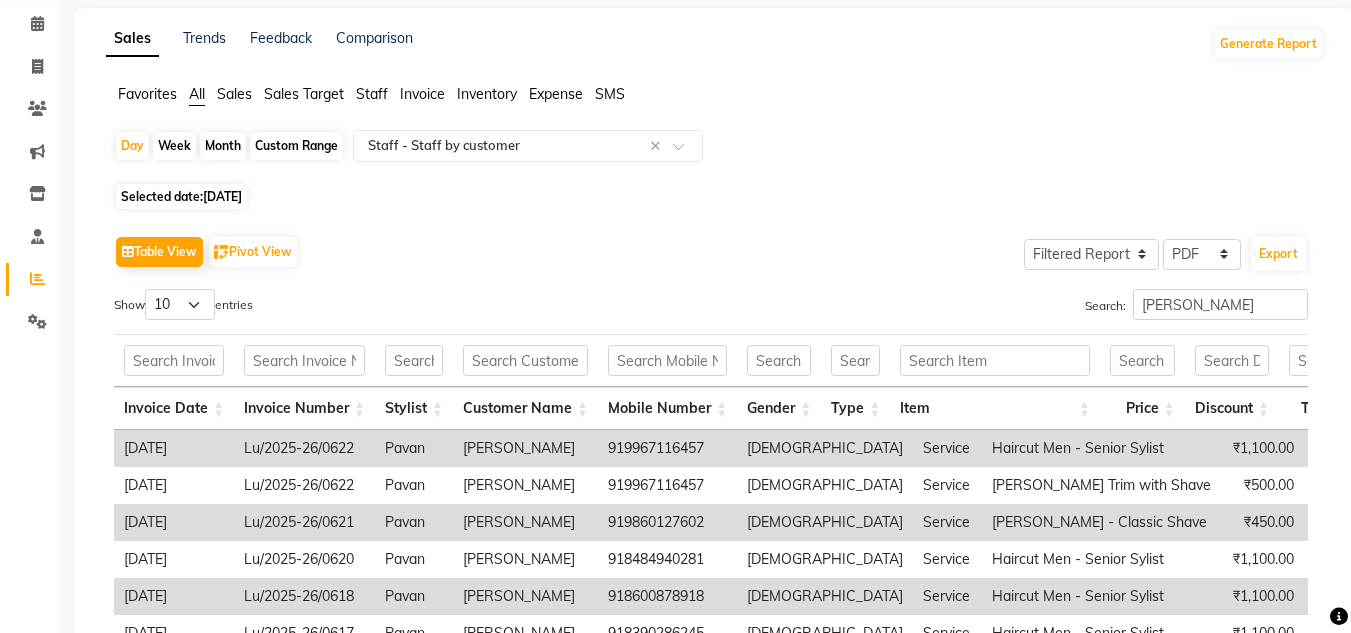 click on "[DATE]" 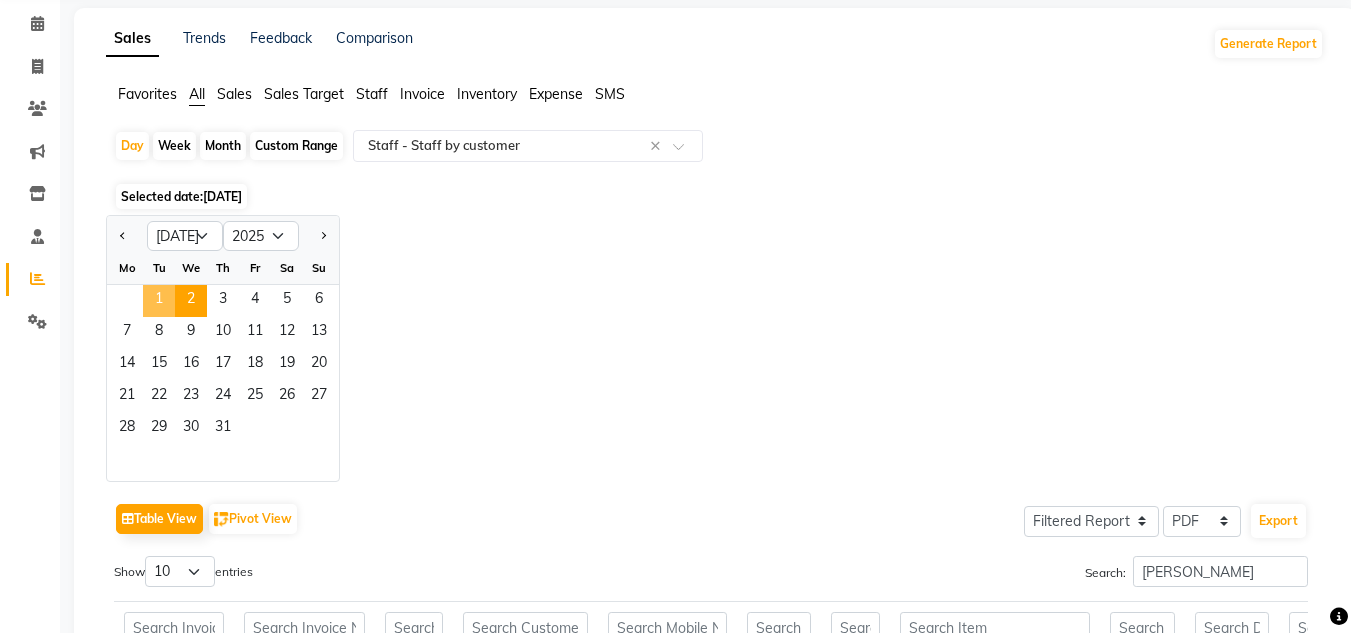 click on "1" 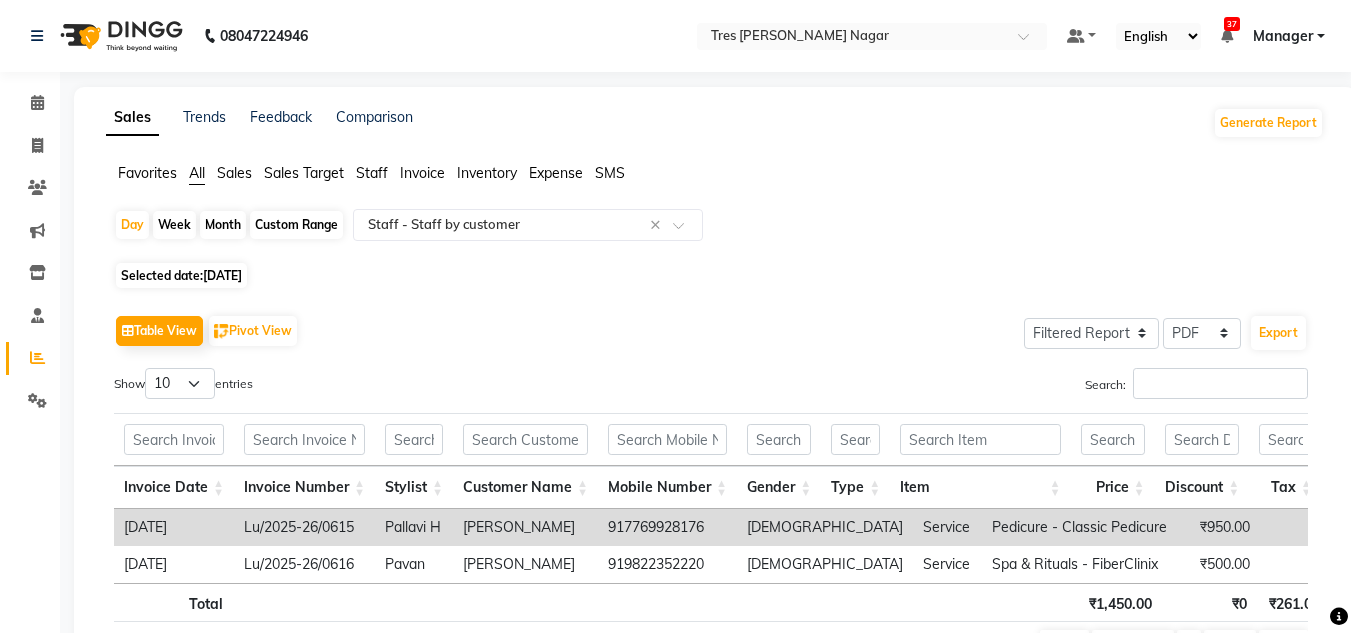 scroll, scrollTop: 131, scrollLeft: 0, axis: vertical 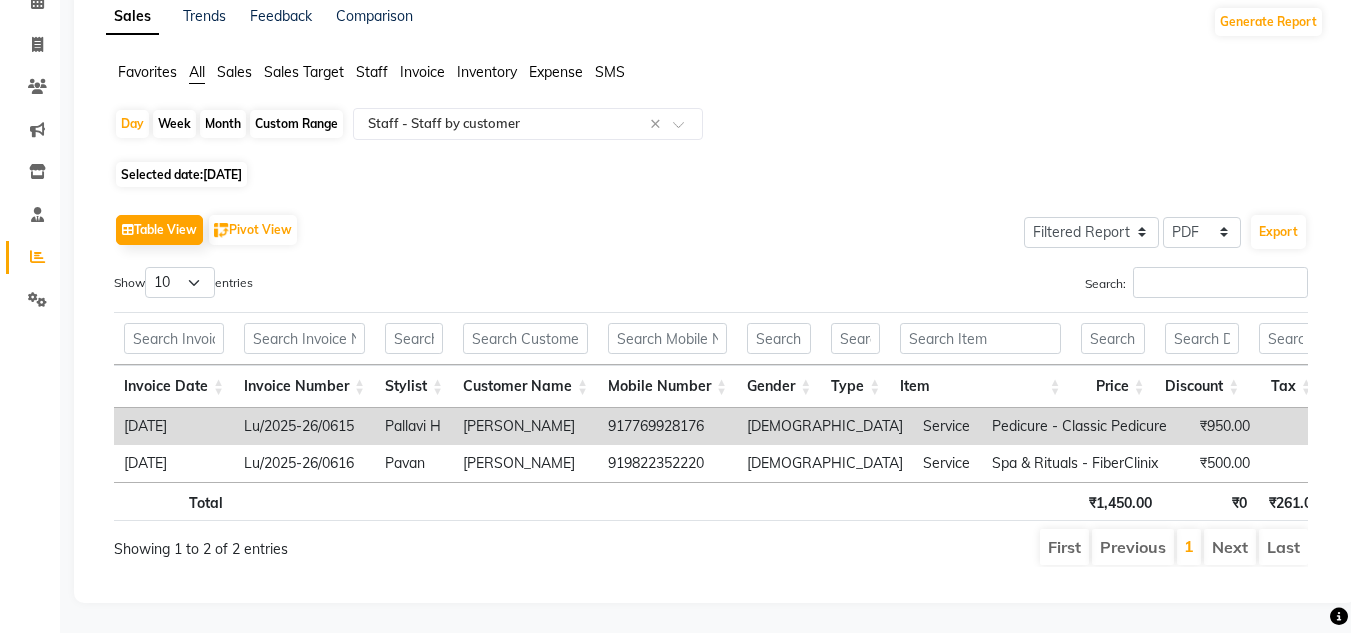 click on "[DATE]" 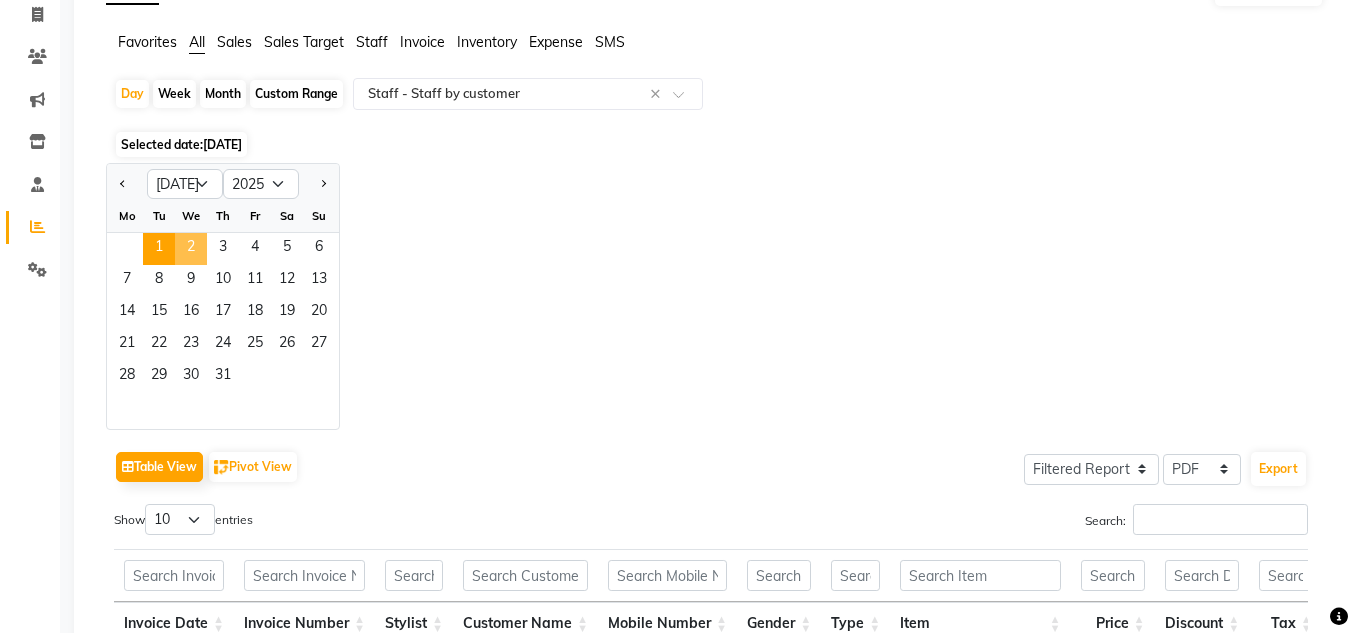 click on "2" 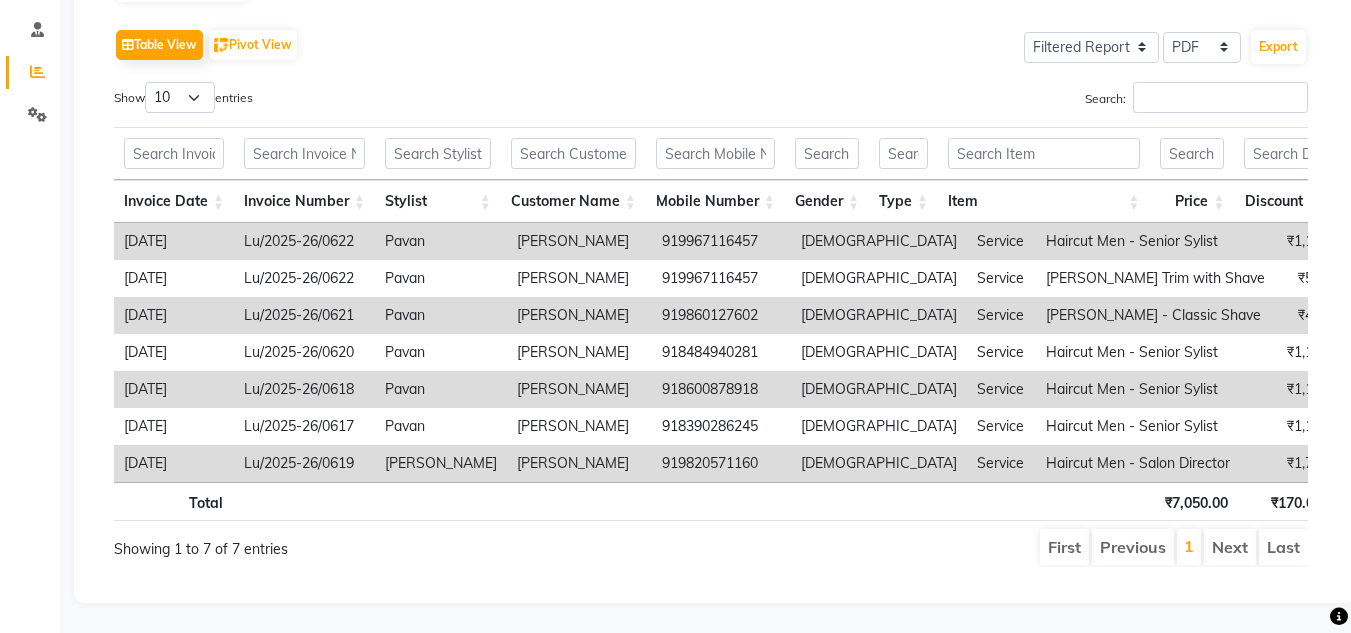 scroll, scrollTop: 0, scrollLeft: 0, axis: both 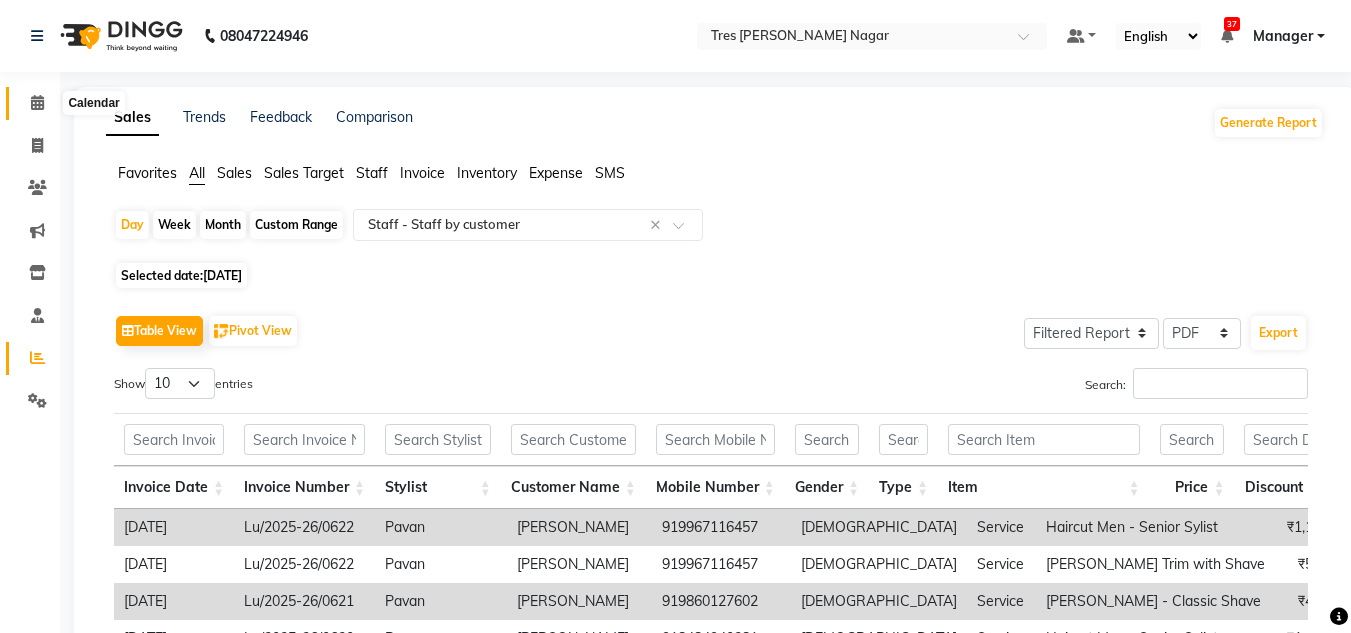 click 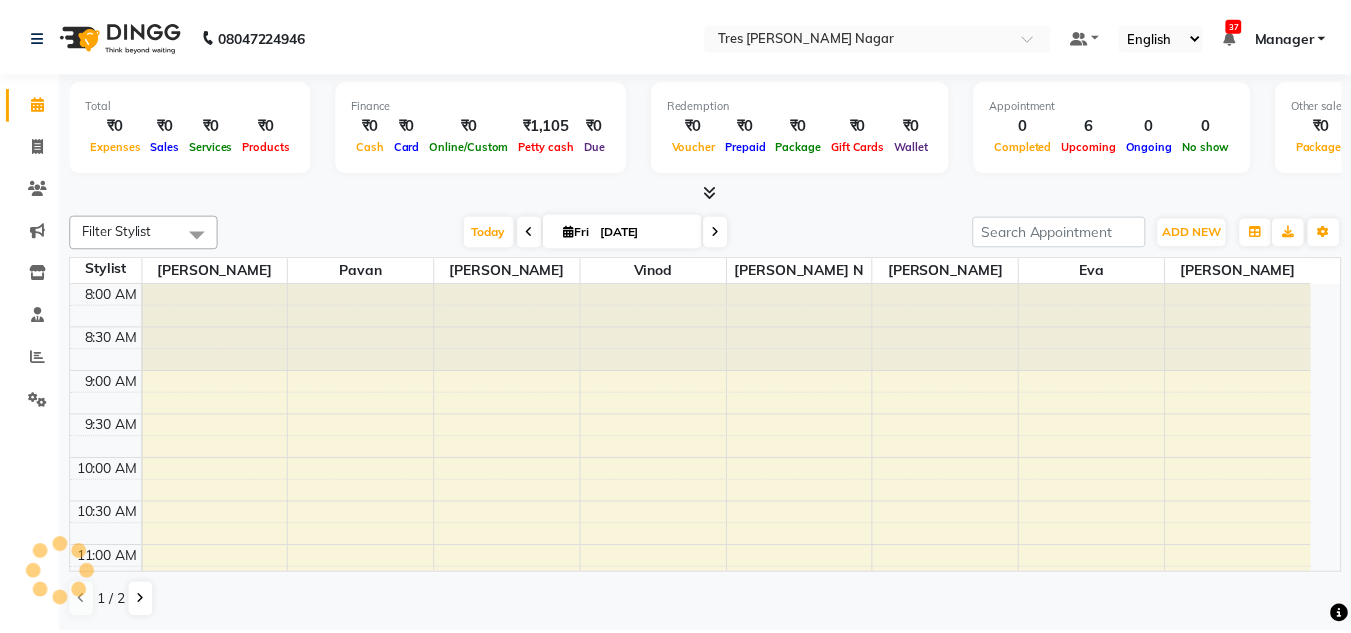 scroll, scrollTop: 0, scrollLeft: 0, axis: both 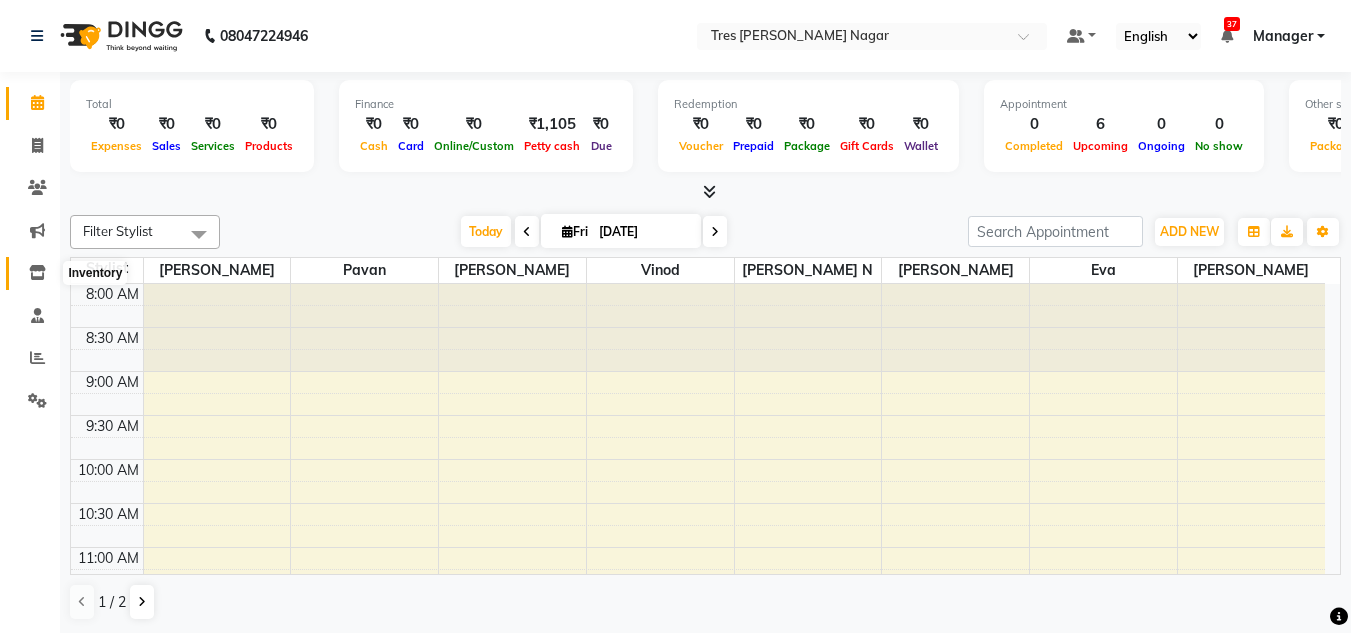 click 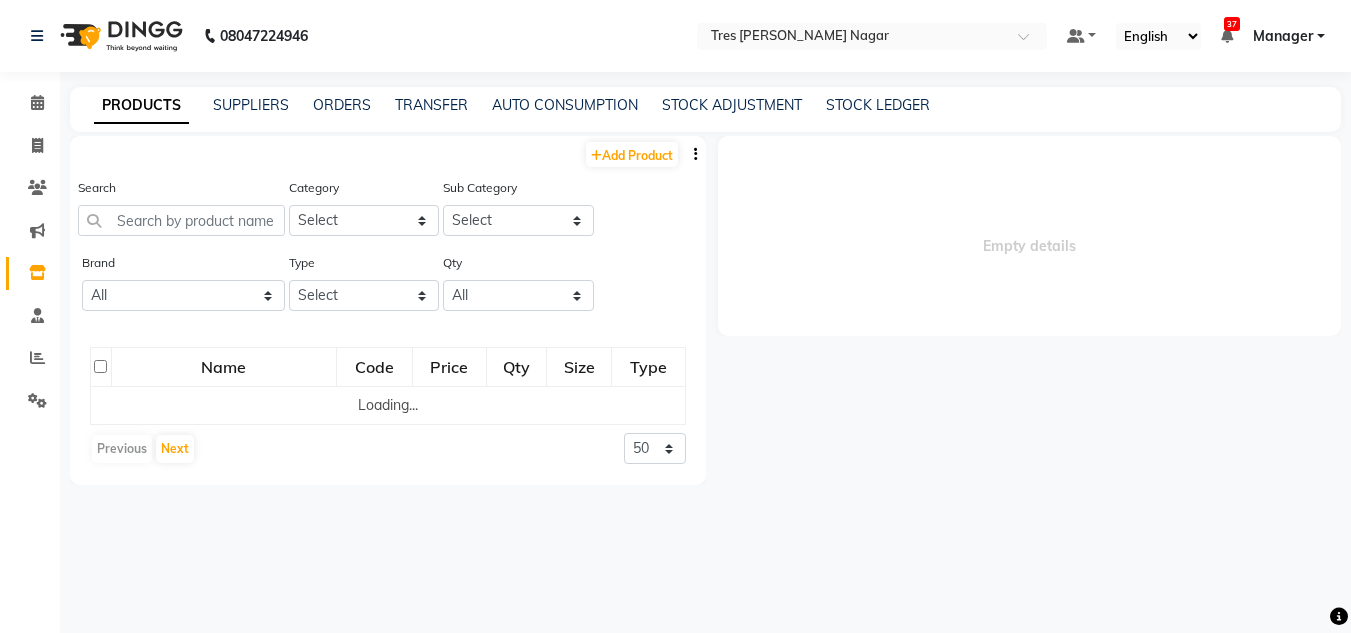 select 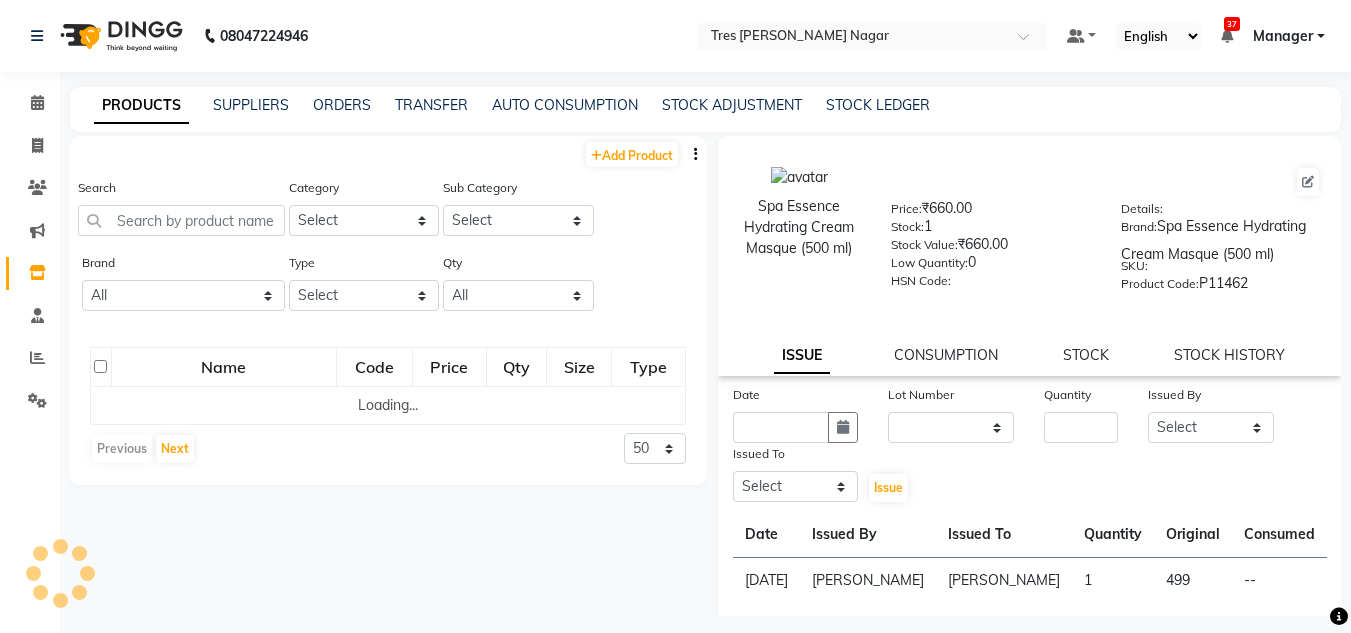 click on "PRODUCTS SUPPLIERS ORDERS TRANSFER AUTO CONSUMPTION STOCK ADJUSTMENT STOCK LEDGER" 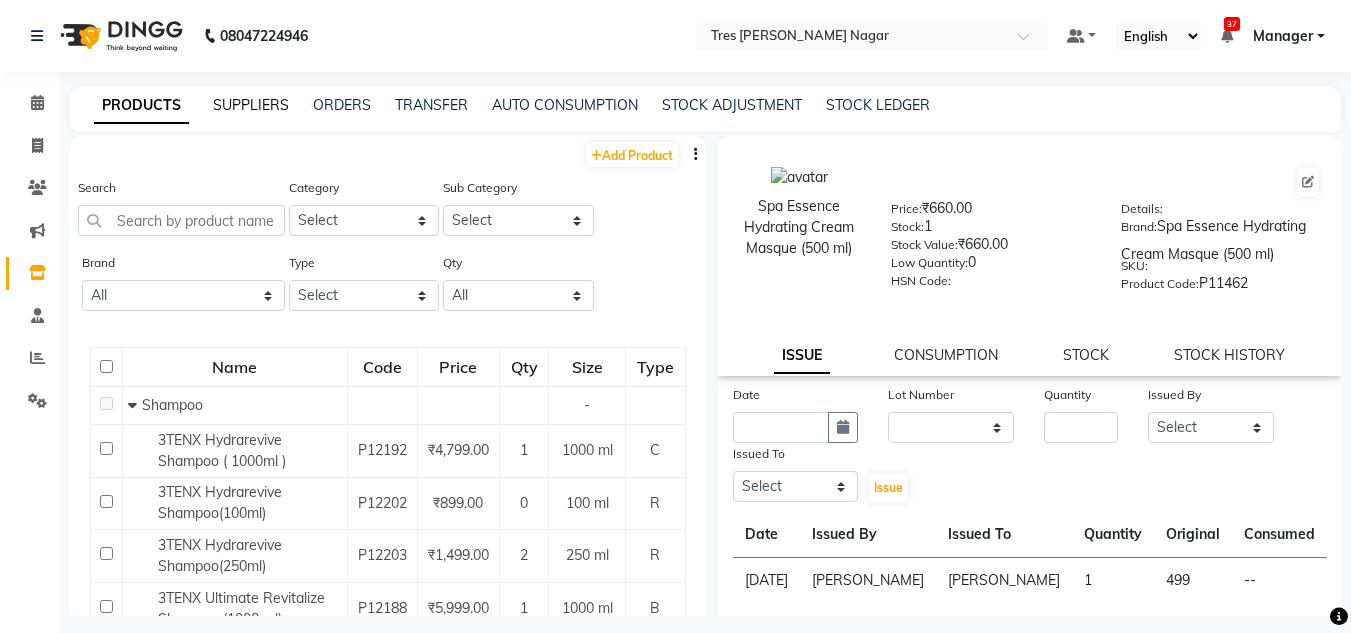 click on "SUPPLIERS" 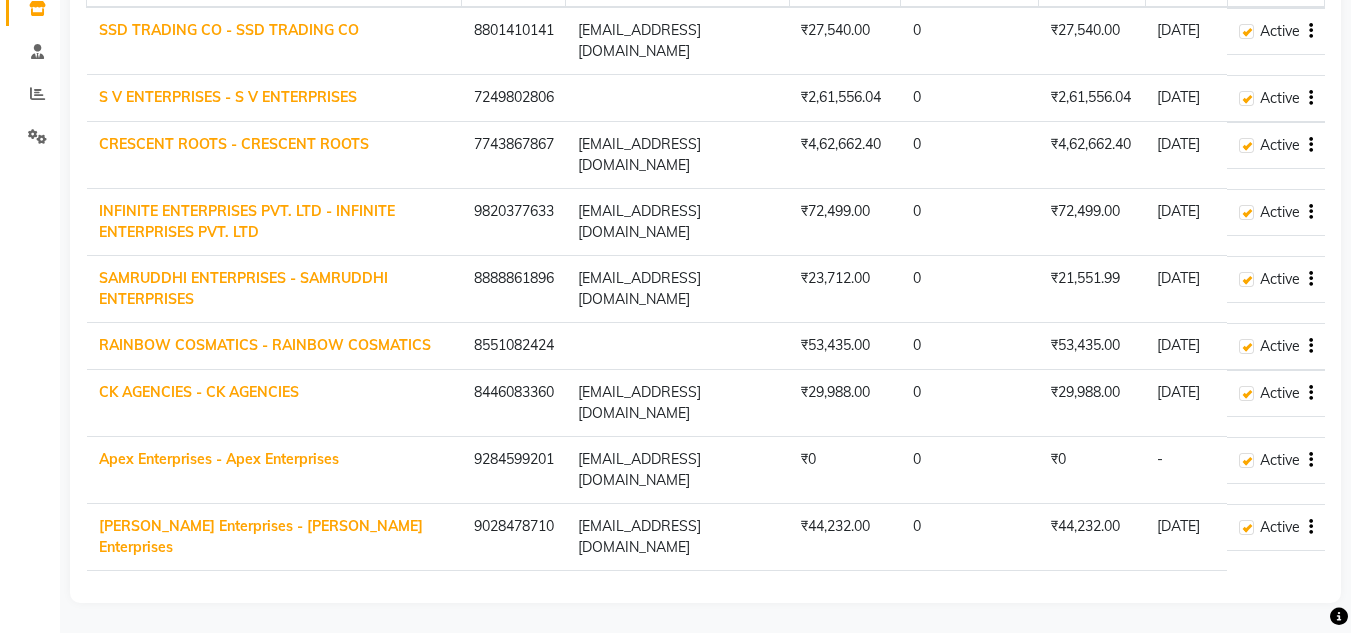 scroll, scrollTop: 0, scrollLeft: 0, axis: both 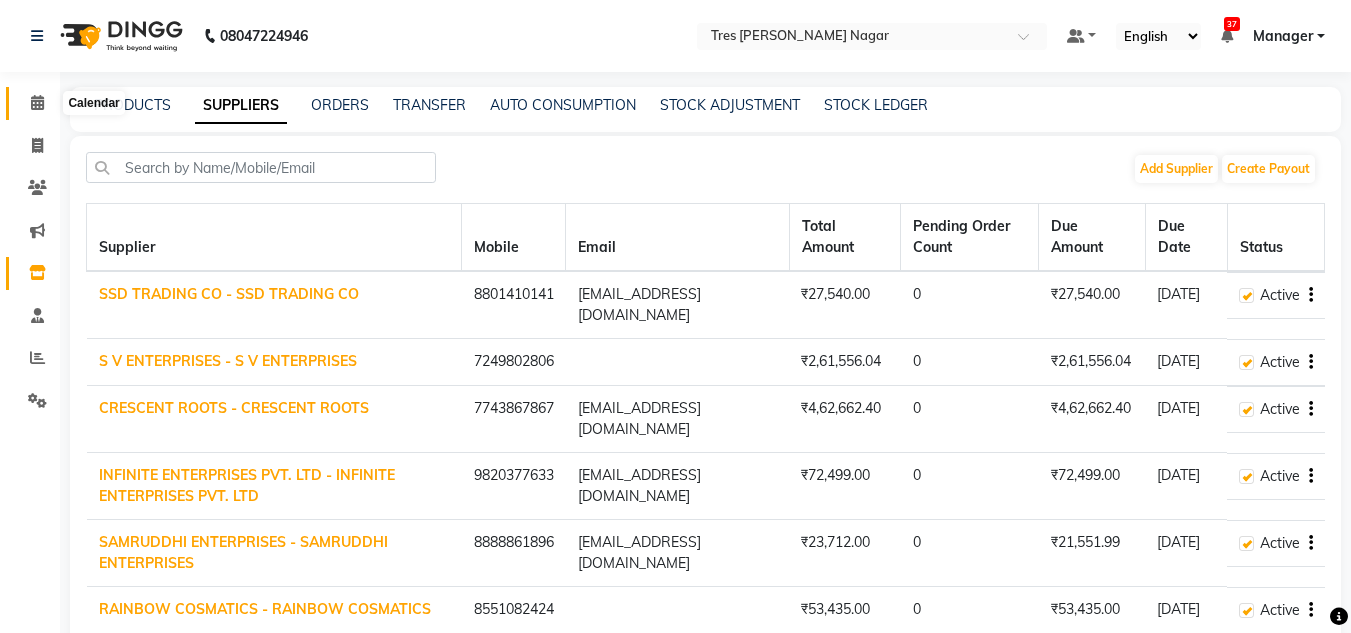 click 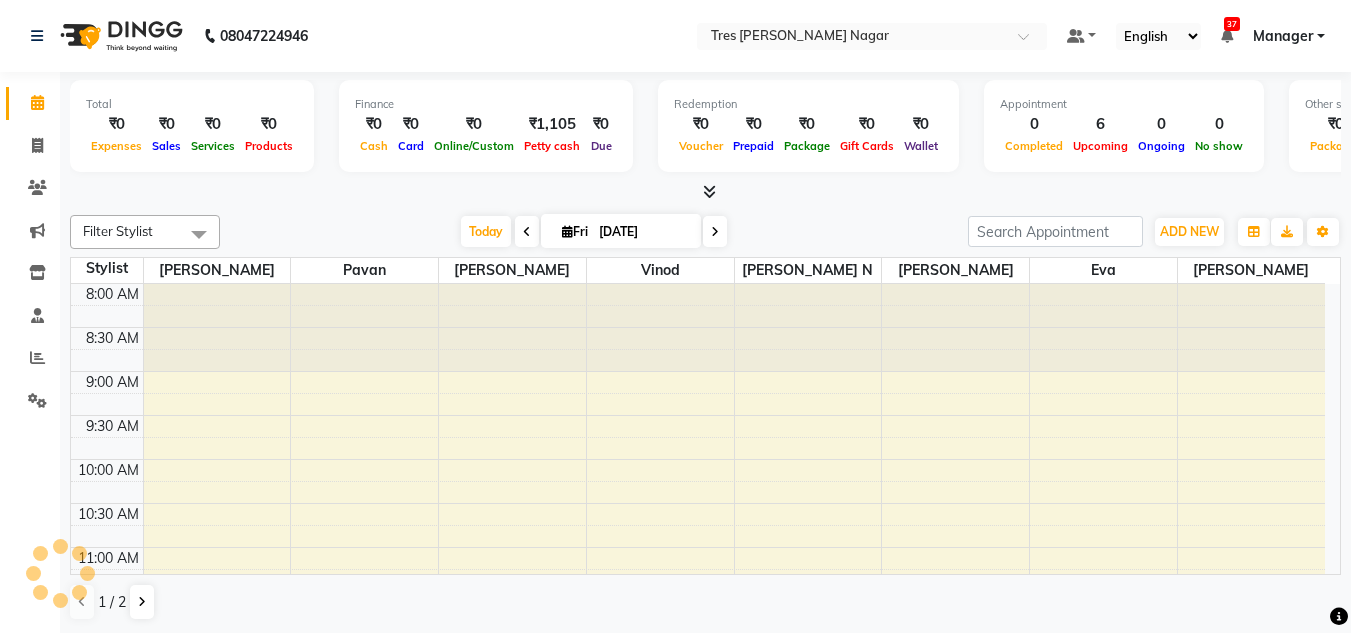 scroll, scrollTop: 0, scrollLeft: 0, axis: both 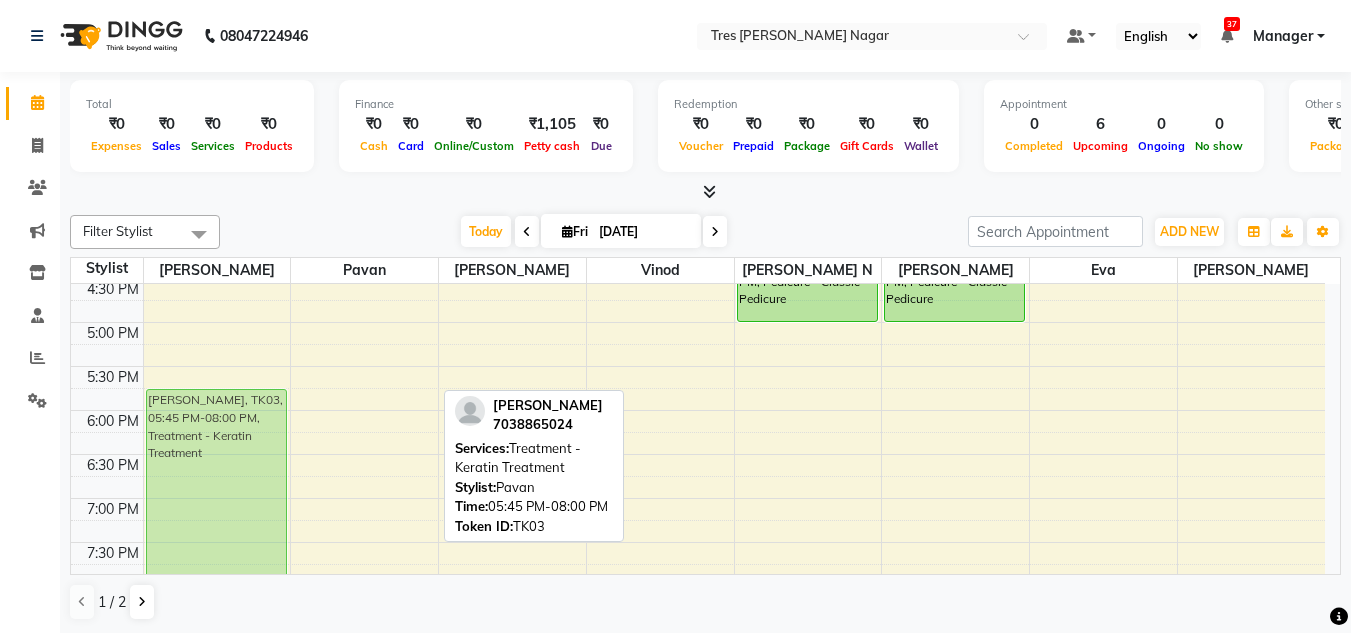 drag, startPoint x: 373, startPoint y: 468, endPoint x: 239, endPoint y: 457, distance: 134.45073 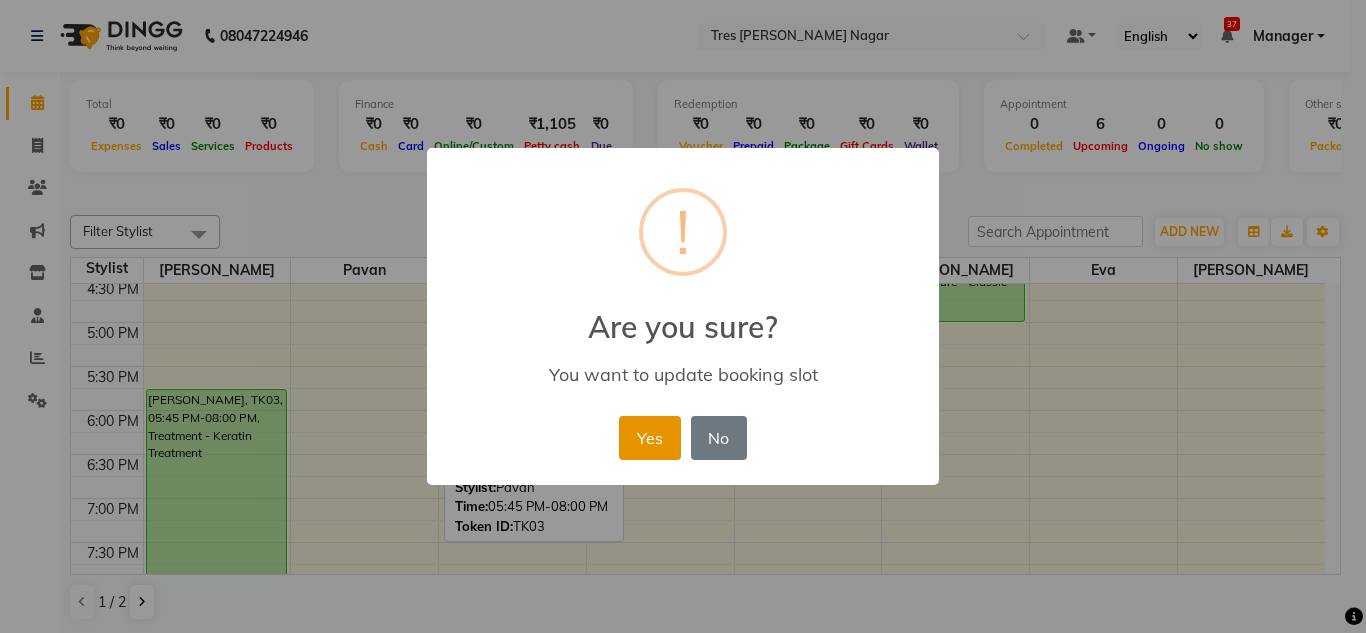 click on "Yes" at bounding box center [649, 438] 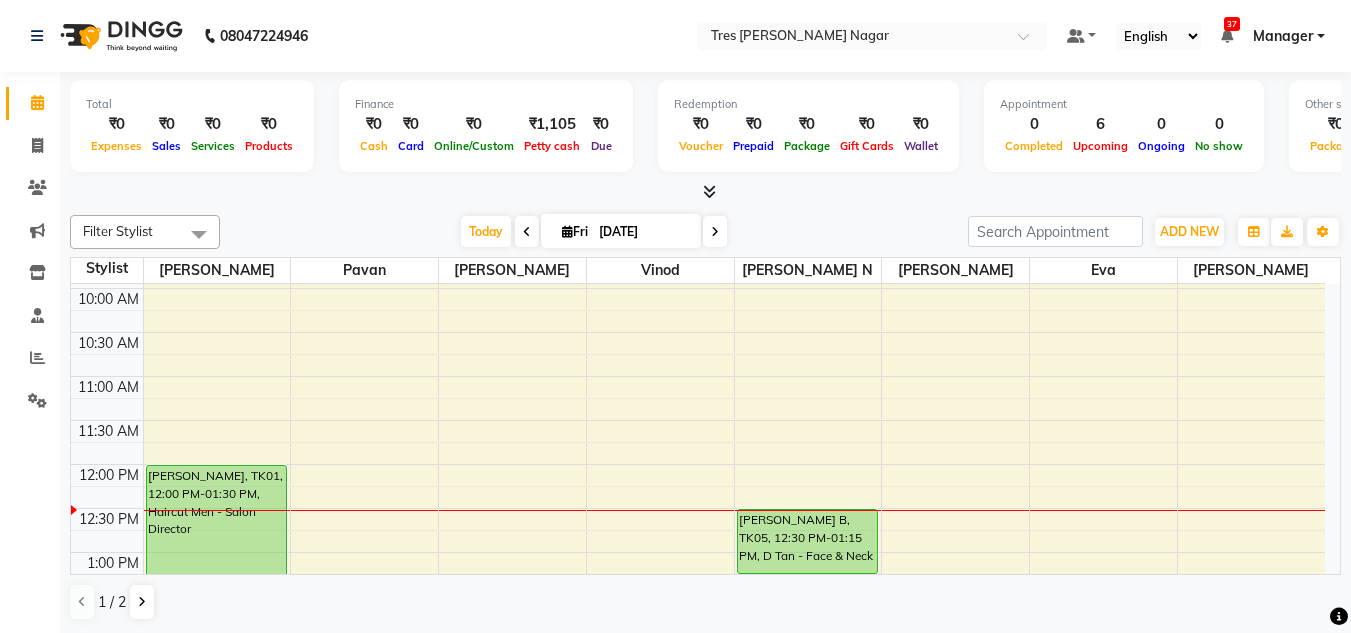 scroll, scrollTop: 153, scrollLeft: 0, axis: vertical 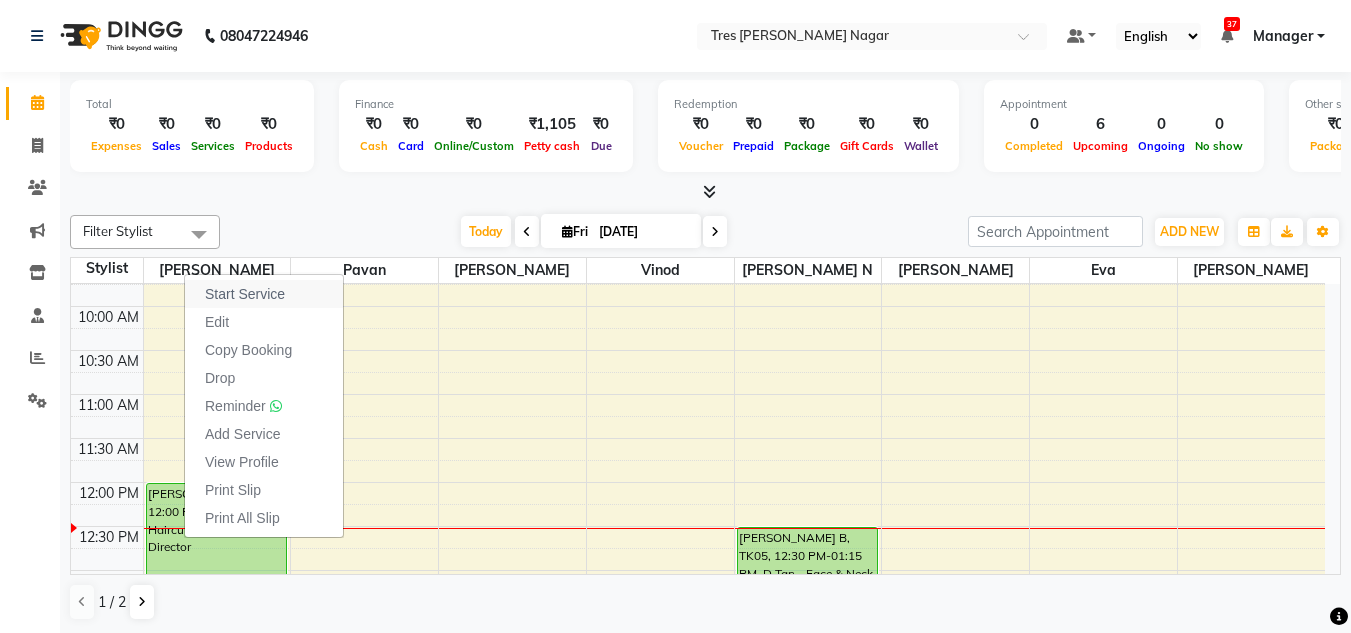 click on "Start Service" at bounding box center (245, 294) 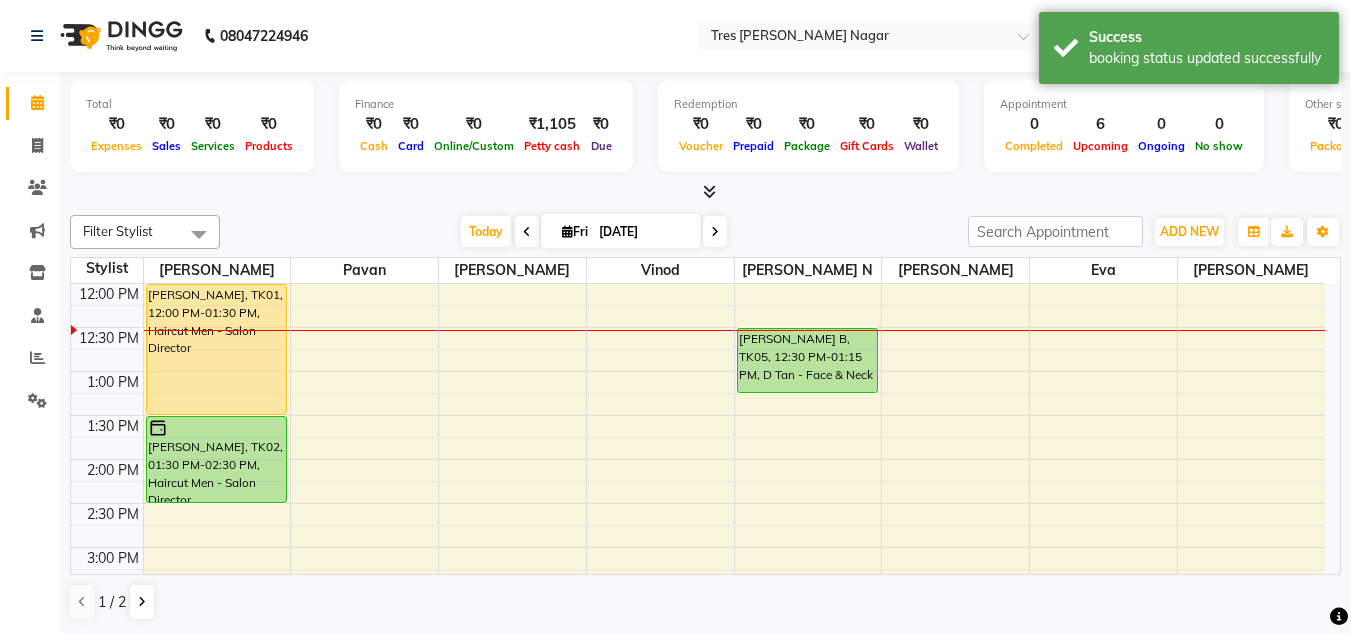 scroll, scrollTop: 353, scrollLeft: 0, axis: vertical 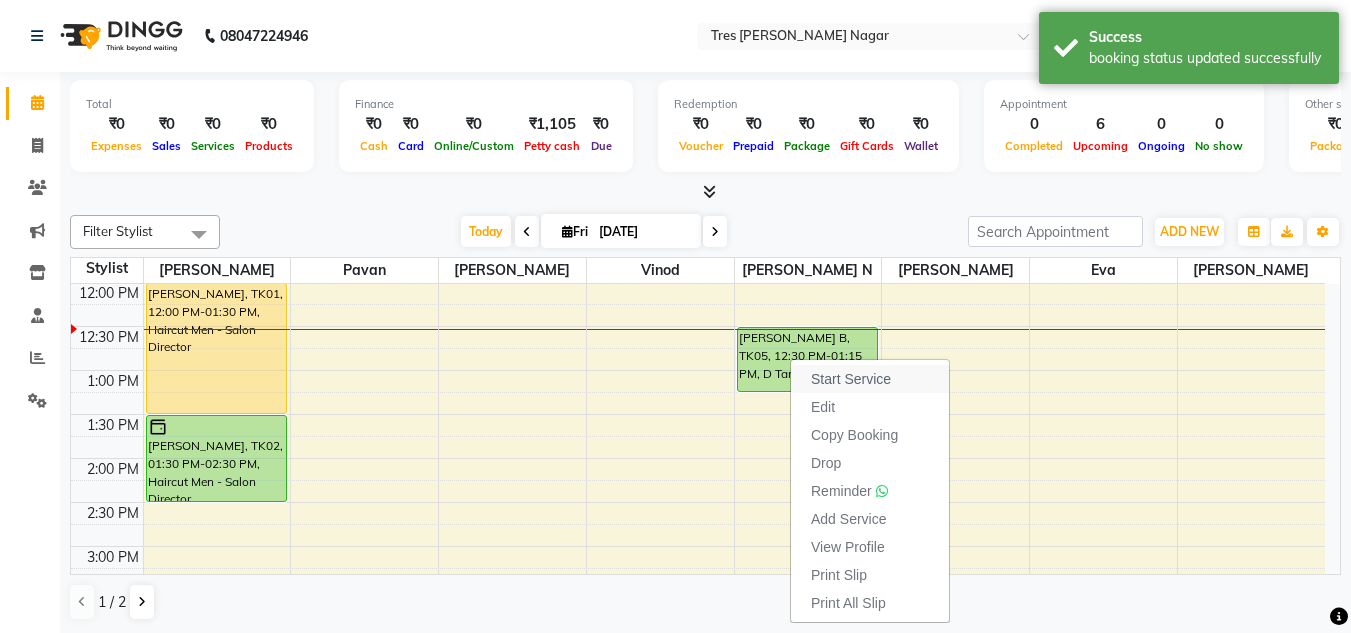 click on "Start Service" at bounding box center [870, 379] 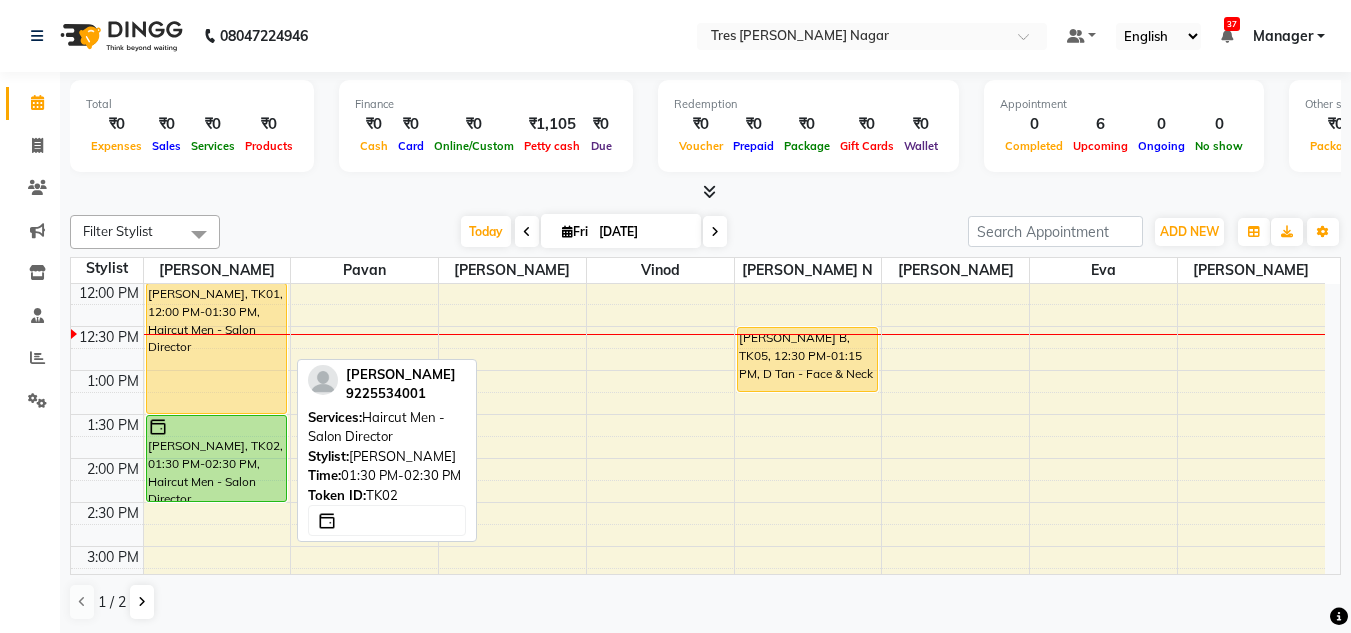 scroll, scrollTop: 1, scrollLeft: 0, axis: vertical 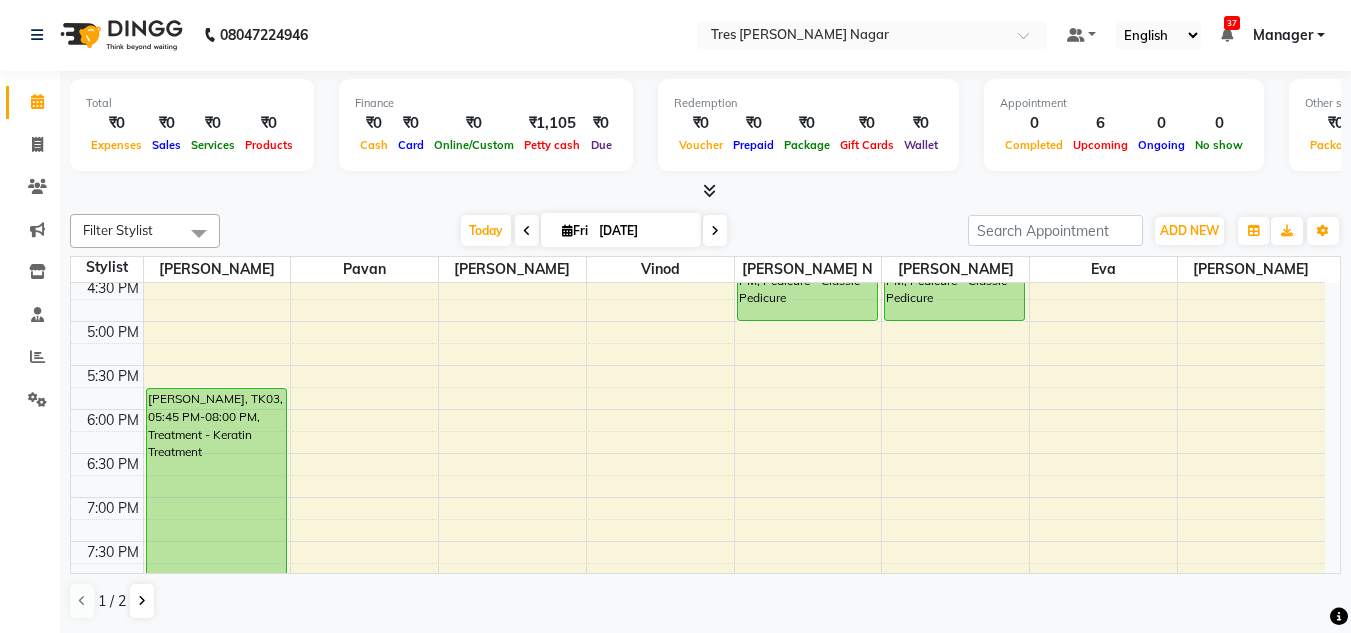 click at bounding box center [527, 231] 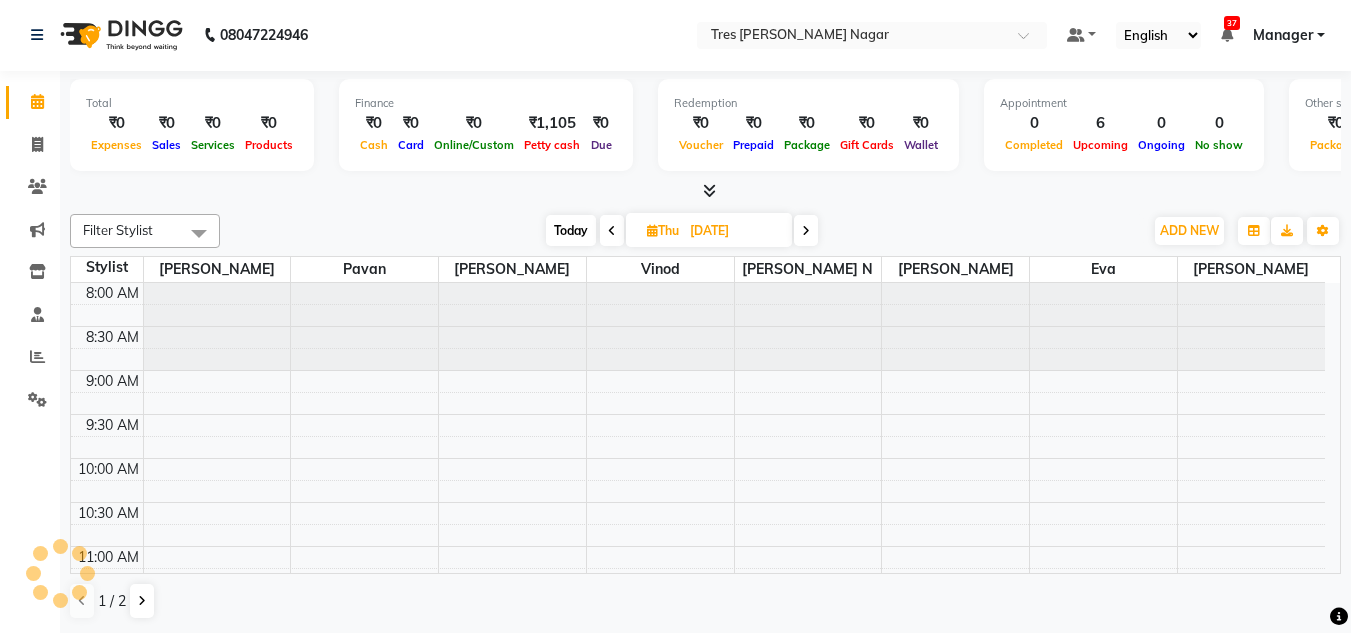 scroll, scrollTop: 353, scrollLeft: 0, axis: vertical 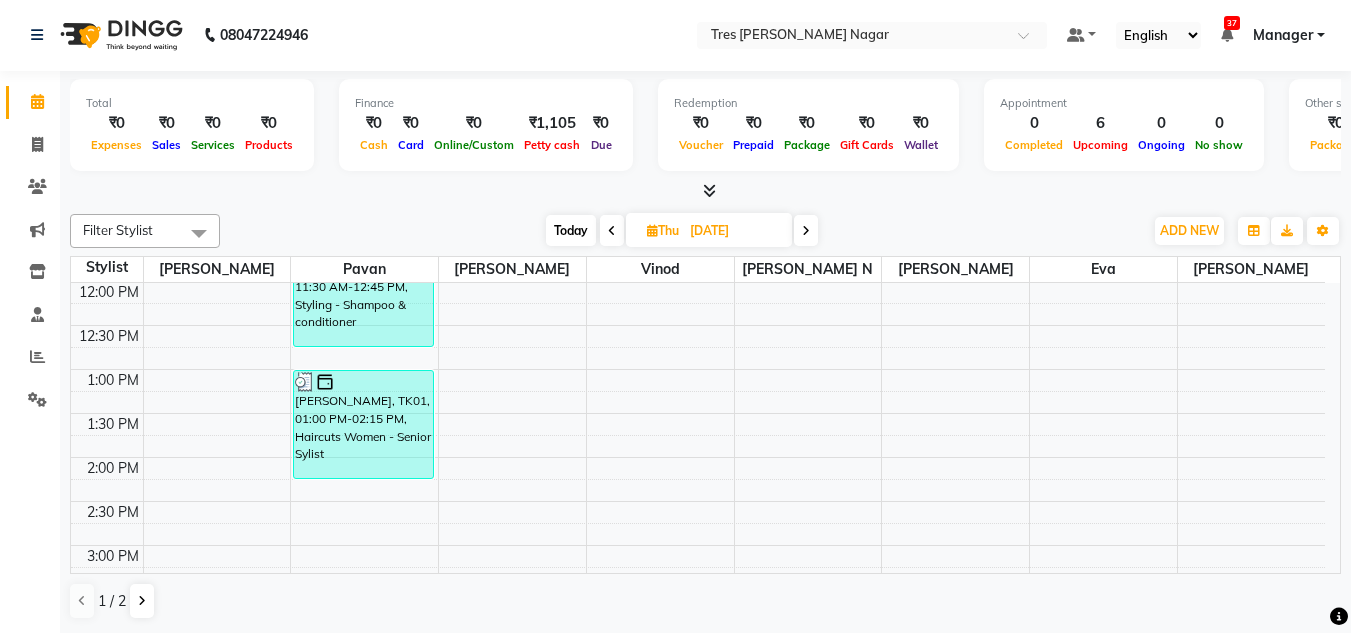 click at bounding box center (612, 230) 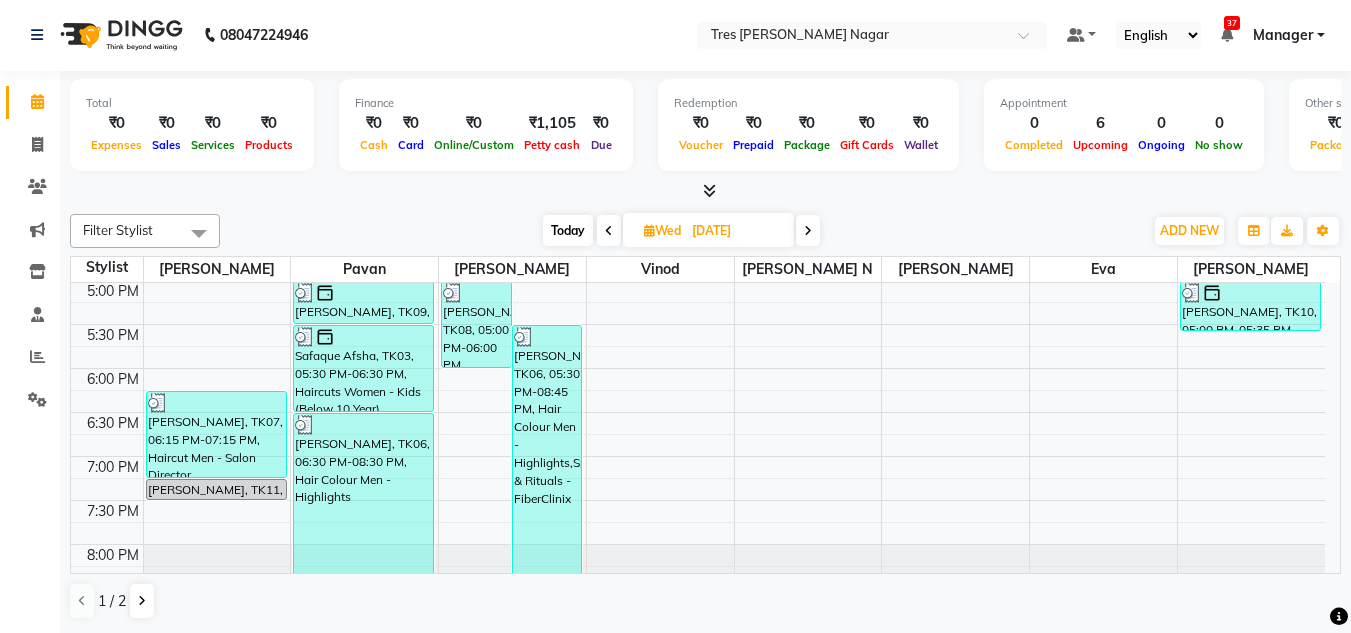 scroll, scrollTop: 853, scrollLeft: 0, axis: vertical 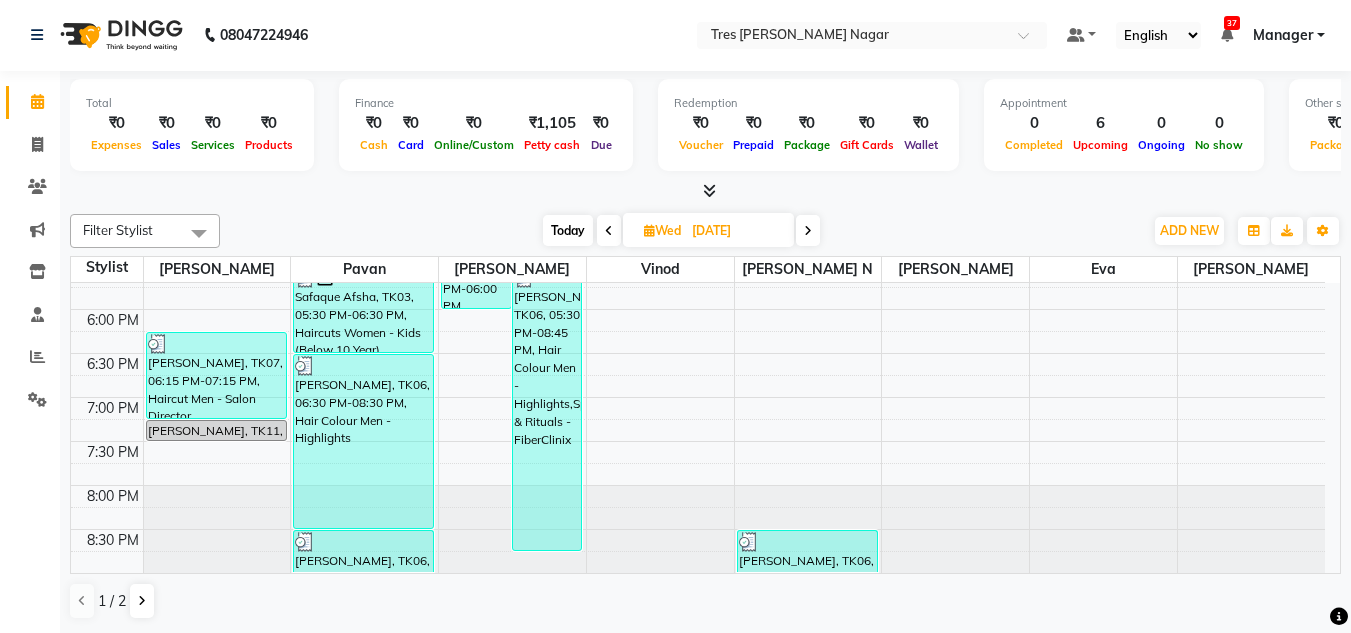 click at bounding box center [609, 230] 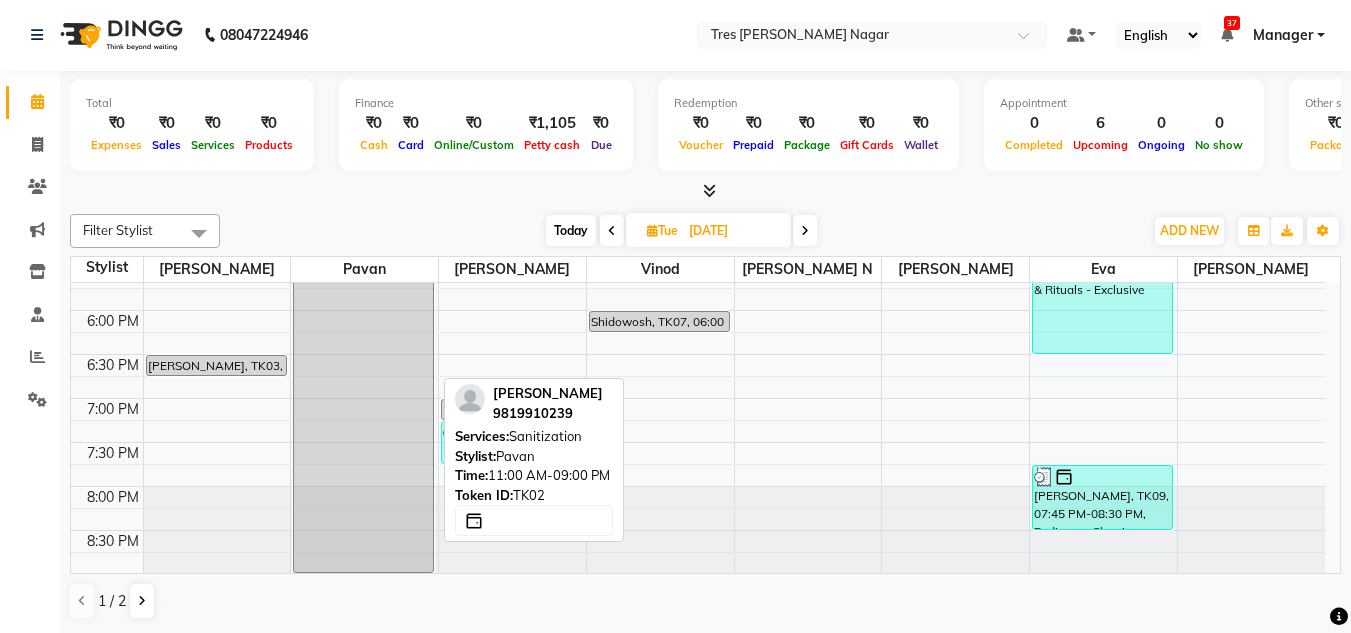 scroll, scrollTop: 853, scrollLeft: 0, axis: vertical 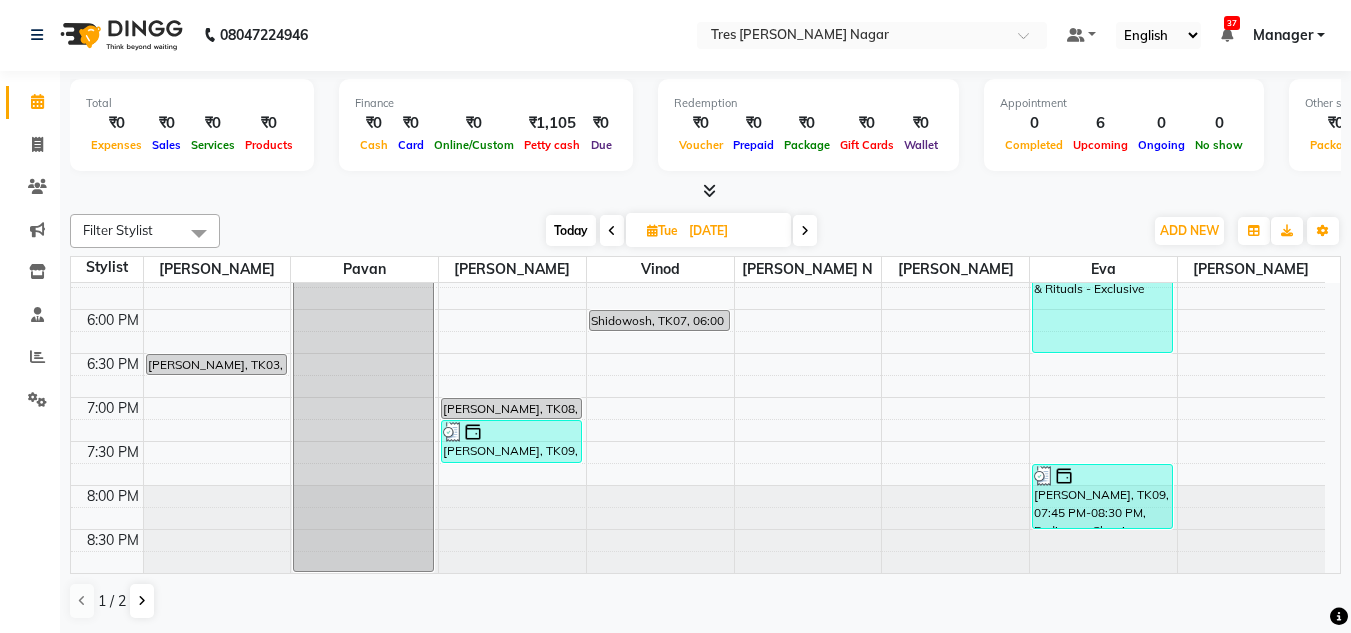 click at bounding box center [612, 231] 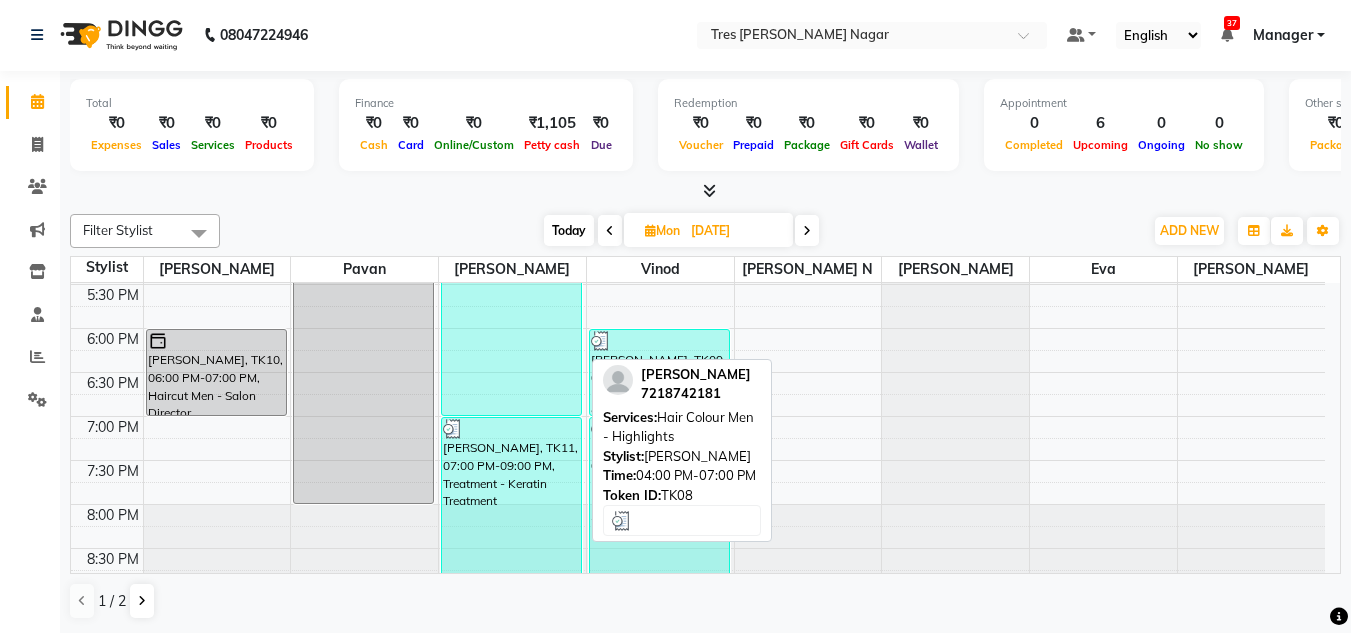 scroll, scrollTop: 853, scrollLeft: 0, axis: vertical 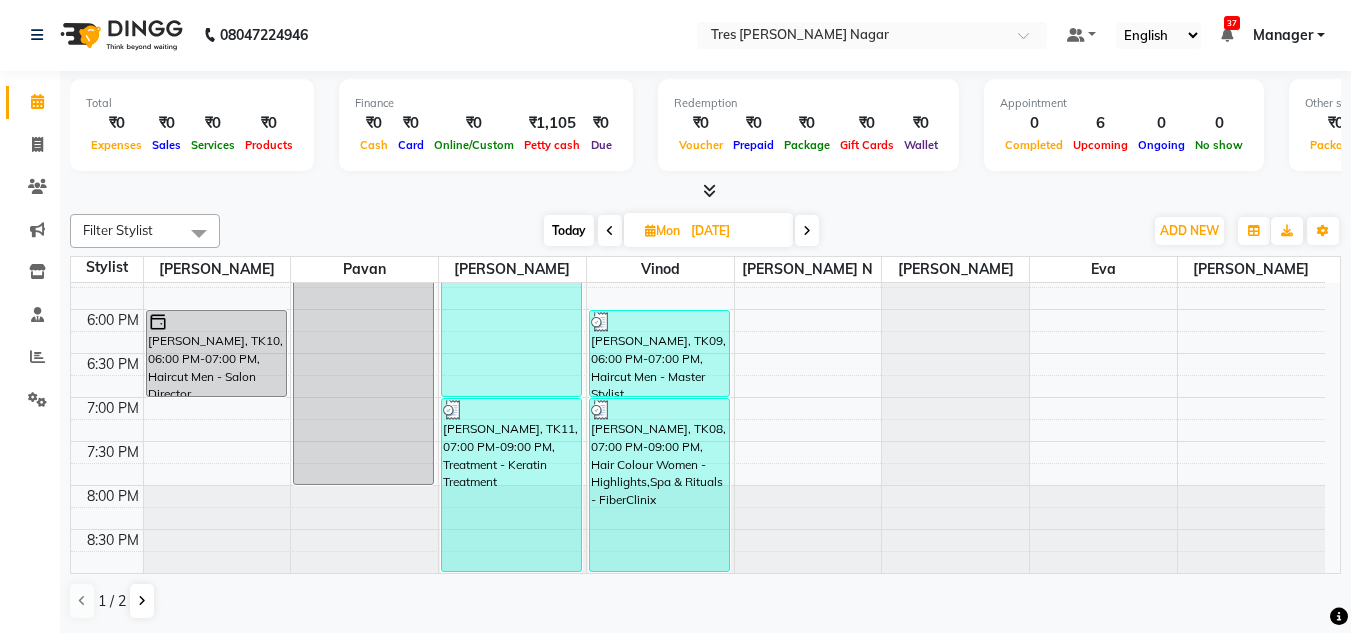 click at bounding box center [610, 231] 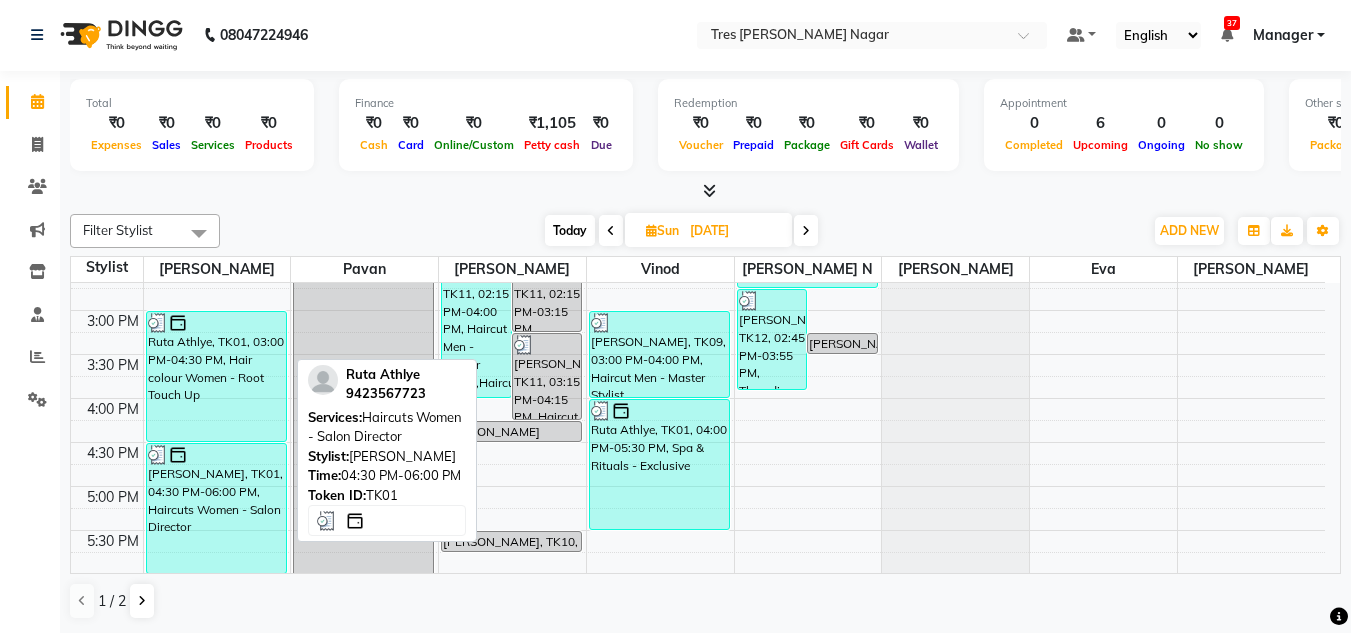 scroll, scrollTop: 553, scrollLeft: 0, axis: vertical 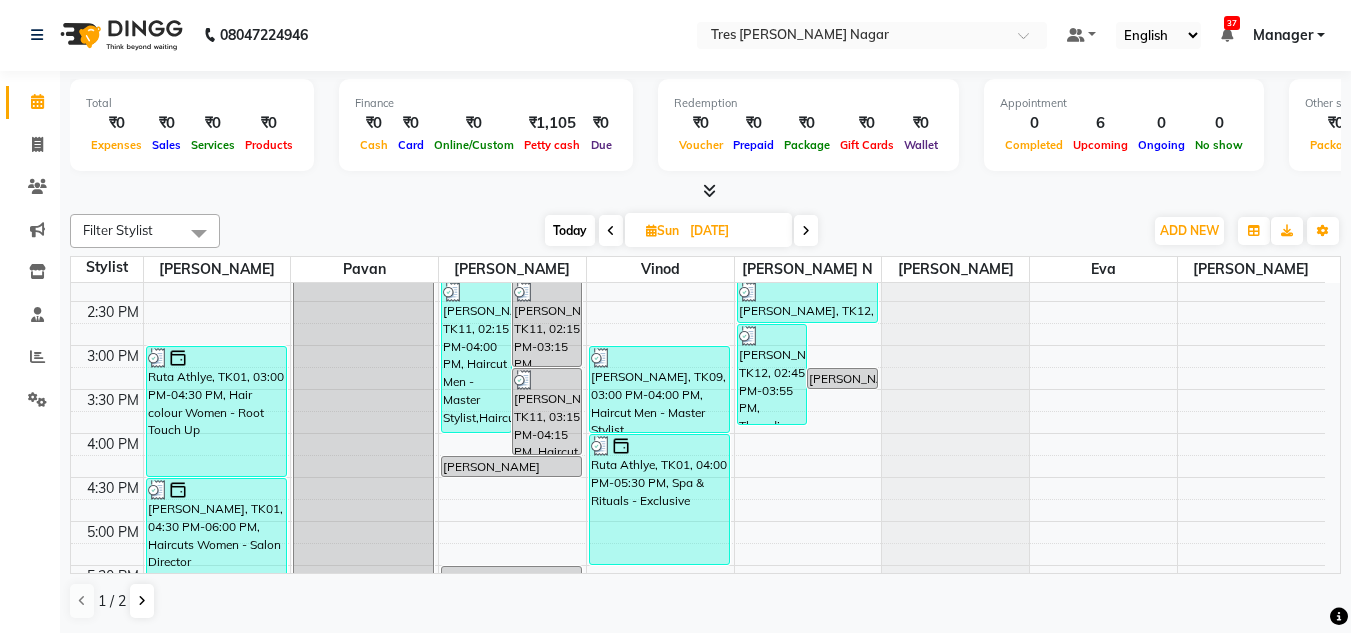 click at bounding box center [806, 230] 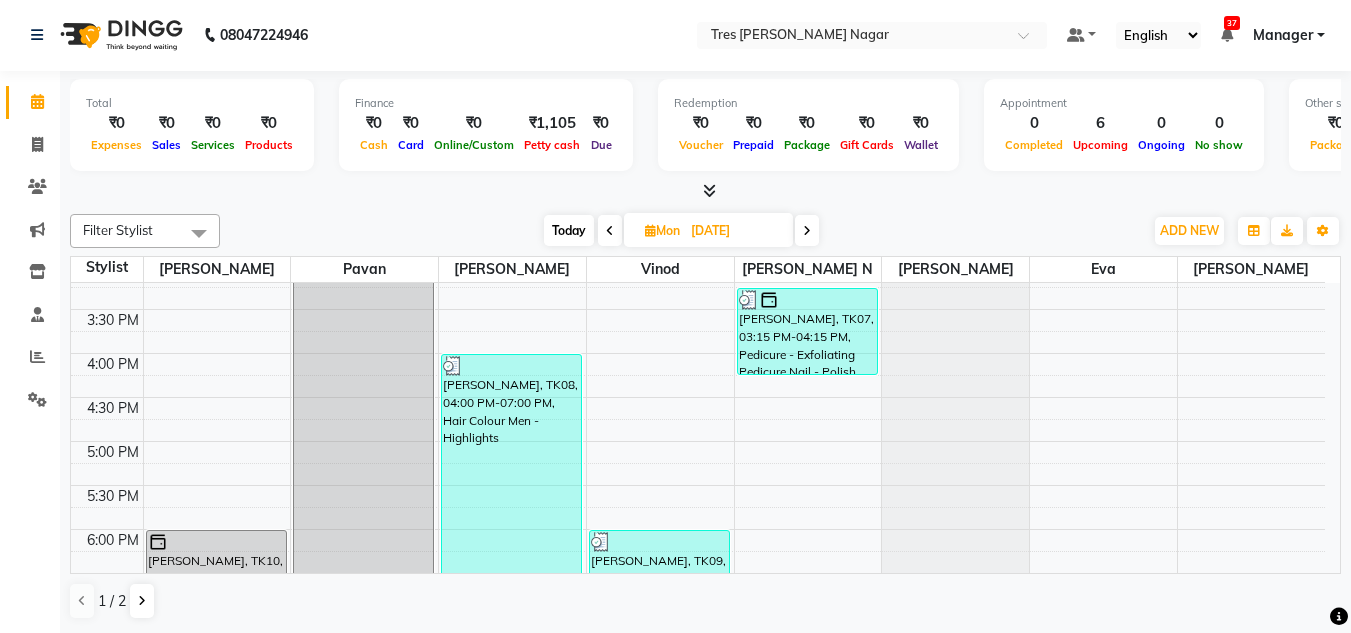 scroll, scrollTop: 653, scrollLeft: 0, axis: vertical 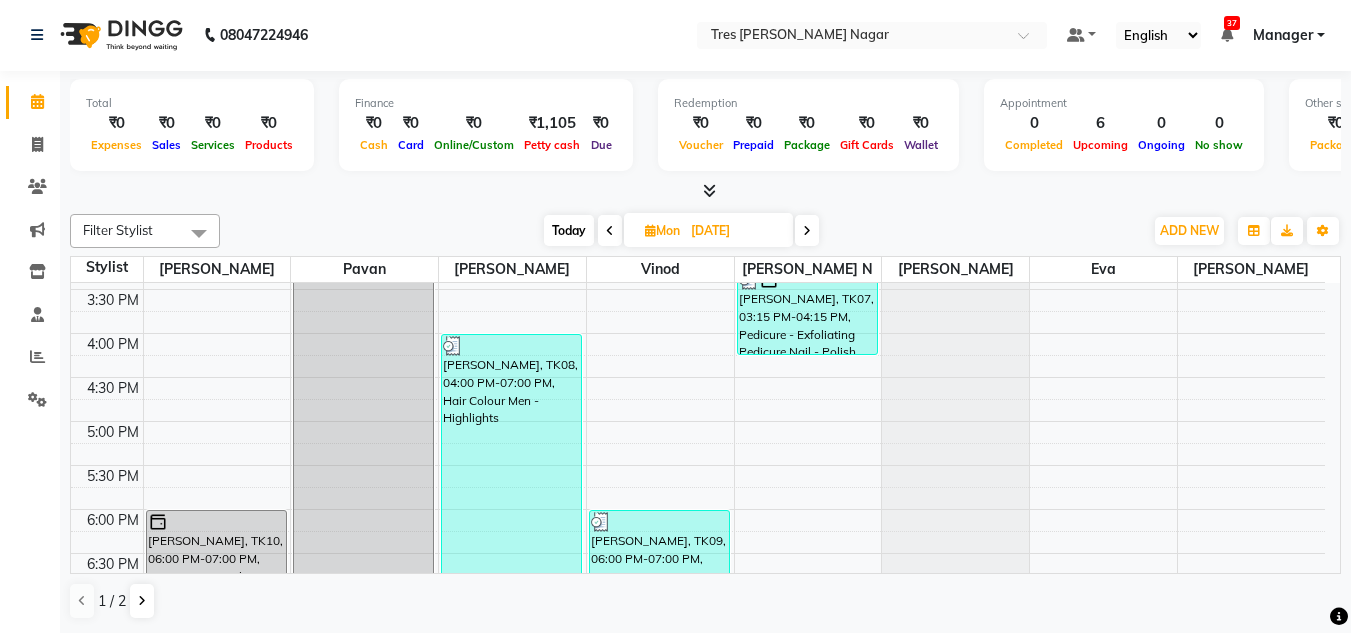 click on "[DATE]" at bounding box center (708, 230) 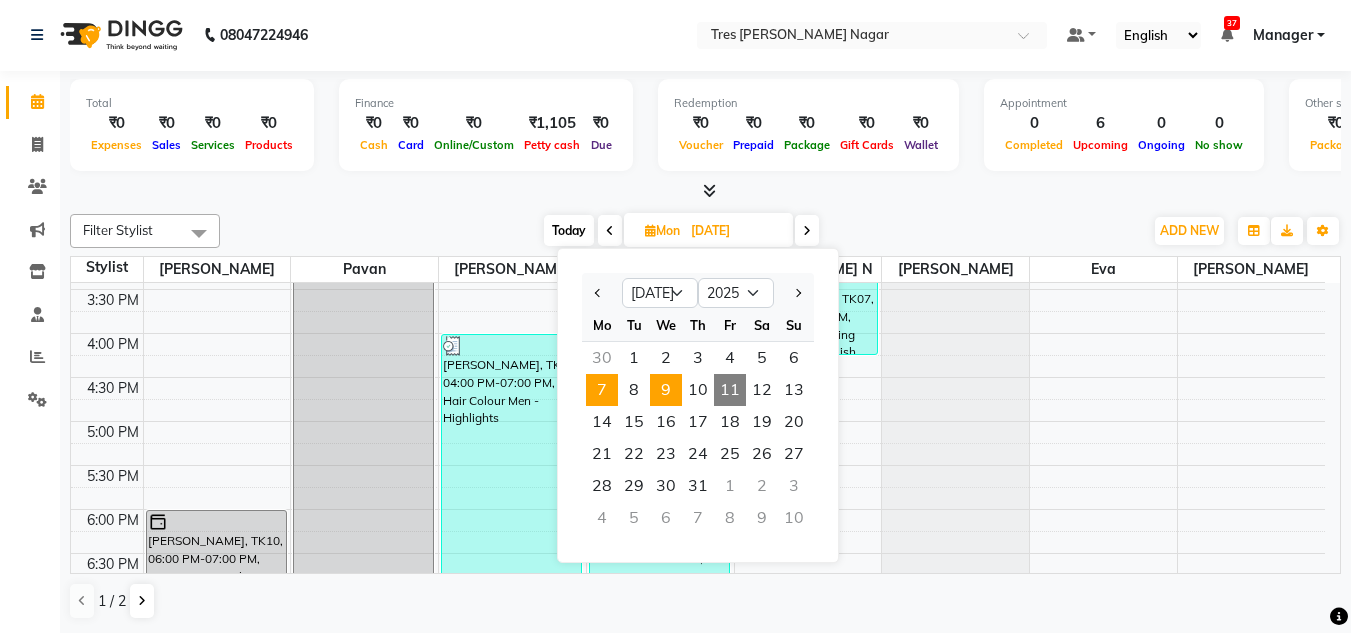 click on "9" at bounding box center (666, 390) 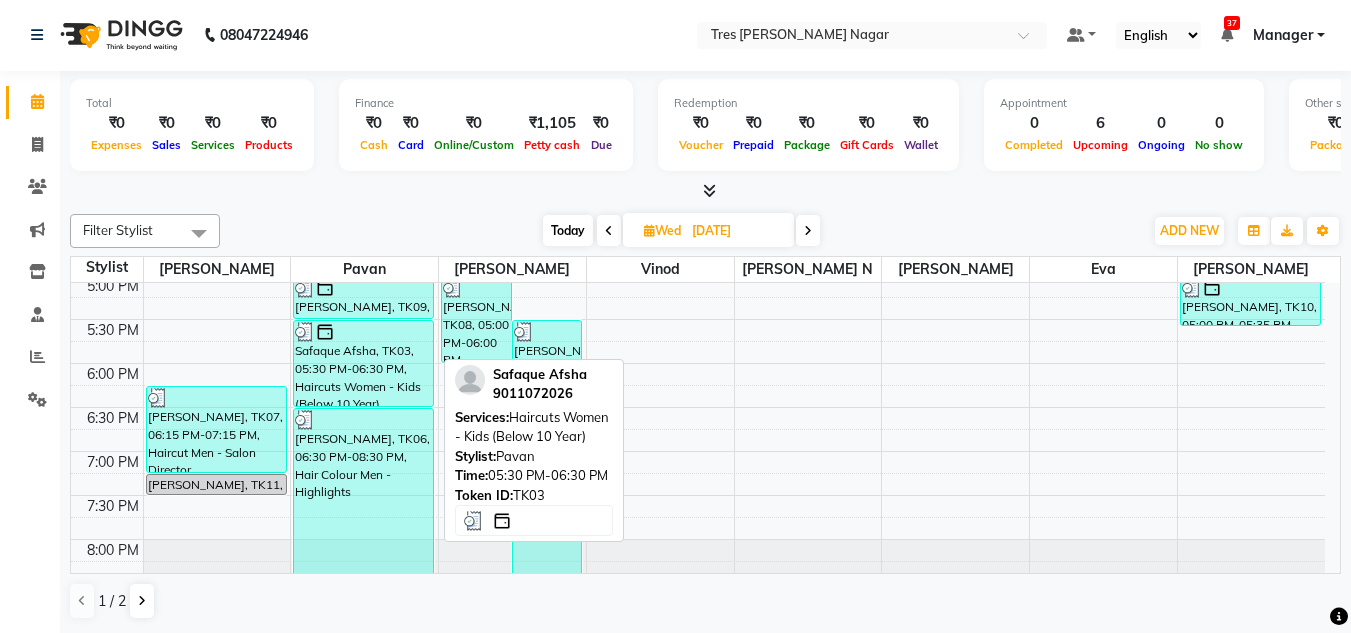 scroll, scrollTop: 800, scrollLeft: 0, axis: vertical 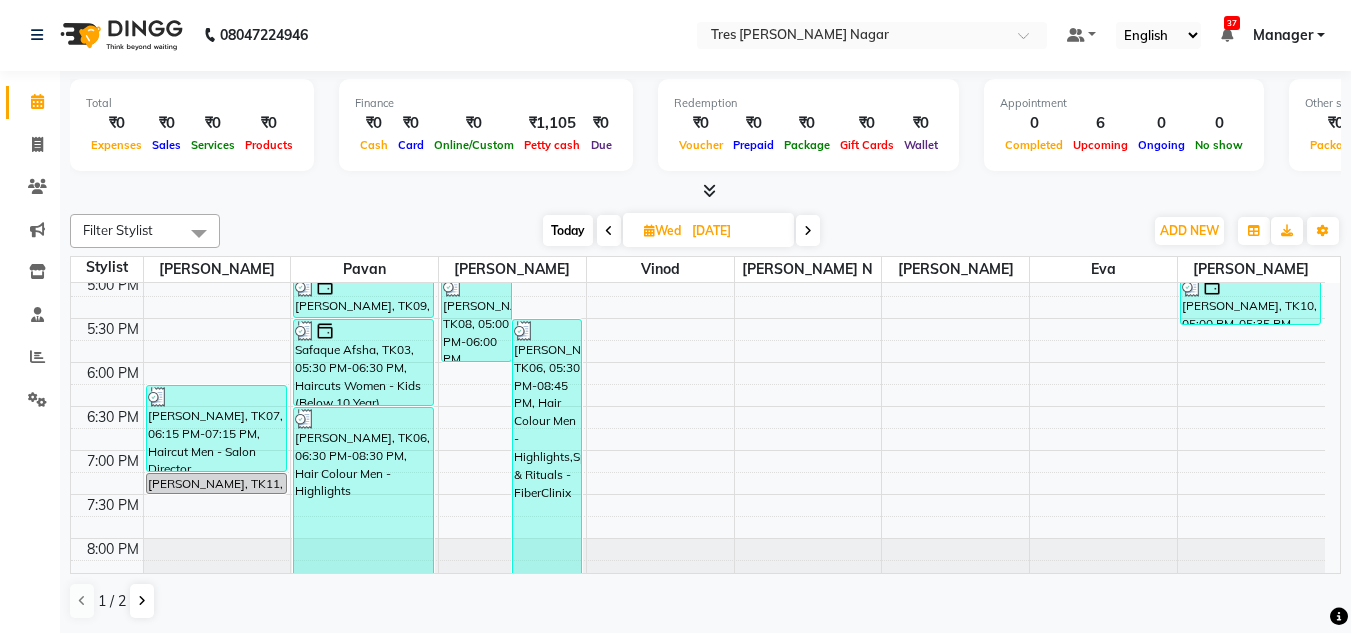 click at bounding box center [609, 231] 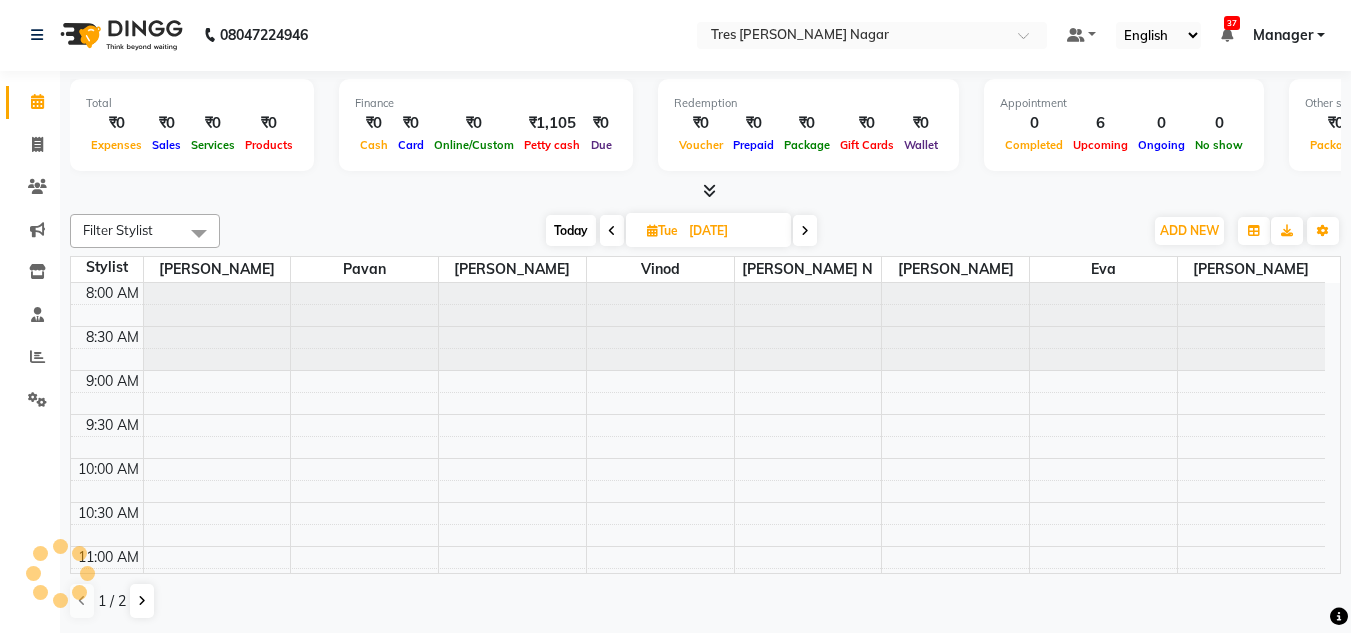 scroll, scrollTop: 353, scrollLeft: 0, axis: vertical 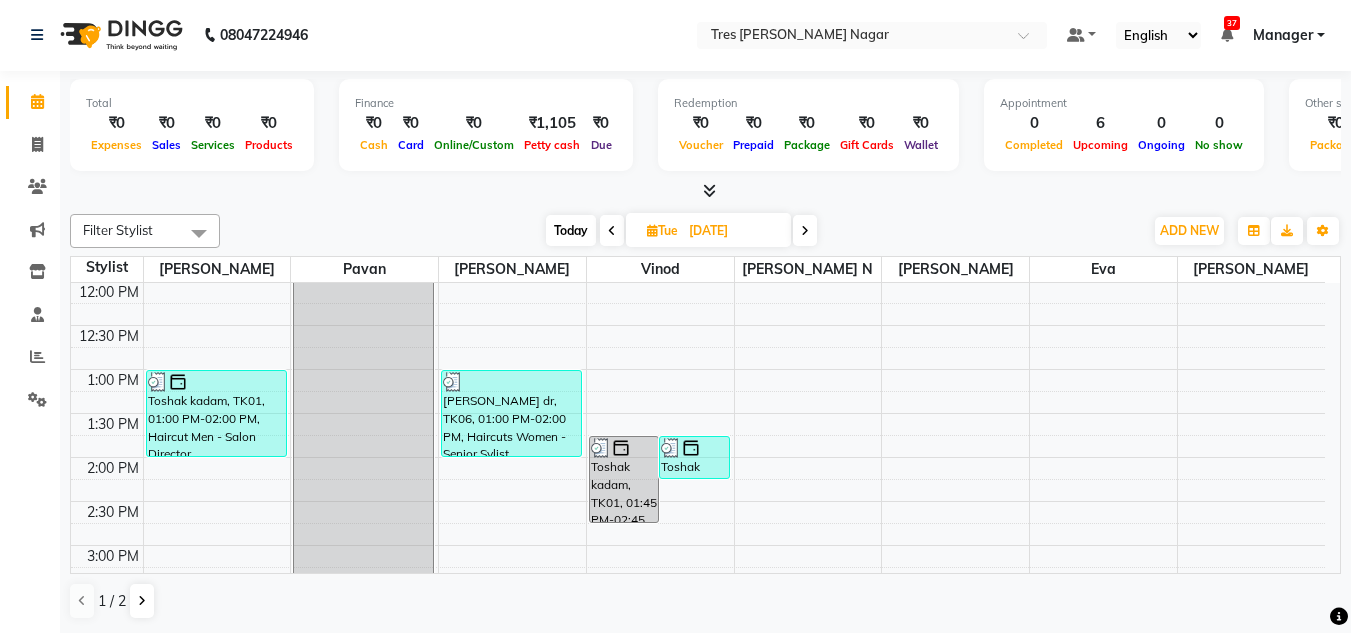 click at bounding box center [612, 230] 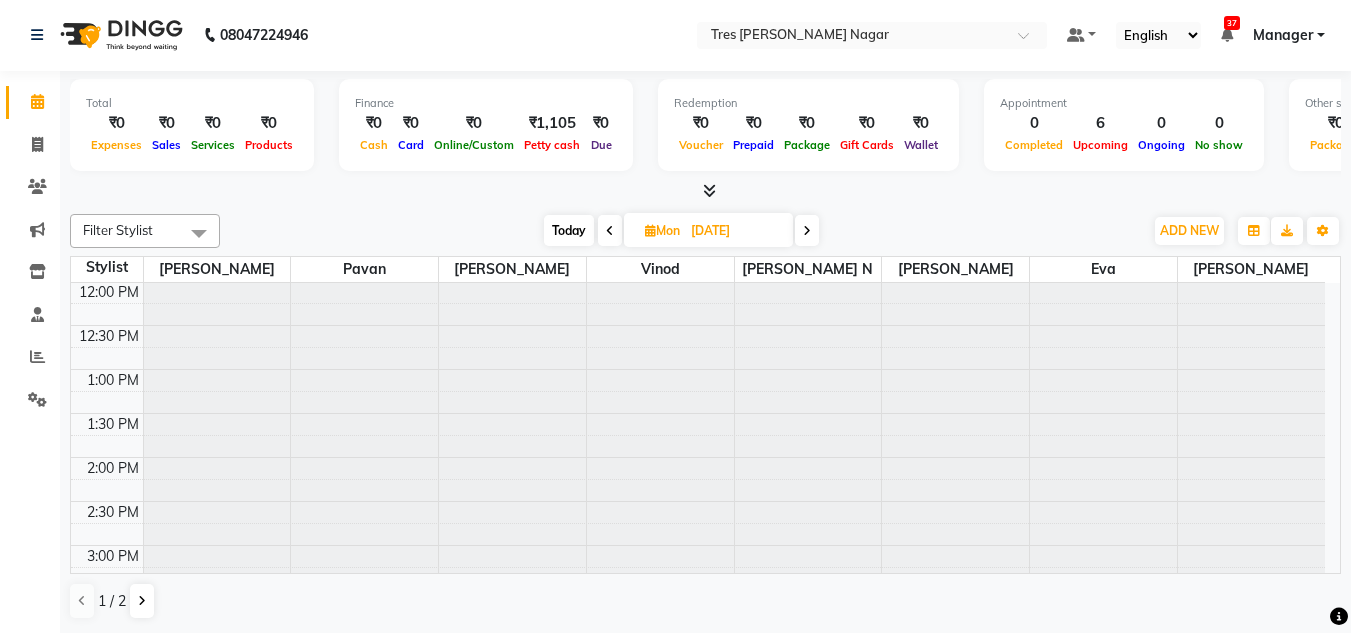 scroll, scrollTop: 0, scrollLeft: 0, axis: both 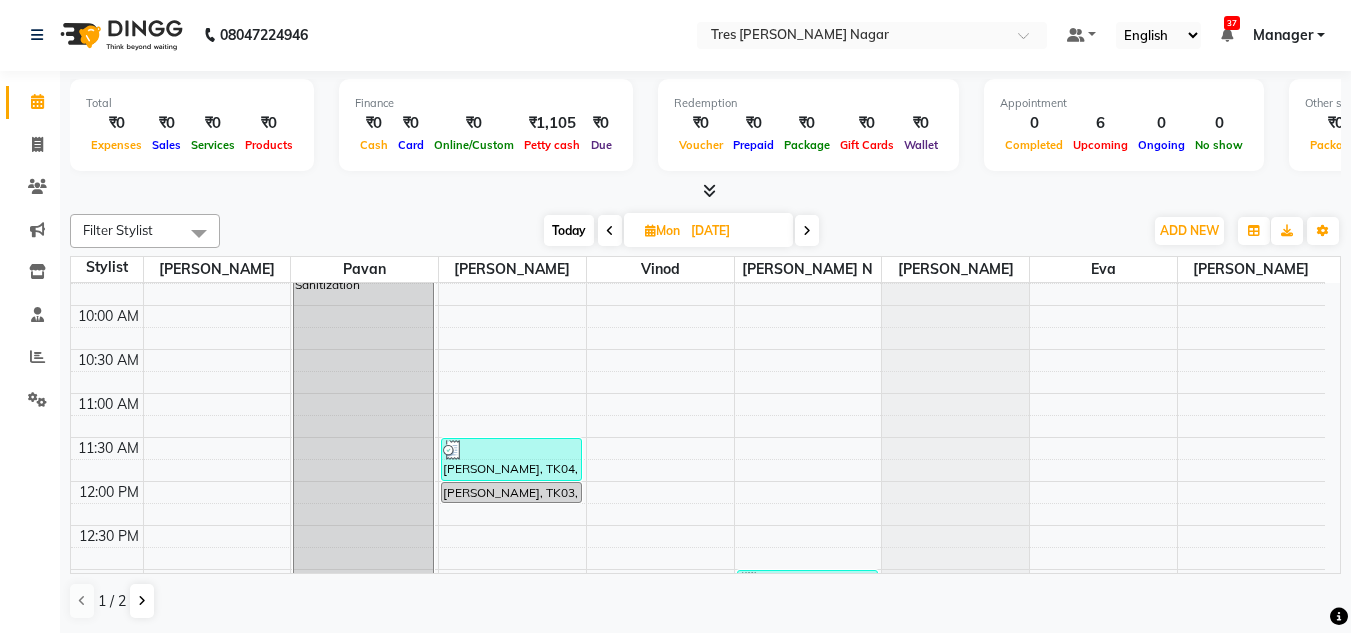 click at bounding box center [807, 231] 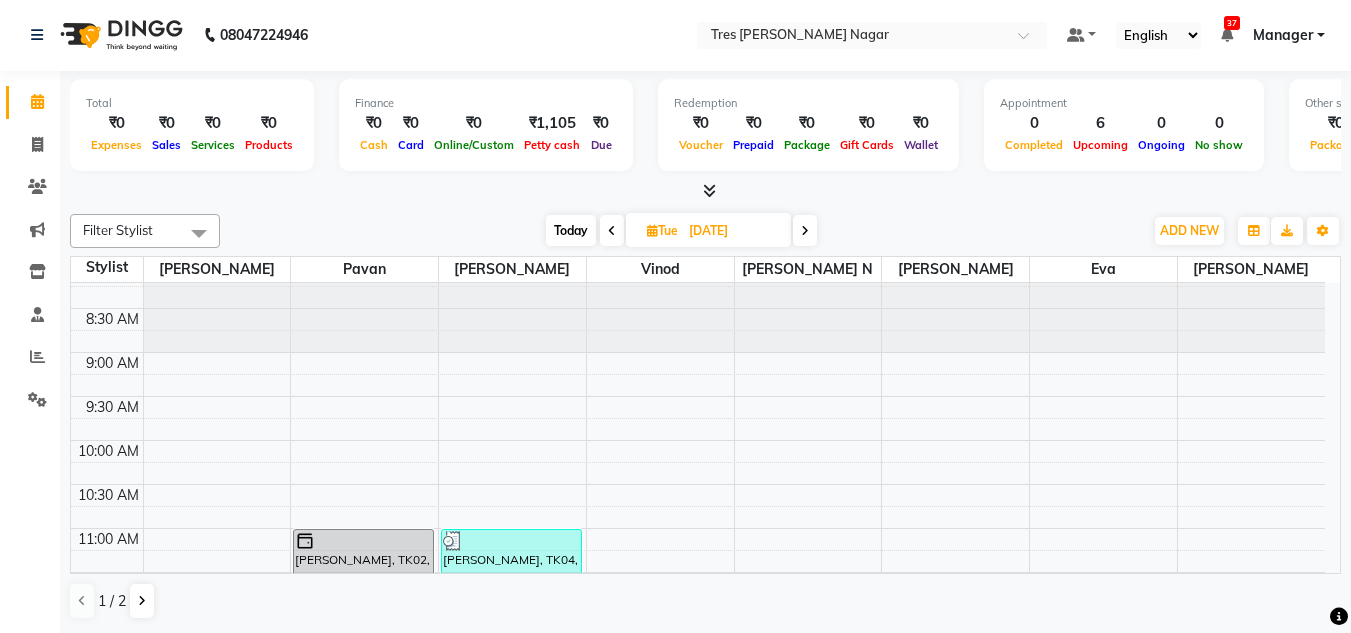 scroll, scrollTop: 0, scrollLeft: 0, axis: both 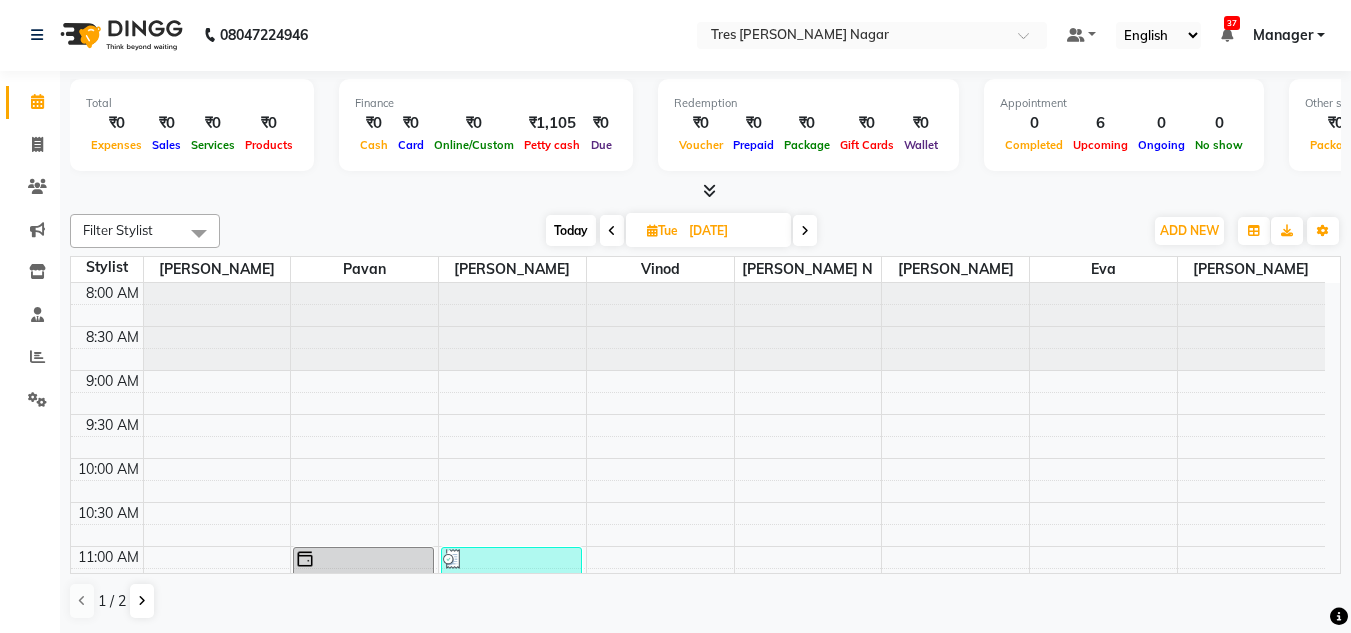 click at bounding box center [805, 230] 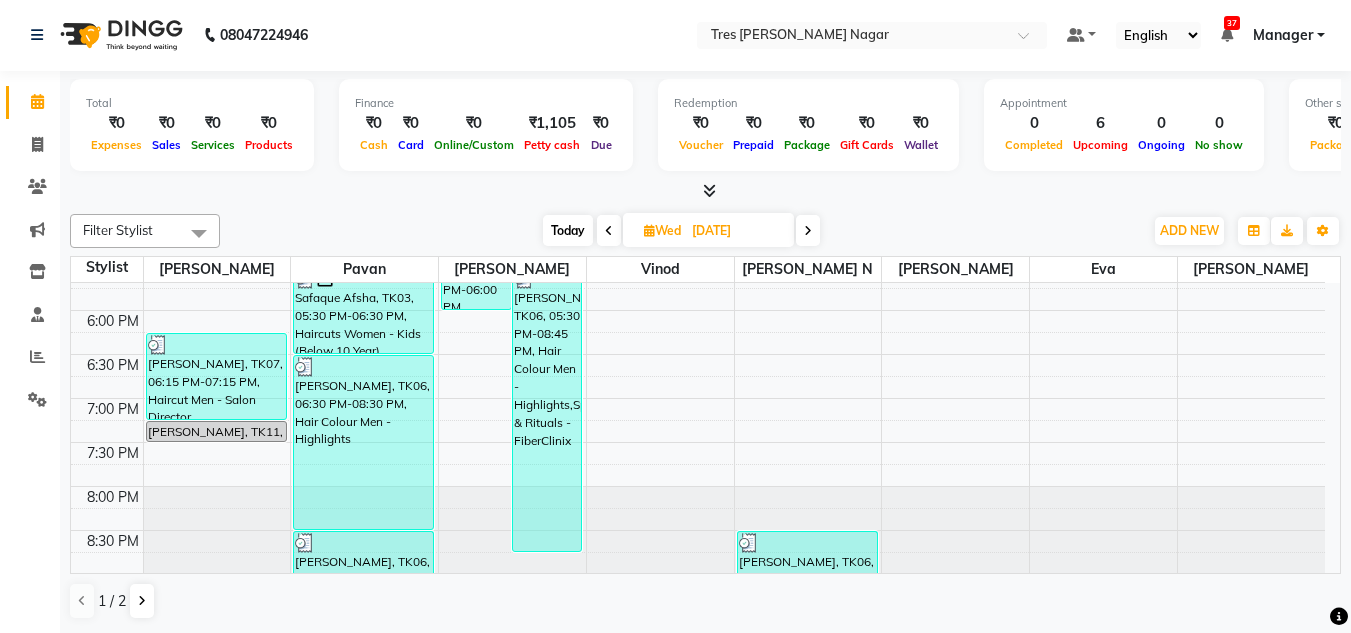 scroll, scrollTop: 853, scrollLeft: 0, axis: vertical 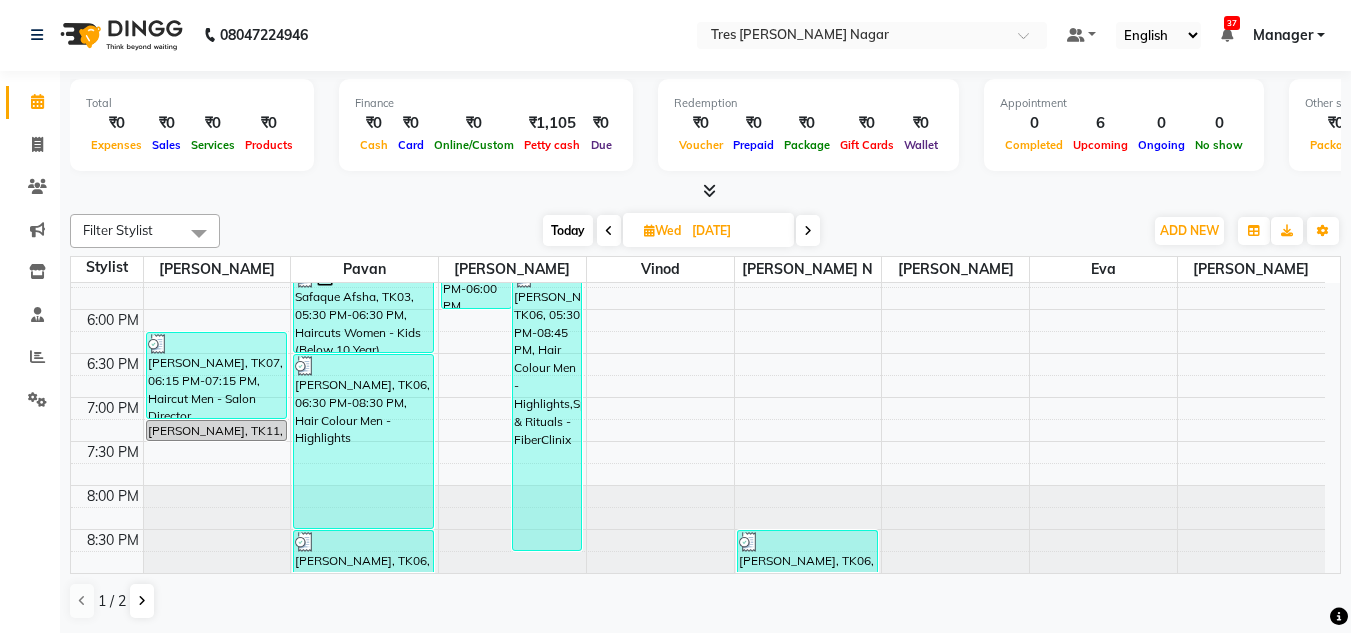 click at bounding box center (808, 230) 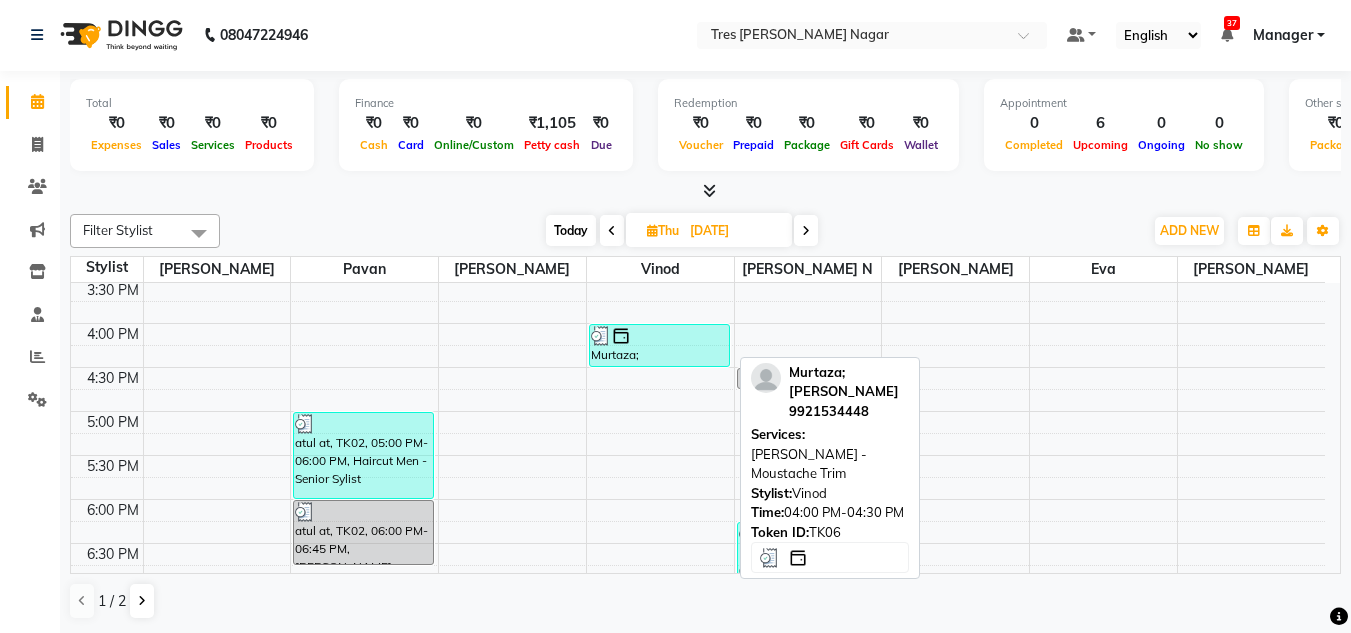 scroll, scrollTop: 853, scrollLeft: 0, axis: vertical 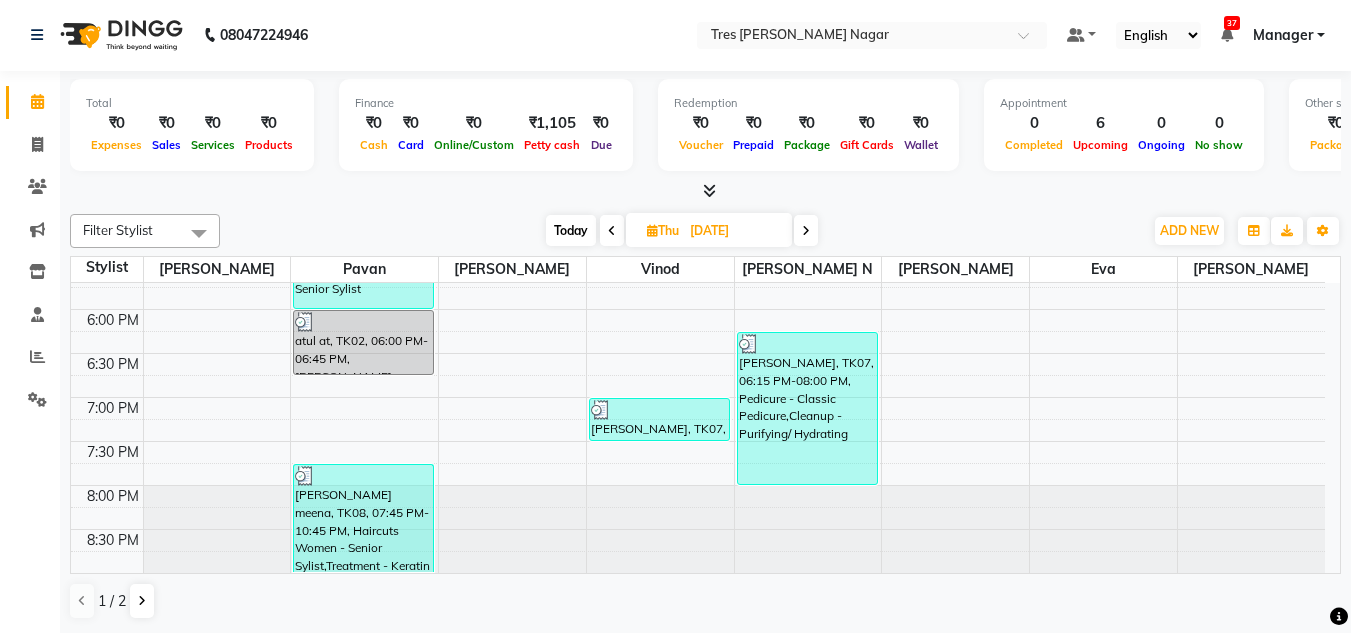 click on "Today" at bounding box center [571, 230] 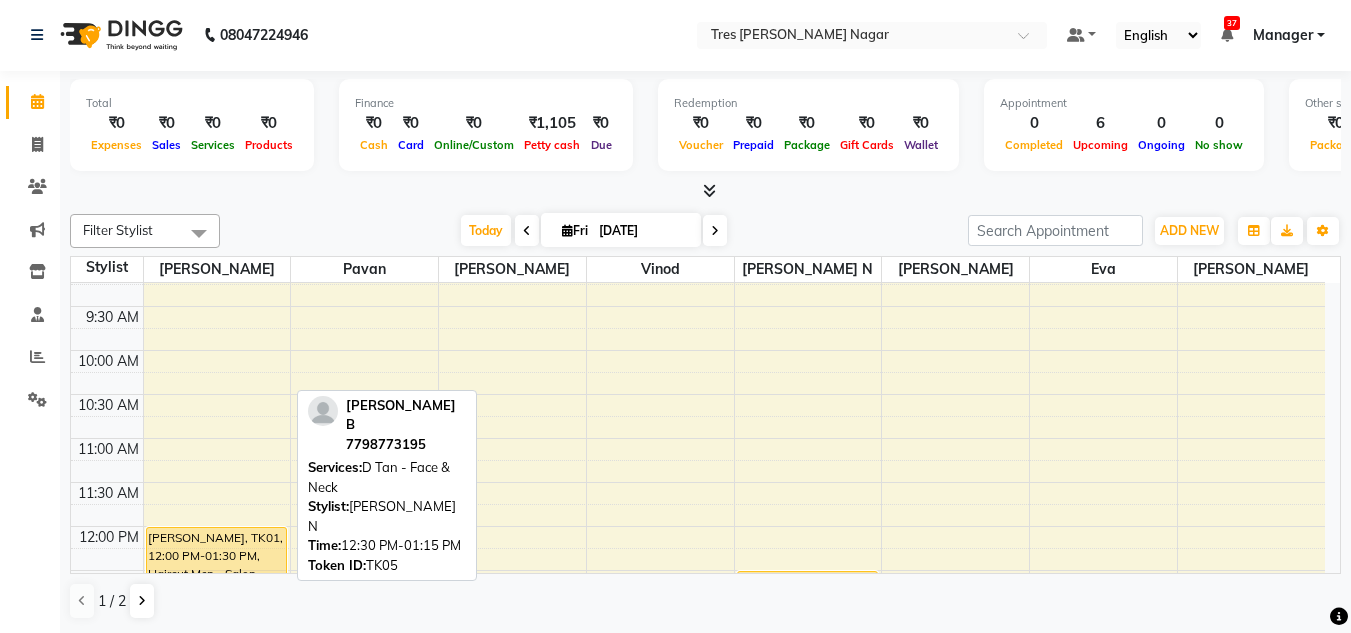 scroll, scrollTop: 0, scrollLeft: 0, axis: both 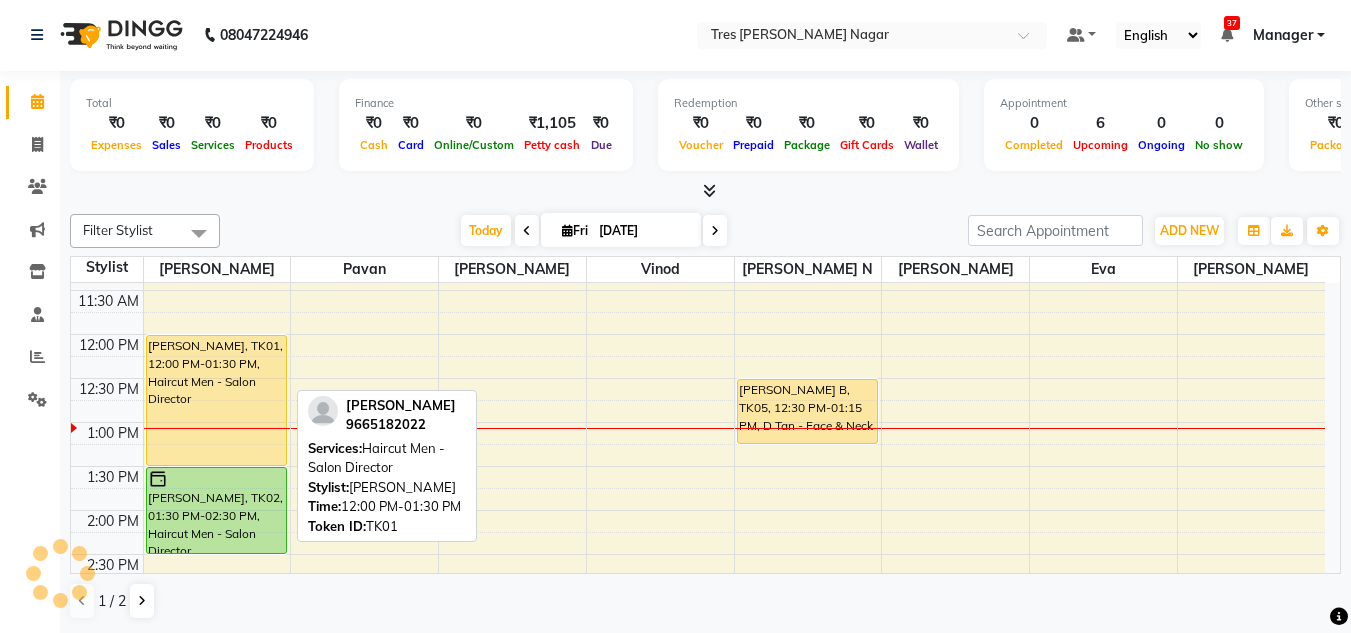 click on "[PERSON_NAME], TK01, 12:00 PM-01:30 PM, Haircut Men - Salon Director" at bounding box center [216, 400] 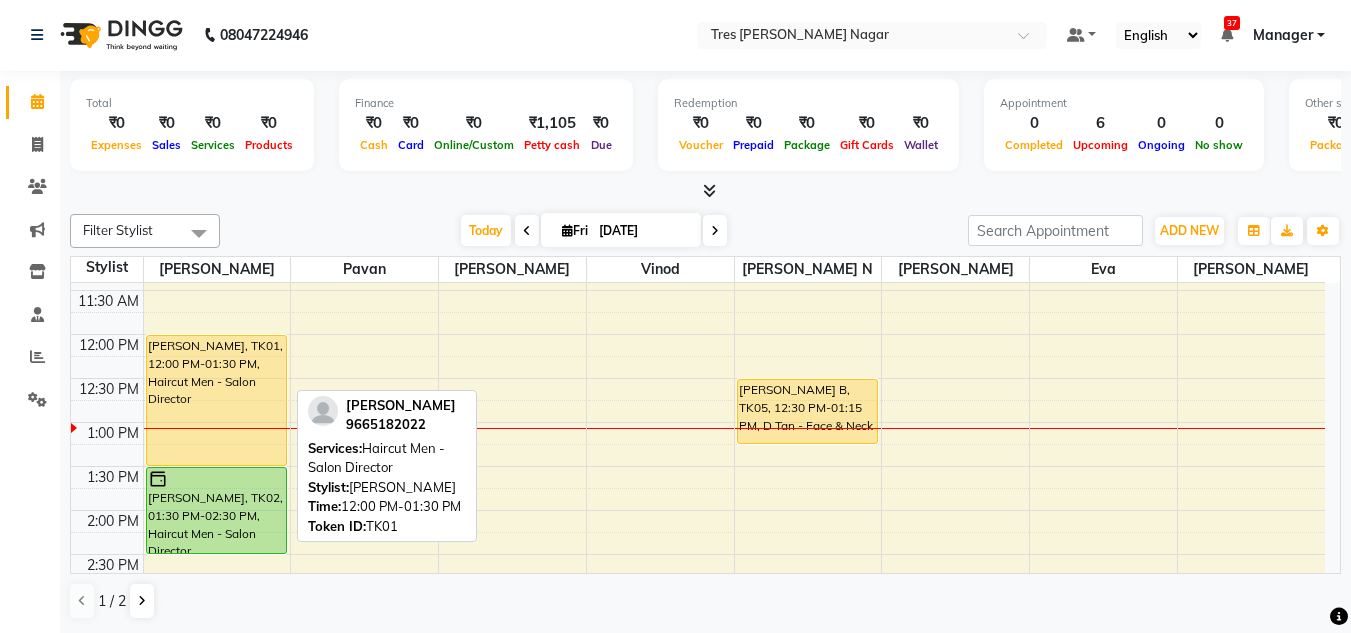 click on "[PERSON_NAME], TK01, 12:00 PM-01:30 PM, Haircut Men - Salon Director" at bounding box center [216, 400] 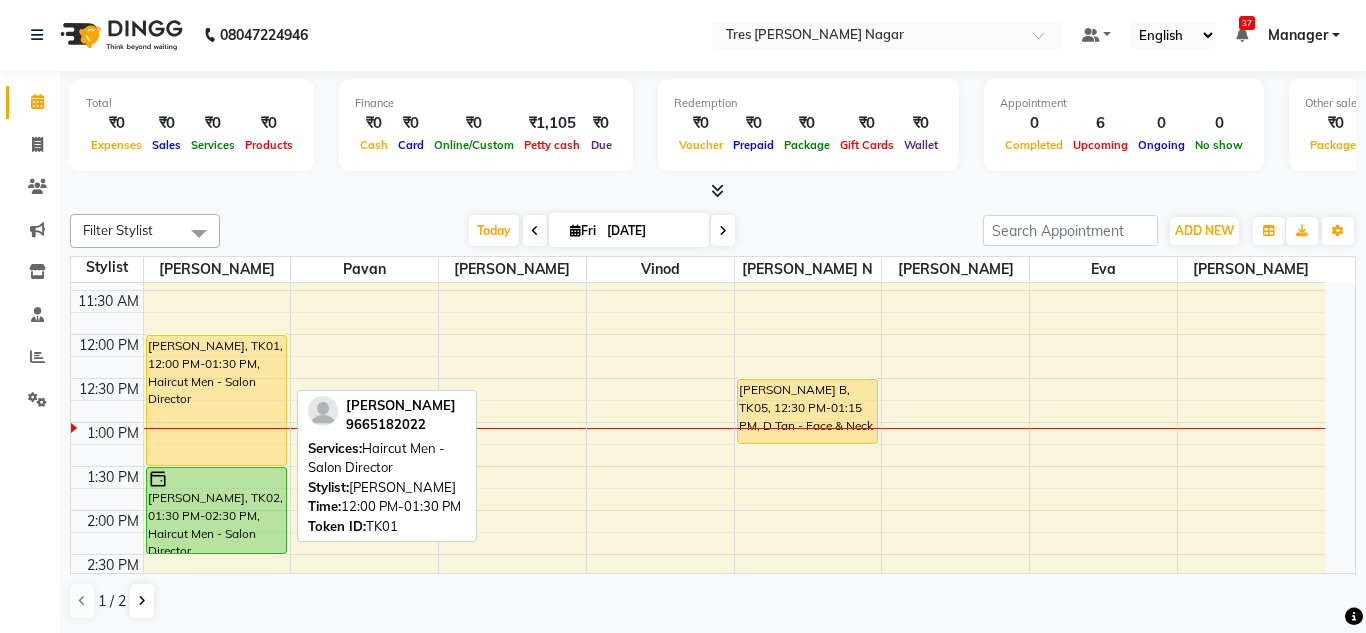 select on "1" 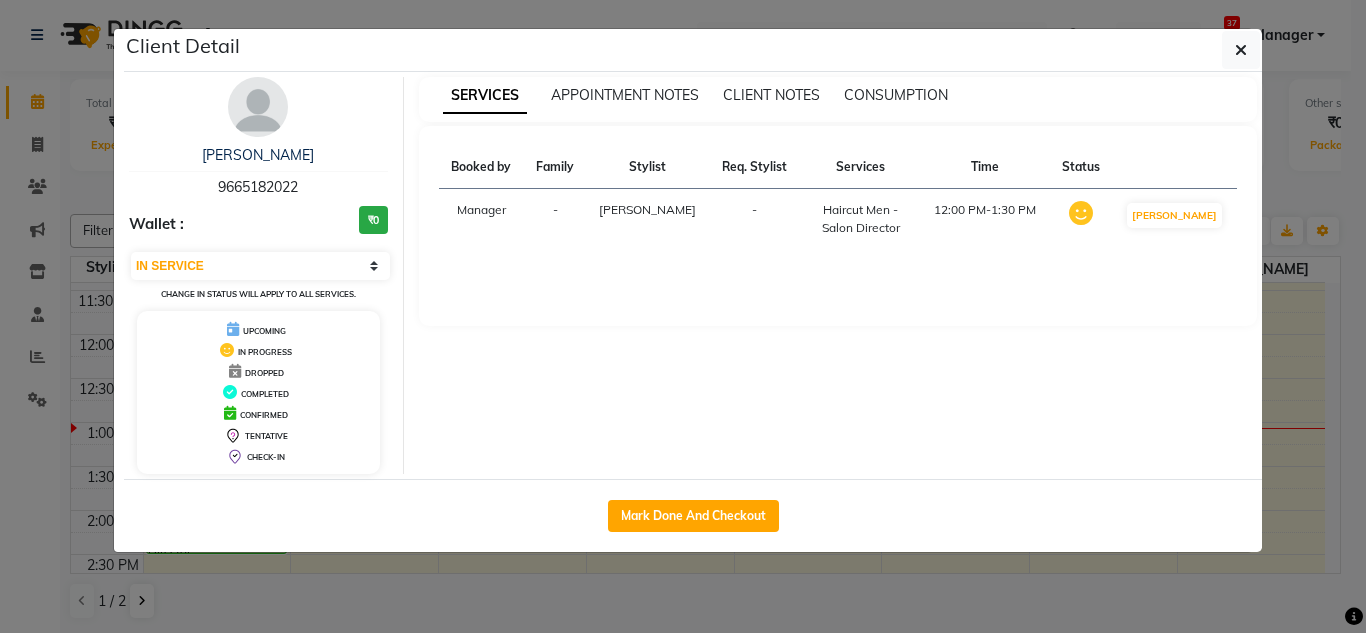 click at bounding box center (258, 107) 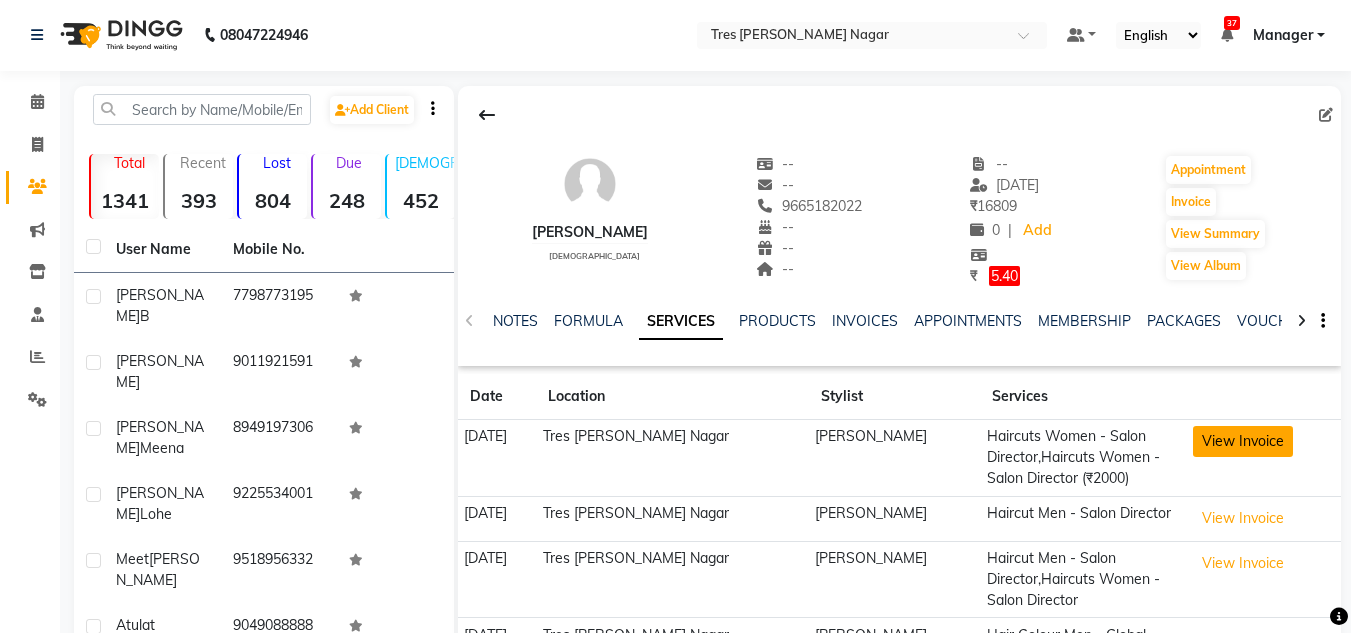 click on "View Invoice" 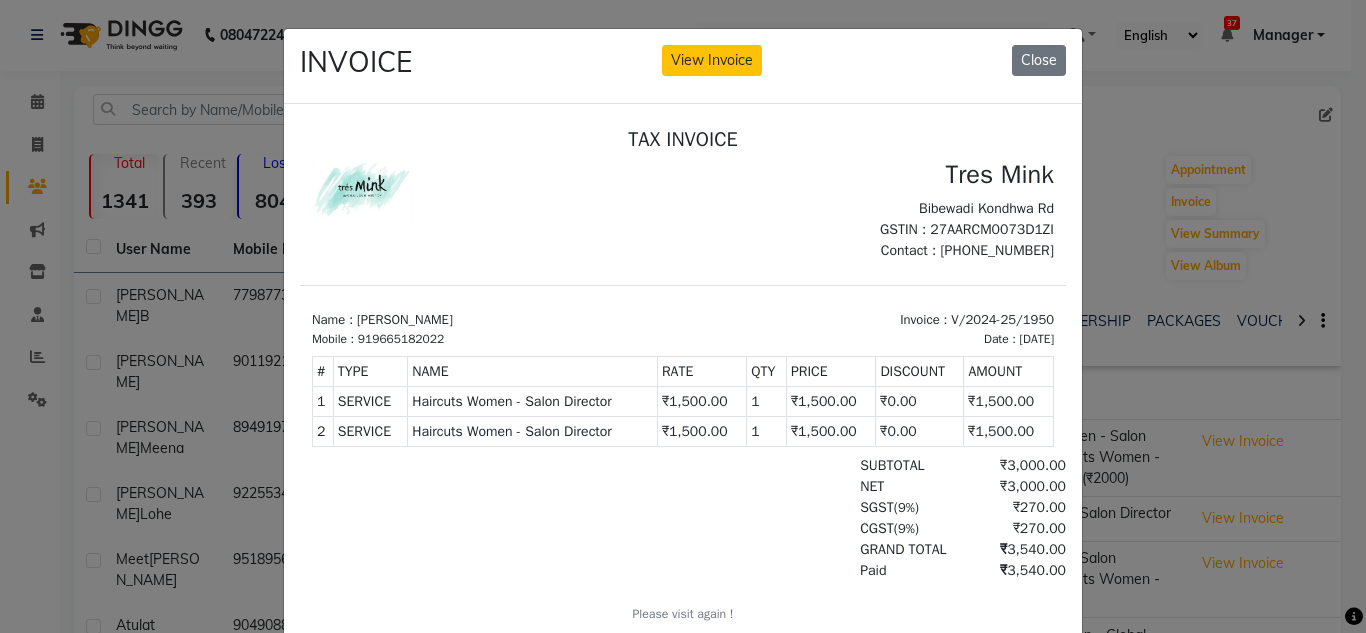 scroll, scrollTop: 0, scrollLeft: 0, axis: both 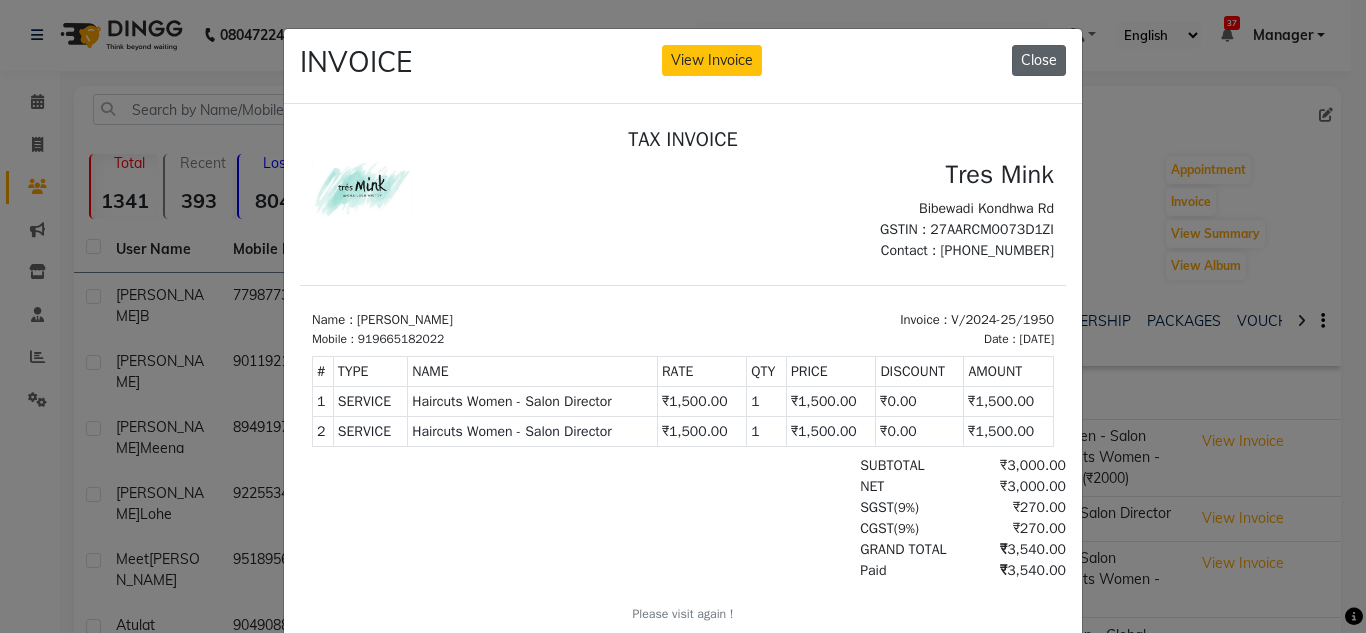 click on "Close" 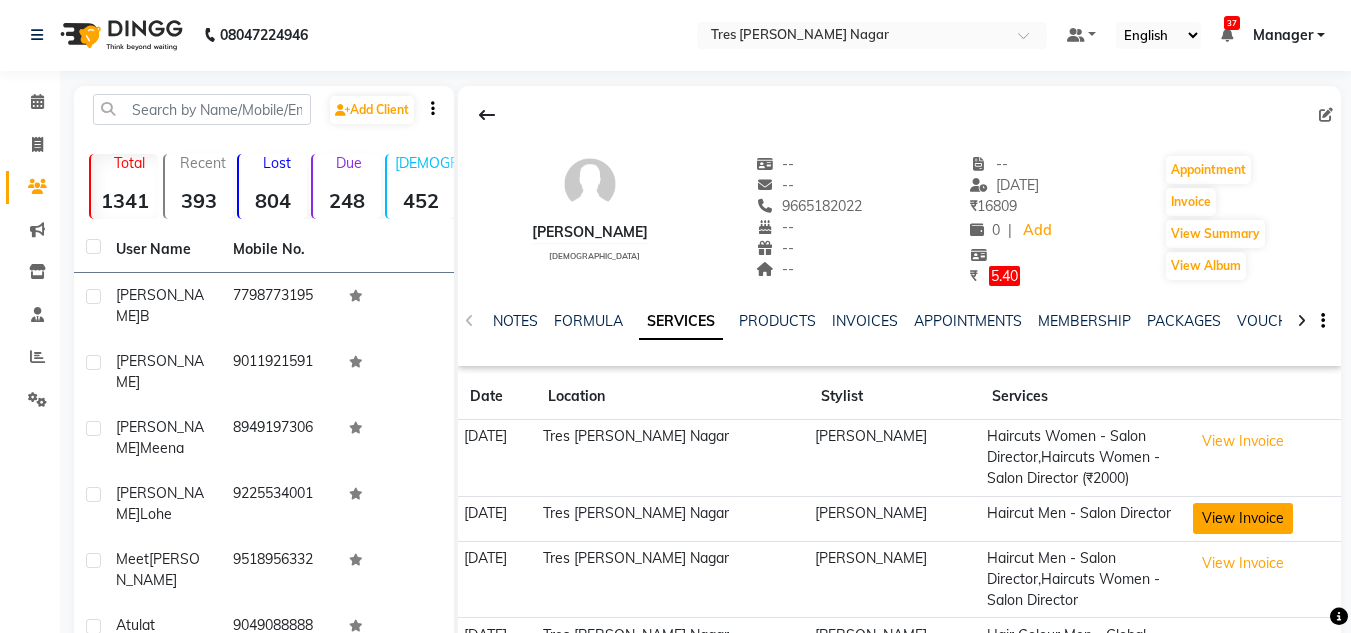 click on "View Invoice" 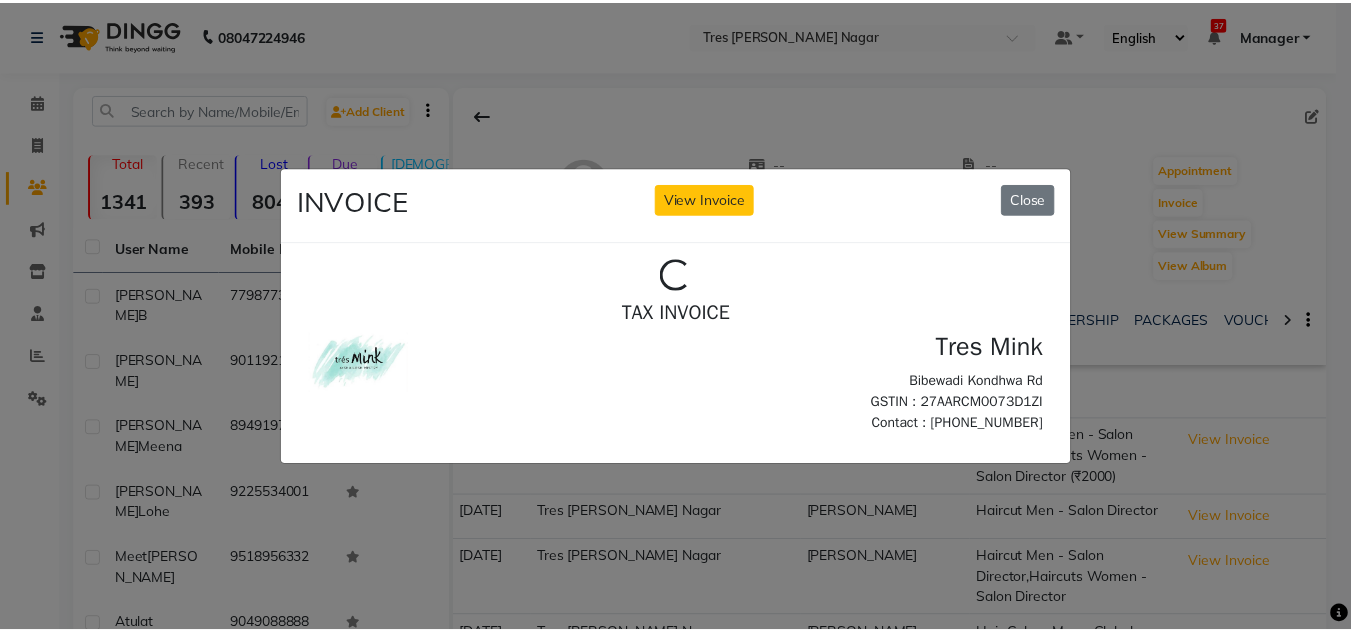 scroll, scrollTop: 0, scrollLeft: 0, axis: both 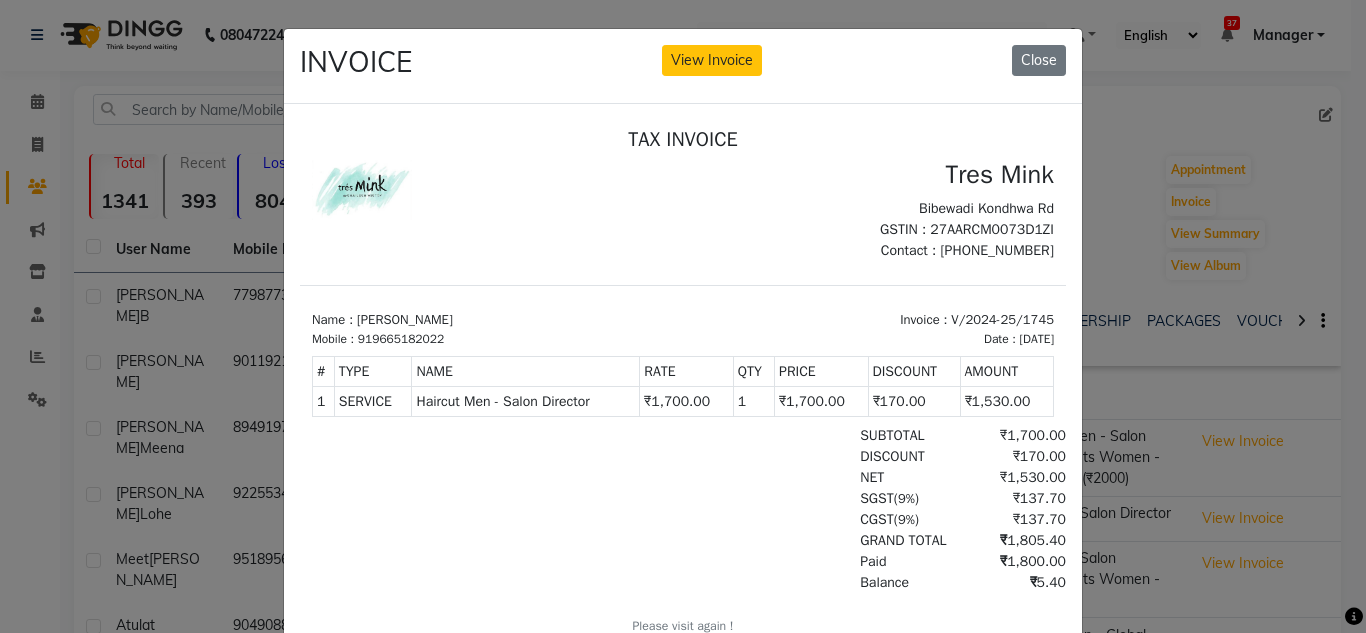 click on "INVOICE View Invoice Close" 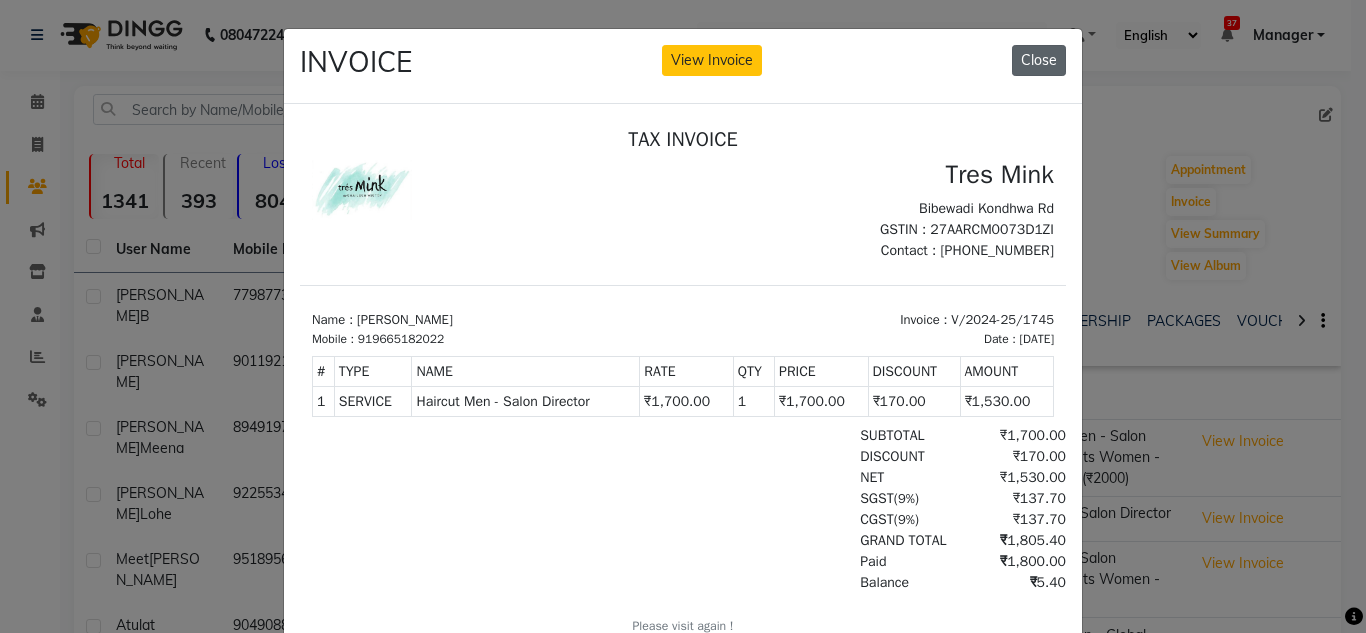 click on "Close" 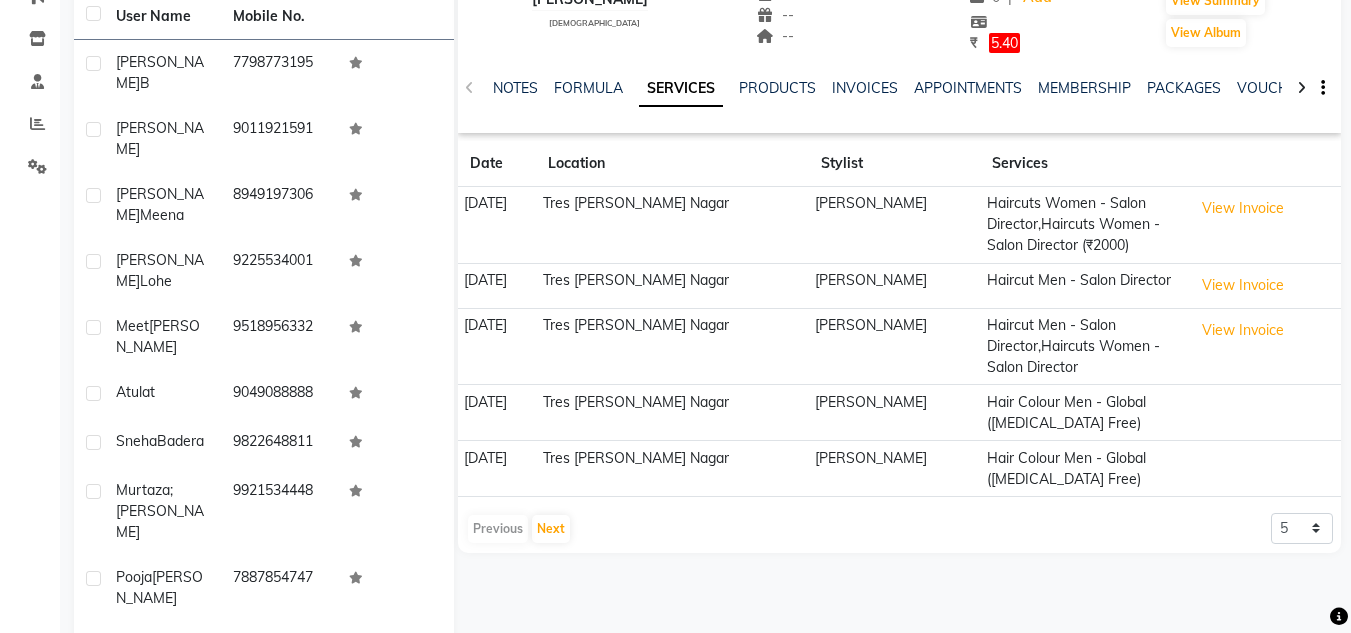 scroll, scrollTop: 0, scrollLeft: 0, axis: both 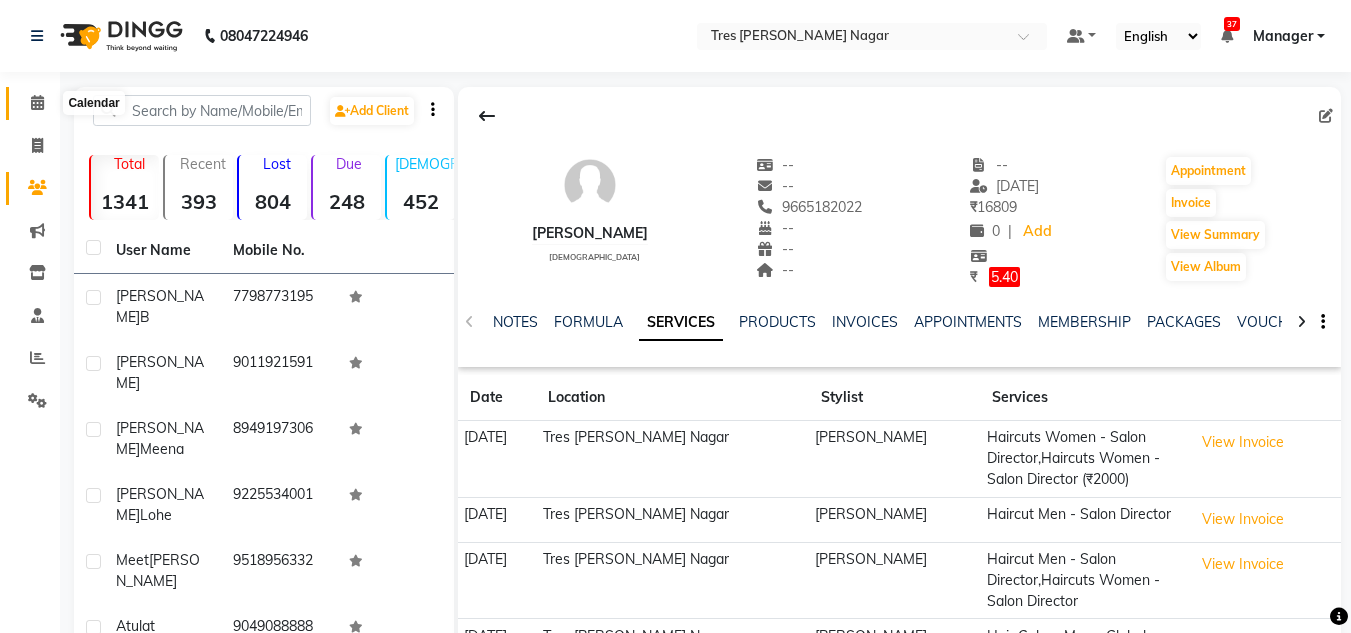 click 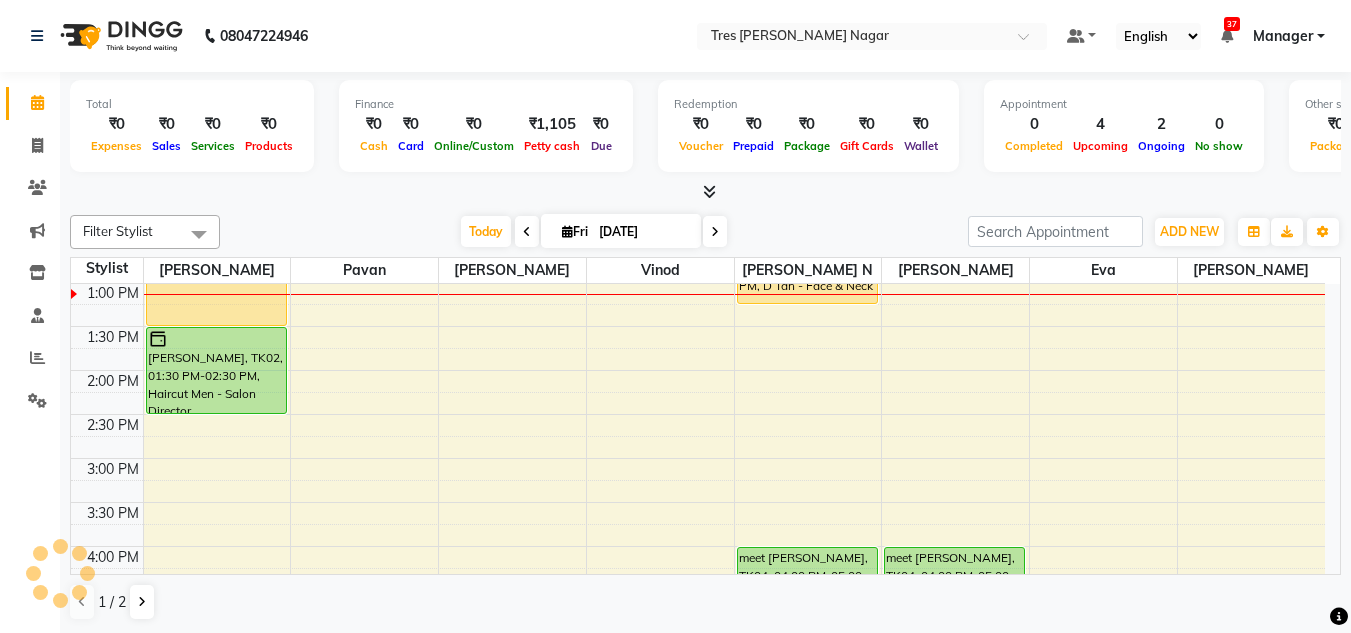 scroll, scrollTop: 0, scrollLeft: 0, axis: both 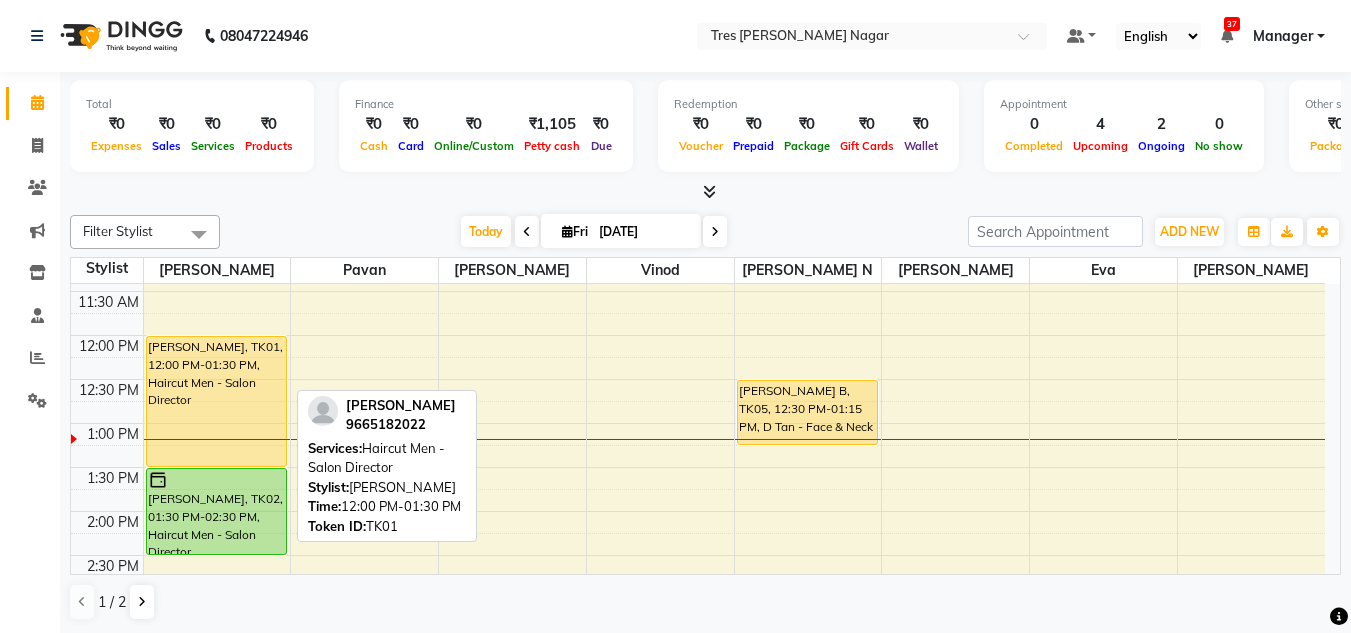 click on "[PERSON_NAME], TK01, 12:00 PM-01:30 PM, Haircut Men - Salon Director" at bounding box center (216, 401) 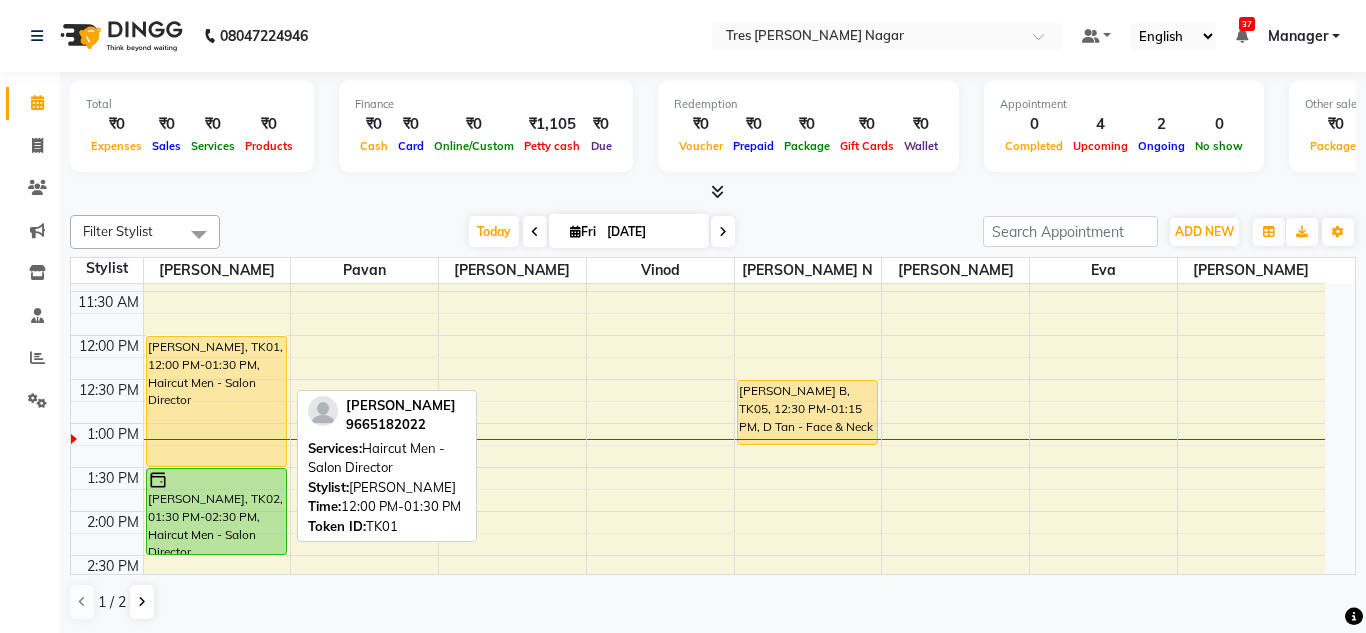 select on "1" 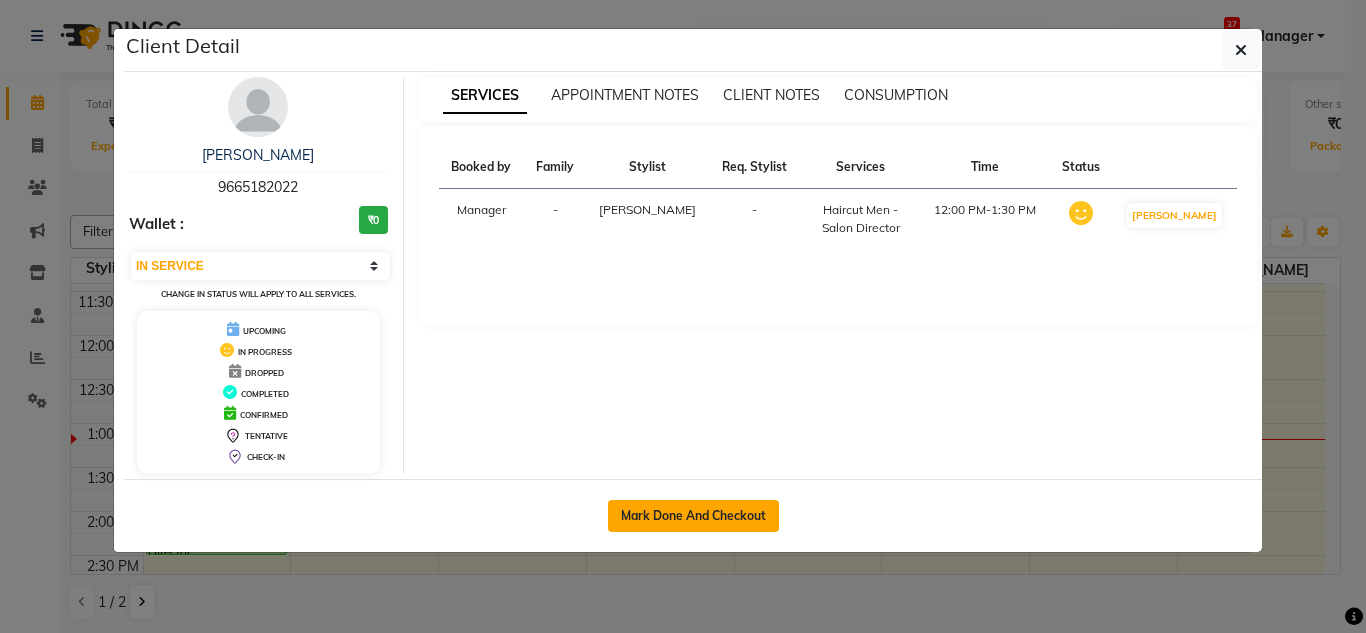 click on "Mark Done And Checkout" 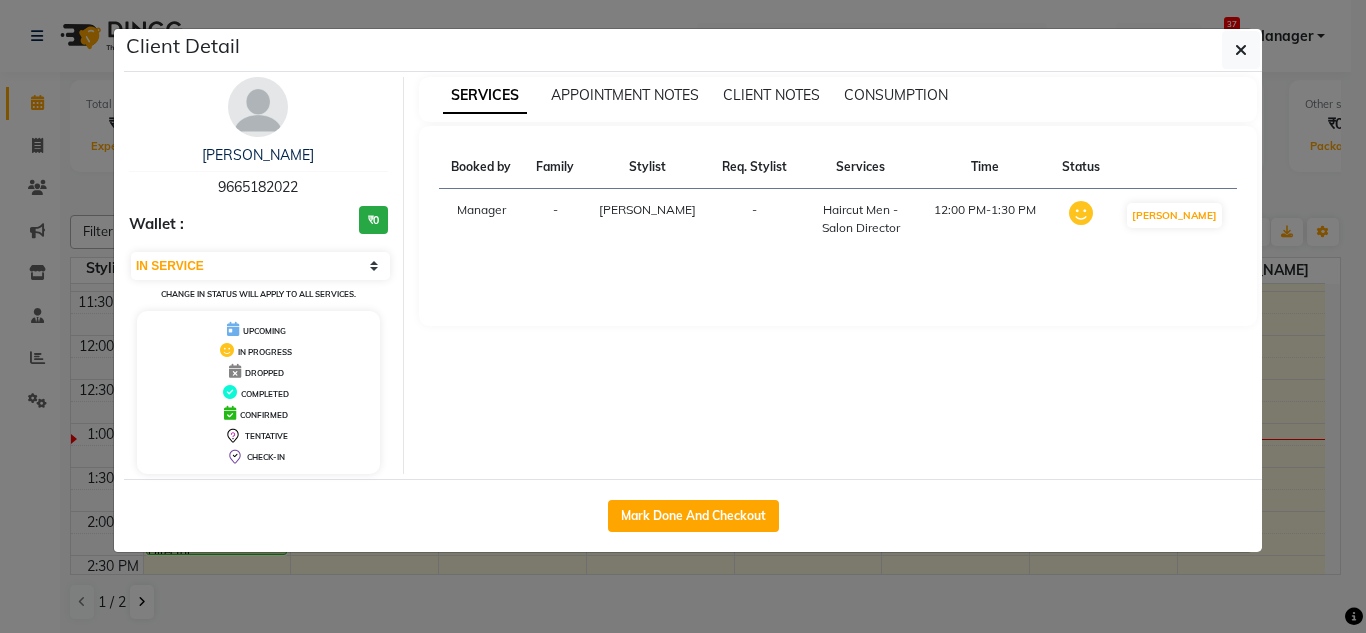 select on "service" 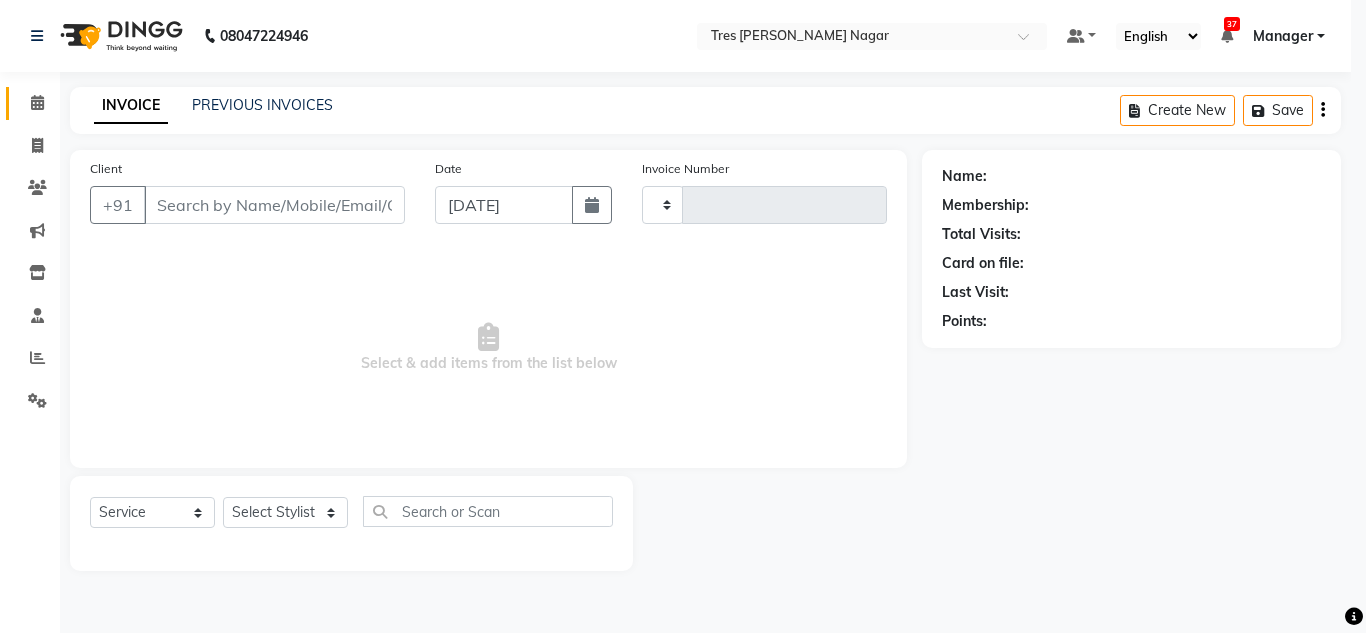 type on "0683" 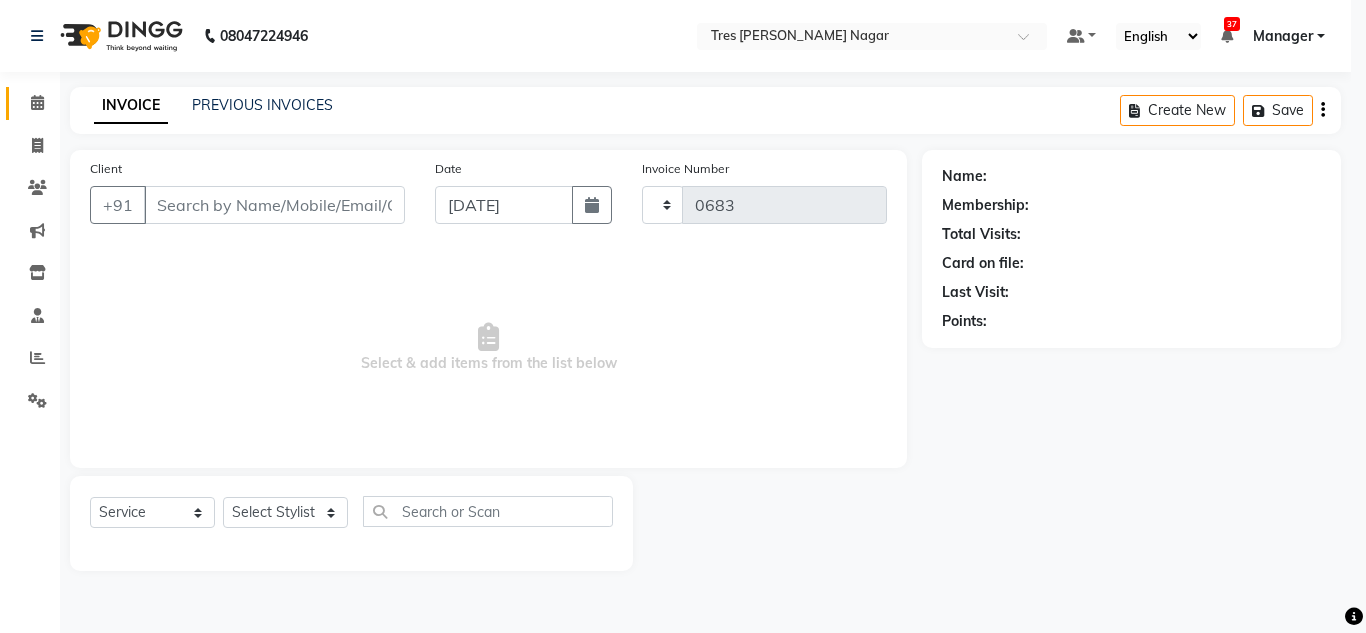 select on "8052" 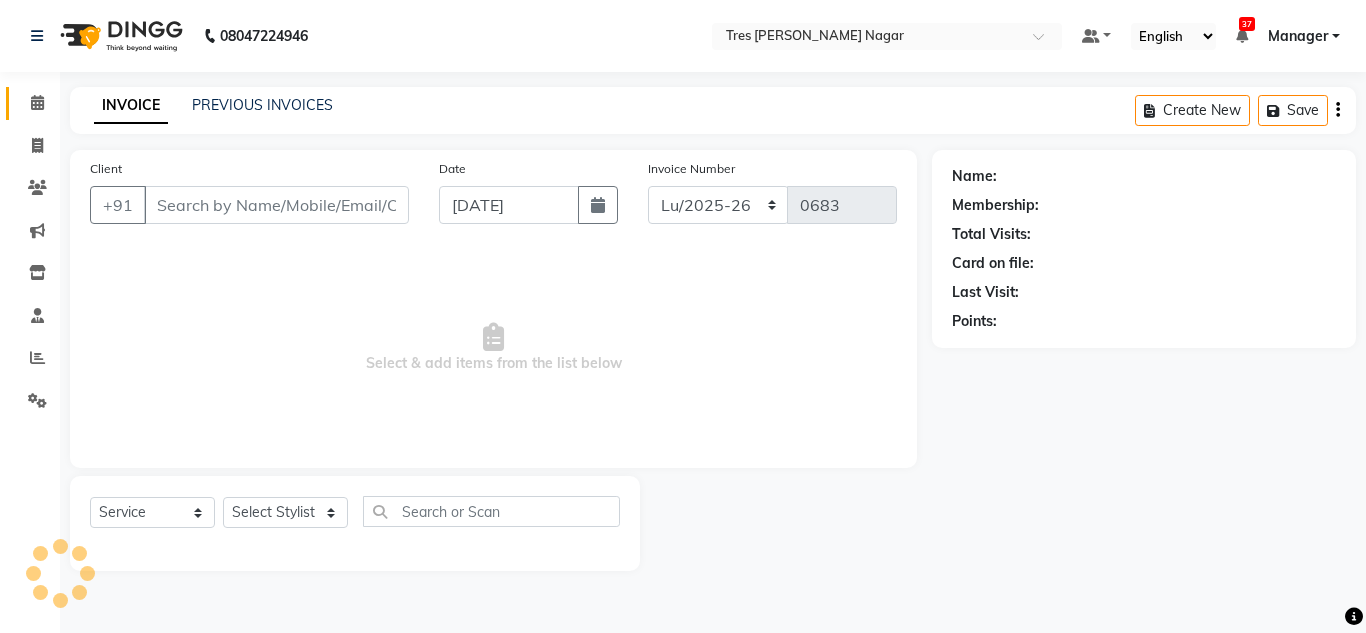 type on "9665182022" 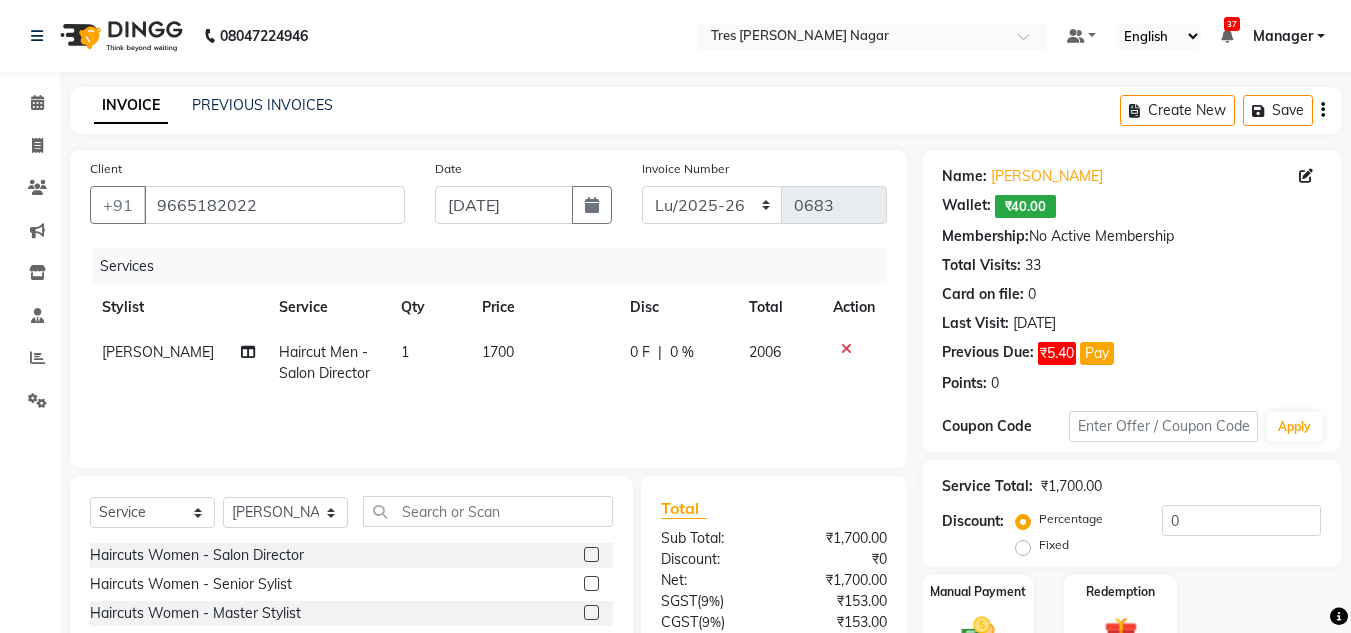 drag, startPoint x: 573, startPoint y: 551, endPoint x: 584, endPoint y: 560, distance: 14.21267 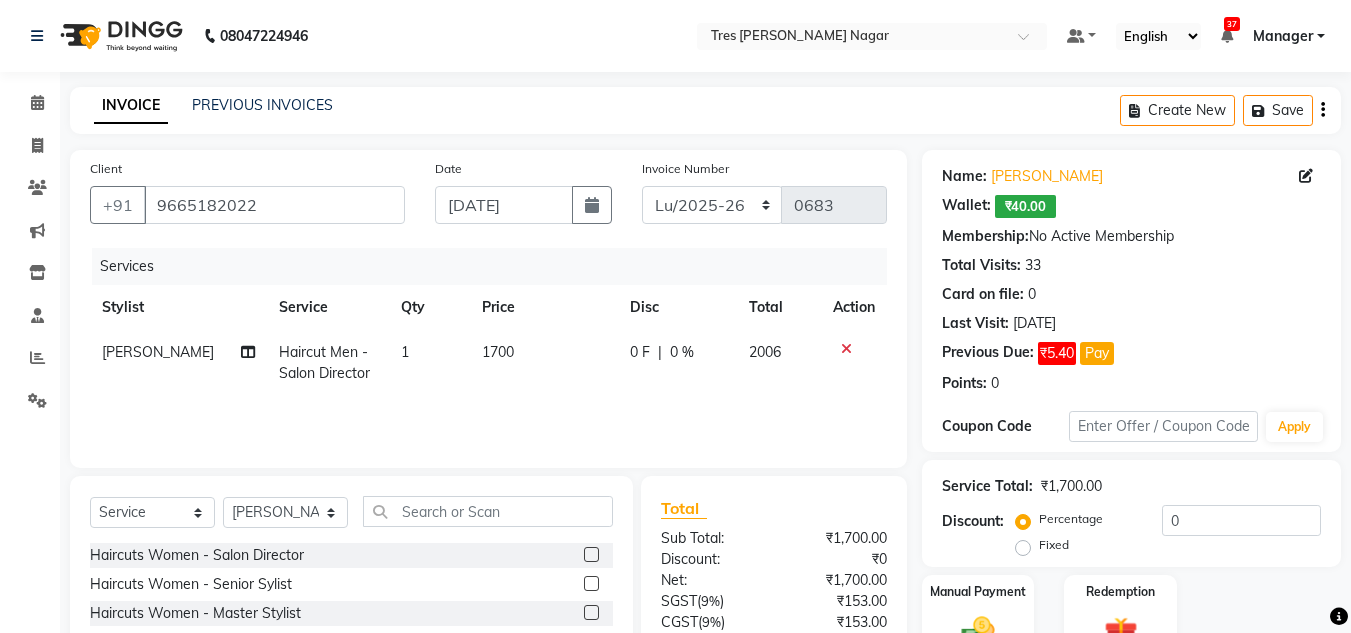 click 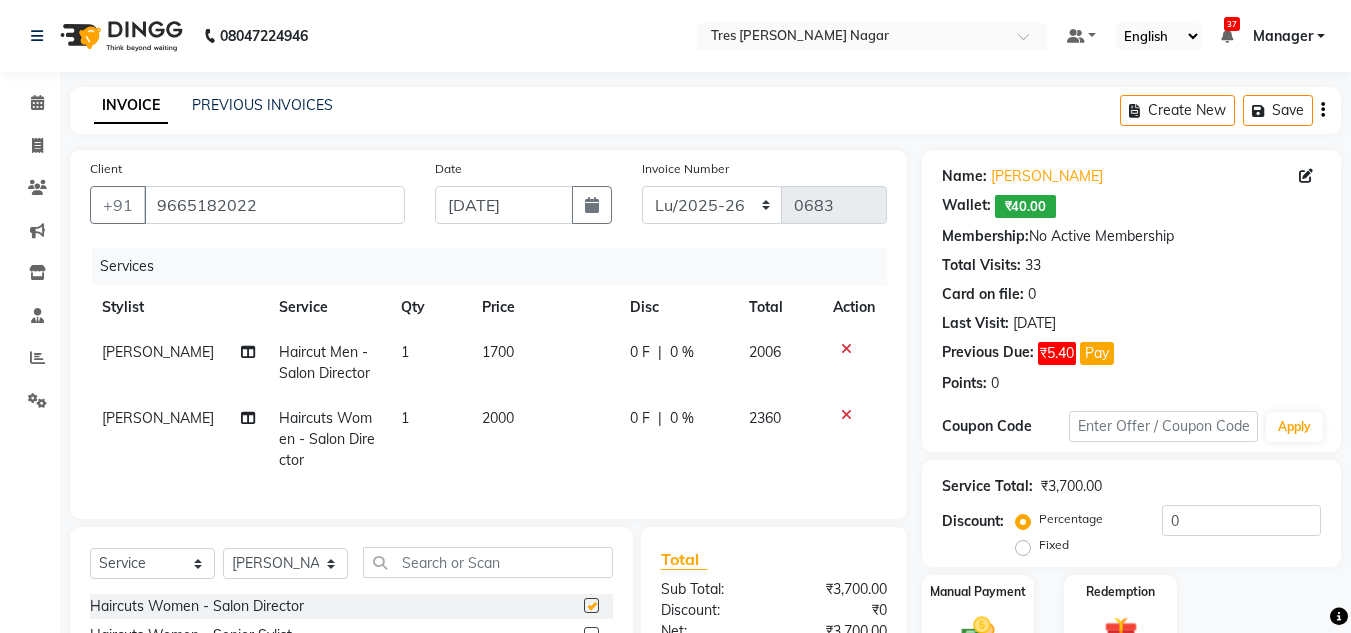 checkbox on "false" 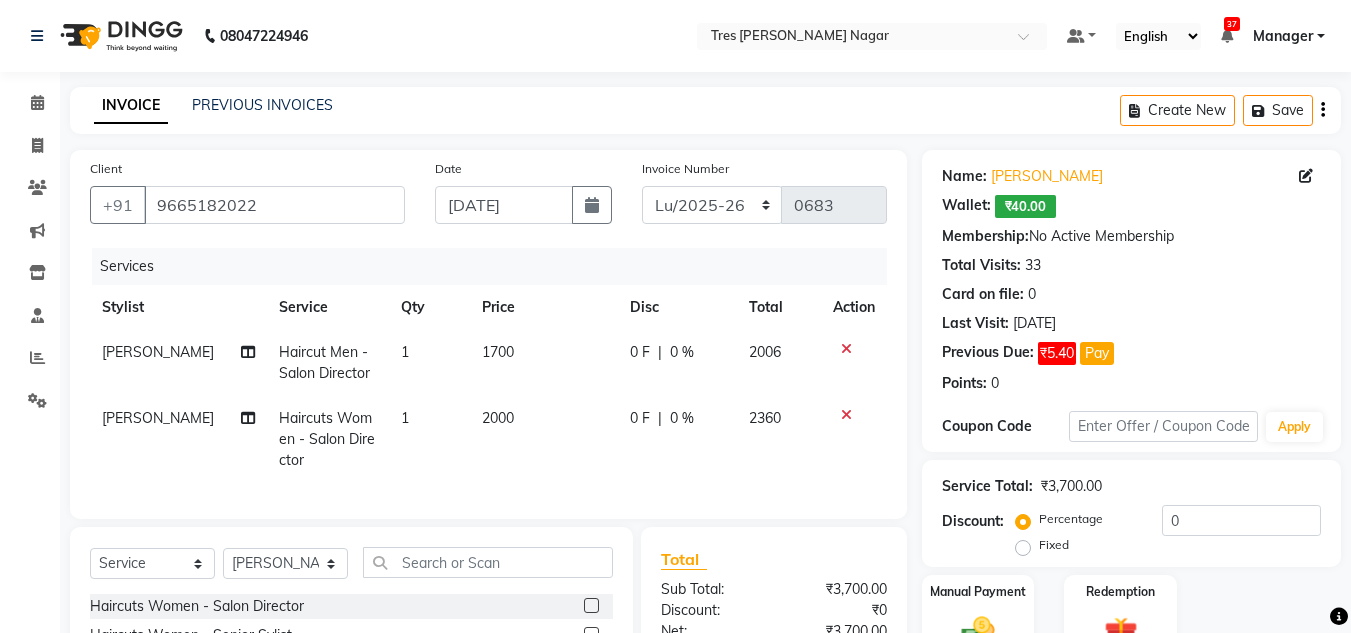 scroll, scrollTop: 234, scrollLeft: 0, axis: vertical 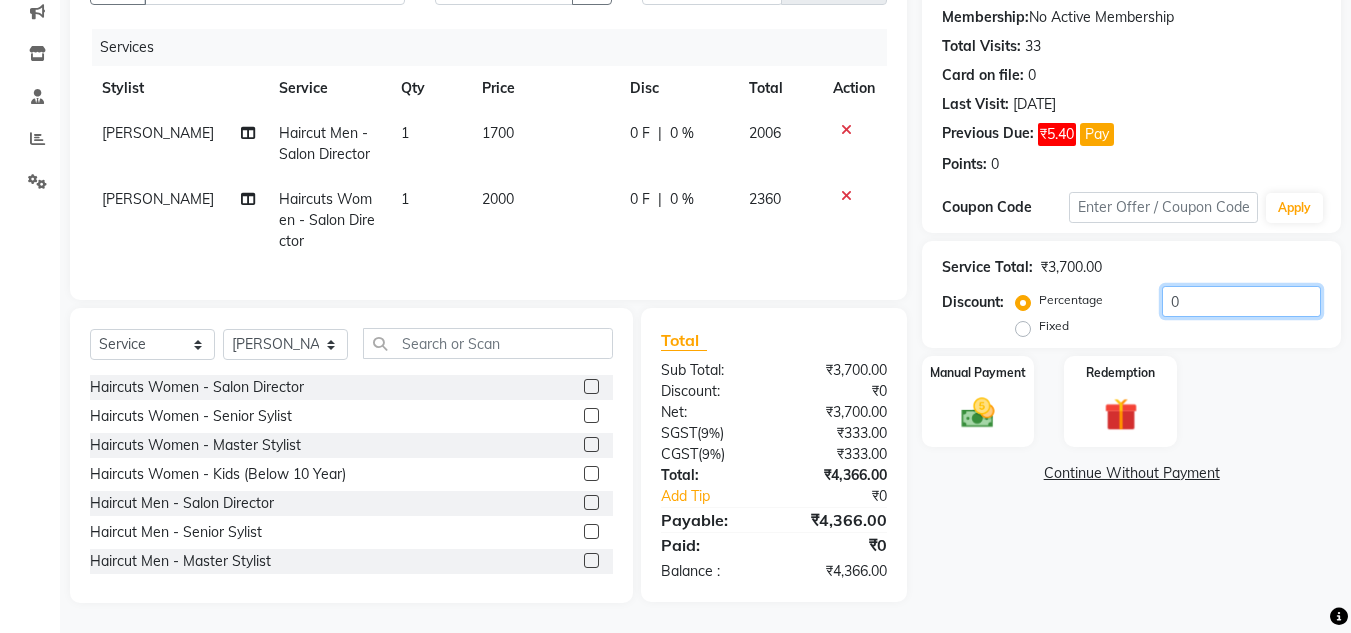 drag, startPoint x: 1204, startPoint y: 280, endPoint x: 962, endPoint y: 273, distance: 242.10121 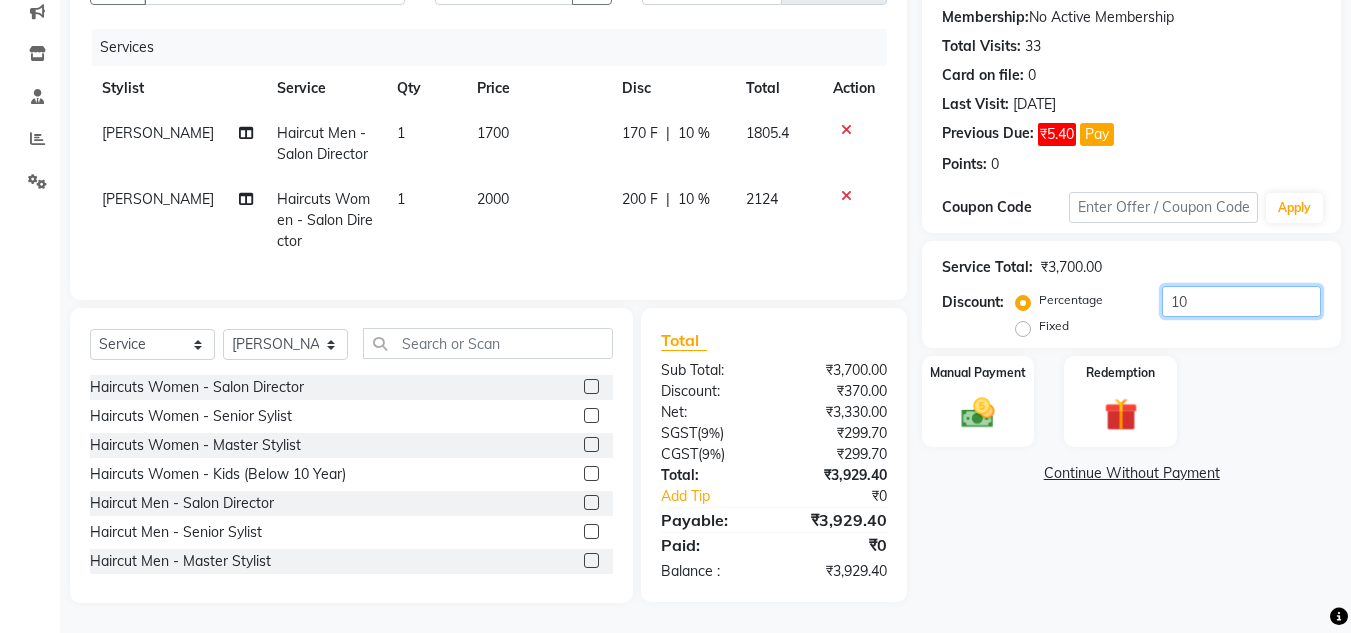 type on "10" 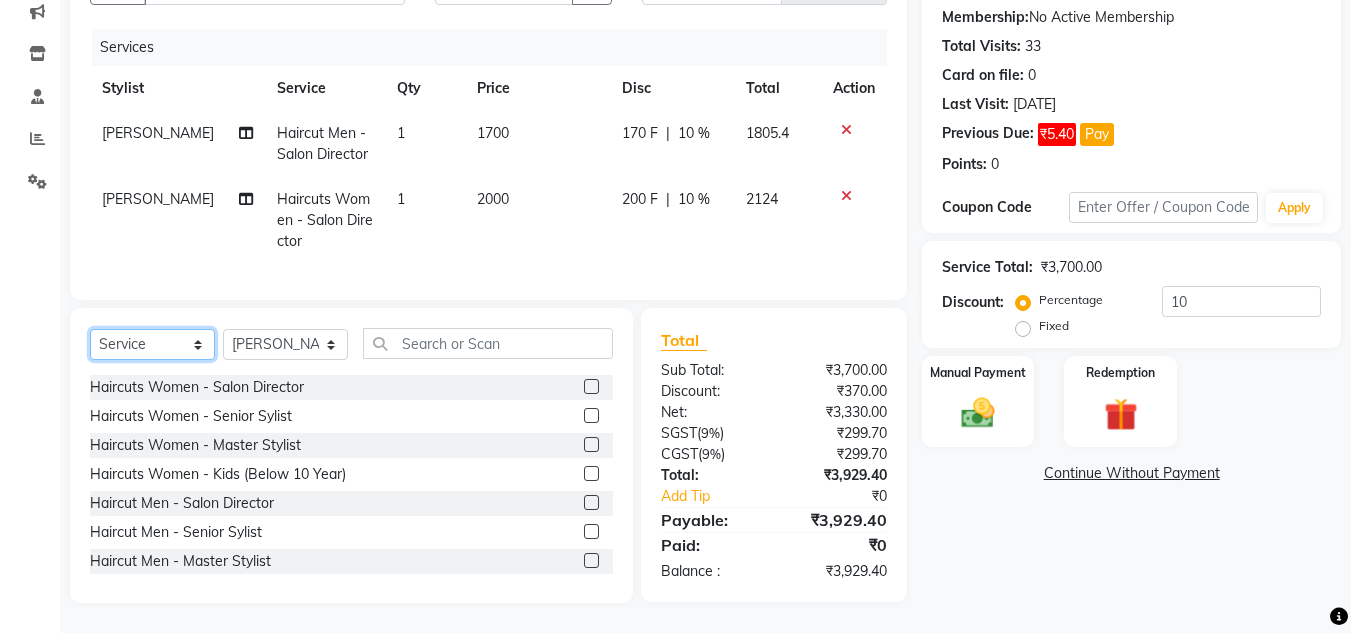 click on "Select  Service  Product  Membership  Package Voucher Prepaid Gift Card" 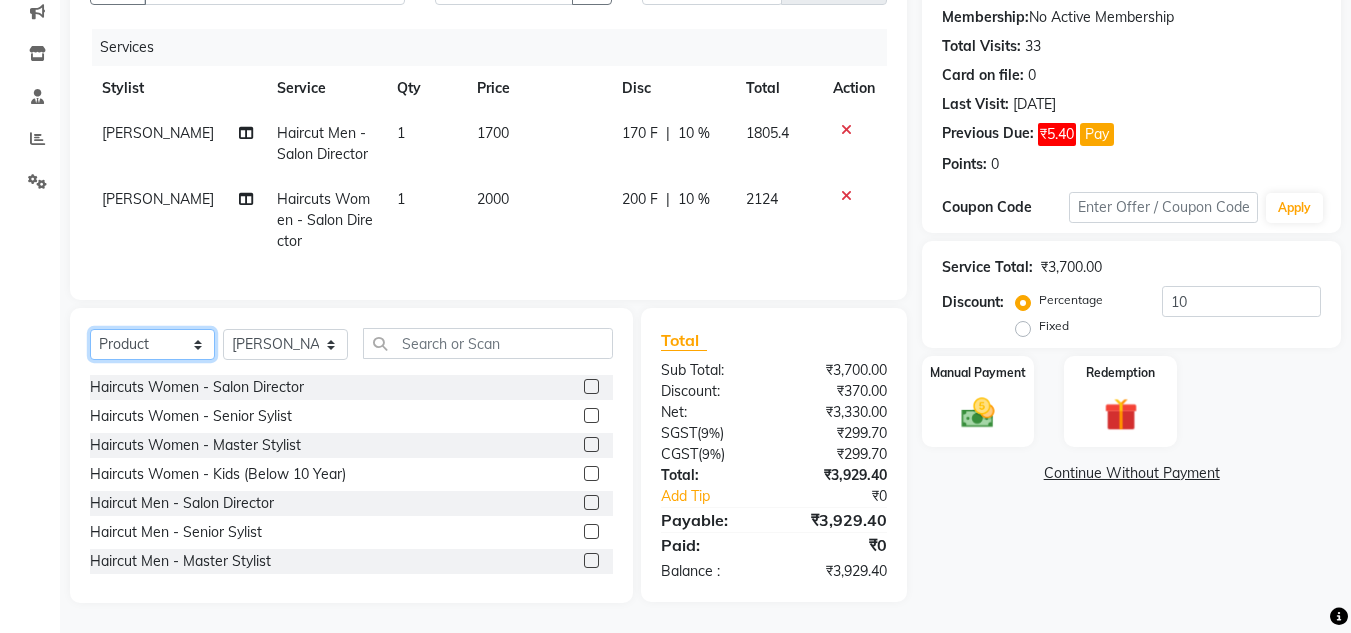 click on "Select  Service  Product  Membership  Package Voucher Prepaid Gift Card" 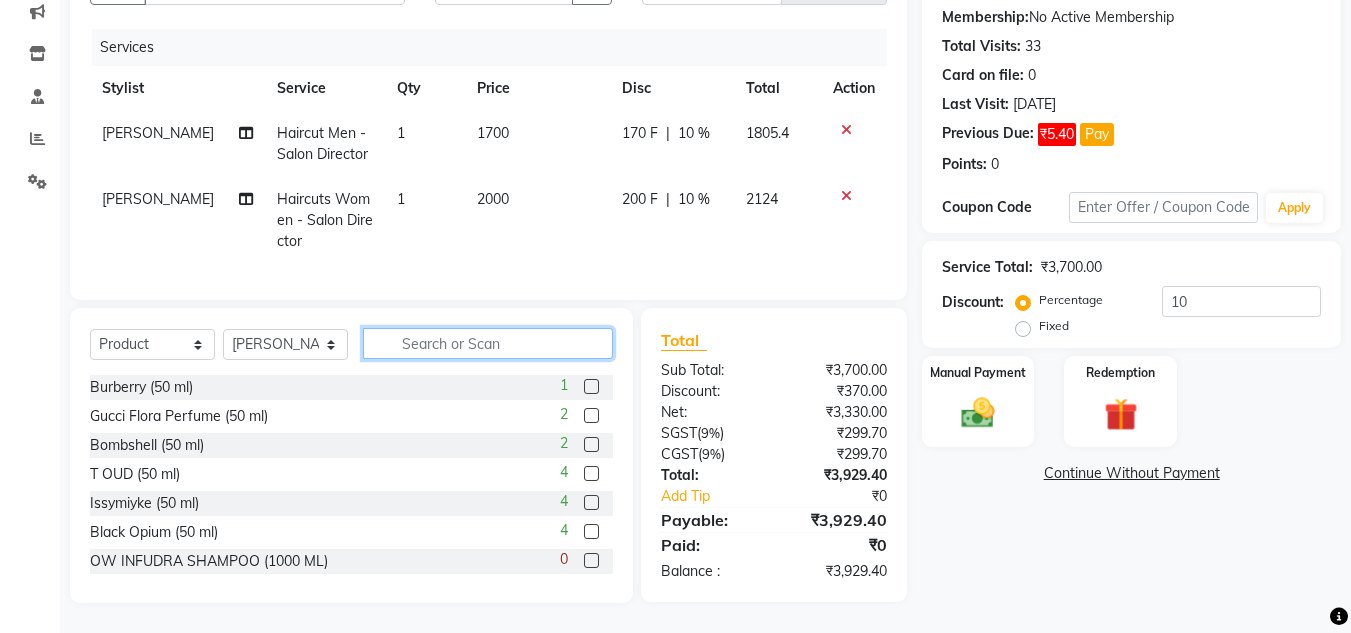 click 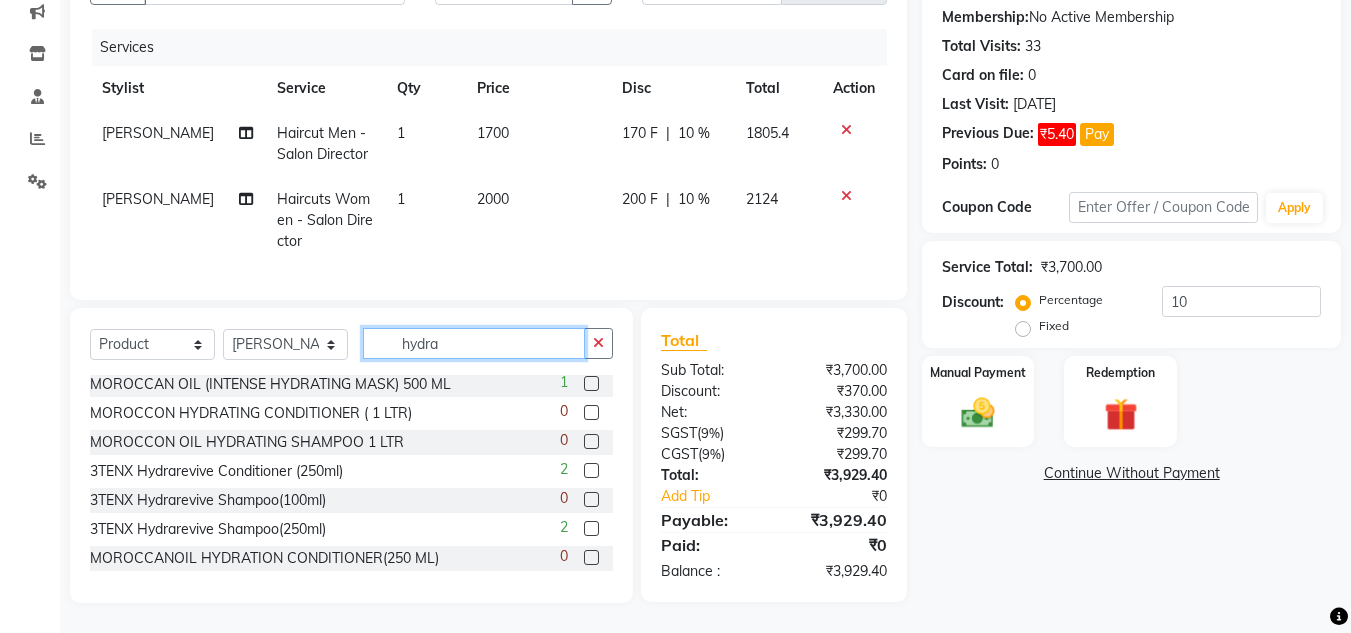 scroll, scrollTop: 148, scrollLeft: 0, axis: vertical 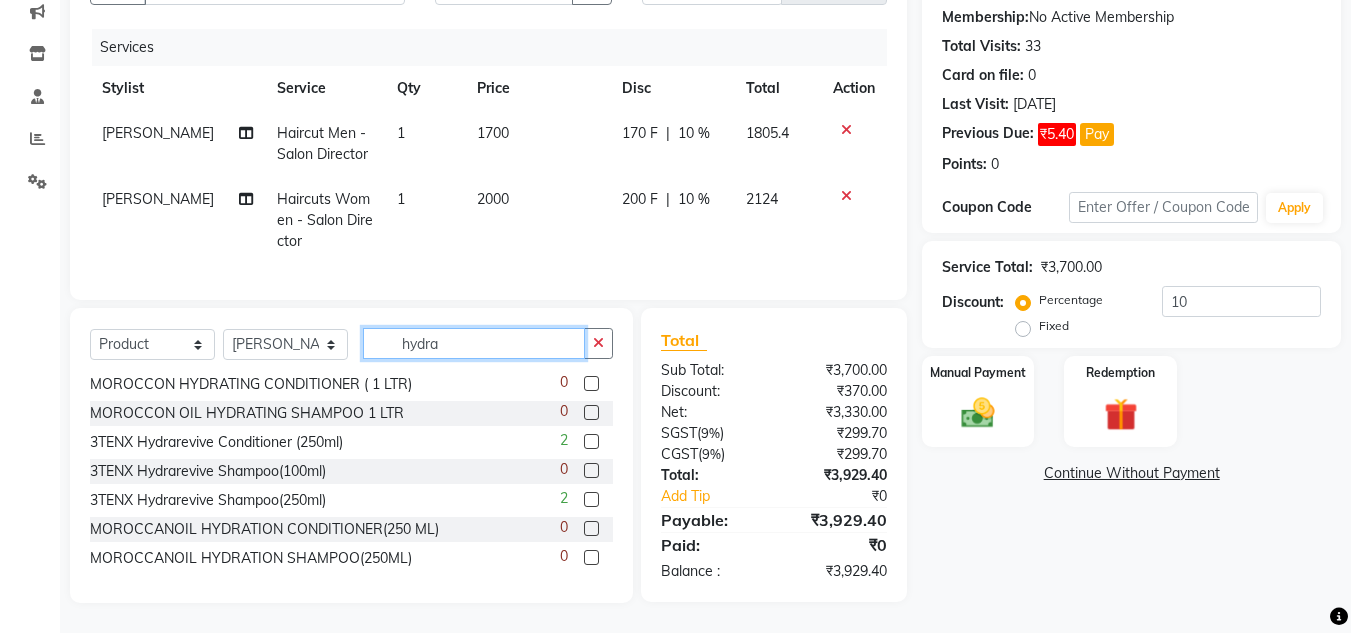 type on "hydra" 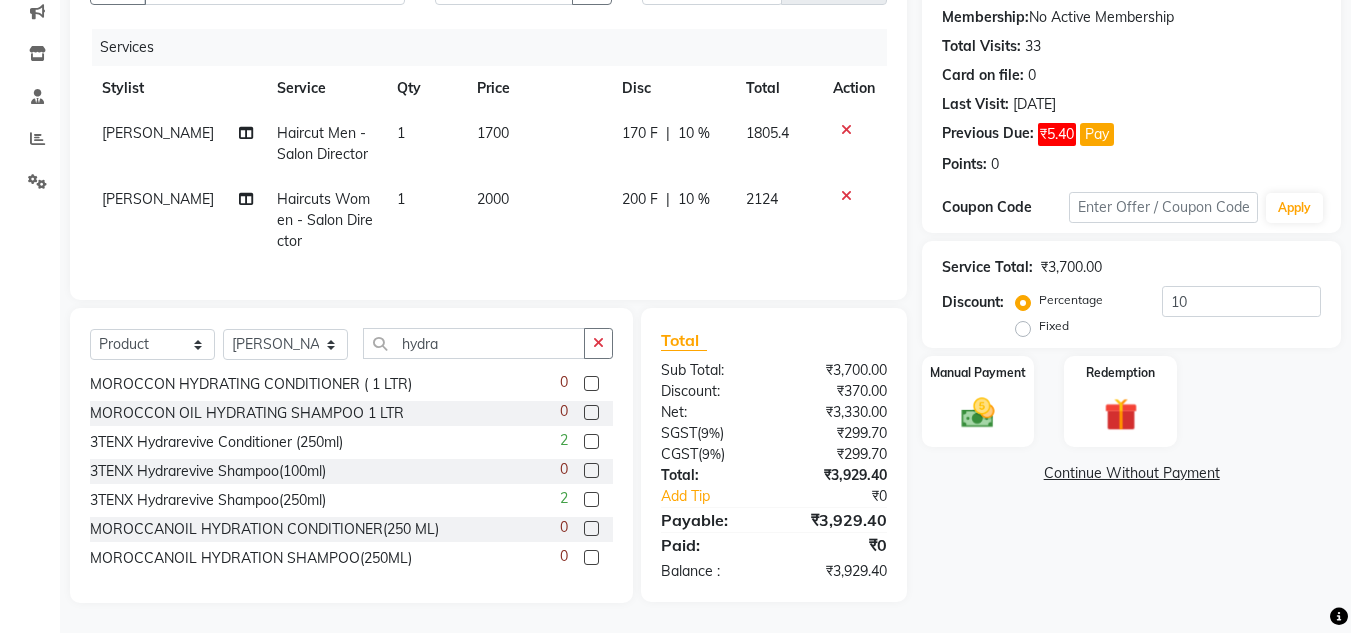 click 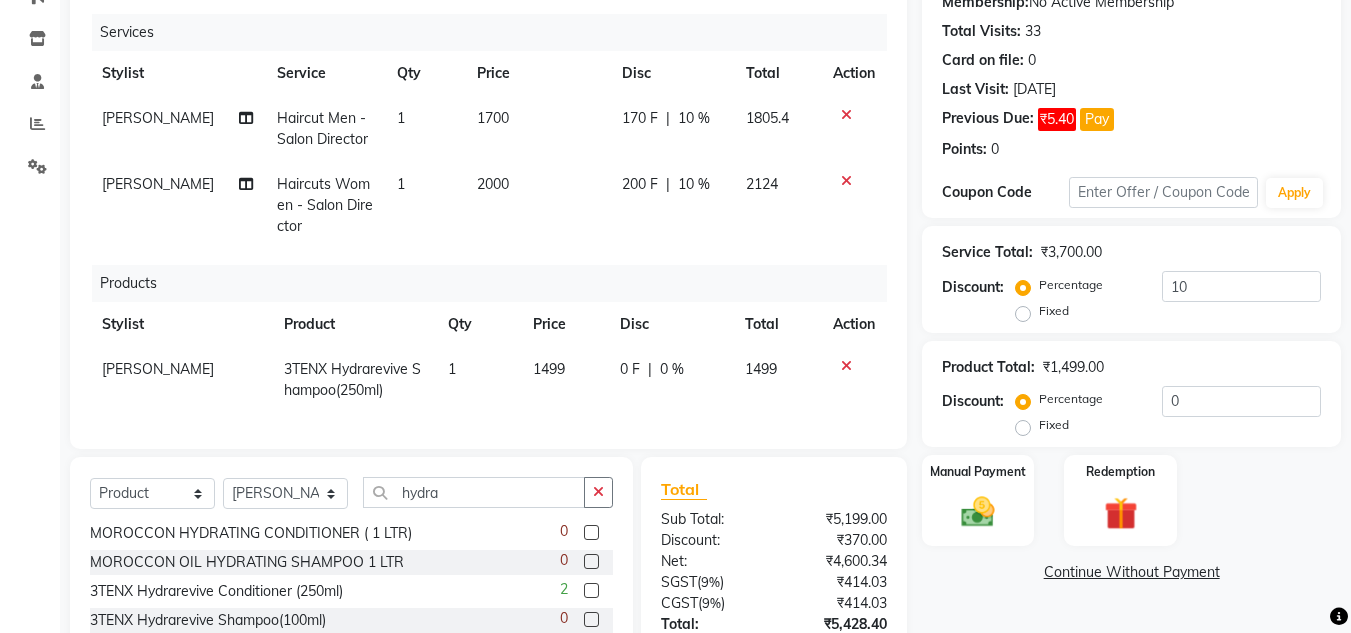 checkbox on "false" 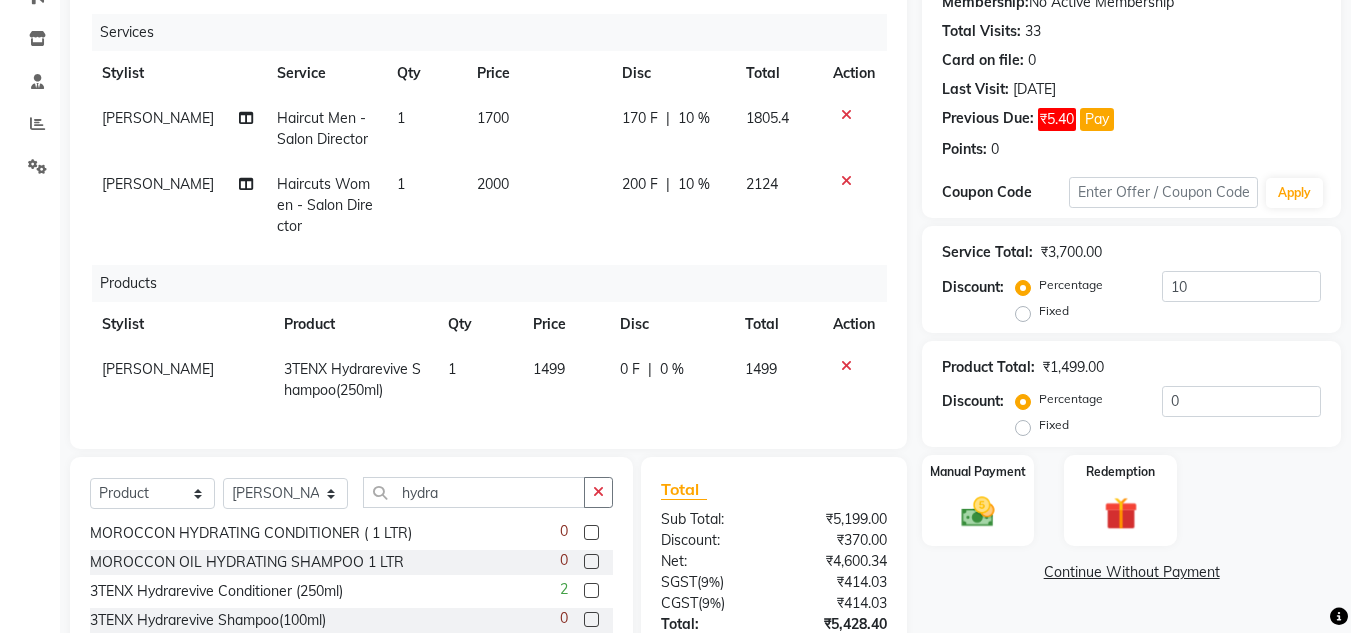 scroll, scrollTop: 398, scrollLeft: 0, axis: vertical 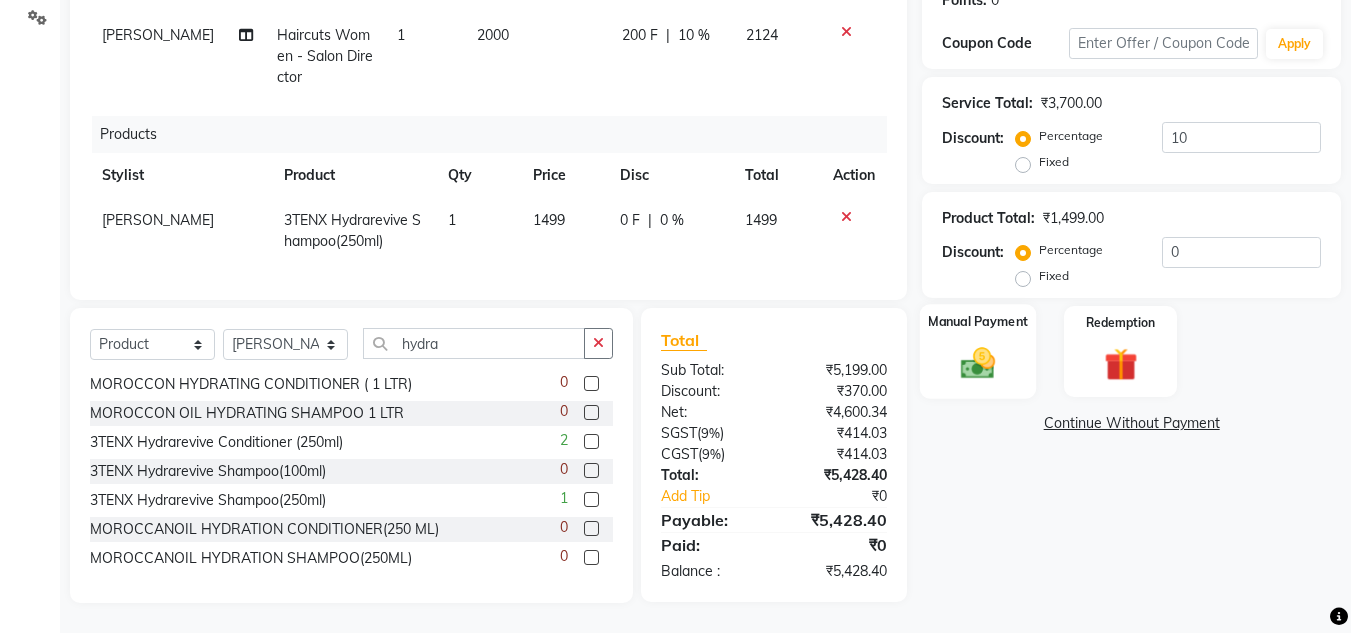 click on "Manual Payment" 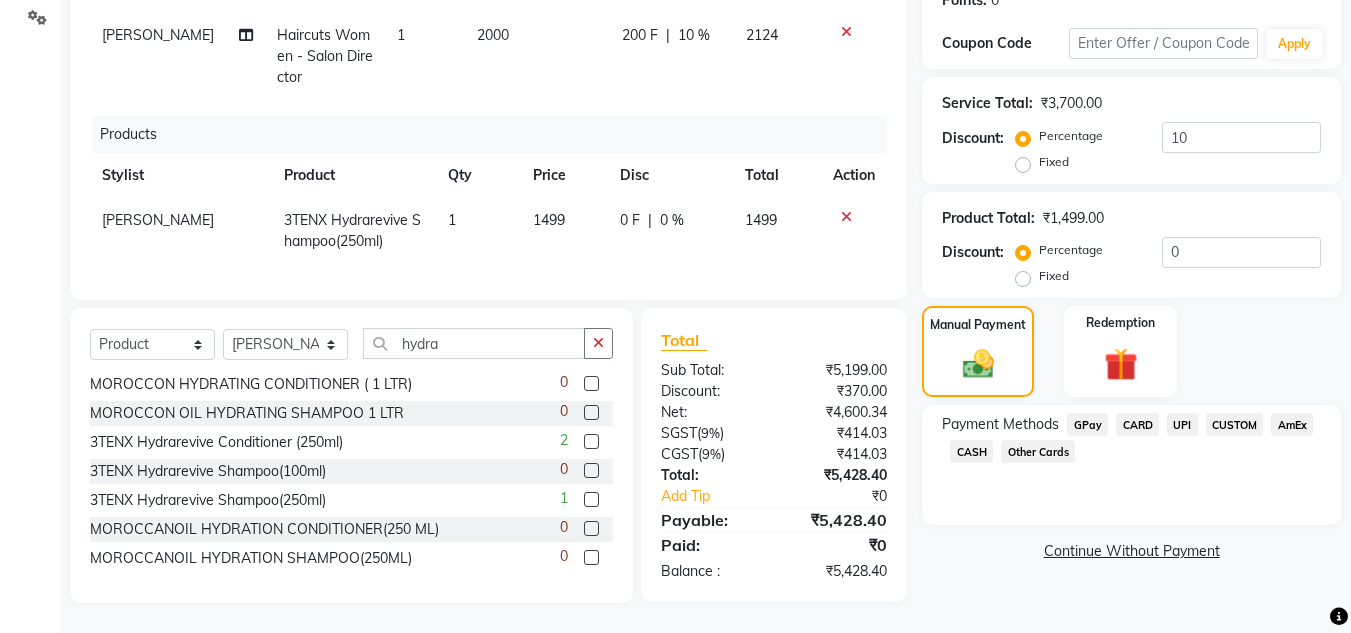 click on "CARD" 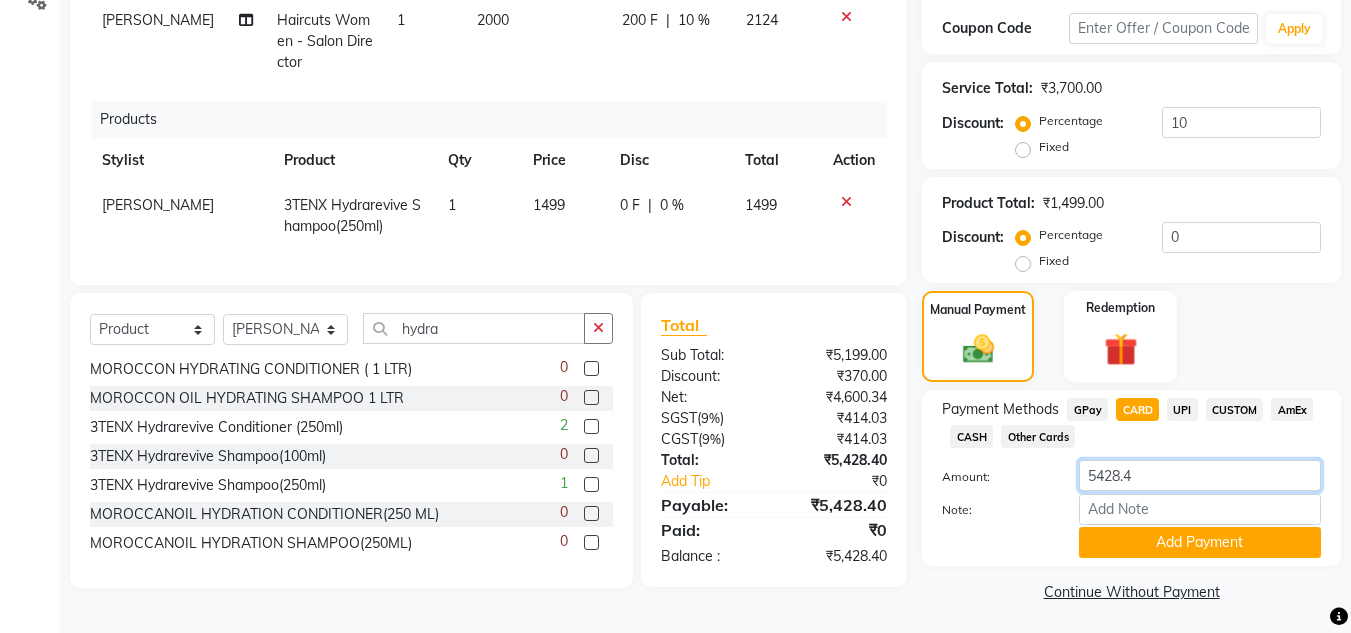 click on "5428.4" 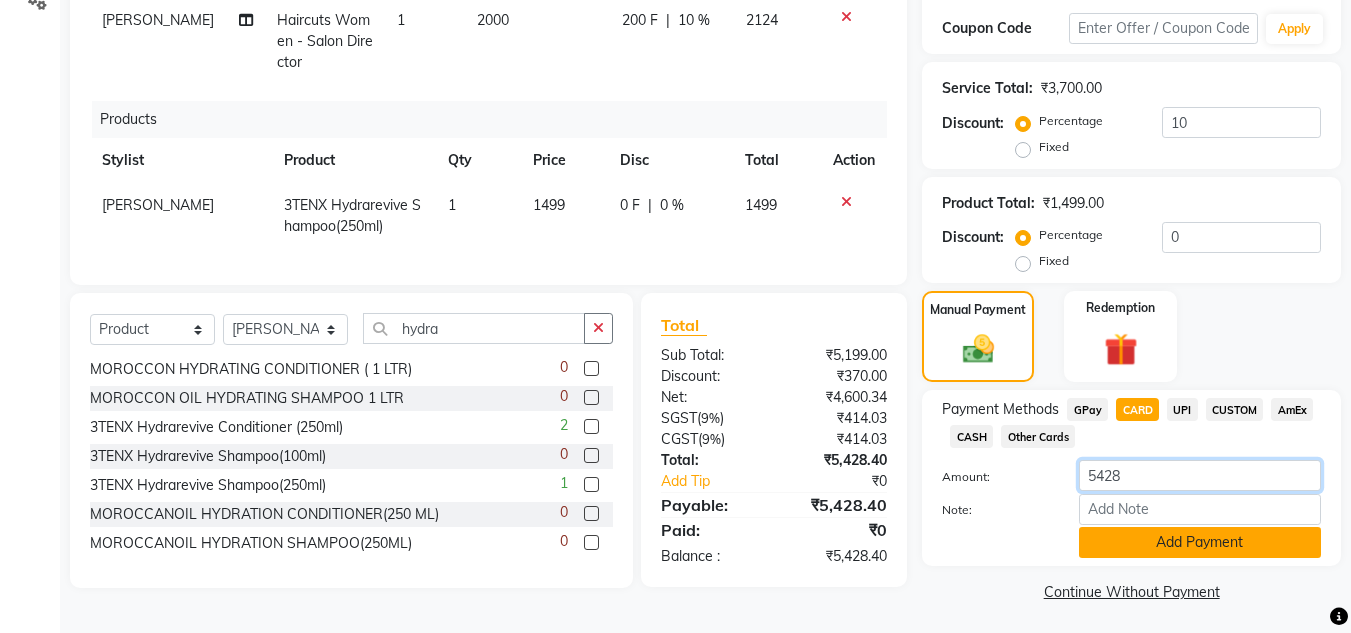 type on "5428" 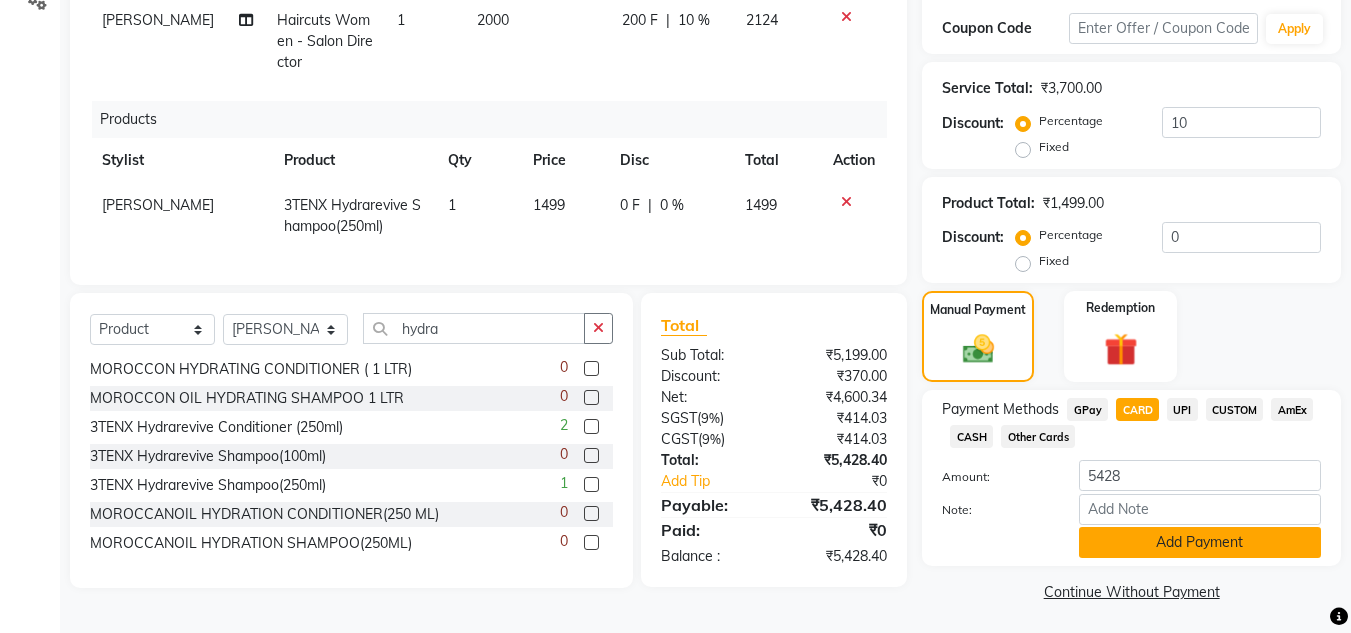 click on "Add Payment" 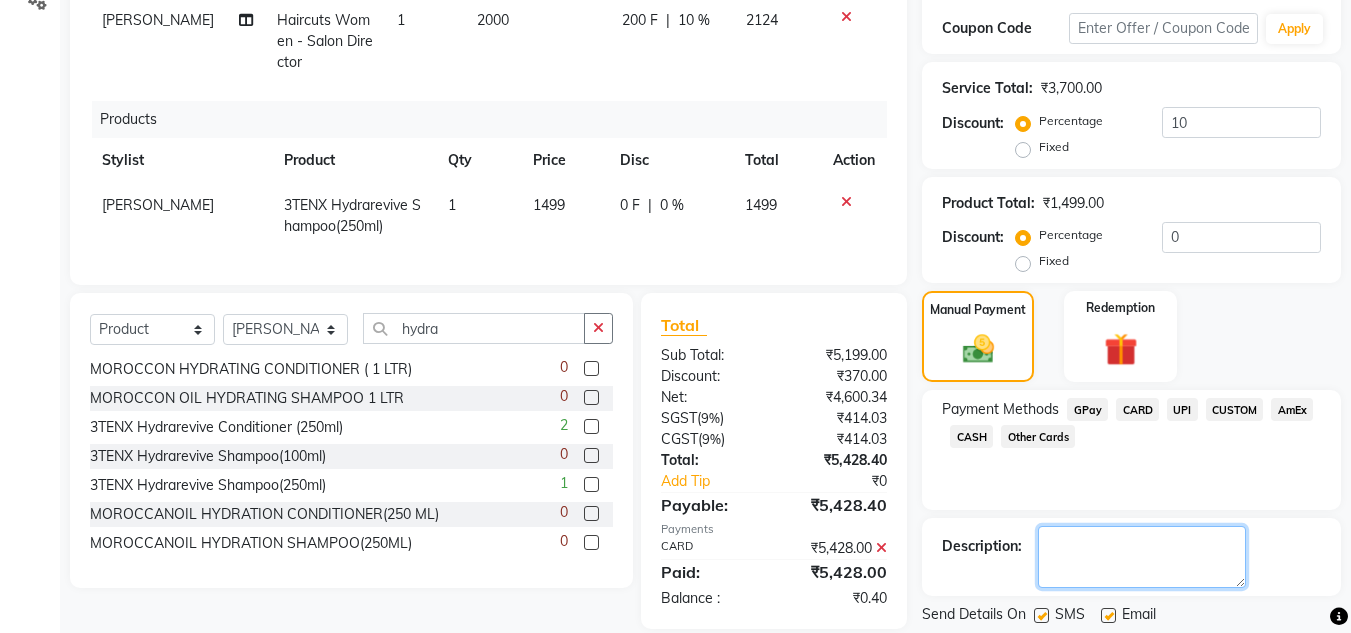 click 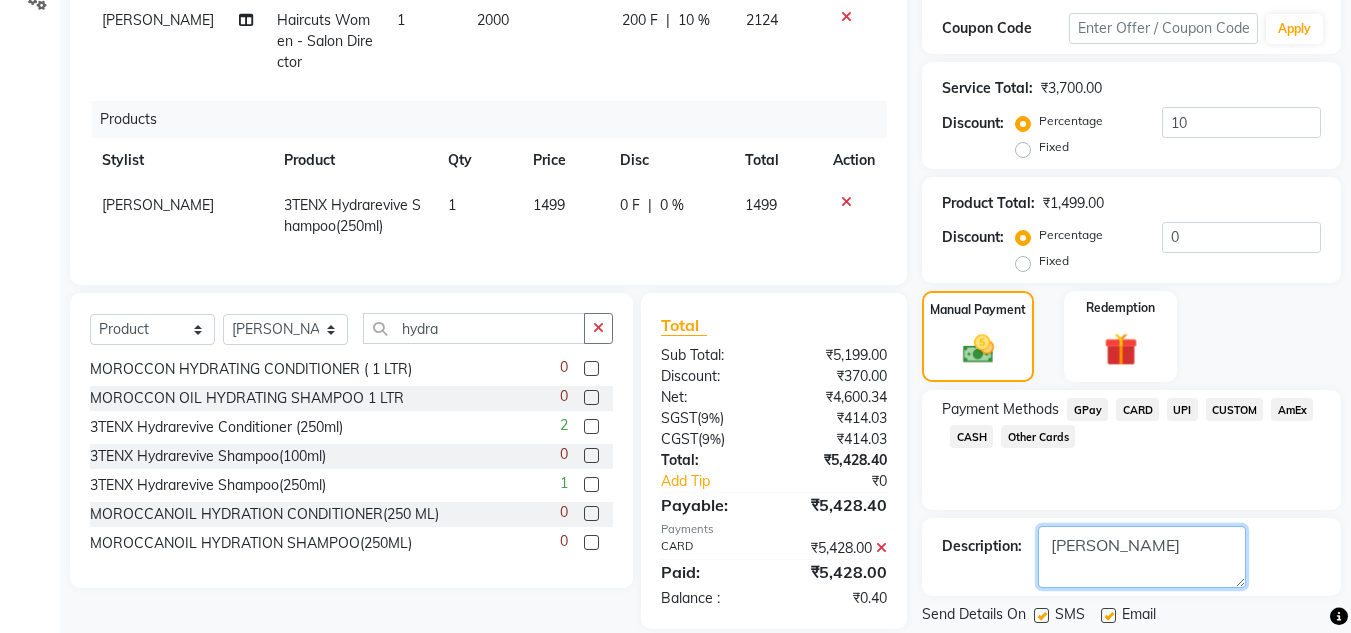type on "[PERSON_NAME]" 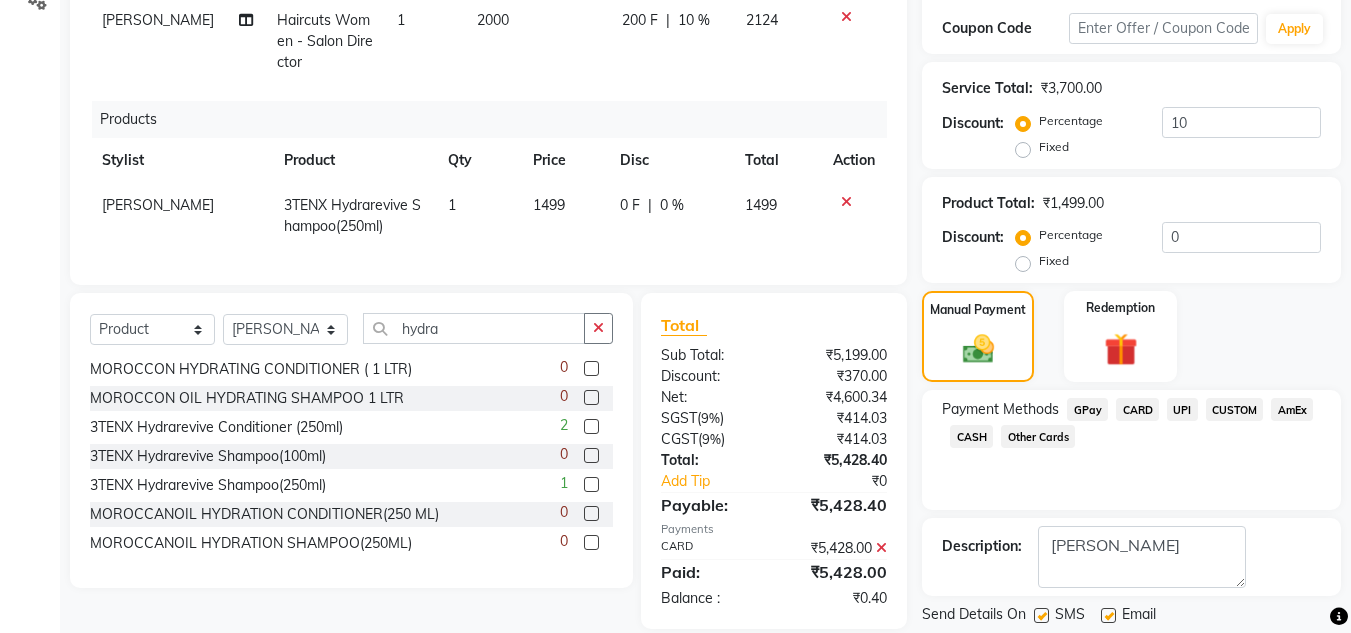 scroll, scrollTop: 459, scrollLeft: 0, axis: vertical 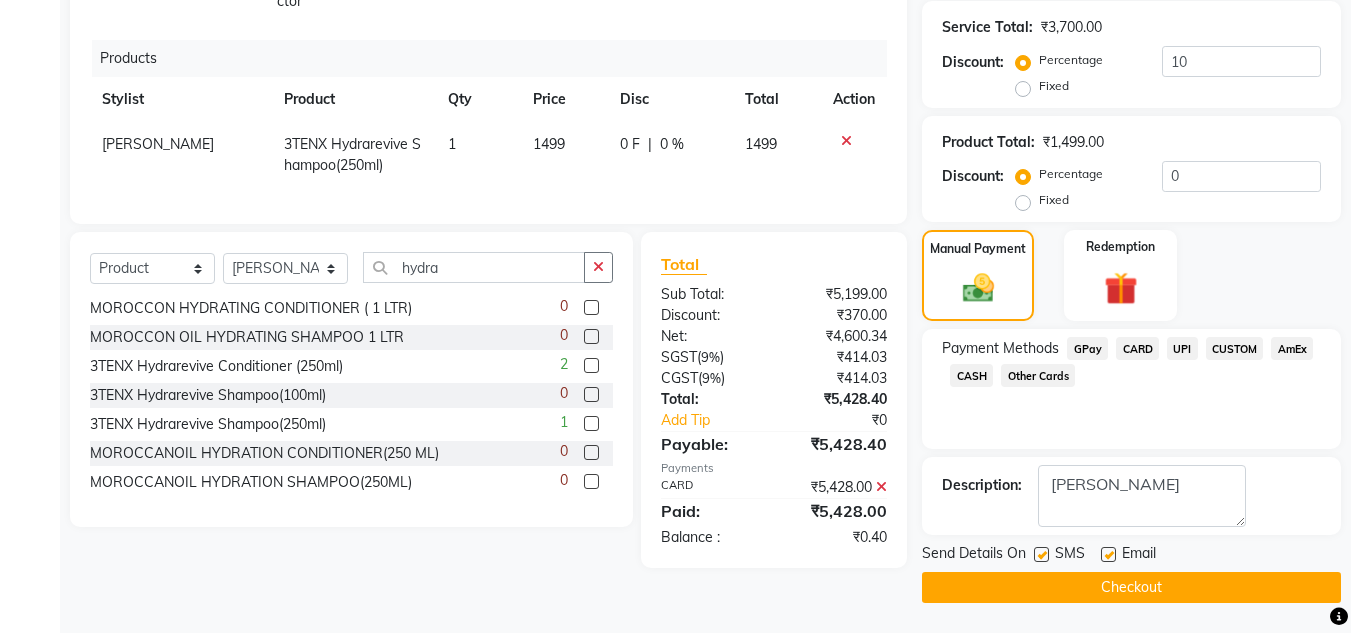 click on "Checkout" 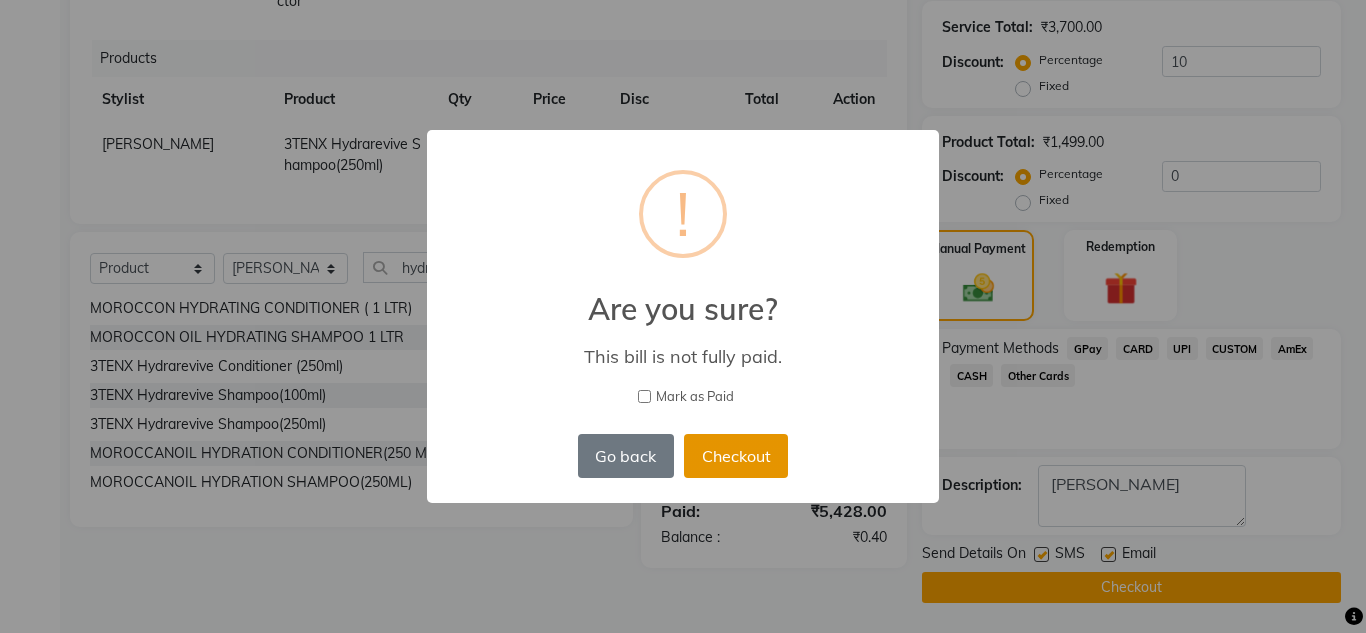 click on "Checkout" at bounding box center [736, 456] 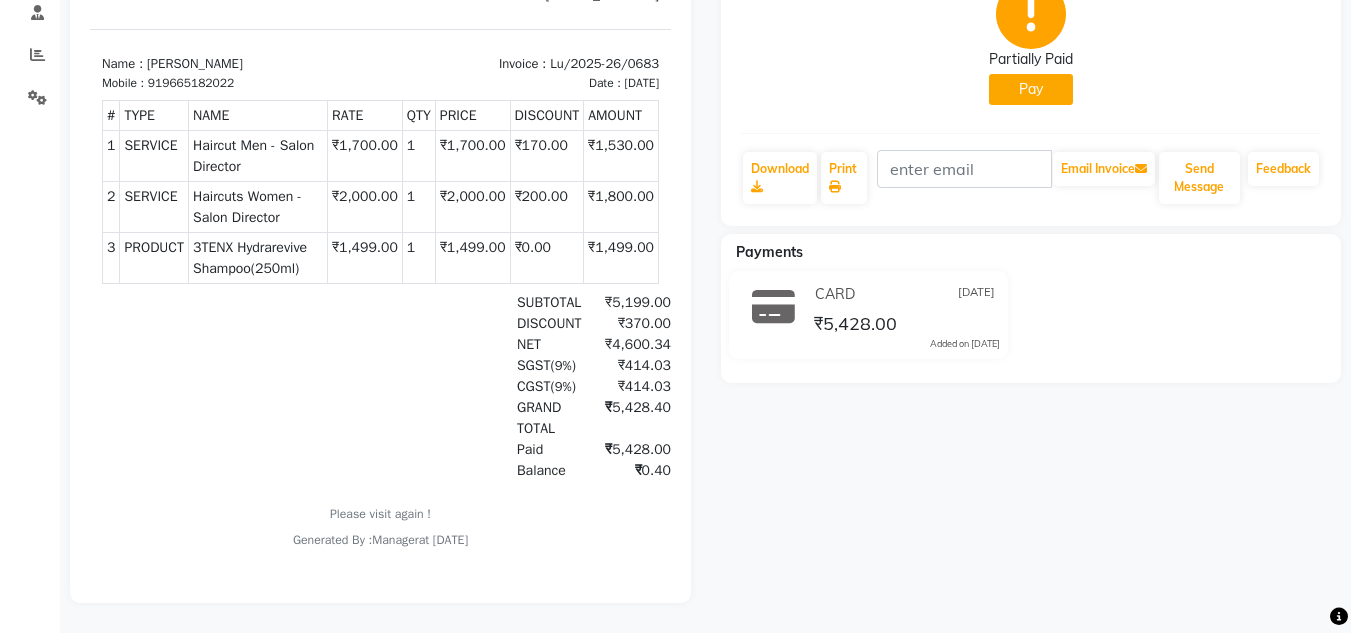 scroll, scrollTop: 0, scrollLeft: 0, axis: both 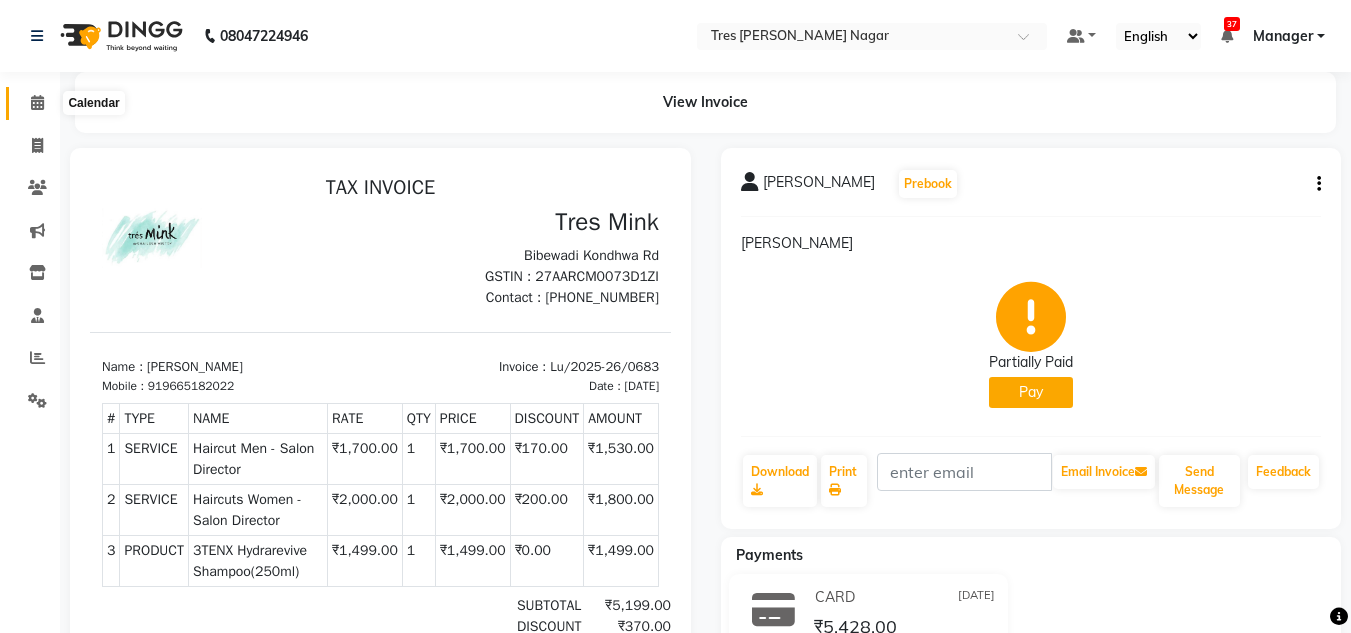 click 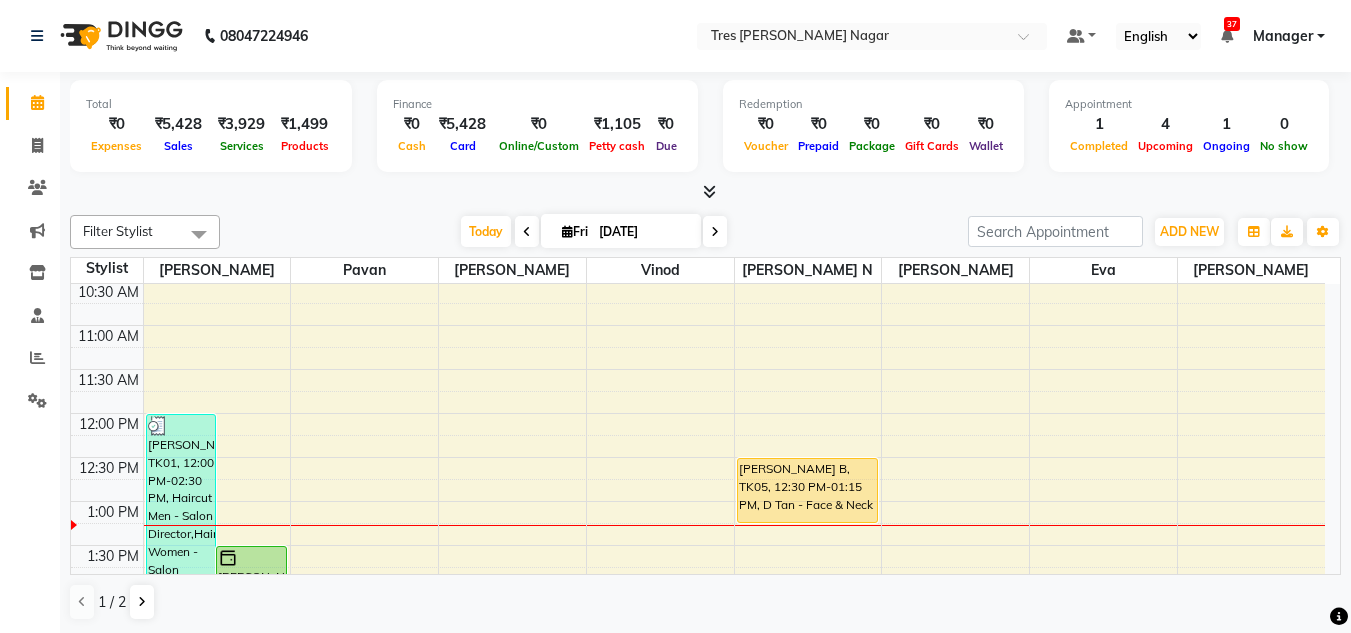scroll, scrollTop: 200, scrollLeft: 0, axis: vertical 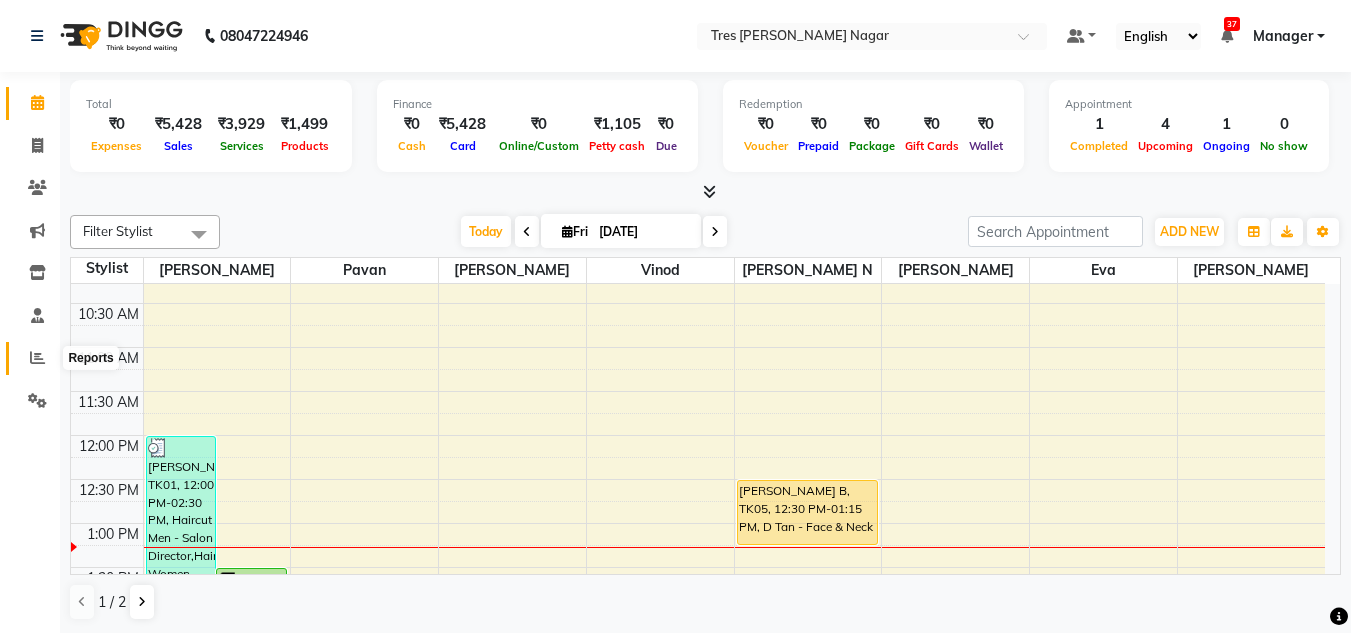 click 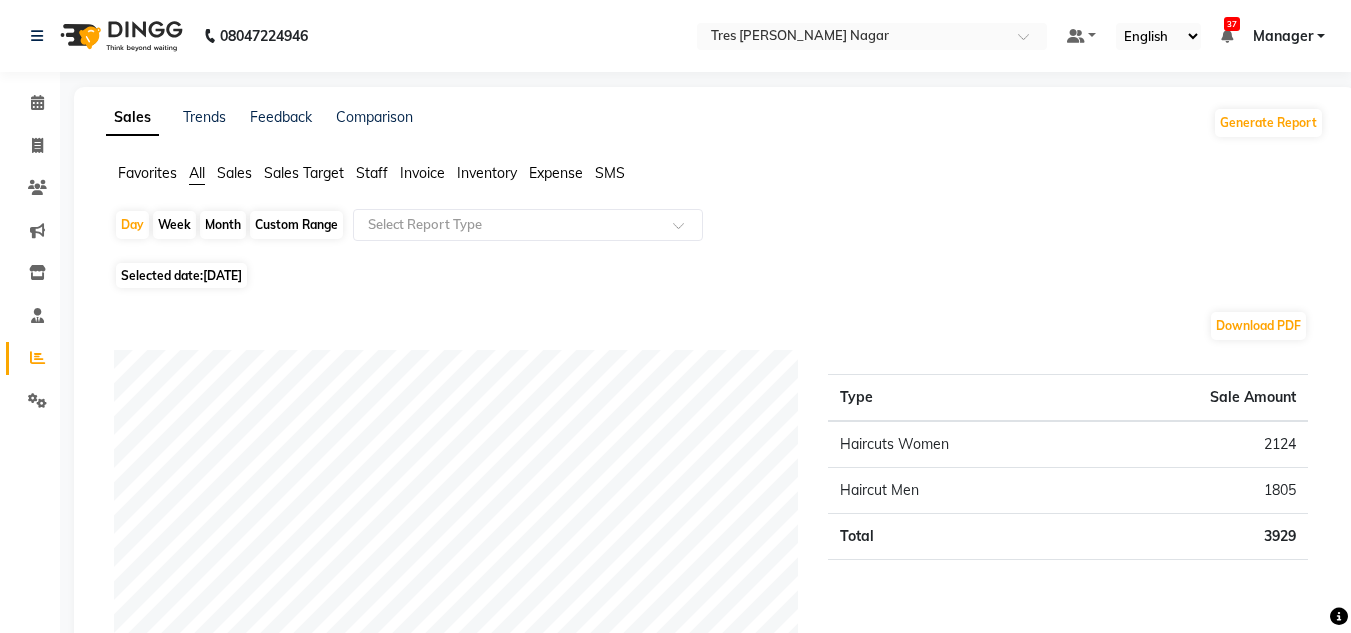 click on "Month" 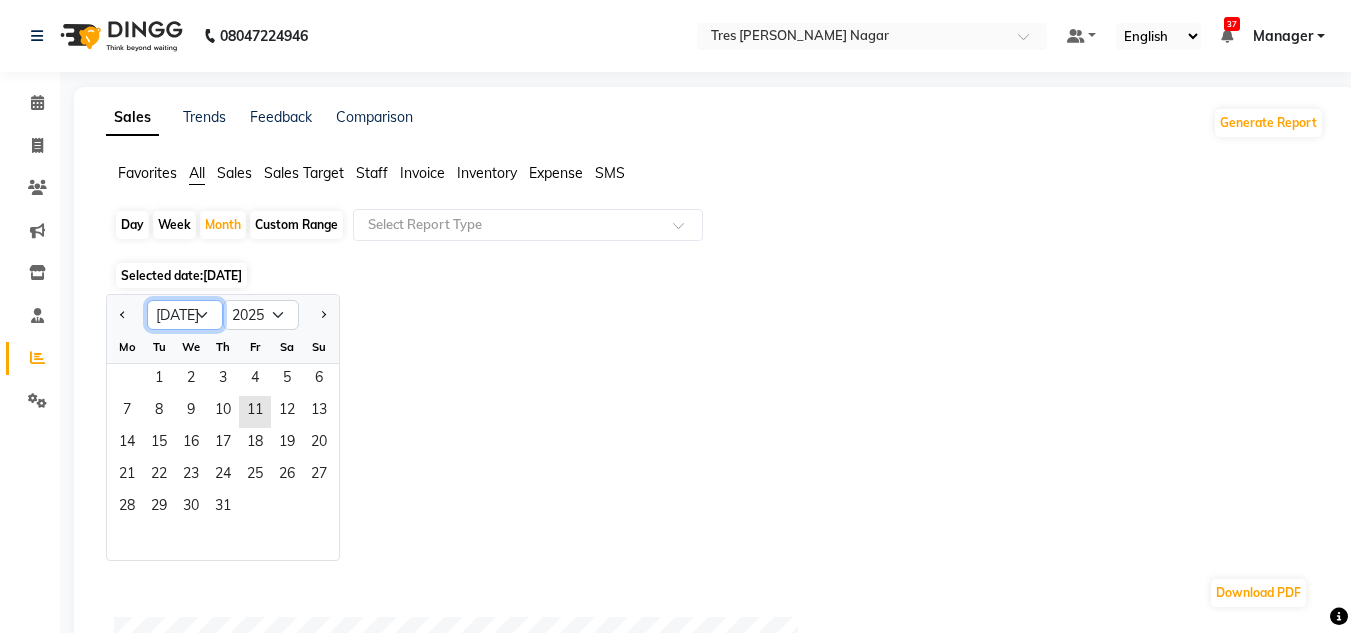 click on "Jan Feb Mar Apr May Jun [DATE] Aug Sep Oct Nov Dec" 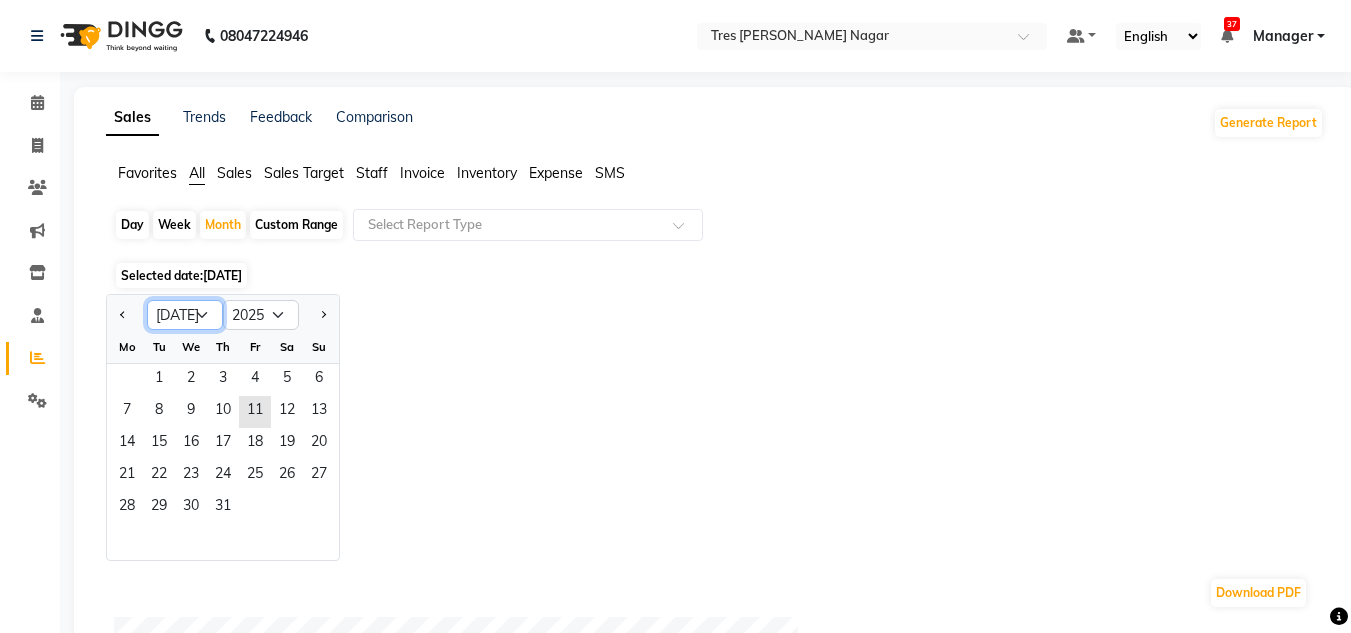 select on "6" 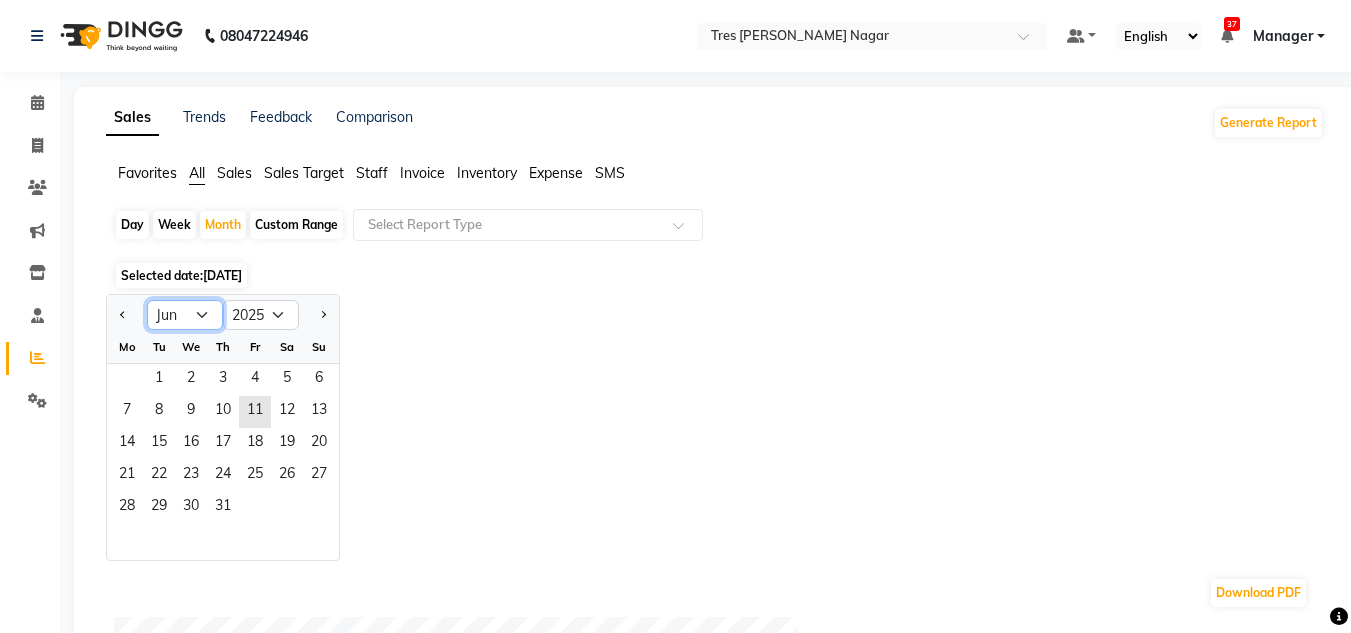 click on "Jan Feb Mar Apr May Jun [DATE] Aug Sep Oct Nov Dec" 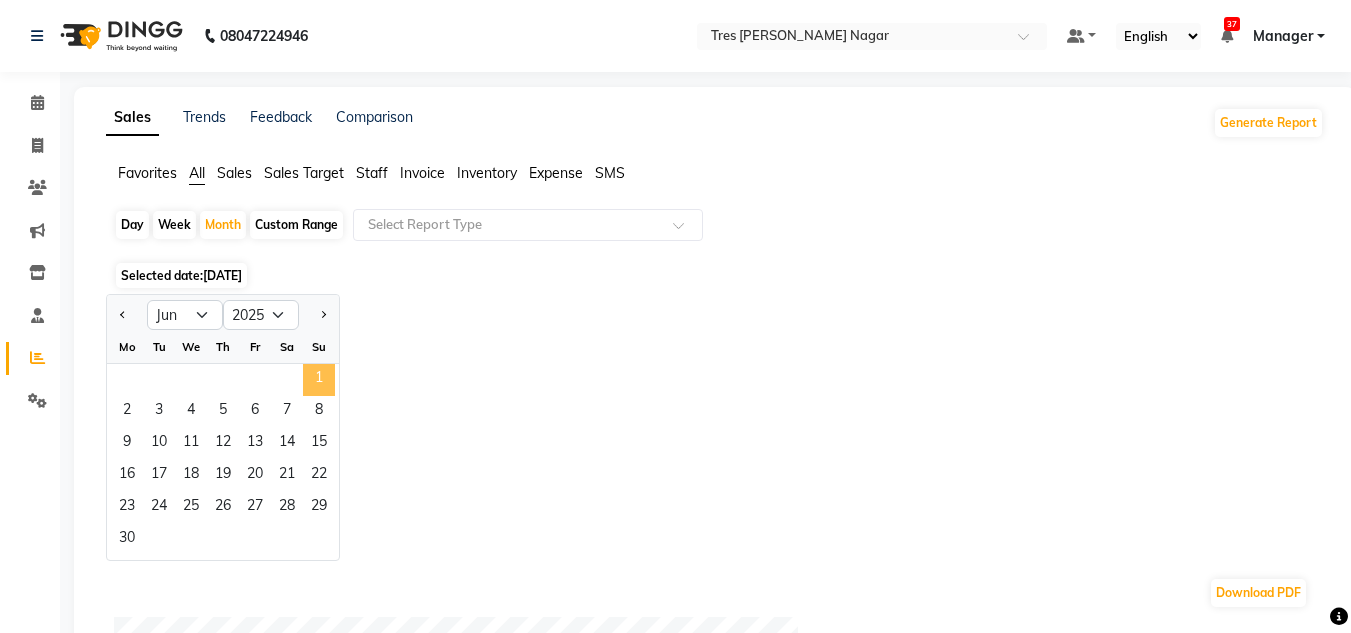 click on "1" 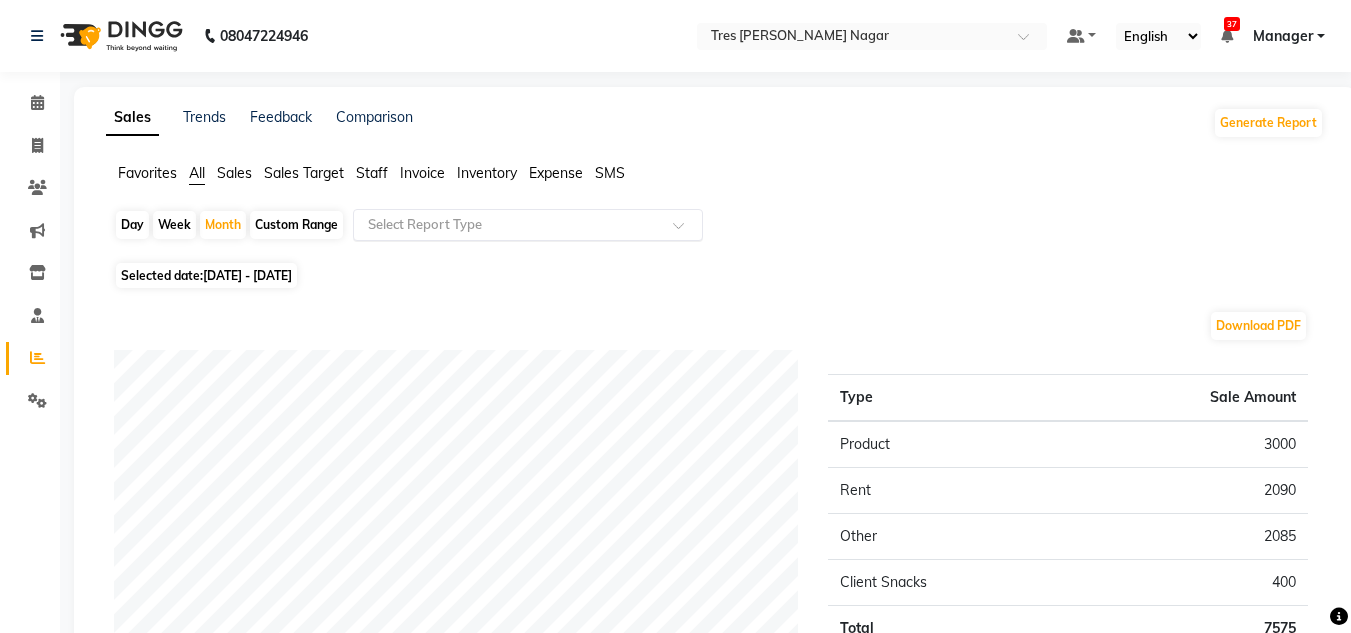 click on "Select Report Type" 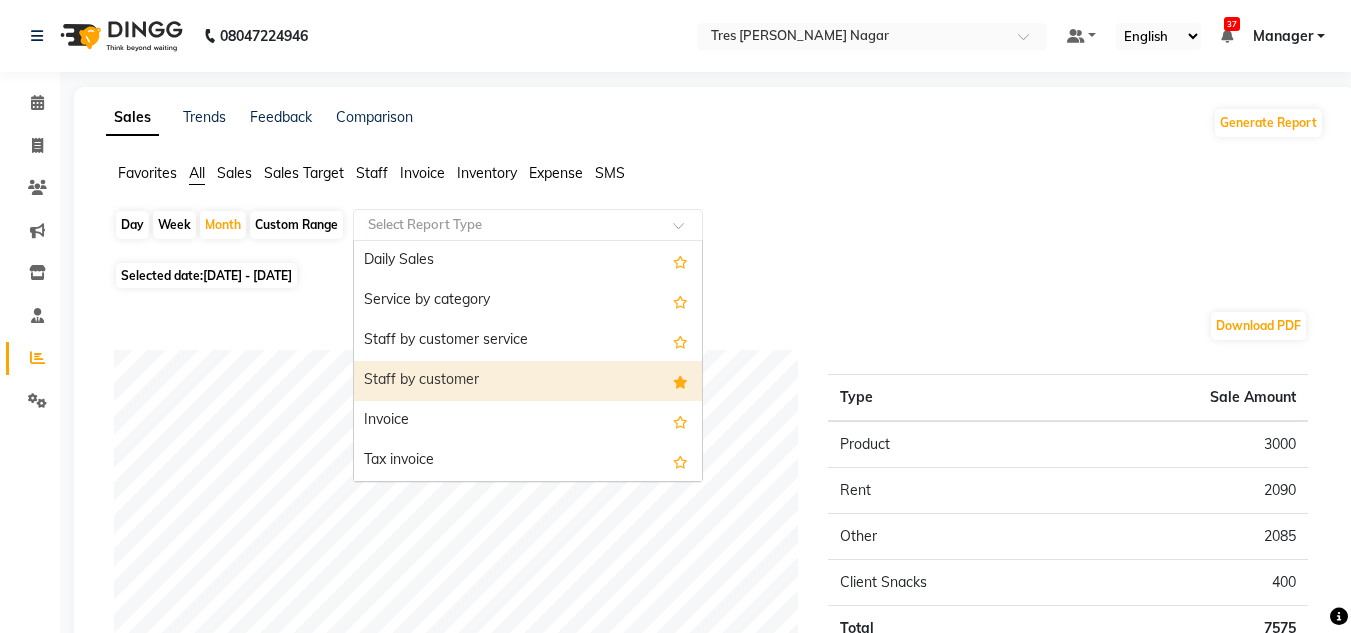 click on "Staff by customer" at bounding box center (528, 381) 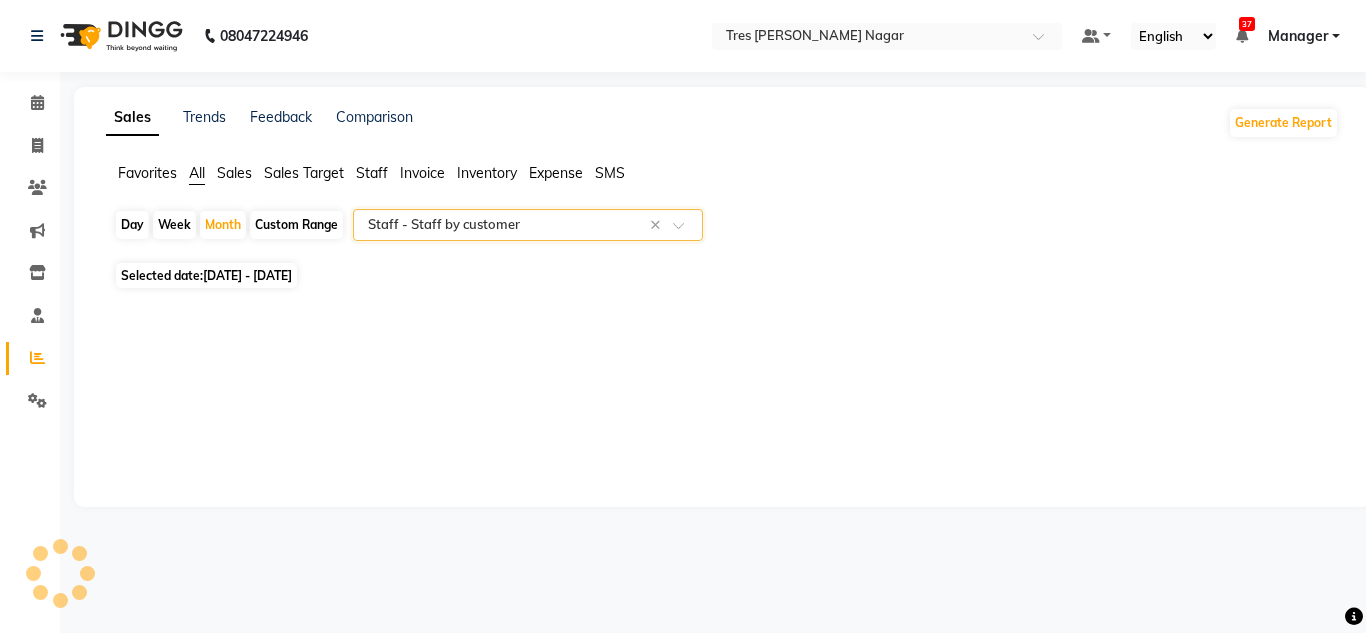 select on "filtered_report" 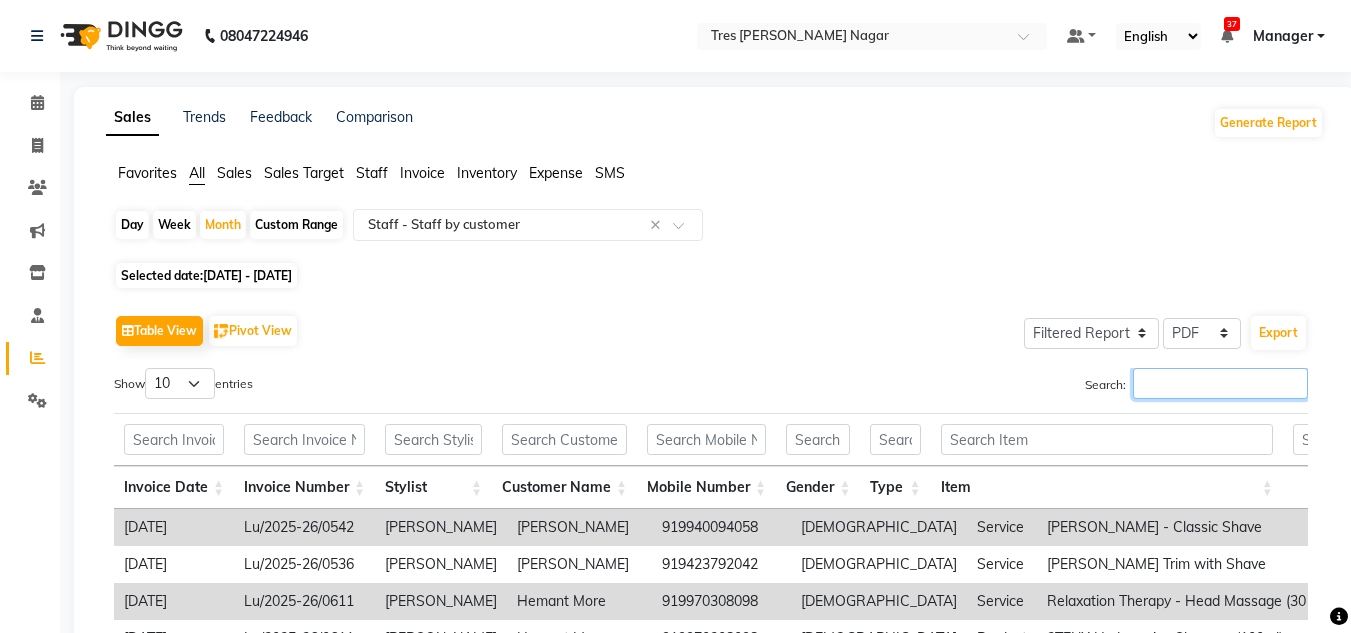 click on "Search:" at bounding box center [1220, 383] 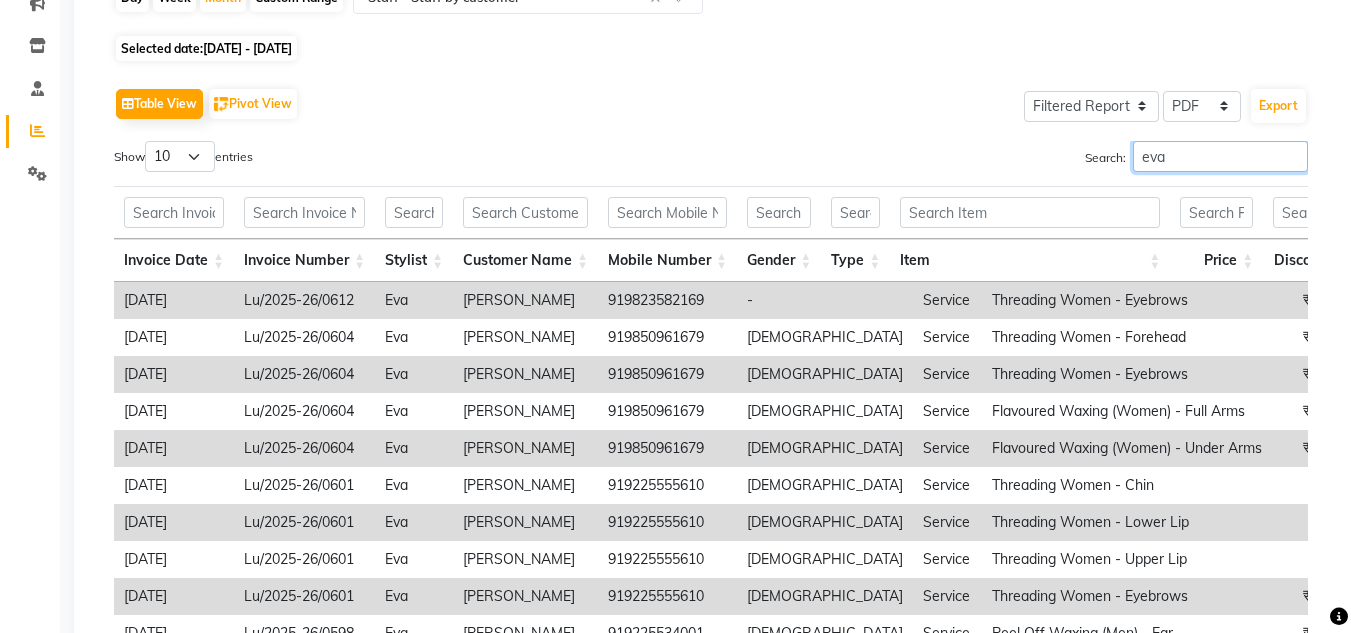 scroll, scrollTop: 427, scrollLeft: 0, axis: vertical 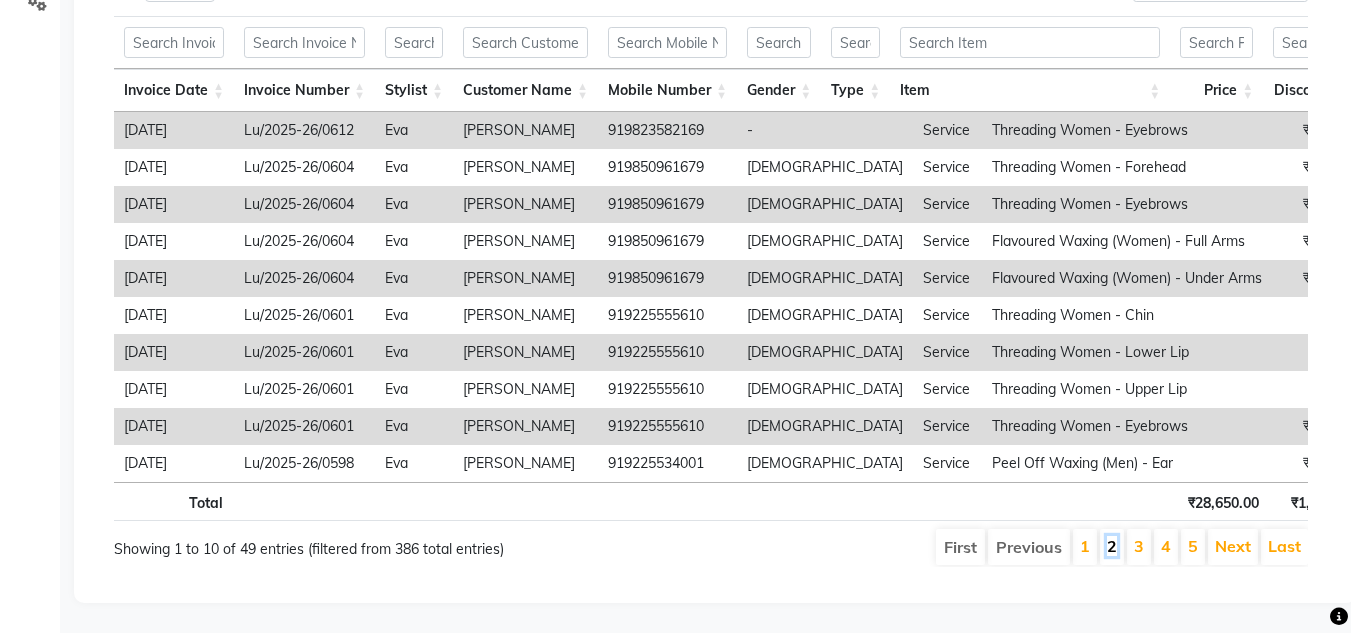 click on "2" at bounding box center (1112, 546) 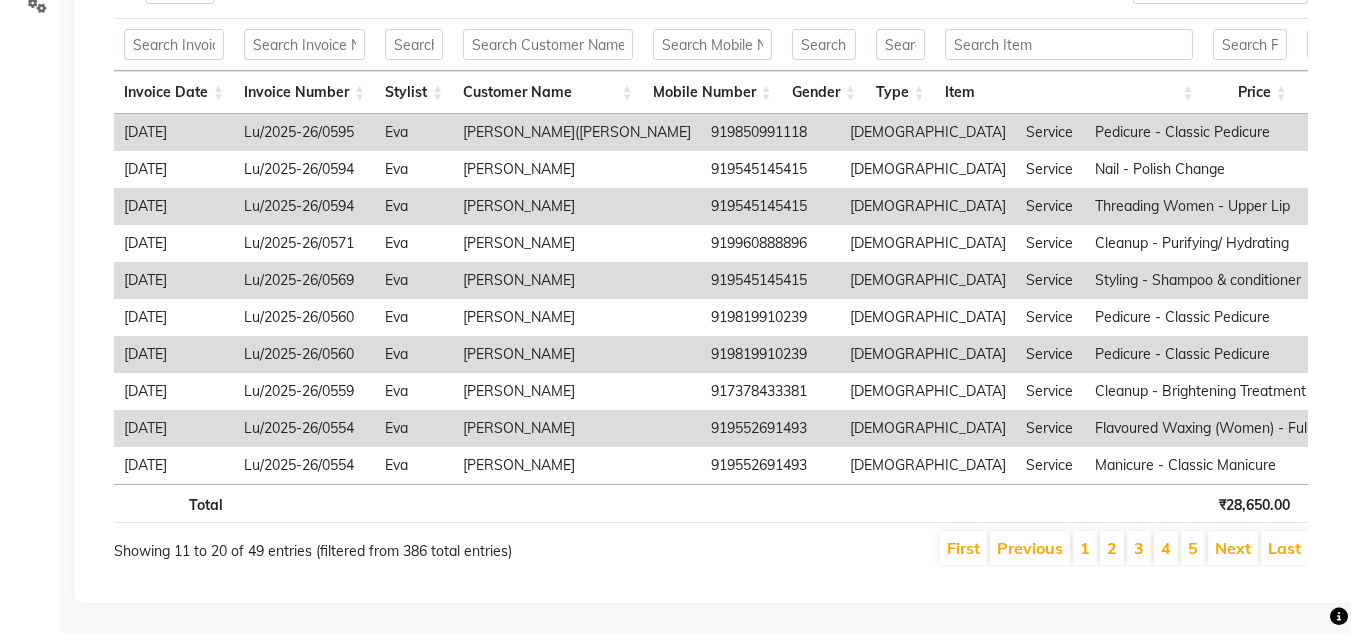 scroll, scrollTop: 425, scrollLeft: 0, axis: vertical 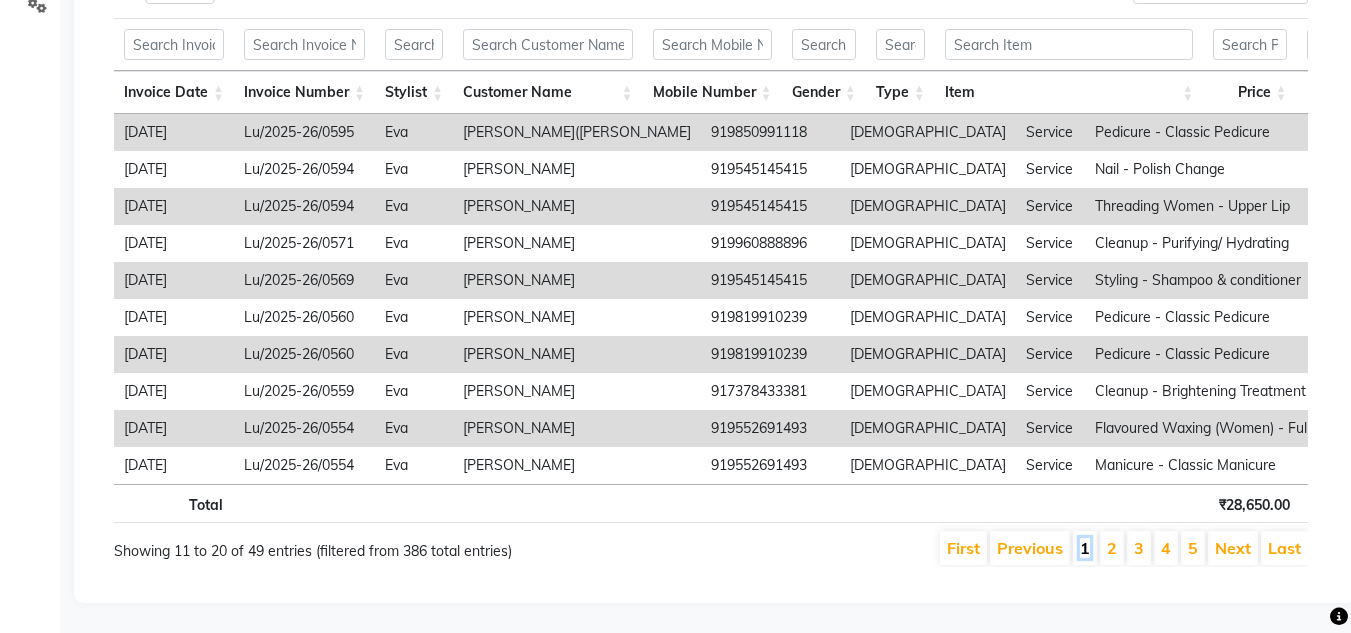 click on "1" at bounding box center [1085, 548] 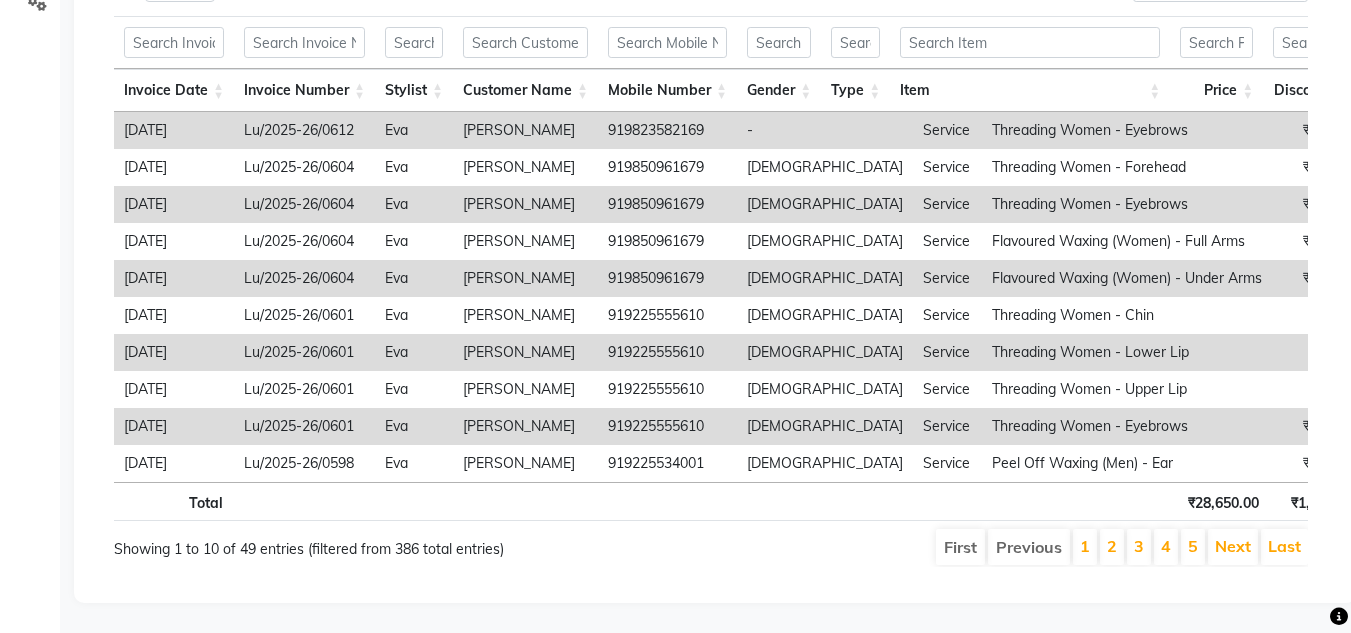 scroll, scrollTop: 427, scrollLeft: 0, axis: vertical 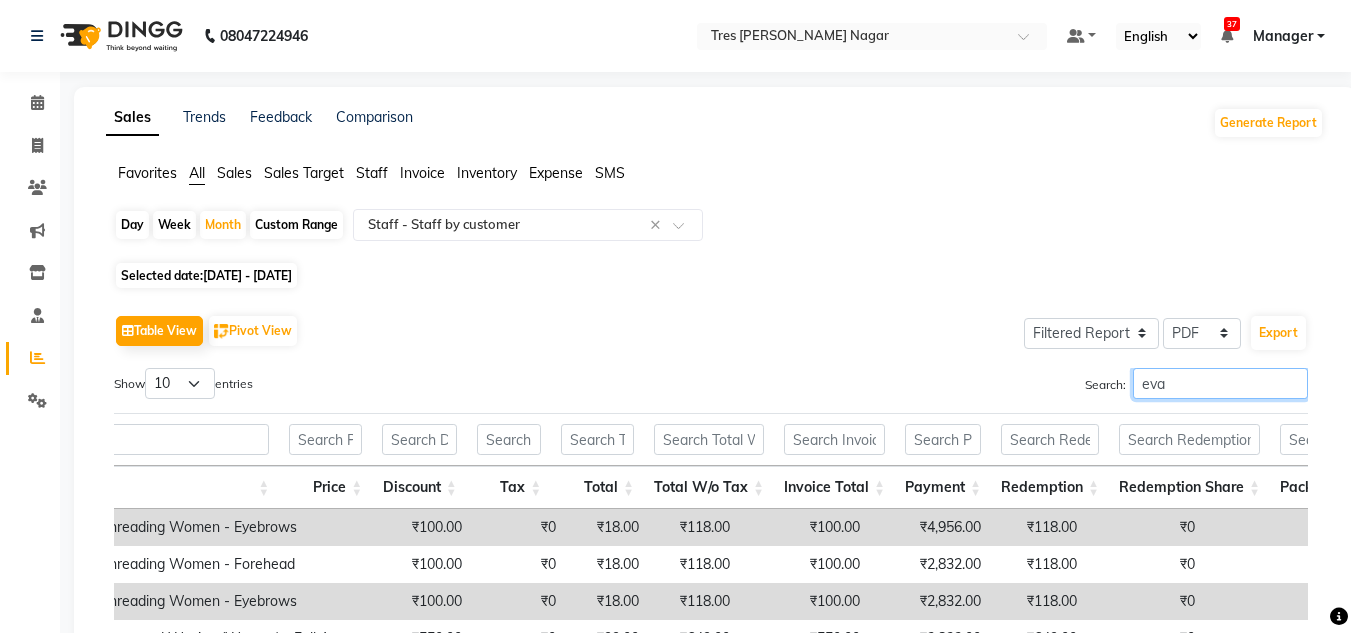 drag, startPoint x: 1183, startPoint y: 392, endPoint x: 911, endPoint y: 392, distance: 272 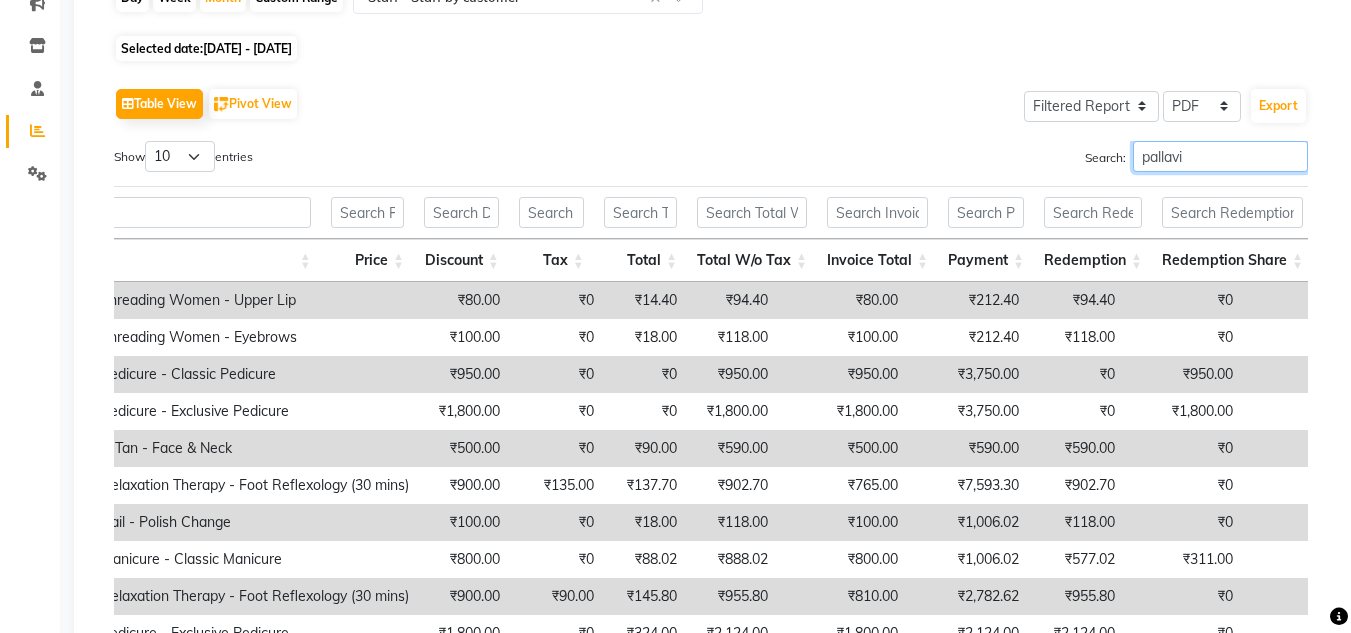 scroll, scrollTop: 427, scrollLeft: 0, axis: vertical 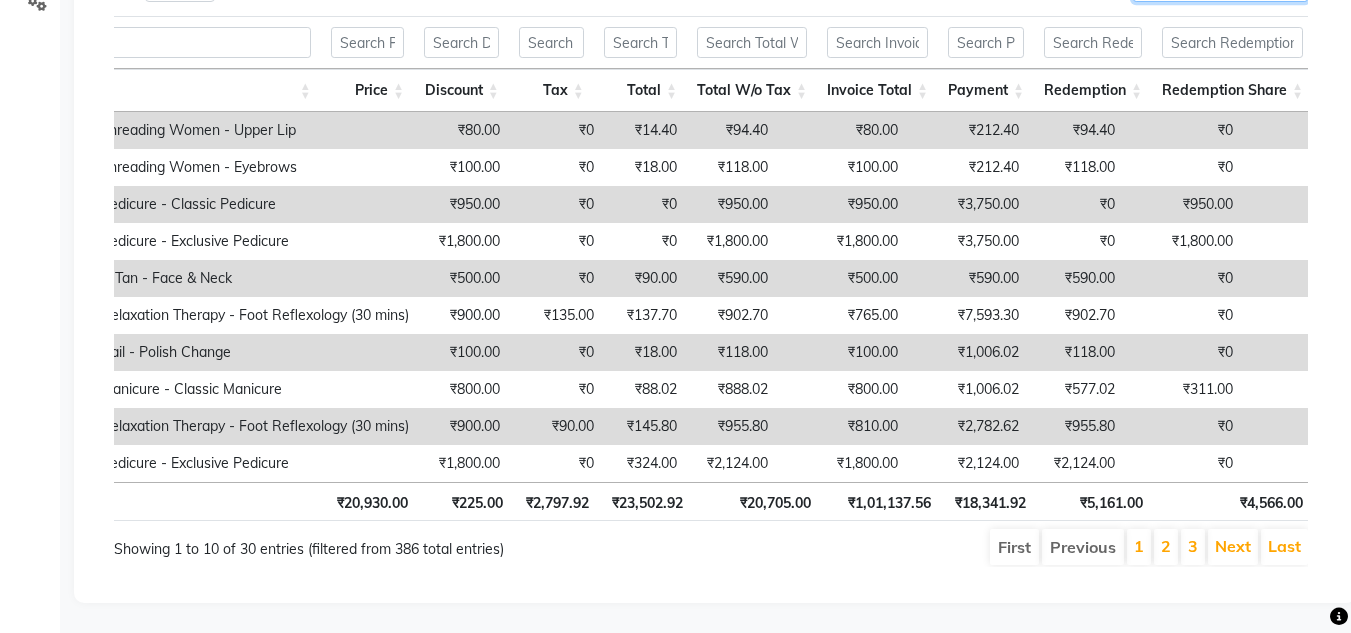 type on "pallavi" 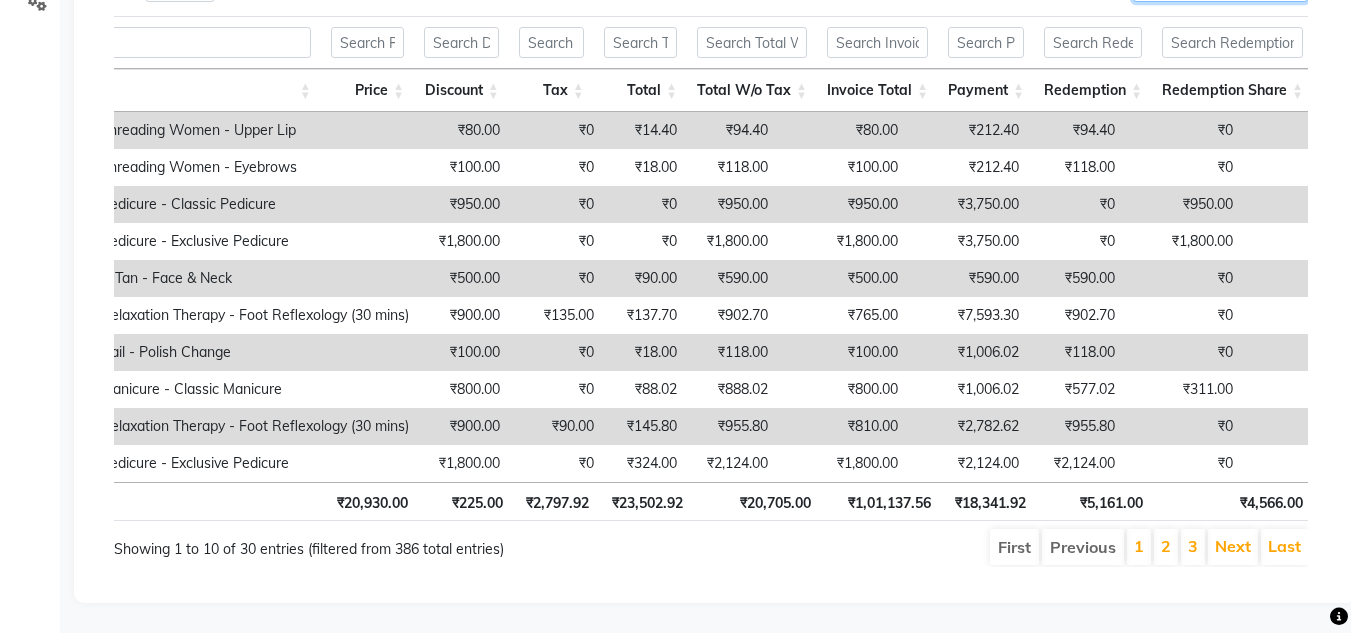 scroll, scrollTop: 0, scrollLeft: 0, axis: both 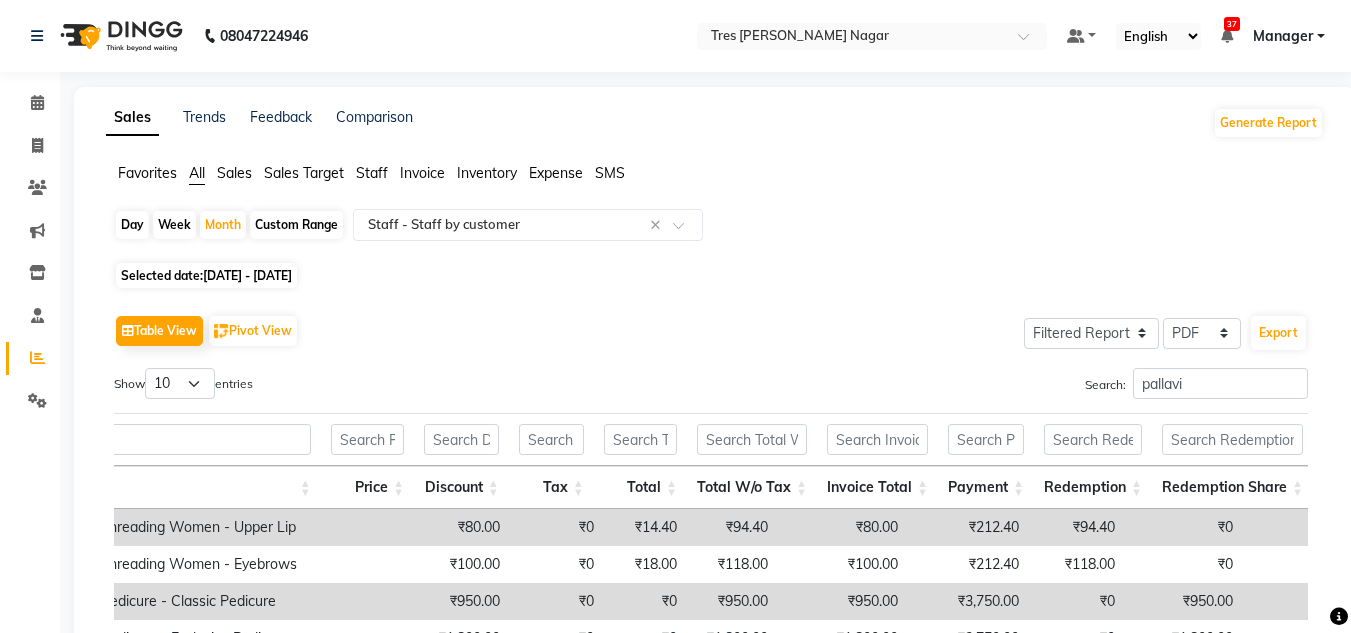 click on "[DATE] - [DATE]" 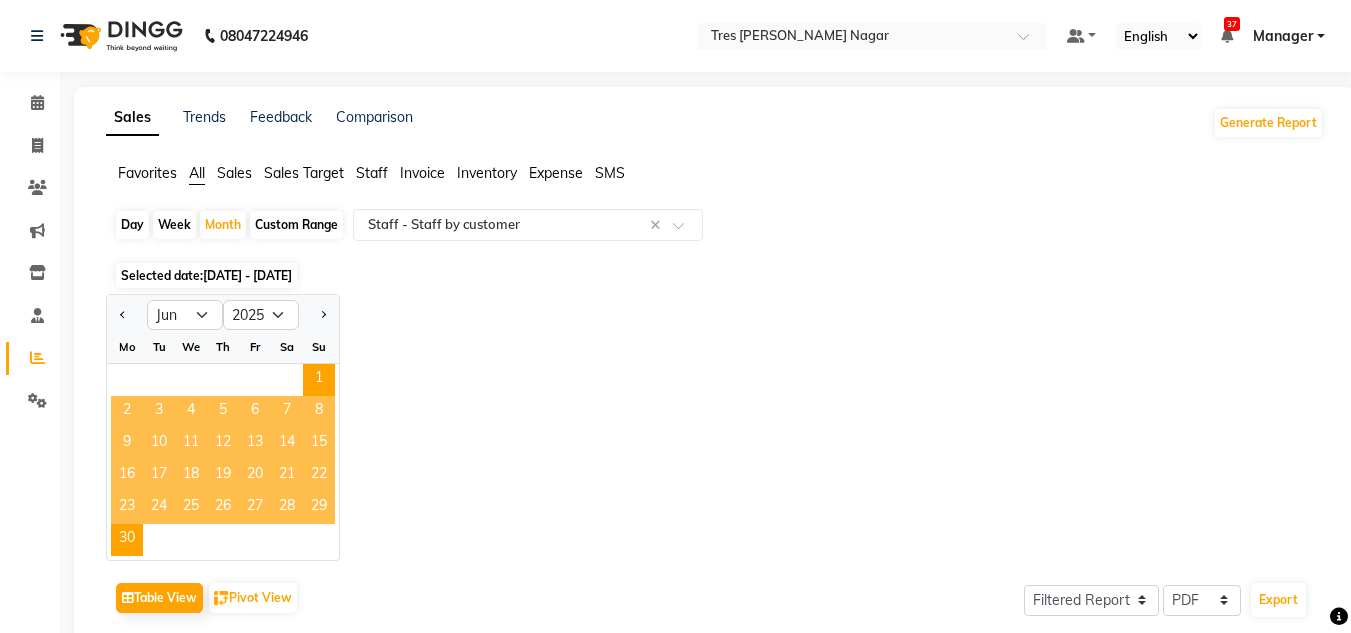 click on "Custom Range" 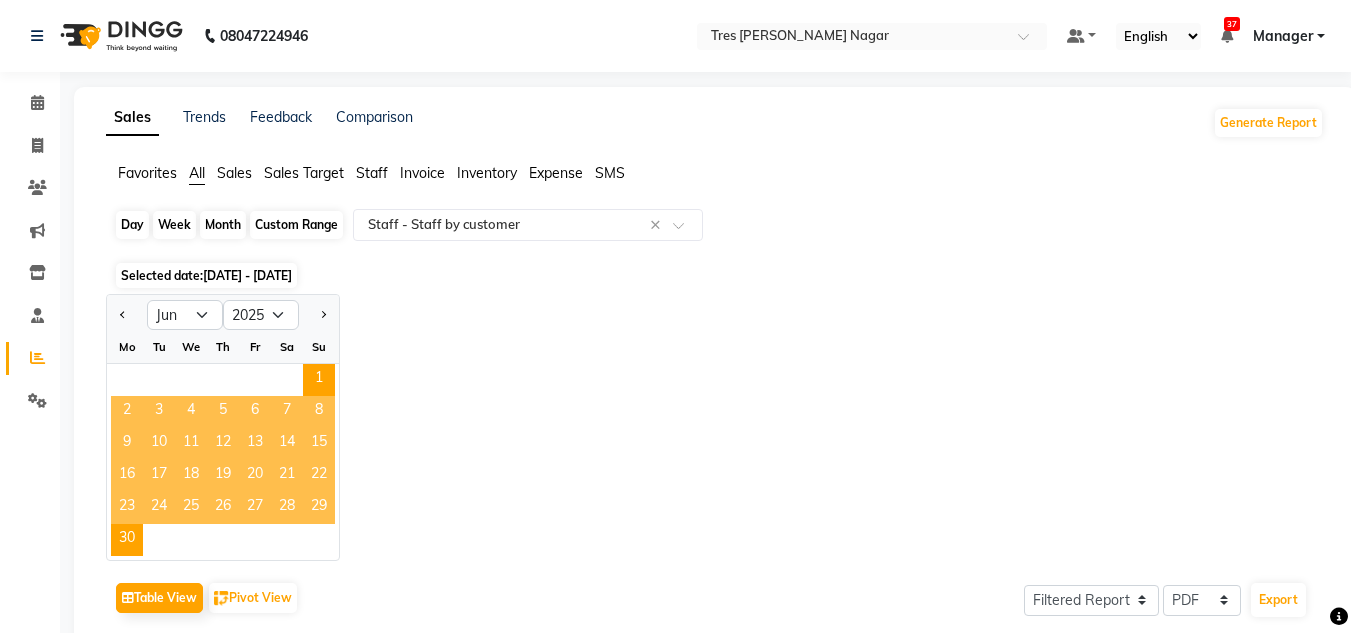 select on "6" 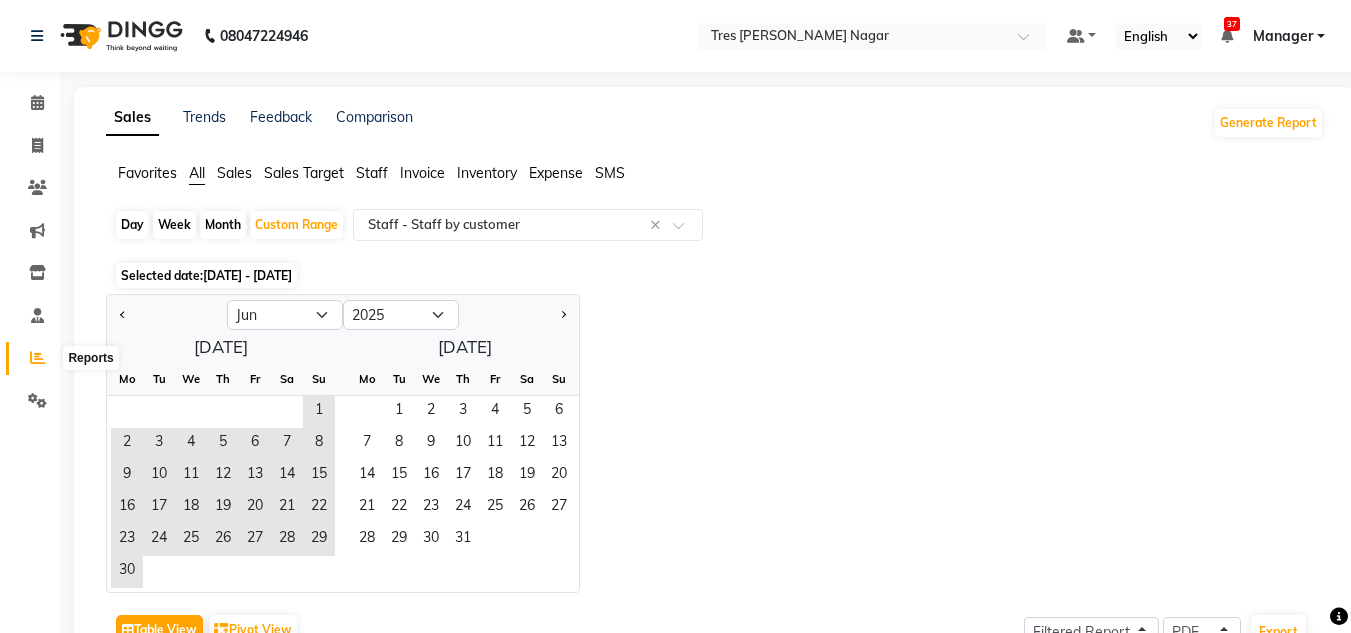 click 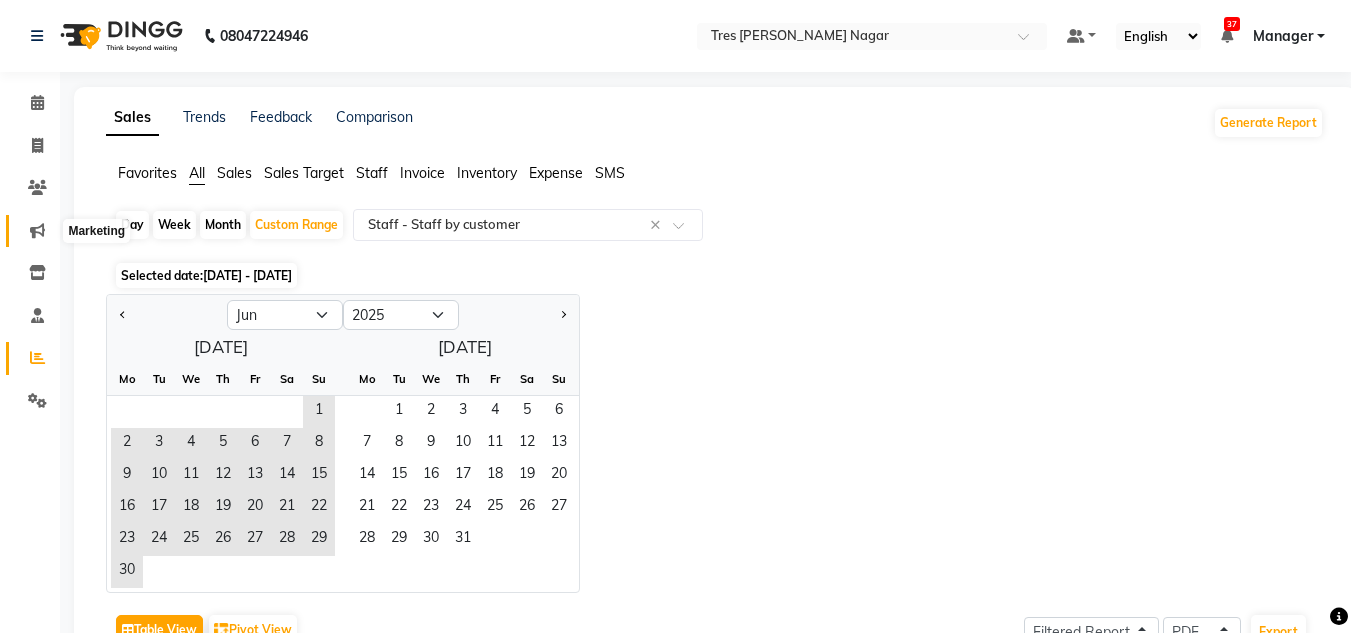 click 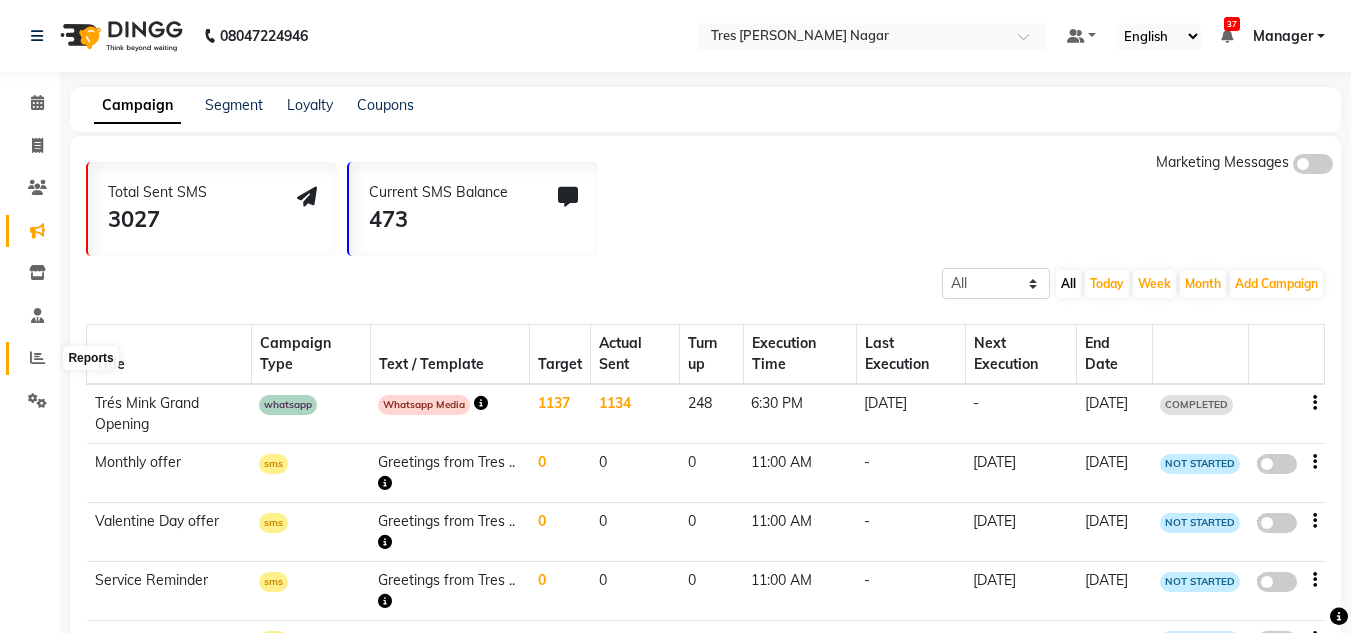 click 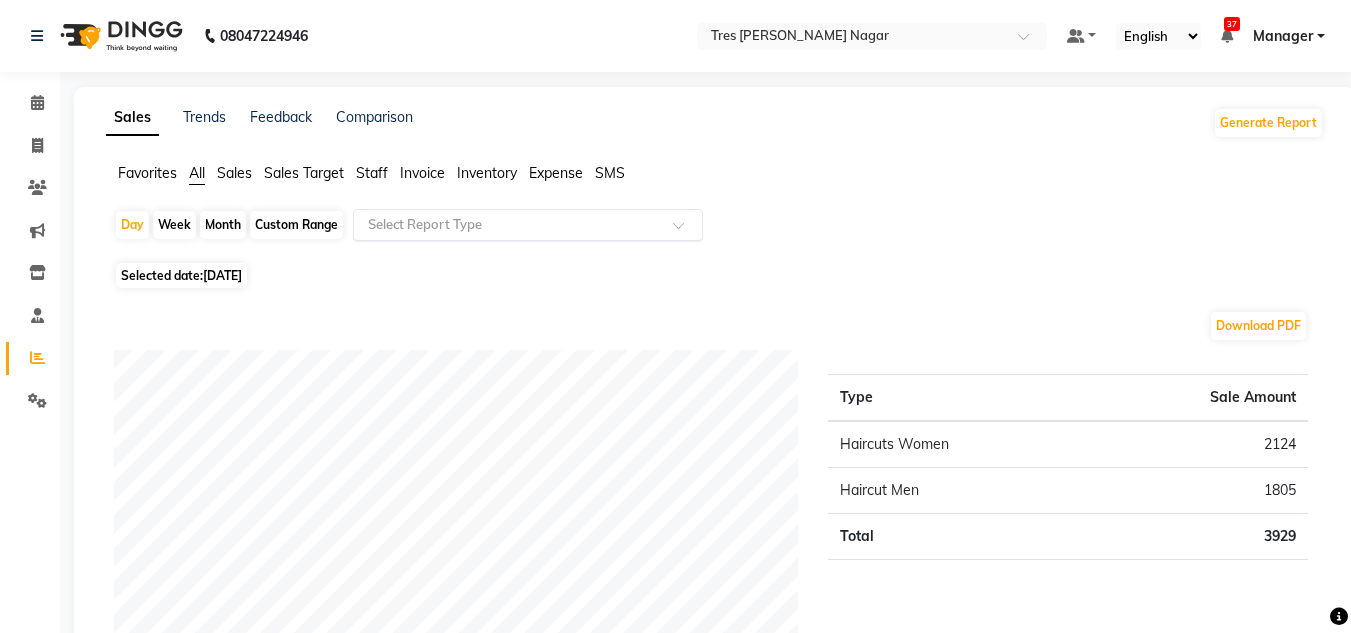 click 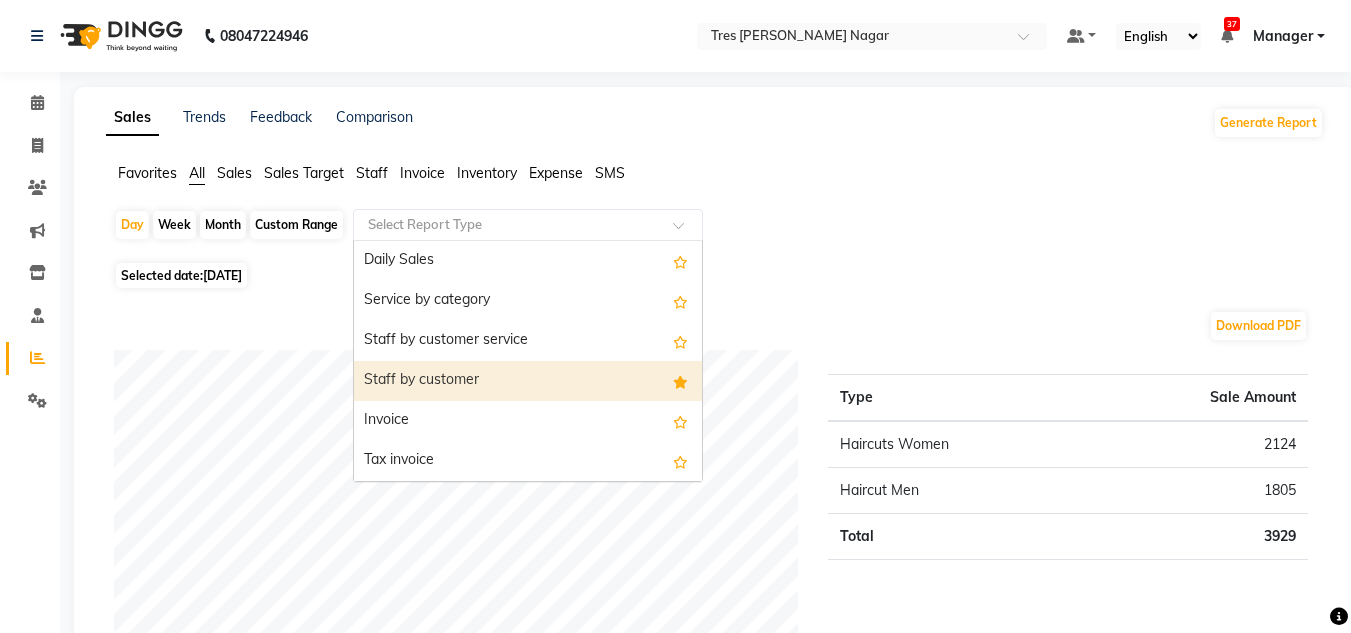 click on "Staff by customer" at bounding box center [528, 381] 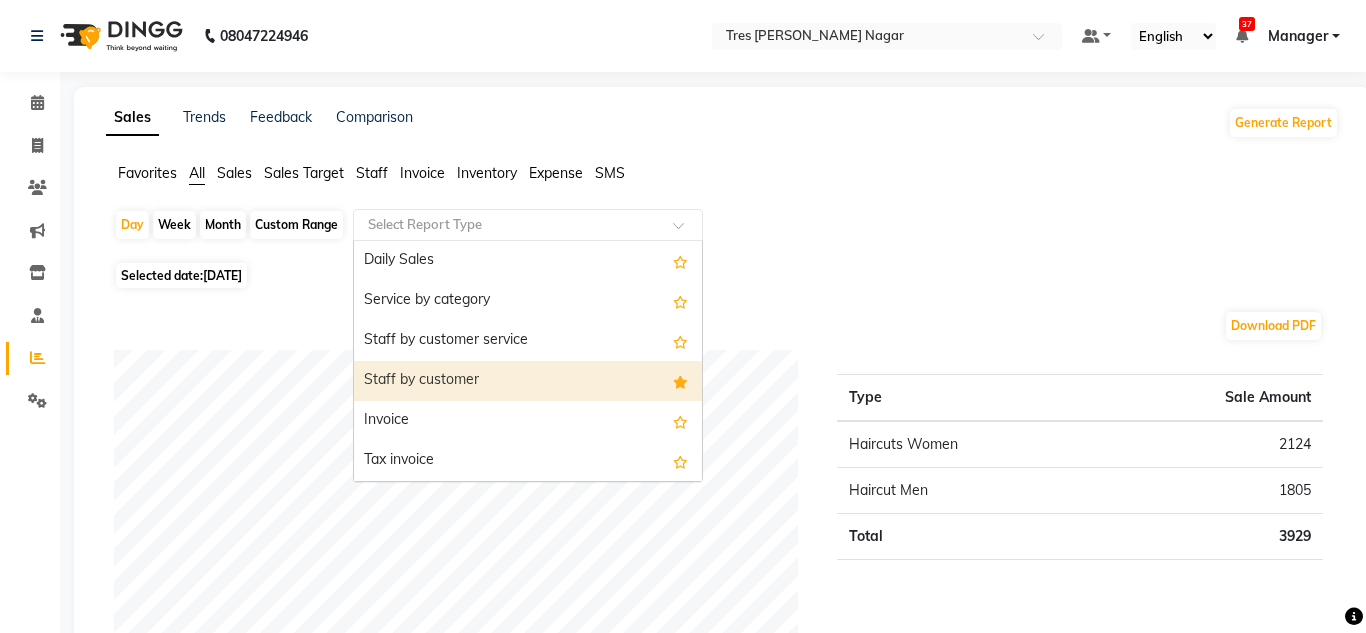 select on "filtered_report" 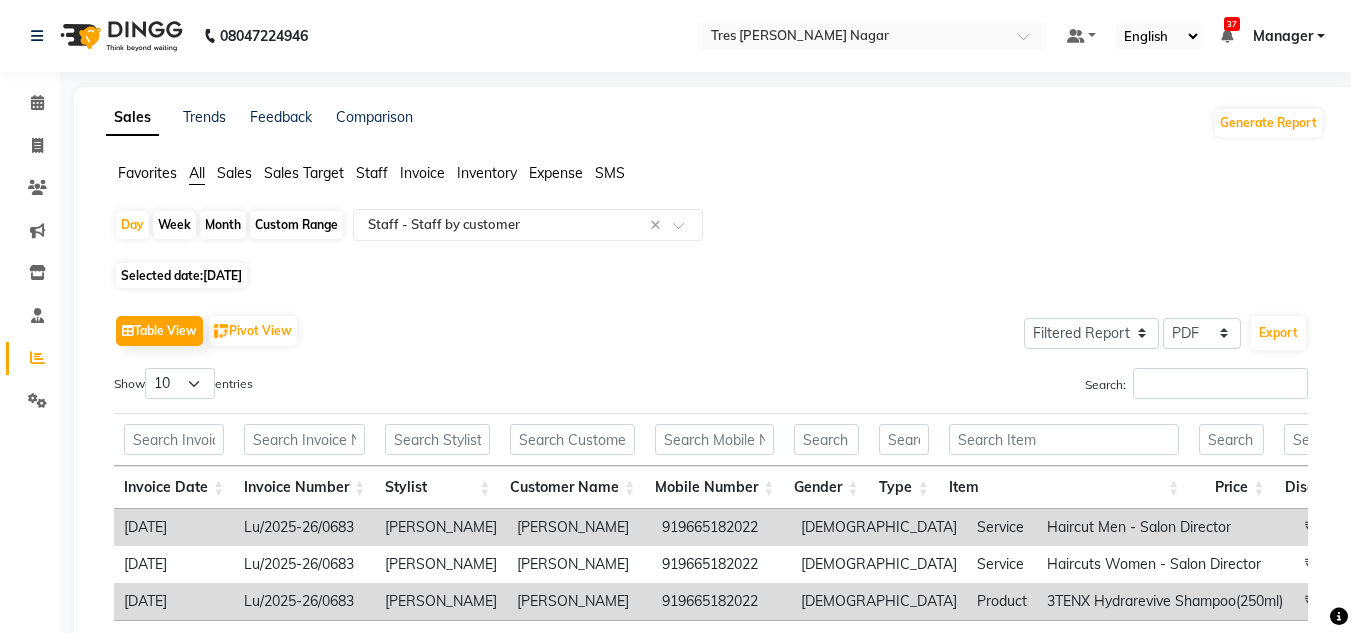 click on "[DATE]" 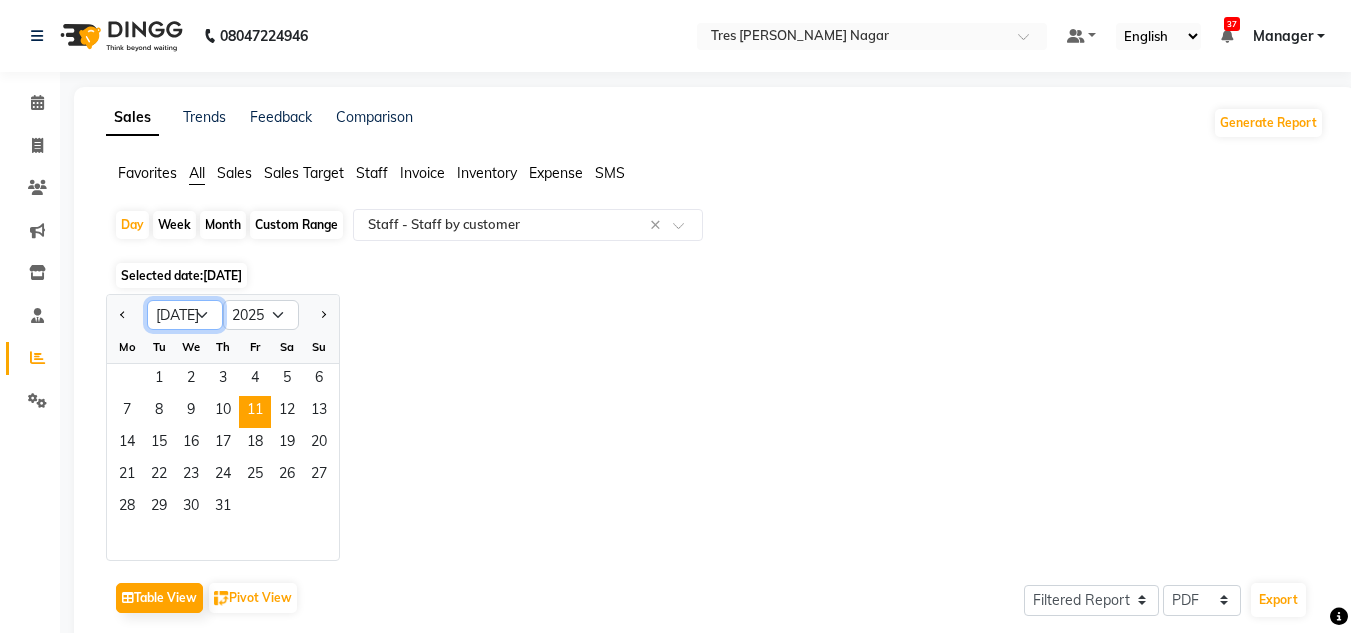 click on "Jan Feb Mar Apr May Jun [DATE] Aug Sep Oct Nov Dec" 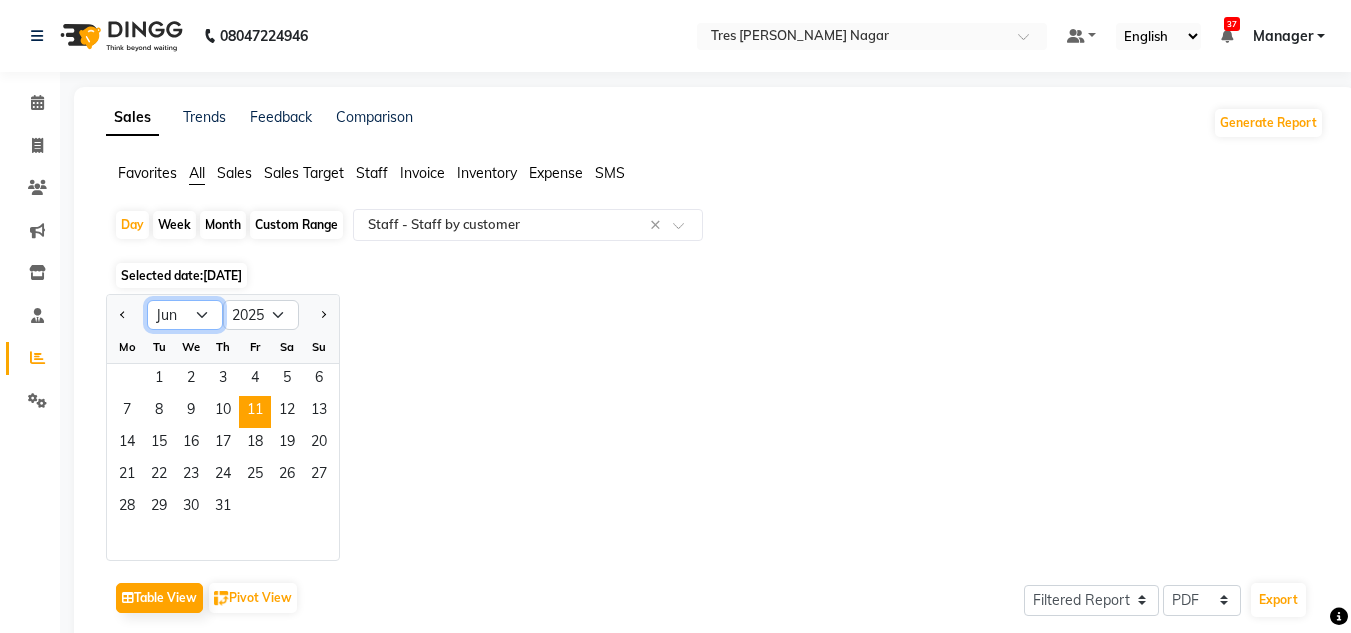 click on "Jan Feb Mar Apr May Jun [DATE] Aug Sep Oct Nov Dec" 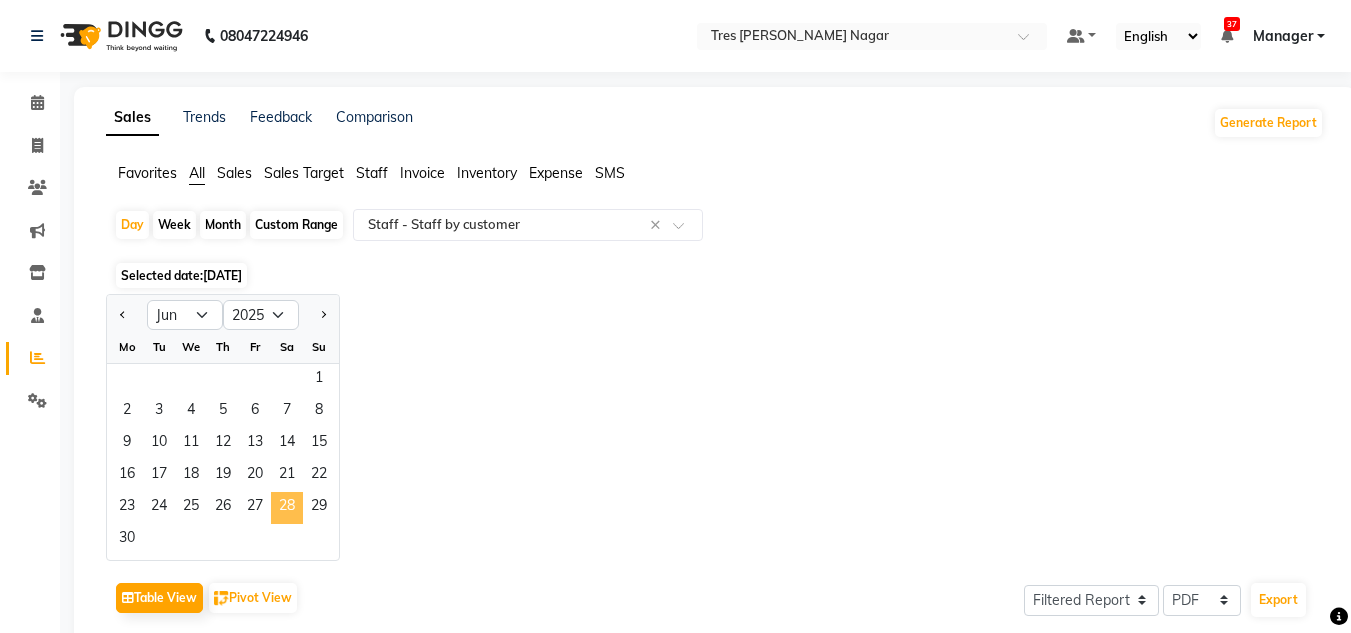 click on "28" 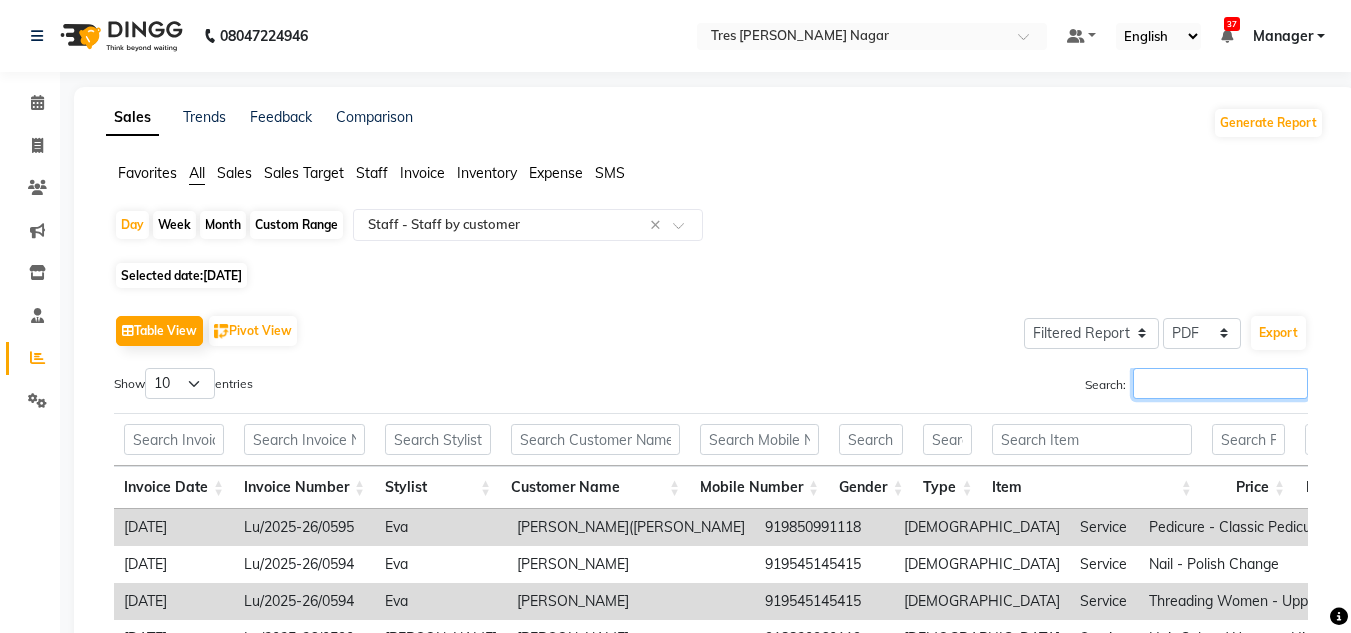 click on "Search:" at bounding box center (1220, 383) 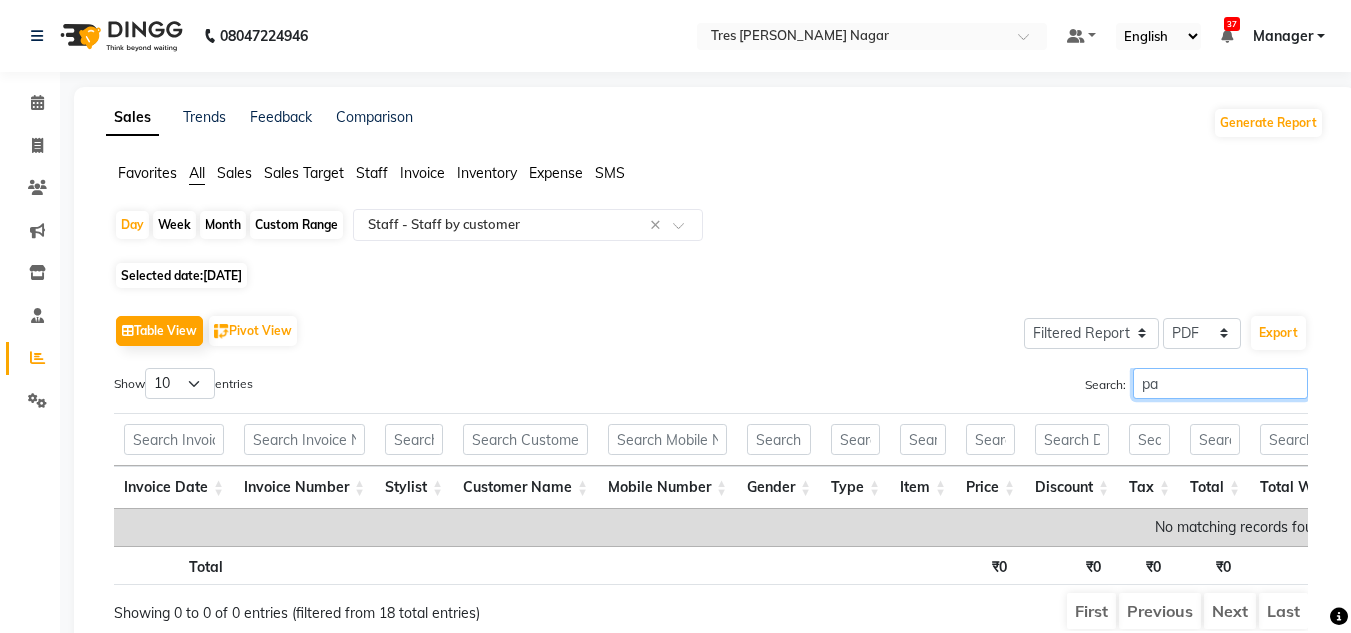 type on "p" 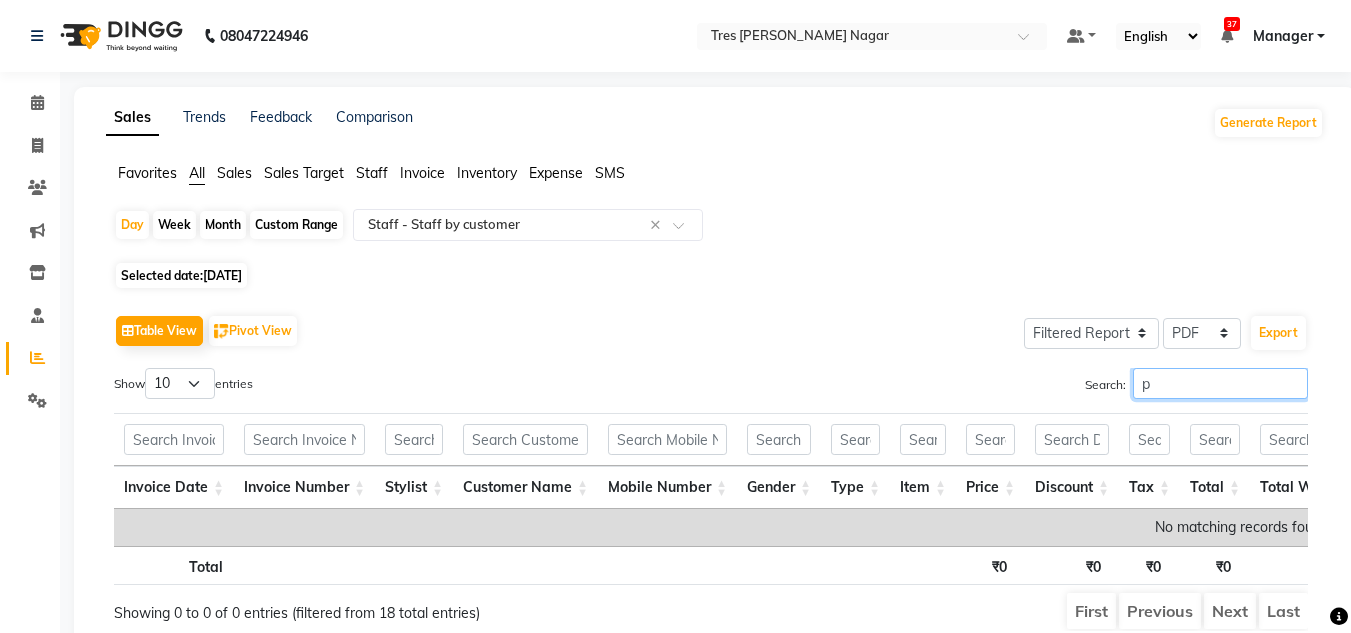 type 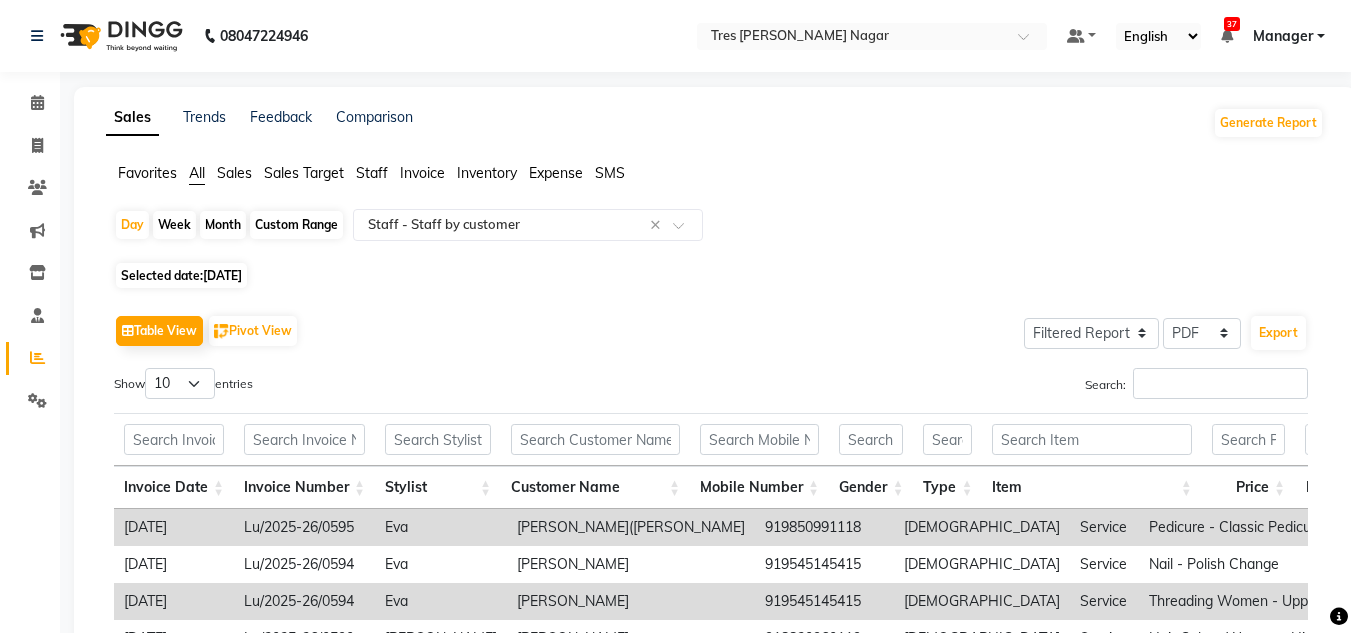 click on "[DATE]" 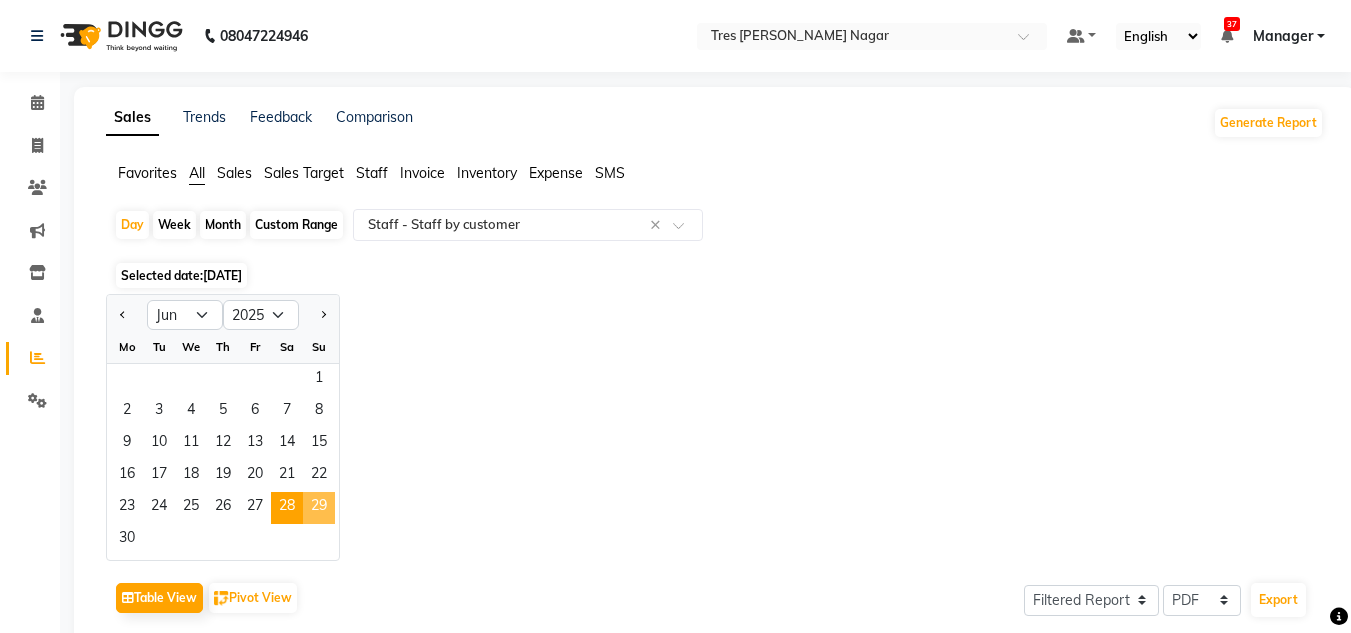 click on "29" 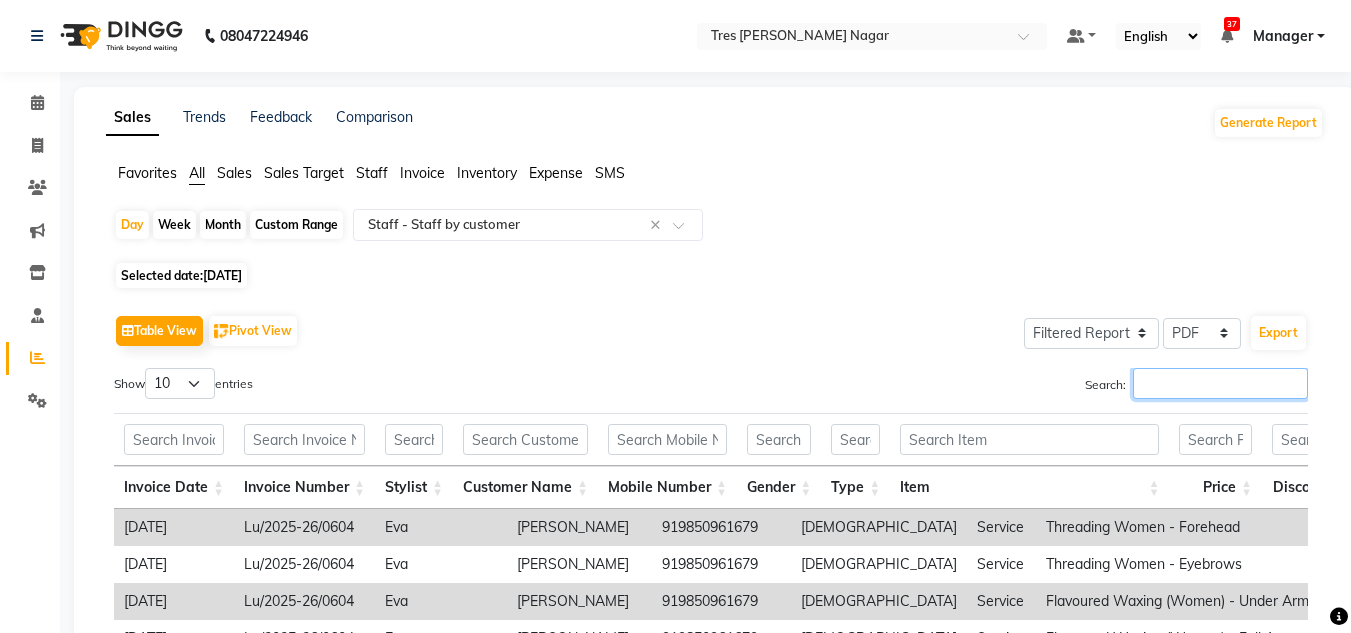 click on "Search:" at bounding box center (1220, 383) 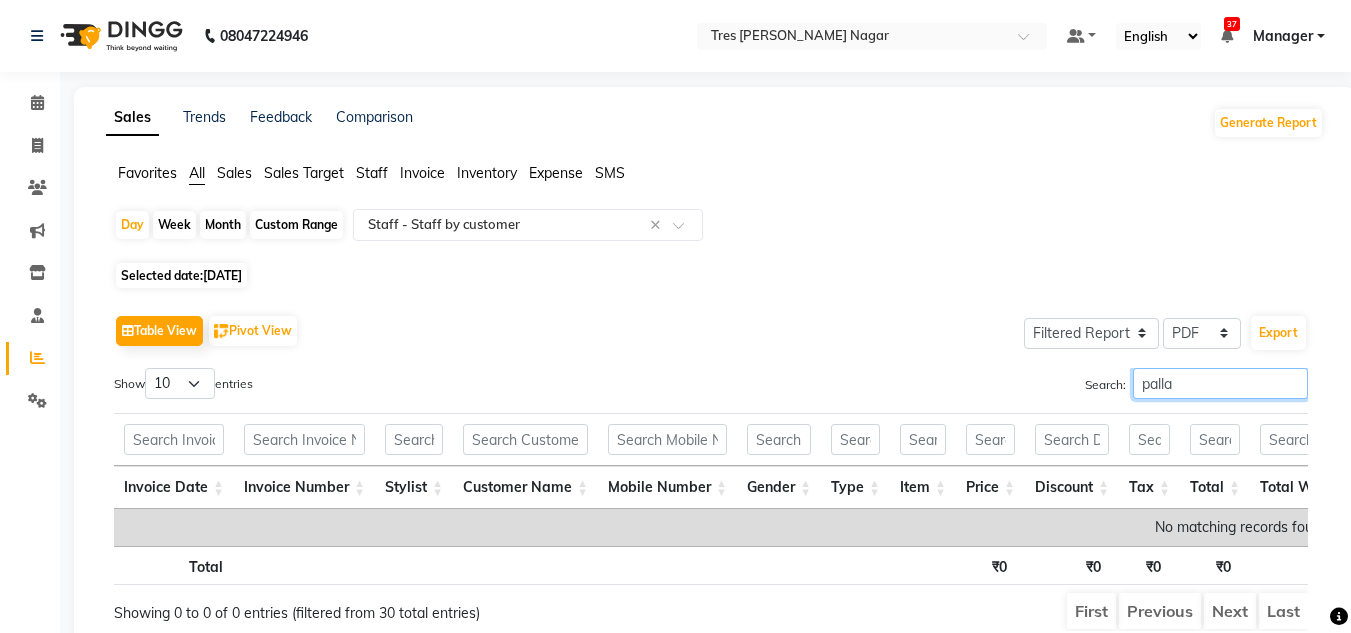 type on "palla" 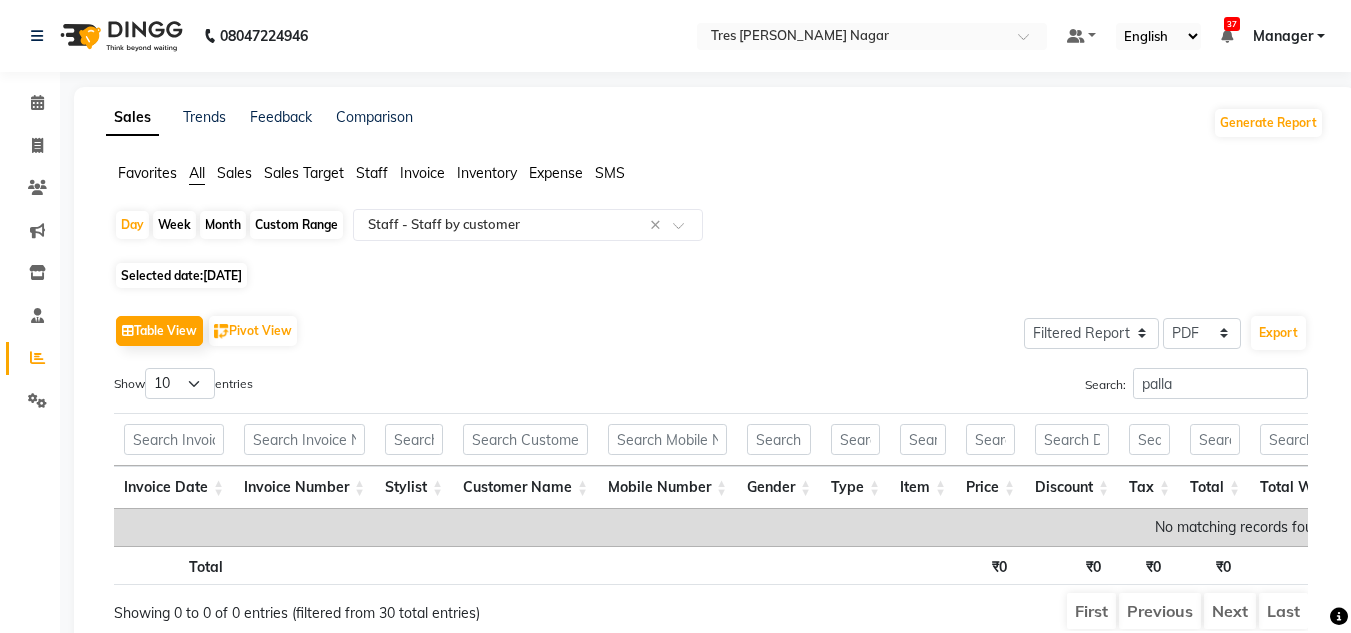 click on "Selected date:  [DATE]" 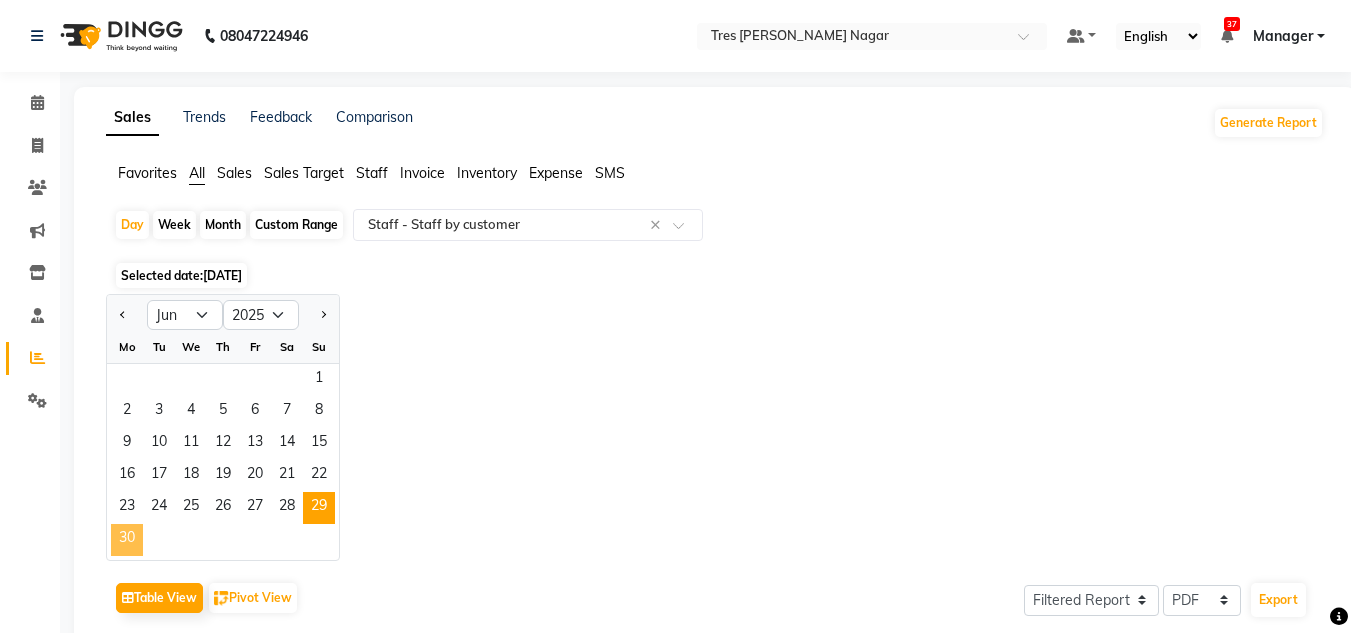 click on "30" 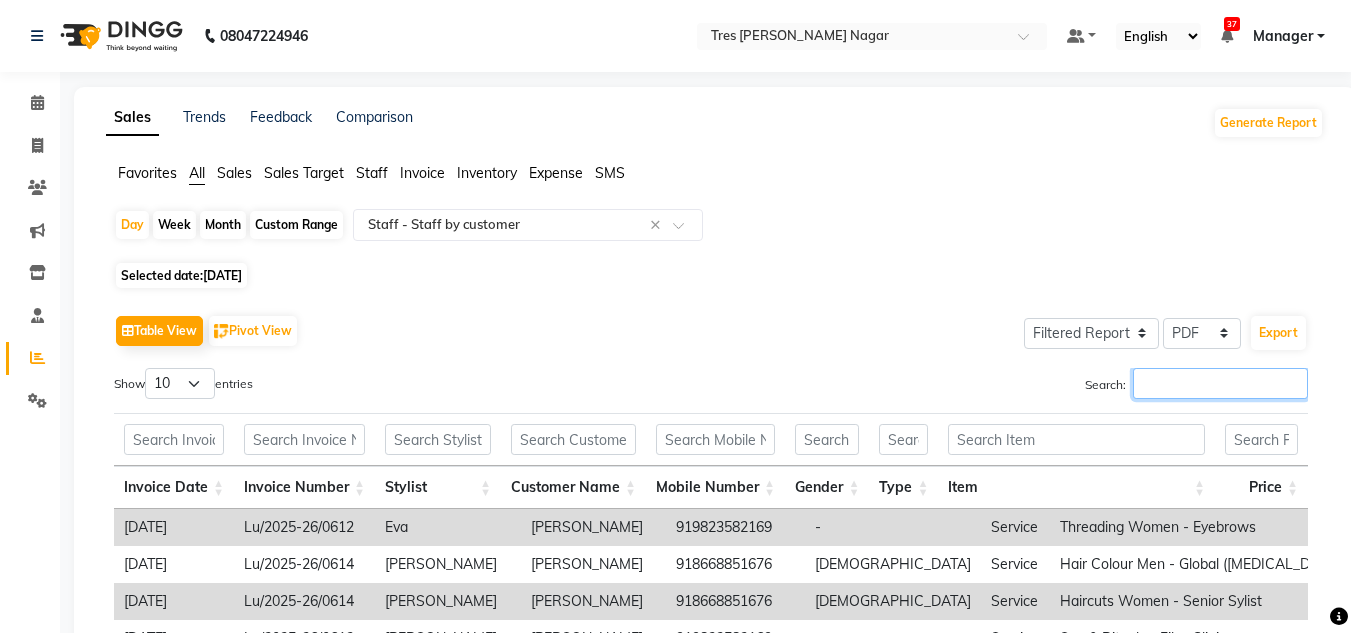 click on "Search:" at bounding box center [1220, 383] 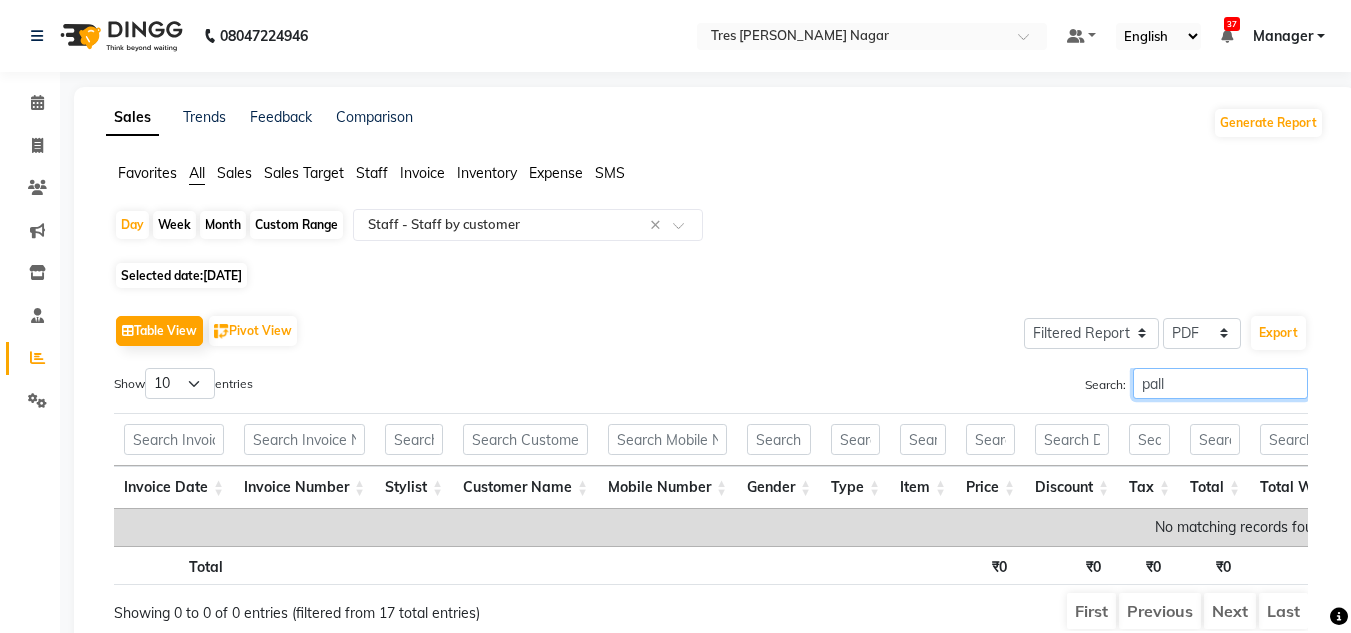 type on "pall" 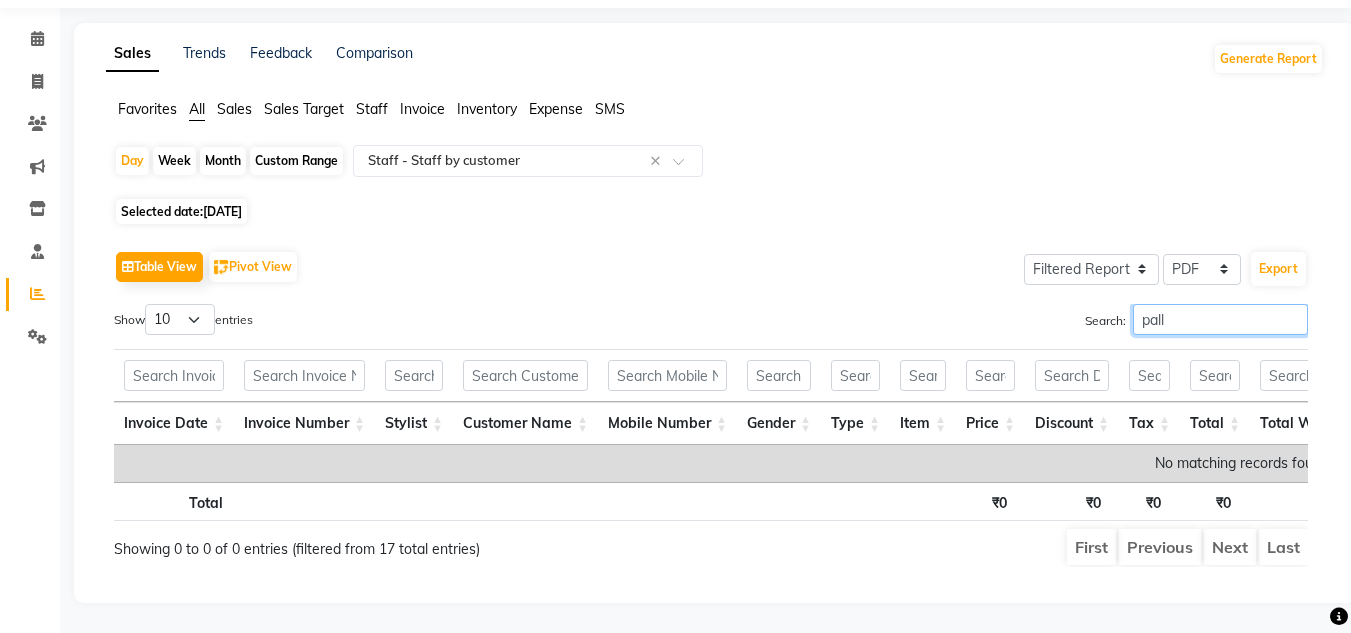 scroll, scrollTop: 0, scrollLeft: 0, axis: both 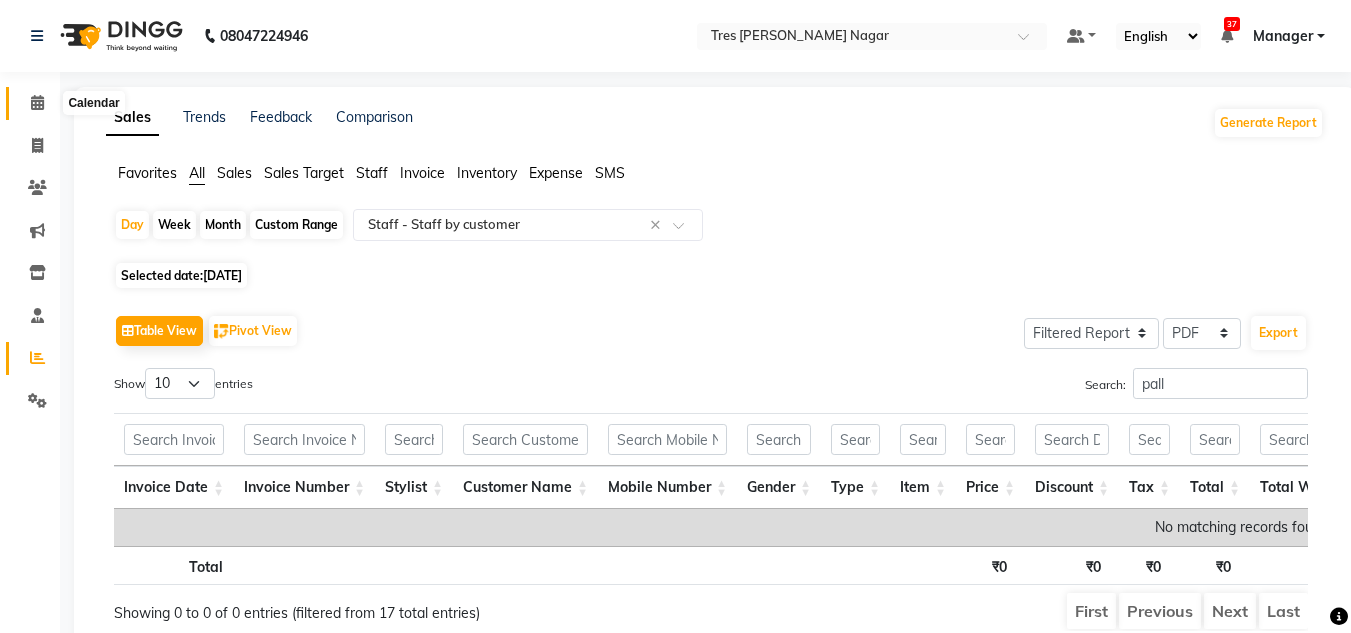 click 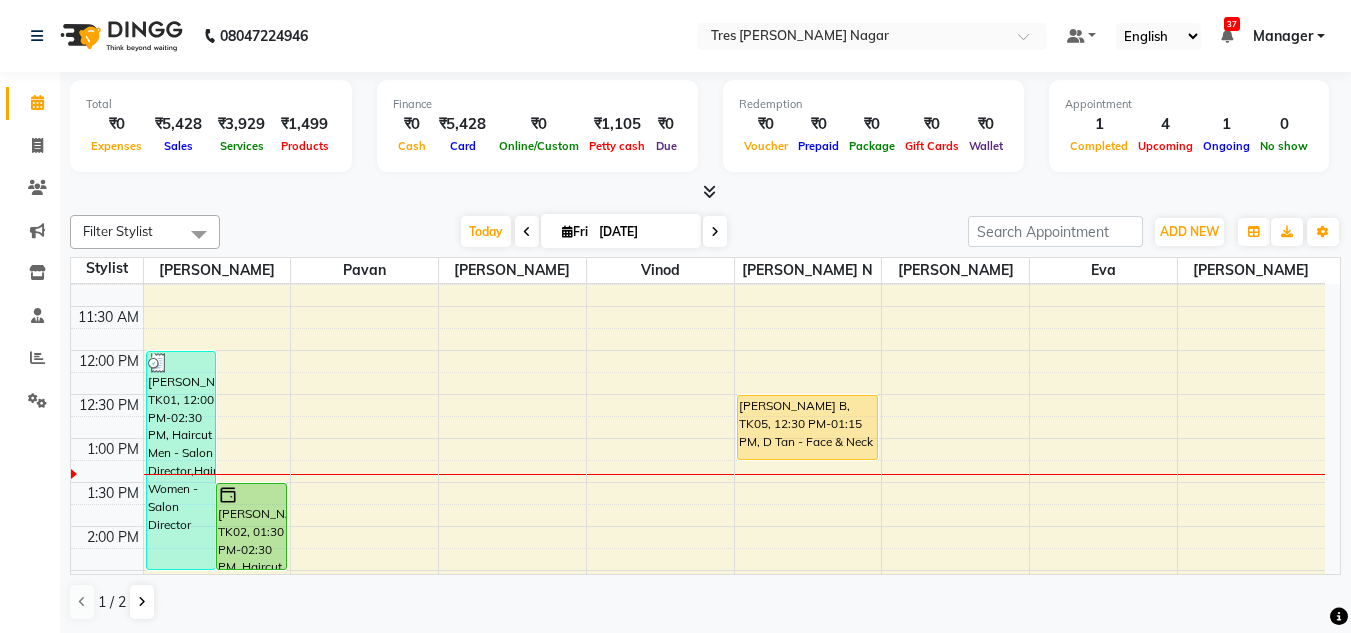 scroll, scrollTop: 253, scrollLeft: 0, axis: vertical 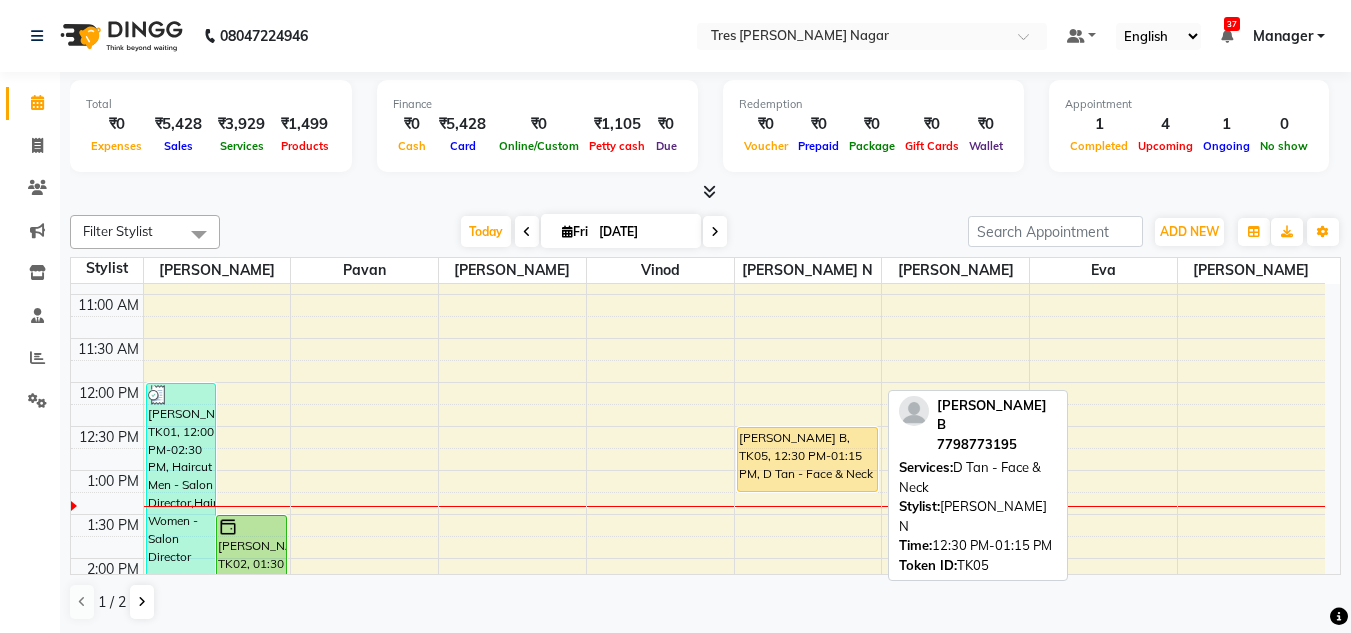 click on "[PERSON_NAME] B, TK05, 12:30 PM-01:15 PM, D Tan - Face & Neck" at bounding box center (807, 459) 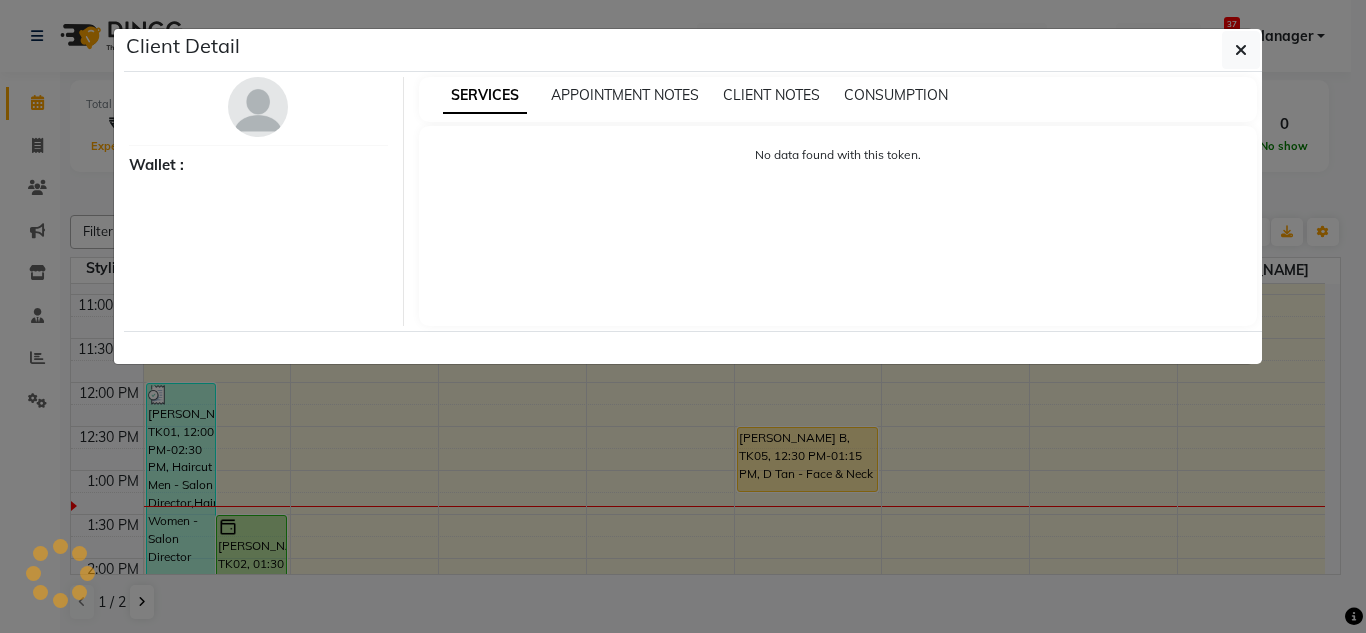 select on "1" 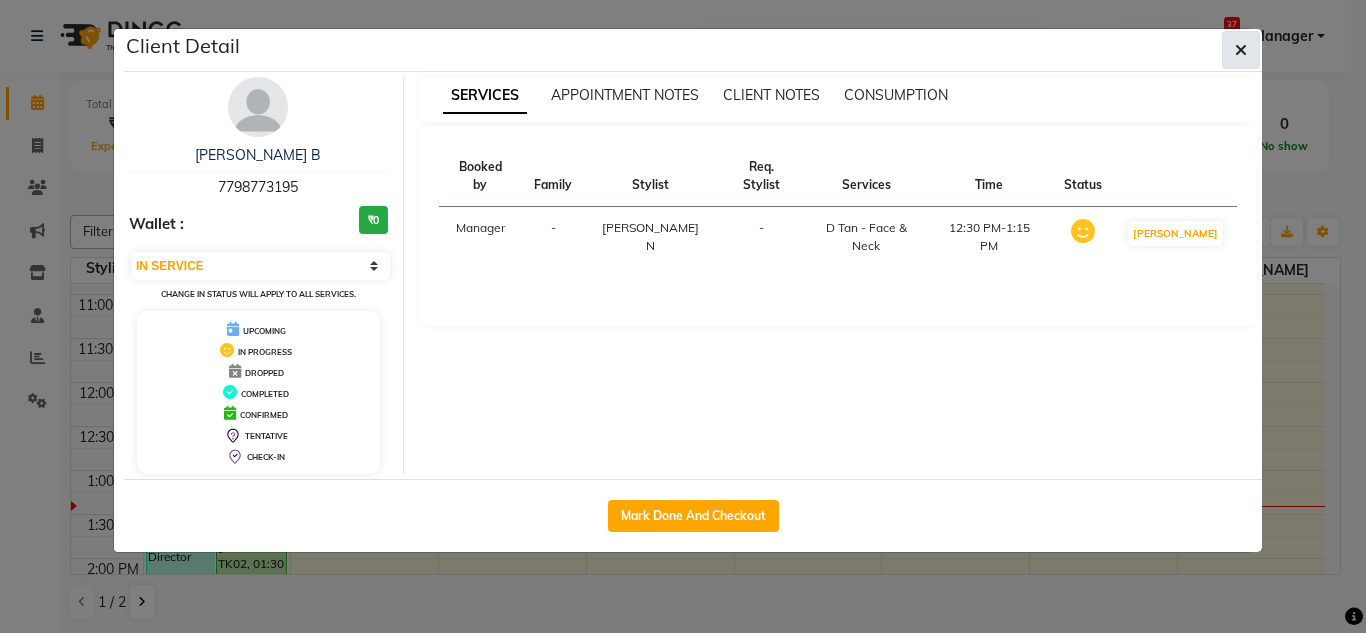 click 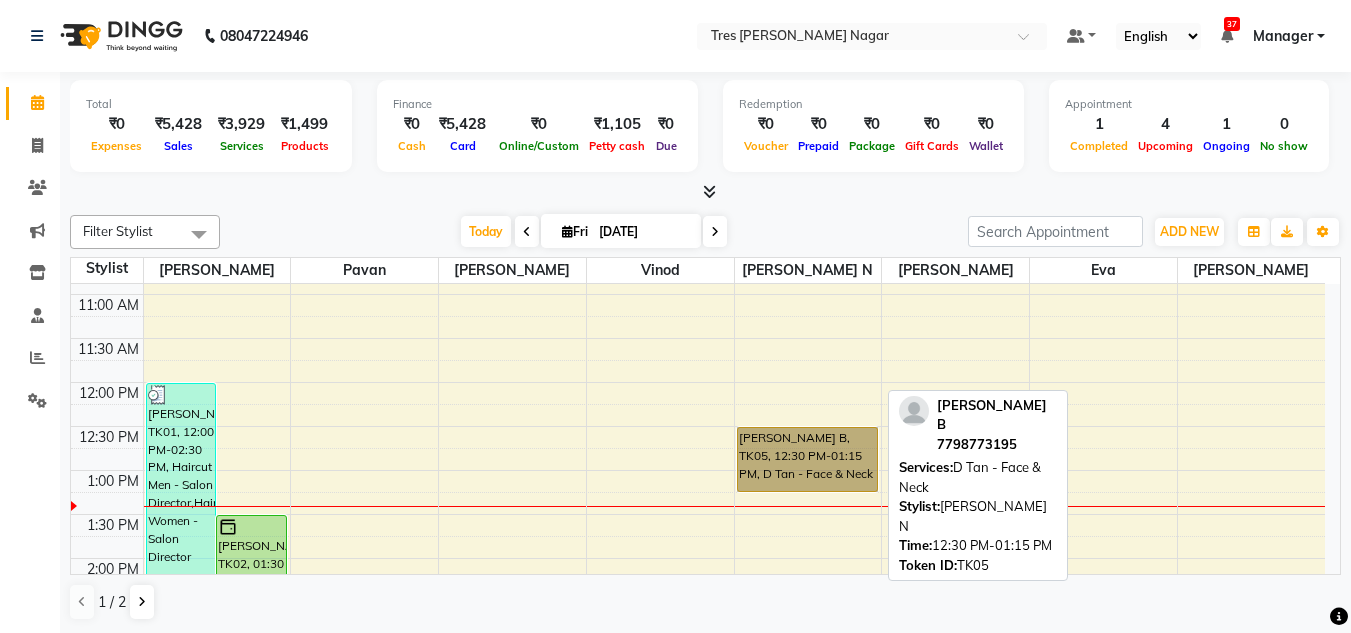 drag, startPoint x: 799, startPoint y: 439, endPoint x: 799, endPoint y: 450, distance: 11 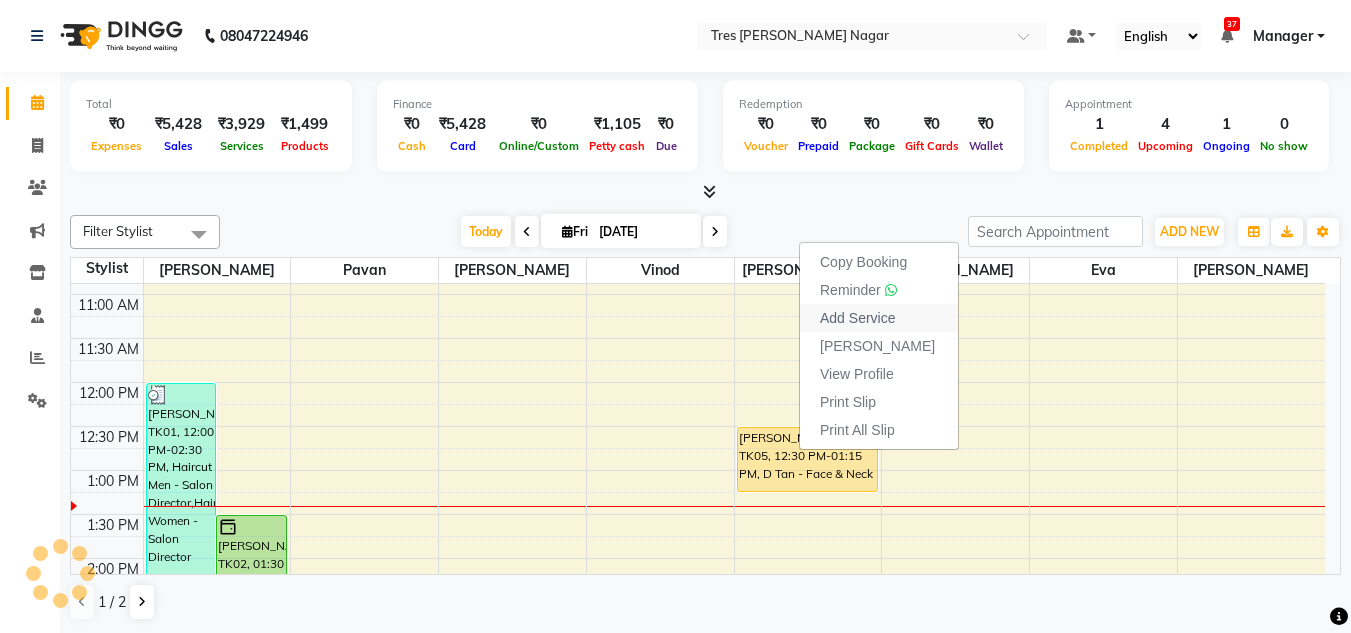 click on "Add Service" at bounding box center (879, 318) 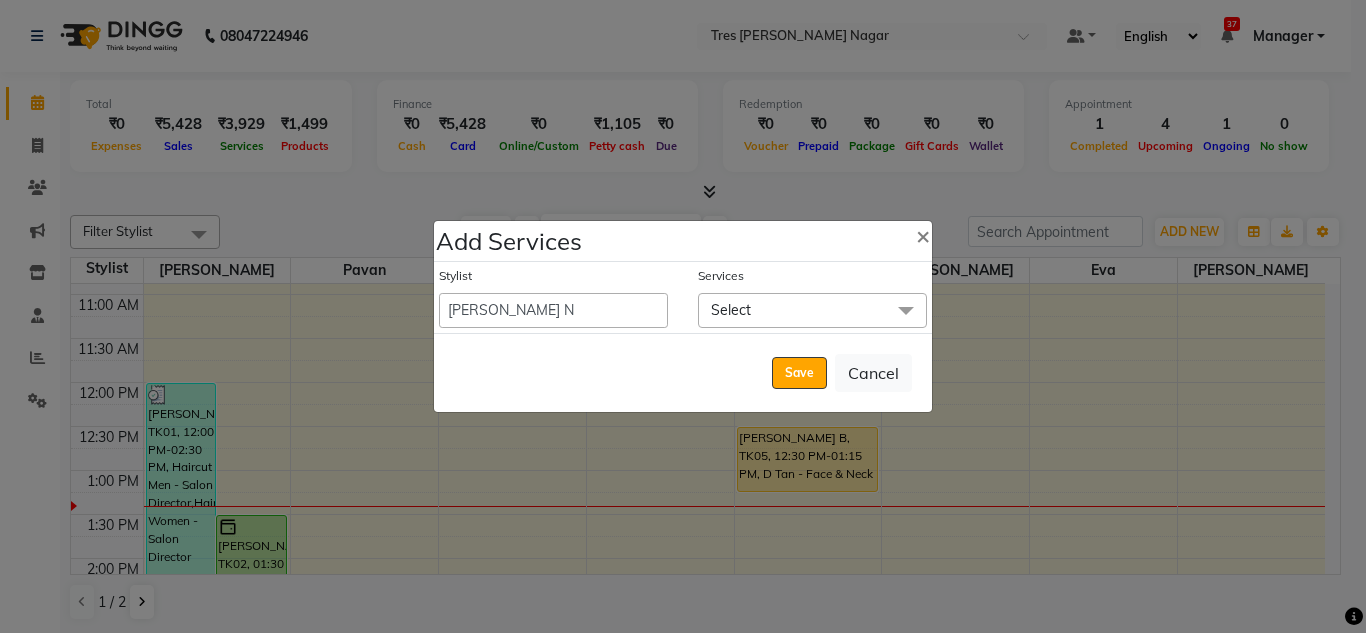 click on "Select" 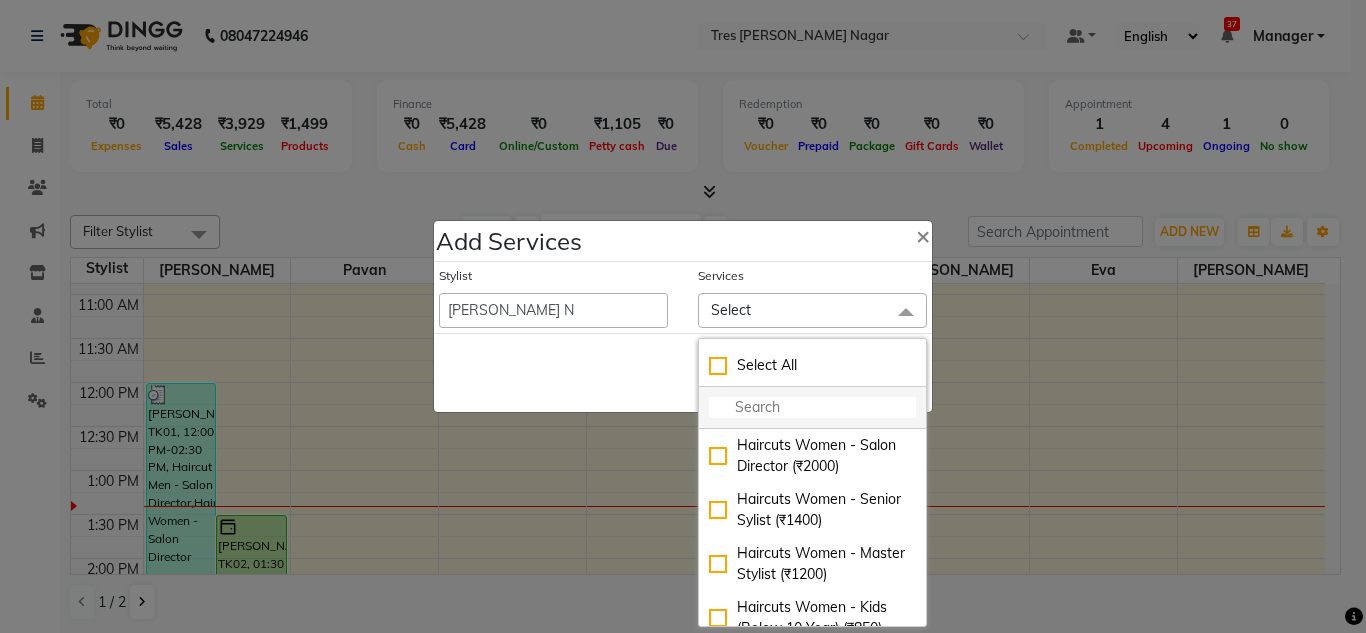 click 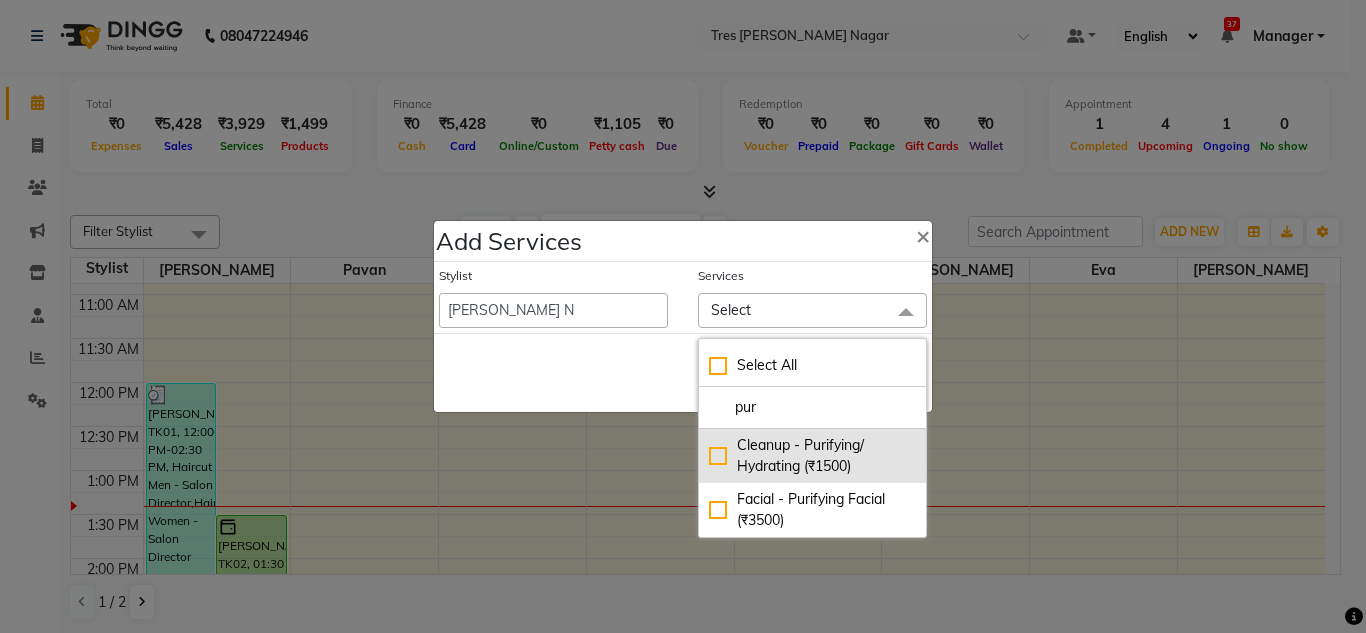 type on "pur" 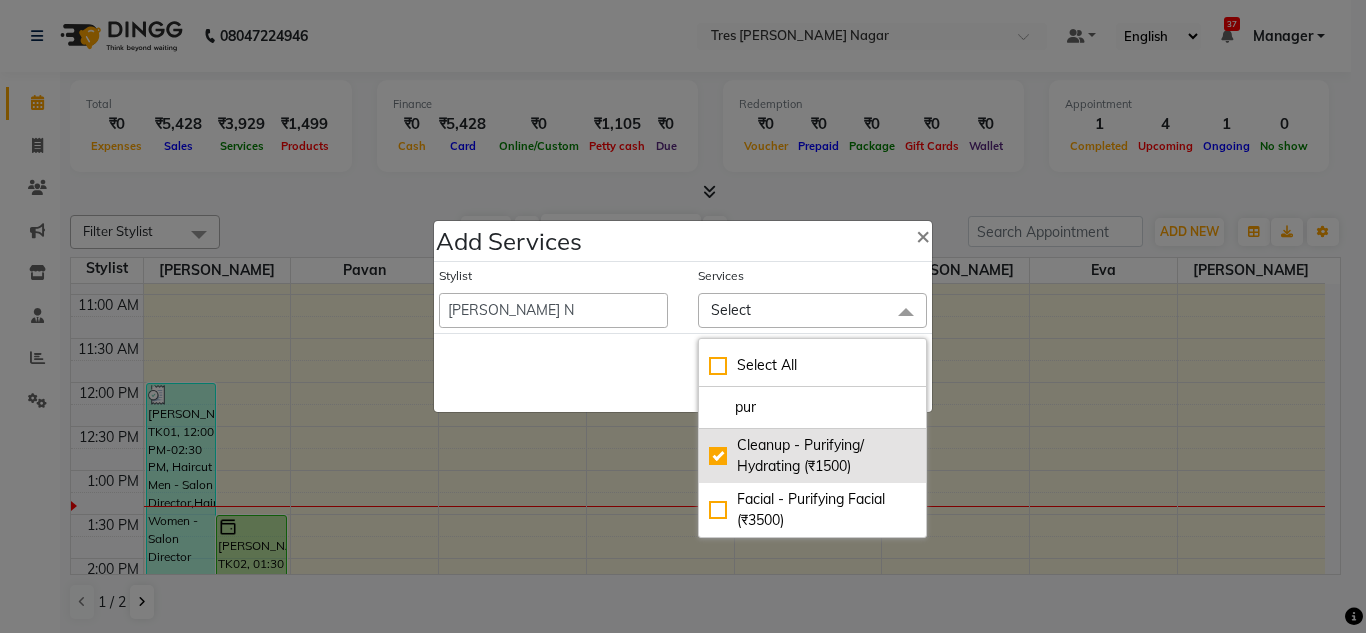 checkbox on "true" 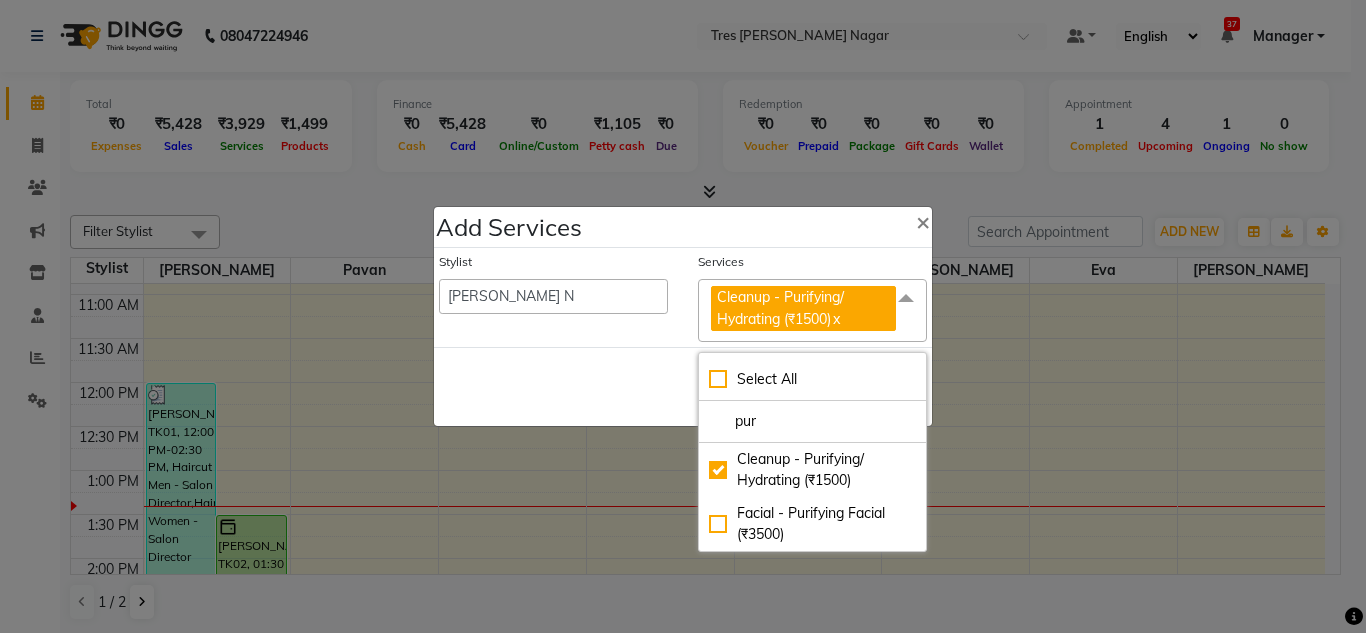 click on "Save   Cancel" 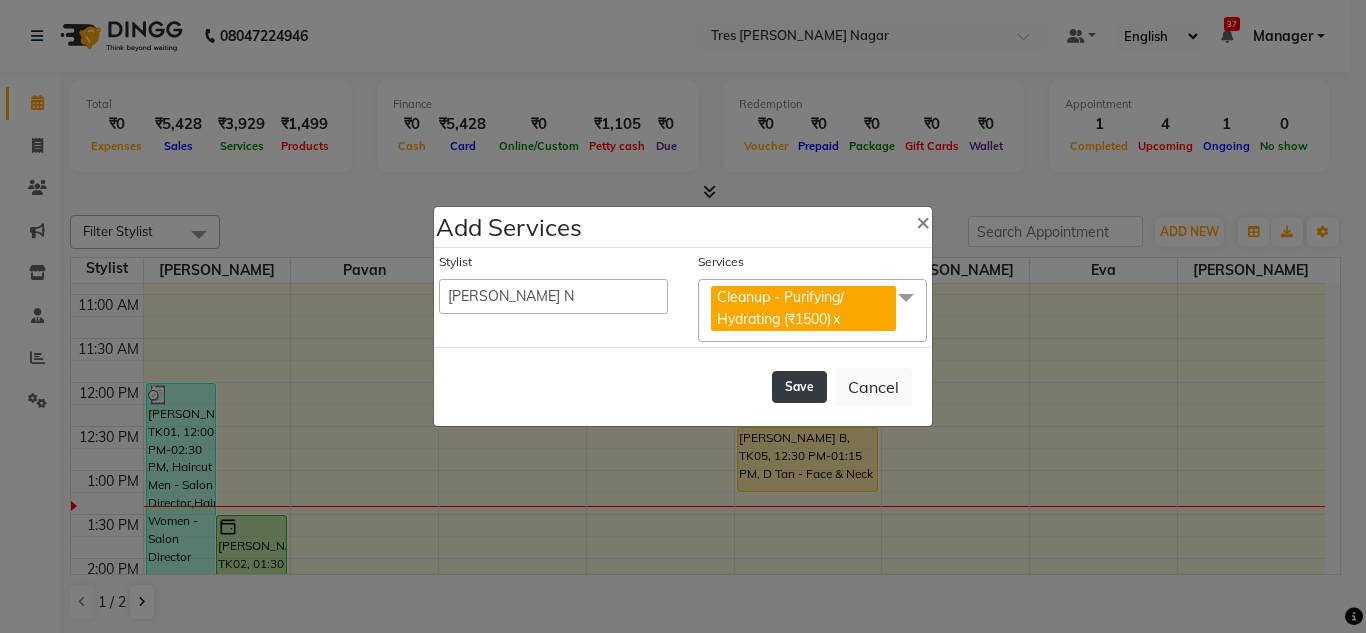 click on "Save" 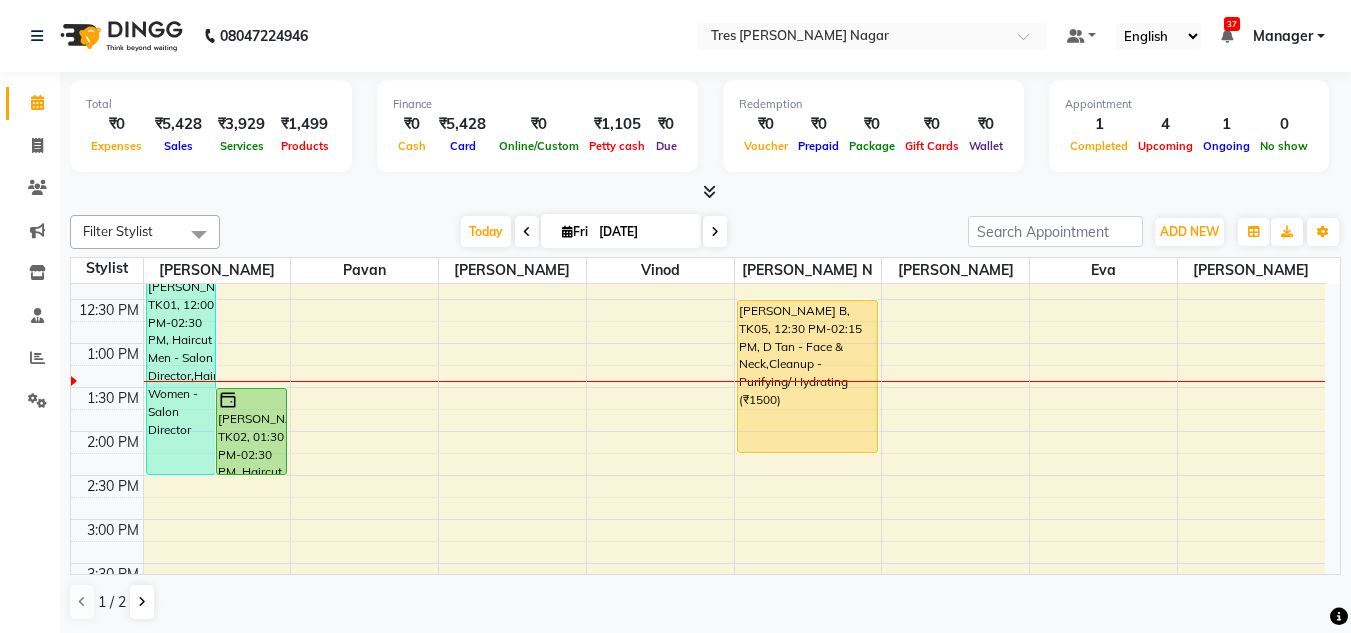 scroll, scrollTop: 253, scrollLeft: 0, axis: vertical 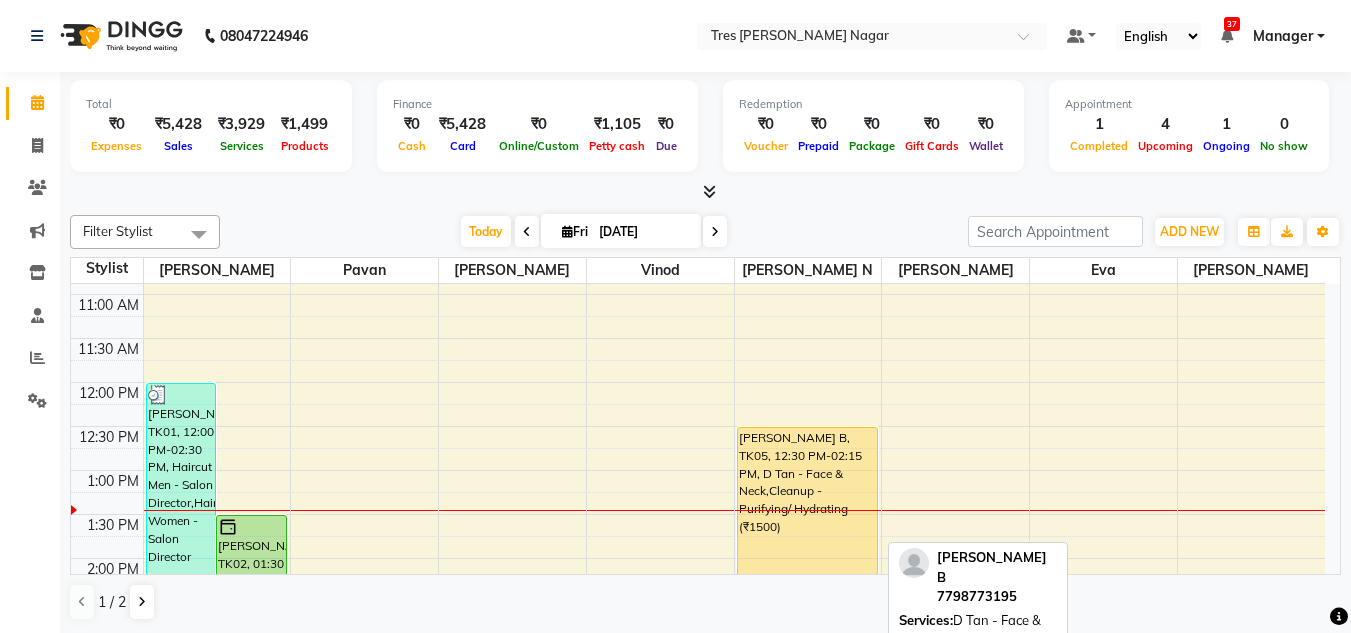 click on "[PERSON_NAME] B, TK05, 12:30 PM-02:15 PM, D Tan - Face & Neck,Cleanup - Purifying/ Hydrating (₹1500)" at bounding box center (807, 503) 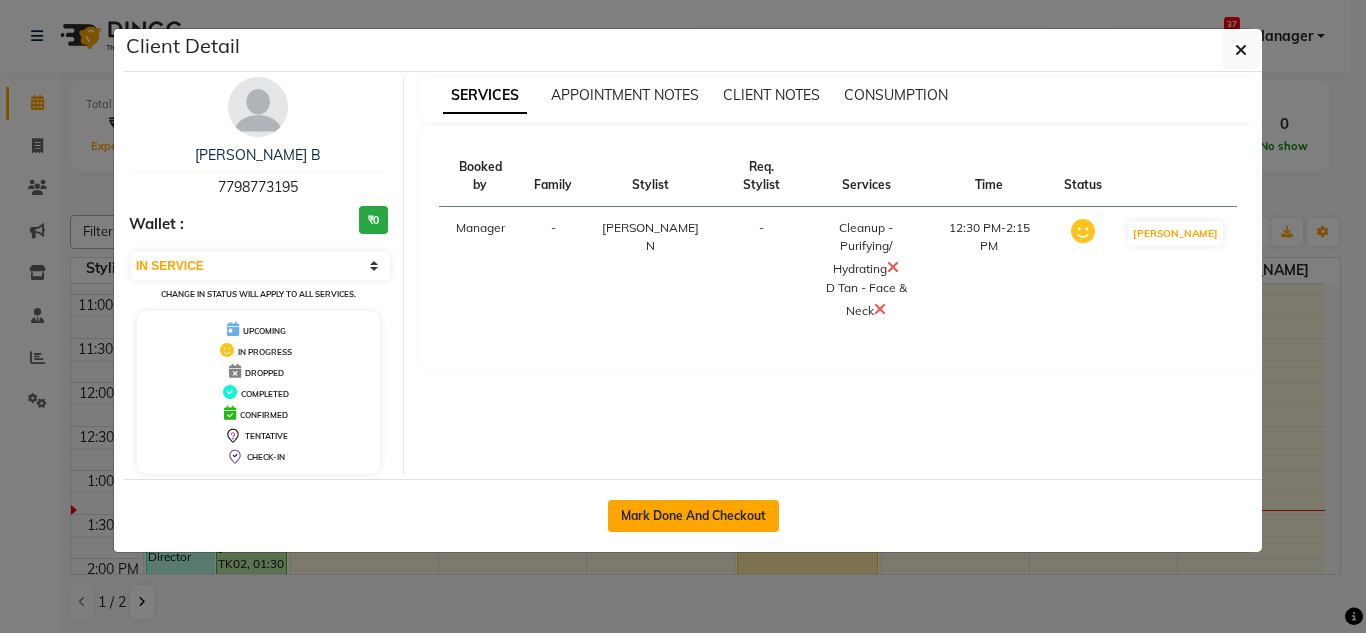 click on "Mark Done And Checkout" 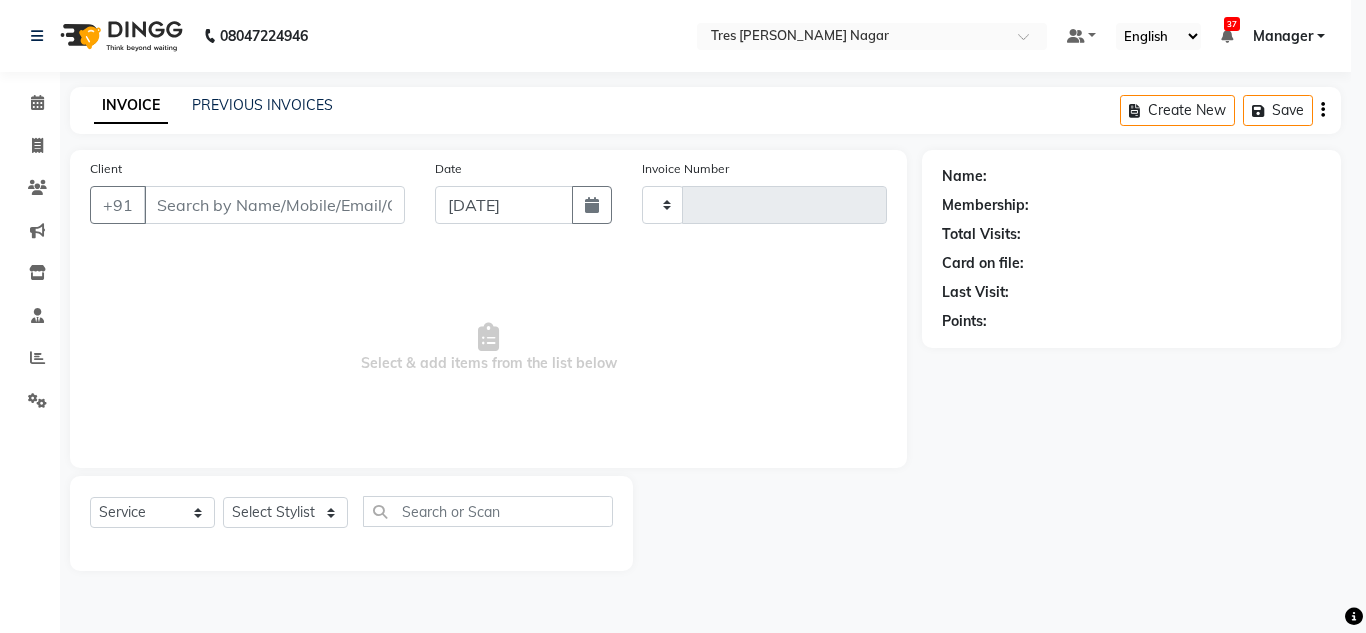 type on "0684" 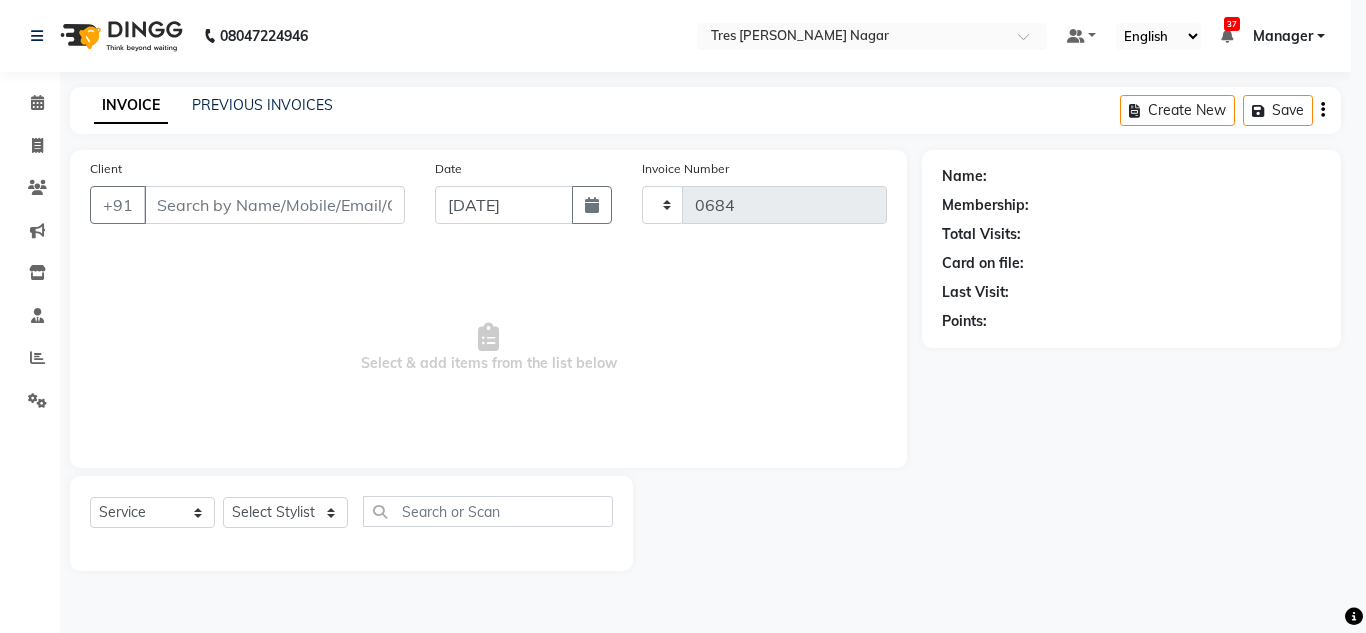 select on "8052" 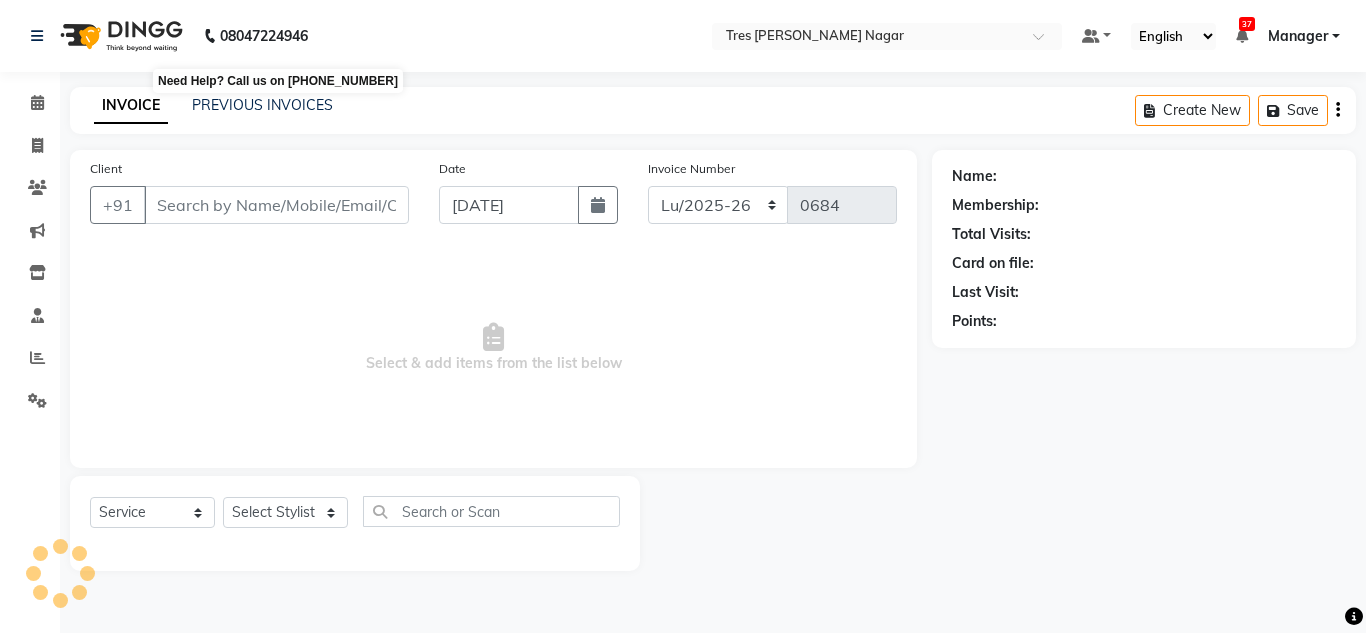 type on "7798773195" 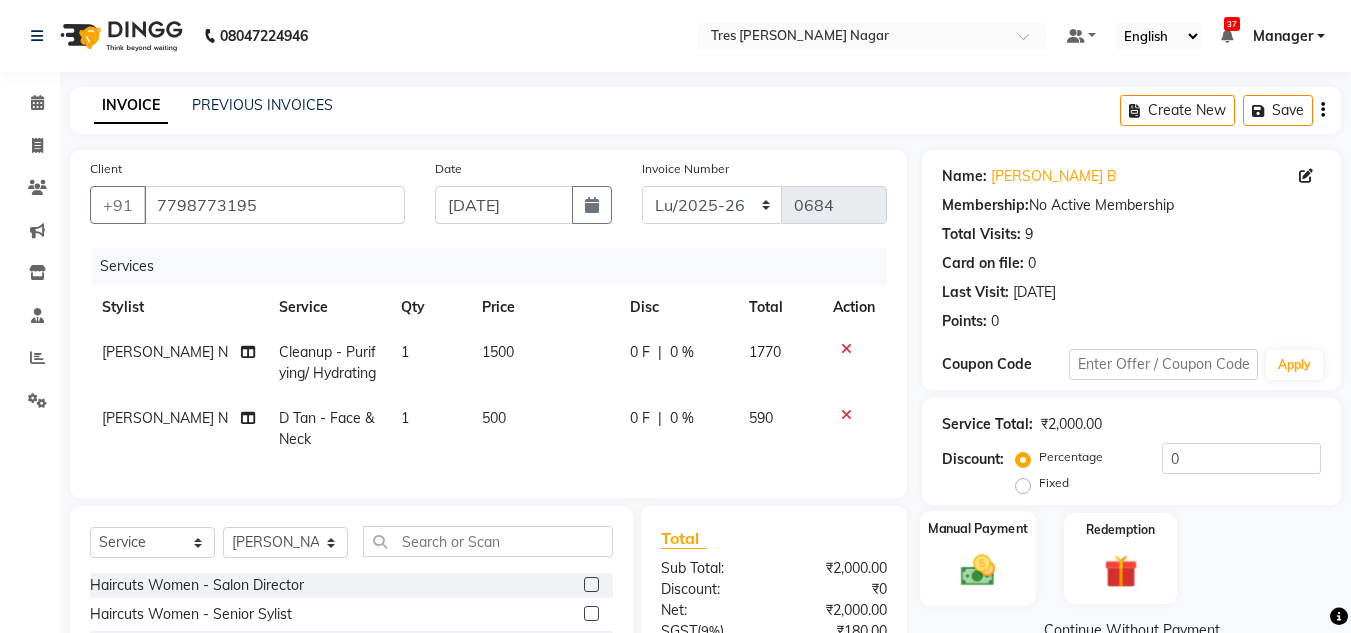 click 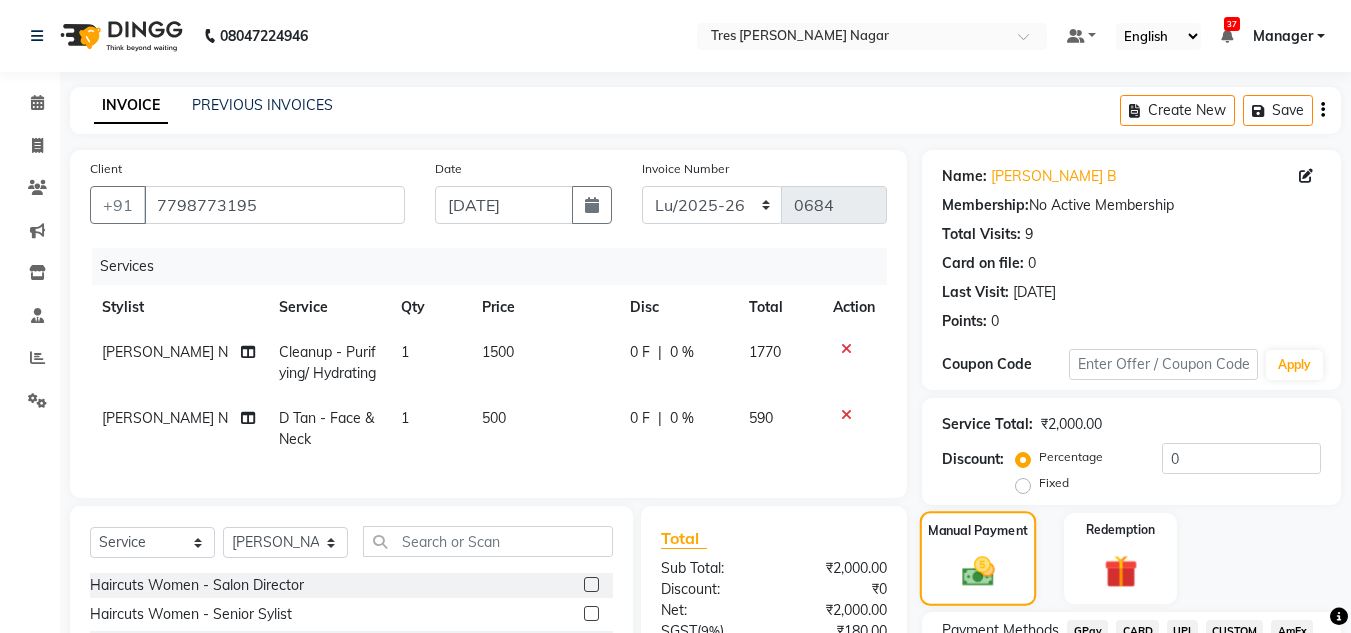 scroll, scrollTop: 213, scrollLeft: 0, axis: vertical 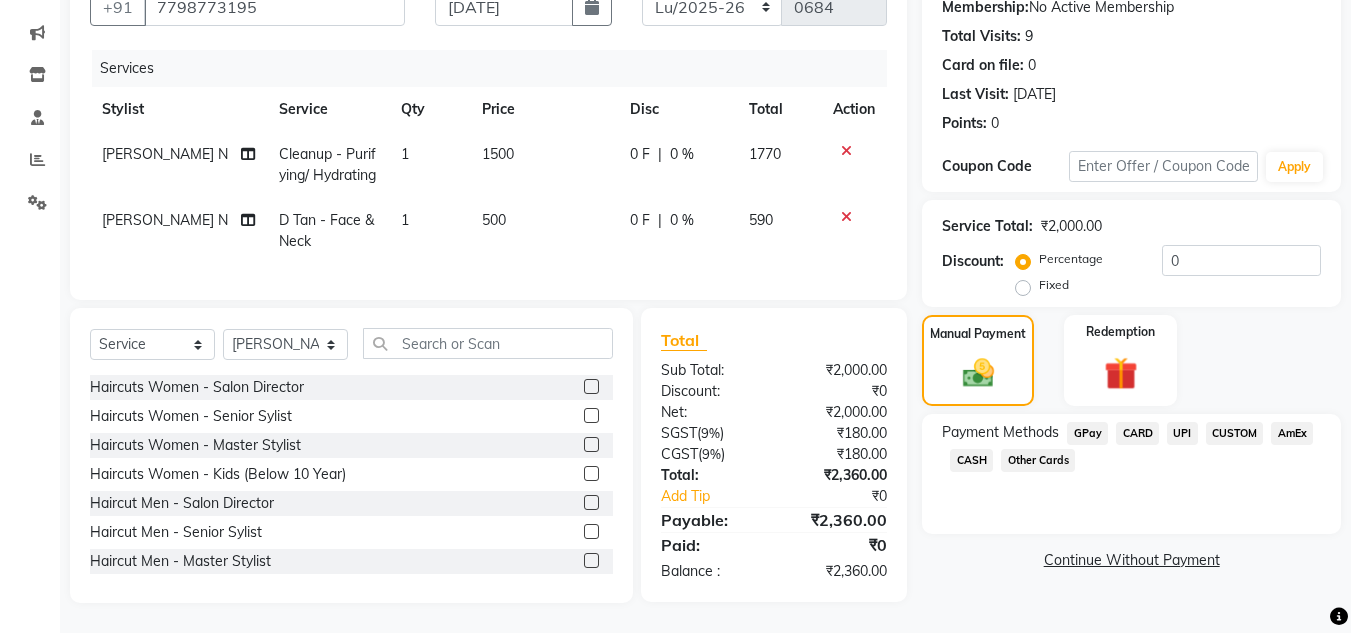 click on "CARD" 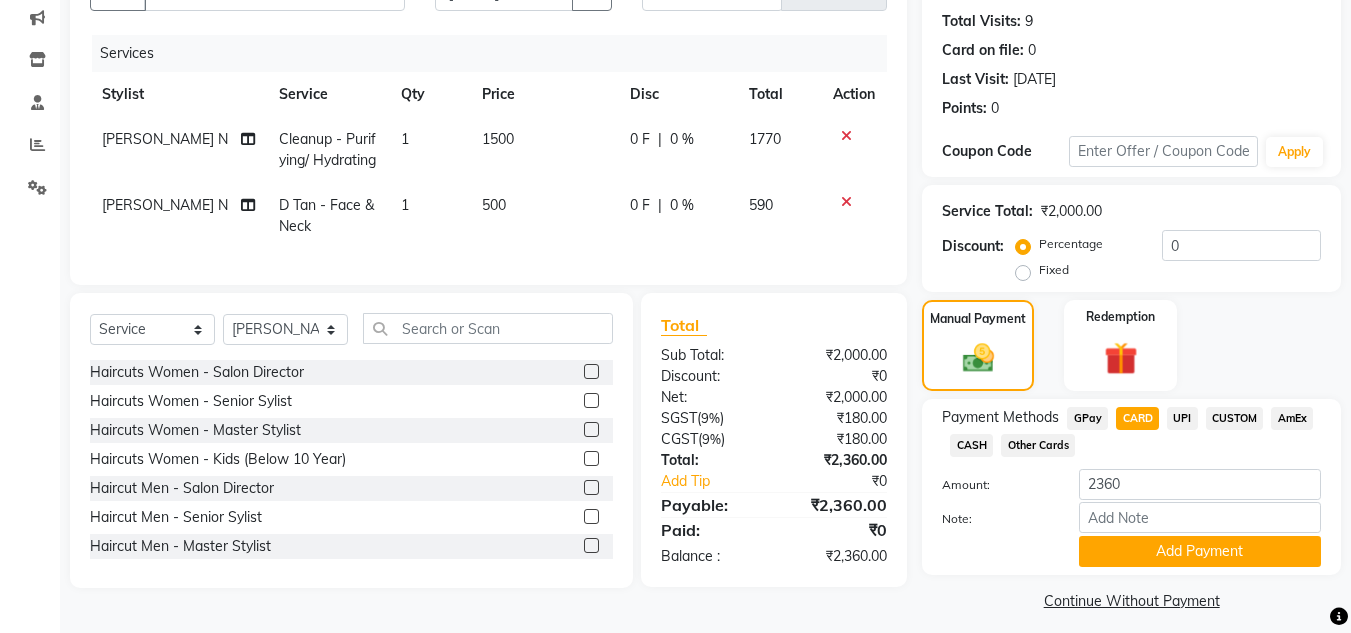 click on "Name: [PERSON_NAME] B Membership:  No Active Membership  Total Visits:  9 Card on file:  0 Last Visit:   [DATE] Points:   0  Coupon Code Apply Service Total:  ₹2,000.00  Discount:  Percentage   Fixed  0 Manual Payment Redemption Payment Methods  GPay   CARD   UPI   CUSTOM   AmEx   CASH   Other Cards  Amount: 2360 Note: Add Payment  Continue Without Payment" 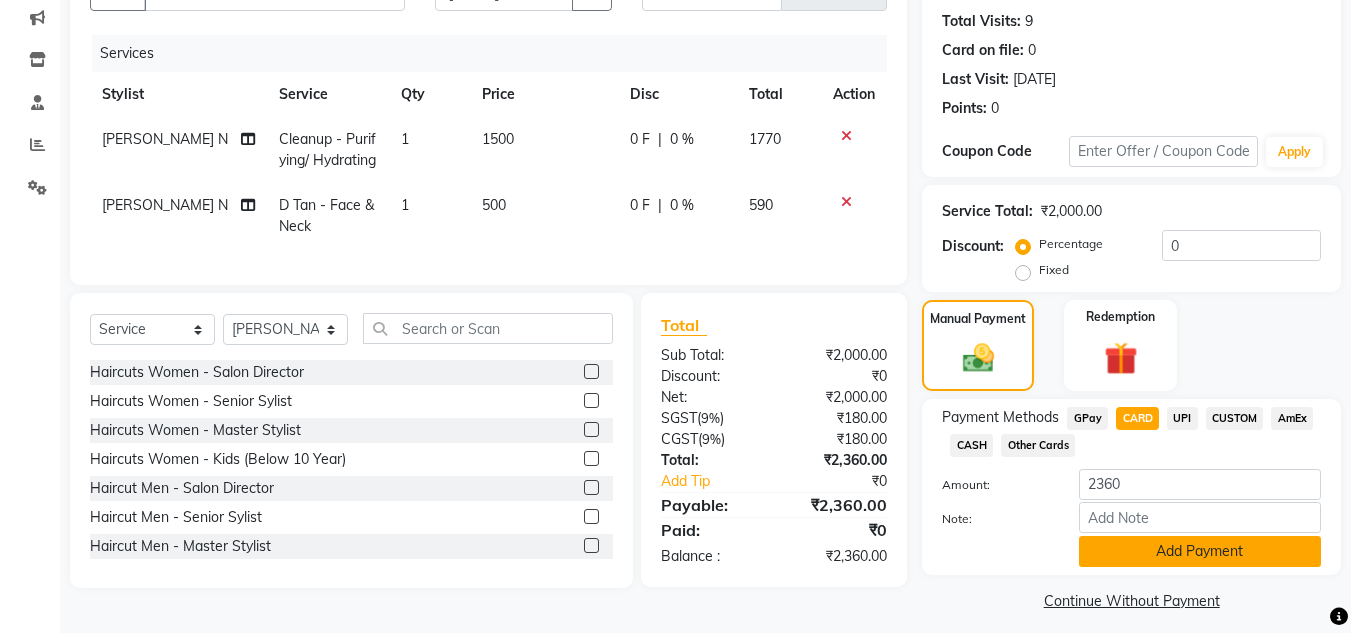 click on "Add Payment" 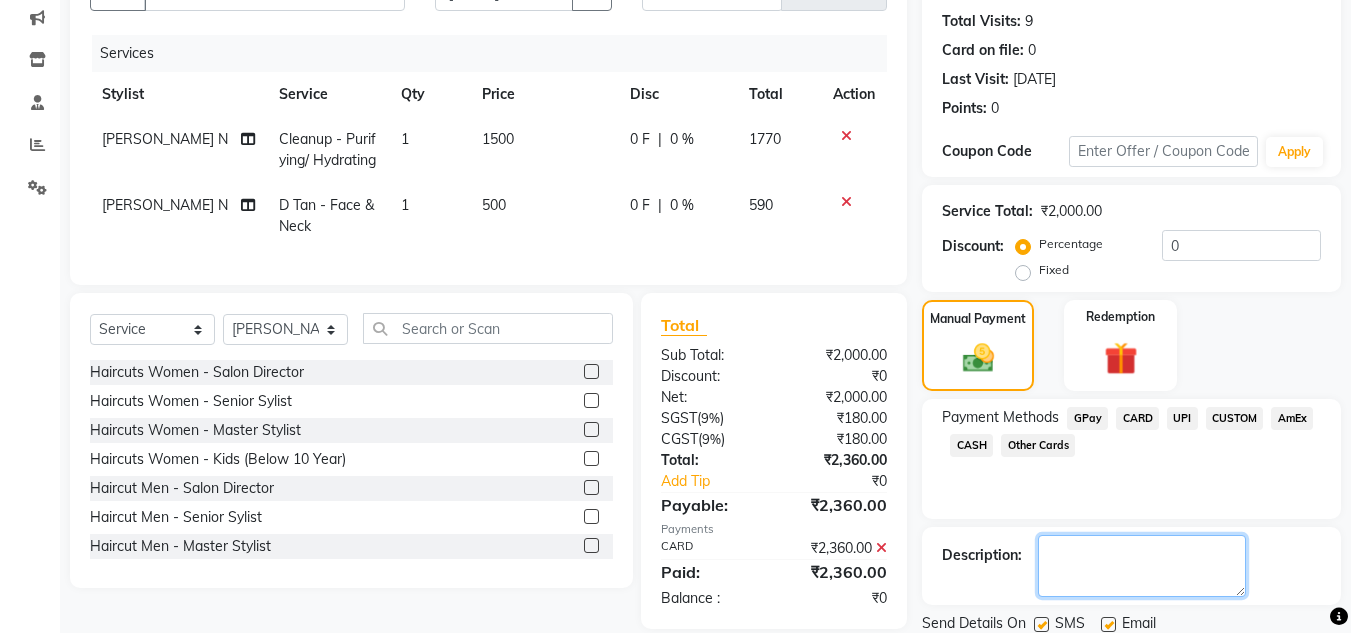click 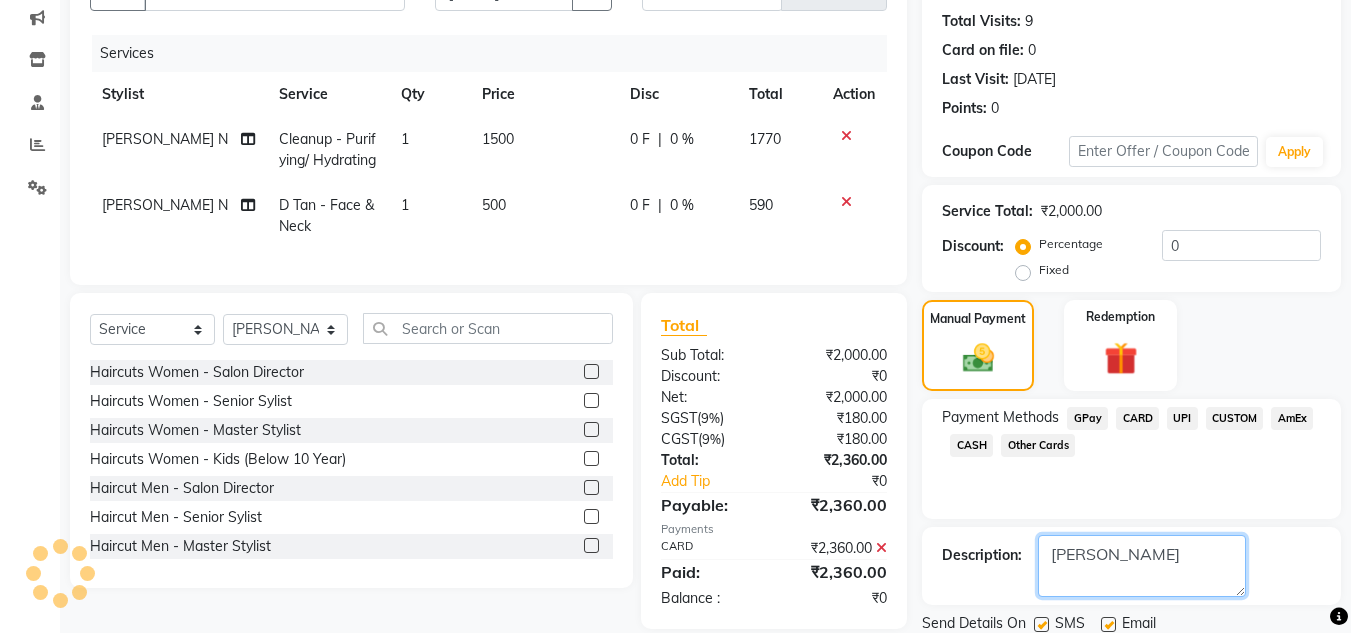 type on "[PERSON_NAME]" 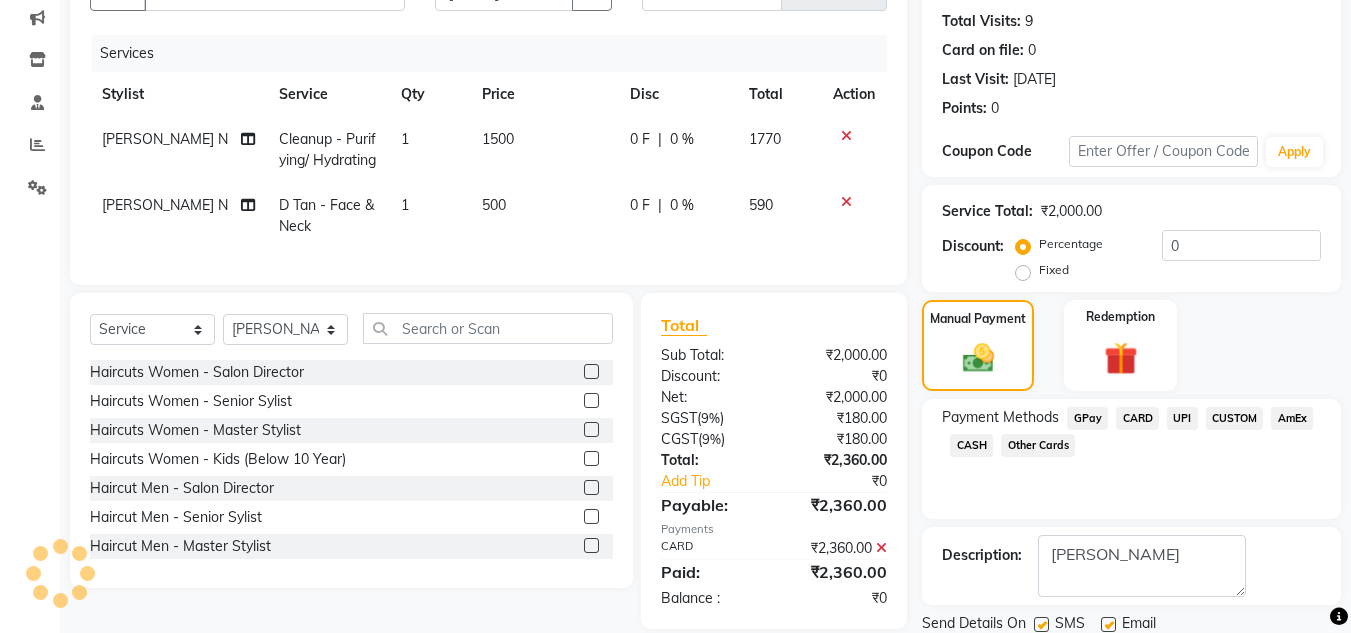 click on "Checkout" 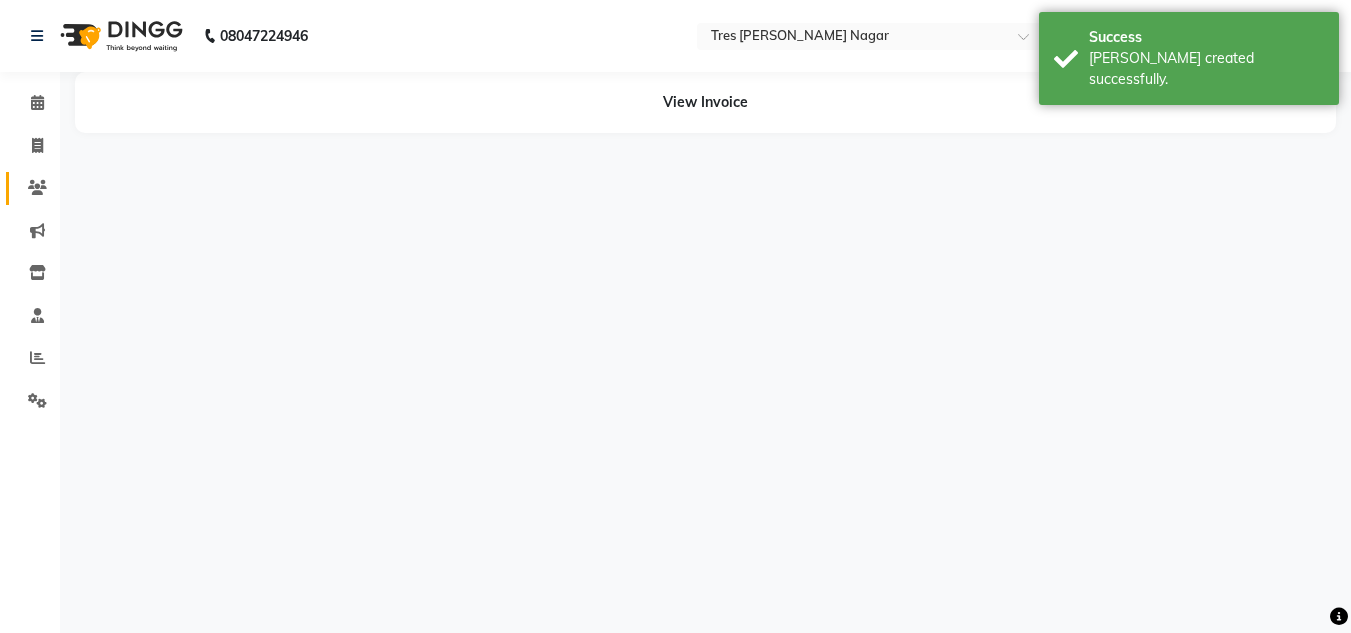 scroll, scrollTop: 0, scrollLeft: 0, axis: both 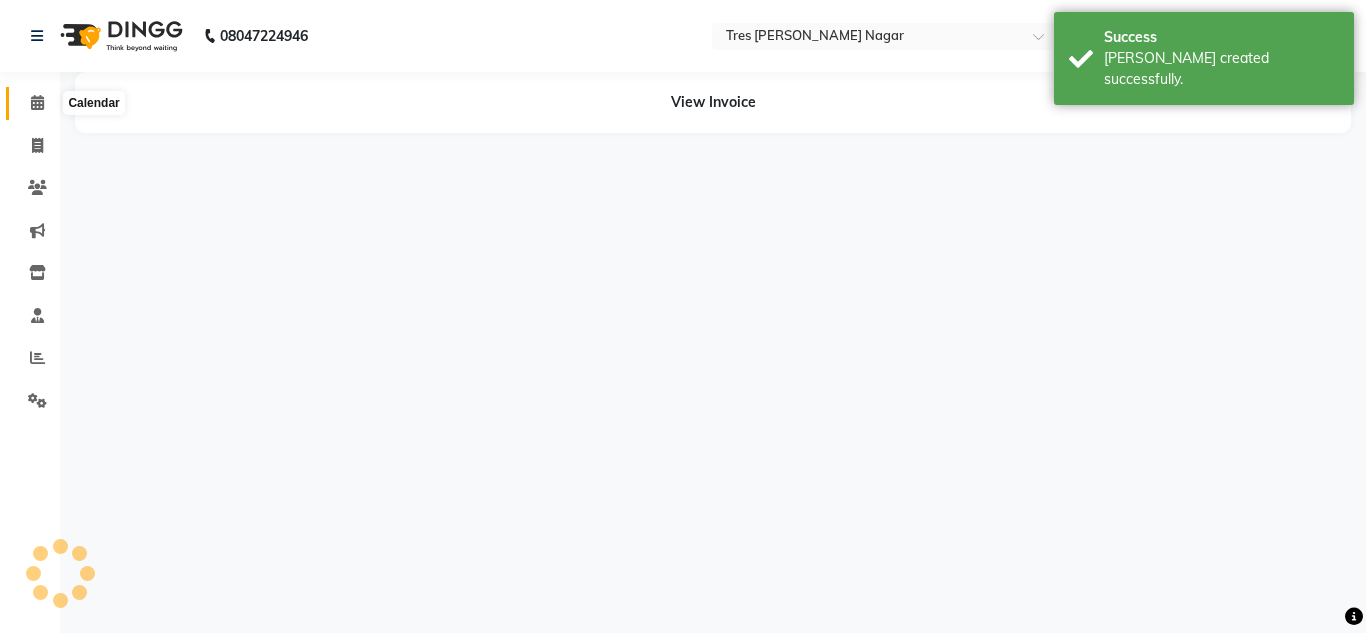 click 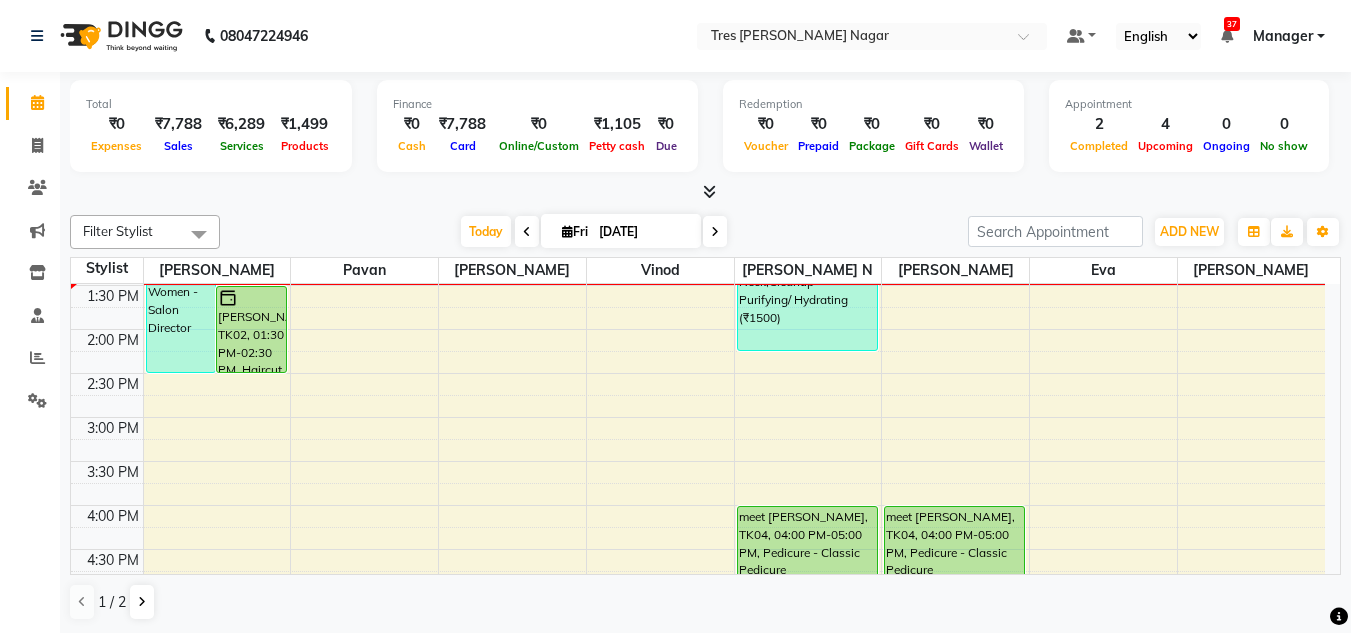 scroll, scrollTop: 453, scrollLeft: 0, axis: vertical 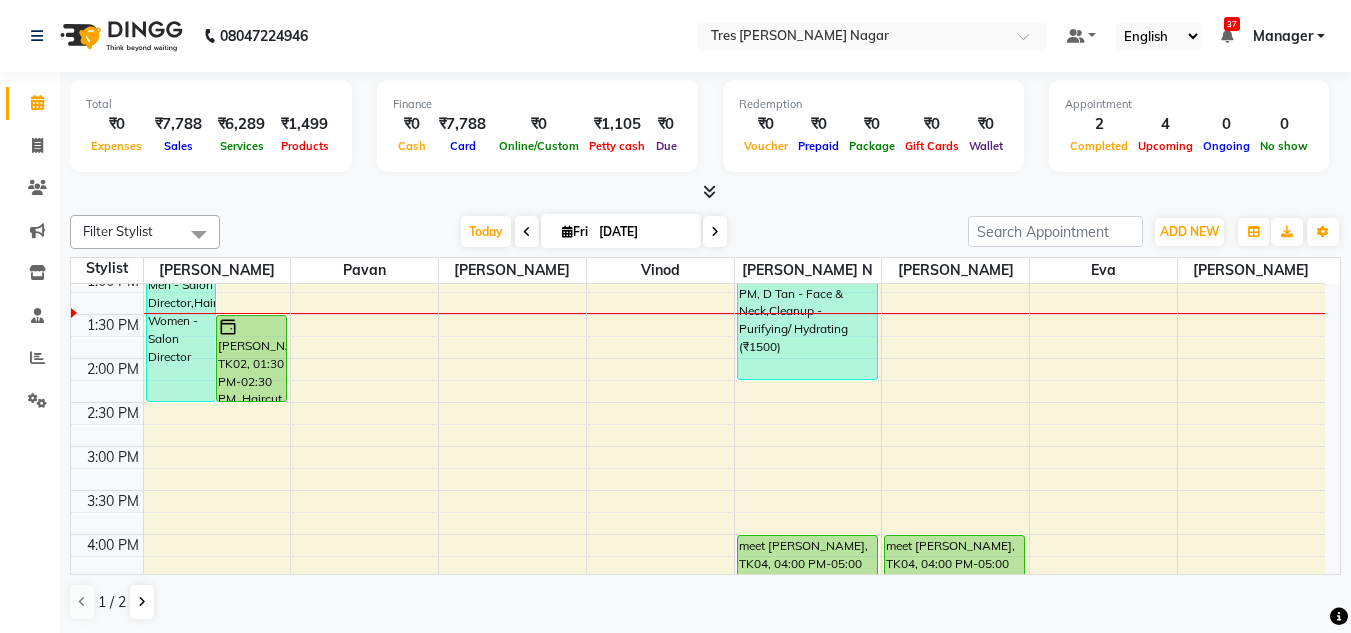 click at bounding box center [715, 231] 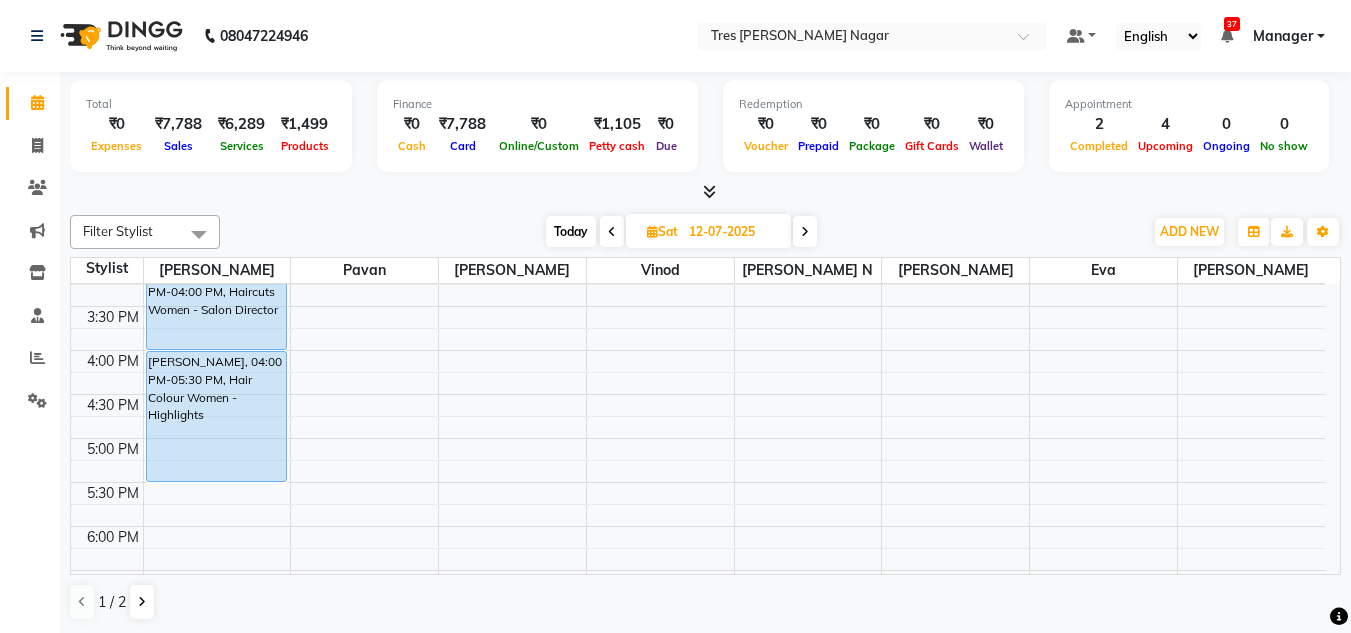 scroll, scrollTop: 641, scrollLeft: 0, axis: vertical 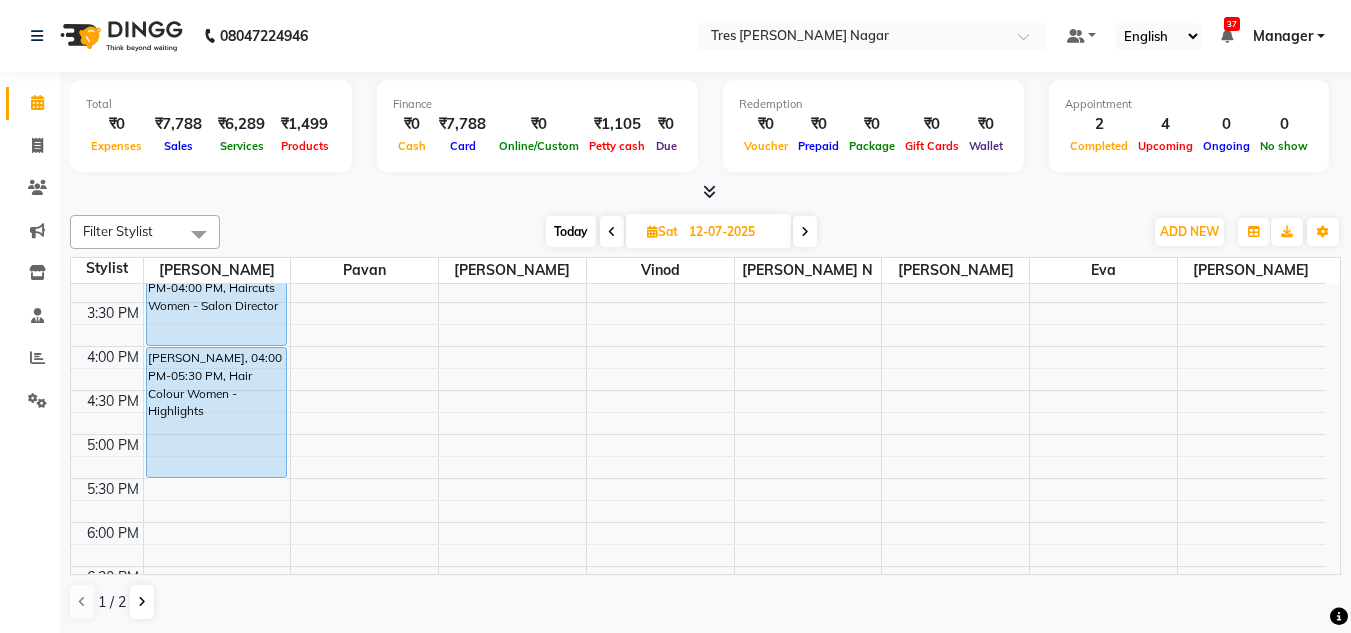 click on "Today" at bounding box center (571, 231) 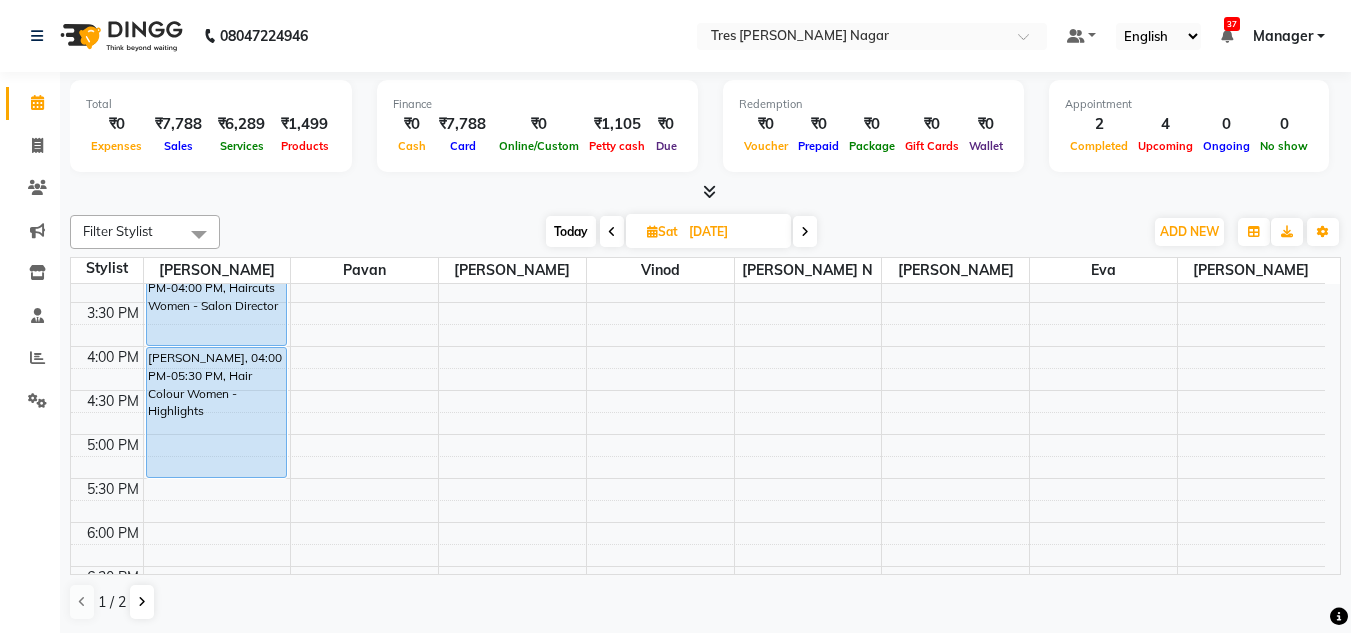 scroll, scrollTop: 441, scrollLeft: 0, axis: vertical 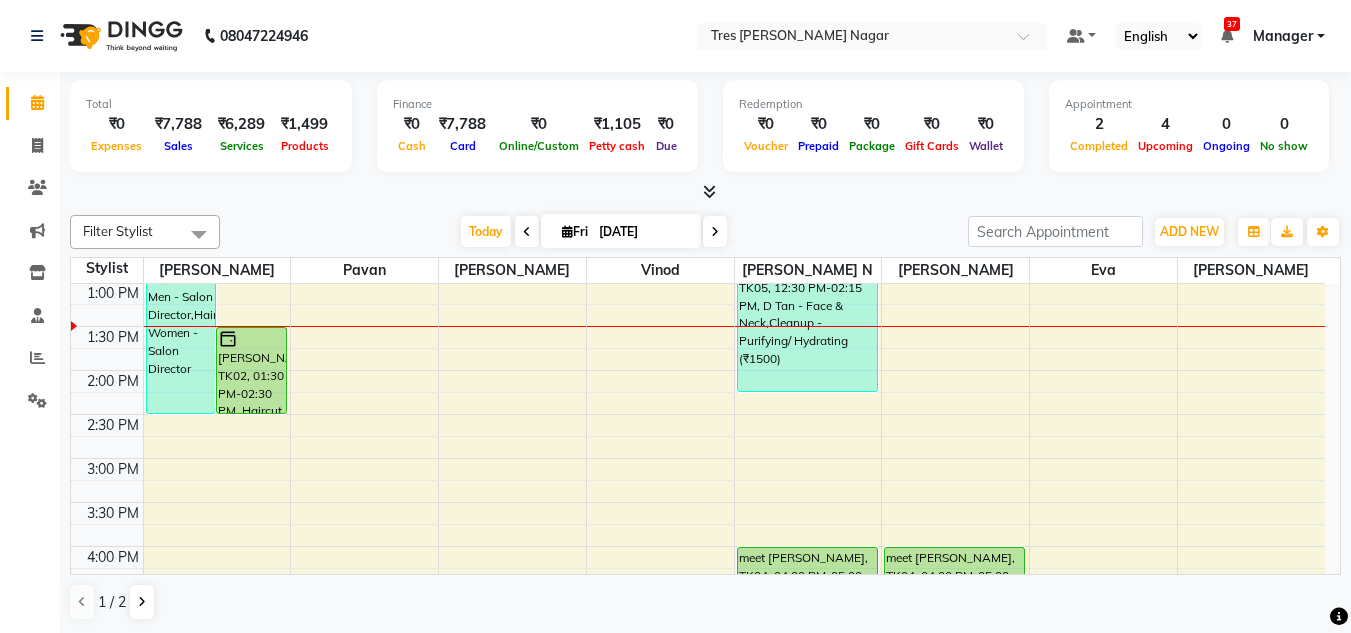 drag, startPoint x: 726, startPoint y: 228, endPoint x: 715, endPoint y: 234, distance: 12.529964 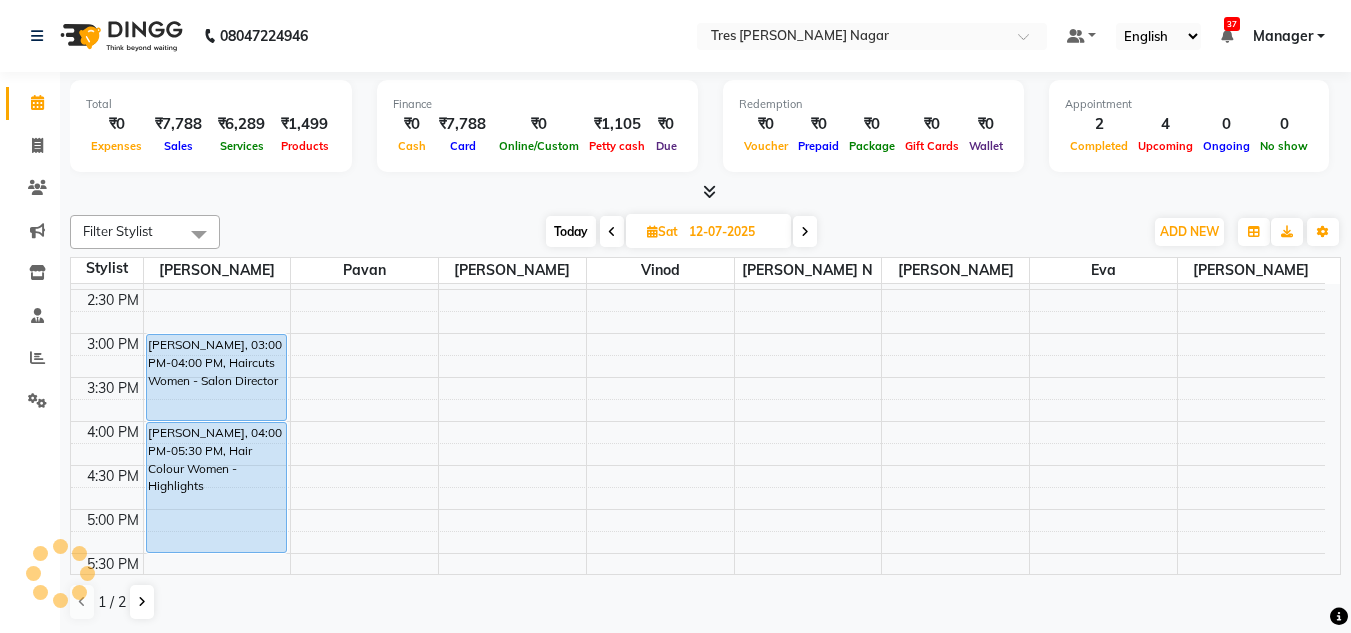 scroll, scrollTop: 553, scrollLeft: 0, axis: vertical 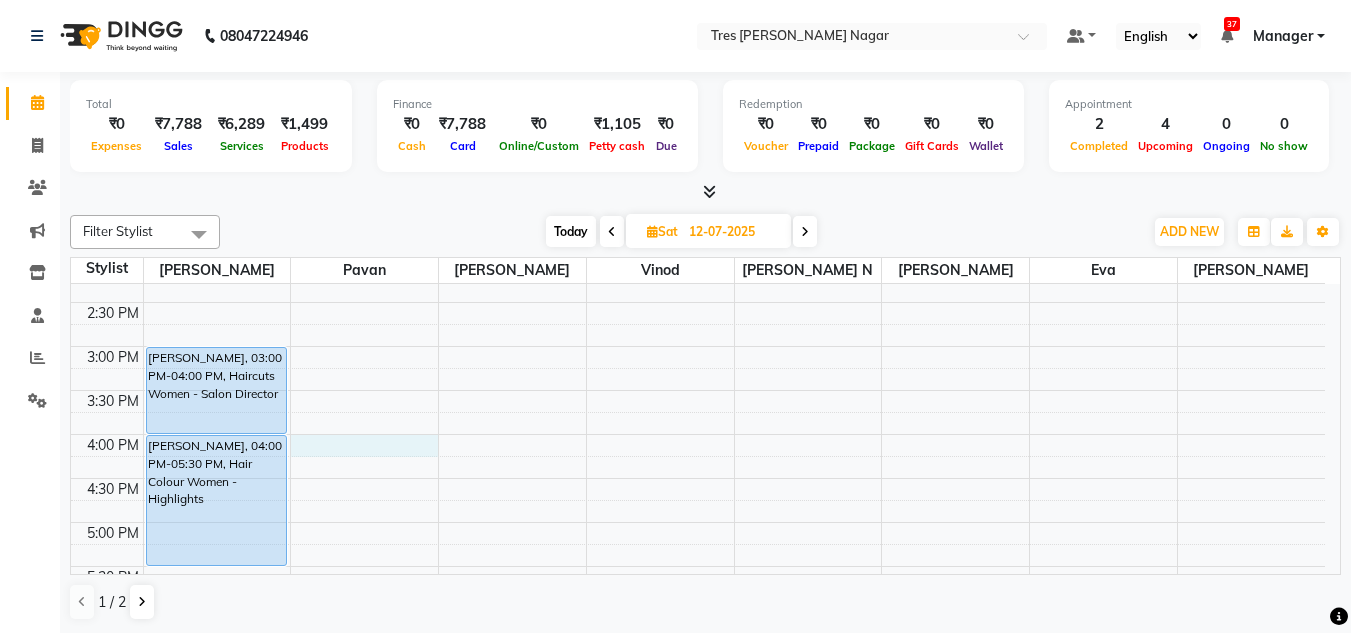 click on "8:00 AM 8:30 AM 9:00 AM 9:30 AM 10:00 AM 10:30 AM 11:00 AM 11:30 AM 12:00 PM 12:30 PM 1:00 PM 1:30 PM 2:00 PM 2:30 PM 3:00 PM 3:30 PM 4:00 PM 4:30 PM 5:00 PM 5:30 PM 6:00 PM 6:30 PM 7:00 PM 7:30 PM 8:00 PM 8:30 PM    [PERSON_NAME], 03:00 PM-04:00 PM, Haircuts Women - Salon Director    [PERSON_NAME], 04:00 PM-05:30 PM, Hair Colour Women - Highlights    [PERSON_NAME], 11:30 AM-12:45 PM, Haircuts Women - Senior Sylist" at bounding box center (698, 302) 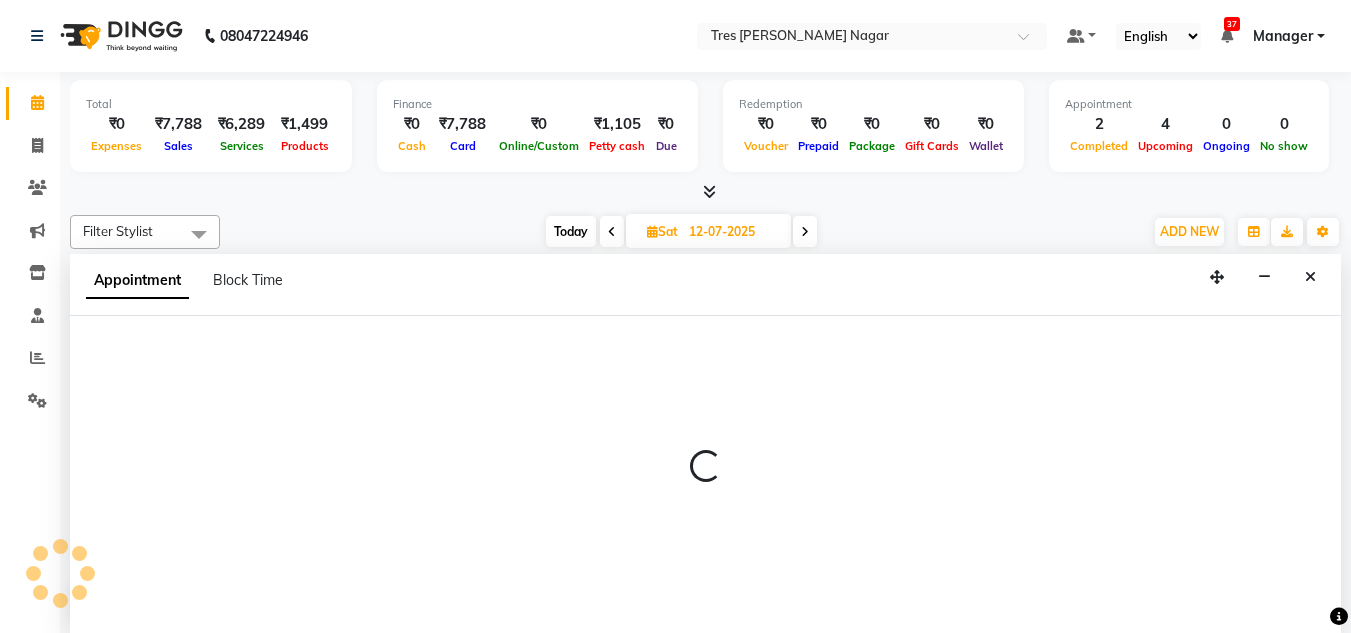 scroll, scrollTop: 1, scrollLeft: 0, axis: vertical 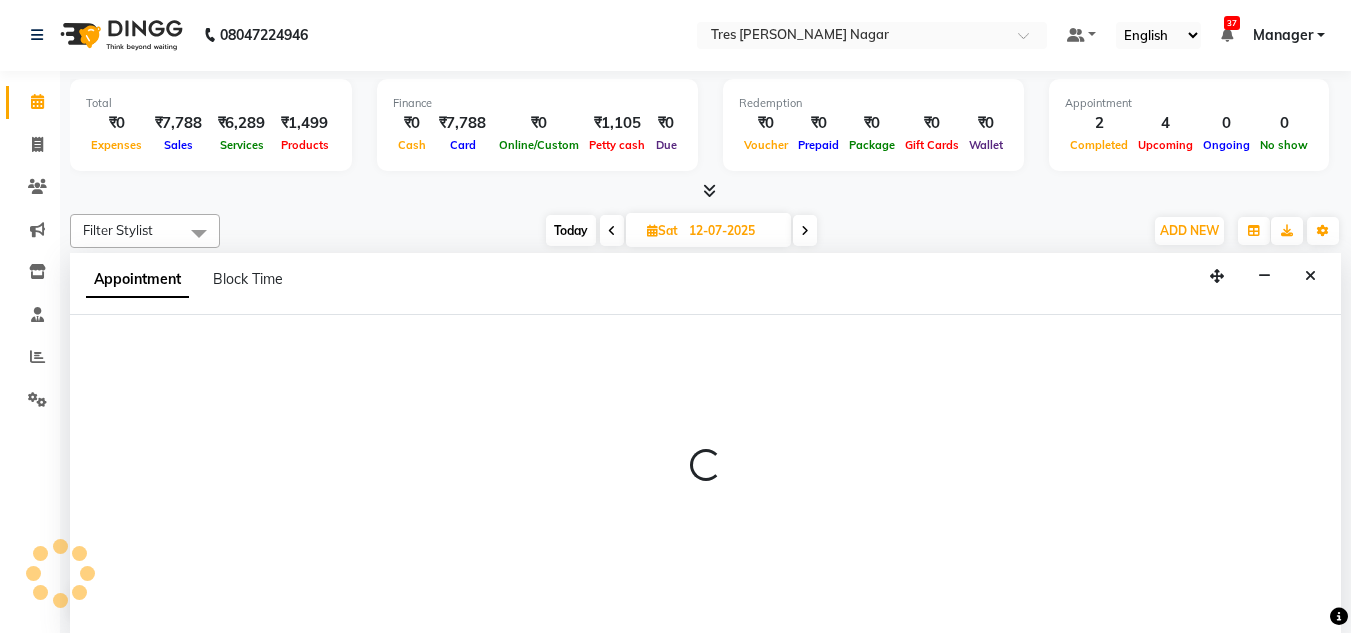 select on "39900" 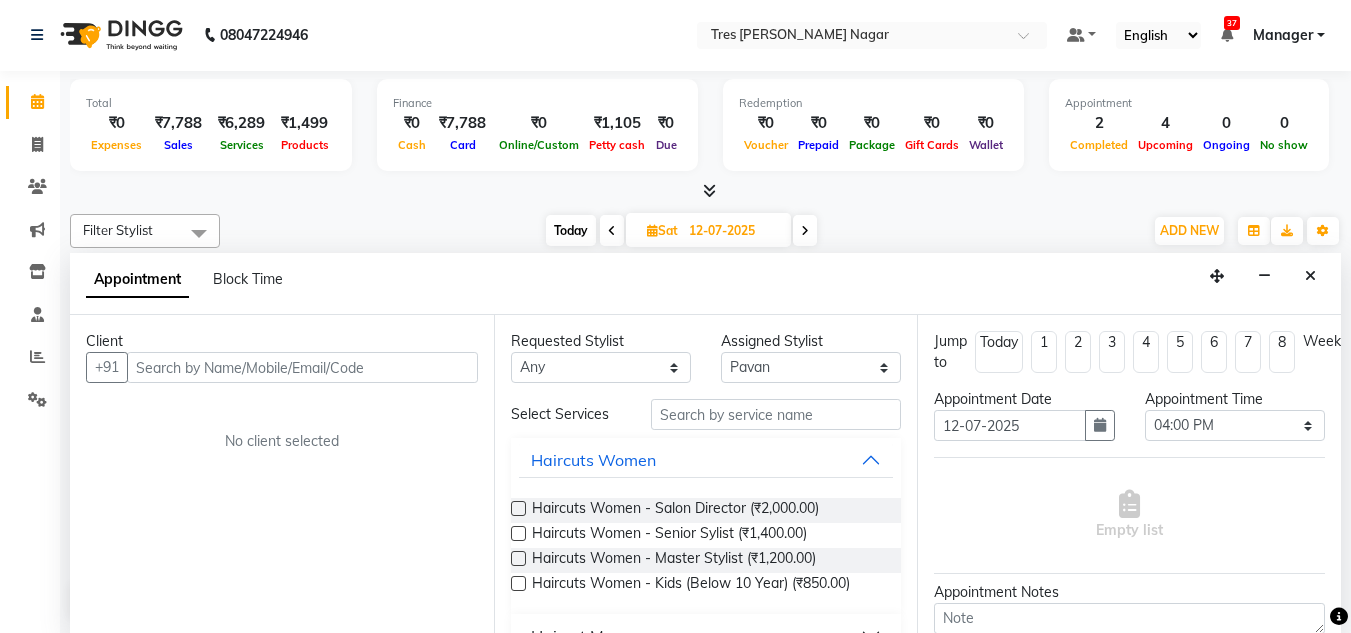 click at bounding box center (302, 367) 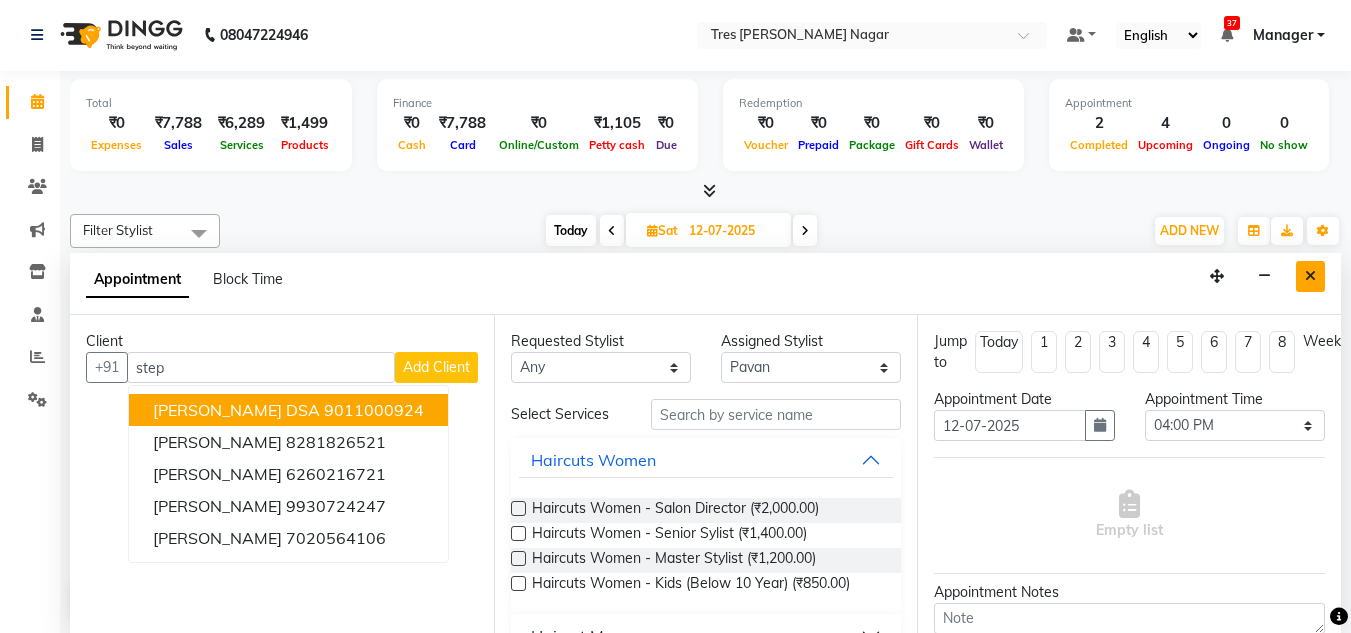 type on "step" 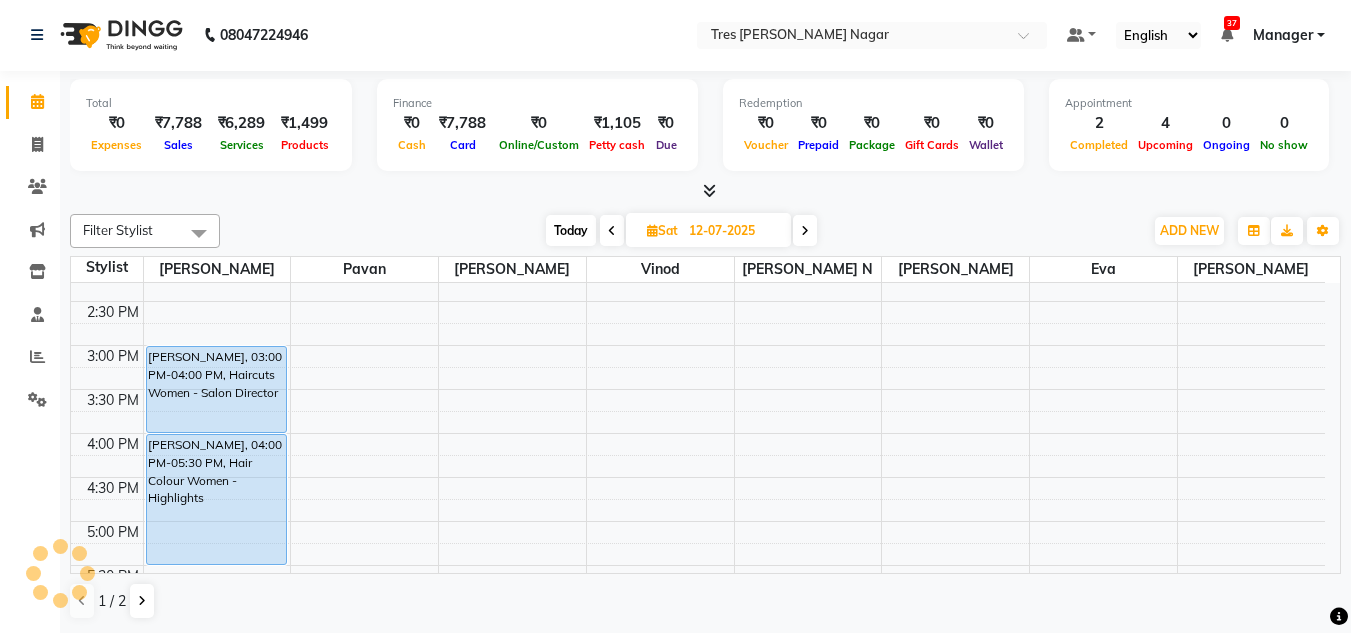 click on "Today" at bounding box center (571, 230) 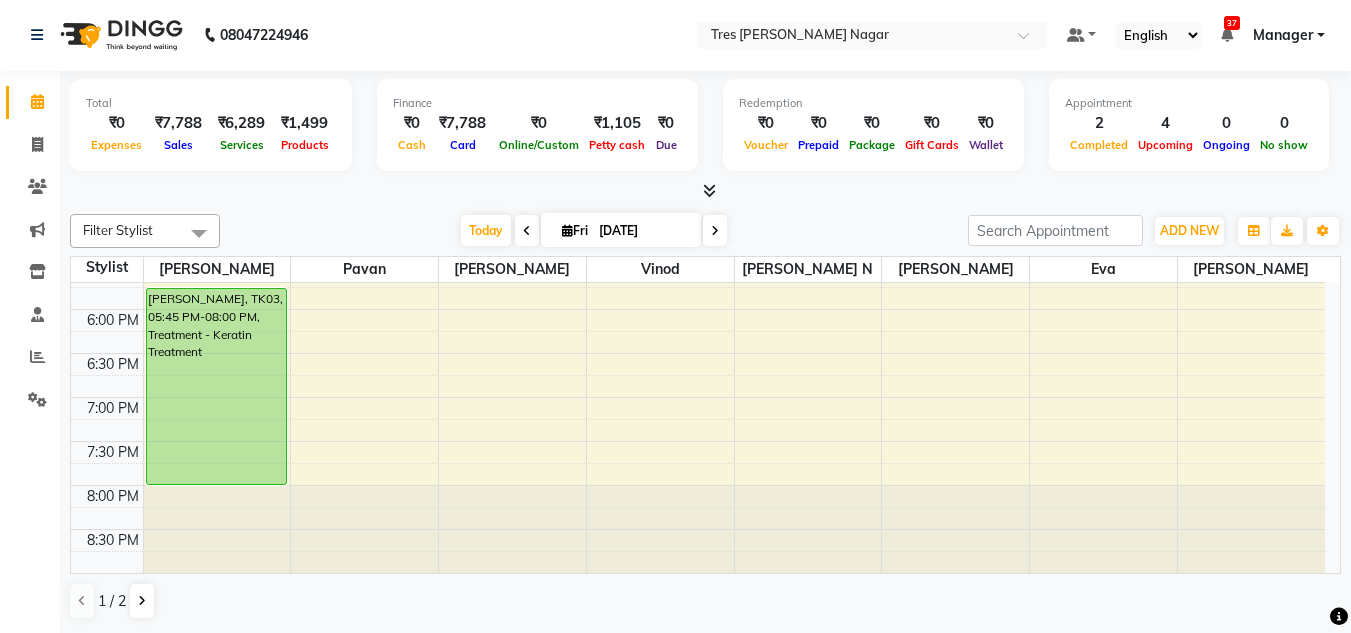 scroll, scrollTop: 753, scrollLeft: 0, axis: vertical 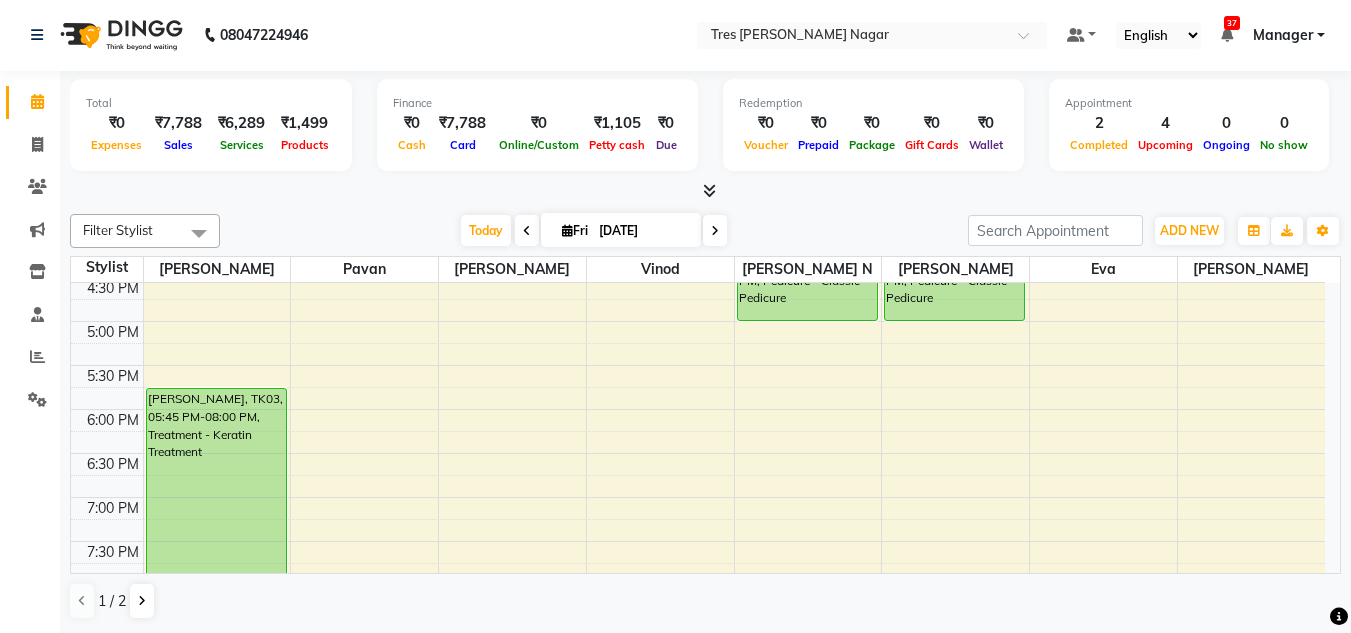 click at bounding box center [715, 230] 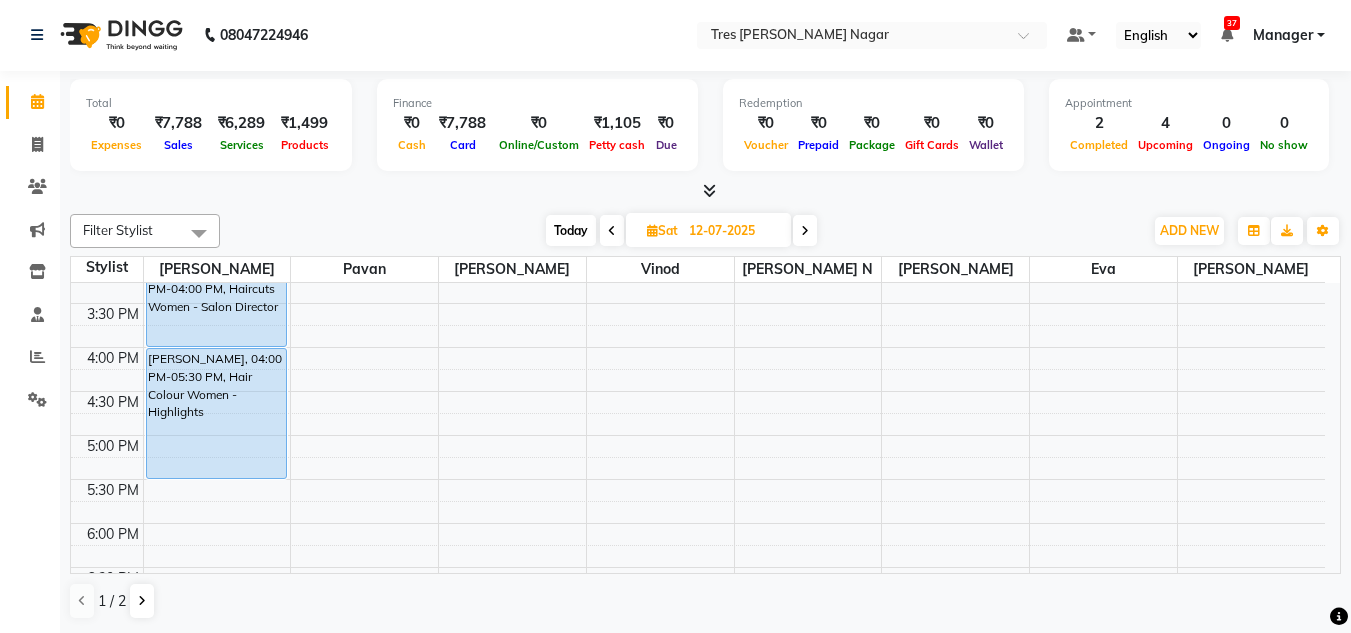 scroll, scrollTop: 641, scrollLeft: 0, axis: vertical 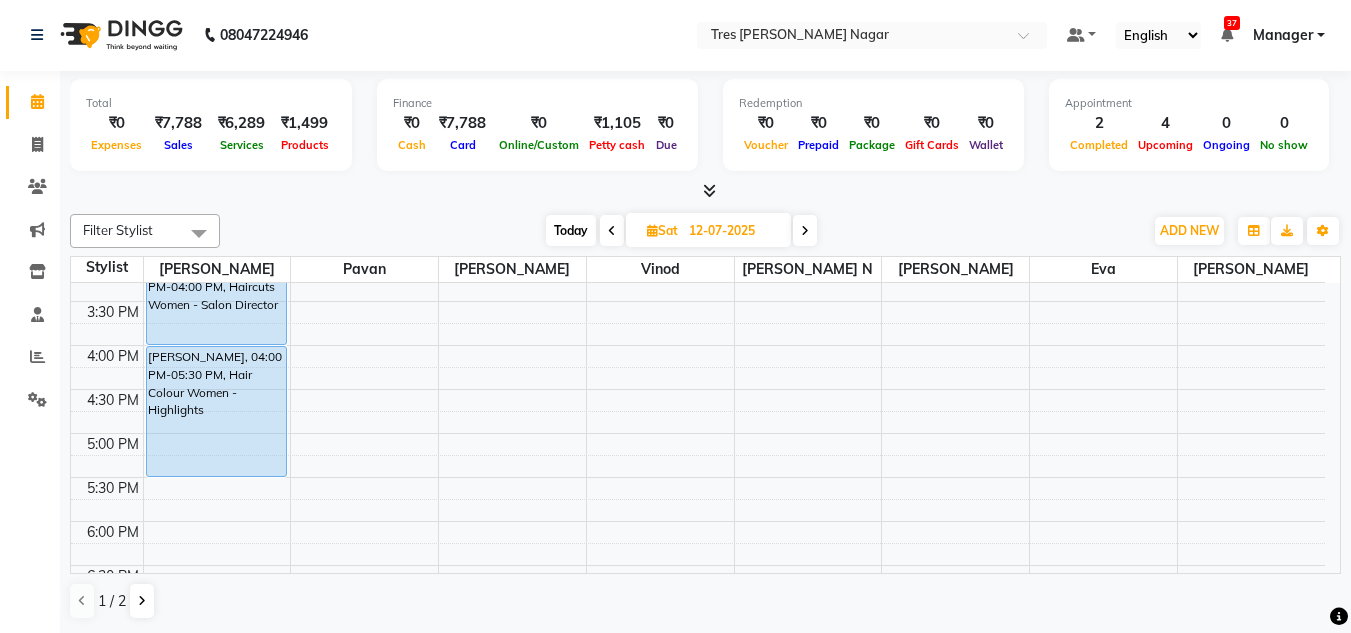 click on "8:00 AM 8:30 AM 9:00 AM 9:30 AM 10:00 AM 10:30 AM 11:00 AM 11:30 AM 12:00 PM 12:30 PM 1:00 PM 1:30 PM 2:00 PM 2:30 PM 3:00 PM 3:30 PM 4:00 PM 4:30 PM 5:00 PM 5:30 PM 6:00 PM 6:30 PM 7:00 PM 7:30 PM 8:00 PM 8:30 PM    [PERSON_NAME], 03:00 PM-04:00 PM, Haircuts Women - Salon Director    [PERSON_NAME], 04:00 PM-05:30 PM, Hair Colour Women - Highlights    [PERSON_NAME], 11:30 AM-12:45 PM, Haircuts Women - Senior Sylist" at bounding box center [698, 213] 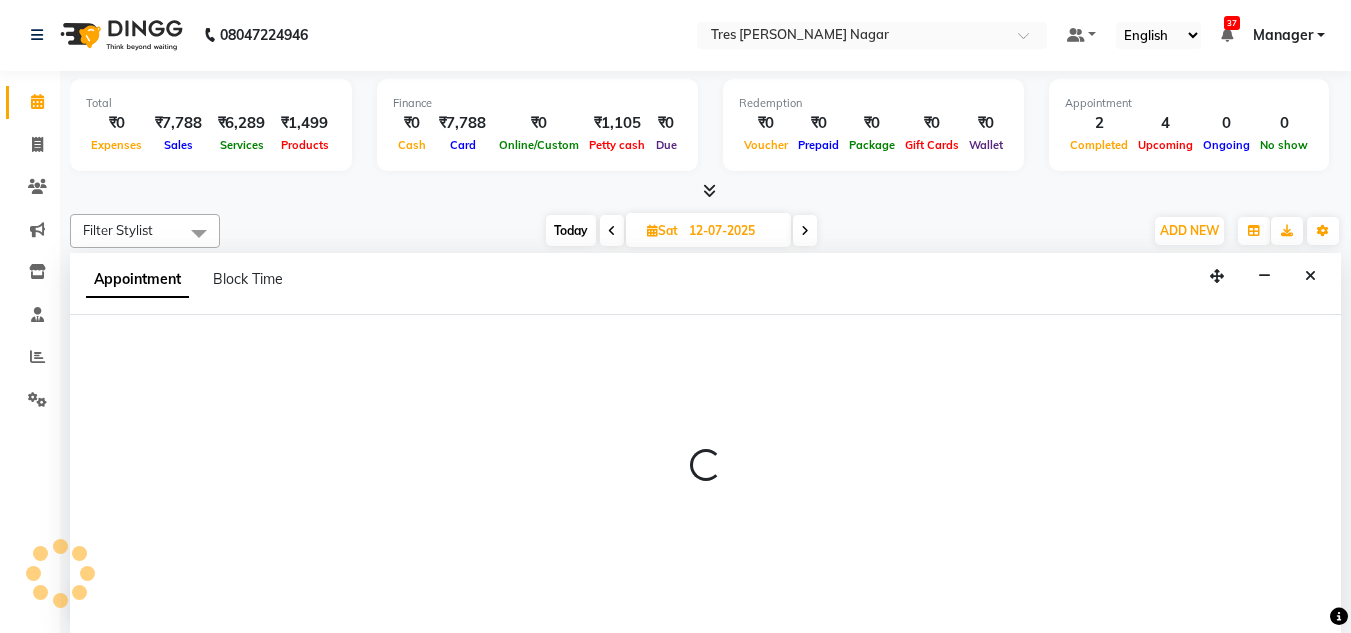 select on "39900" 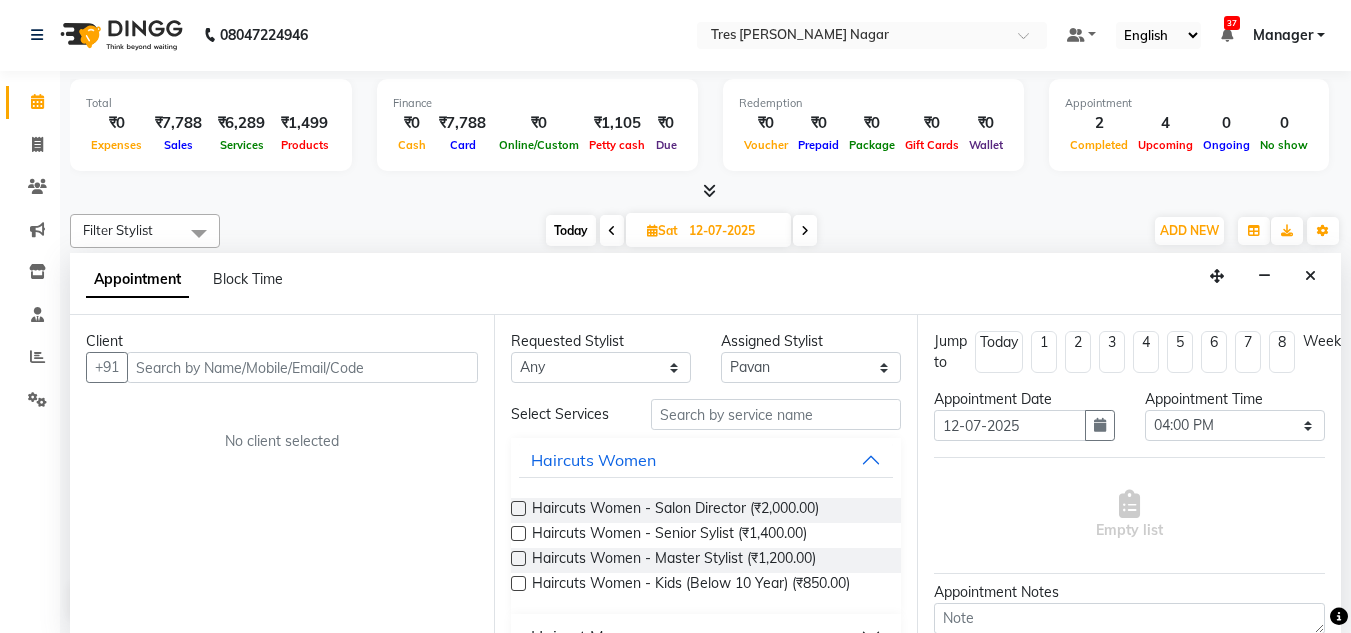 click at bounding box center [302, 367] 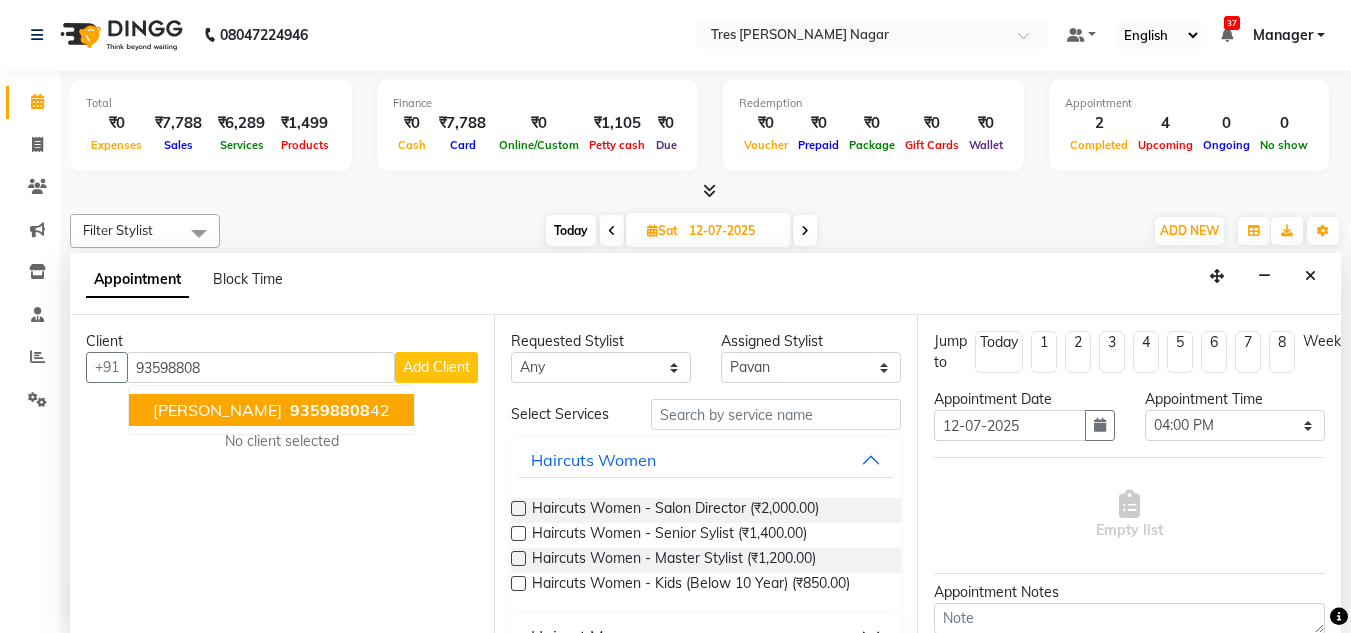 click on "[PERSON_NAME]" at bounding box center [217, 410] 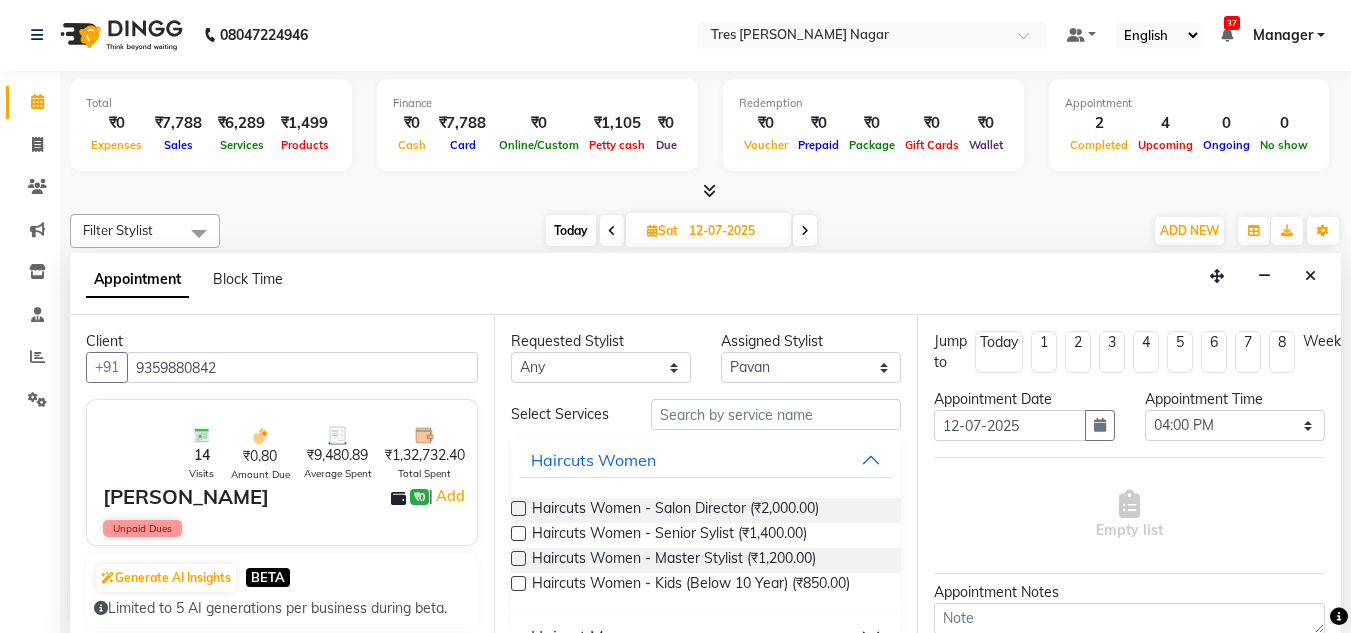 type on "9359880842" 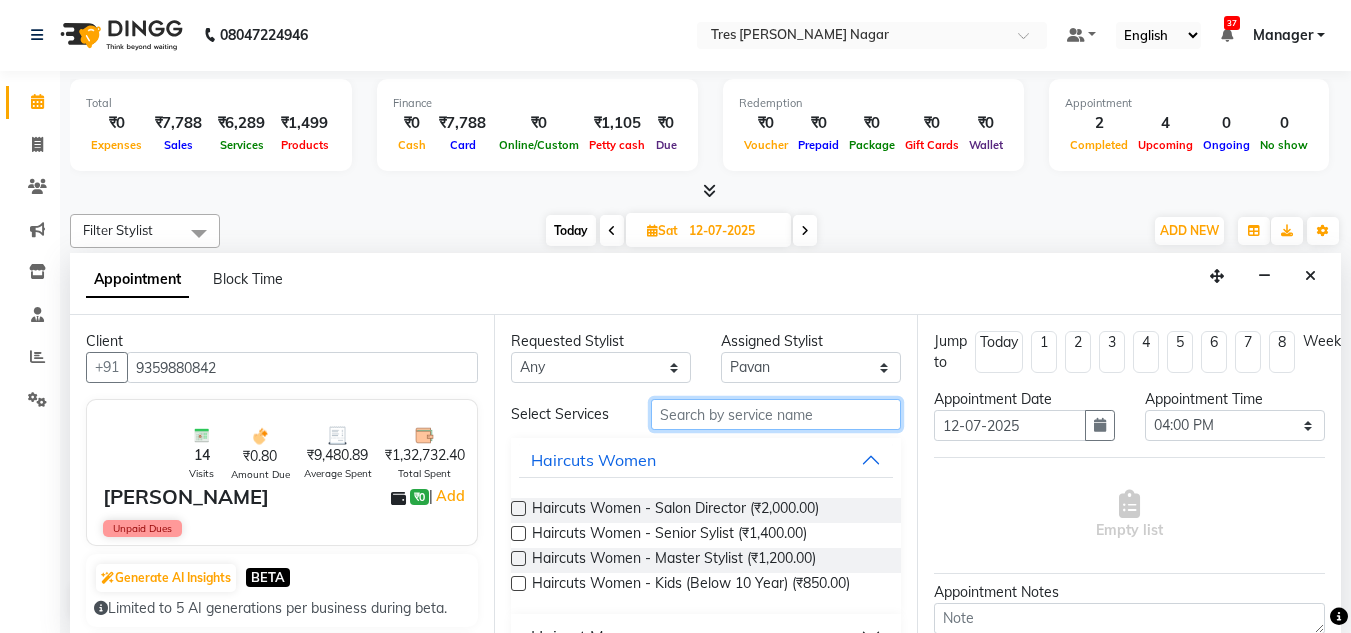 click at bounding box center [776, 414] 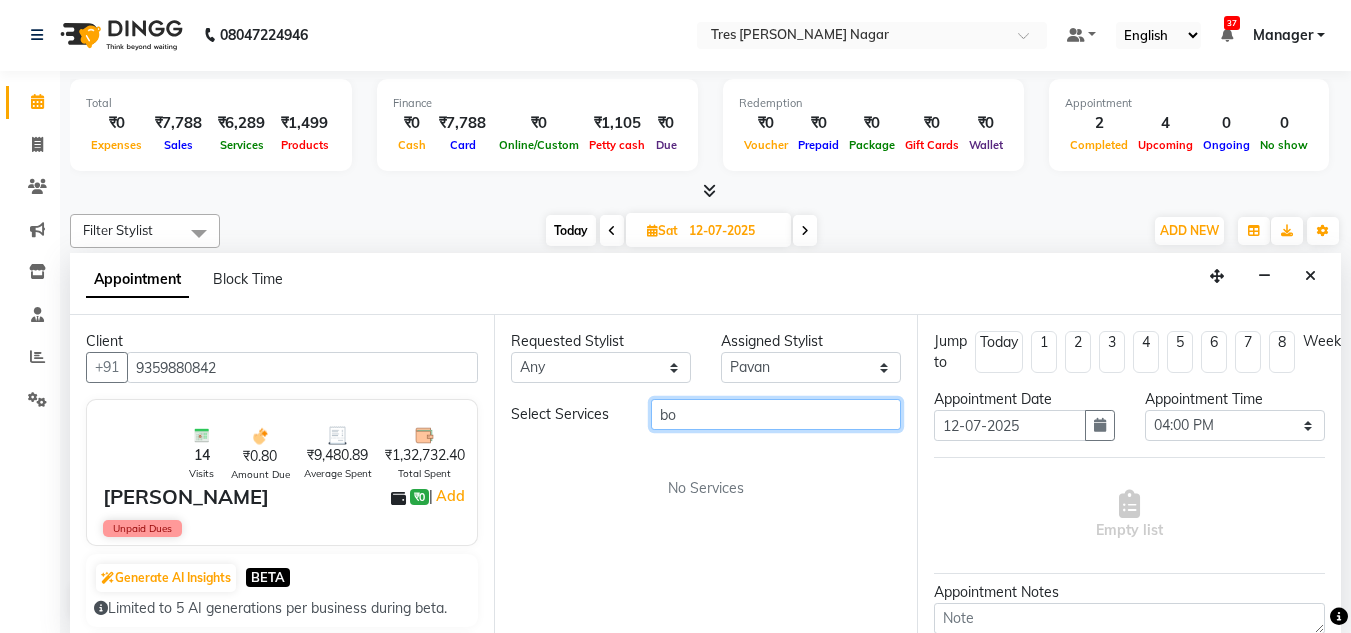 type on "b" 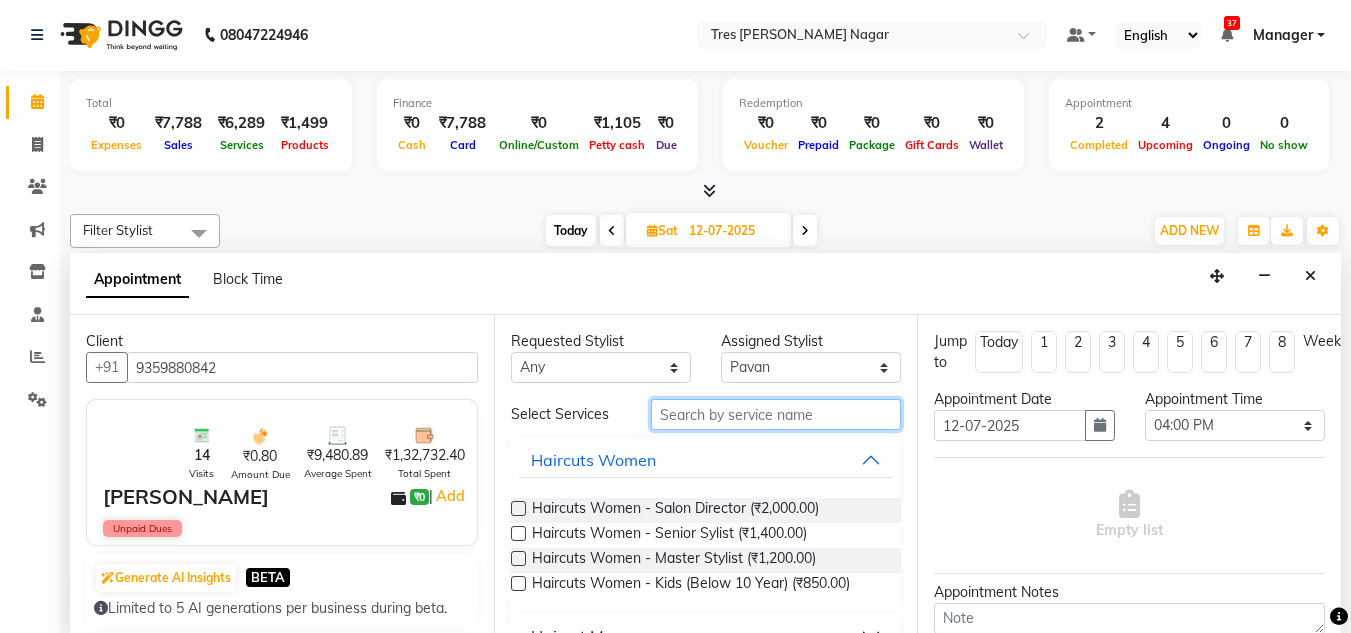 type on "l" 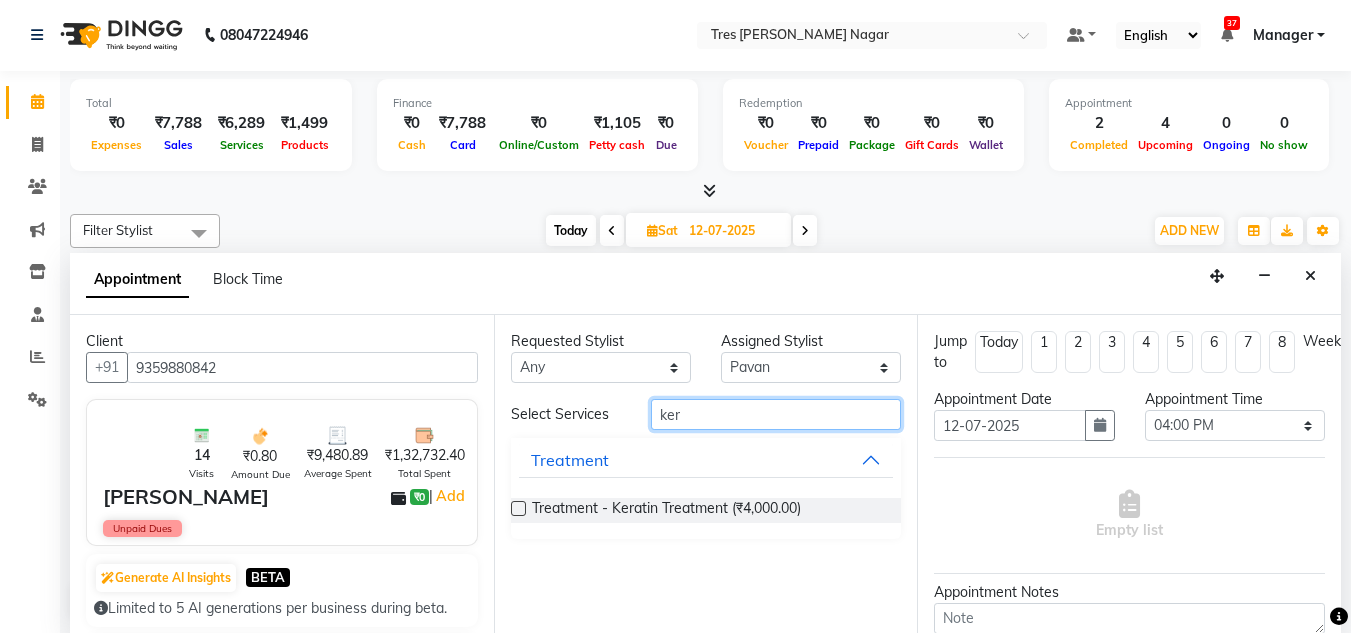 type on "ker" 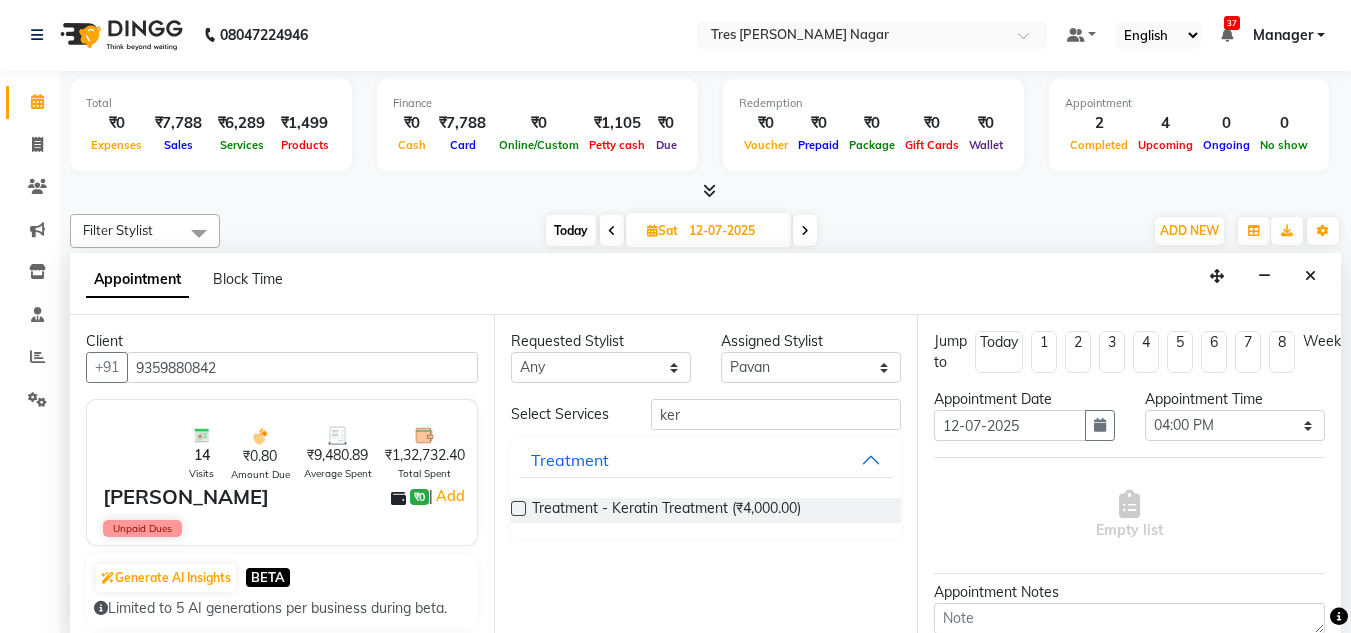 click at bounding box center [518, 508] 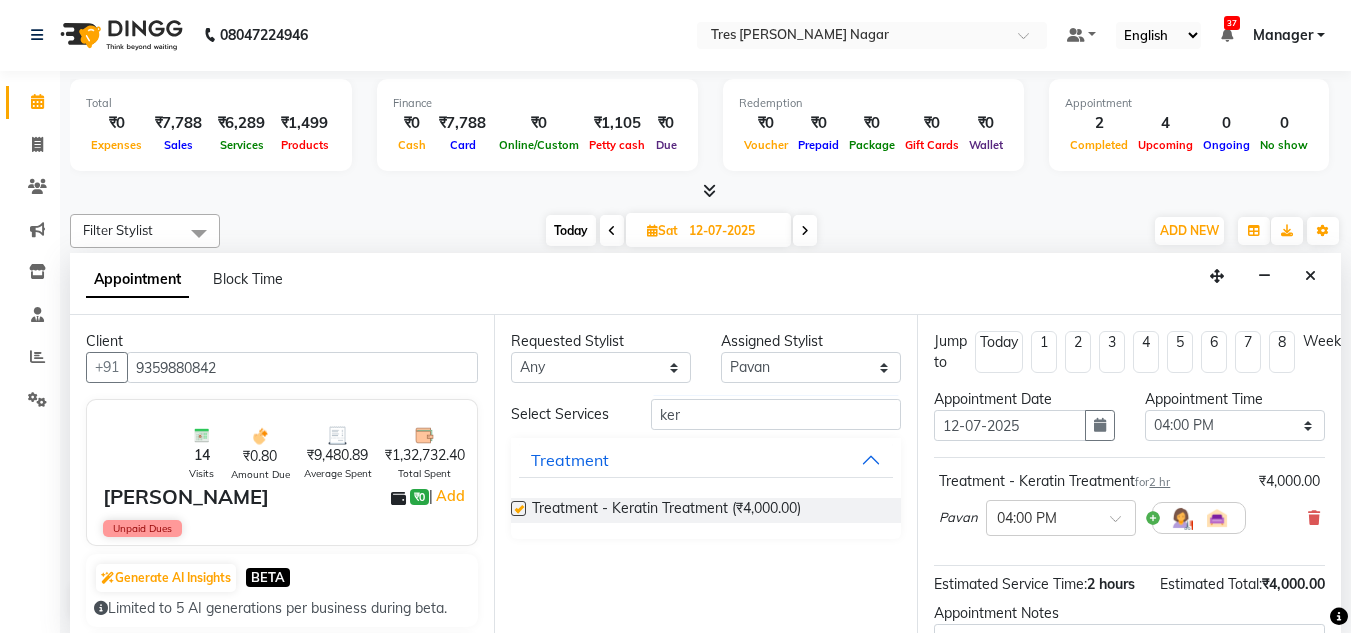 checkbox on "false" 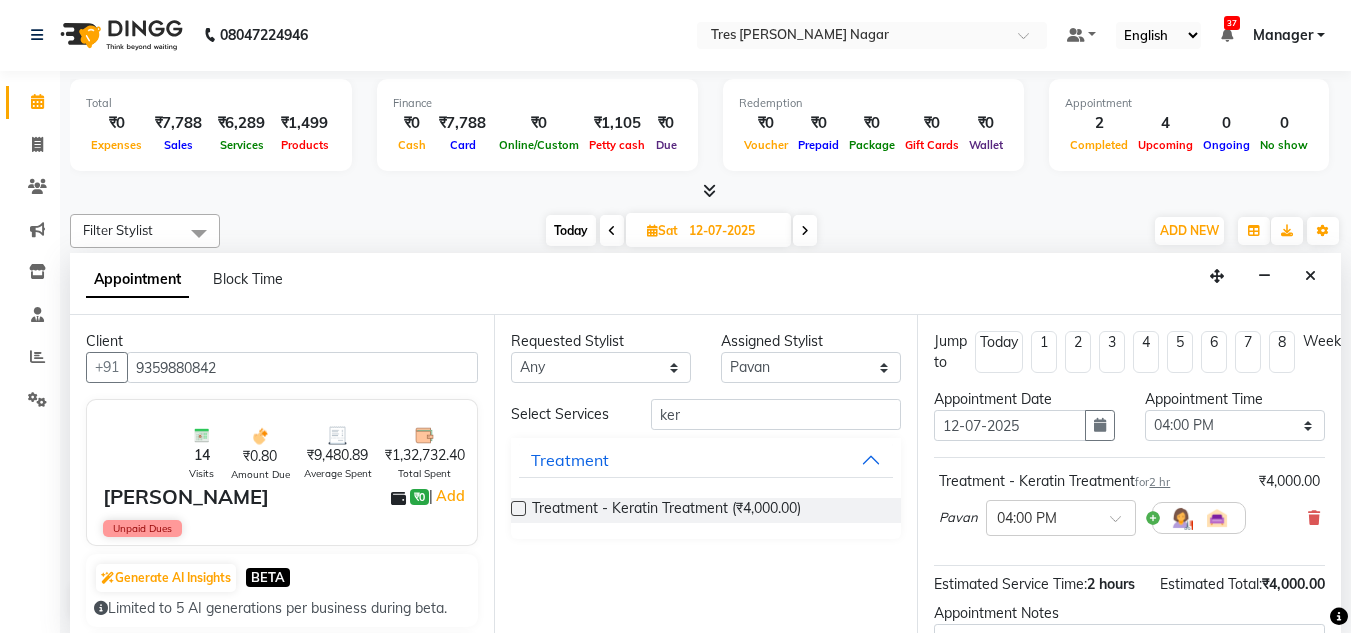 click on "Assigned Stylist" at bounding box center [811, 341] 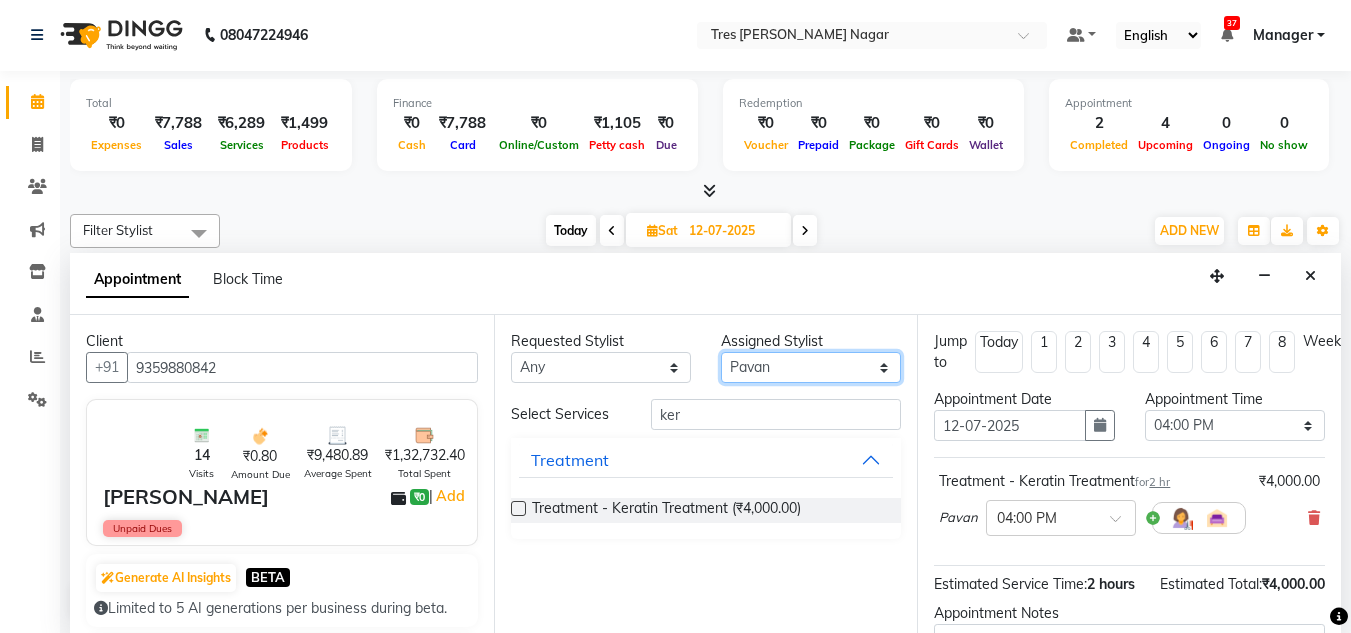 click on "Select [PERSON_NAME] [PERSON_NAME] [PERSON_NAME] Neha Aywale [PERSON_NAME] [PERSON_NAME] [PERSON_NAME] Rohini [PERSON_NAME] [PERSON_NAME] [PERSON_NAME] [PERSON_NAME]  [PERSON_NAME] N [PERSON_NAME]" at bounding box center (811, 367) 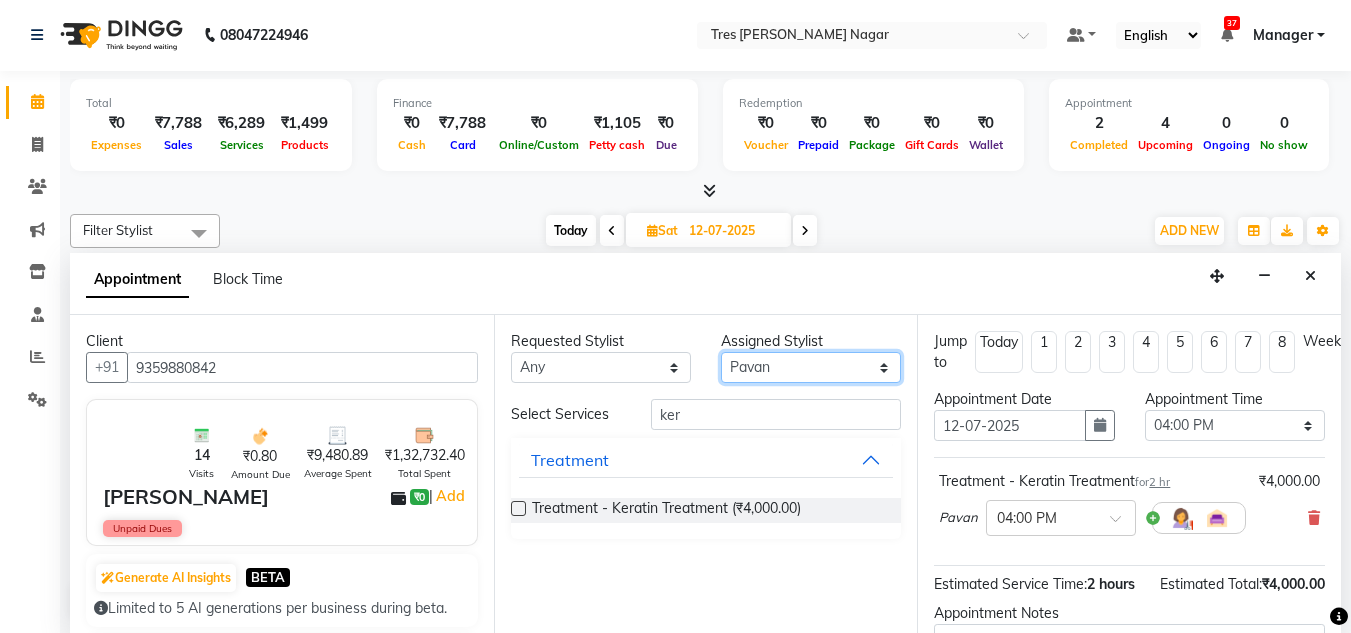 select on "39898" 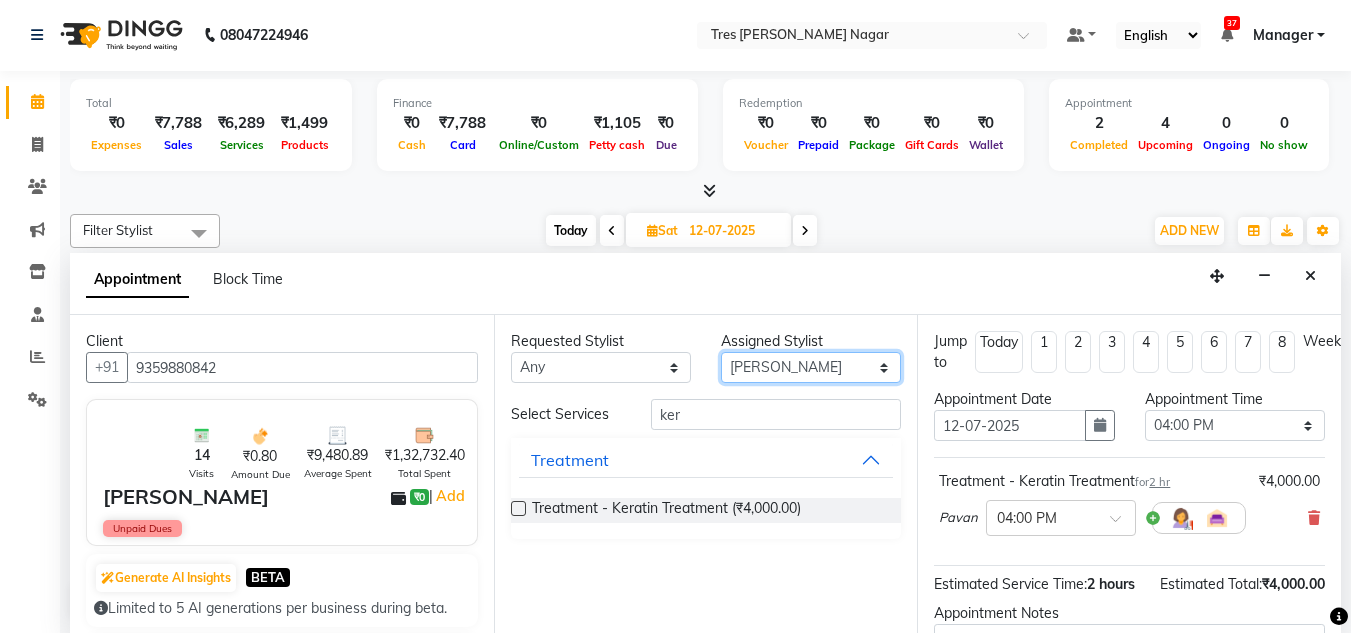 click on "Select [PERSON_NAME] [PERSON_NAME] [PERSON_NAME] Neha Aywale [PERSON_NAME] [PERSON_NAME] [PERSON_NAME] Rohini [PERSON_NAME] [PERSON_NAME] [PERSON_NAME] [PERSON_NAME]  [PERSON_NAME] N [PERSON_NAME]" at bounding box center (811, 367) 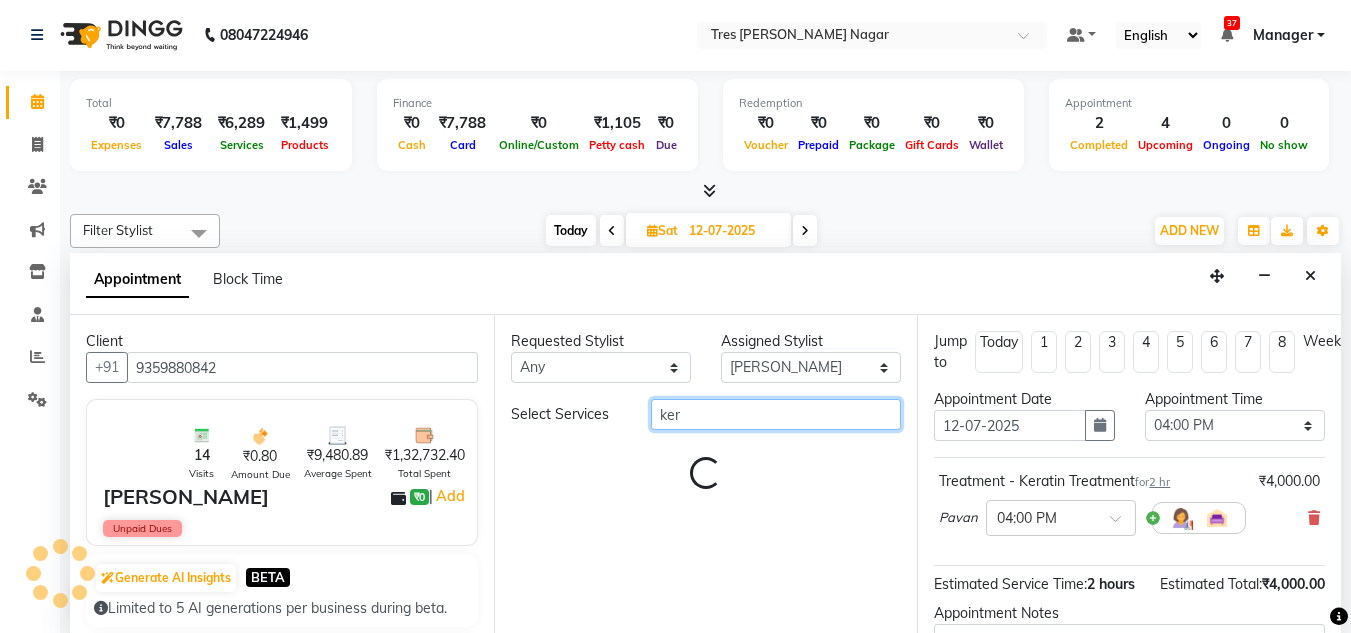 click on "ker" at bounding box center [776, 414] 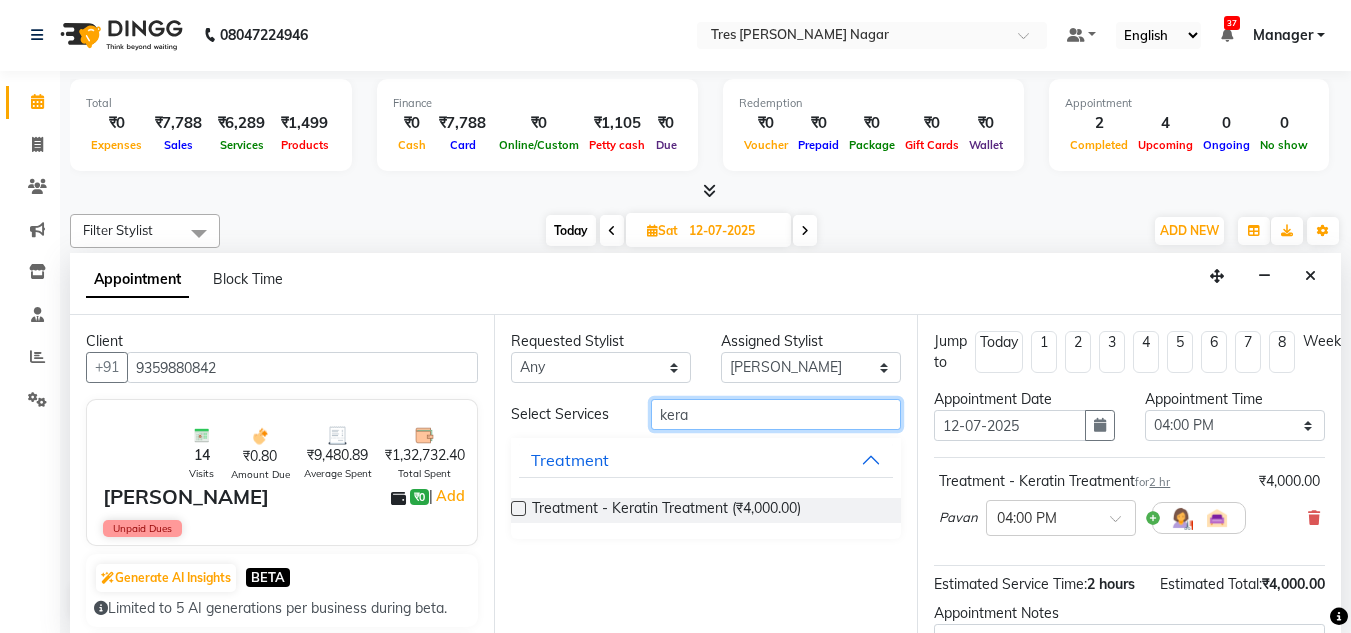 type on "kera" 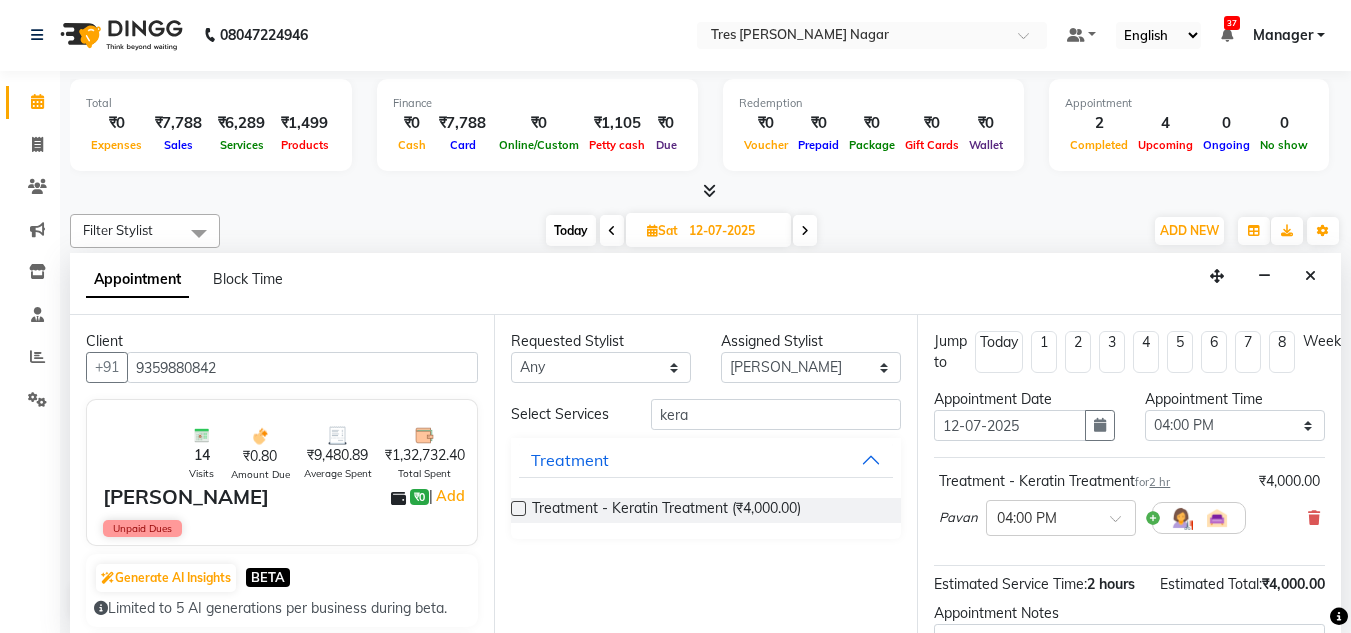 click at bounding box center [518, 508] 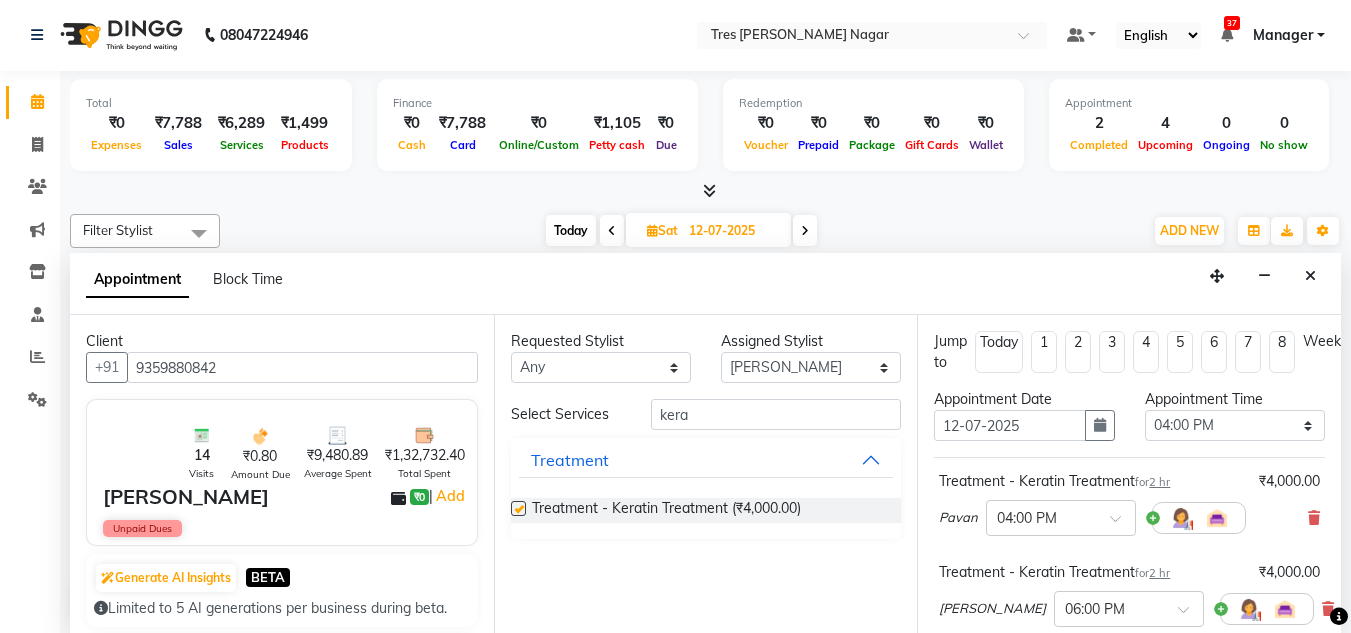 type 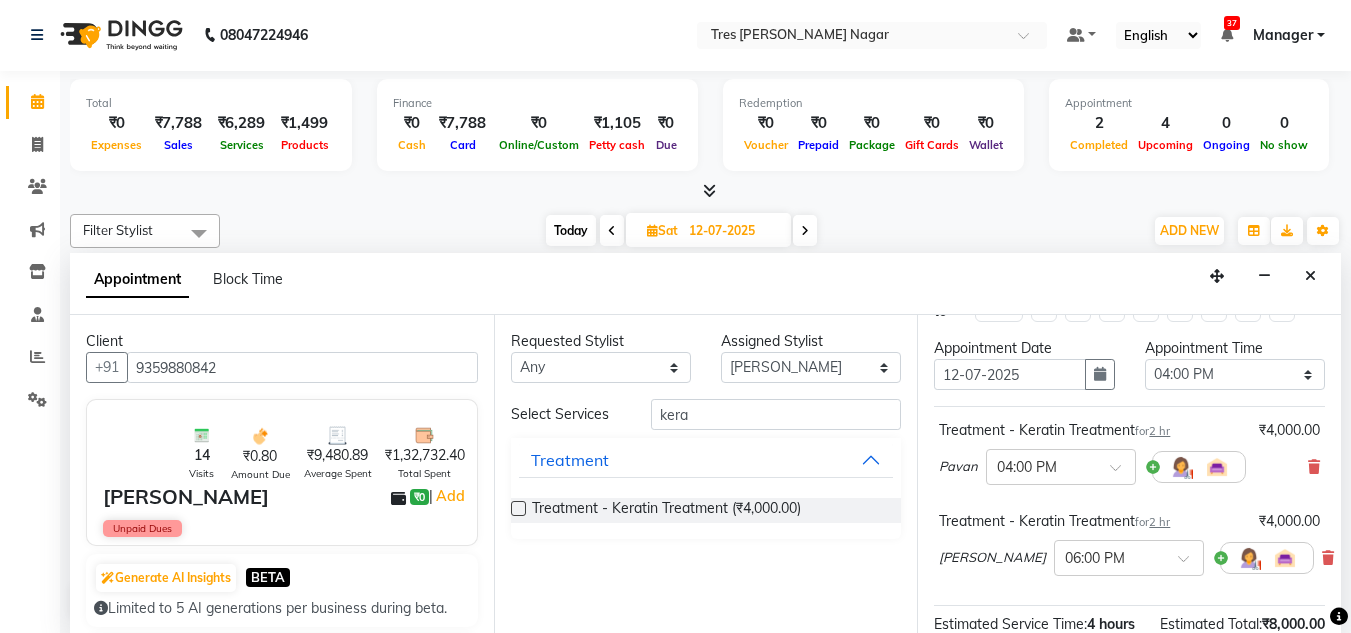 scroll, scrollTop: 100, scrollLeft: 0, axis: vertical 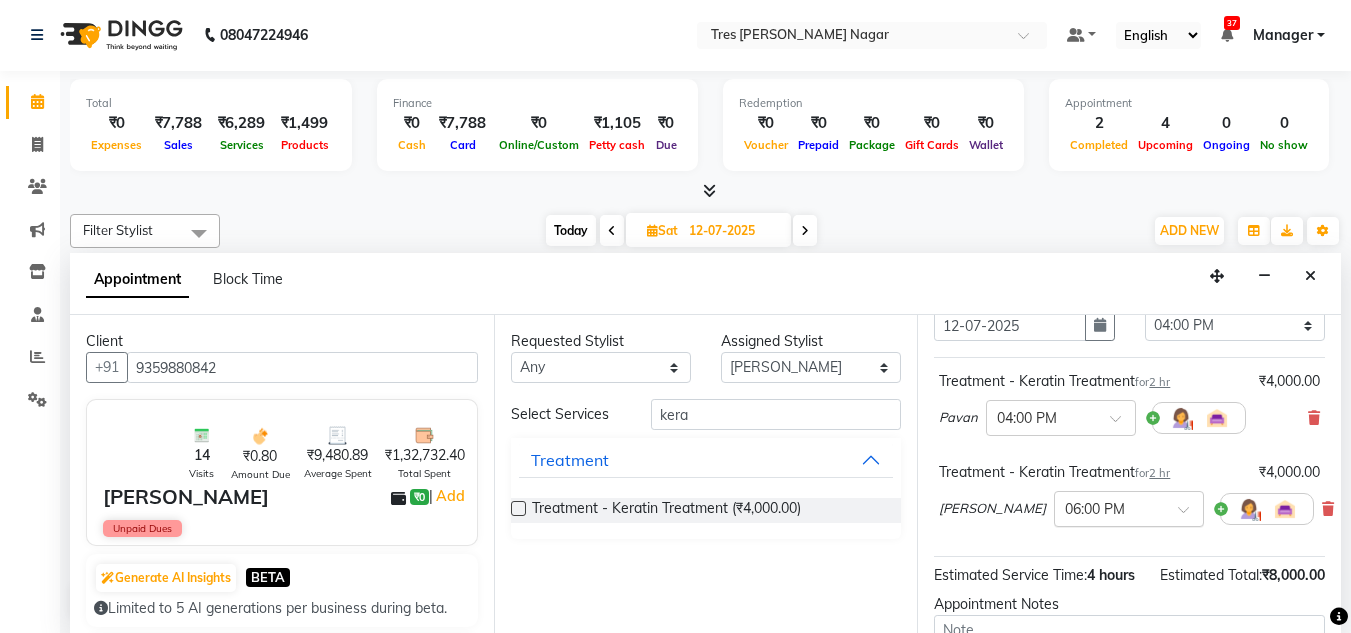 click at bounding box center (1129, 507) 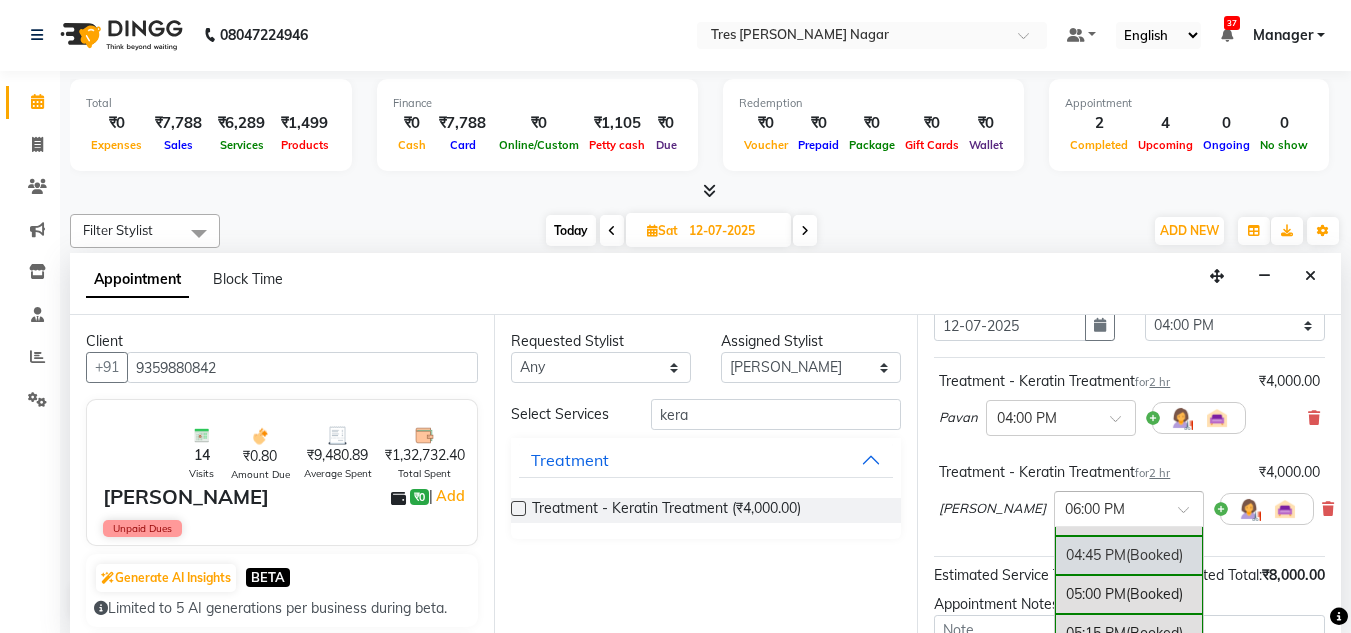 scroll, scrollTop: 1052, scrollLeft: 0, axis: vertical 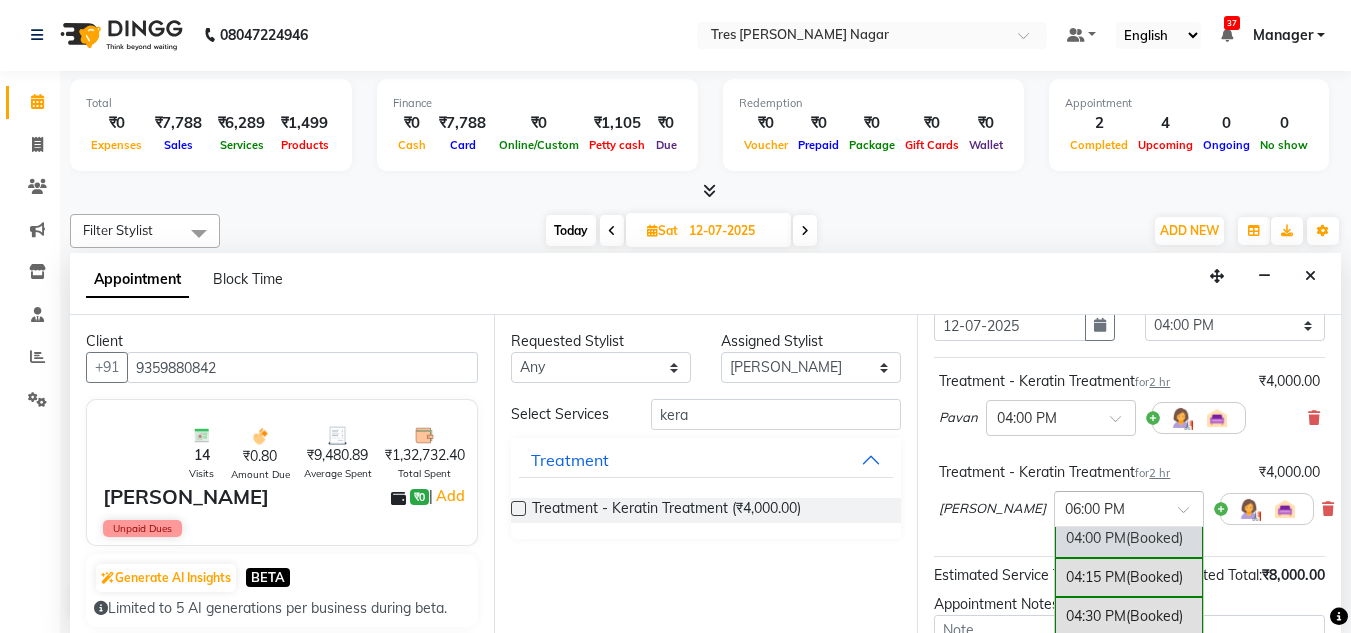 click on "04:00 PM   (Booked)" at bounding box center [1129, 538] 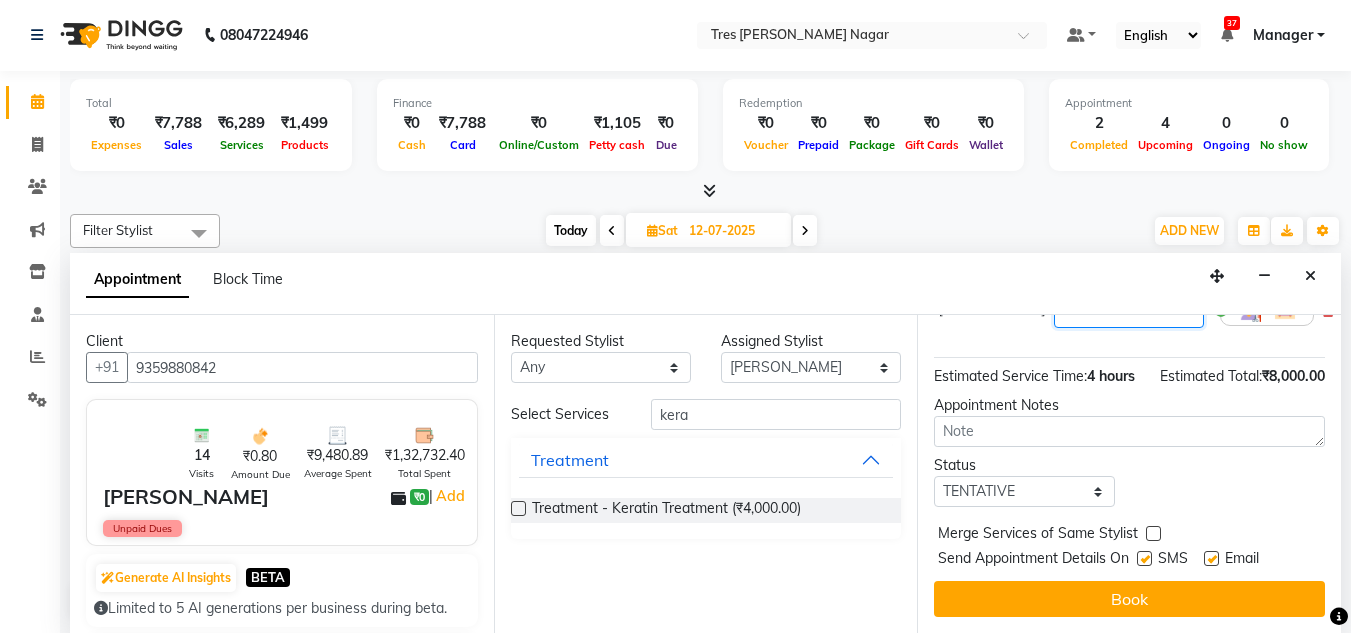 scroll, scrollTop: 359, scrollLeft: 0, axis: vertical 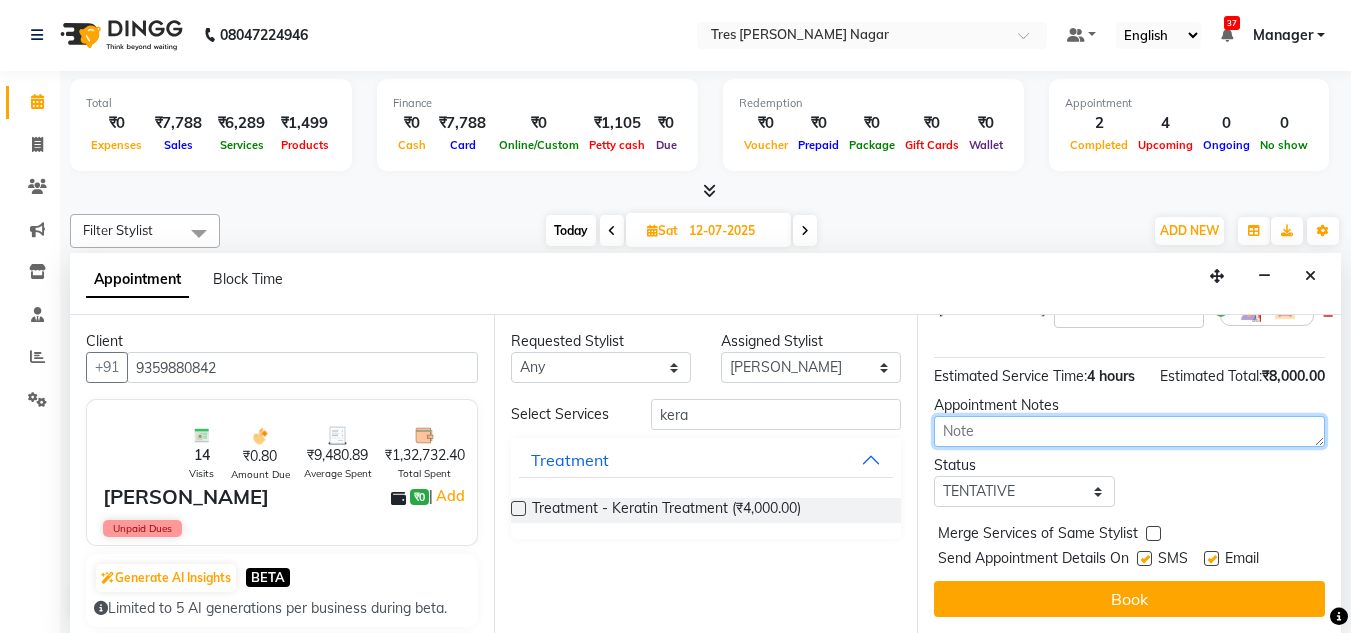 click at bounding box center (1129, 431) 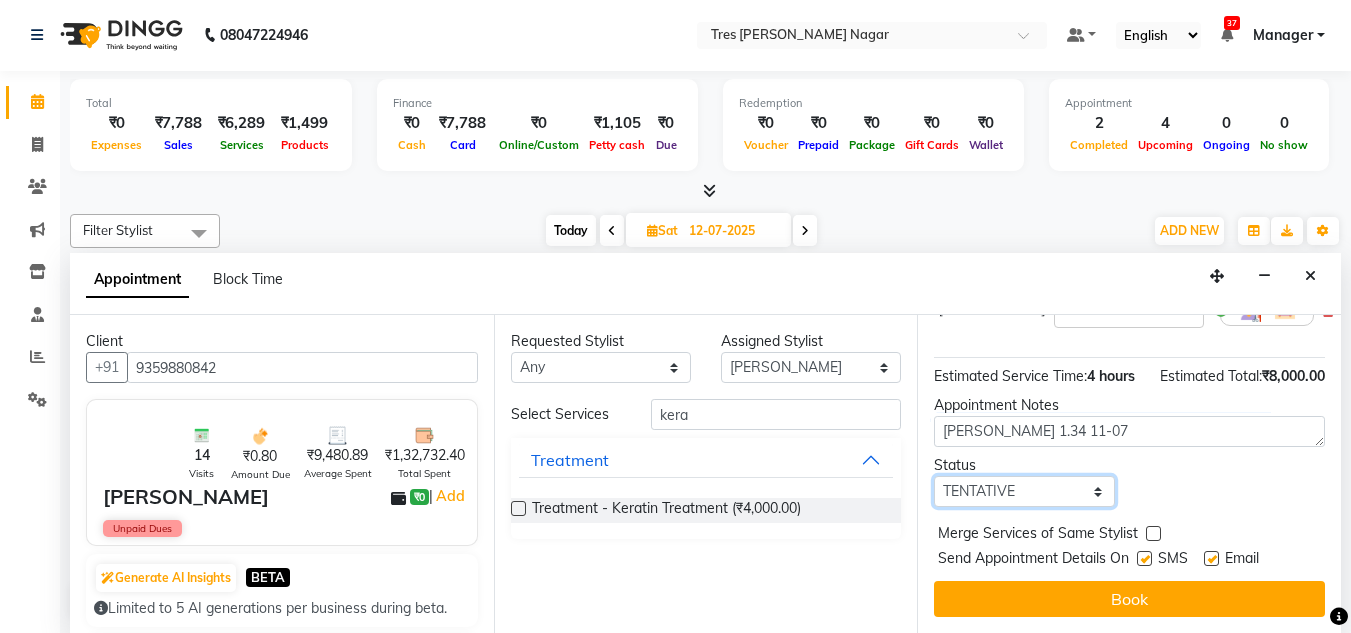 click on "Select TENTATIVE CONFIRM UPCOMING" at bounding box center (1024, 491) 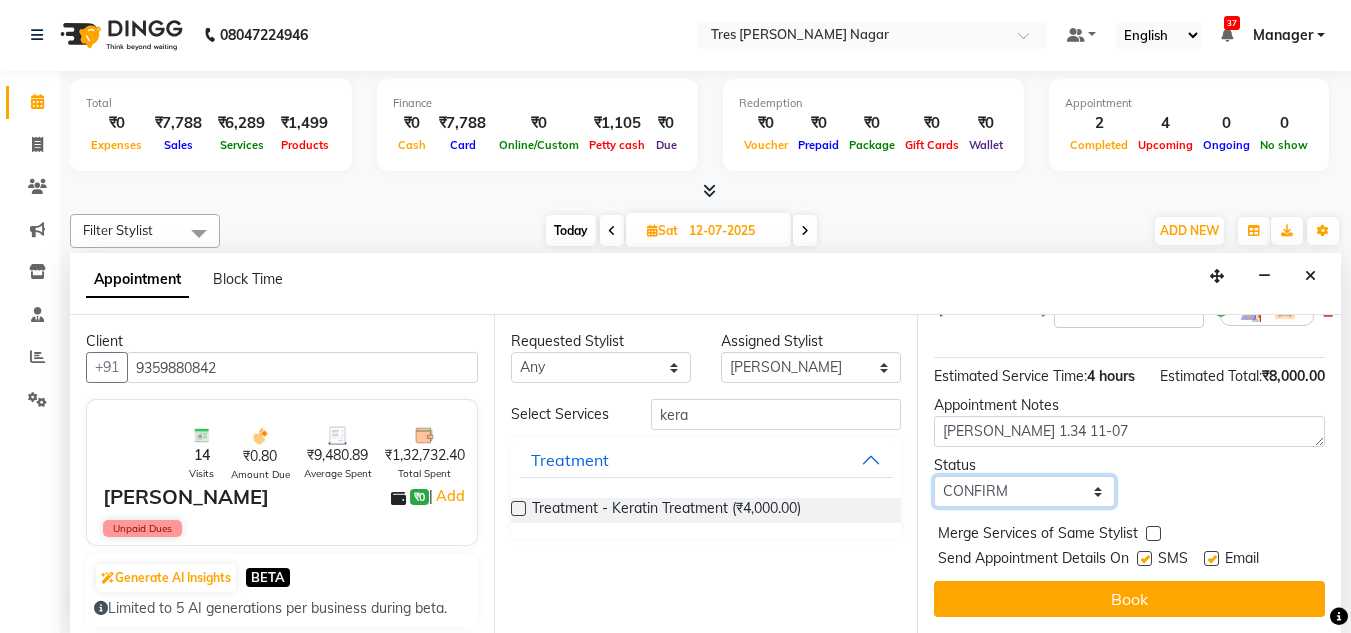 click on "Select TENTATIVE CONFIRM UPCOMING" at bounding box center (1024, 491) 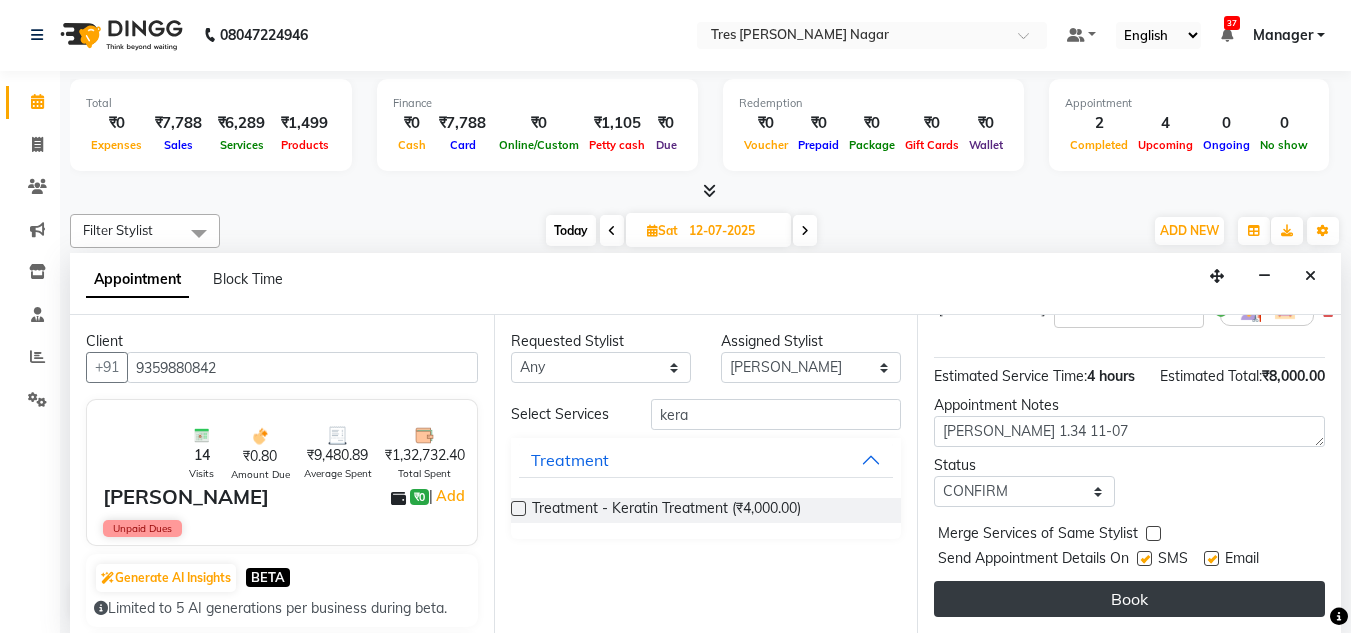 click on "Book" at bounding box center [1129, 599] 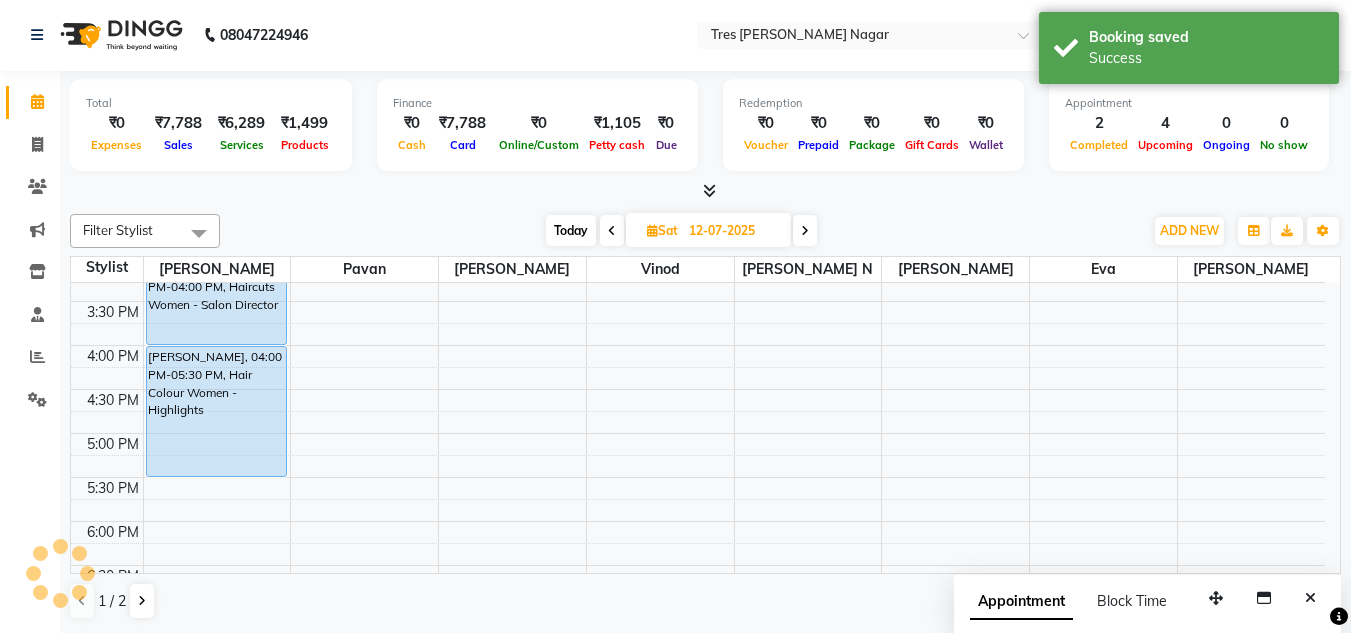 scroll, scrollTop: 0, scrollLeft: 0, axis: both 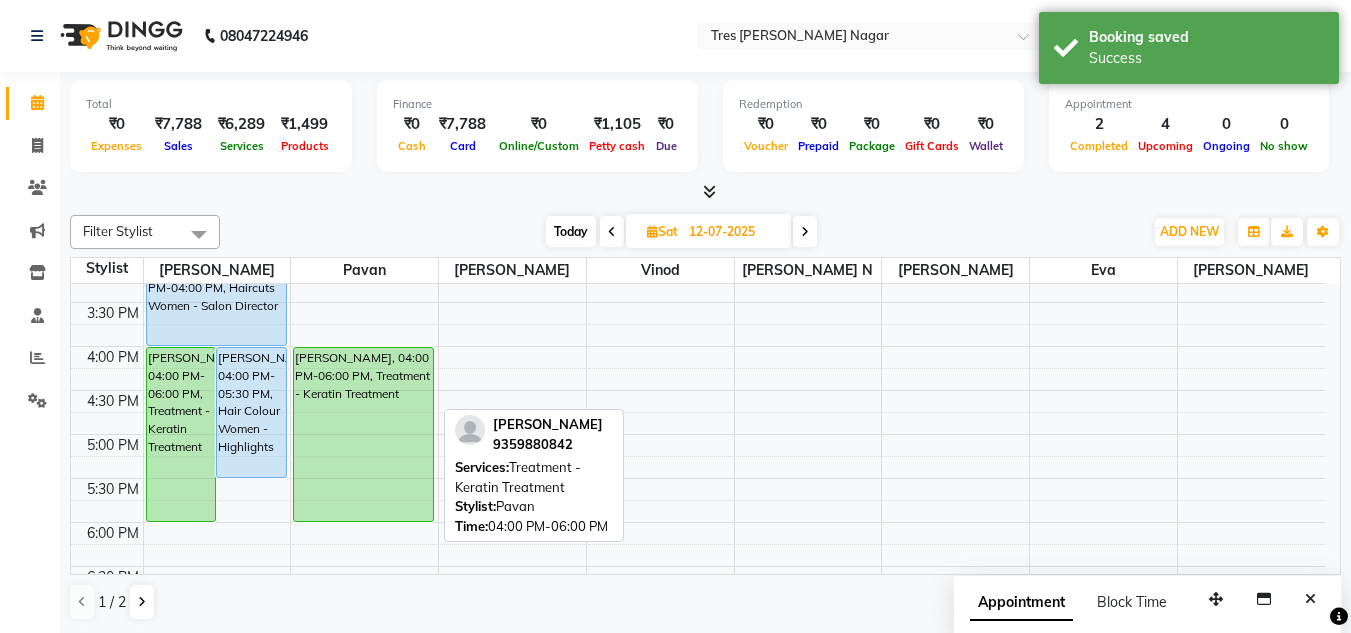 click on "[PERSON_NAME], 04:00 PM-06:00 PM, Treatment - Keratin Treatment" at bounding box center (363, 434) 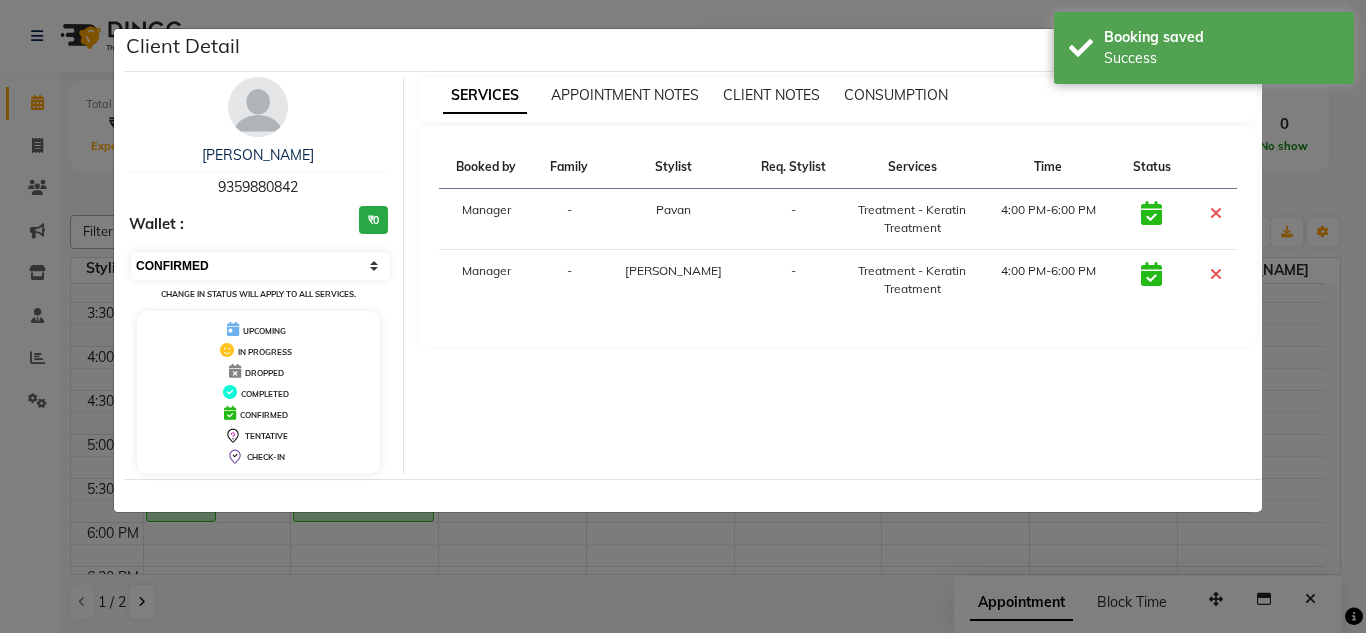 click on "Select CONFIRMED TENTATIVE" at bounding box center [260, 266] 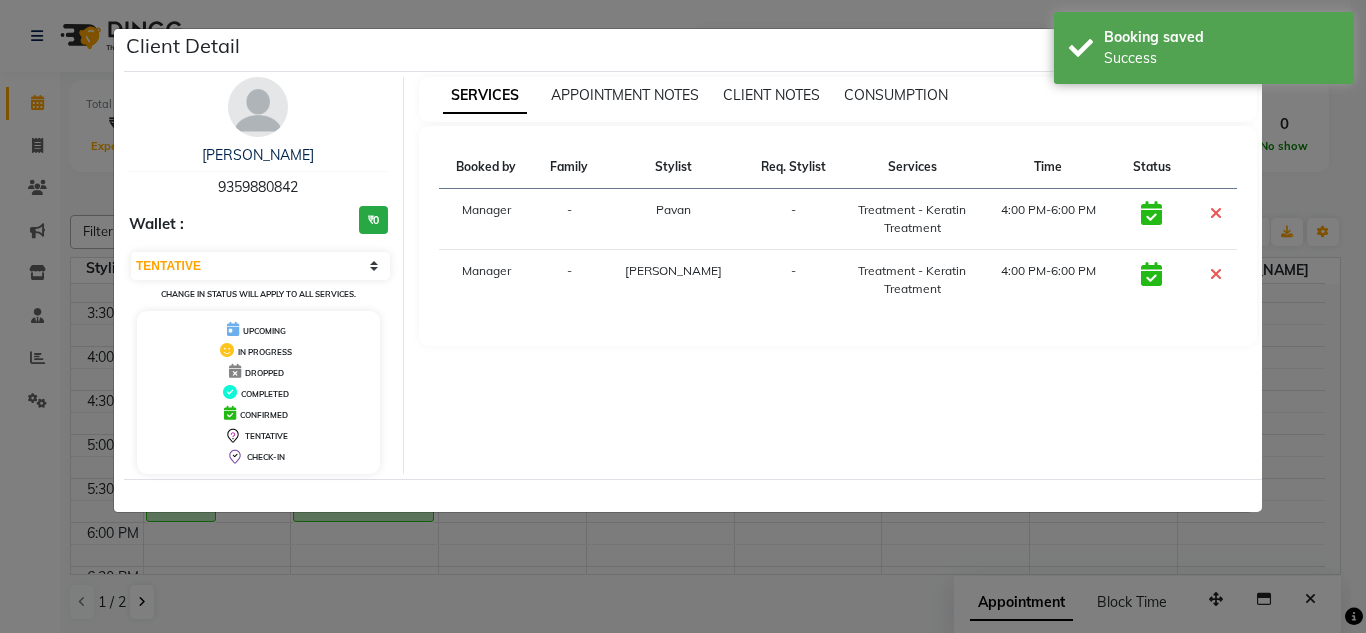 click on "Select CONFIRMED TENTATIVE" at bounding box center [260, 266] 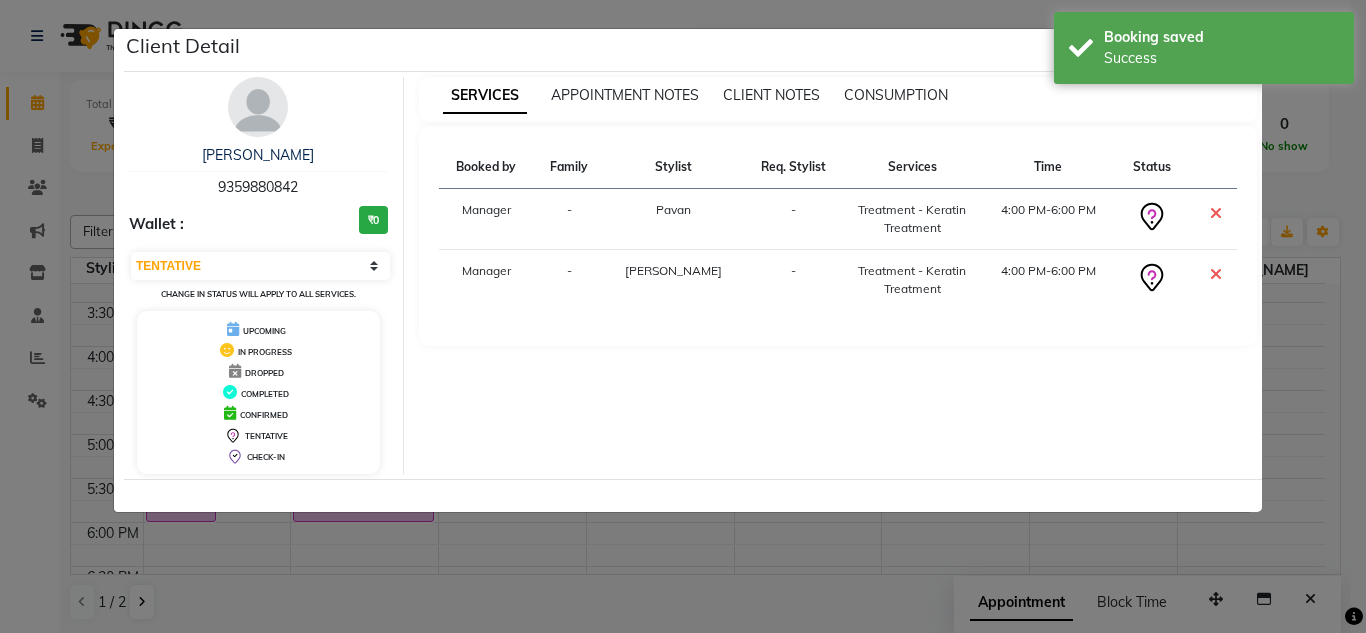 click on "Client Detail  [PERSON_NAME]   9359880842 Wallet : ₹0 Select CONFIRMED TENTATIVE Change in status will apply to all services. UPCOMING IN PROGRESS DROPPED COMPLETED CONFIRMED TENTATIVE CHECK-IN SERVICES APPOINTMENT NOTES CLIENT NOTES CONSUMPTION Booked by Family Stylist Req. Stylist Services Time Status  Manager  - [PERSON_NAME] -  Treatment - Keratin Treatment   4:00 PM-6:00 PM   Manager  - [PERSON_NAME] -  Treatment - Keratin Treatment   4:00 PM-6:00 PM" 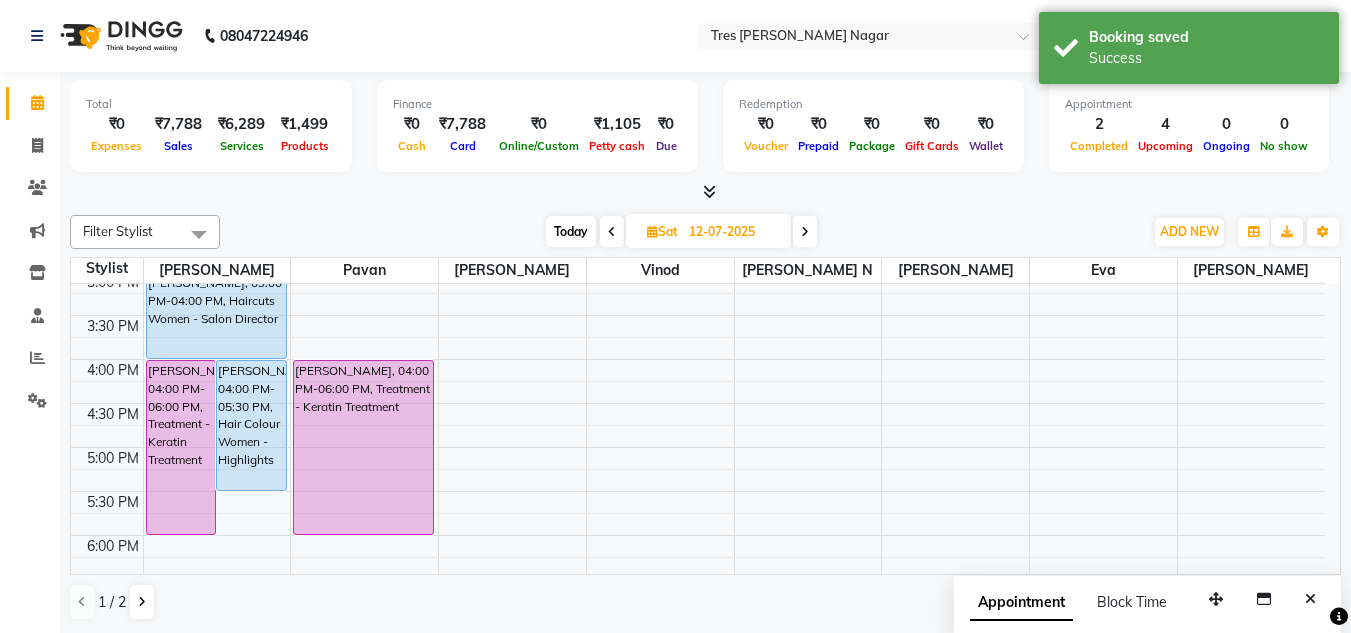 scroll, scrollTop: 553, scrollLeft: 0, axis: vertical 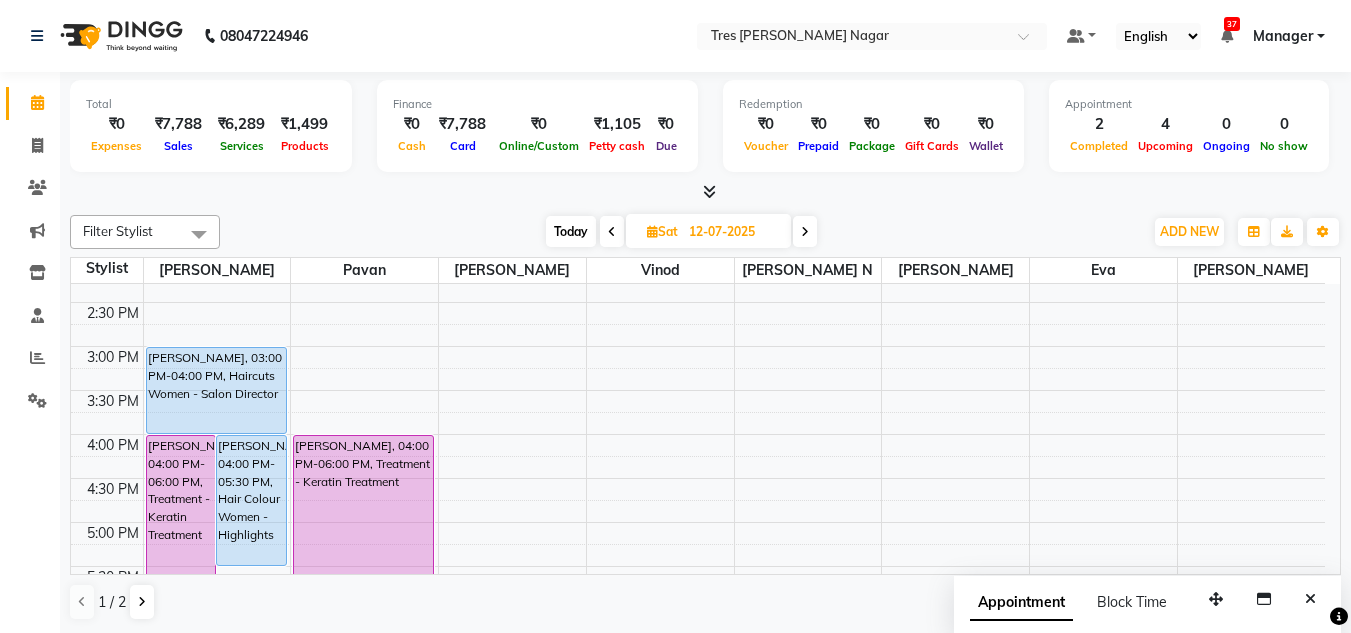 click on "Today" at bounding box center [571, 231] 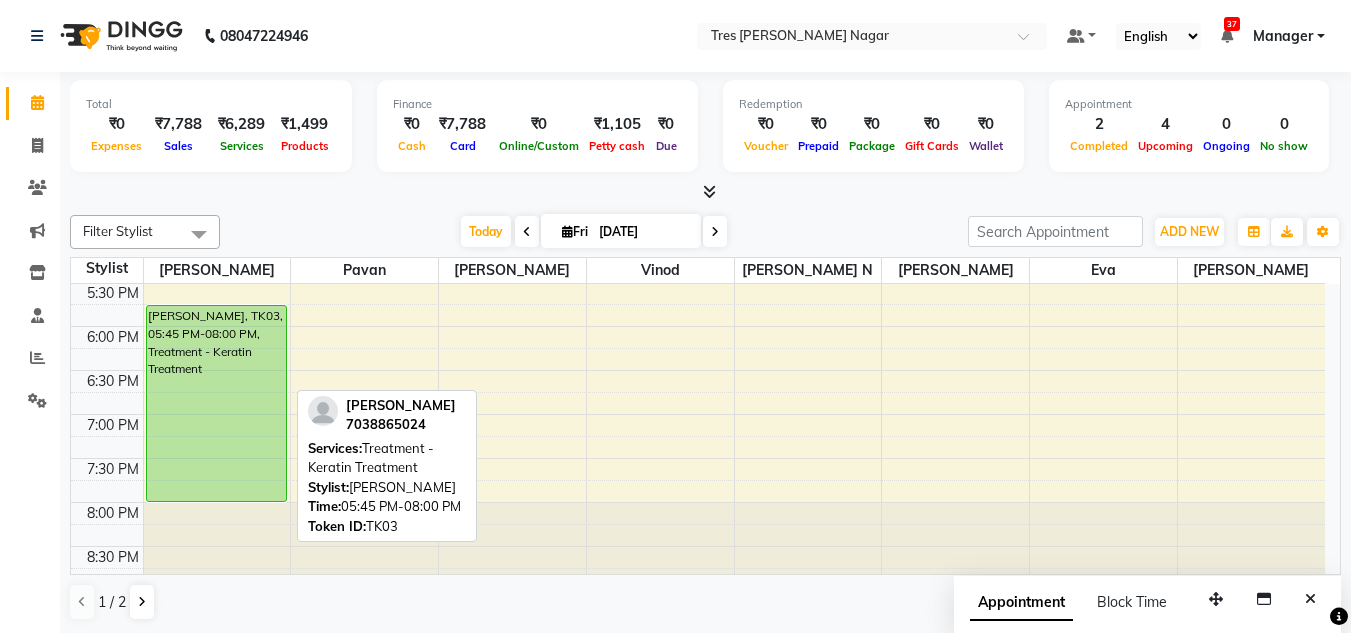 scroll, scrollTop: 853, scrollLeft: 0, axis: vertical 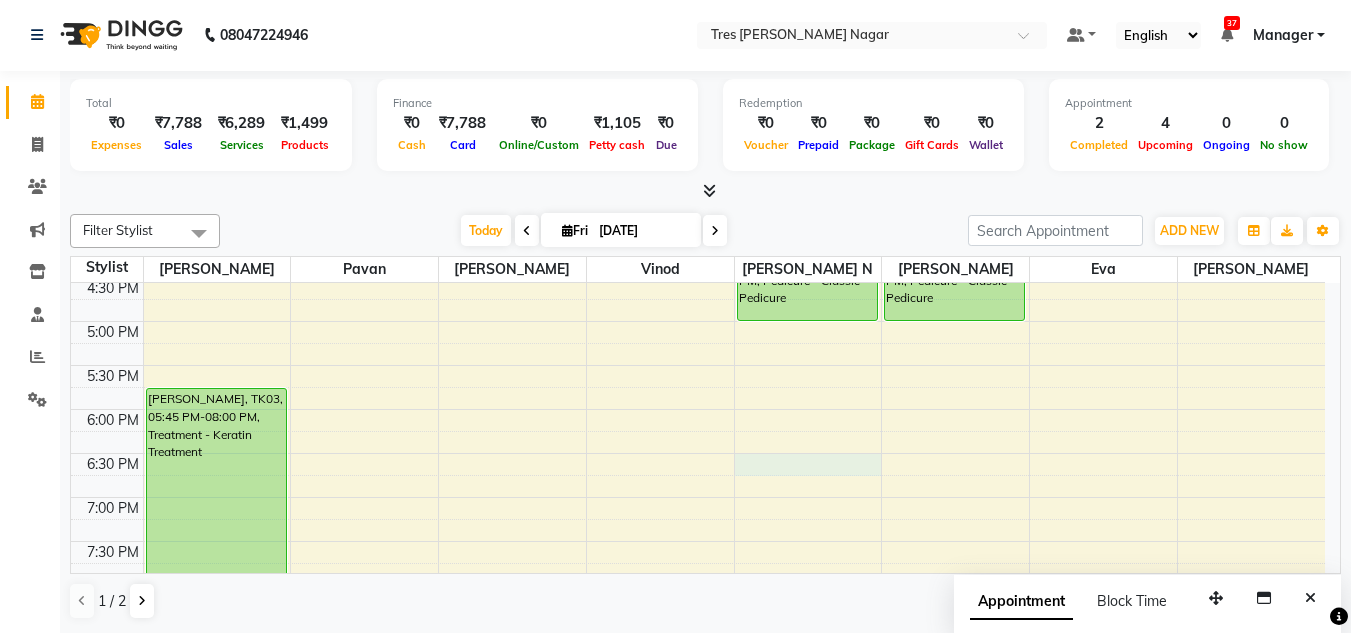 click on "8:00 AM 8:30 AM 9:00 AM 9:30 AM 10:00 AM 10:30 AM 11:00 AM 11:30 AM 12:00 PM 12:30 PM 1:00 PM 1:30 PM 2:00 PM 2:30 PM 3:00 PM 3:30 PM 4:00 PM 4:30 PM 5:00 PM 5:30 PM 6:00 PM 6:30 PM 7:00 PM 7:30 PM 8:00 PM 8:30 PM     [PERSON_NAME][GEOGRAPHIC_DATA], 12:00 PM-02:30 PM, Haircut Men - Salon Director,Haircuts Women - Salon Director     [PERSON_NAME], TK02, 01:30 PM-02:30 PM, Haircut Men - Salon Director    [PERSON_NAME], TK03, 05:45 PM-08:00 PM, Treatment - Keratin Treatment     [PERSON_NAME] B, TK05, 12:30 PM-02:15 PM, D Tan - Face & Neck,Cleanup - Purifying/ Hydrating (₹1500)    meet [PERSON_NAME], TK04, 04:00 PM-05:00 PM, Pedicure - Classic Pedicure    meet [PERSON_NAME], TK04, 04:00 PM-05:00 PM, Pedicure - Classic Pedicure" at bounding box center (698, 101) 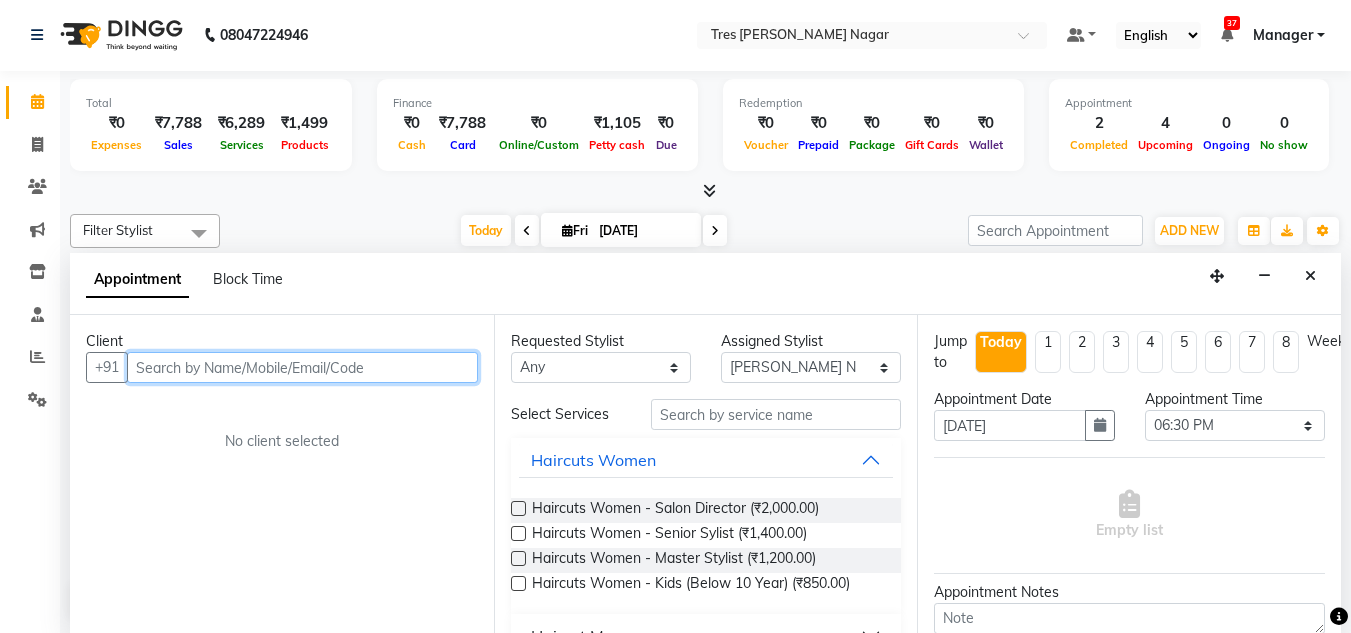 click at bounding box center [302, 367] 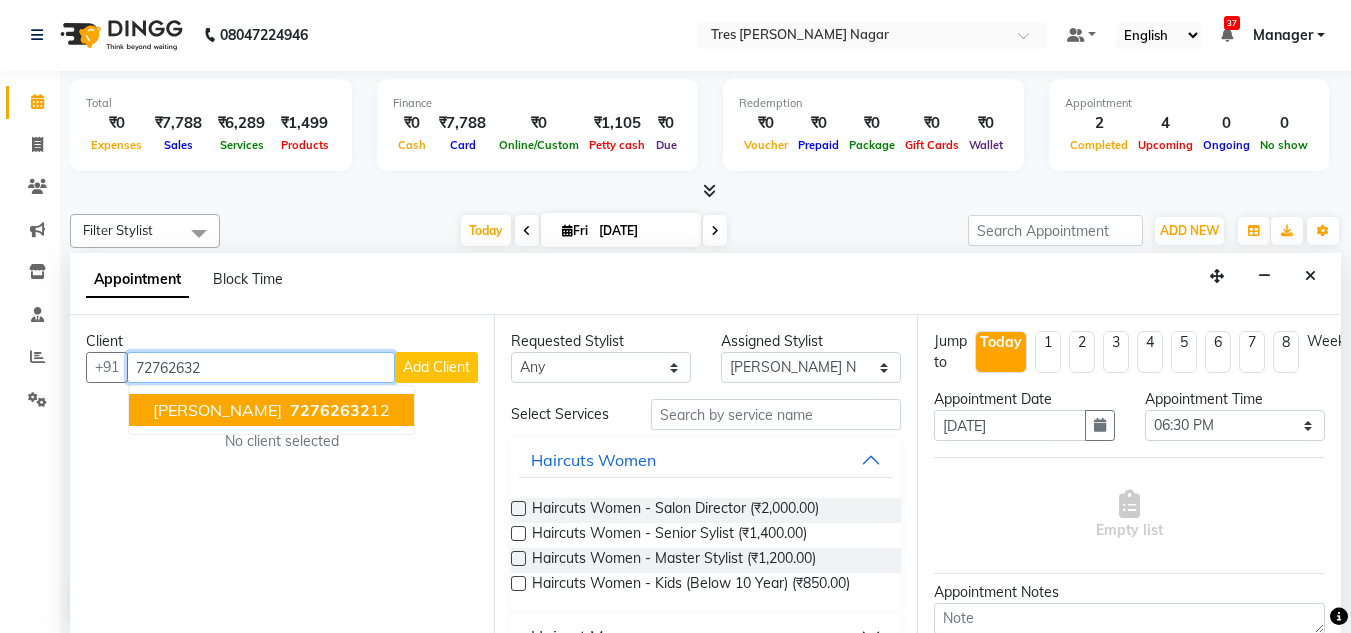 click on "[PERSON_NAME]" at bounding box center [217, 410] 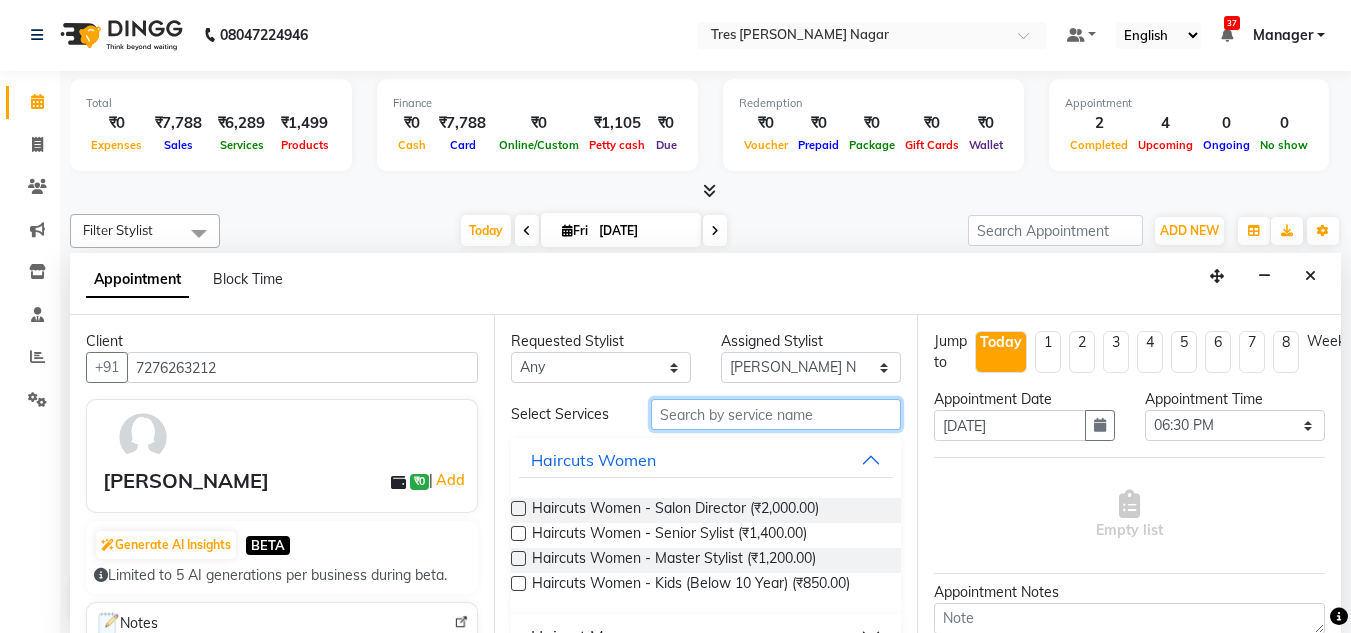 click at bounding box center [776, 414] 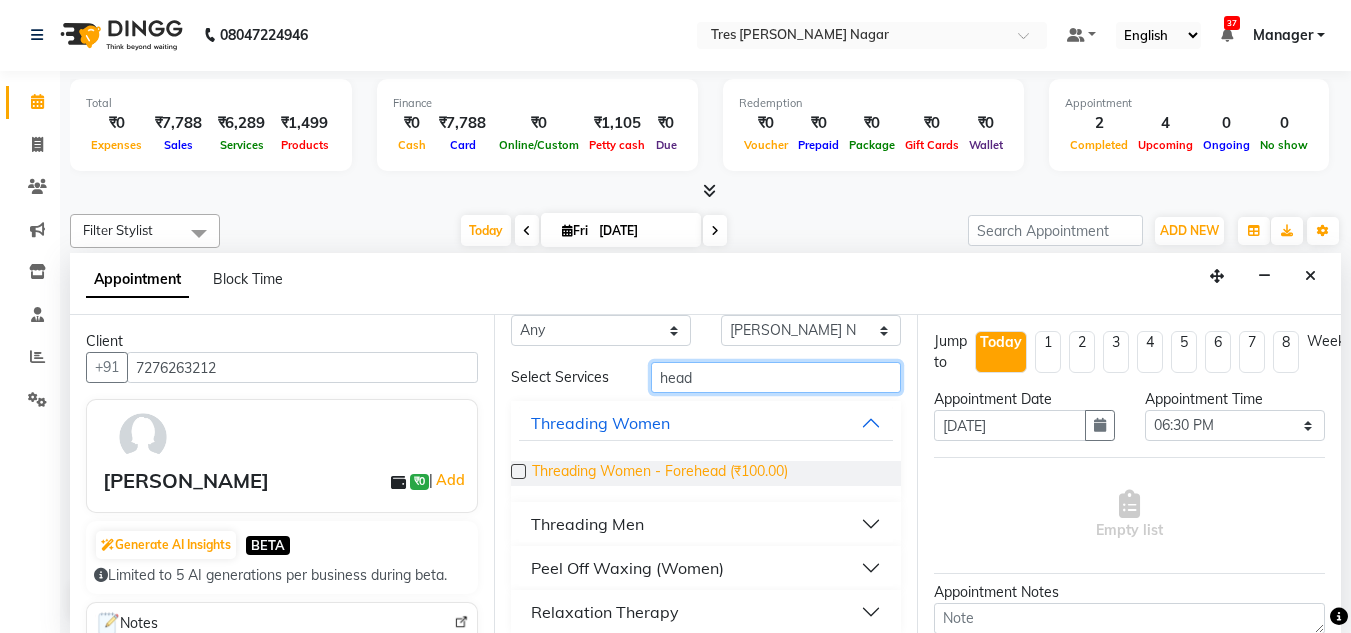 scroll, scrollTop: 54, scrollLeft: 0, axis: vertical 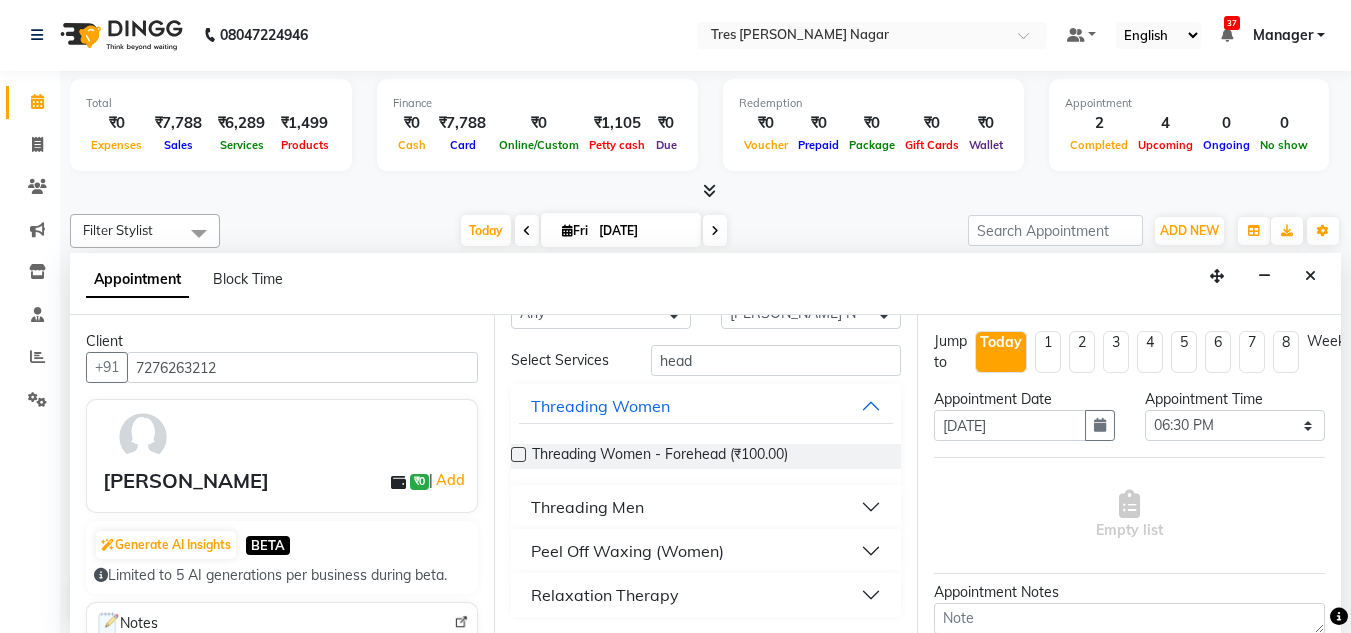 click on "Relaxation Therapy" at bounding box center (605, 595) 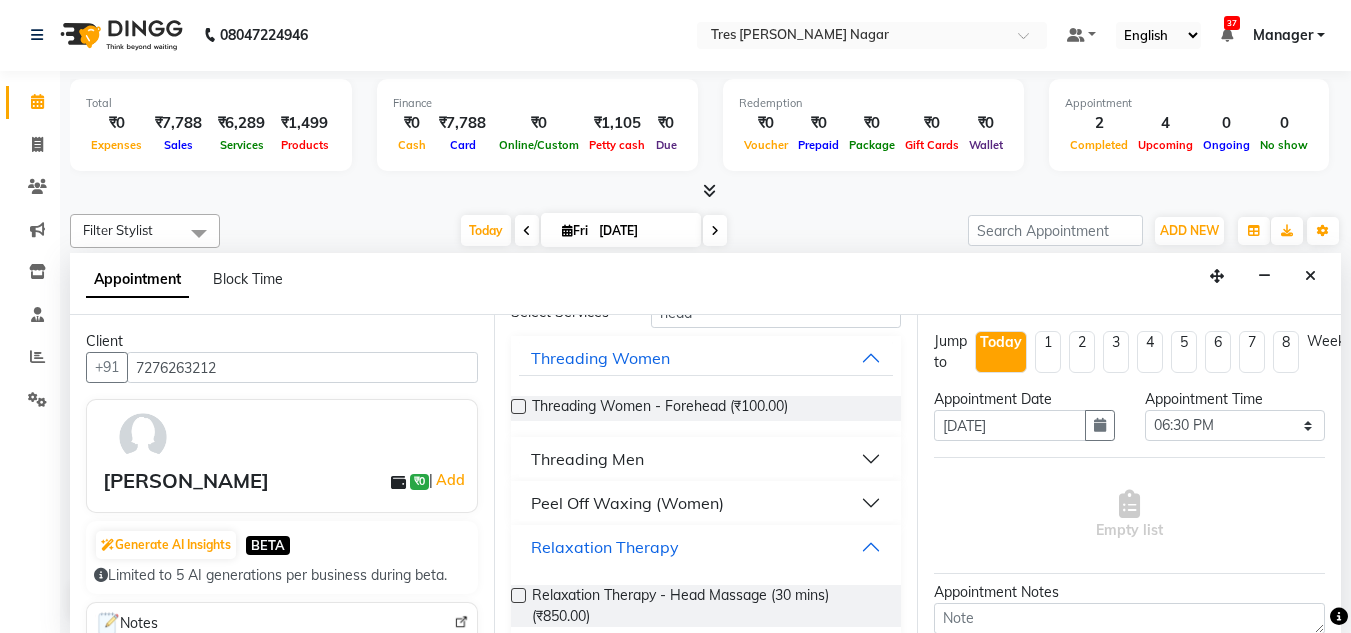scroll, scrollTop: 128, scrollLeft: 0, axis: vertical 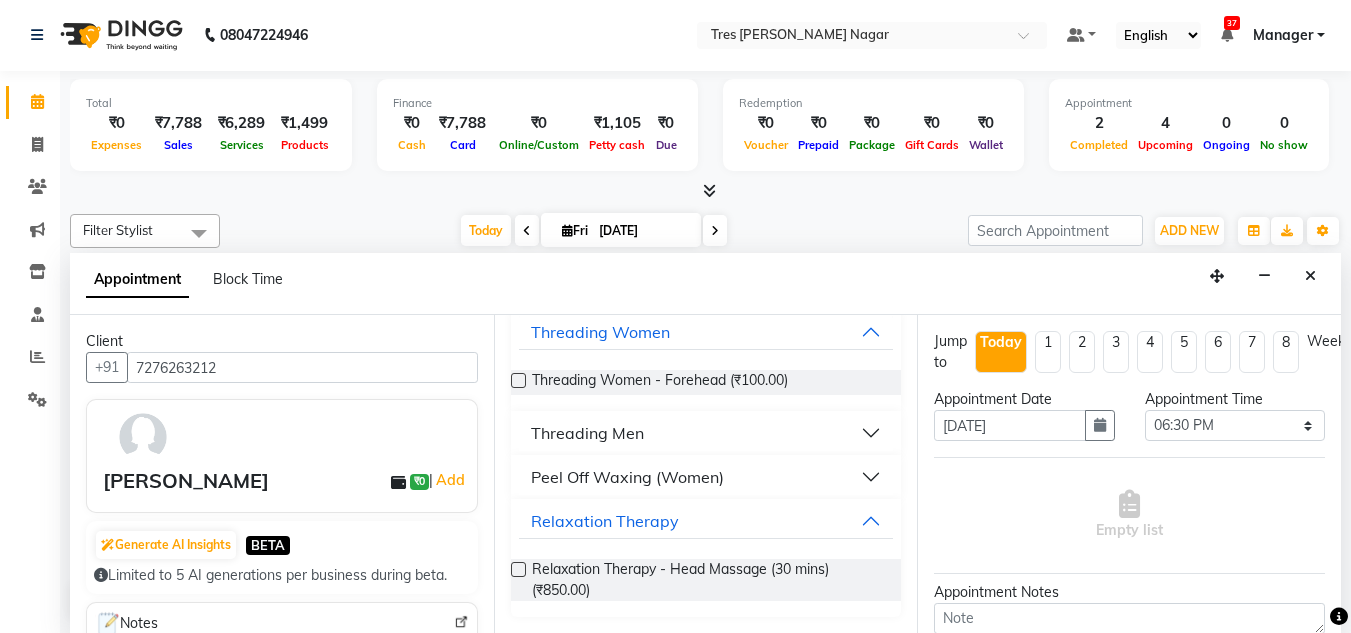 click at bounding box center (518, 569) 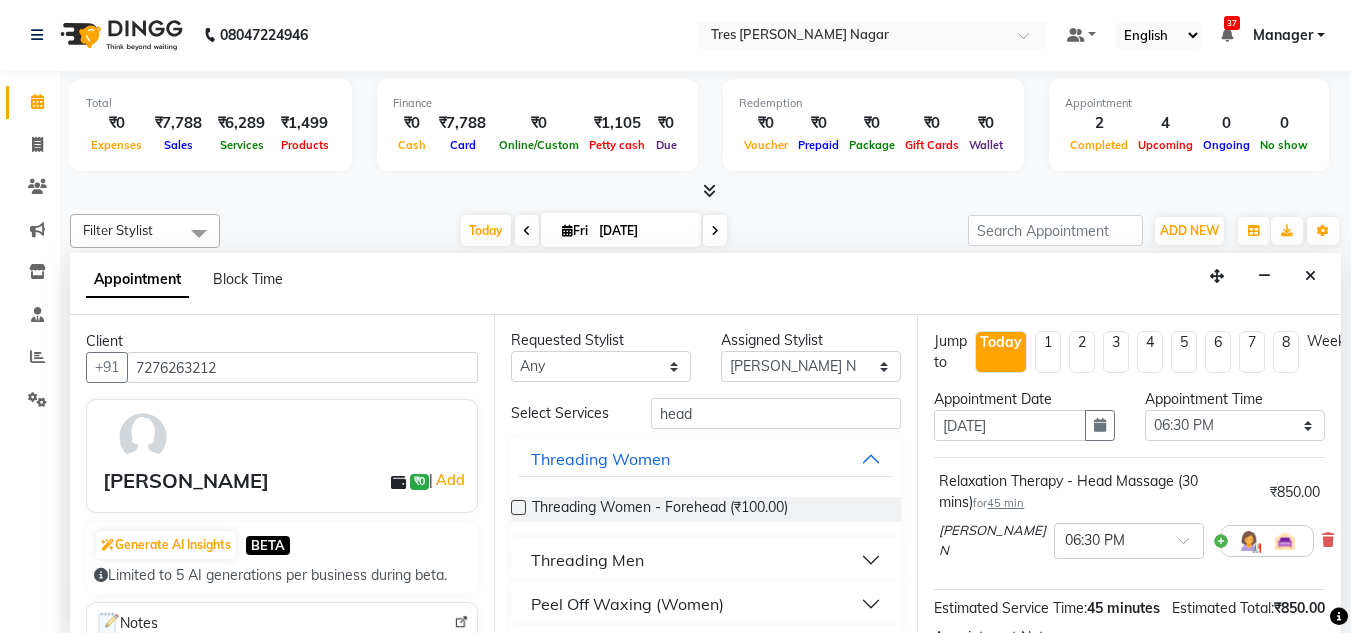 scroll, scrollTop: 0, scrollLeft: 0, axis: both 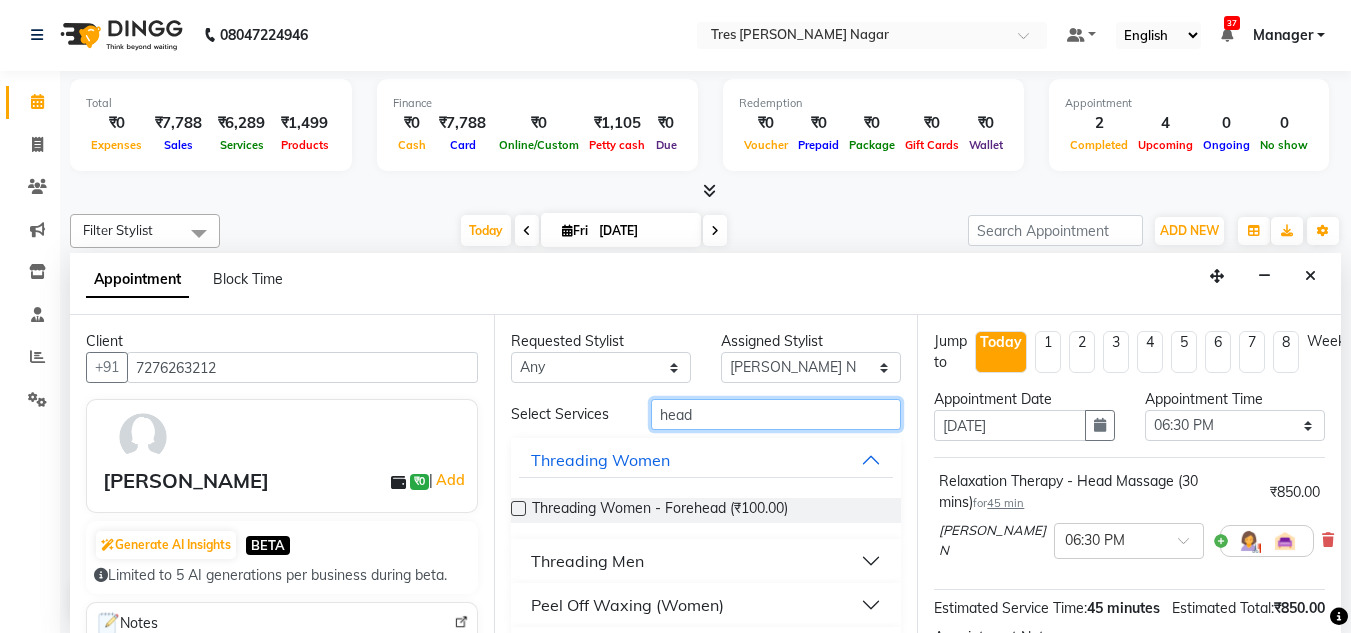 click on "head" at bounding box center (776, 414) 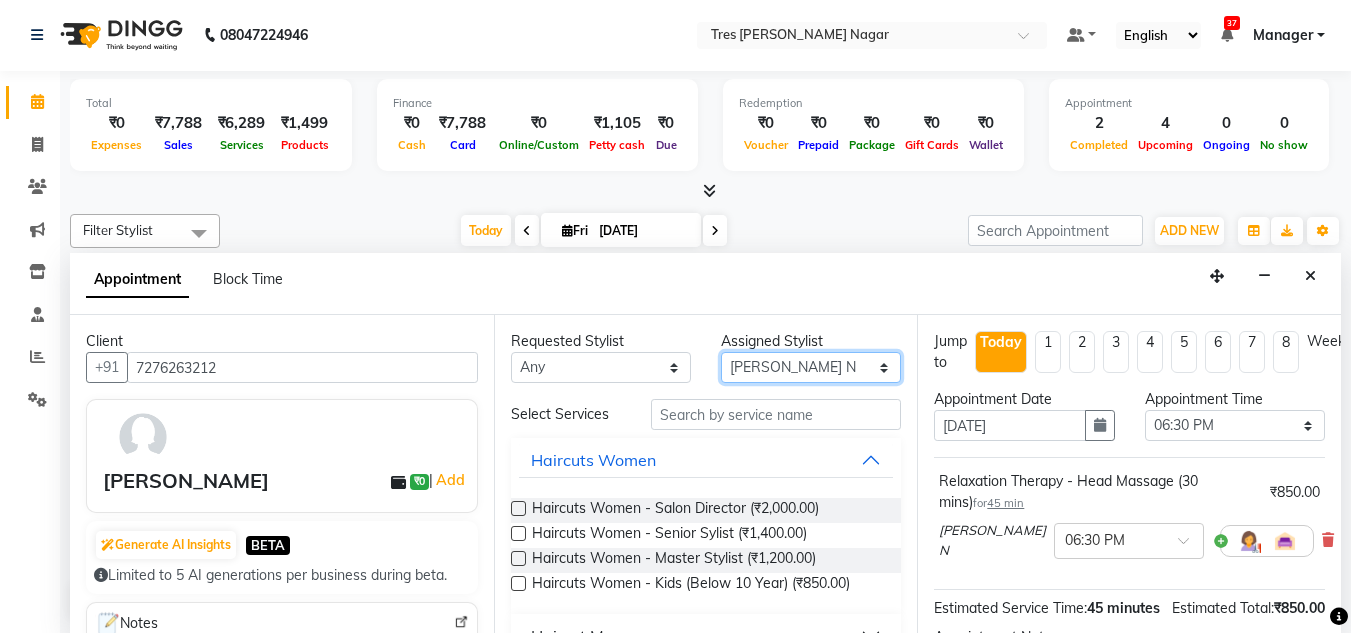 click on "Select [PERSON_NAME] [PERSON_NAME] [PERSON_NAME] Neha Aywale [PERSON_NAME] [PERSON_NAME] [PERSON_NAME] Rohini [PERSON_NAME] [PERSON_NAME] [PERSON_NAME] [PERSON_NAME]  [PERSON_NAME] N [PERSON_NAME]" at bounding box center [811, 367] 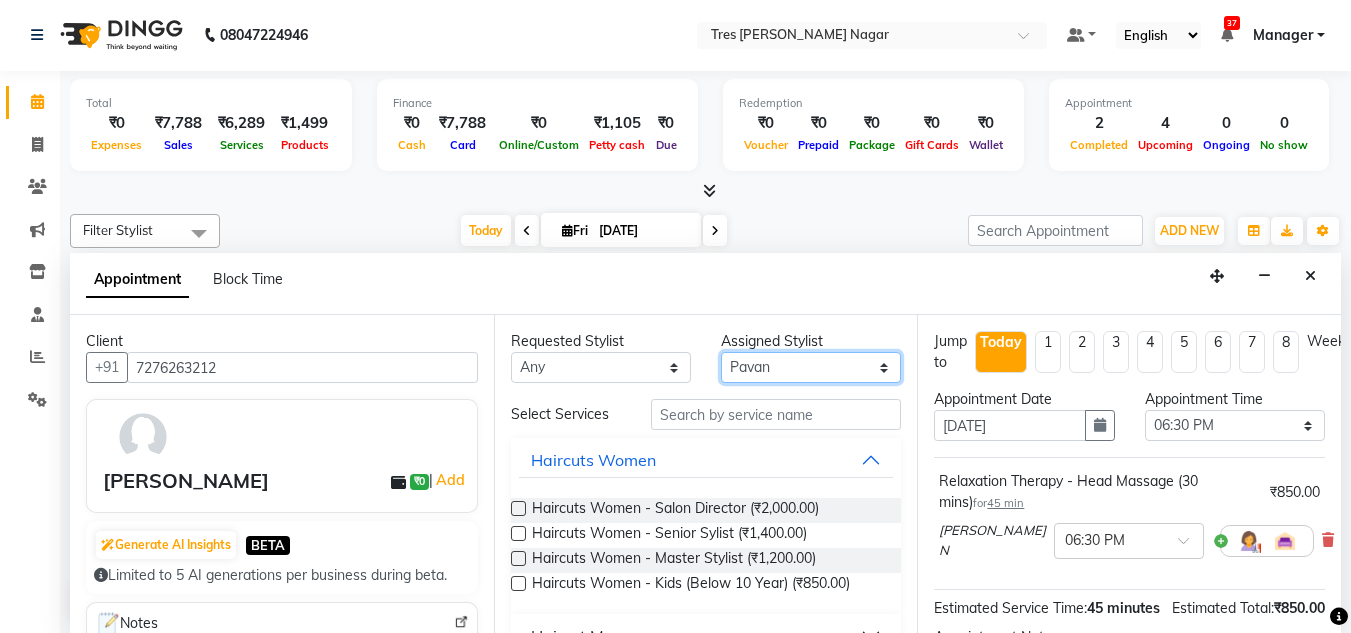 click on "Select [PERSON_NAME] [PERSON_NAME] [PERSON_NAME] Neha Aywale [PERSON_NAME] [PERSON_NAME] [PERSON_NAME] Rohini [PERSON_NAME] [PERSON_NAME] [PERSON_NAME] [PERSON_NAME]  [PERSON_NAME] N [PERSON_NAME]" at bounding box center [811, 367] 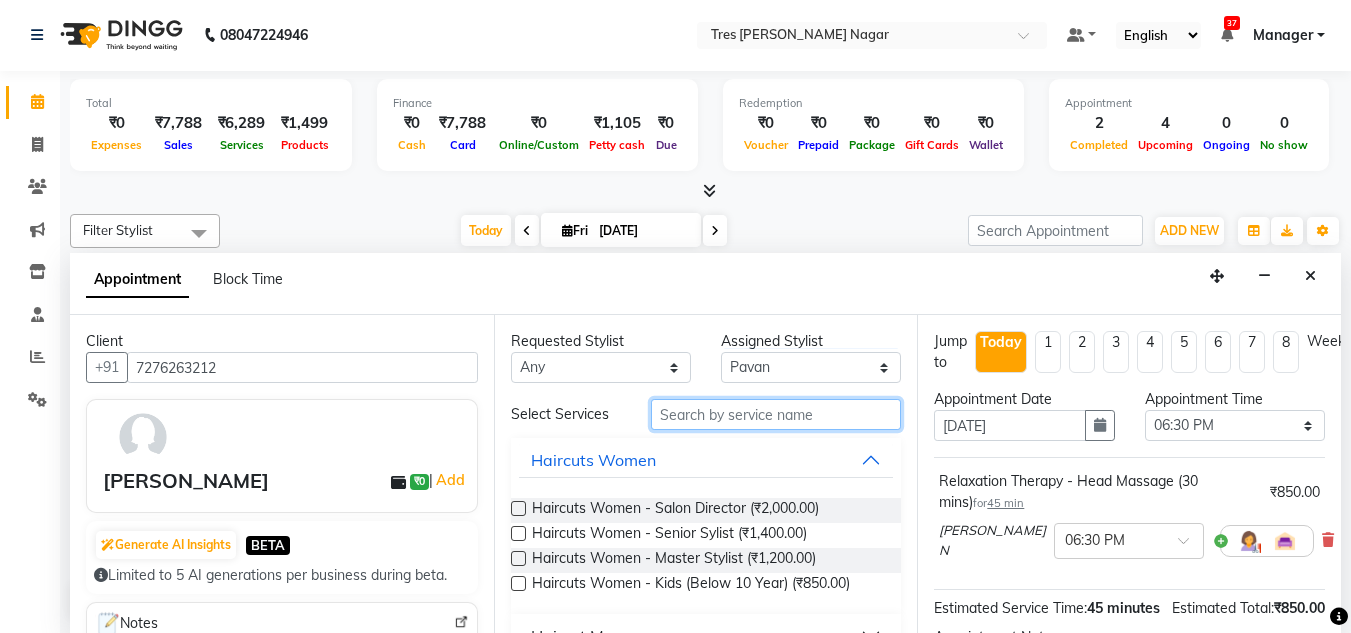 click at bounding box center (776, 414) 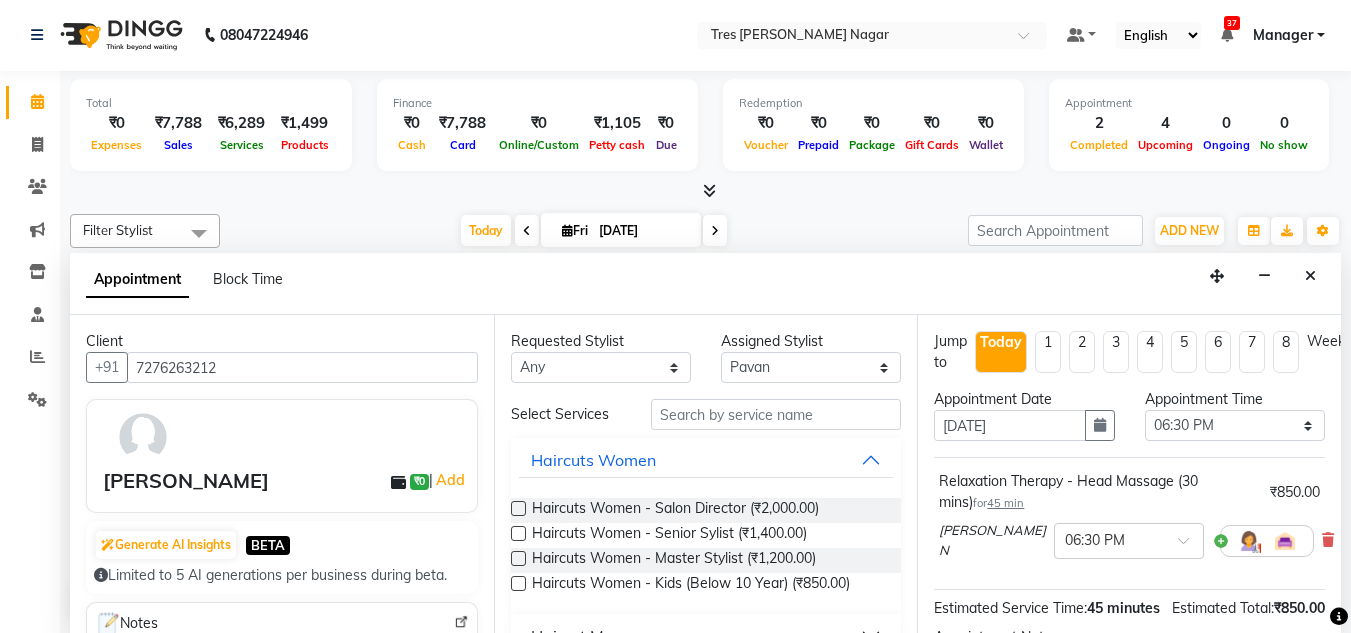click at bounding box center (518, 533) 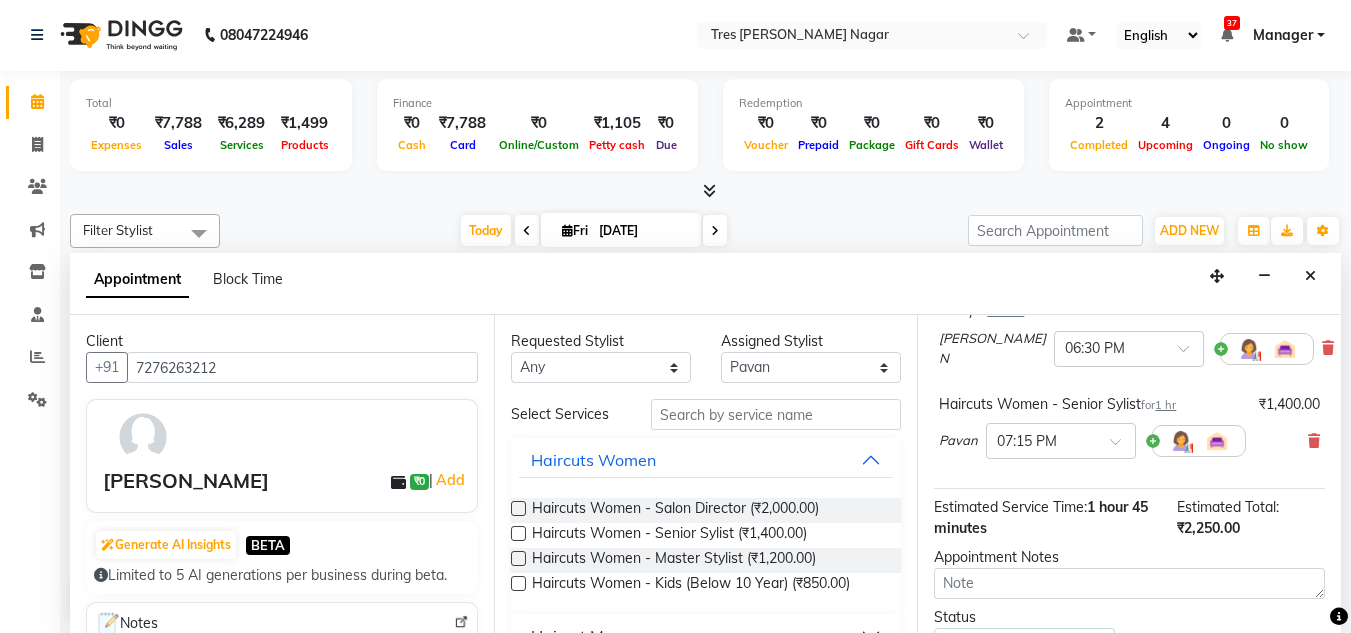 scroll, scrollTop: 200, scrollLeft: 0, axis: vertical 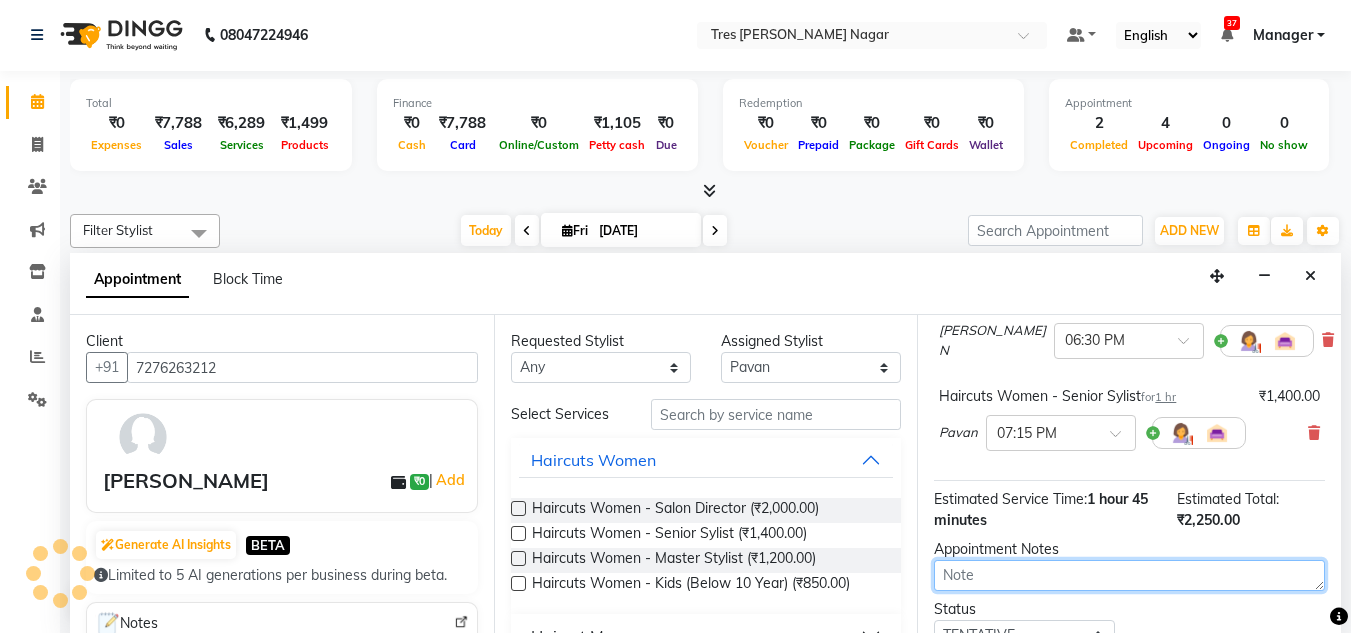 click at bounding box center [1129, 575] 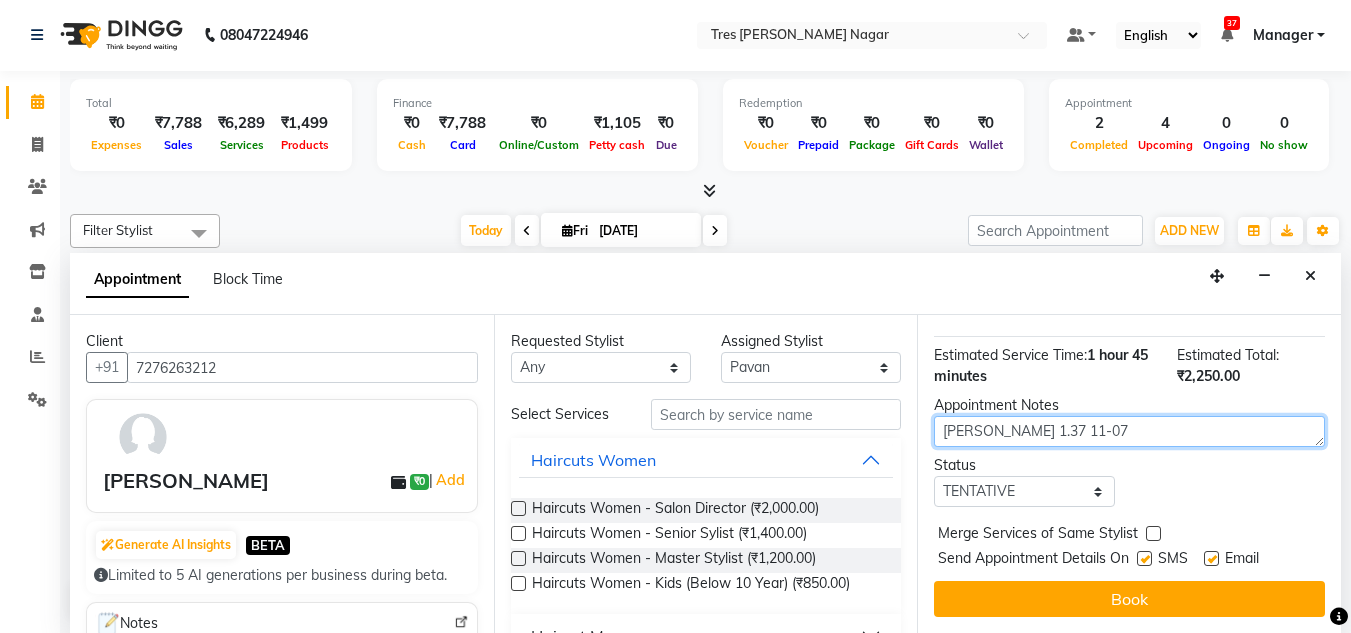 scroll, scrollTop: 356, scrollLeft: 0, axis: vertical 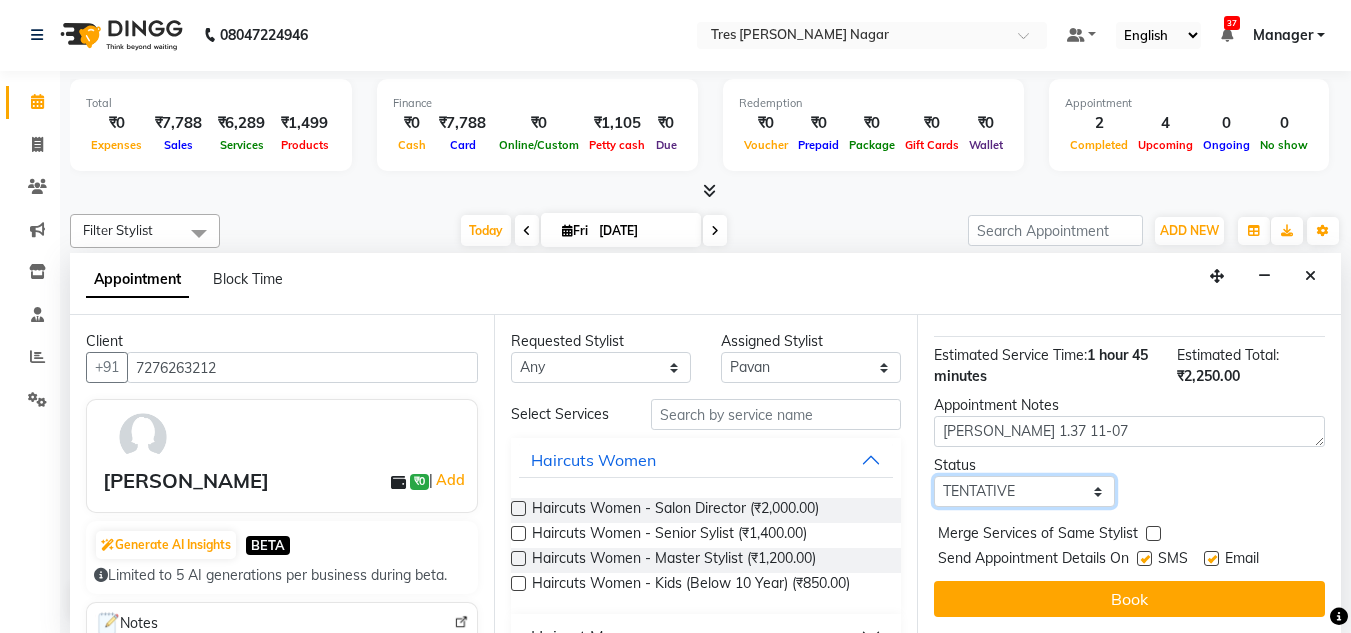 click on "Select TENTATIVE CONFIRM CHECK-IN UPCOMING" at bounding box center (1024, 491) 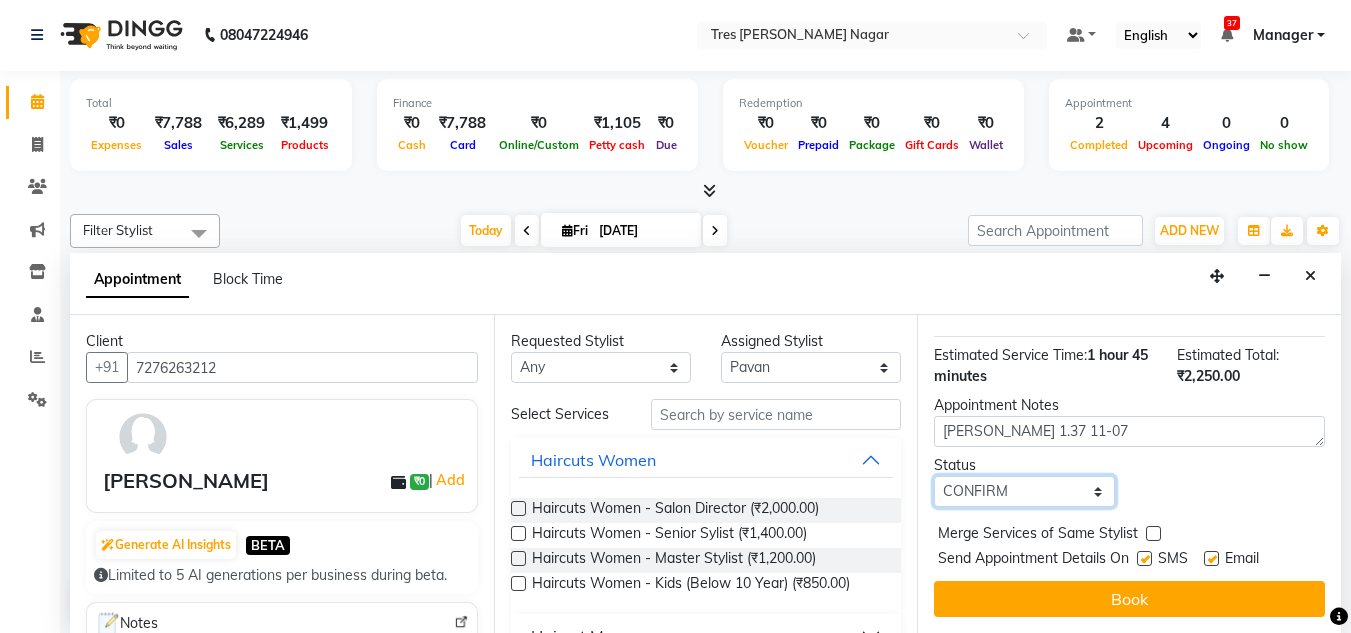 click on "Select TENTATIVE CONFIRM CHECK-IN UPCOMING" at bounding box center [1024, 491] 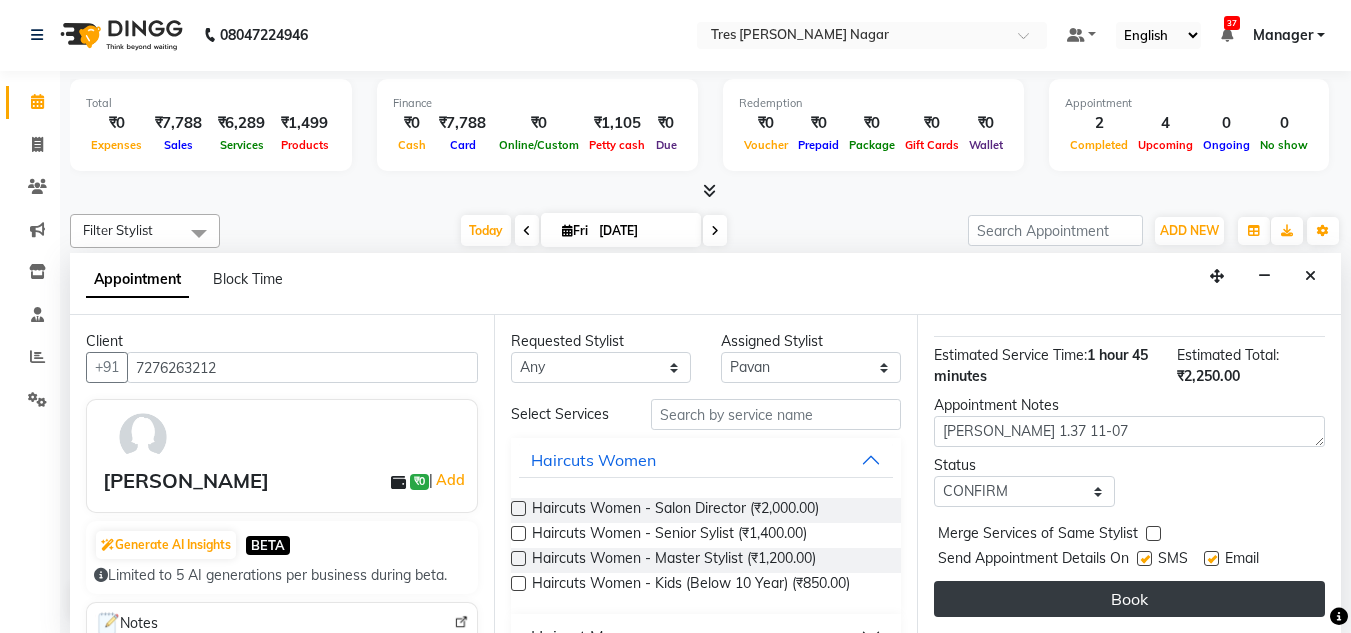 click on "Book" at bounding box center (1129, 599) 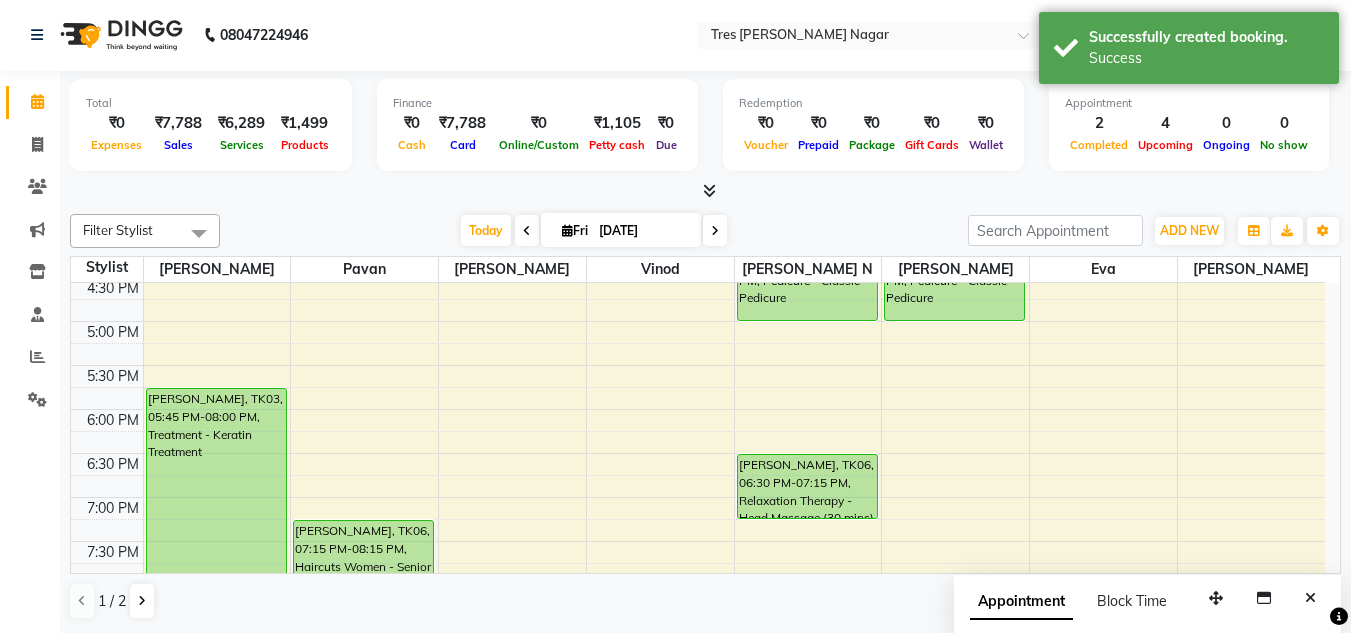 scroll, scrollTop: 0, scrollLeft: 0, axis: both 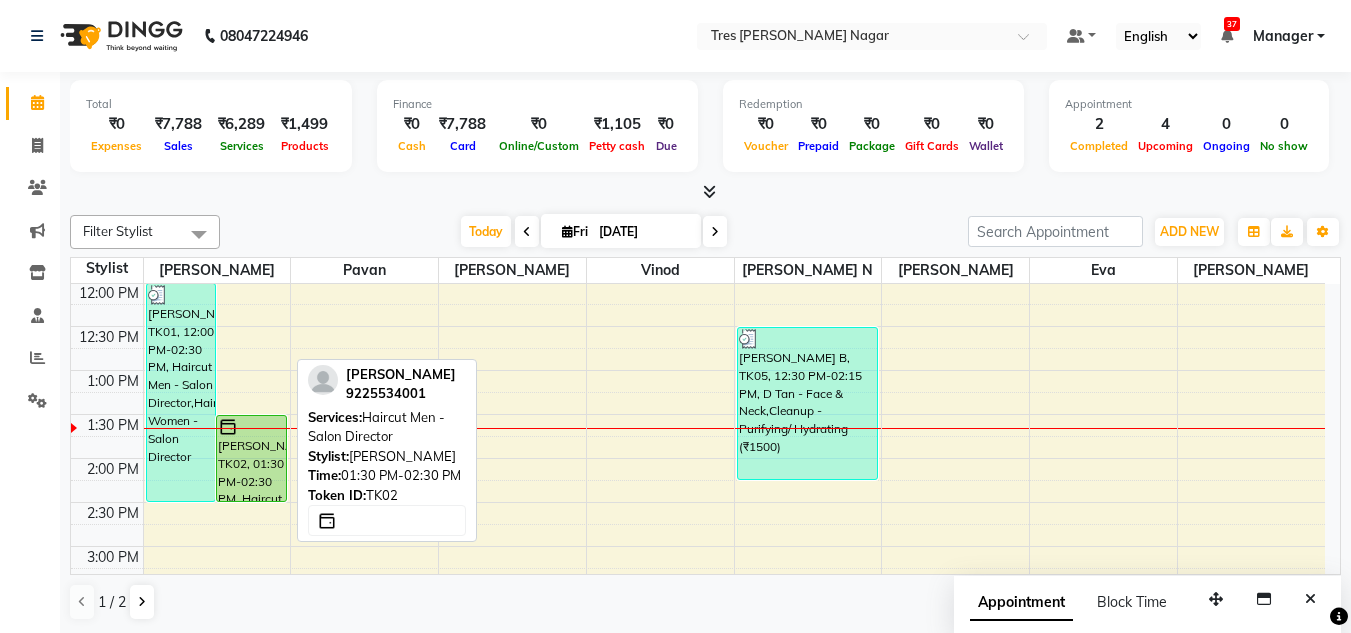 click on "[PERSON_NAME], TK02, 01:30 PM-02:30 PM, Haircut Men - Salon Director" at bounding box center [251, 458] 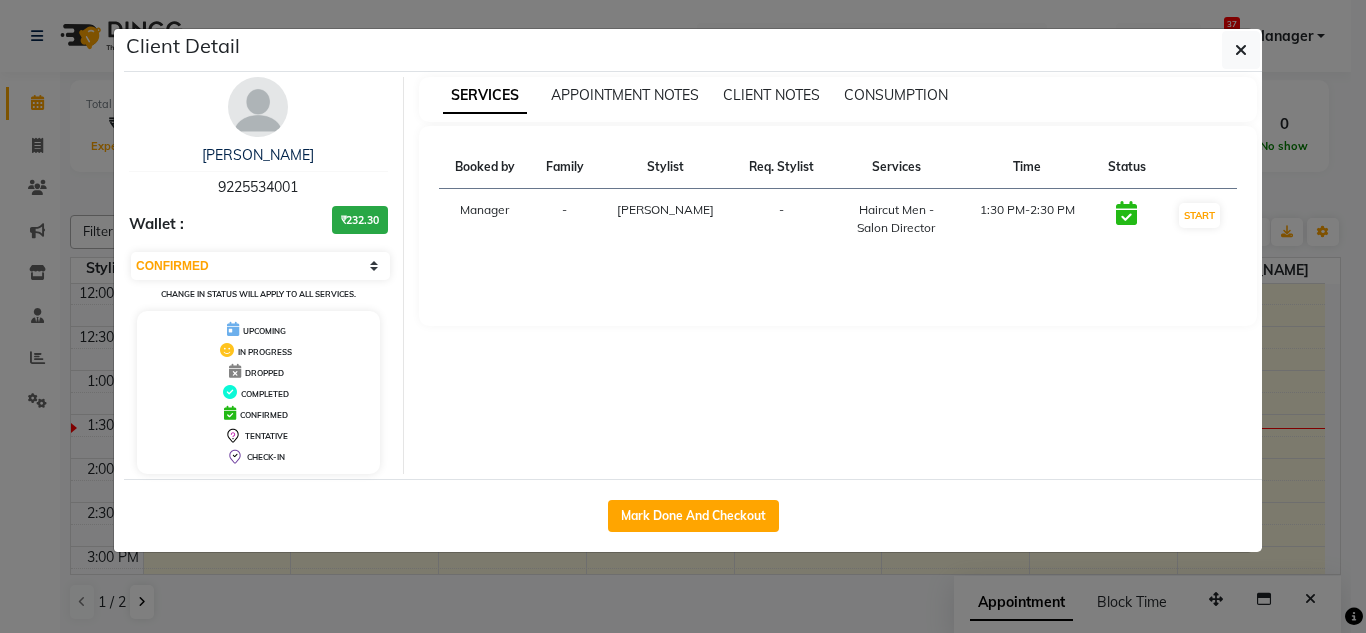 click on "Mark Done And Checkout" 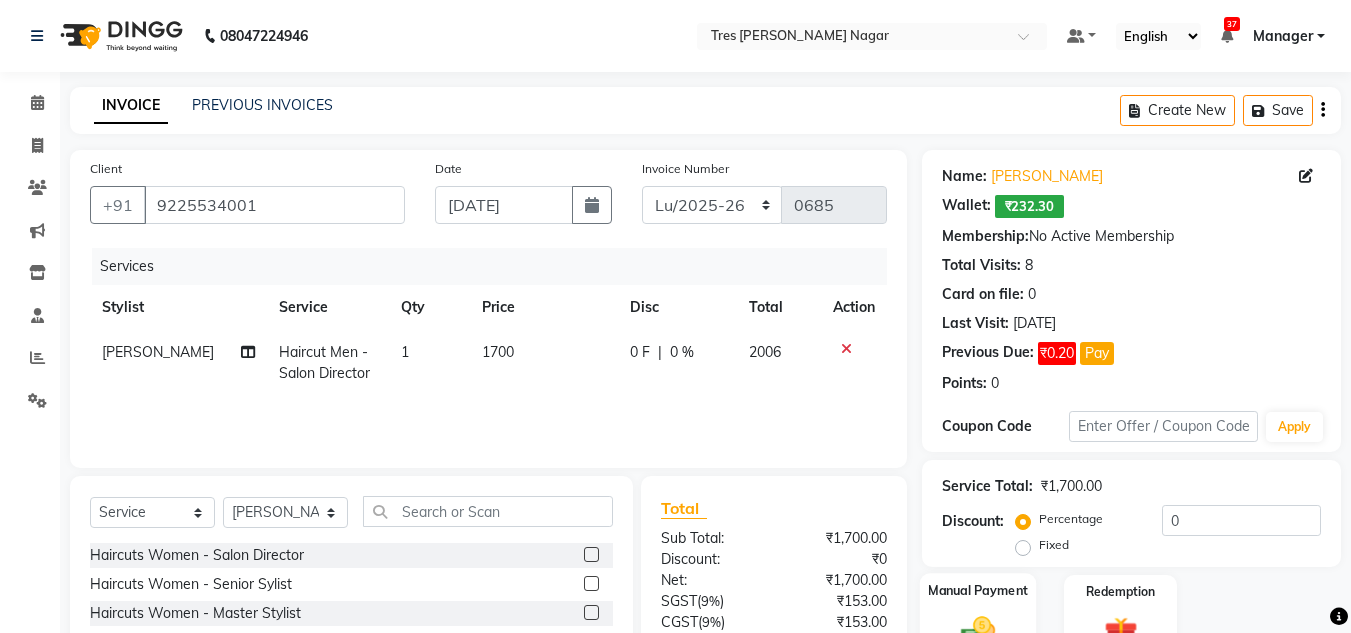 click on "Manual Payment" 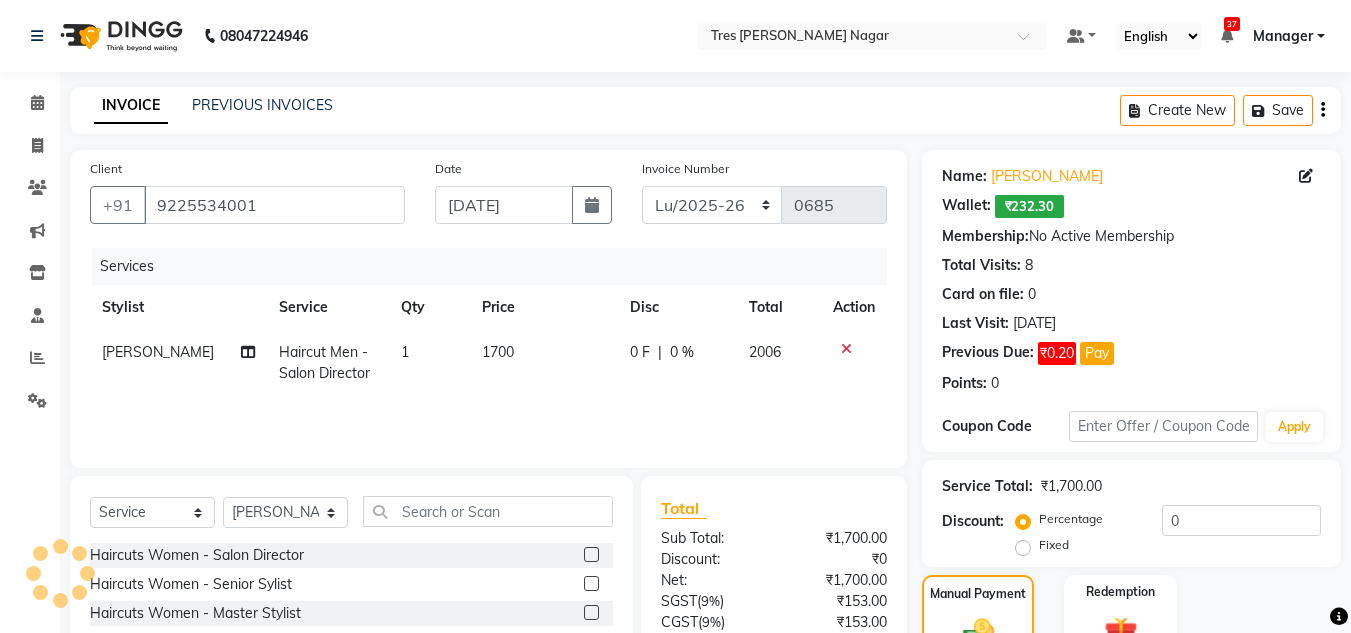 scroll, scrollTop: 168, scrollLeft: 0, axis: vertical 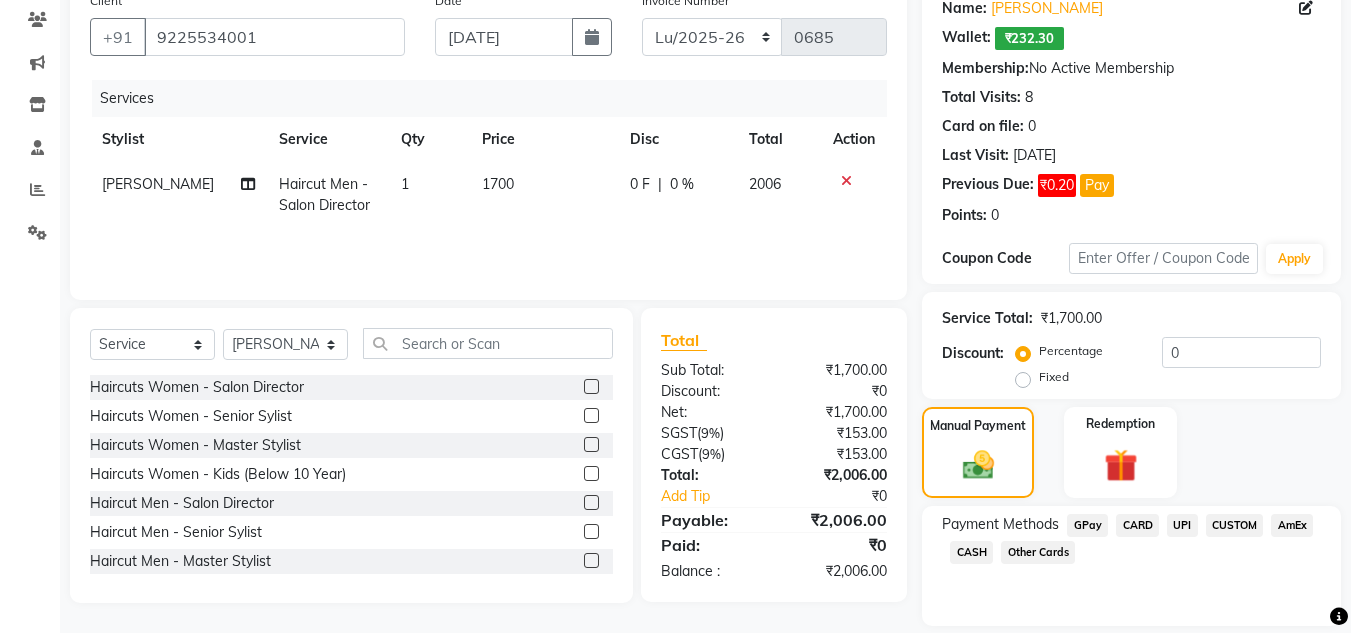 click on "UPI" 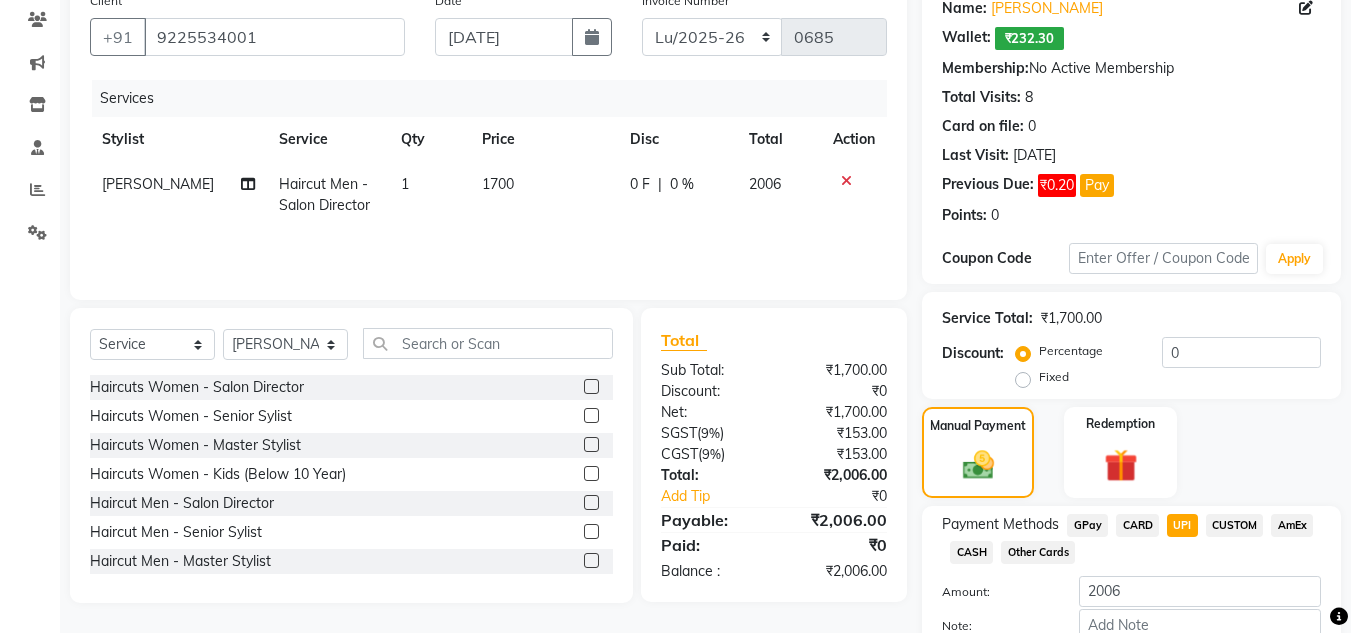 click on "Add Payment" 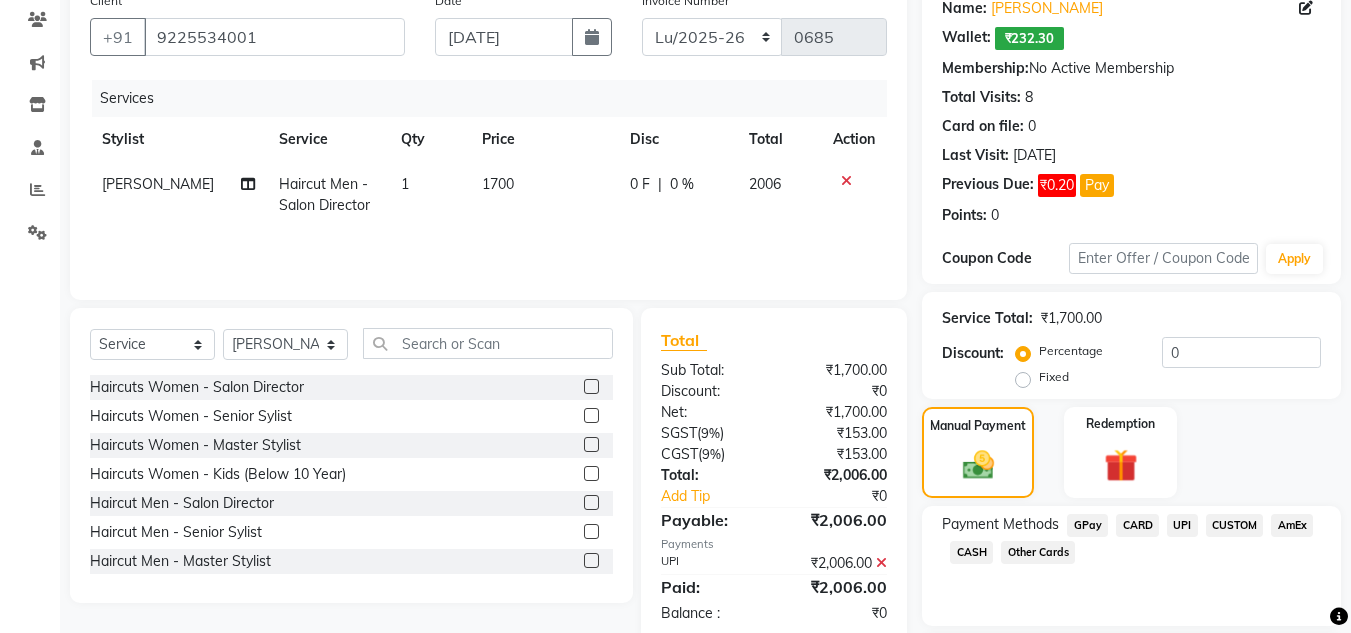 scroll, scrollTop: 288, scrollLeft: 0, axis: vertical 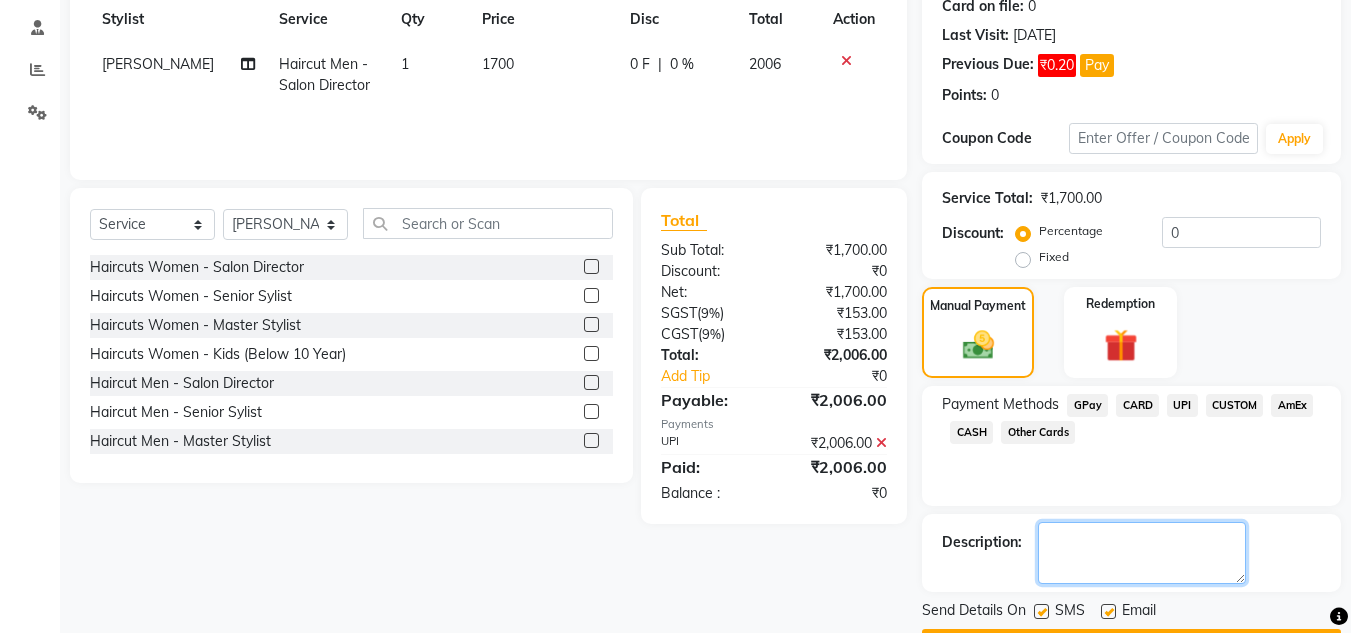 click 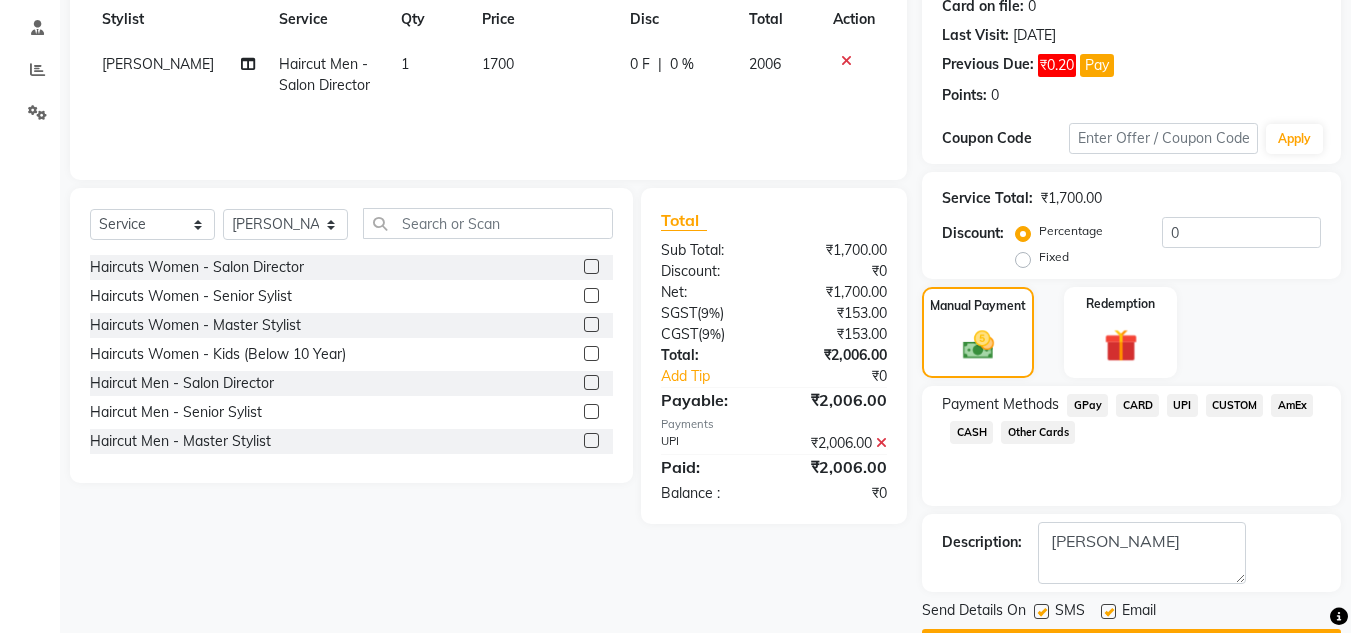 click on "Checkout" 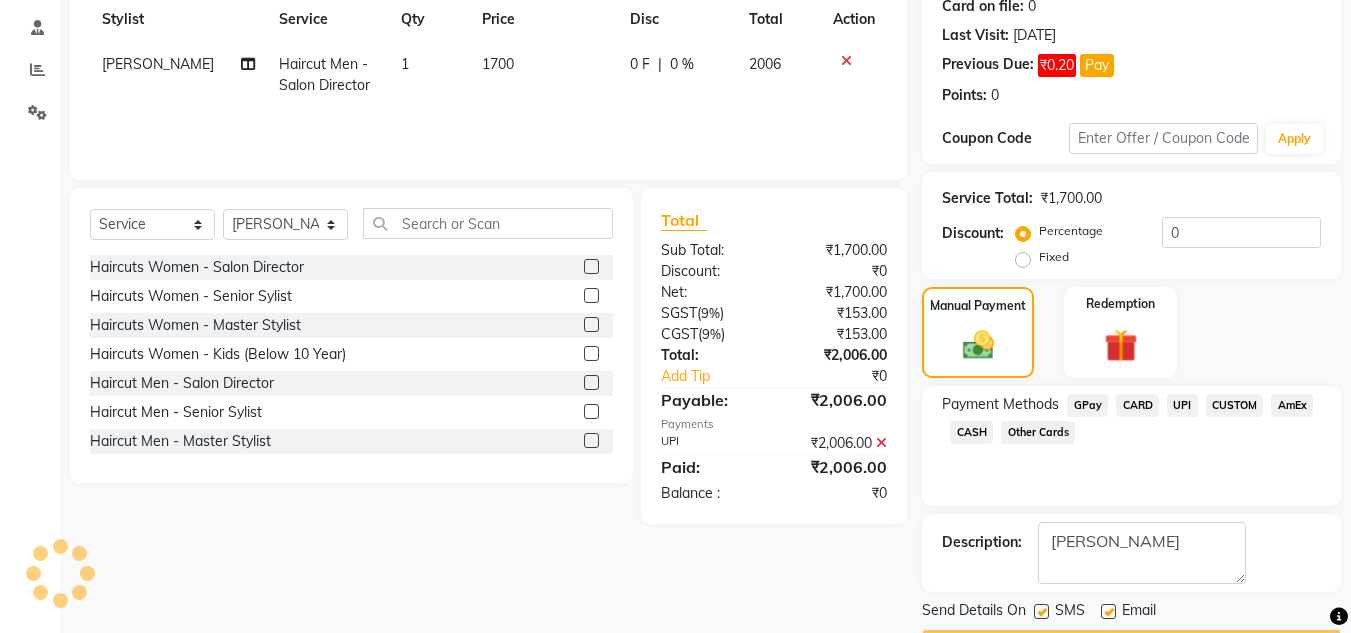 scroll, scrollTop: 345, scrollLeft: 0, axis: vertical 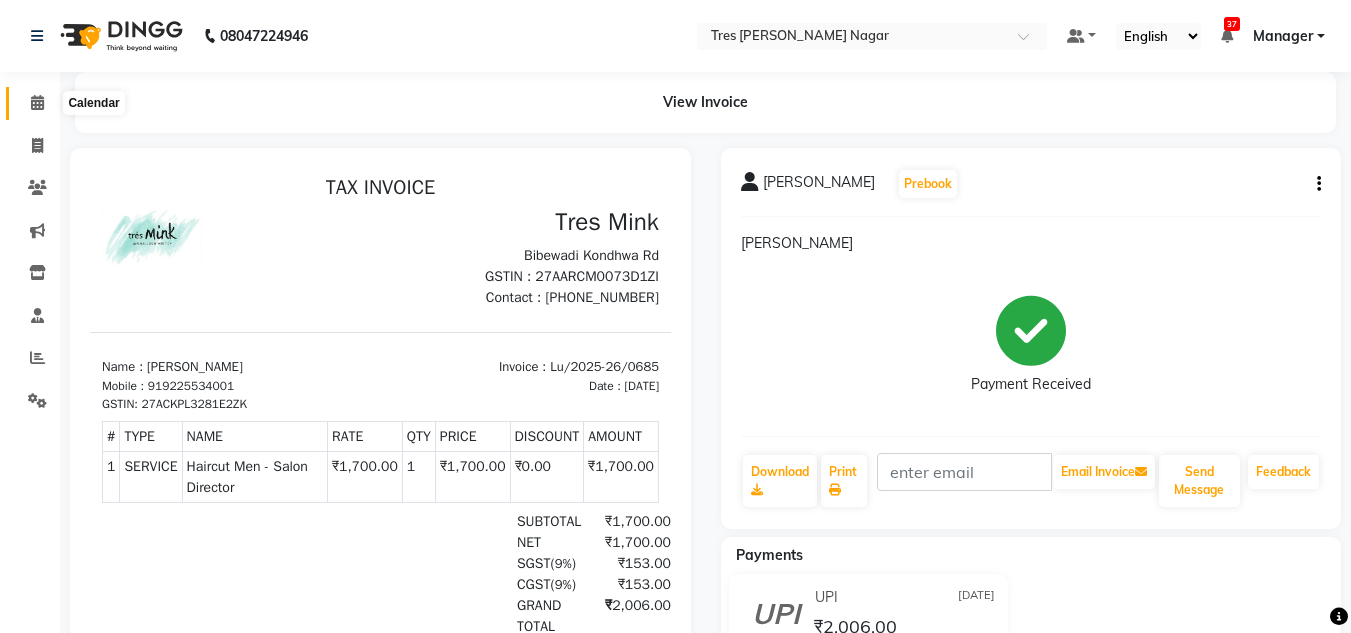 click 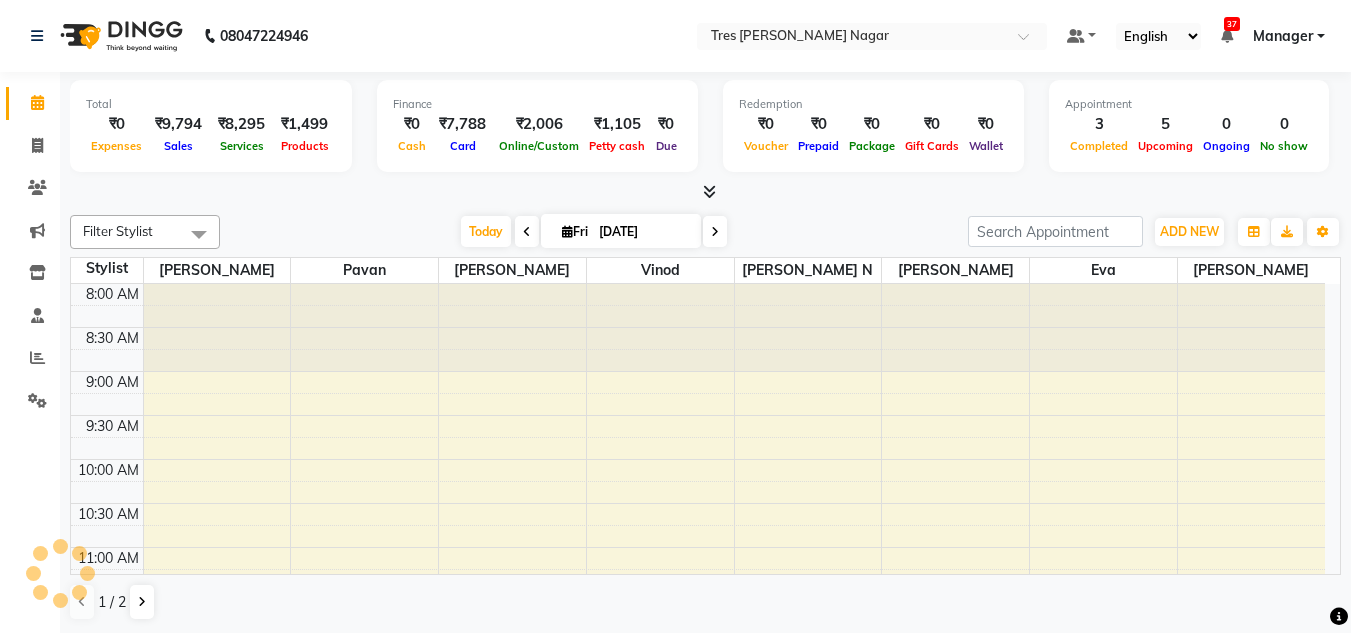 scroll, scrollTop: 0, scrollLeft: 0, axis: both 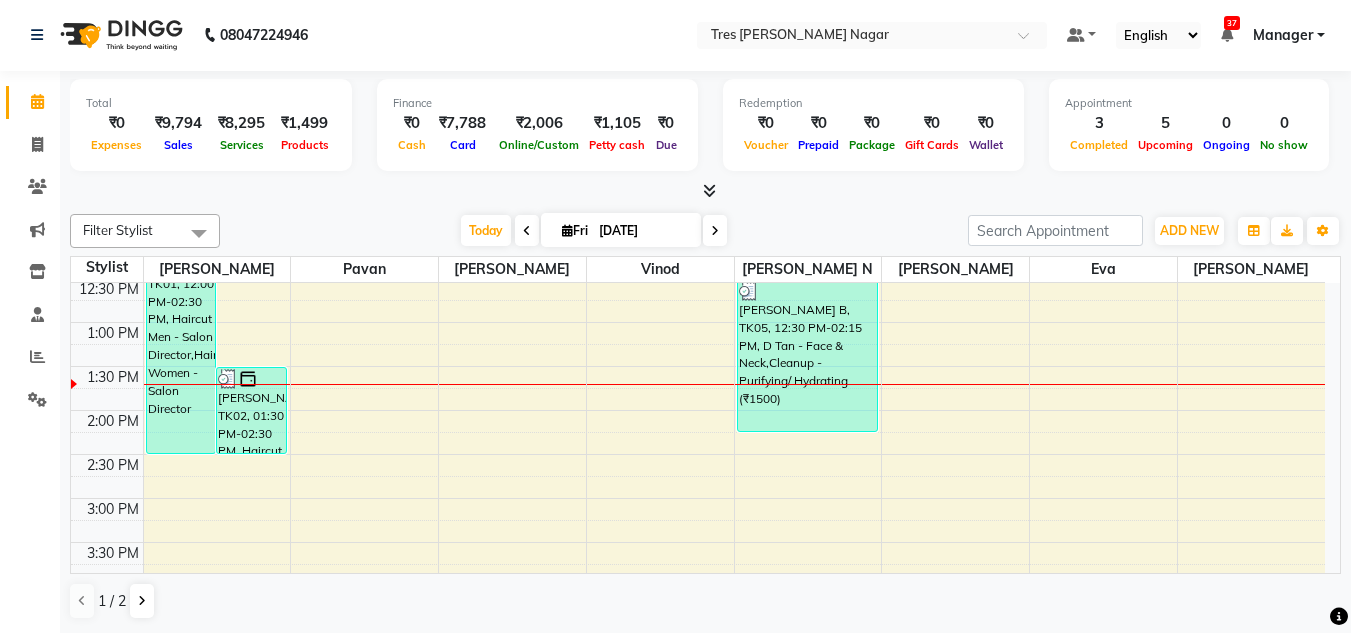 click on "8:00 AM 8:30 AM 9:00 AM 9:30 AM 10:00 AM 10:30 AM 11:00 AM 11:30 AM 12:00 PM 12:30 PM 1:00 PM 1:30 PM 2:00 PM 2:30 PM 3:00 PM 3:30 PM 4:00 PM 4:30 PM 5:00 PM 5:30 PM 6:00 PM 6:30 PM 7:00 PM 7:30 PM 8:00 PM 8:30 PM     [PERSON_NAME][GEOGRAPHIC_DATA], 12:00 PM-02:30 PM, Haircut Men - Salon Director,Haircuts Women - Salon Director     [PERSON_NAME], TK02, 01:30 PM-02:30 PM, Haircut Men - Salon Director    [PERSON_NAME], TK03, 05:45 PM-08:00 PM, Treatment - Keratin Treatment    [PERSON_NAME], TK06, 07:15 PM-08:15 PM, Haircuts Women - Senior Sylist     [PERSON_NAME] B, TK05, 12:30 PM-02:15 PM, D Tan - Face & Neck,Cleanup - Purifying/ Hydrating (₹1500)    meet [PERSON_NAME], TK04, 04:00 PM-05:00 PM, Pedicure - Classic Pedicure    [PERSON_NAME], TK06, 06:30 PM-07:15 PM, Relaxation Therapy -  Head Massage (30 mins)    meet [PERSON_NAME], TK04, 04:00 PM-05:00 PM, Pedicure - Classic Pedicure" at bounding box center [698, 454] 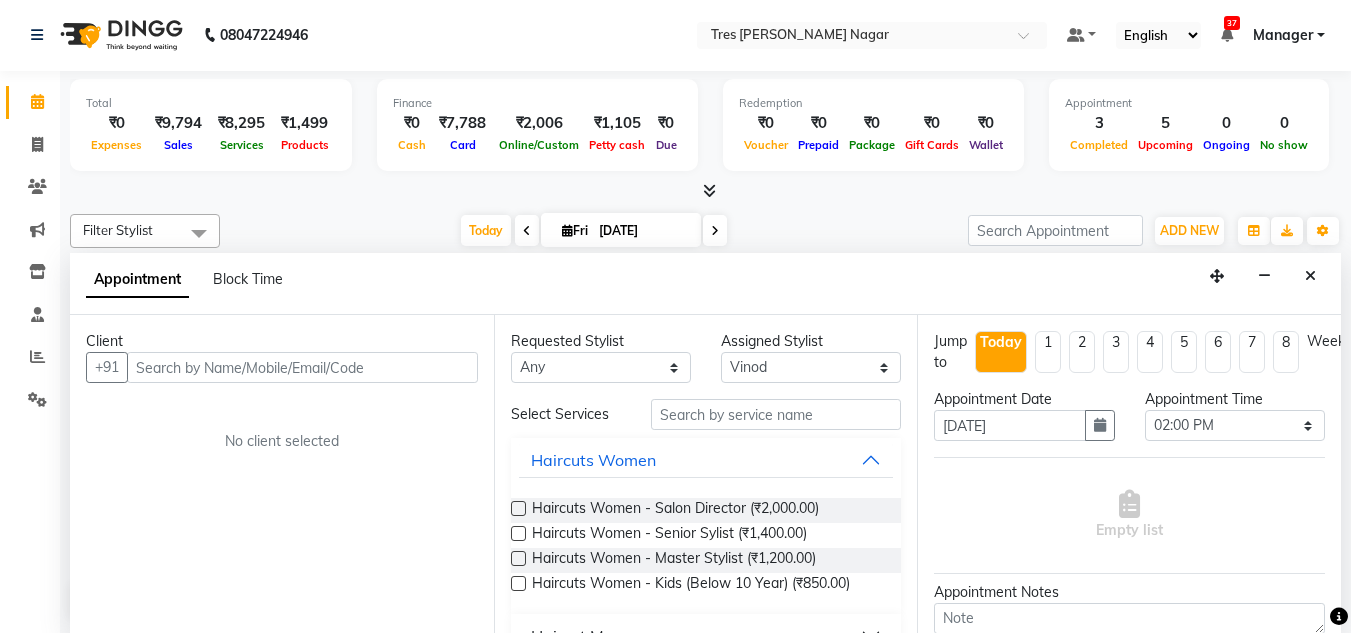 click at bounding box center (302, 367) 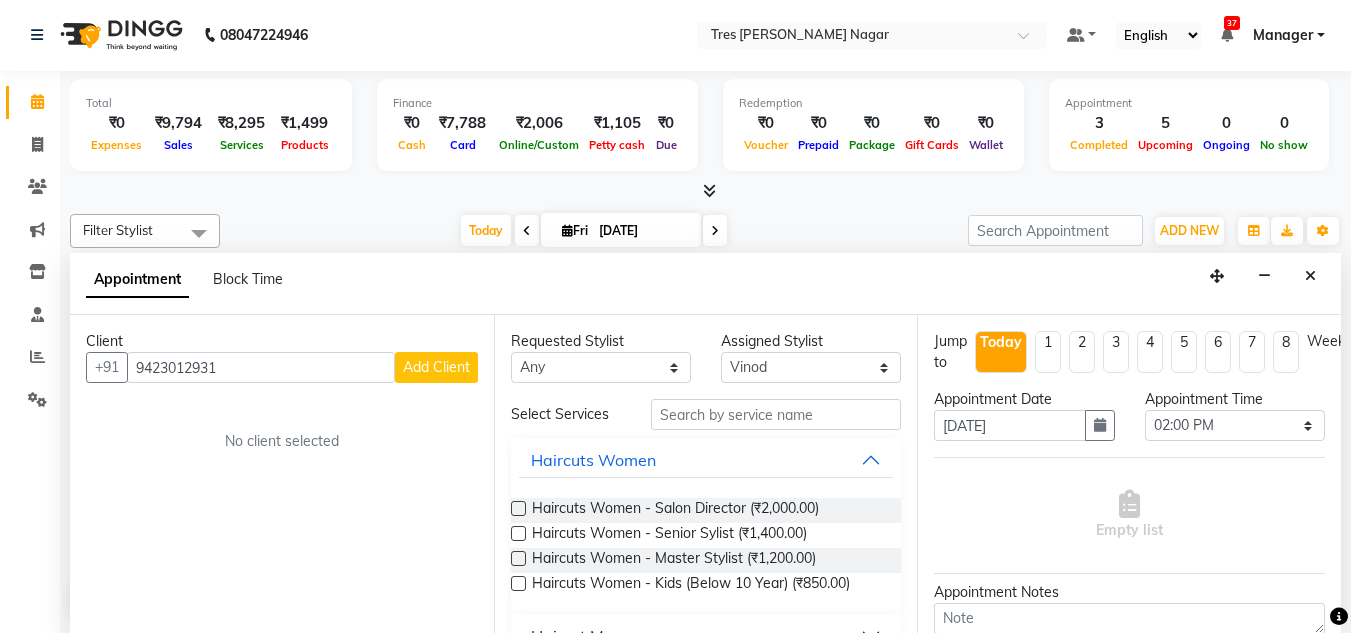 click on "Add Client" at bounding box center [436, 367] 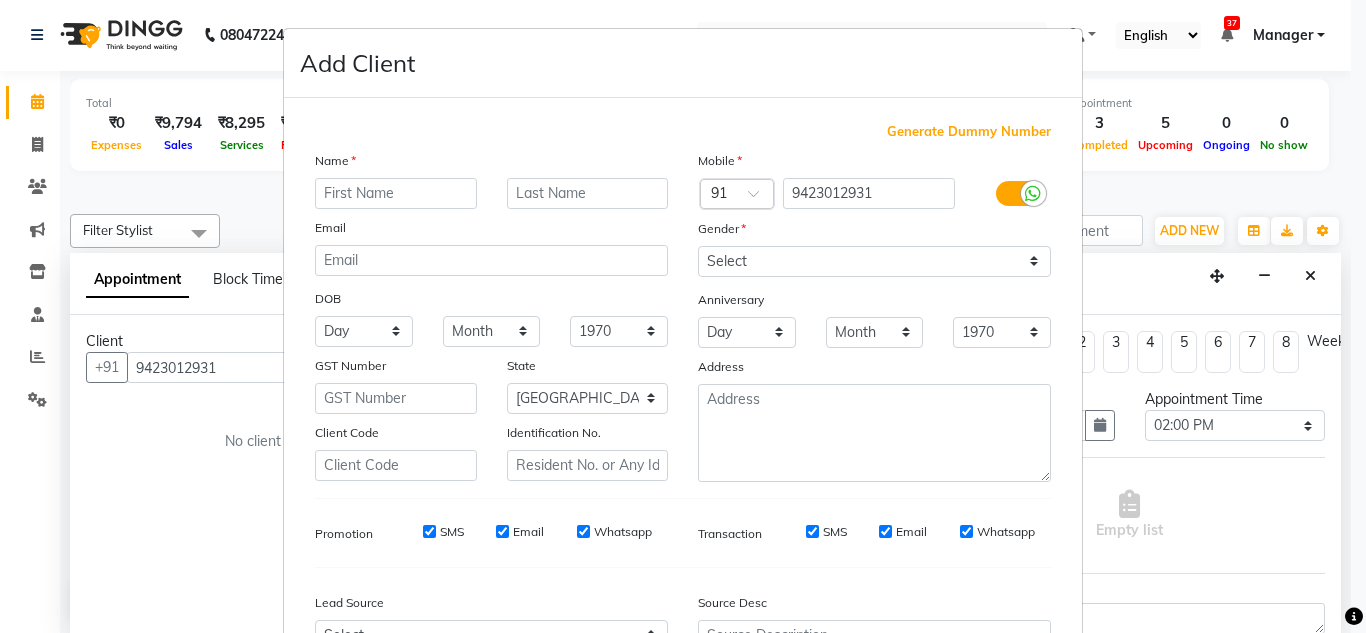 click at bounding box center [396, 193] 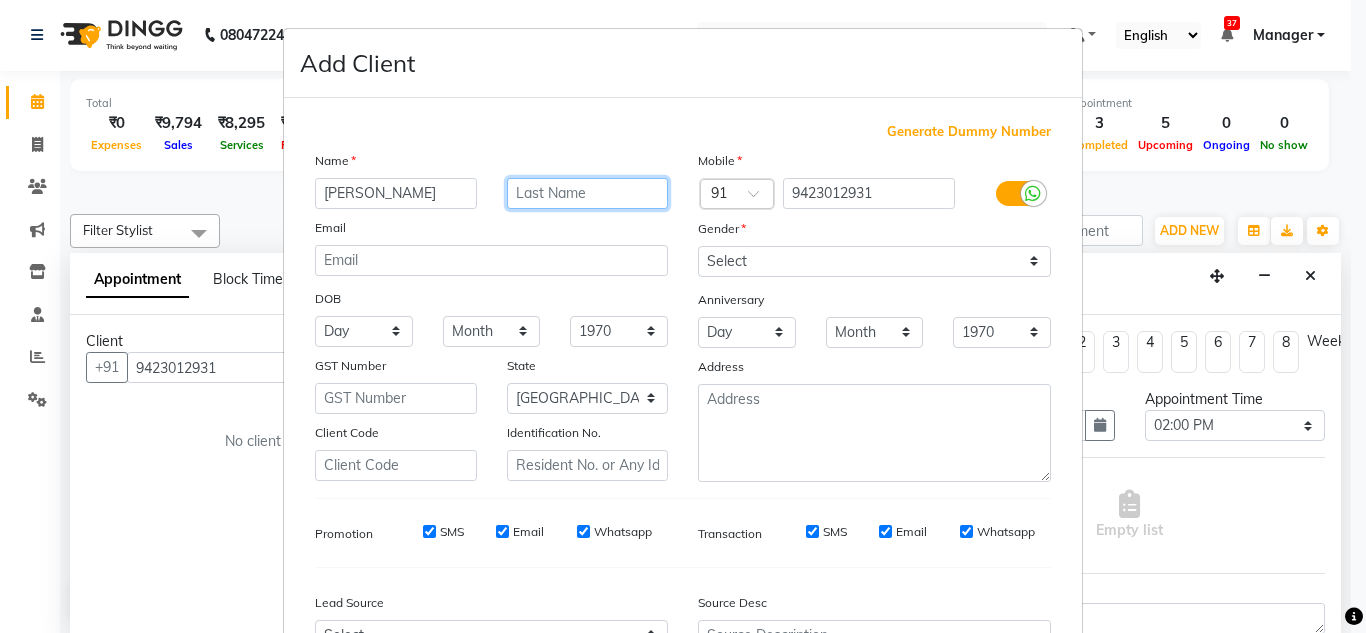 click at bounding box center (588, 193) 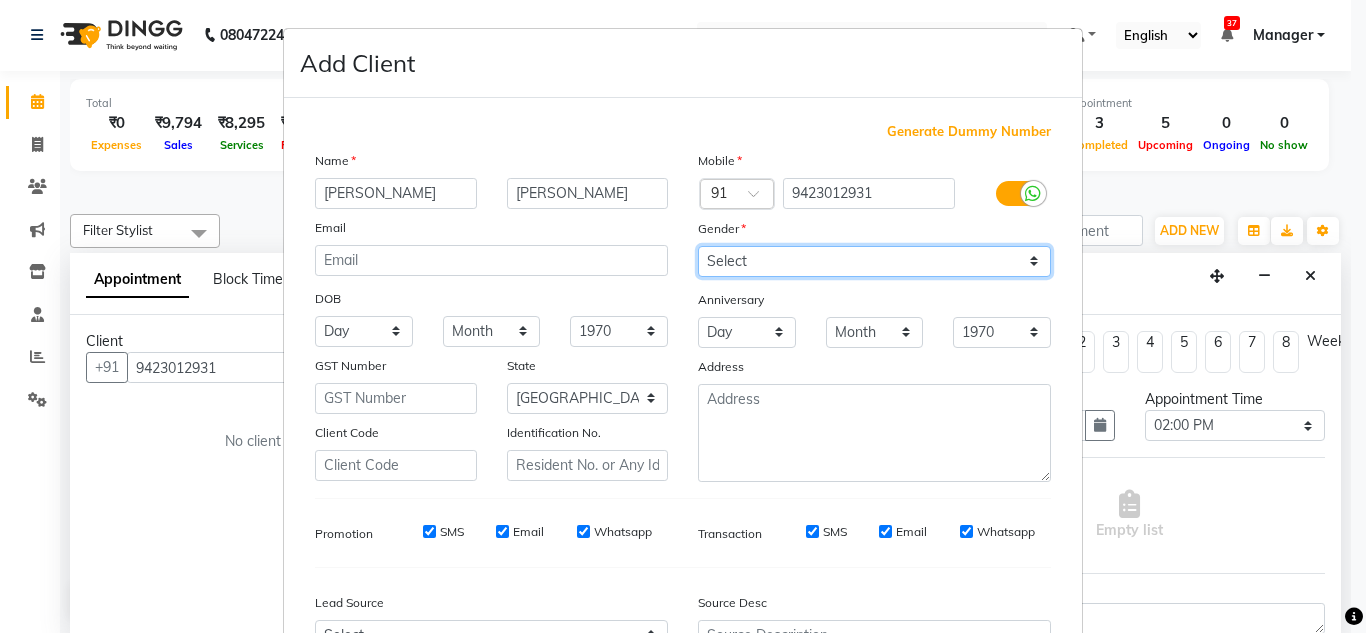 click on "Select [DEMOGRAPHIC_DATA] [DEMOGRAPHIC_DATA] Other Prefer Not To Say" at bounding box center [874, 261] 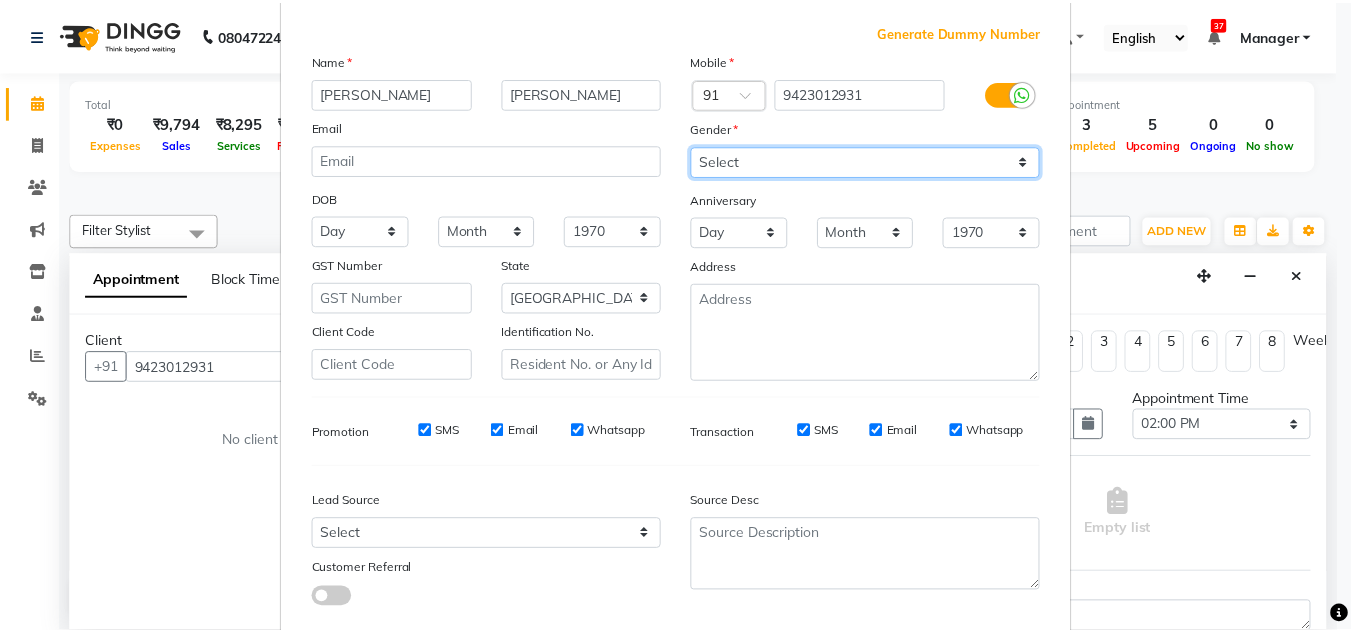 scroll, scrollTop: 216, scrollLeft: 0, axis: vertical 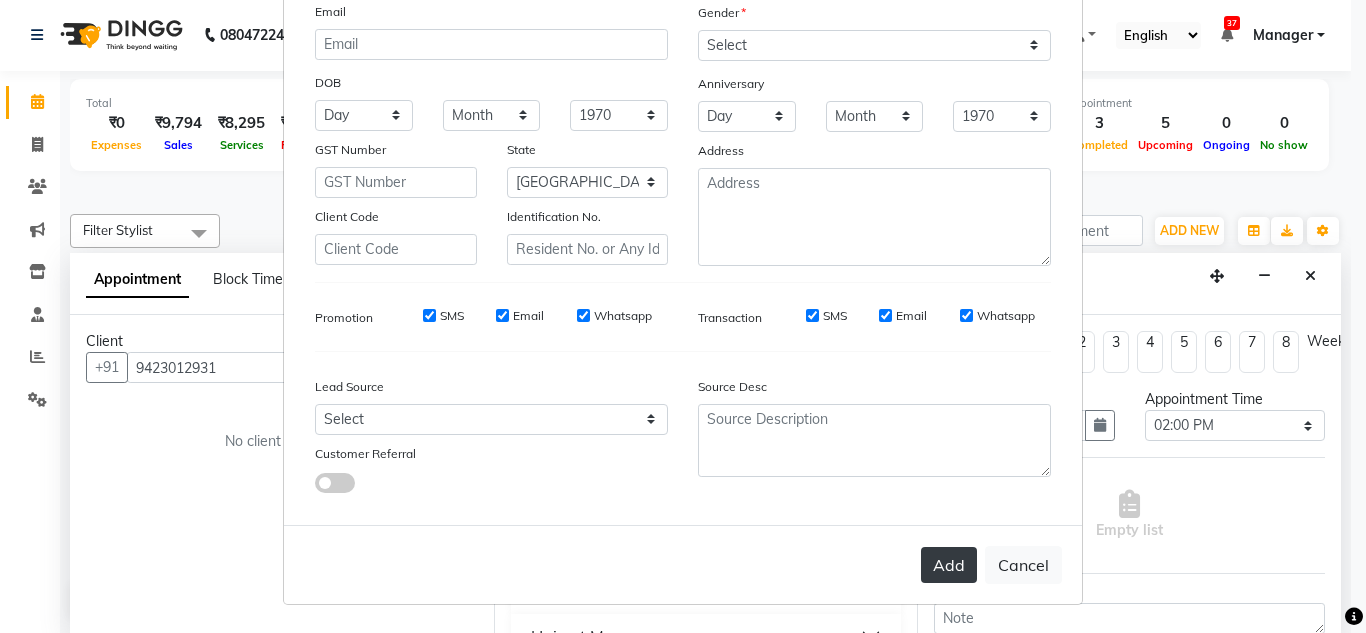 click on "Add" at bounding box center (949, 565) 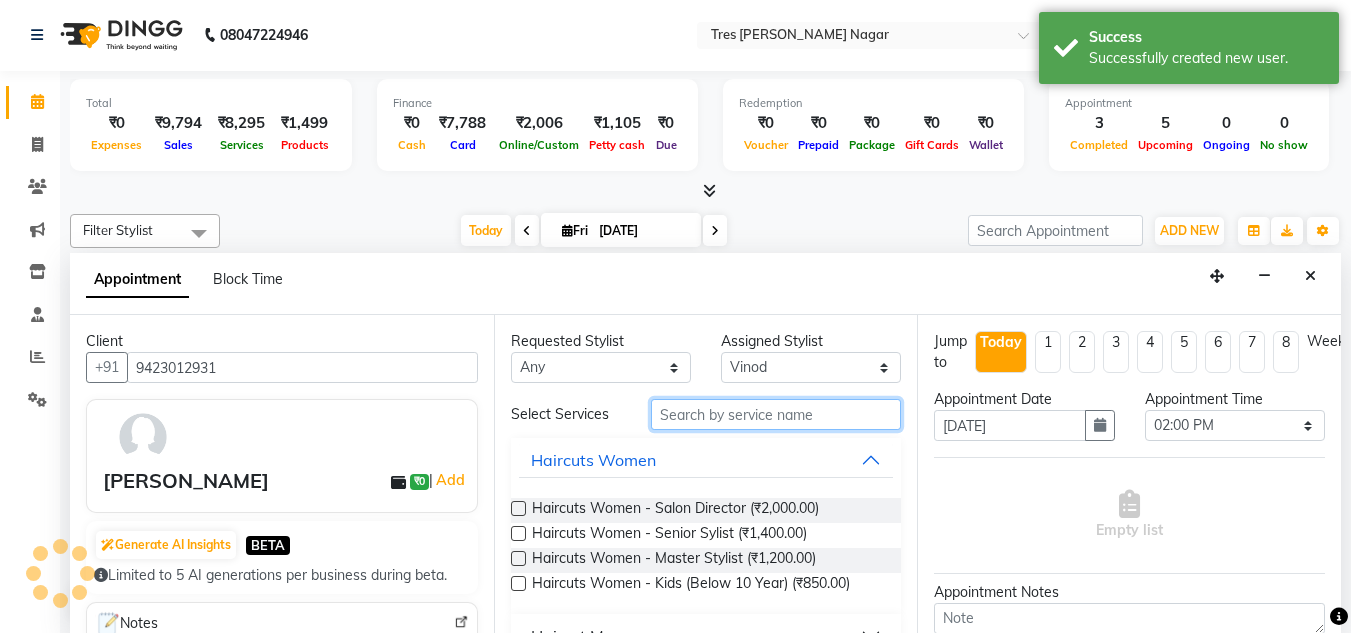 click at bounding box center [776, 414] 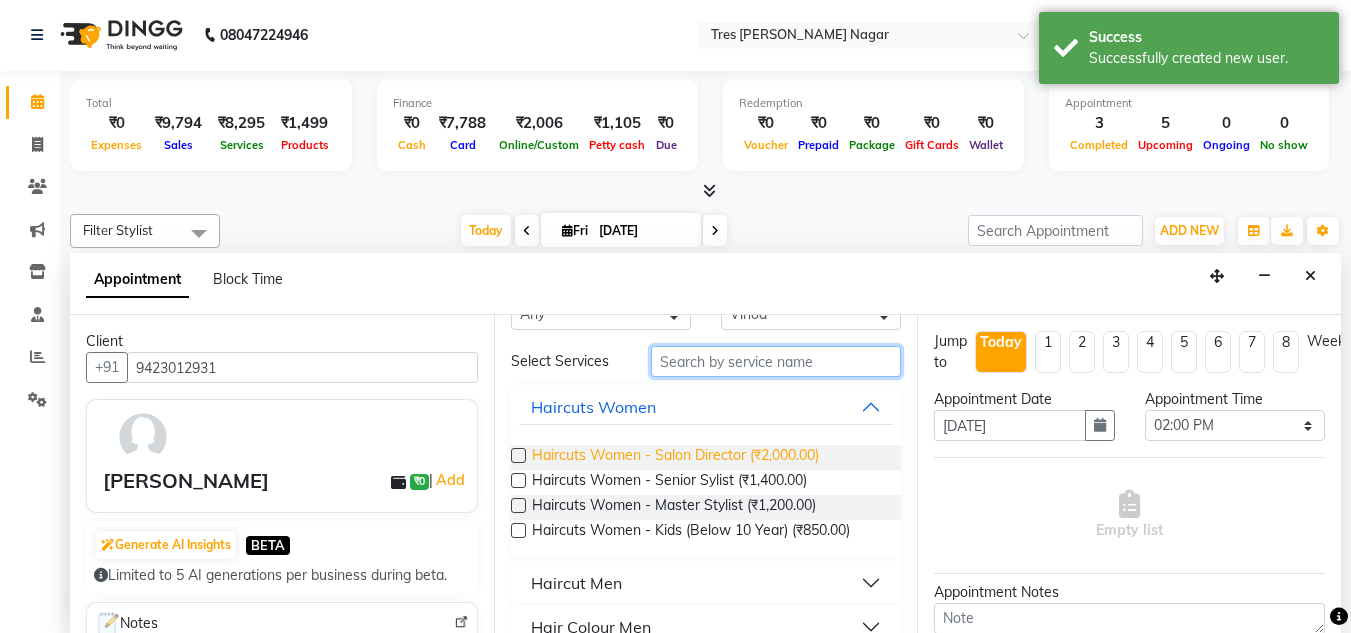 scroll, scrollTop: 200, scrollLeft: 0, axis: vertical 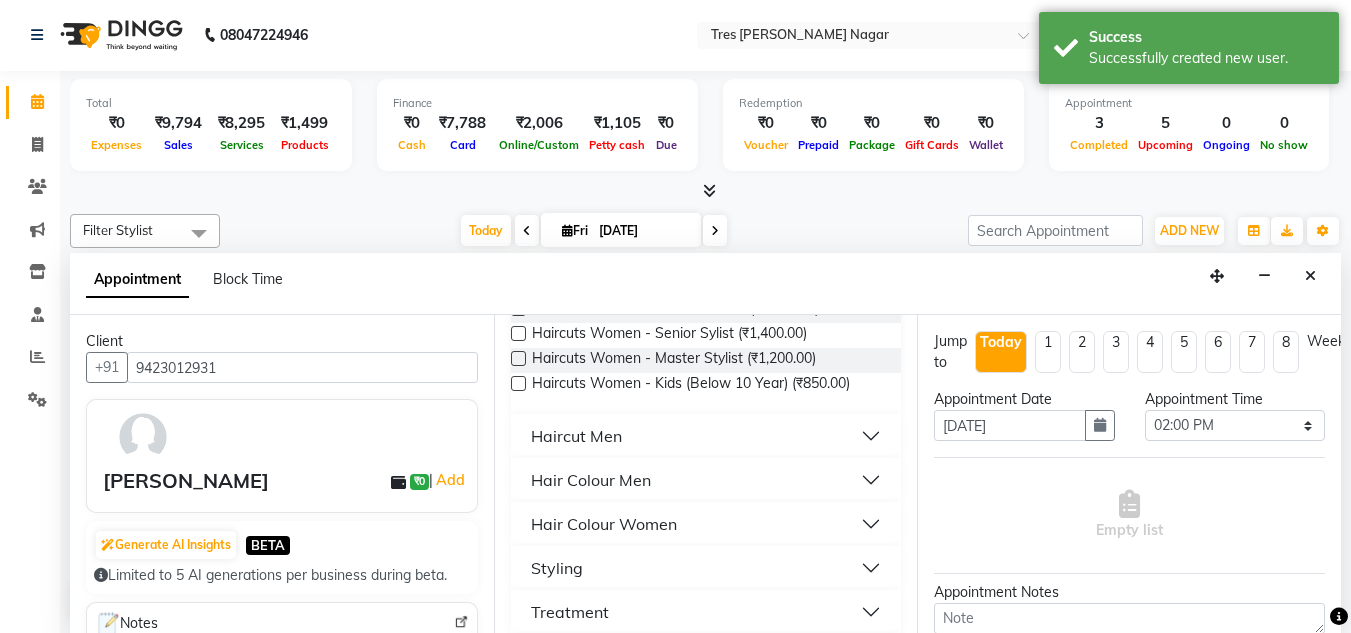 click at bounding box center (518, 358) 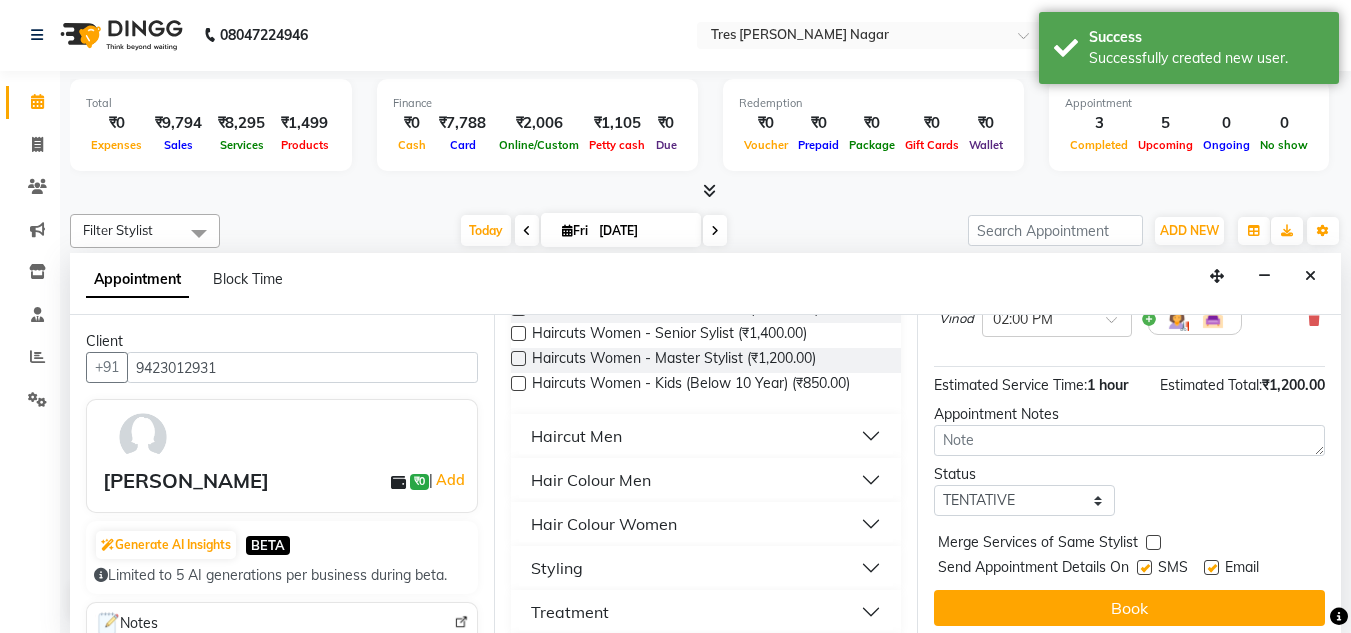 scroll, scrollTop: 200, scrollLeft: 0, axis: vertical 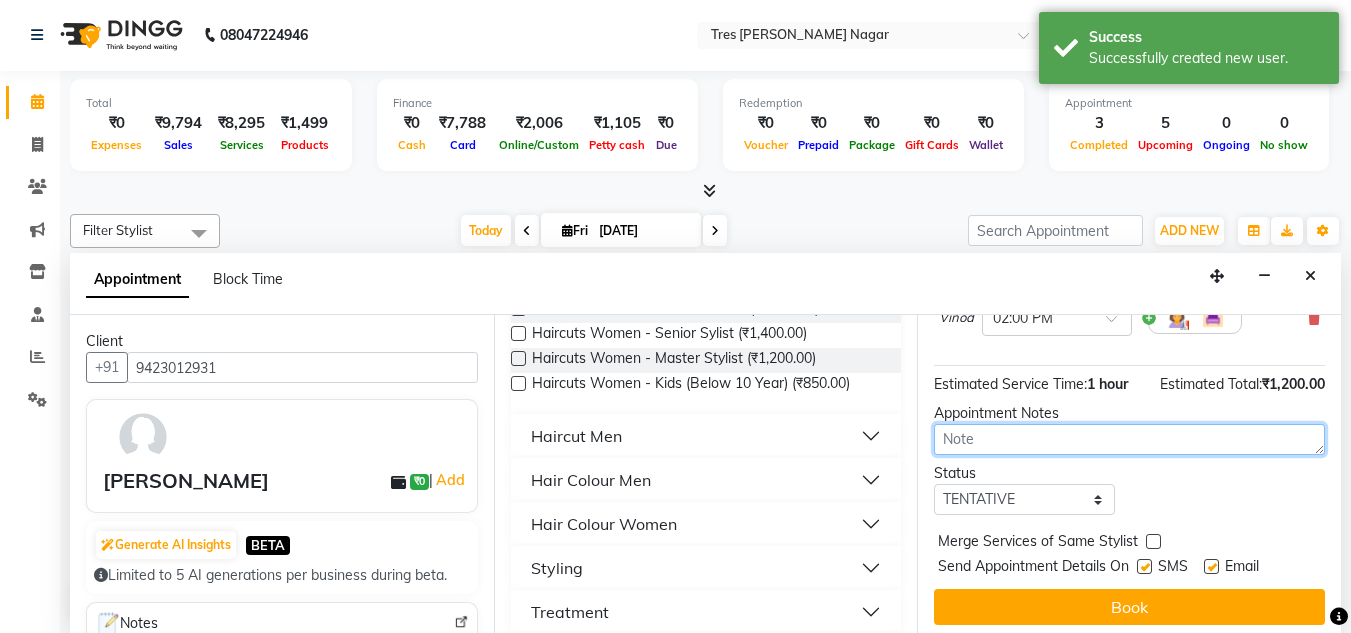 click at bounding box center [1129, 439] 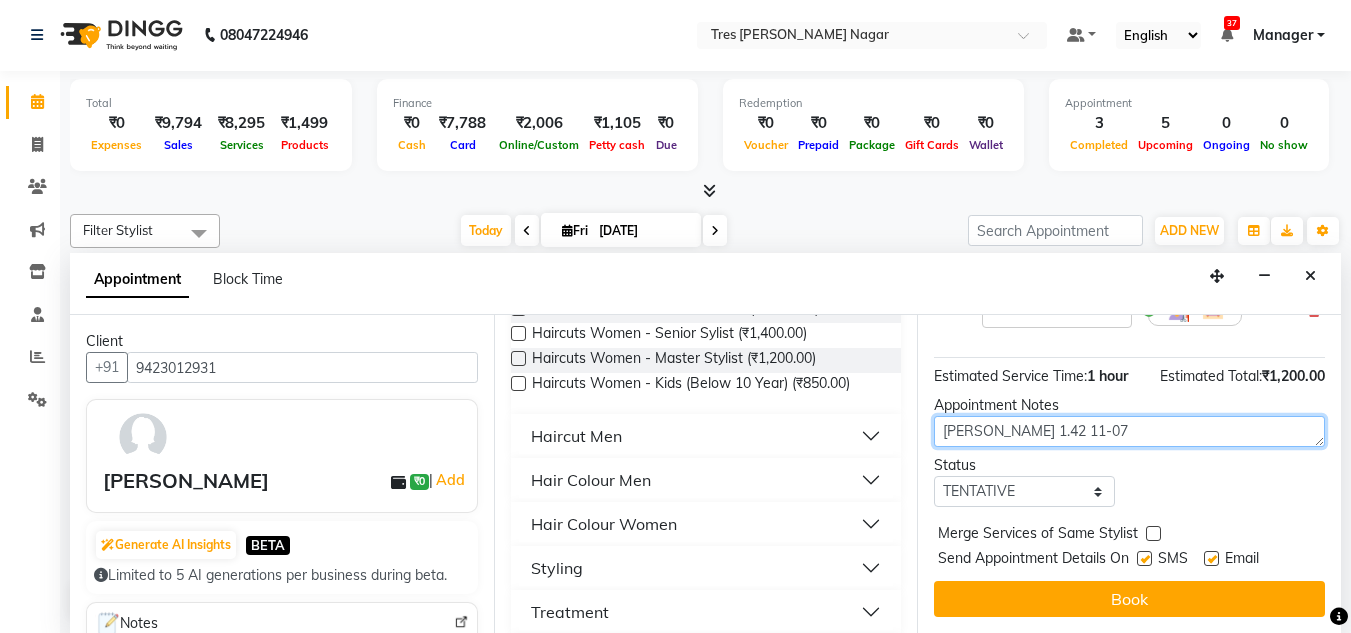 scroll, scrollTop: 223, scrollLeft: 0, axis: vertical 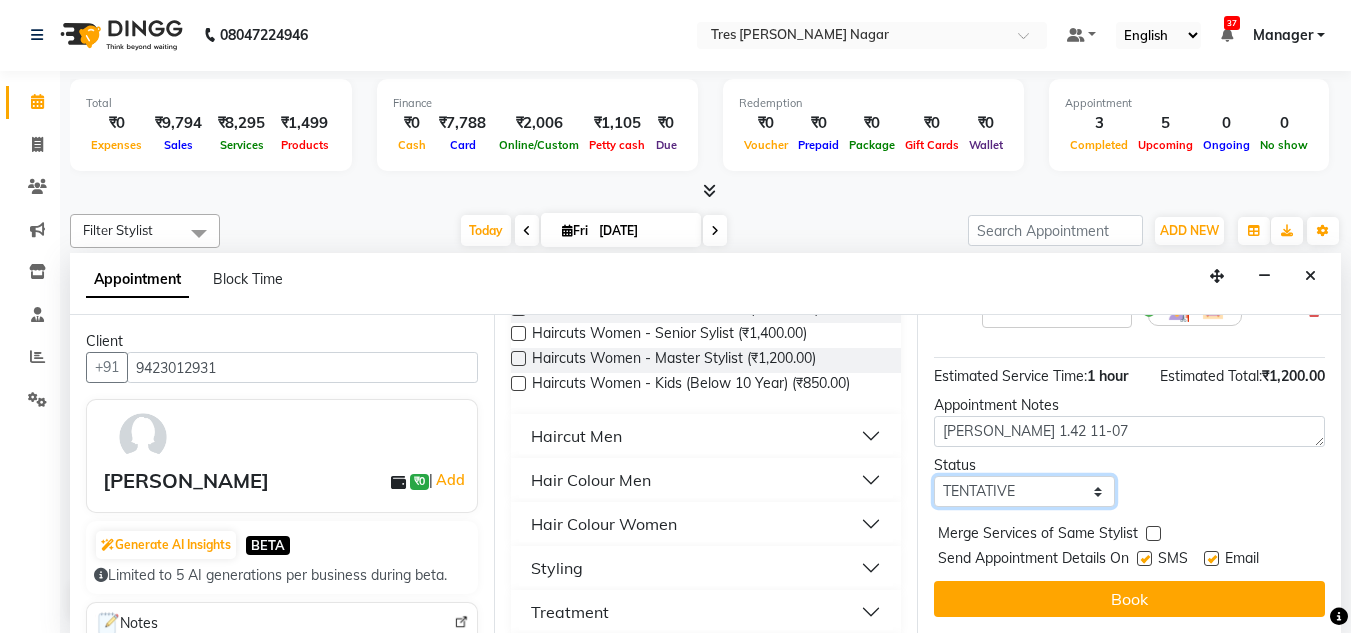 click on "Select TENTATIVE CONFIRM CHECK-IN UPCOMING" at bounding box center (1024, 491) 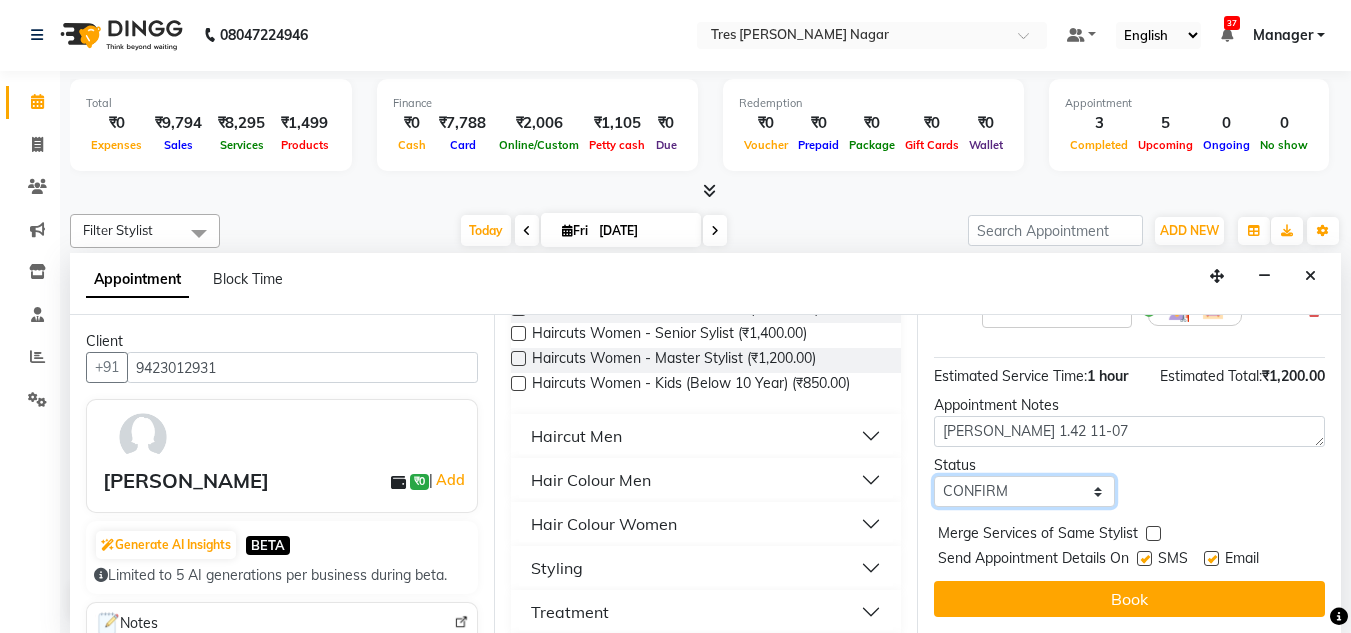 click on "Select TENTATIVE CONFIRM CHECK-IN UPCOMING" at bounding box center (1024, 491) 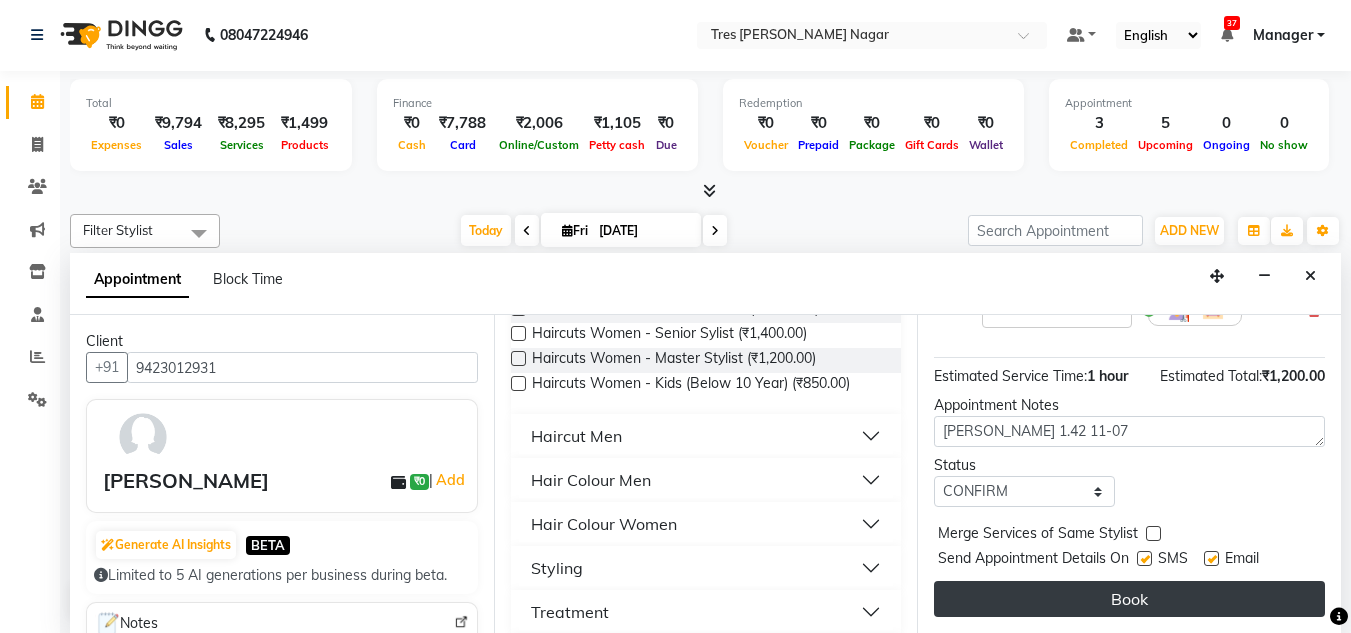 click on "Book" at bounding box center (1129, 599) 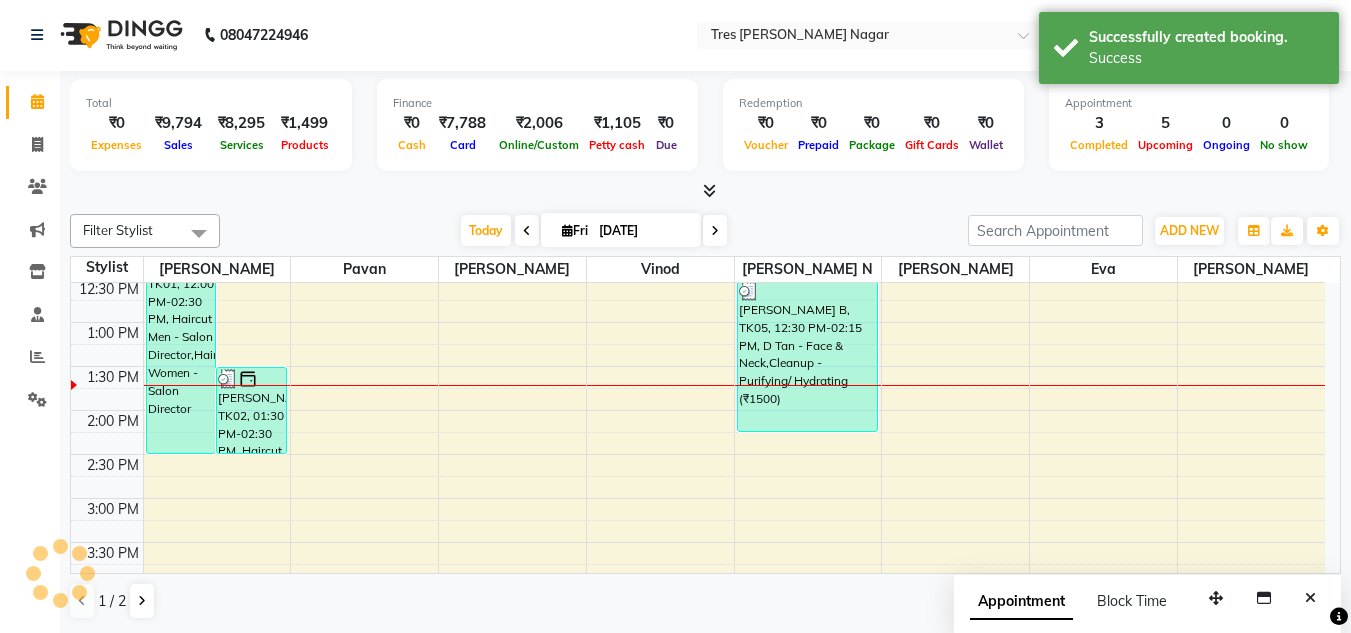 scroll, scrollTop: 0, scrollLeft: 0, axis: both 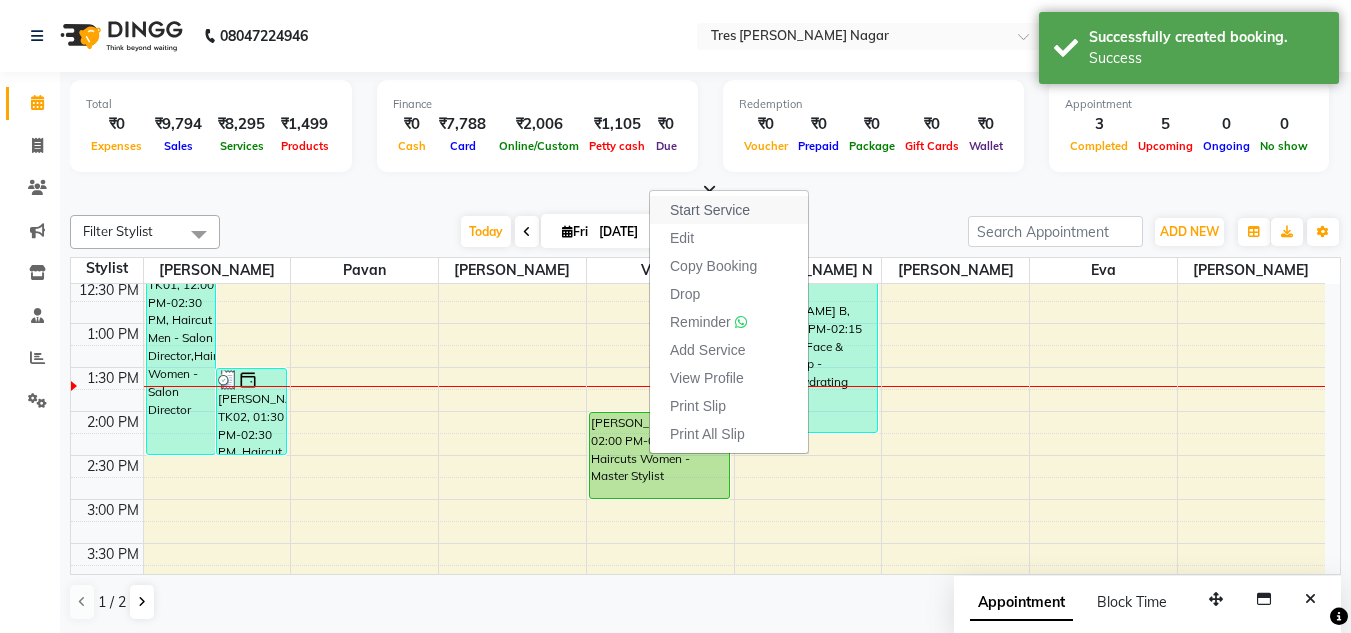 click on "Start Service" at bounding box center (729, 210) 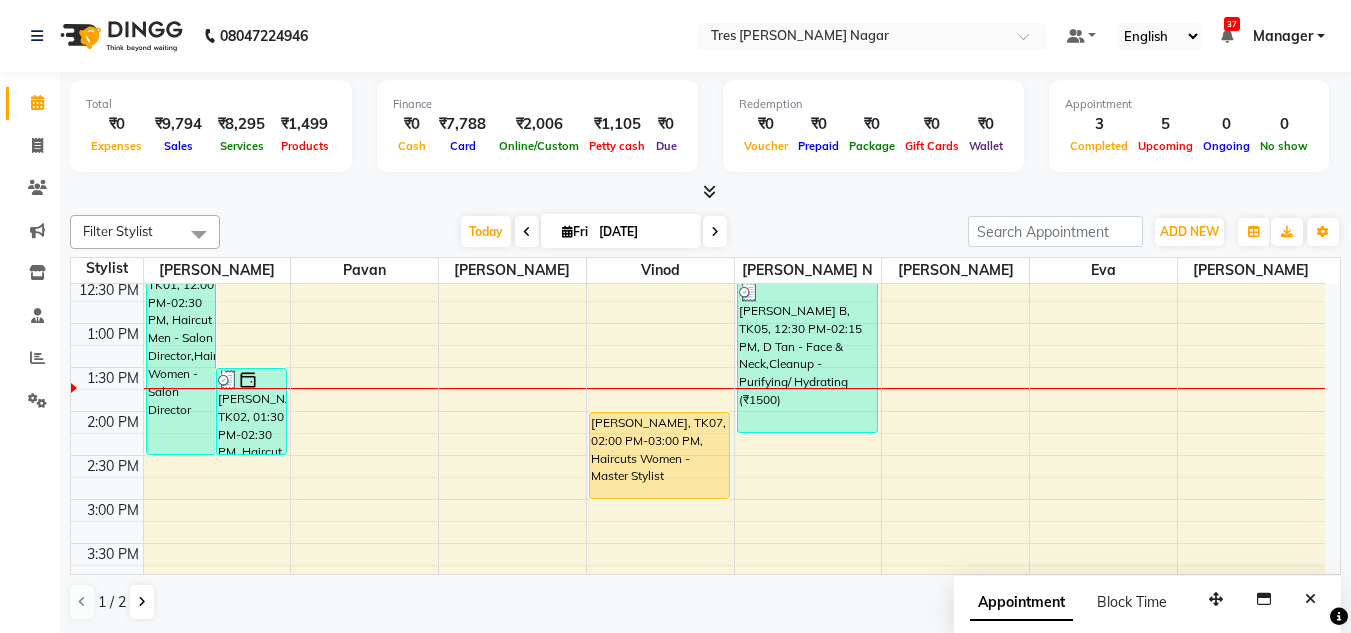 click on "[DATE]" at bounding box center [621, 231] 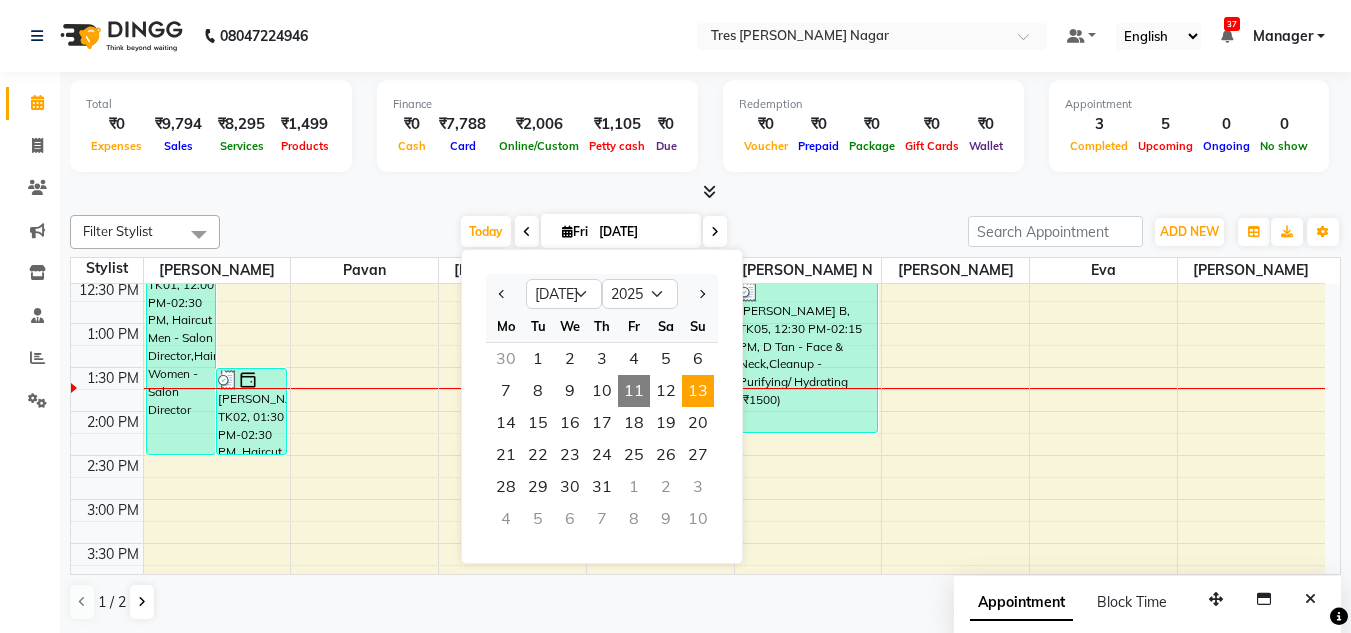 click on "13" at bounding box center (698, 391) 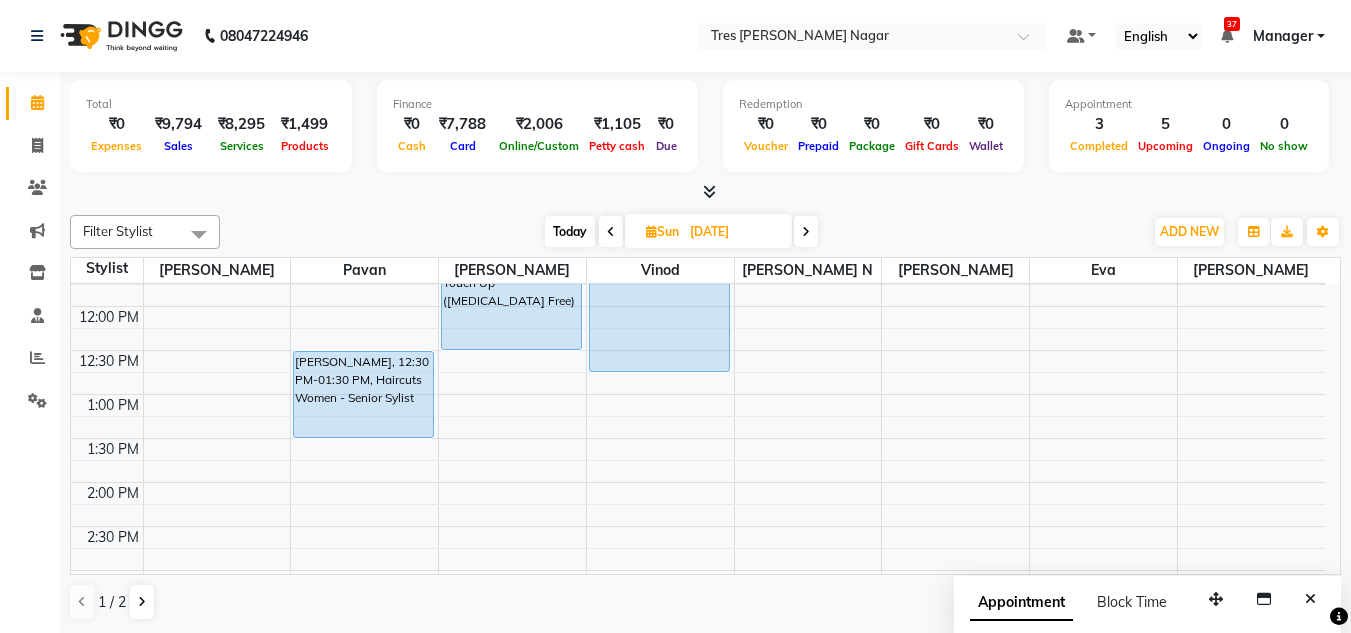 scroll, scrollTop: 241, scrollLeft: 0, axis: vertical 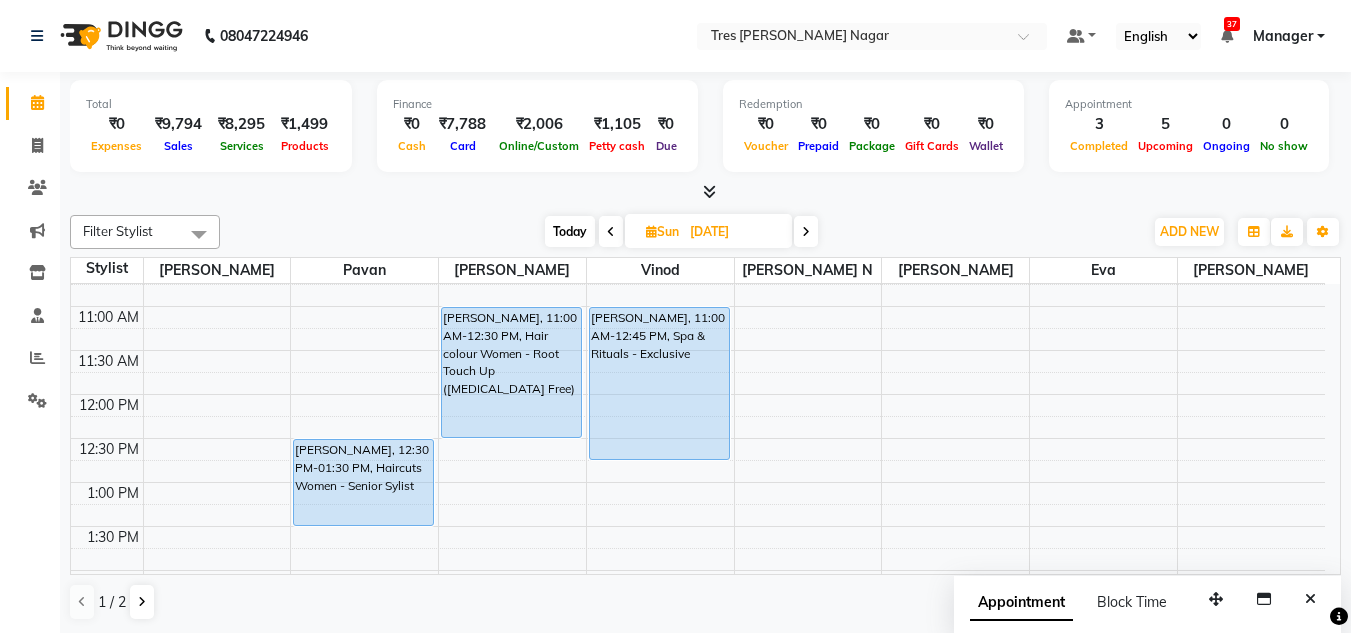 click on "8:00 AM 8:30 AM 9:00 AM 9:30 AM 10:00 AM 10:30 AM 11:00 AM 11:30 AM 12:00 PM 12:30 PM 1:00 PM 1:30 PM 2:00 PM 2:30 PM 3:00 PM 3:30 PM 4:00 PM 4:30 PM 5:00 PM 5:30 PM 6:00 PM 6:30 PM 7:00 PM 7:30 PM 8:00 PM 8:30 PM    [PERSON_NAME], 12:30 PM-01:30 PM, Haircuts Women - Senior Sylist    [PERSON_NAME], 11:00 AM-12:30 PM, Hair colour Women - Root Touch Up ([MEDICAL_DATA] Free)    [PERSON_NAME], 11:00 AM-12:45 PM, Spa & Rituals - Exclusive" at bounding box center (698, 614) 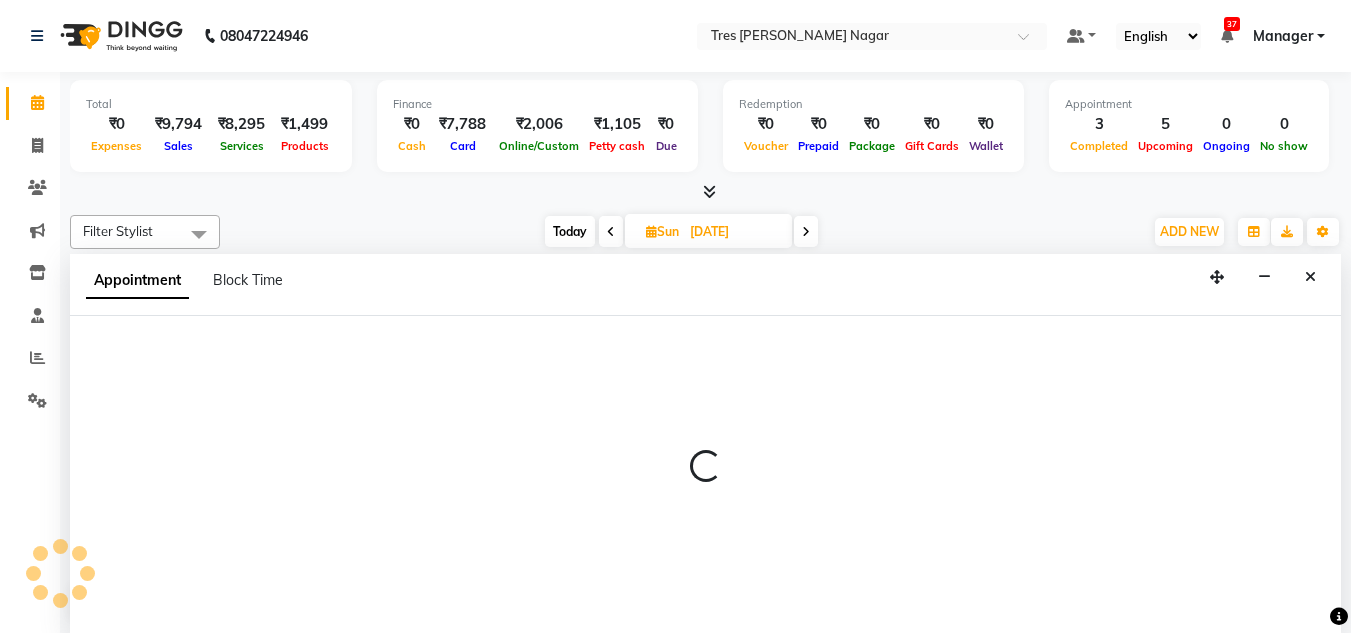 scroll, scrollTop: 1, scrollLeft: 0, axis: vertical 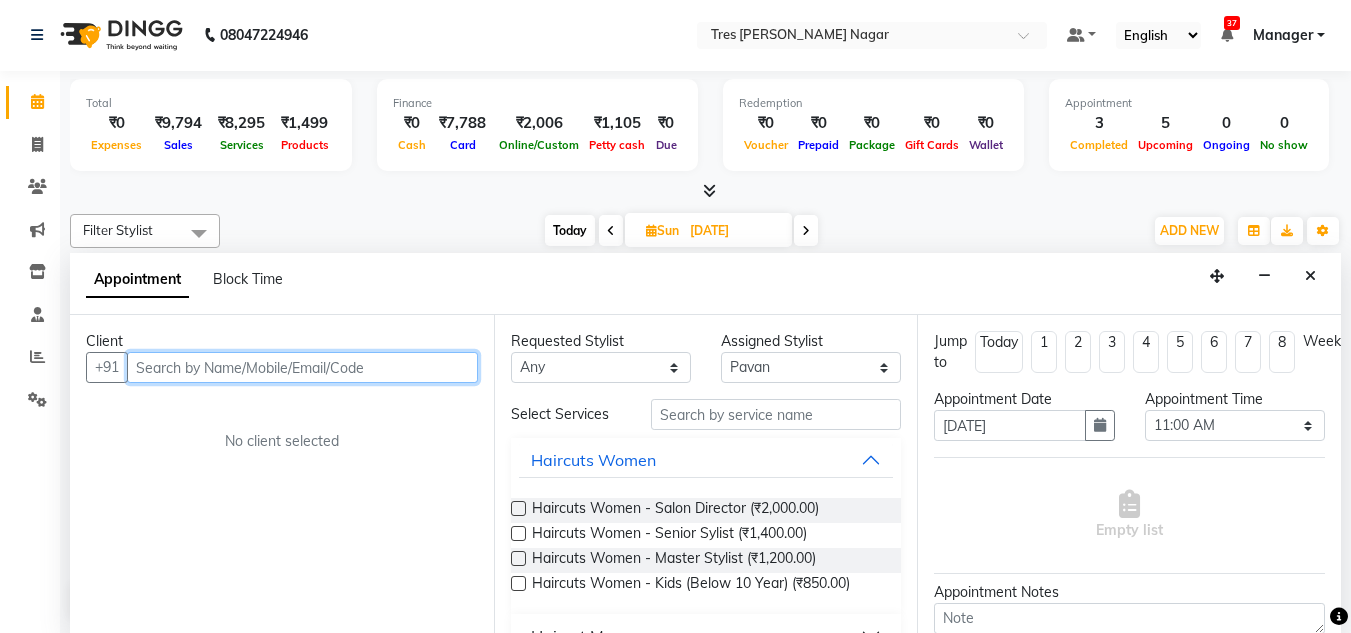 click at bounding box center (302, 367) 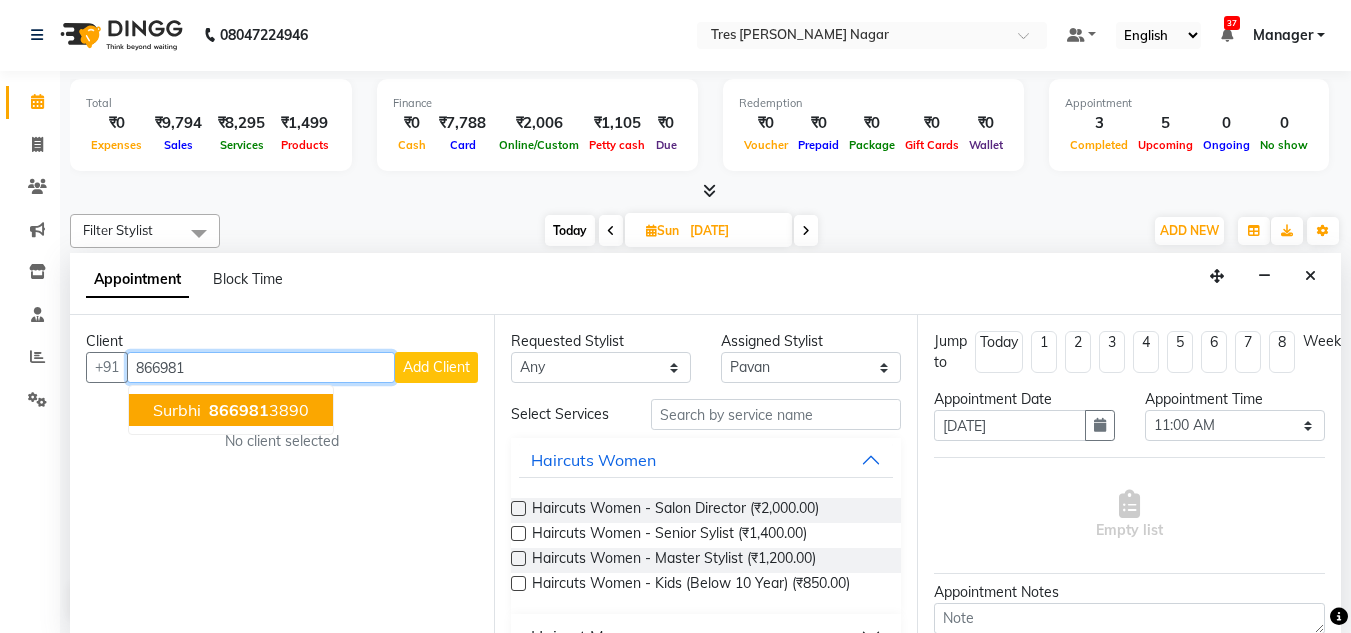 click on "866981 3890" at bounding box center (257, 410) 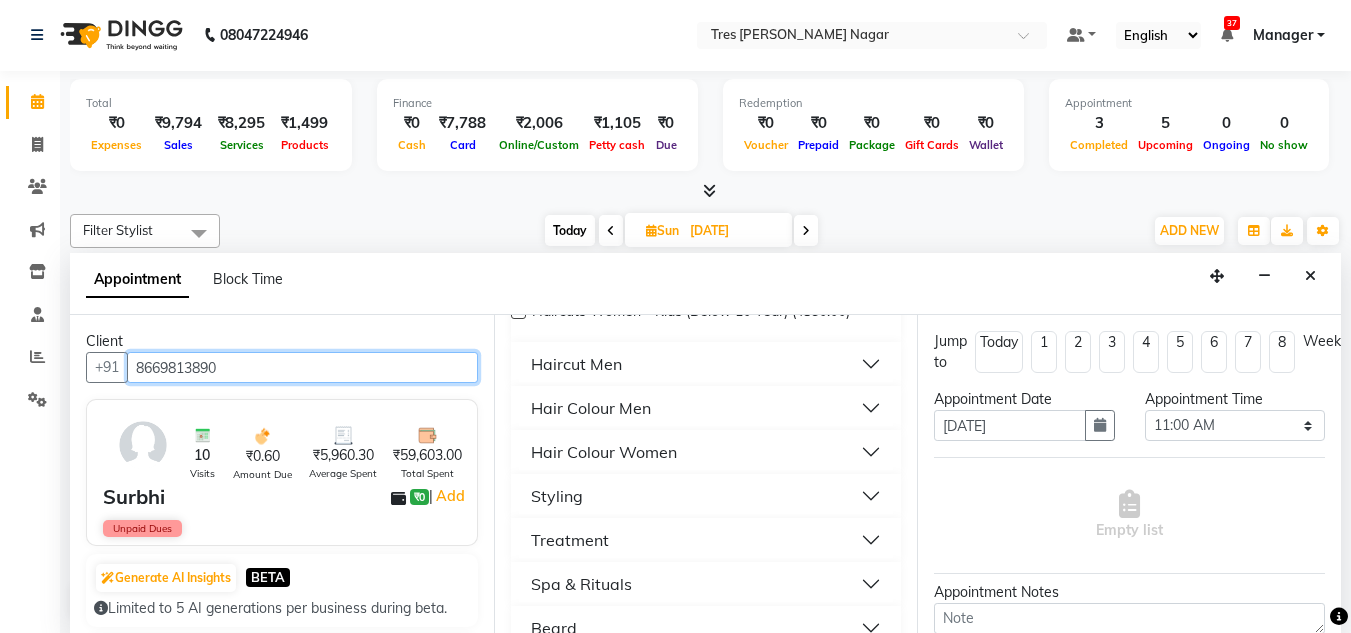 scroll, scrollTop: 300, scrollLeft: 0, axis: vertical 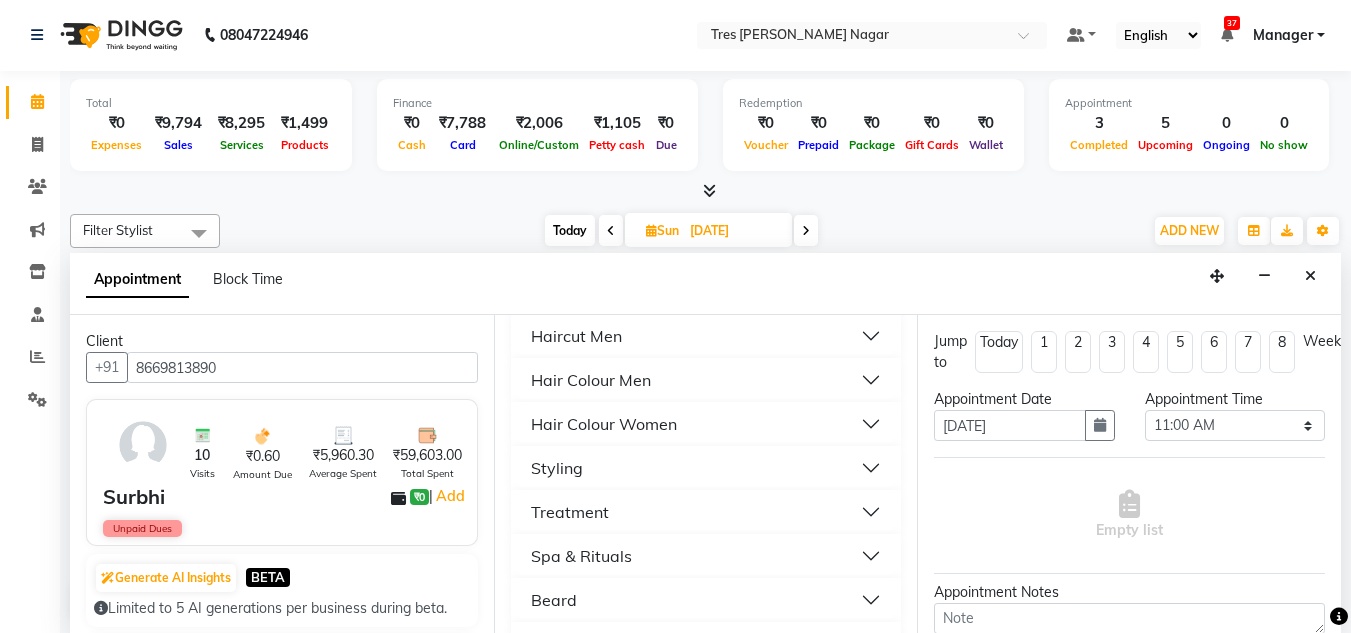 click on "Haircut Men" at bounding box center [576, 336] 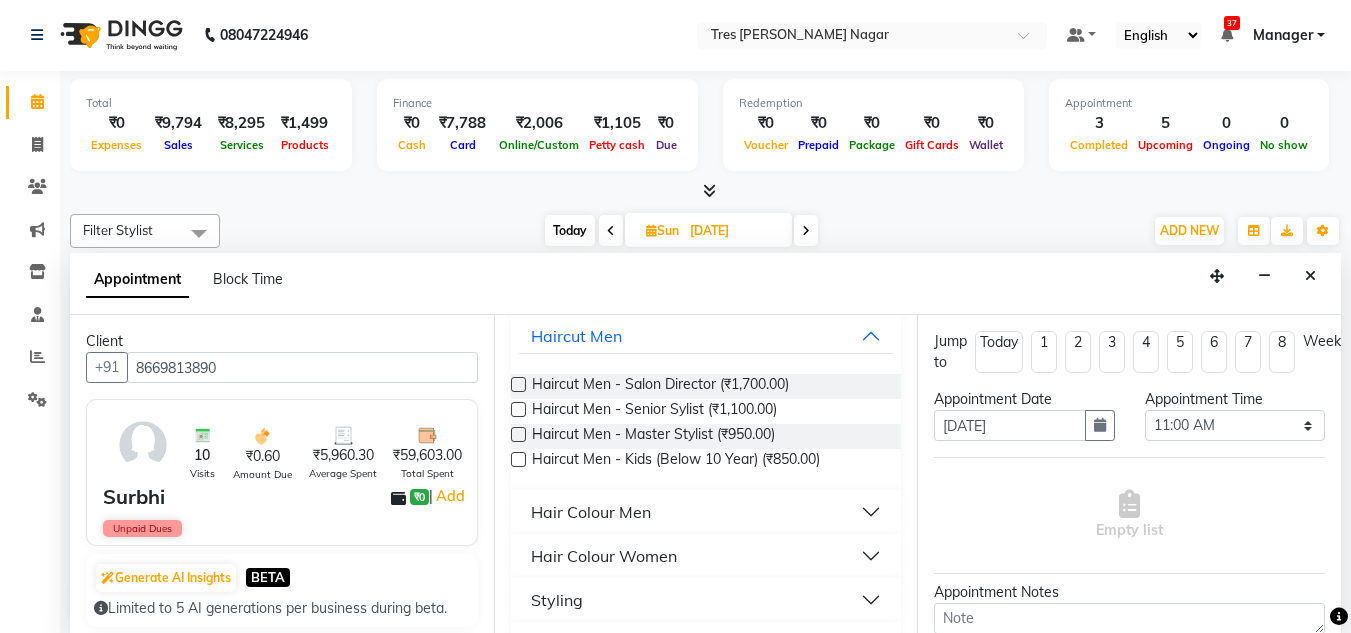 click at bounding box center [518, 409] 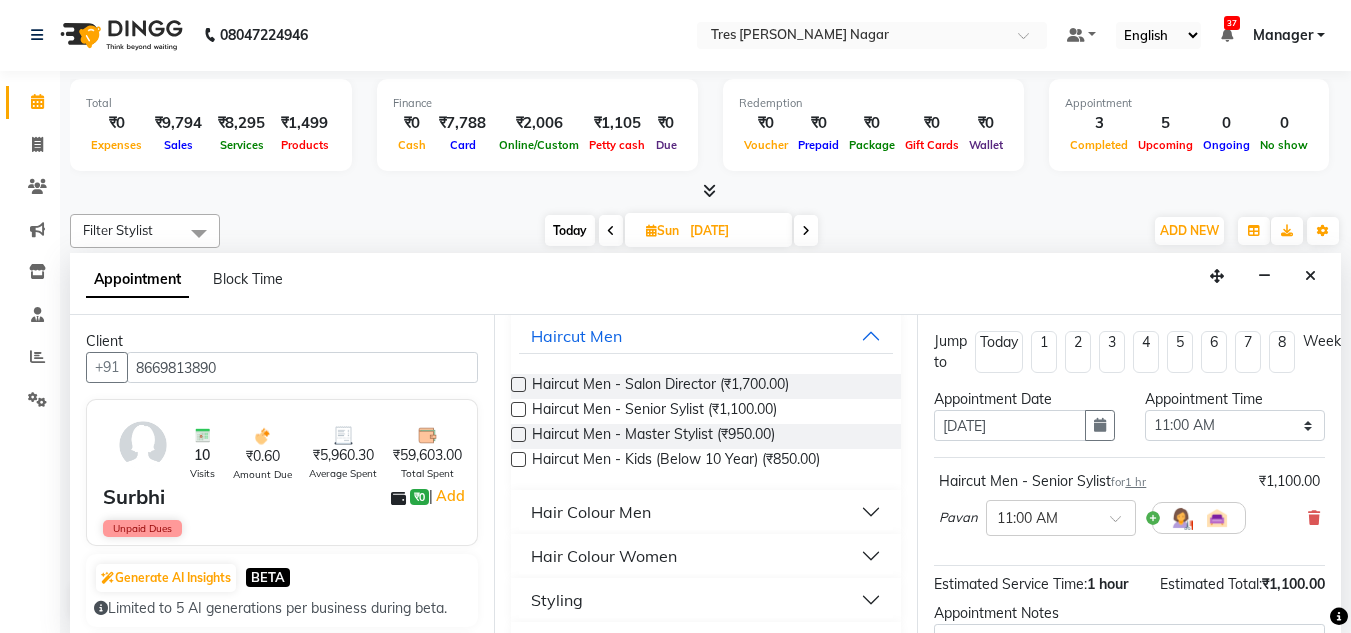 click on "Hair Colour Men" at bounding box center [591, 512] 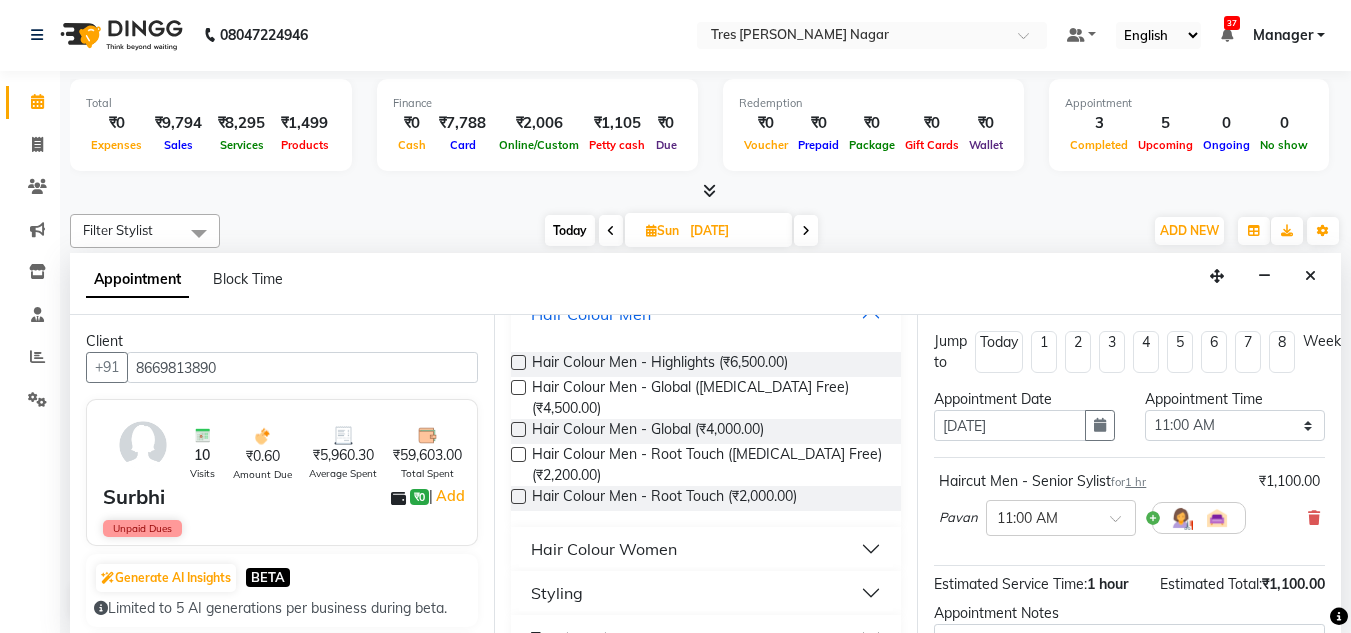 scroll, scrollTop: 500, scrollLeft: 0, axis: vertical 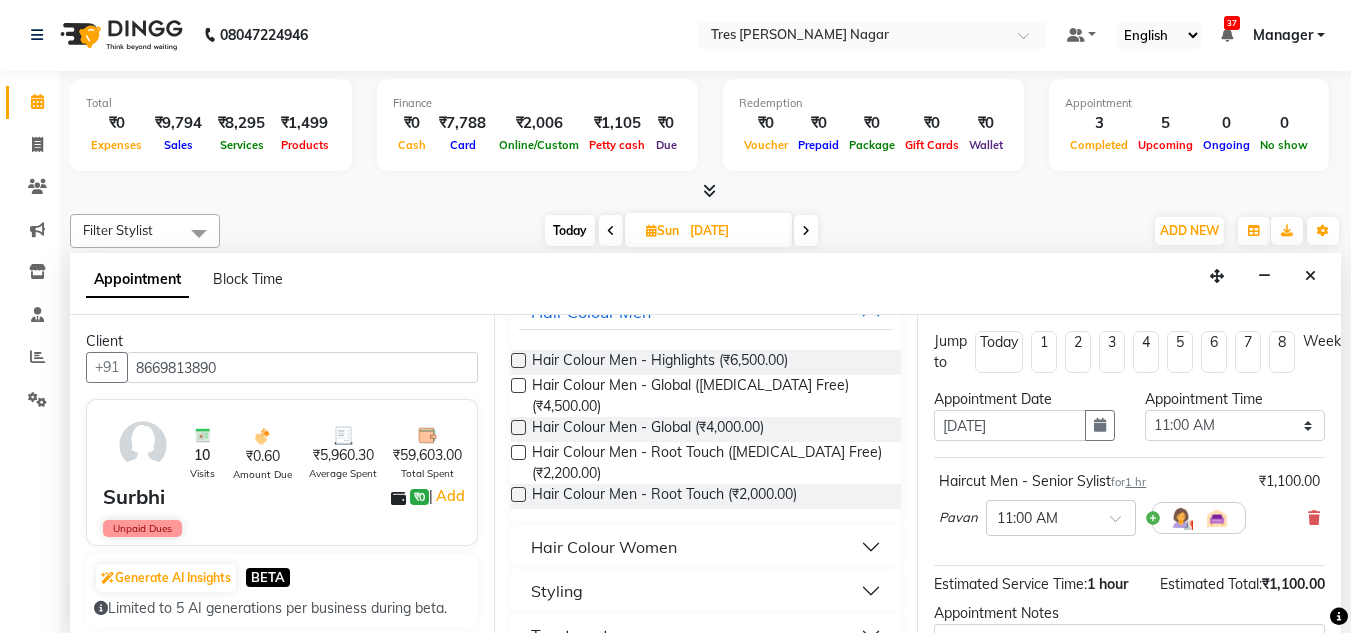click at bounding box center [518, 427] 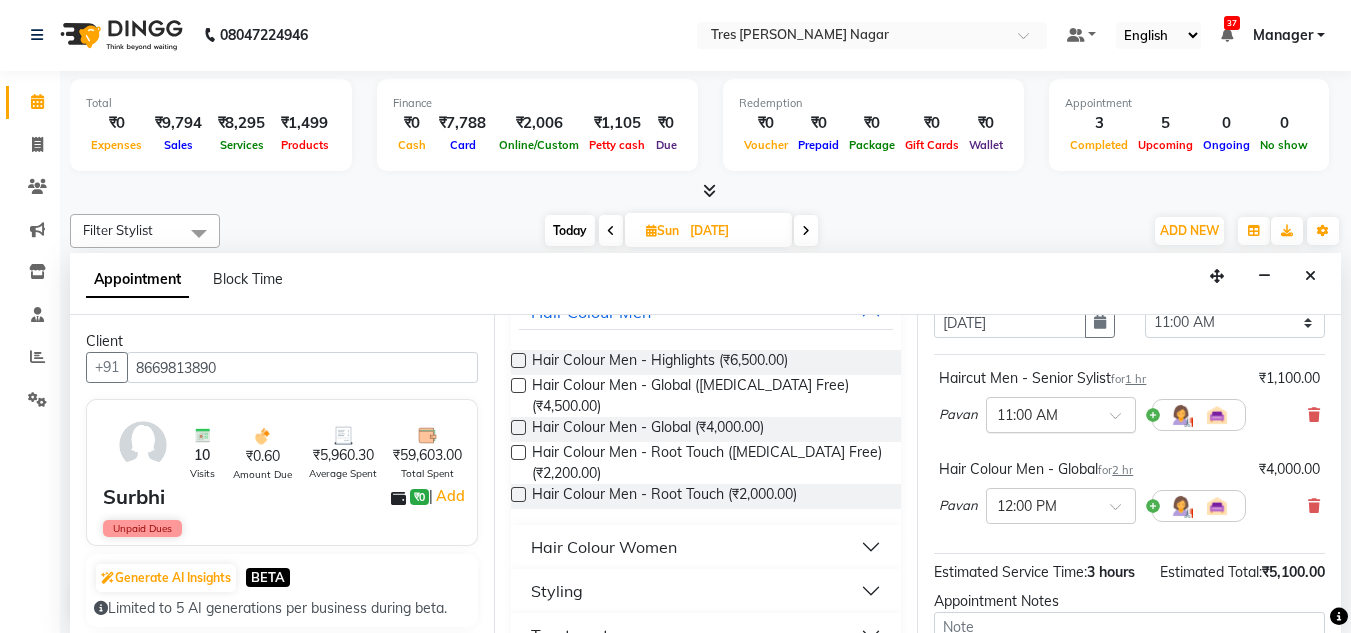scroll, scrollTop: 300, scrollLeft: 0, axis: vertical 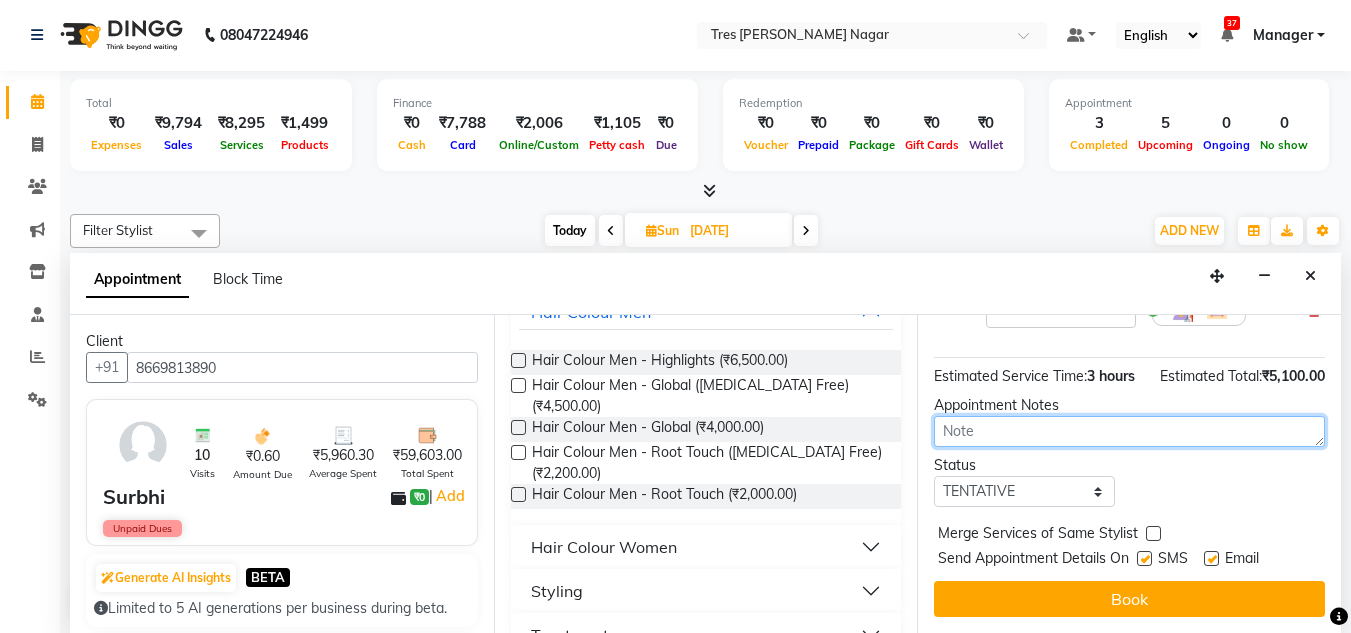 click at bounding box center [1129, 431] 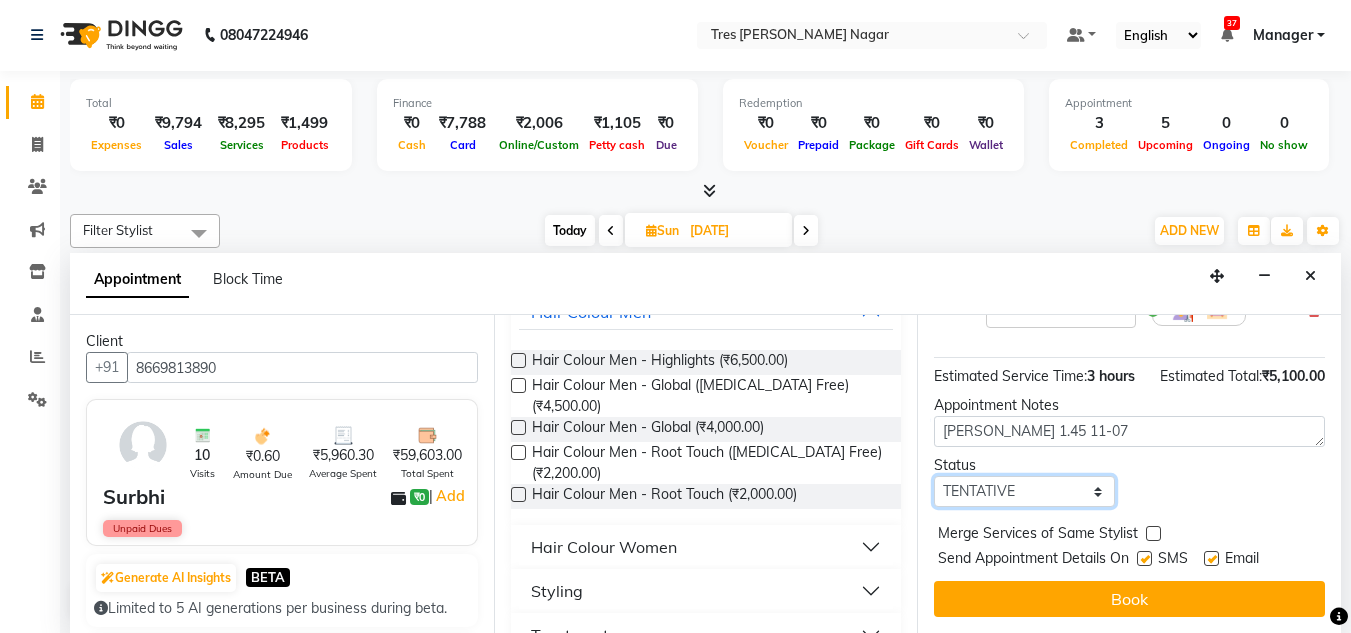 click on "Select TENTATIVE CONFIRM UPCOMING" at bounding box center (1024, 491) 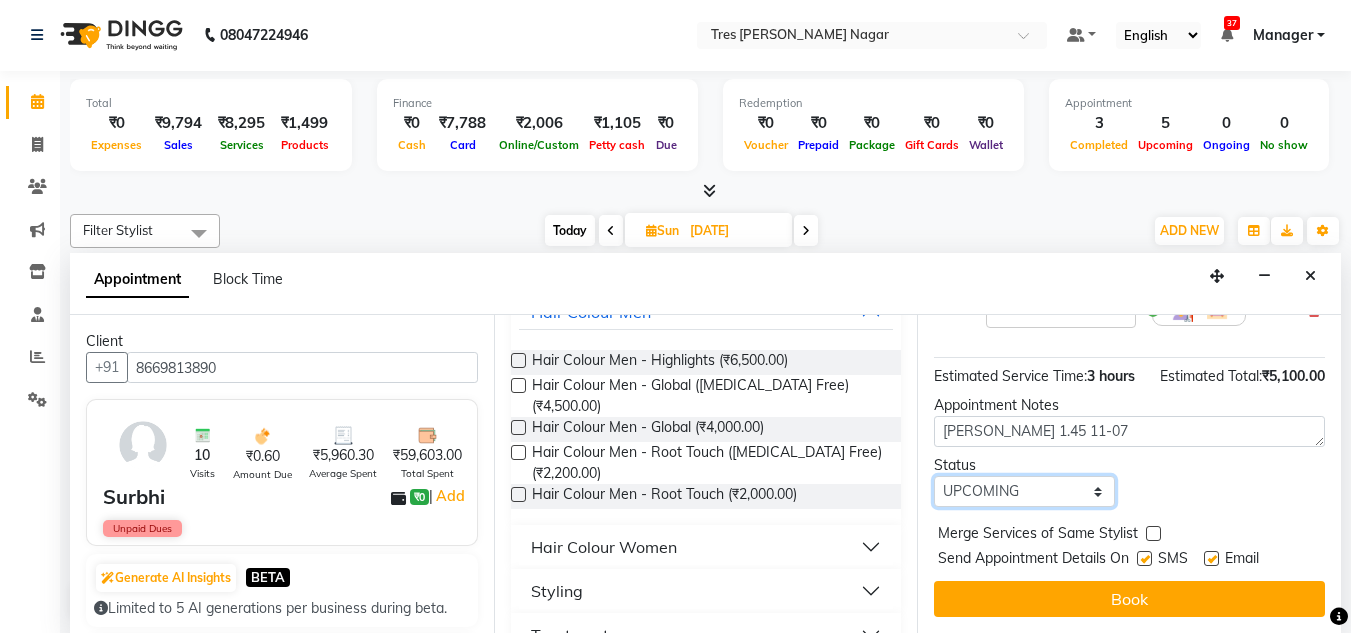 click on "Select TENTATIVE CONFIRM UPCOMING" at bounding box center (1024, 491) 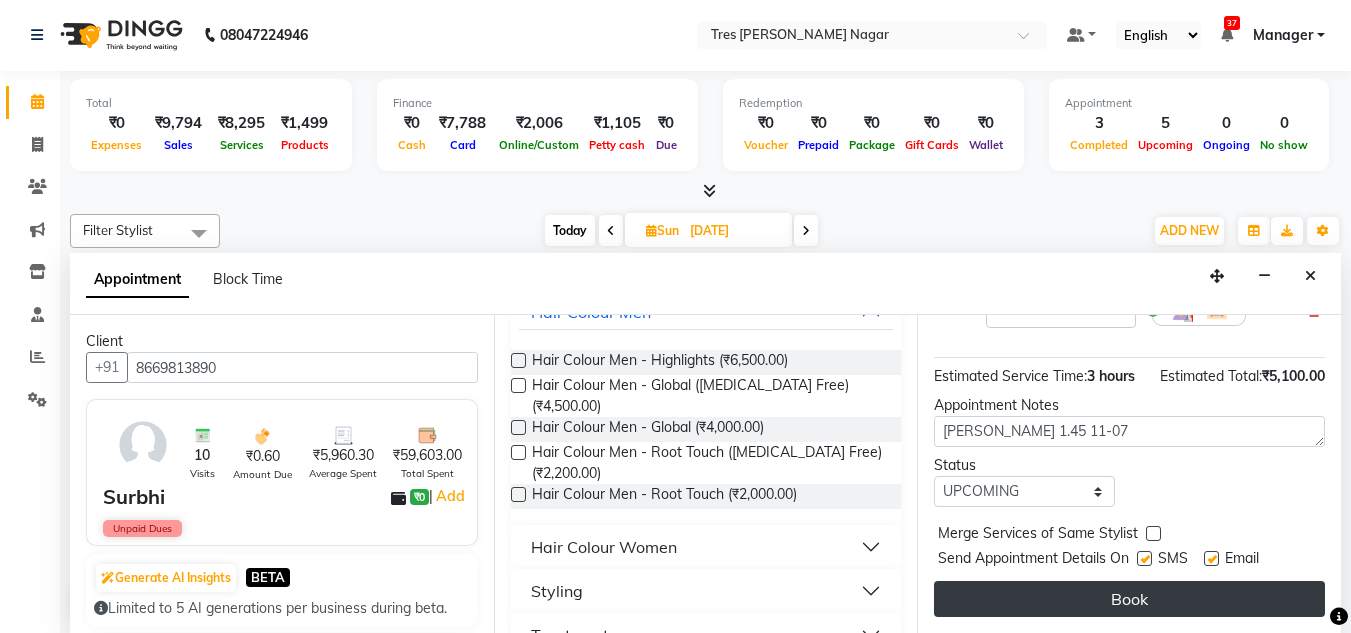 click on "Book" at bounding box center (1129, 599) 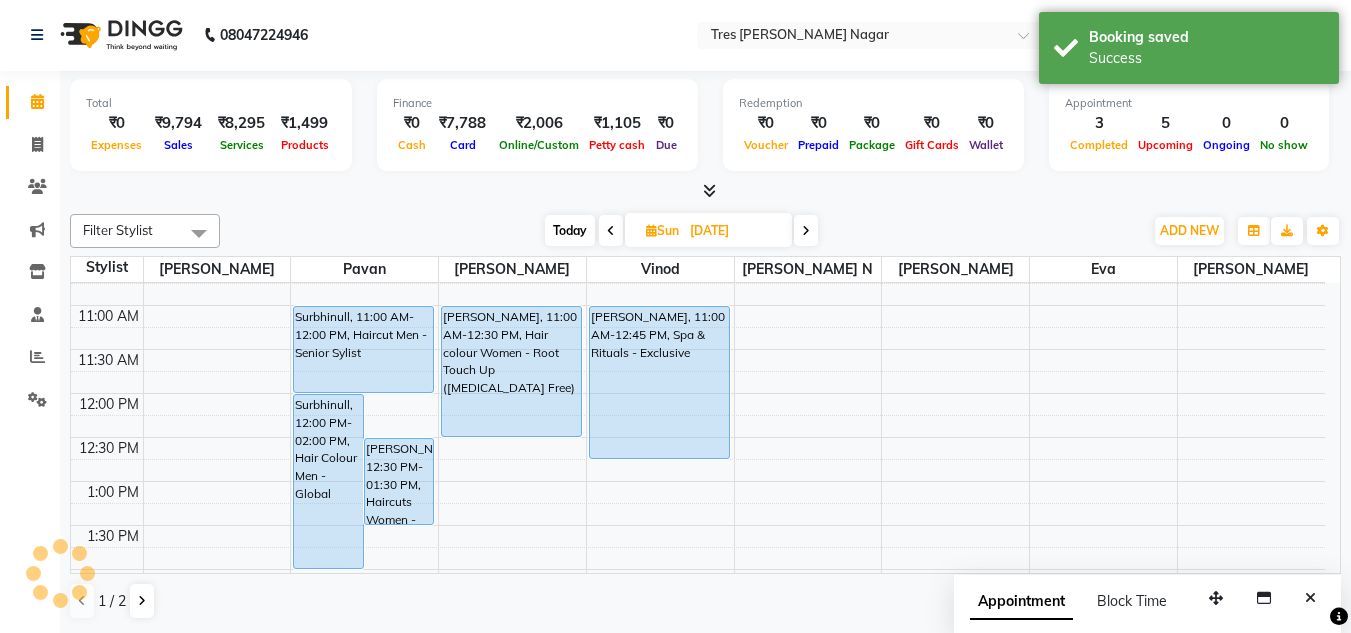 scroll, scrollTop: 0, scrollLeft: 0, axis: both 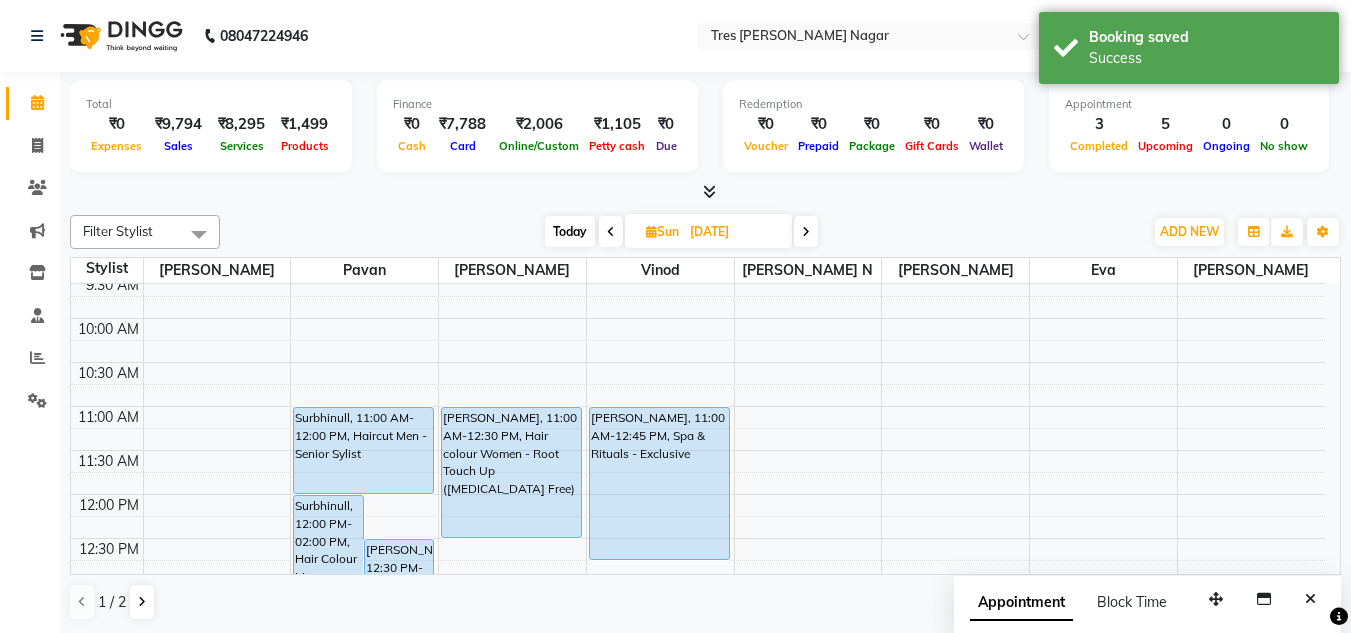 click on "Today" at bounding box center (570, 231) 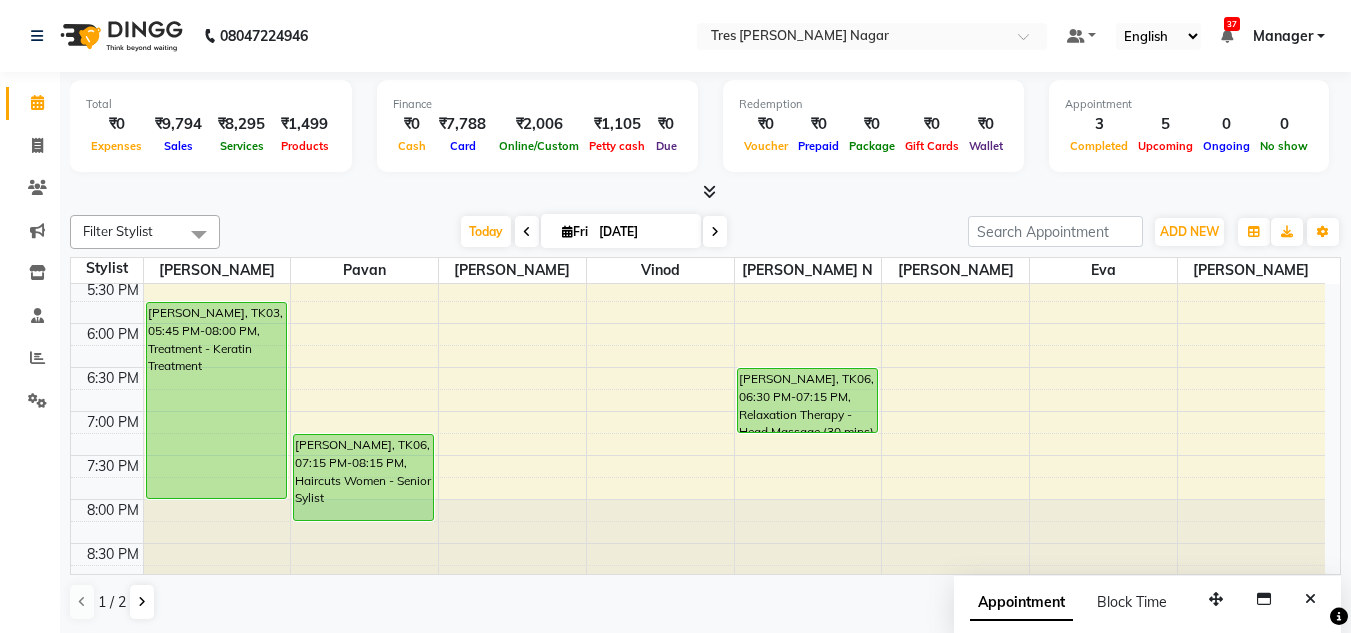 scroll, scrollTop: 853, scrollLeft: 0, axis: vertical 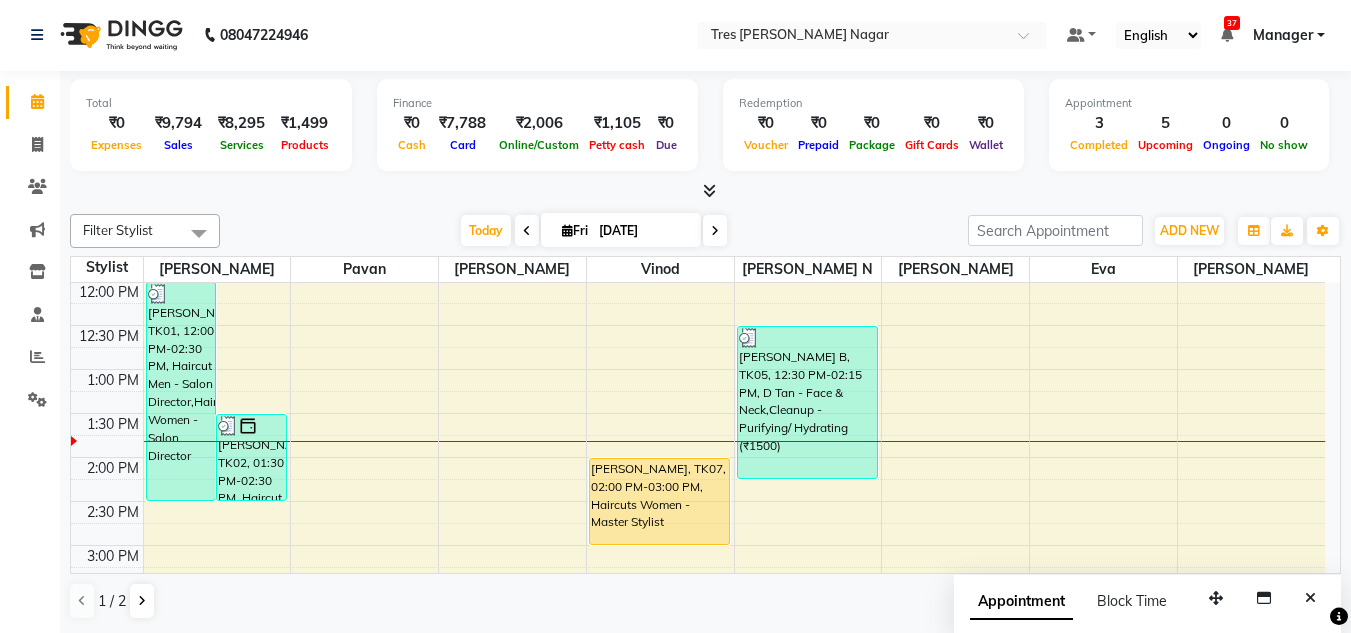 click at bounding box center [715, 230] 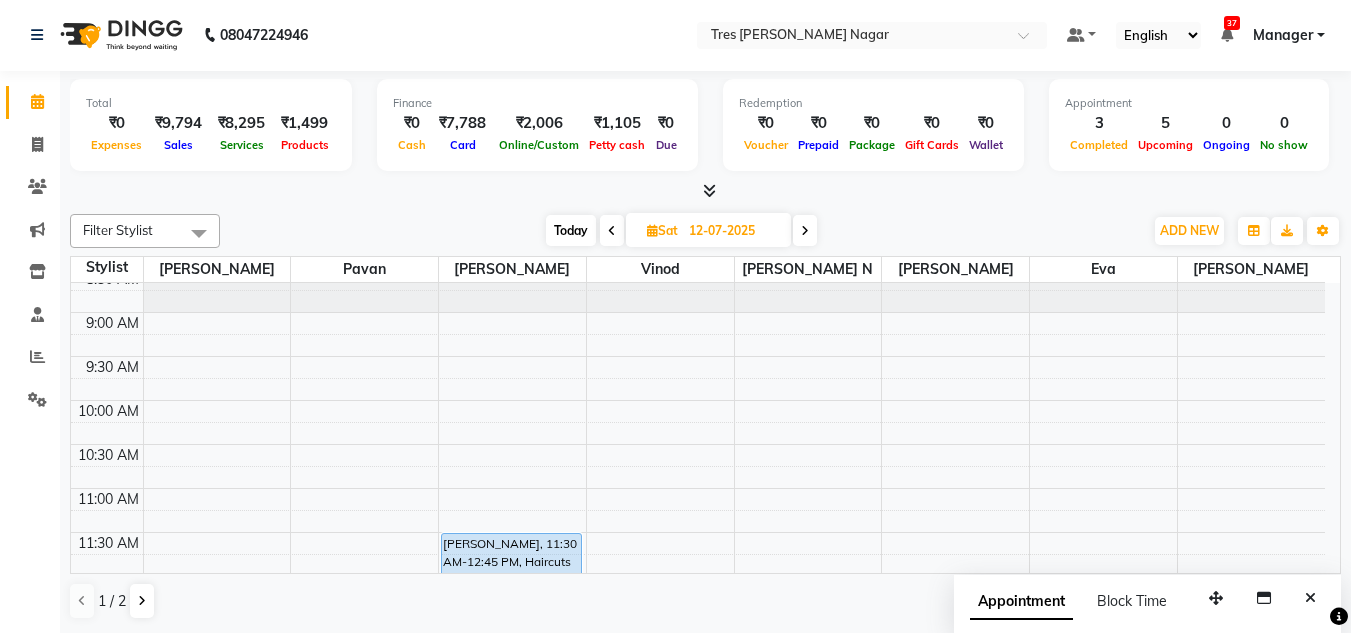 scroll, scrollTop: 53, scrollLeft: 0, axis: vertical 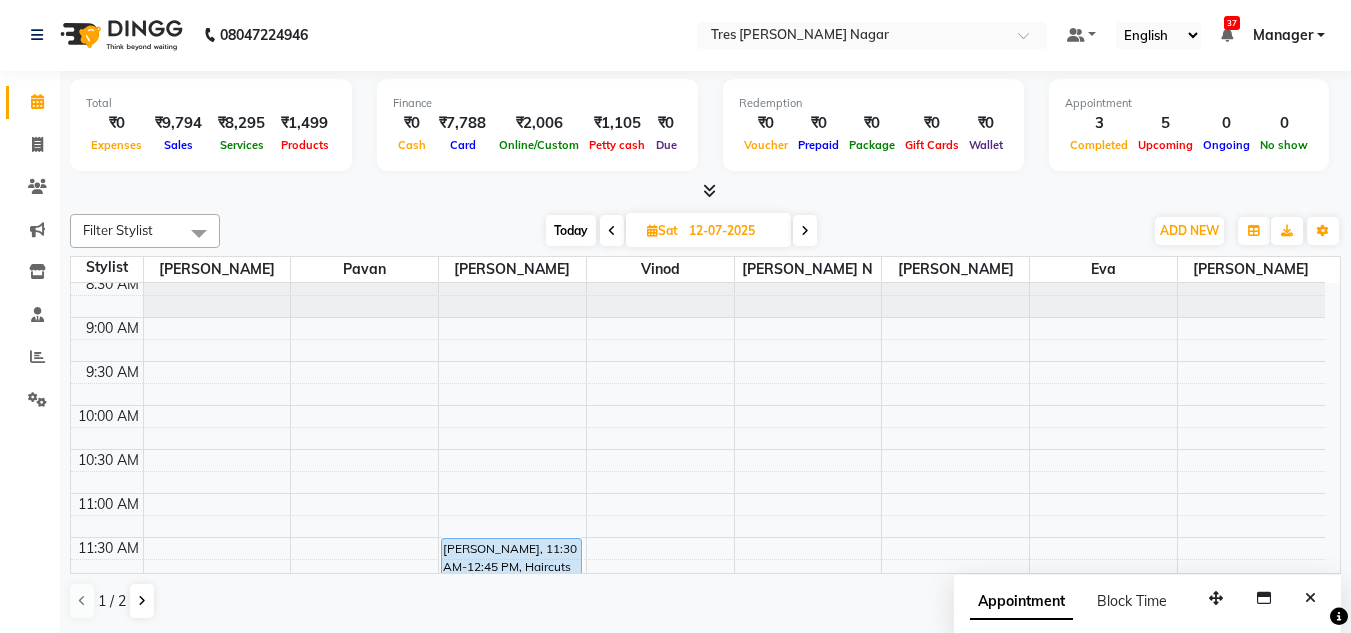 click at bounding box center [805, 231] 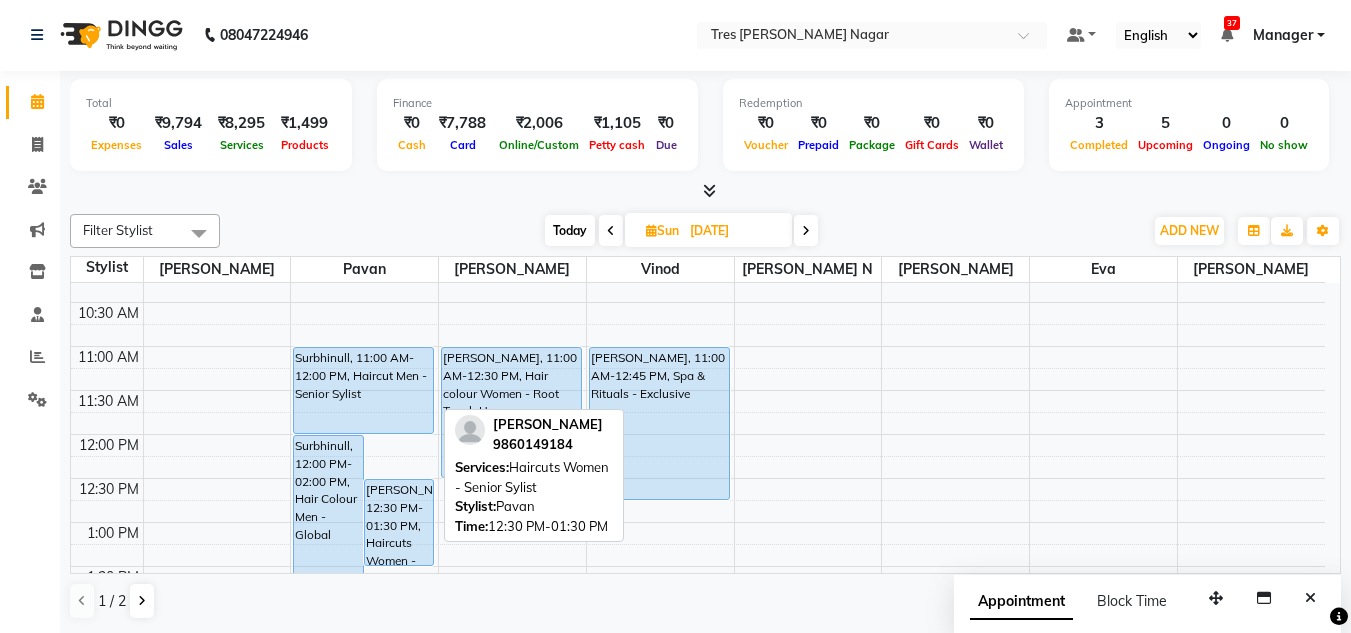 scroll, scrollTop: 600, scrollLeft: 0, axis: vertical 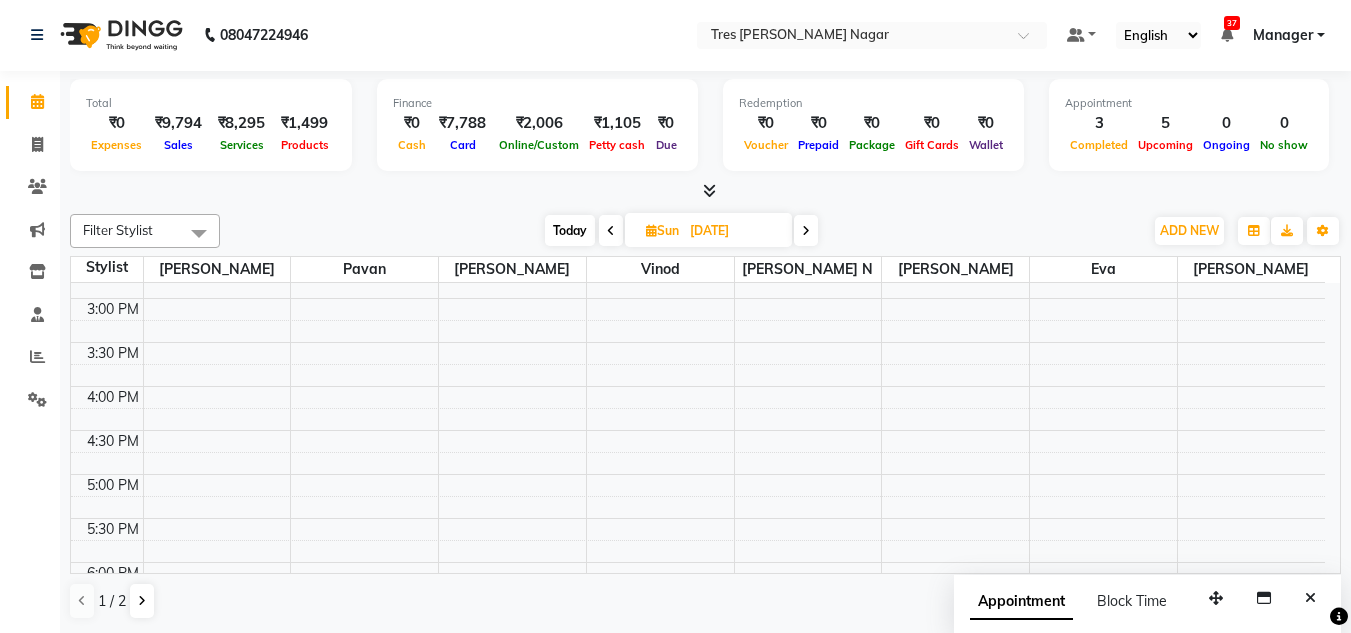 drag, startPoint x: 804, startPoint y: 235, endPoint x: 797, endPoint y: 245, distance: 12.206555 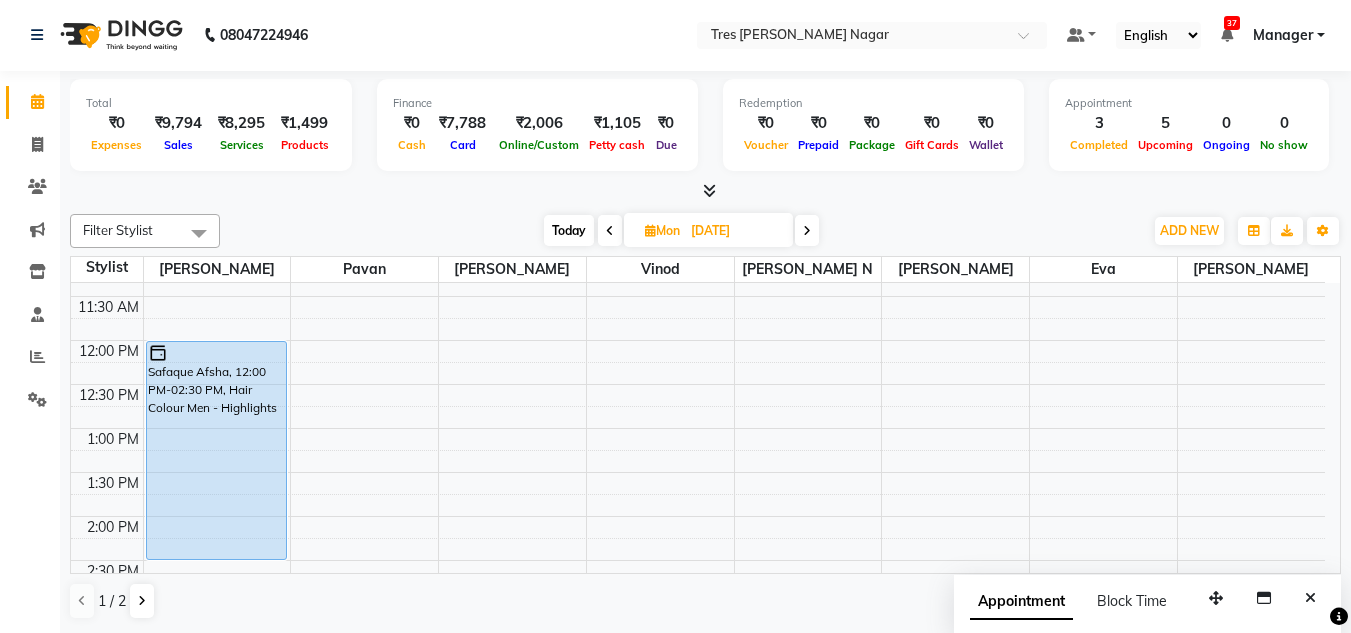 scroll, scrollTop: 241, scrollLeft: 0, axis: vertical 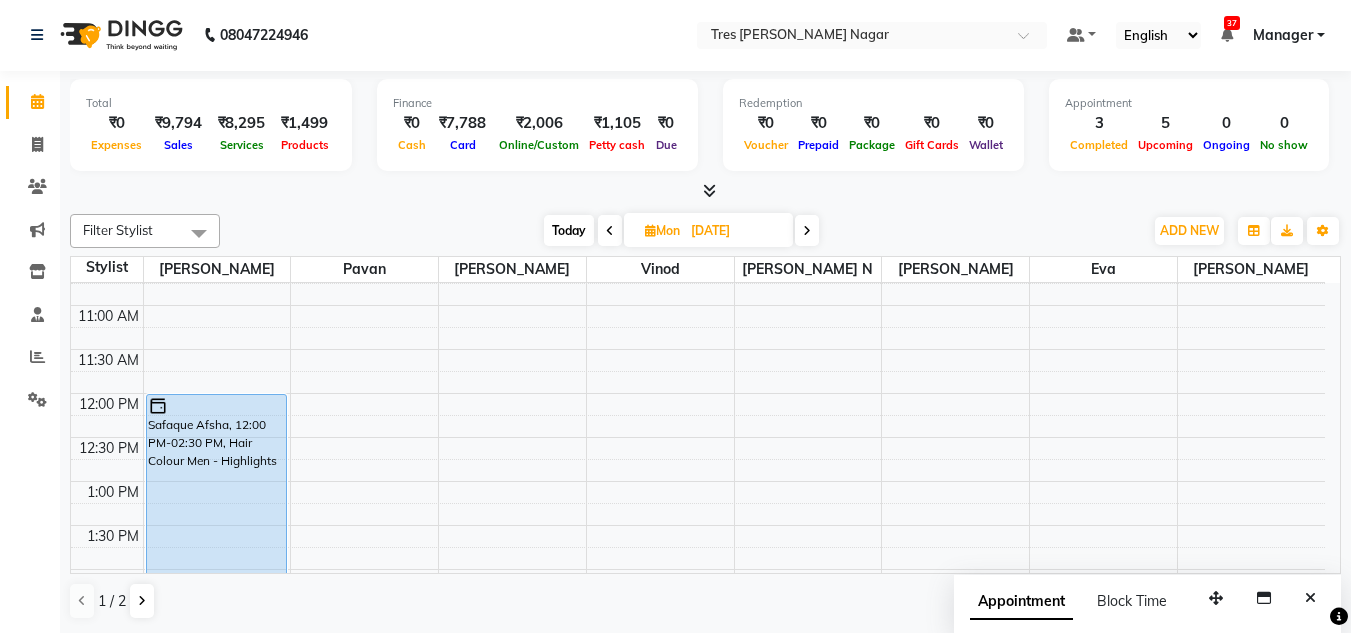 click on "[DATE]  [DATE]" at bounding box center [681, 231] 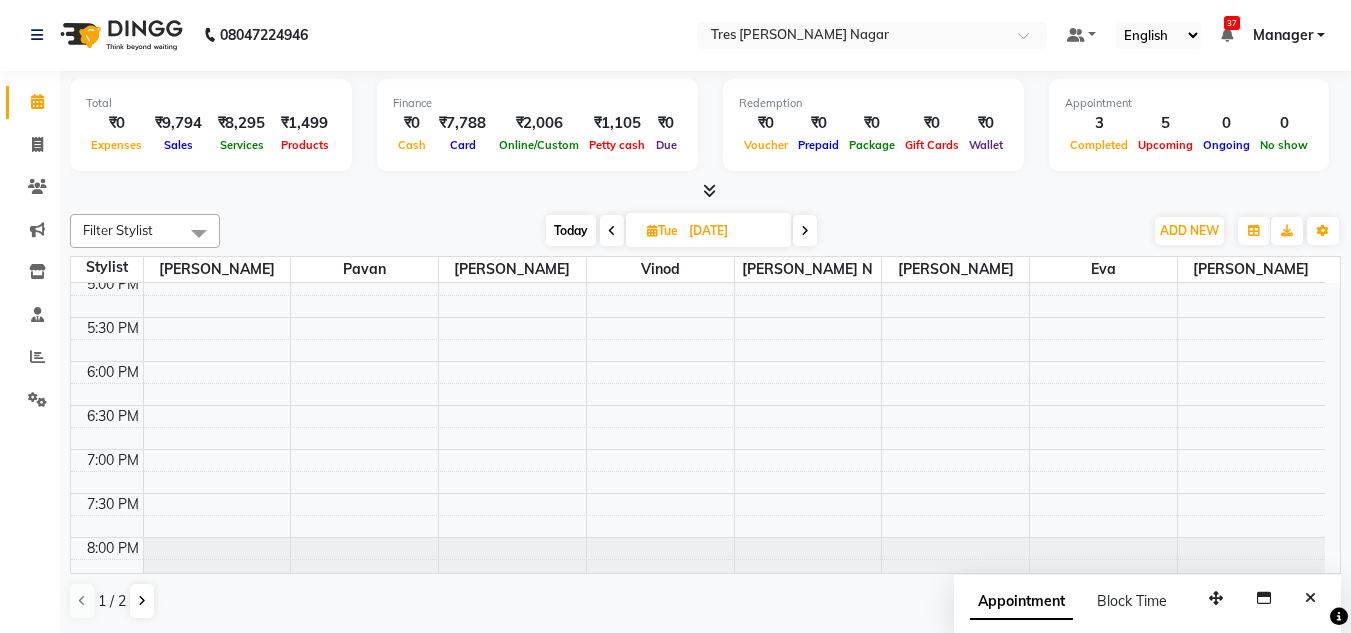 scroll, scrollTop: 853, scrollLeft: 0, axis: vertical 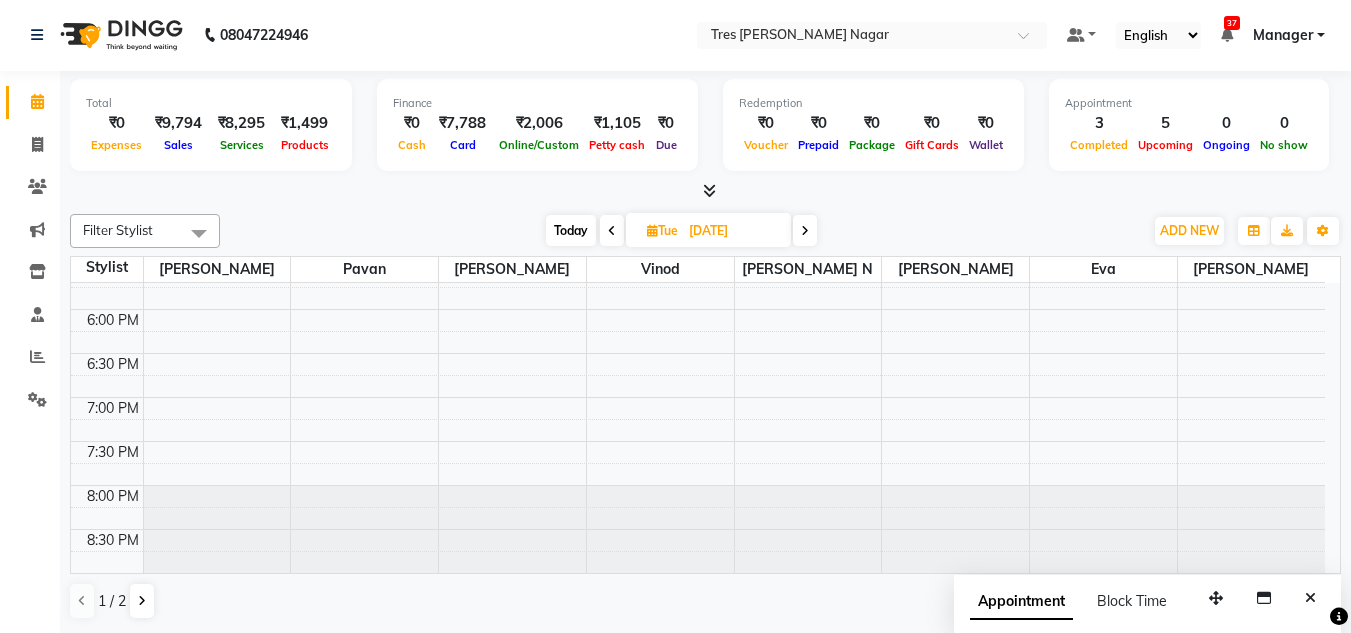 click at bounding box center [805, 230] 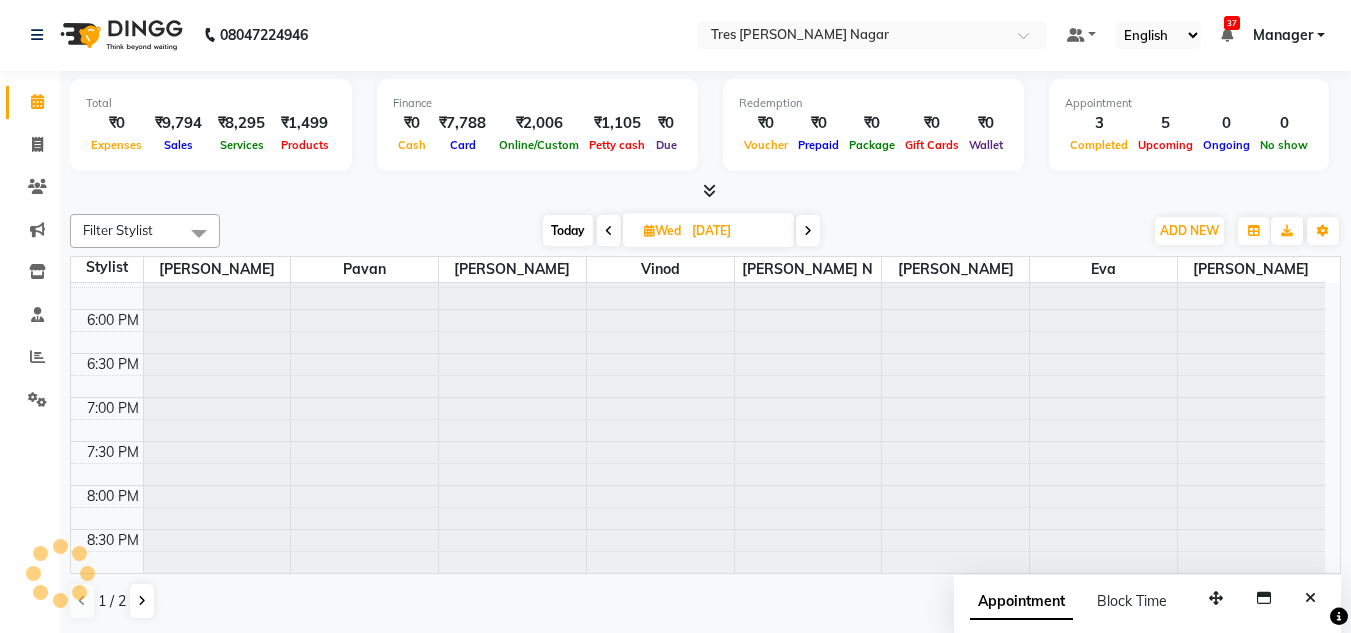 scroll, scrollTop: 0, scrollLeft: 0, axis: both 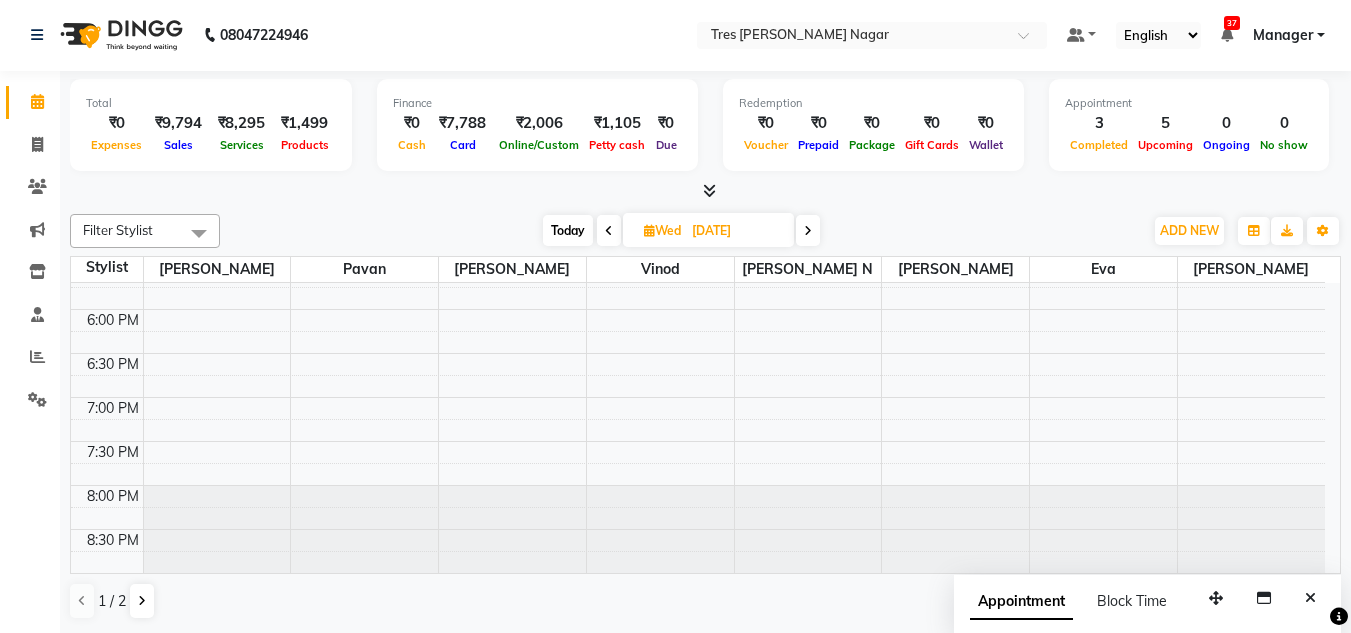 click at bounding box center [808, 230] 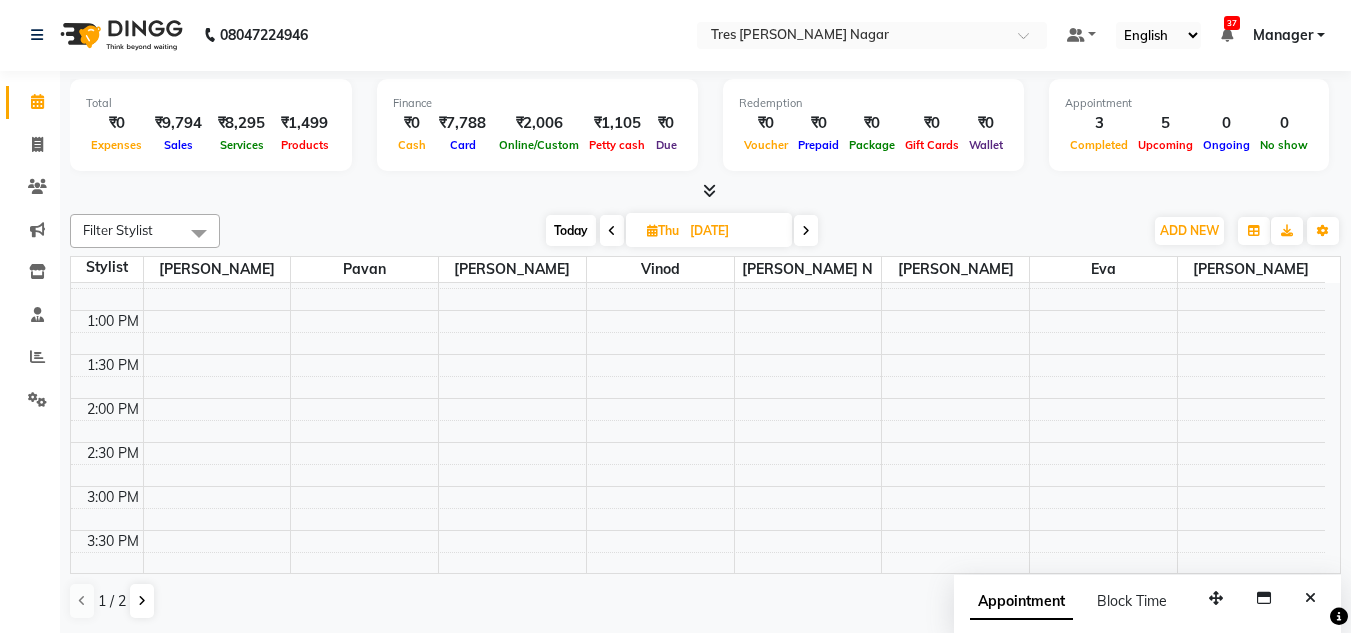 scroll, scrollTop: 800, scrollLeft: 0, axis: vertical 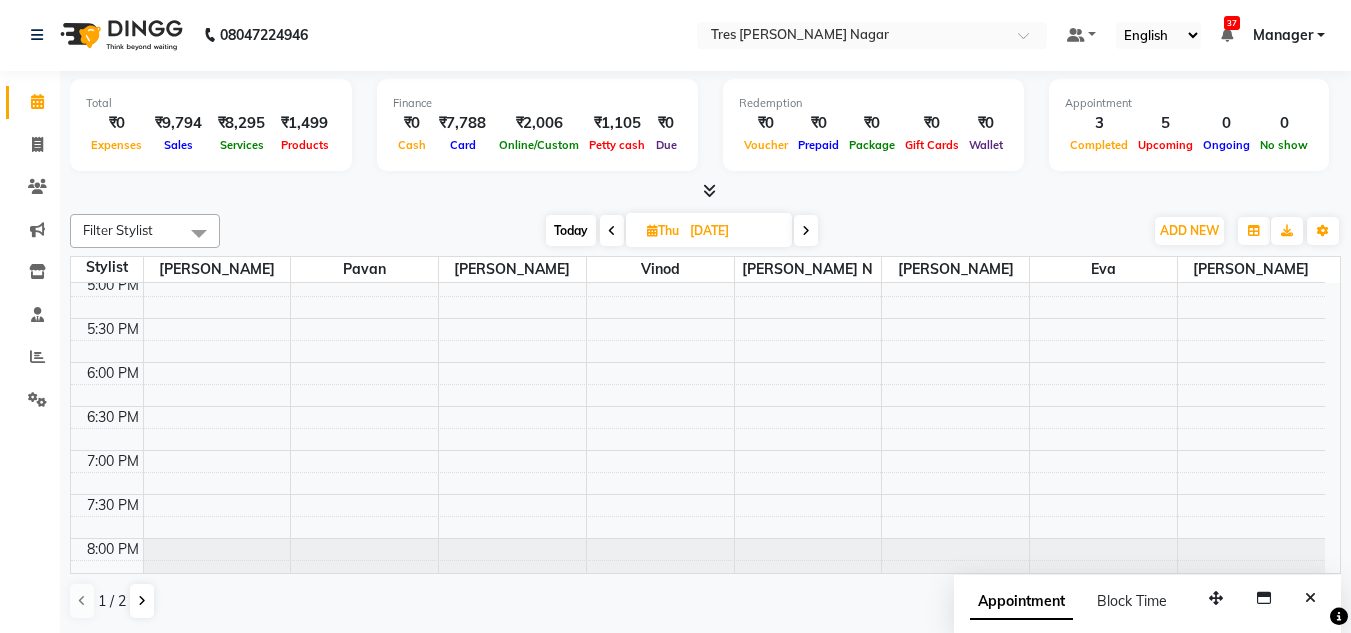 click at bounding box center (806, 230) 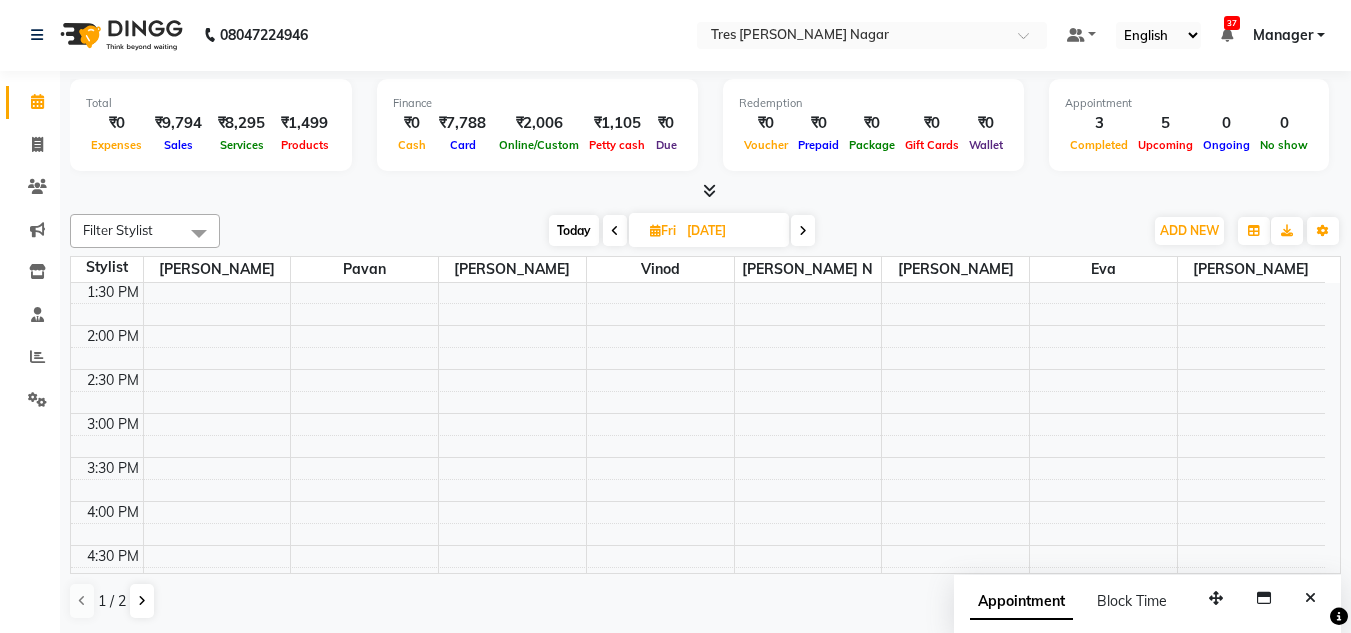 scroll, scrollTop: 800, scrollLeft: 0, axis: vertical 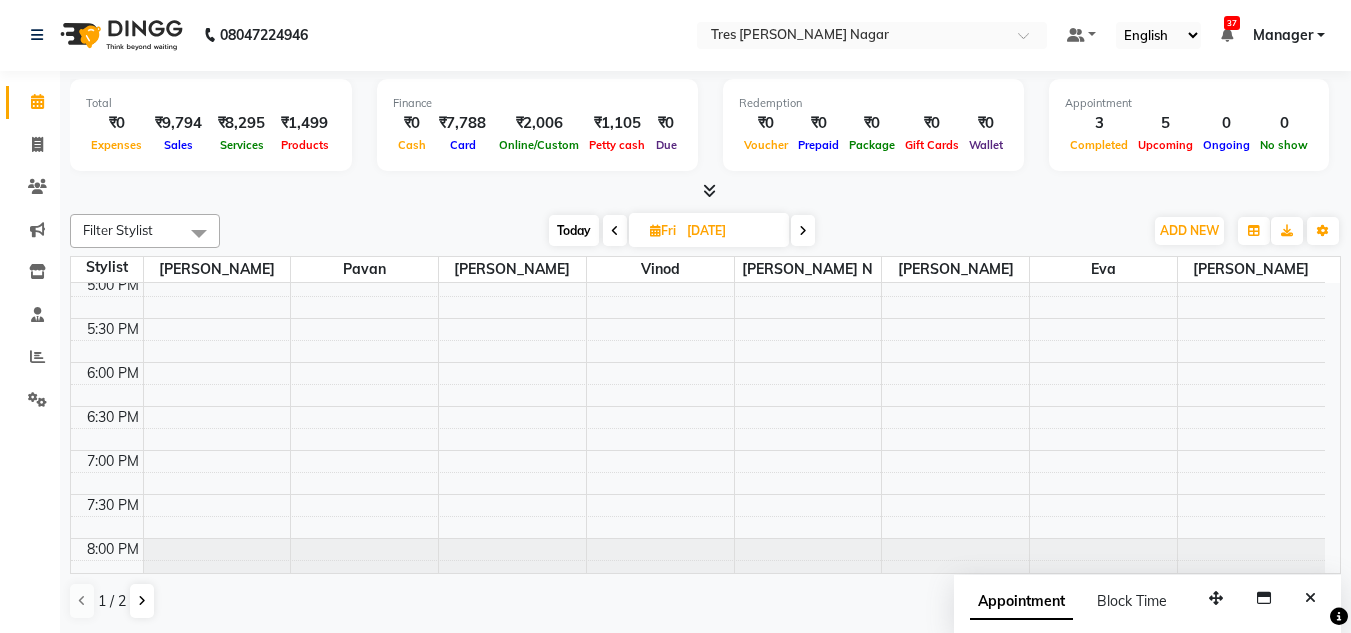 click at bounding box center [803, 230] 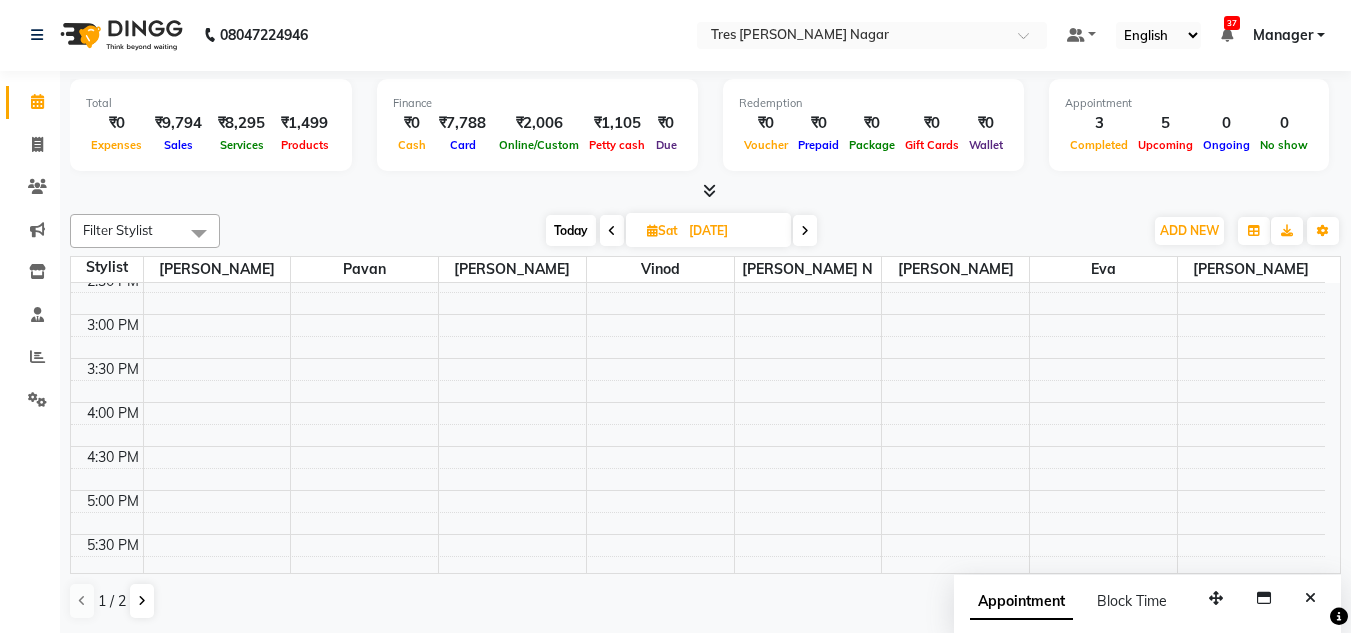 scroll, scrollTop: 800, scrollLeft: 0, axis: vertical 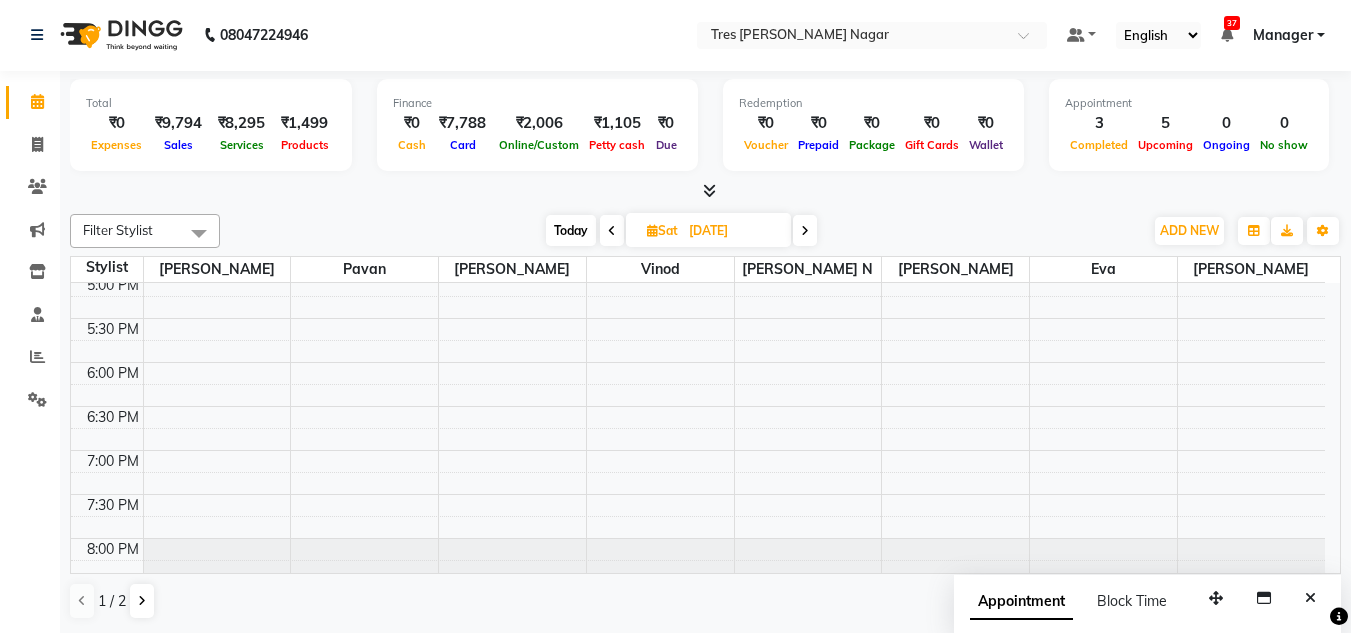 click at bounding box center [805, 230] 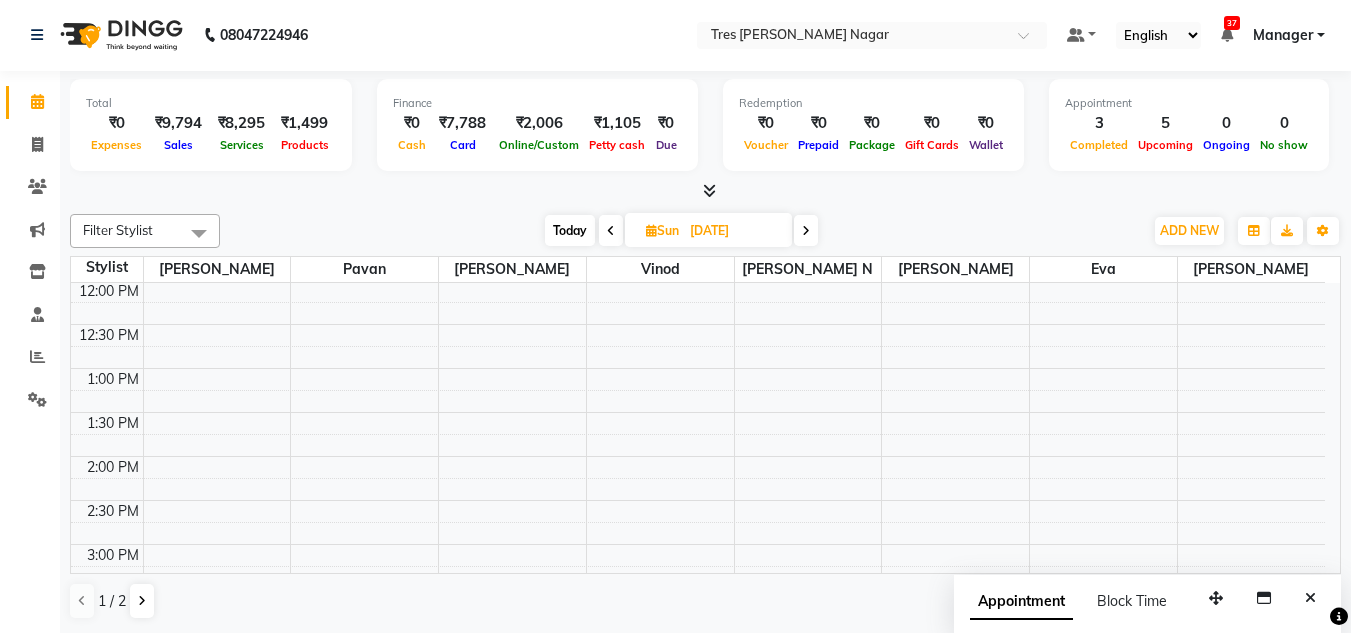 scroll, scrollTop: 800, scrollLeft: 0, axis: vertical 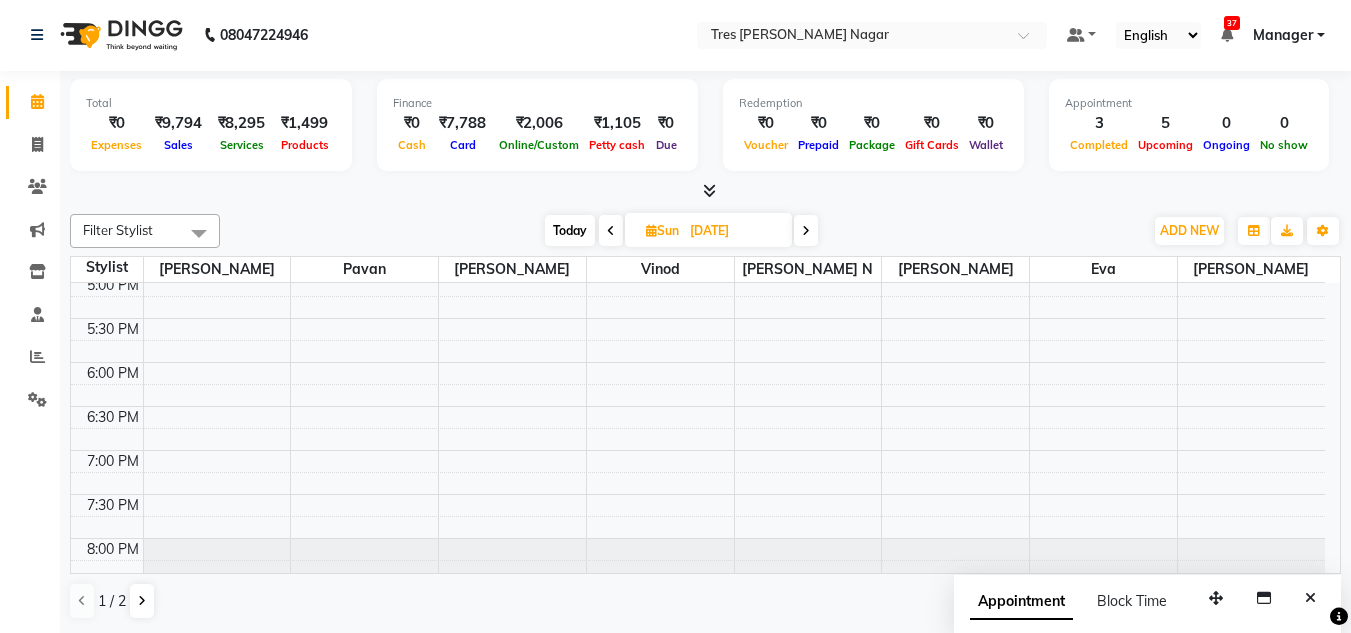 click on "Today" at bounding box center [570, 230] 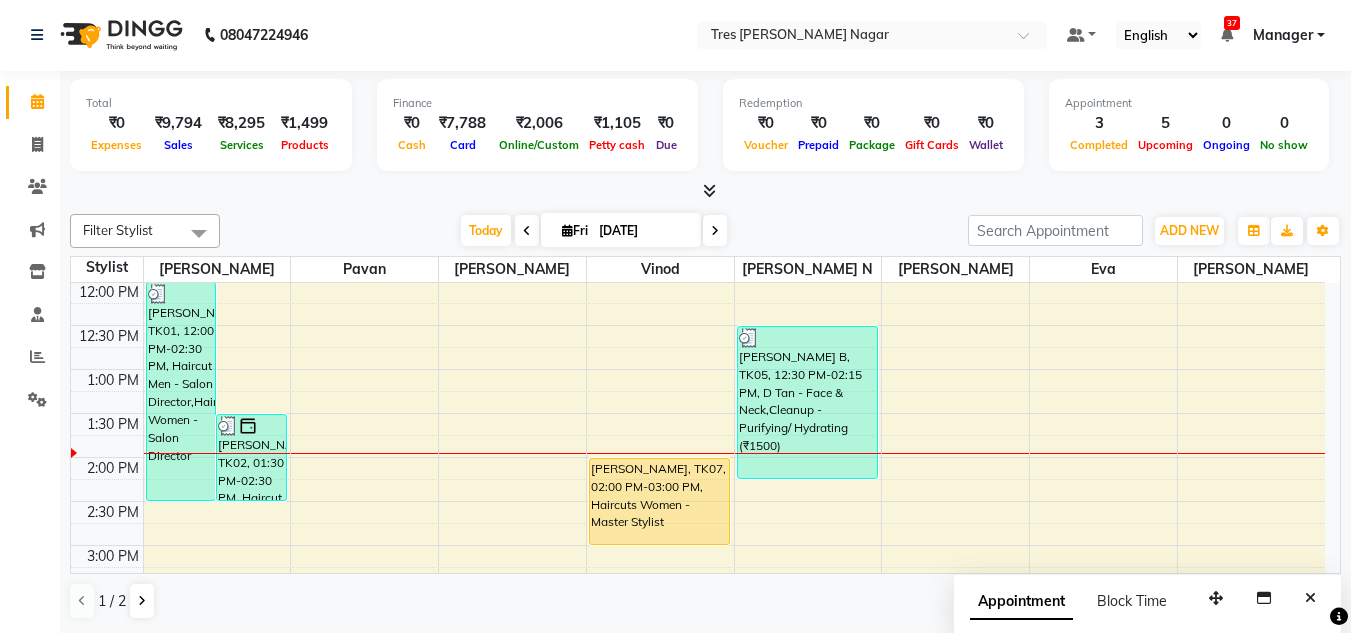 scroll, scrollTop: 253, scrollLeft: 0, axis: vertical 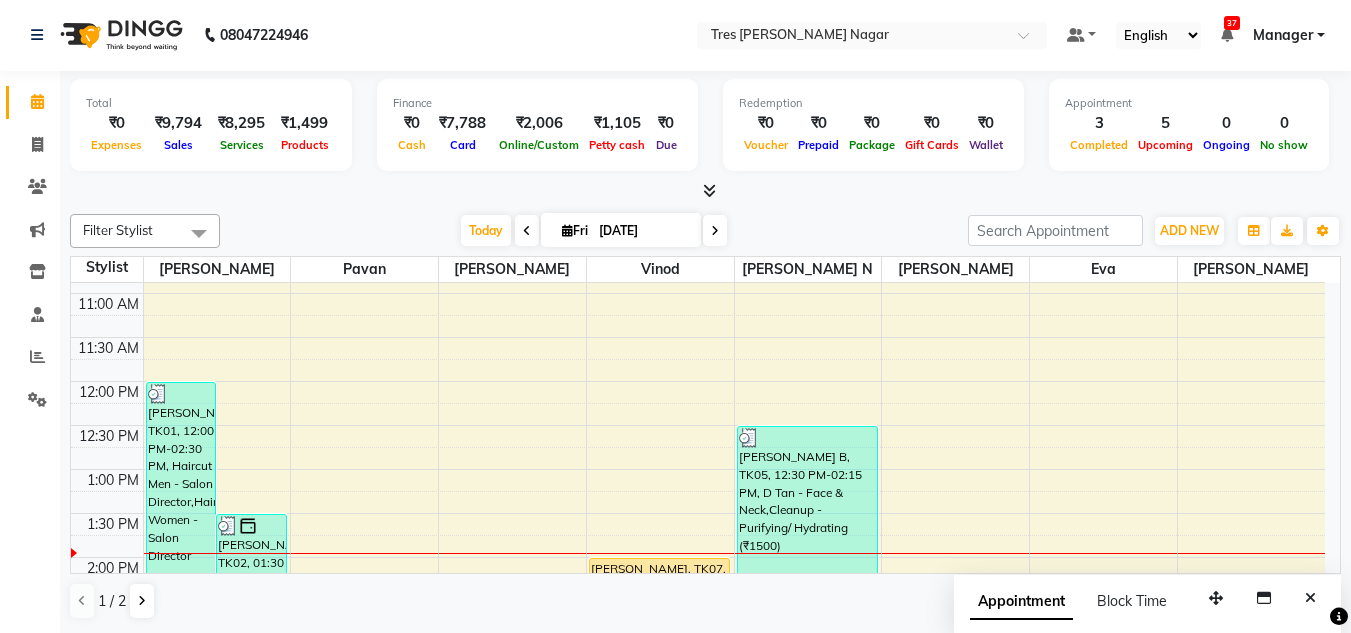 click at bounding box center (709, 190) 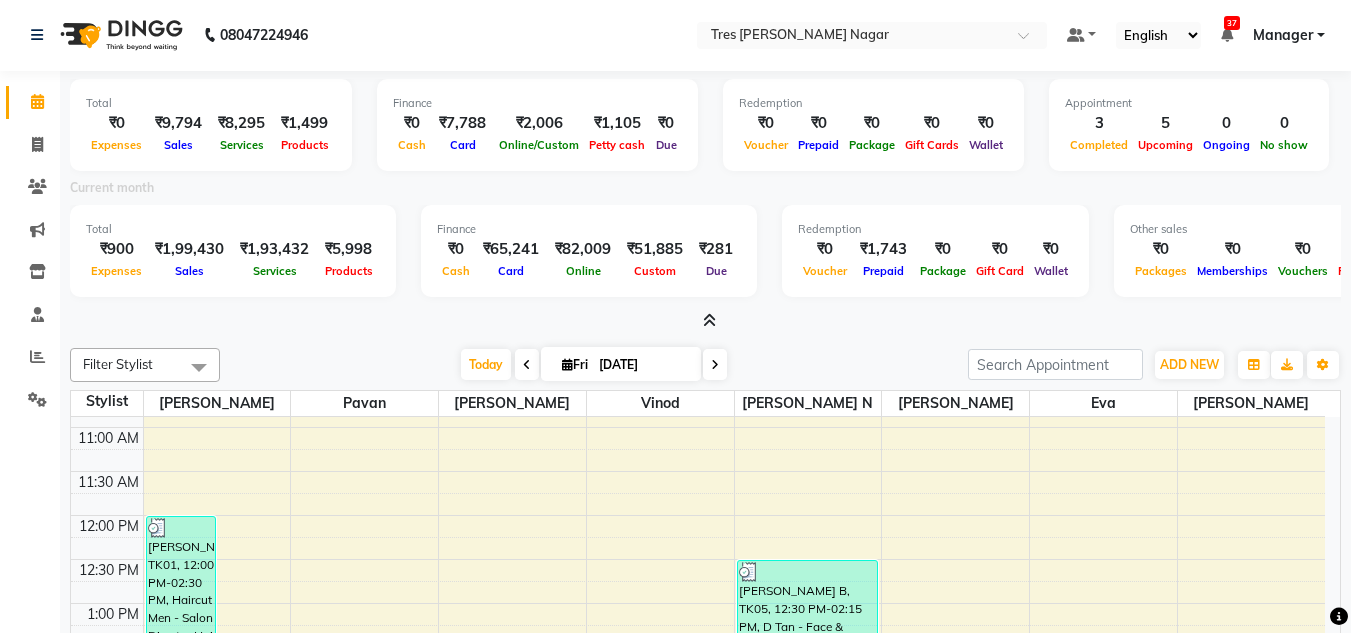 click at bounding box center [709, 320] 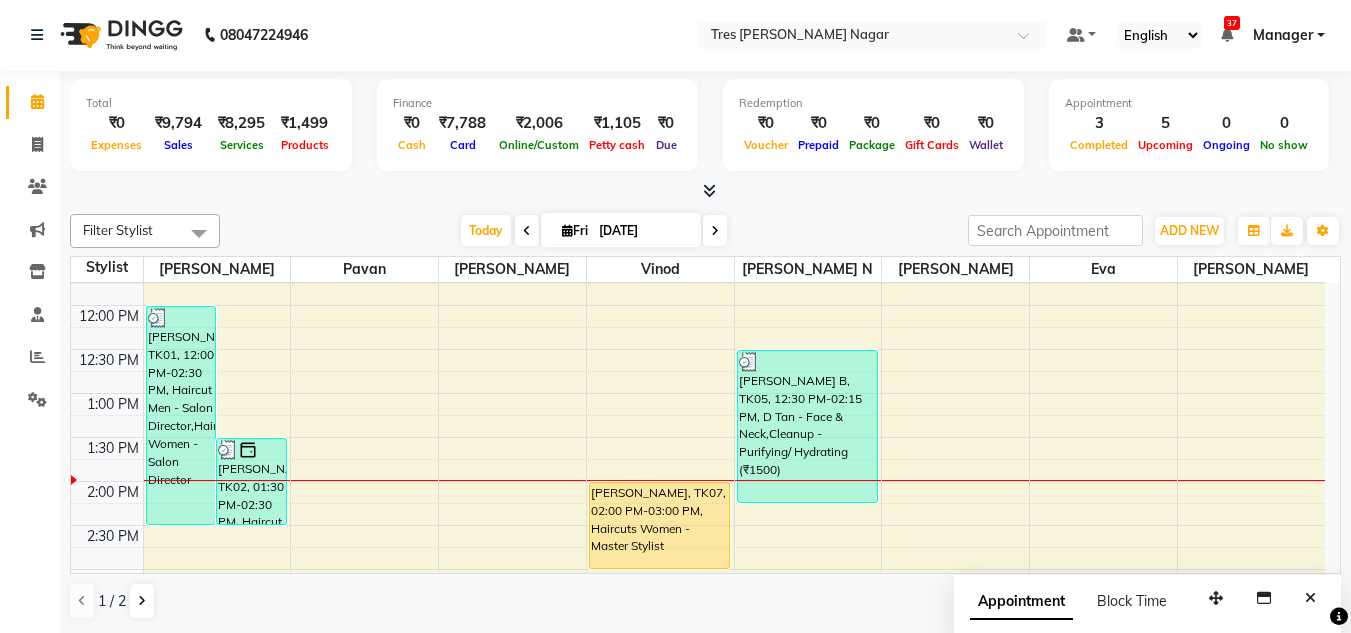 scroll, scrollTop: 253, scrollLeft: 0, axis: vertical 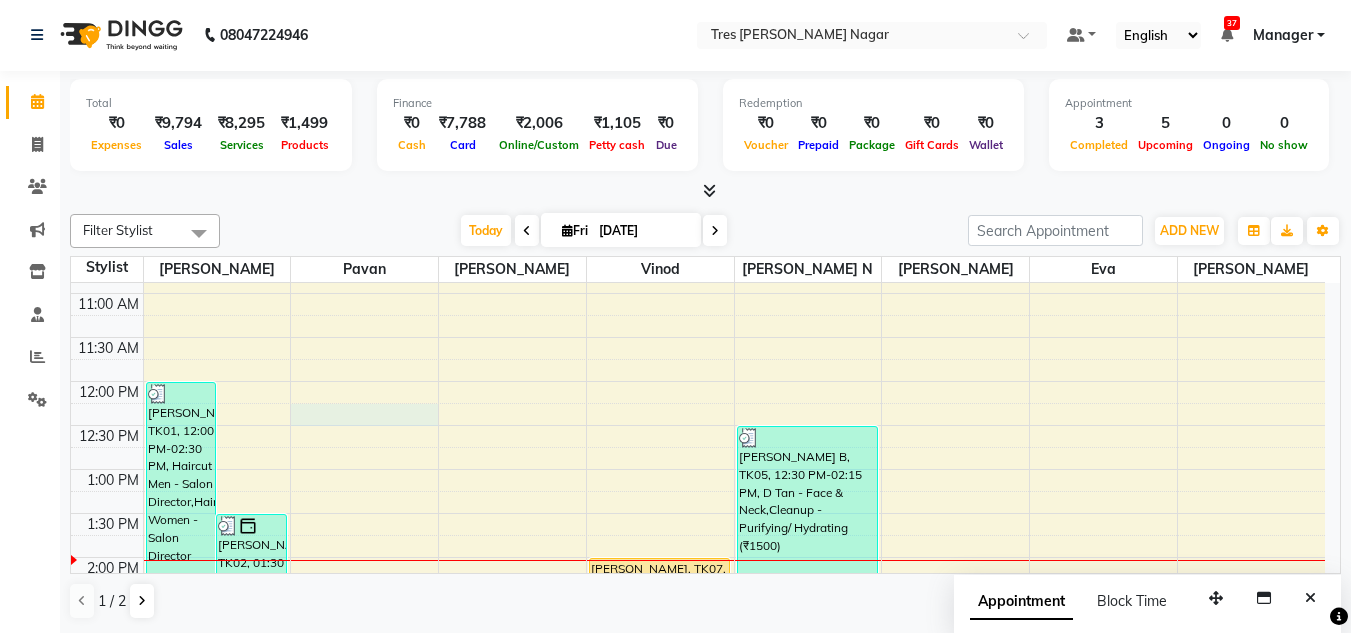 click on "8:00 AM 8:30 AM 9:00 AM 9:30 AM 10:00 AM 10:30 AM 11:00 AM 11:30 AM 12:00 PM 12:30 PM 1:00 PM 1:30 PM 2:00 PM 2:30 PM 3:00 PM 3:30 PM 4:00 PM 4:30 PM 5:00 PM 5:30 PM 6:00 PM 6:30 PM 7:00 PM 7:30 PM 8:00 PM 8:30 PM     [PERSON_NAME][GEOGRAPHIC_DATA], 12:00 PM-02:30 PM, Haircut Men - Salon Director,Haircuts Women - Salon Director     [PERSON_NAME], TK02, 01:30 PM-02:30 PM, Haircut Men - Salon Director    [PERSON_NAME], TK03, 05:45 PM-08:00 PM, Treatment - Keratin Treatment    [PERSON_NAME], TK06, 07:15 PM-08:15 PM, Haircuts Women - Senior Sylist    [PERSON_NAME], TK07, 02:00 PM-03:00 PM, Haircuts Women - Master Stylist     [PERSON_NAME] B, TK05, 12:30 PM-02:15 PM, D Tan - Face & Neck,Cleanup - Purifying/ Hydrating (₹1500)    meet [PERSON_NAME], TK04, 04:00 PM-05:00 PM, Pedicure - Classic Pedicure    [PERSON_NAME], TK06, 06:30 PM-07:15 PM, Relaxation Therapy -  Head Massage (30 mins)    meet [PERSON_NAME], TK04, 04:00 PM-05:00 PM, Pedicure - Classic Pedicure" at bounding box center (698, 601) 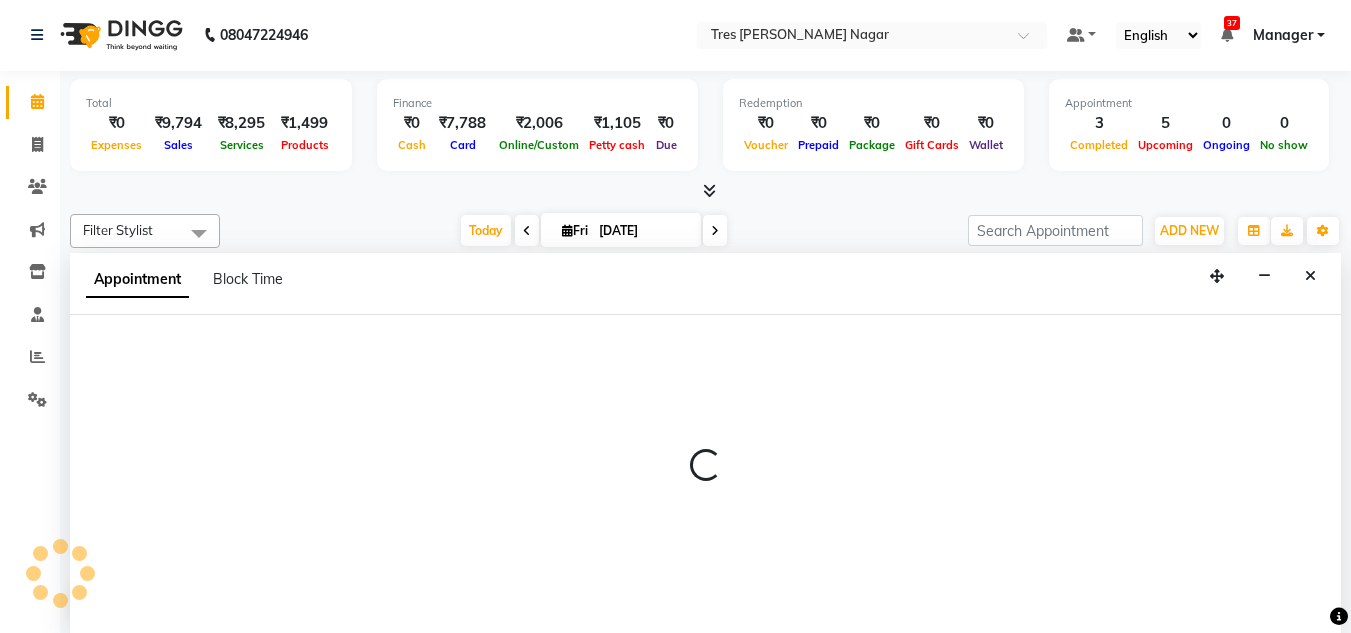 click at bounding box center [705, 474] 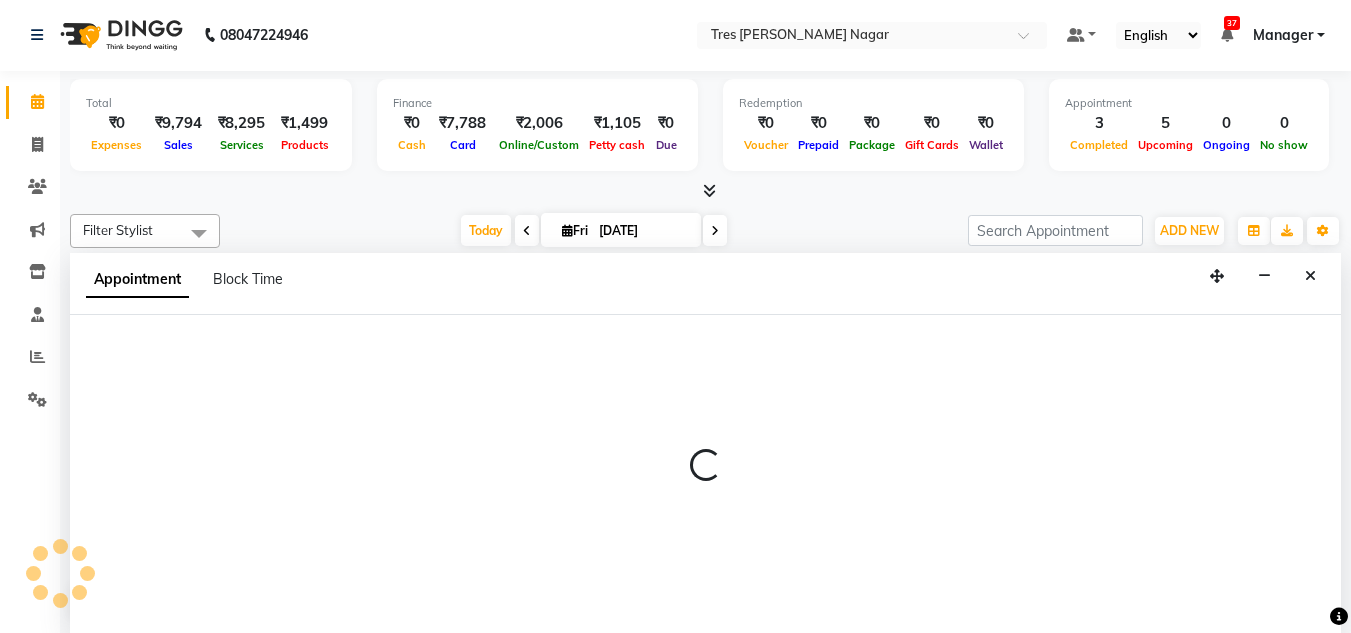 click at bounding box center [705, 474] 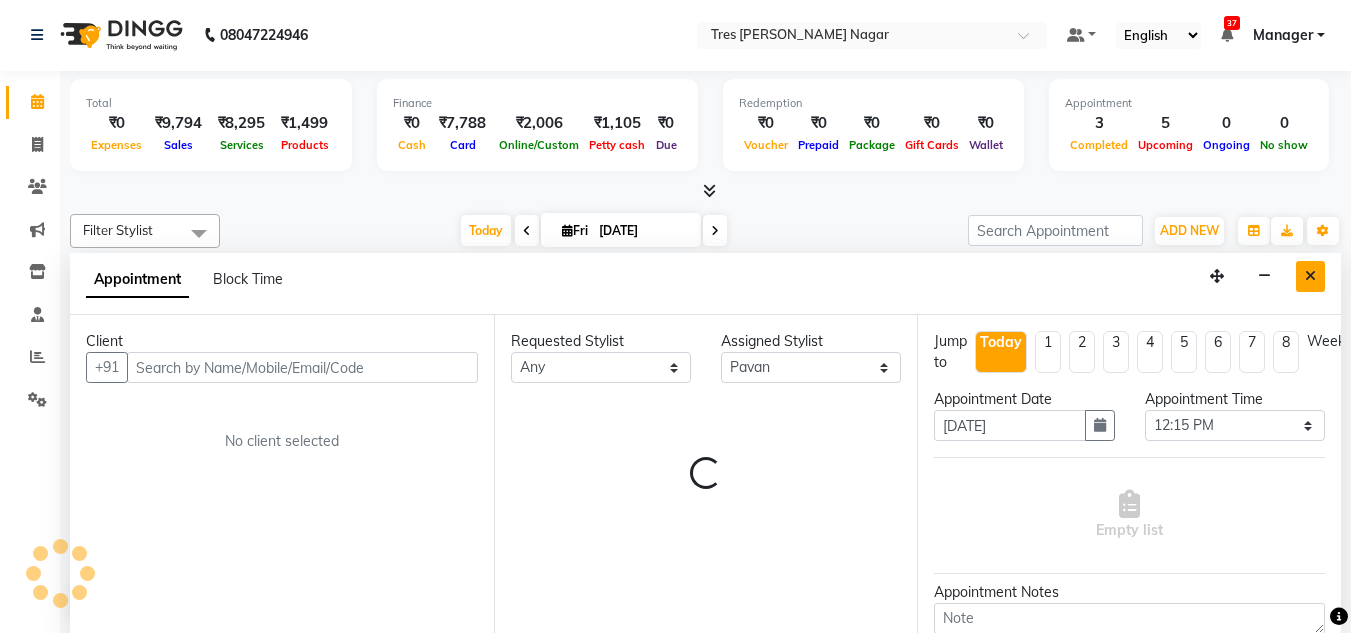 click at bounding box center [1310, 276] 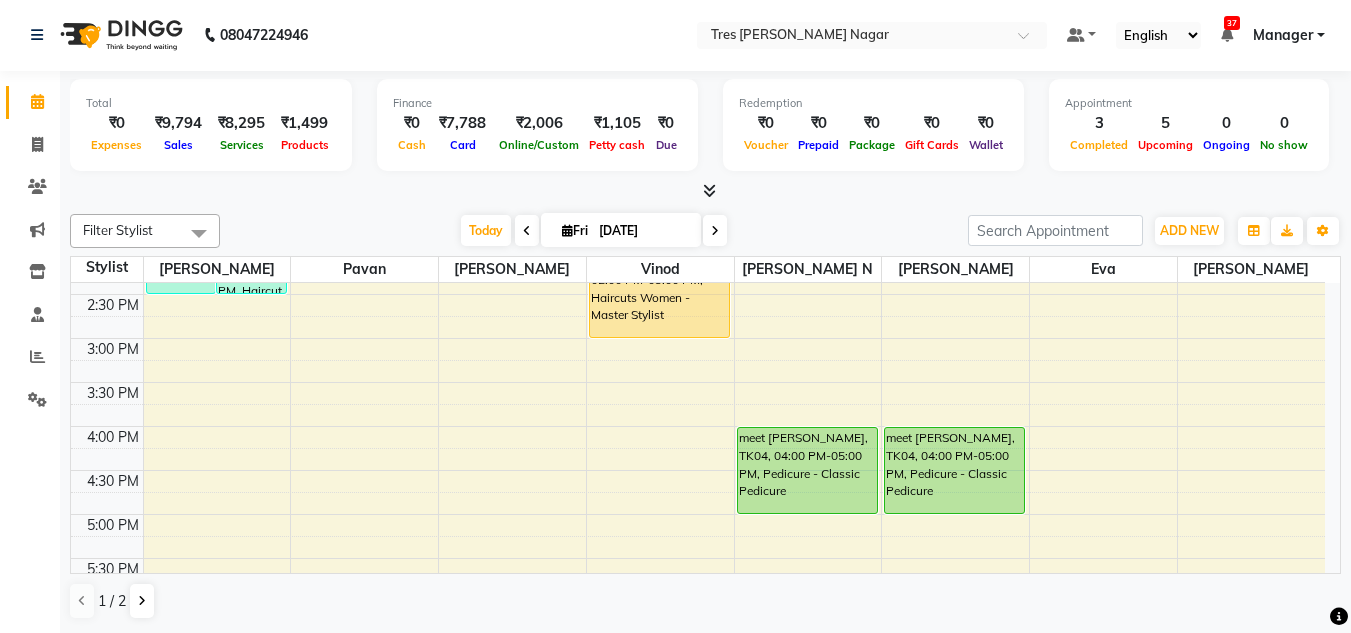 scroll, scrollTop: 853, scrollLeft: 0, axis: vertical 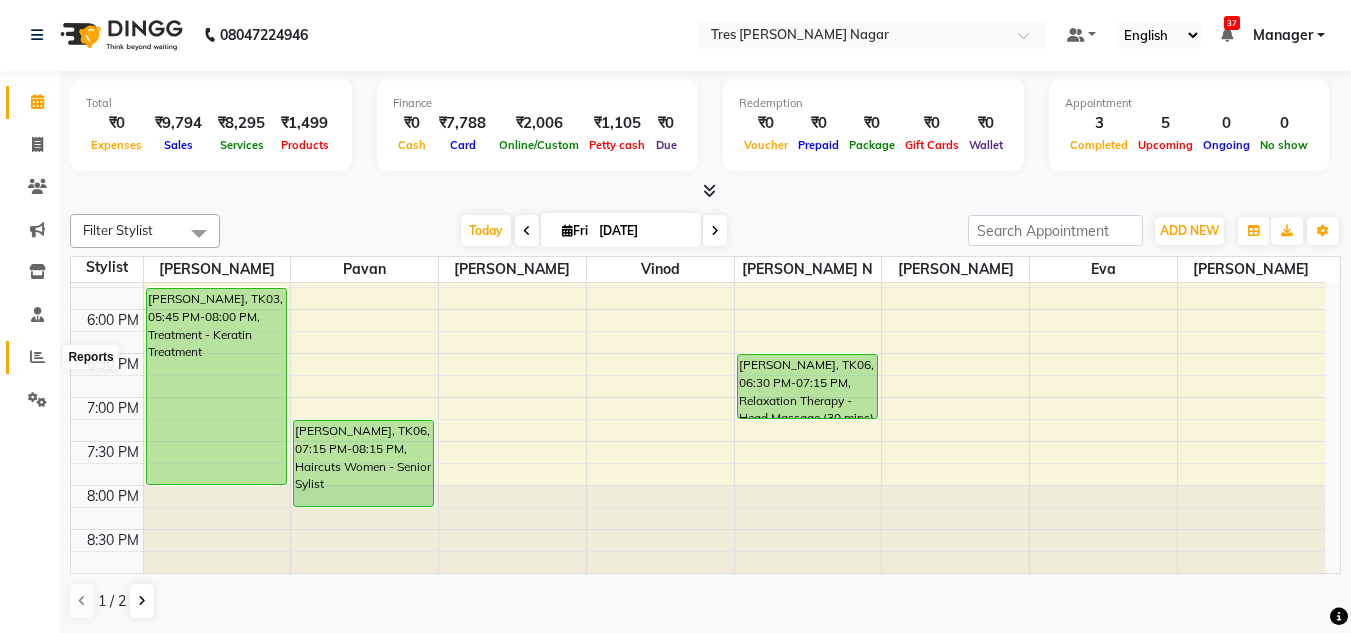 click 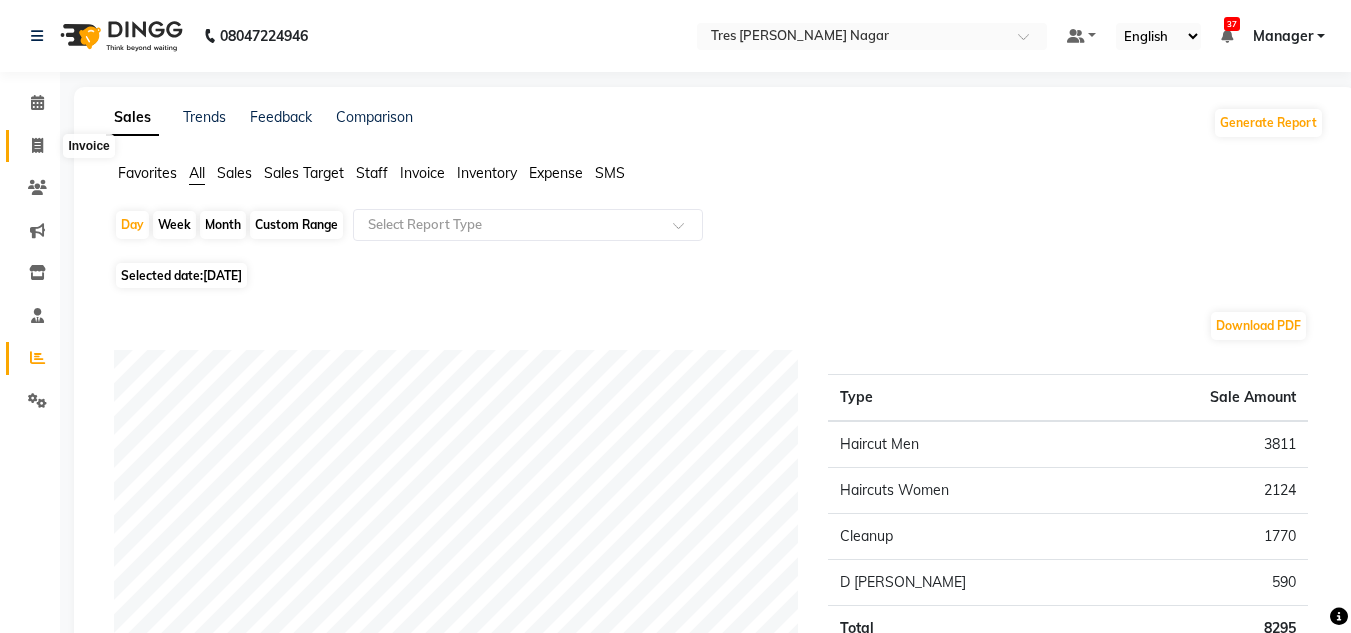 click 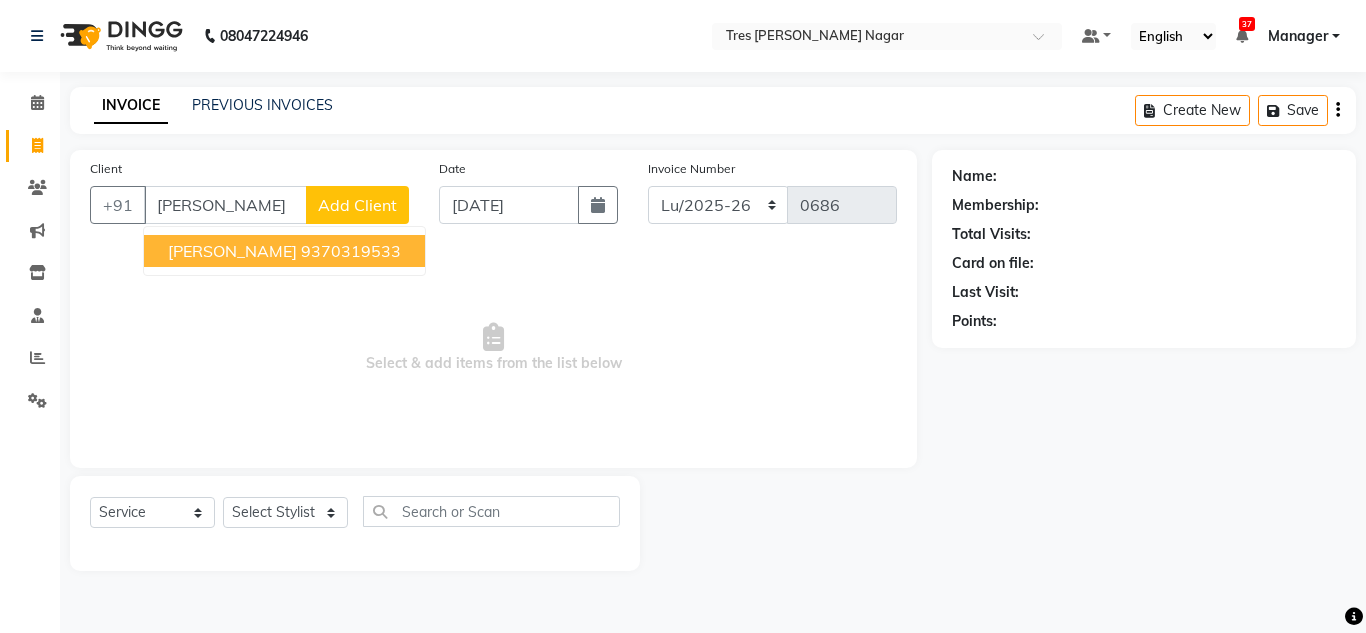 click on "9370319533" at bounding box center [351, 251] 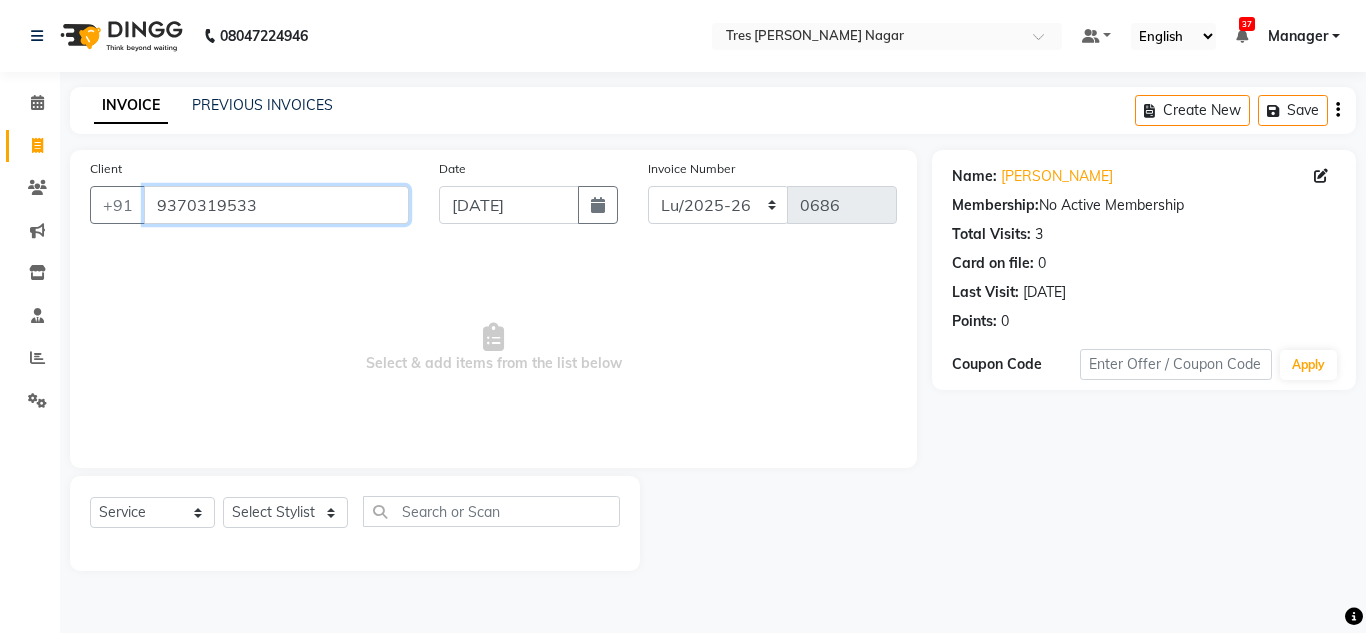 click on "9370319533" at bounding box center (276, 205) 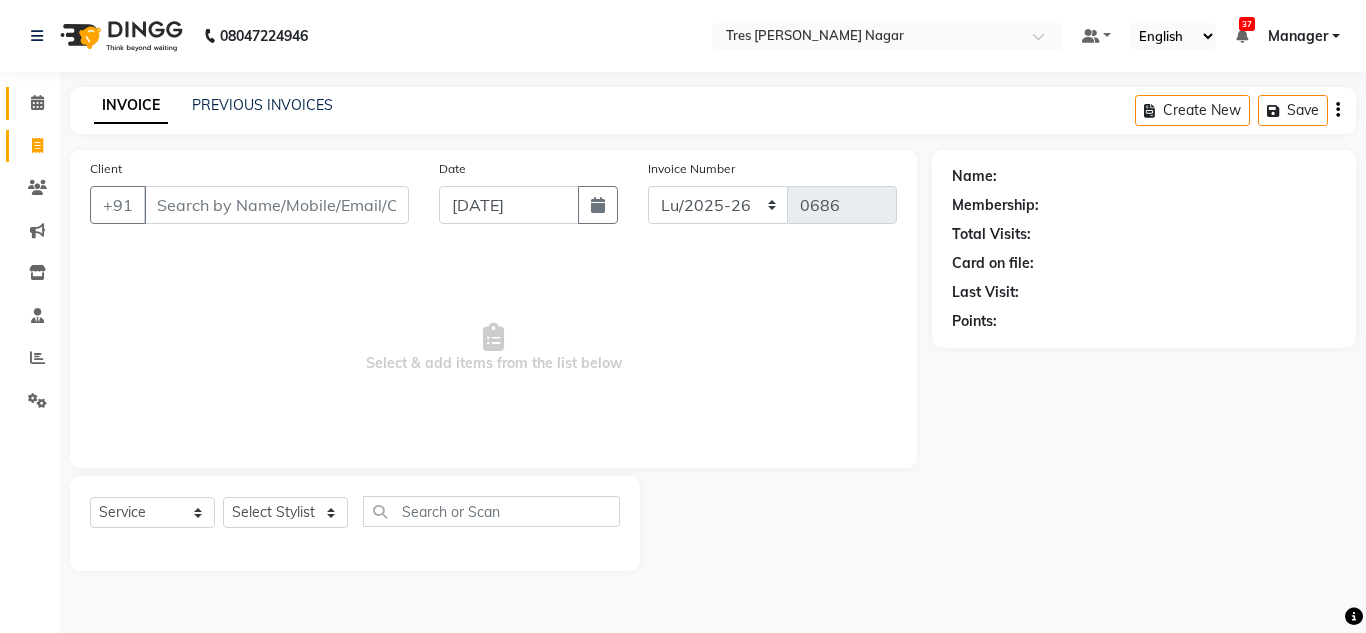 click on "Calendar" 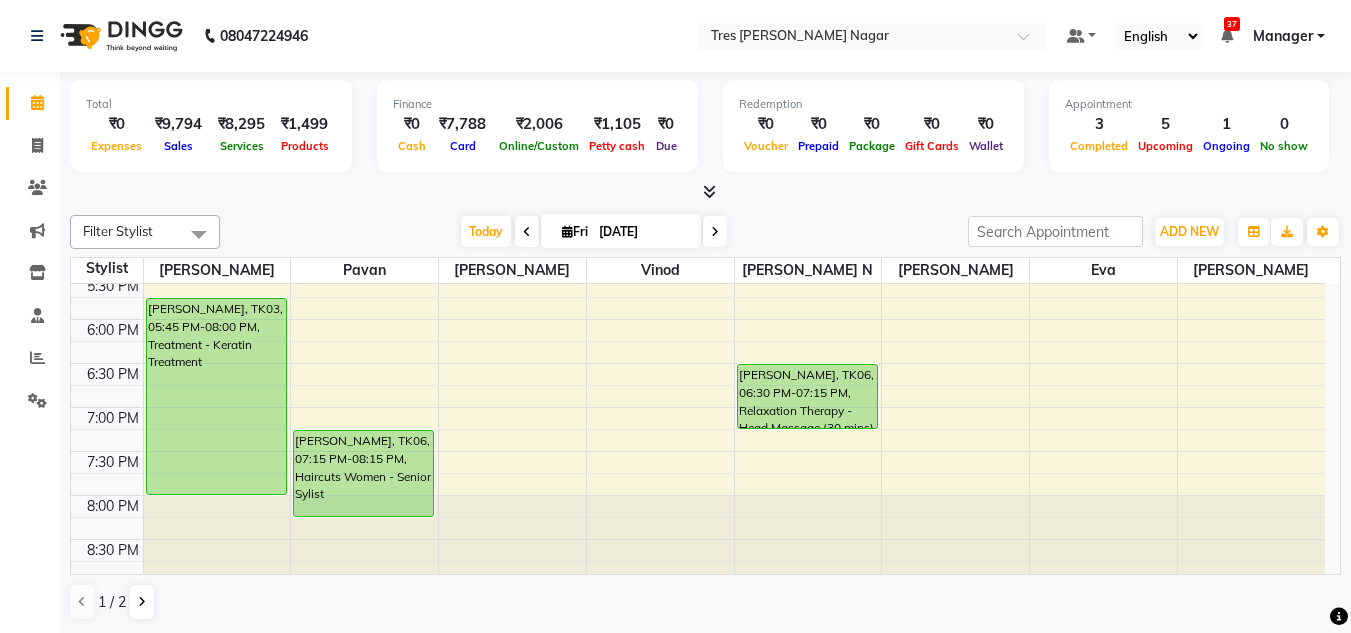 scroll, scrollTop: 853, scrollLeft: 0, axis: vertical 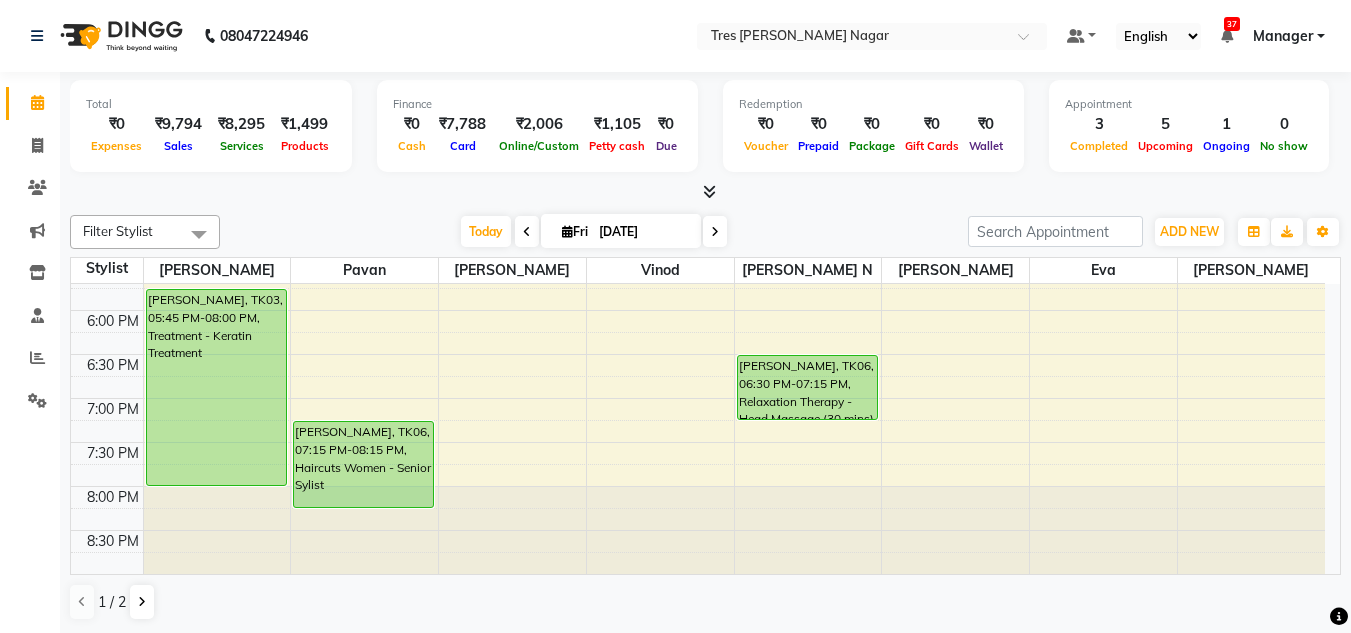 click at bounding box center [715, 232] 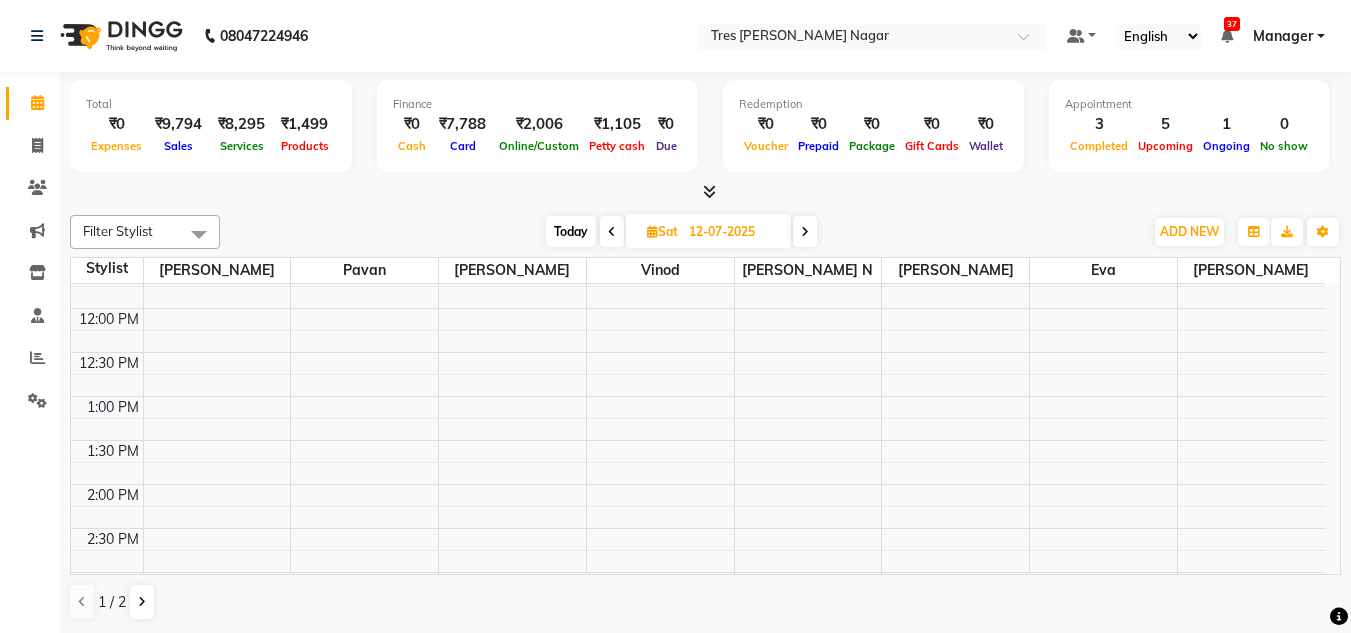 scroll, scrollTop: 300, scrollLeft: 0, axis: vertical 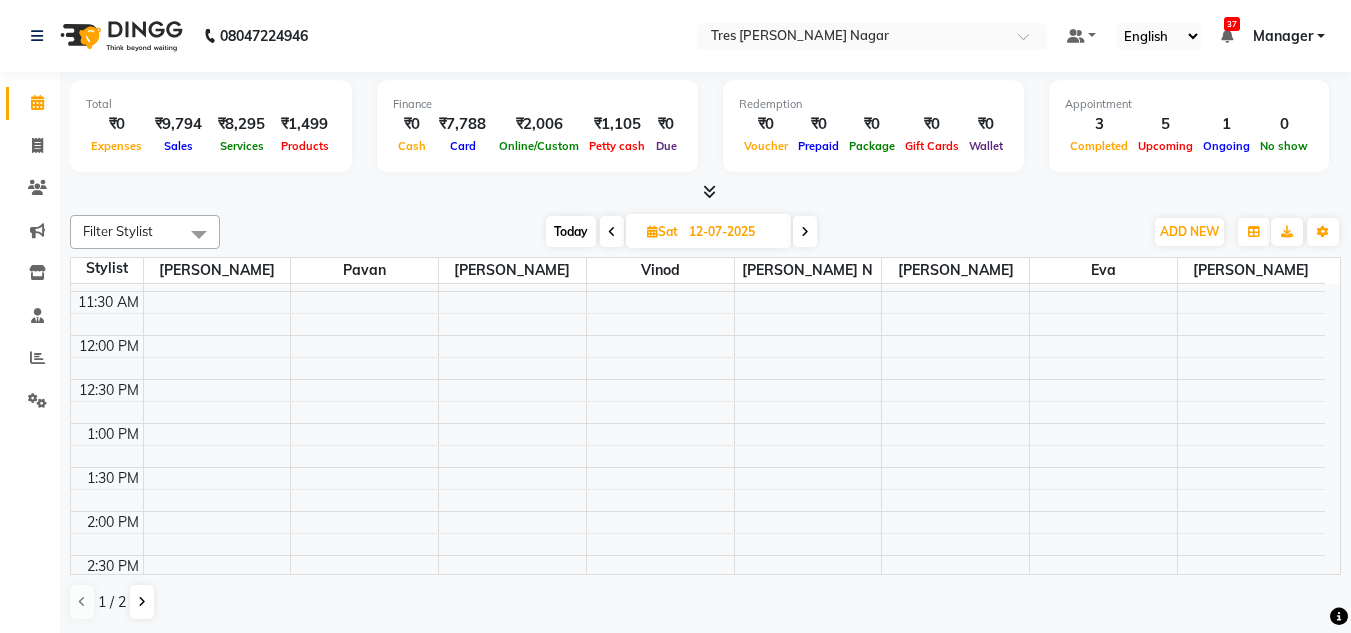 click on "Filter Stylist Select All [PERSON_NAME] [PERSON_NAME] [PERSON_NAME] Neha Aywale [PERSON_NAME] [PERSON_NAME] [PERSON_NAME] Rohini [PERSON_NAME] [PERSON_NAME] [PERSON_NAME] [PERSON_NAME]  [PERSON_NAME] N [PERSON_NAME]  [DATE]  [DATE] Toggle Dropdown Add Appointment Add Invoice Add Expense Add Attendance Add Client Add Transaction Toggle Dropdown Add Appointment Add Invoice Add Expense Add Attendance Add Client ADD NEW Toggle Dropdown Add Appointment Add Invoice Add Expense Add Attendance Add Client Add Transaction Filter Stylist Select All [PERSON_NAME] [PERSON_NAME] [PERSON_NAME] [PERSON_NAME] [PERSON_NAME] [PERSON_NAME] [PERSON_NAME] Rohini [PERSON_NAME] [PERSON_NAME] [PERSON_NAME] [PERSON_NAME]  [PERSON_NAME] N [PERSON_NAME]  Group By  Staff View   Room View  View as Vertical  Vertical - Week View  Horizontal  Horizontal - Week View  List  Toggle Dropdown Calendar Settings Manage Tags   Arrange Stylists   Reset Stylists  Full Screen Appointment Form Zoom 100% Staff/Room Display Count 8 Stylist [PERSON_NAME] [PERSON_NAME] [PERSON_NAME]  [PERSON_NAME] N [PERSON_NAME]" 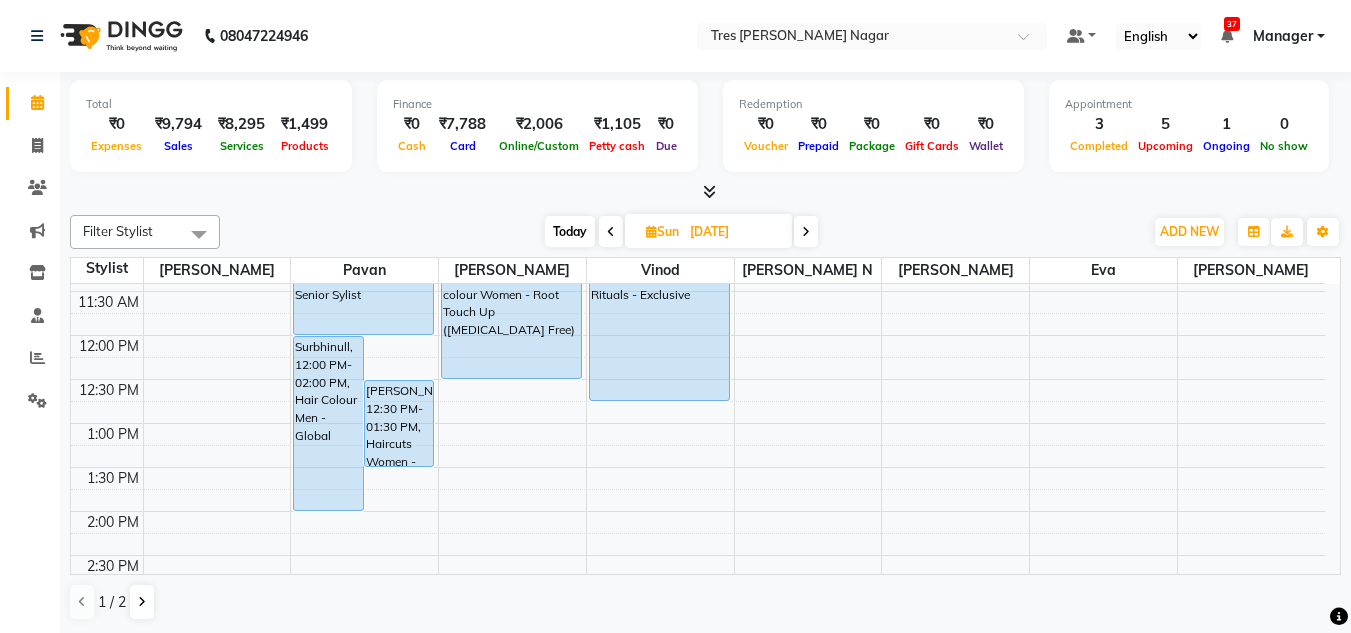 scroll, scrollTop: 200, scrollLeft: 0, axis: vertical 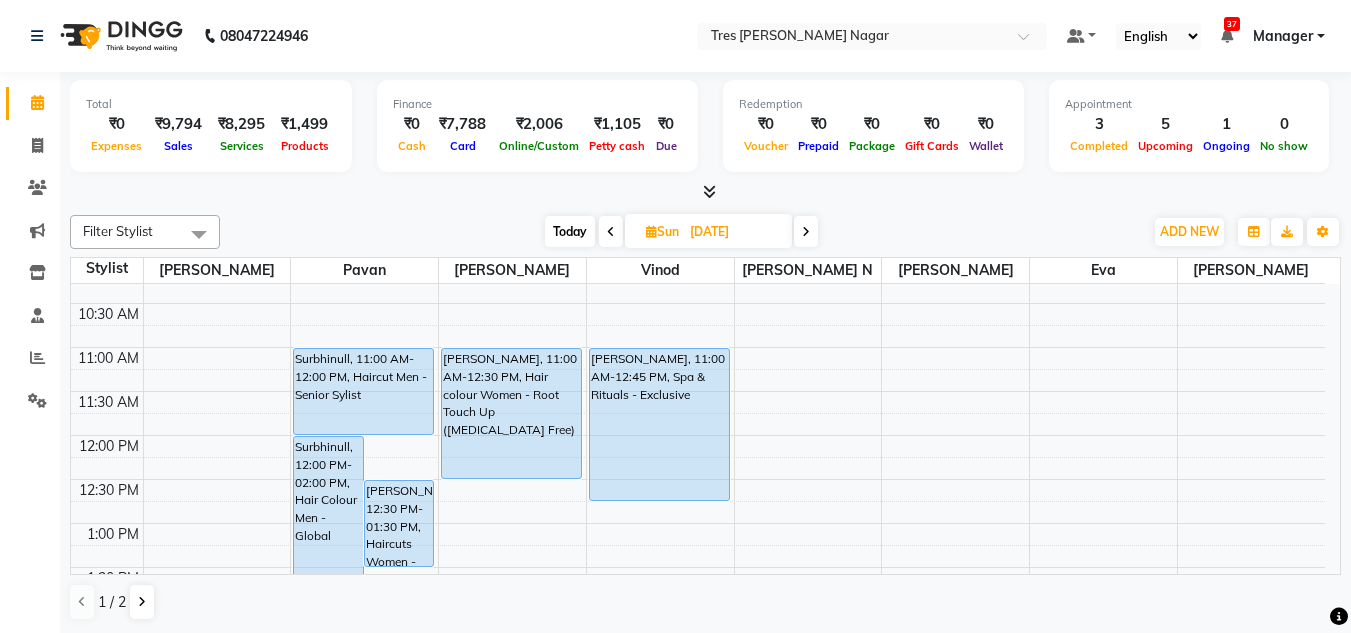 click on "[DATE]  [DATE]" at bounding box center (681, 232) 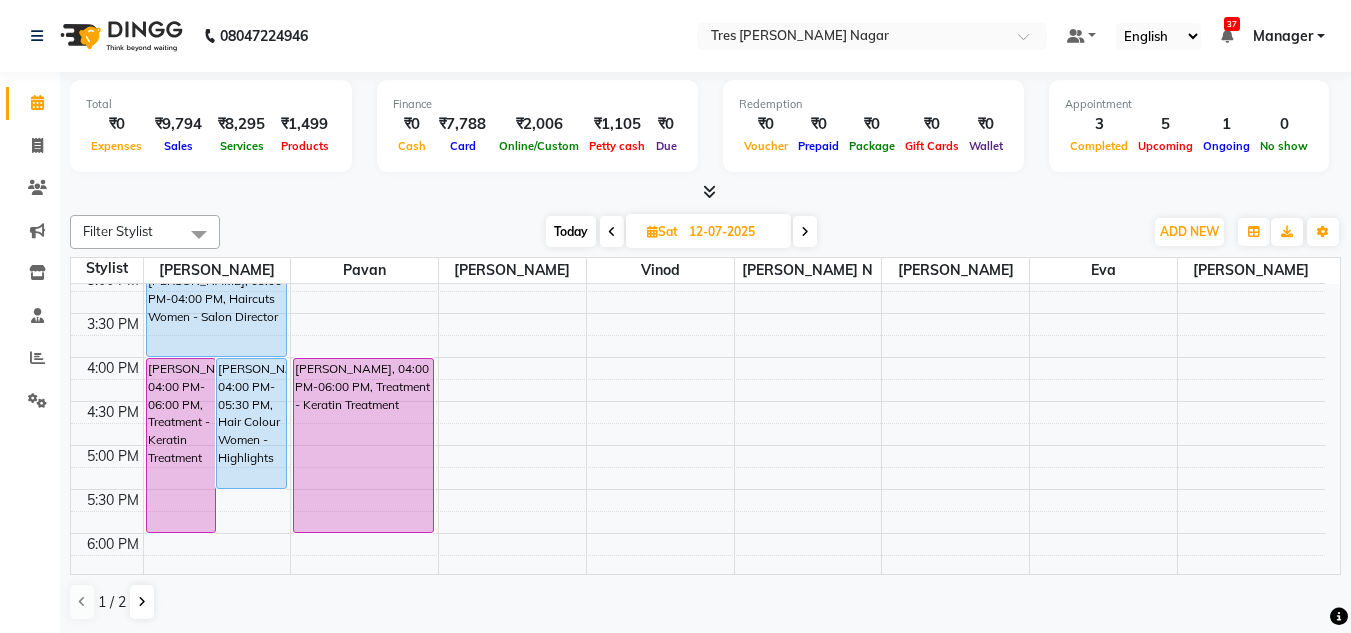 scroll, scrollTop: 629, scrollLeft: 0, axis: vertical 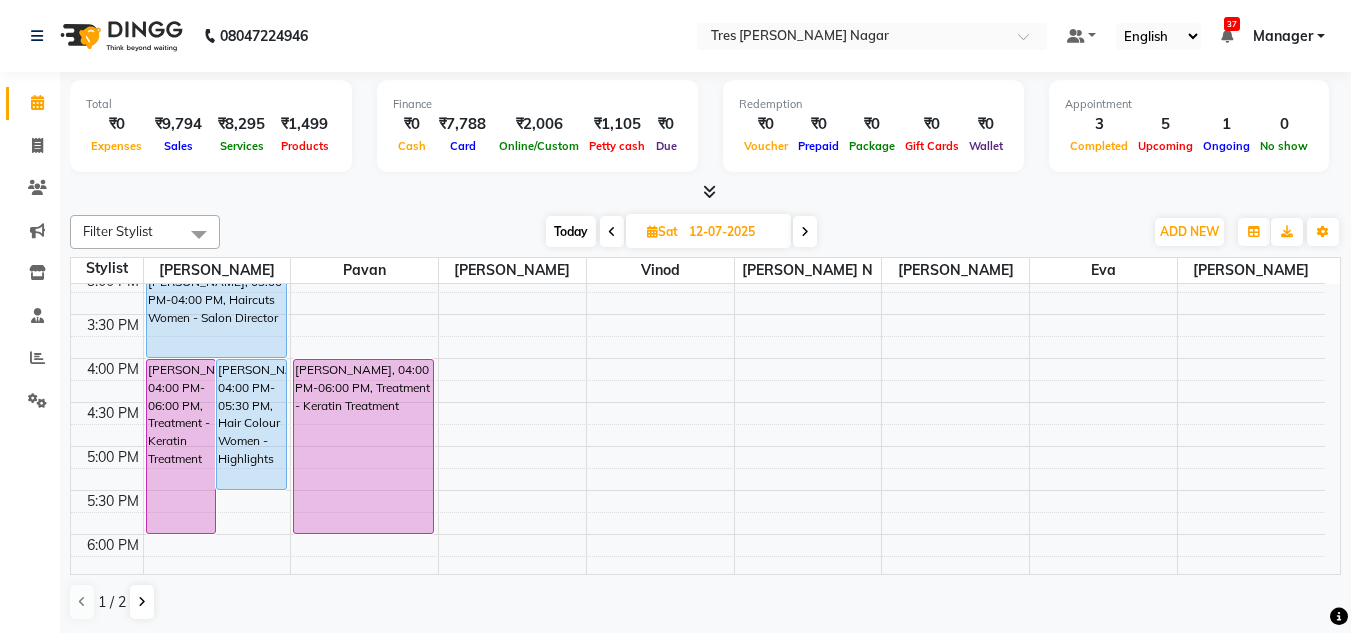 click on "Today" at bounding box center (571, 231) 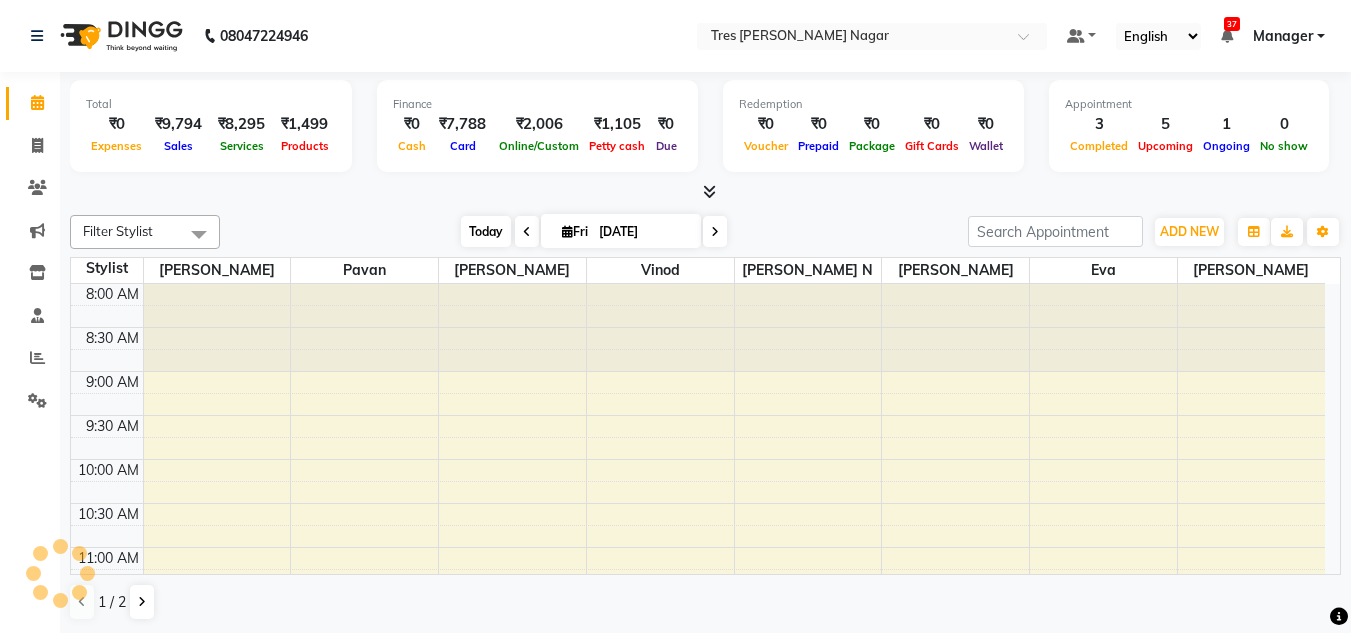 scroll, scrollTop: 529, scrollLeft: 0, axis: vertical 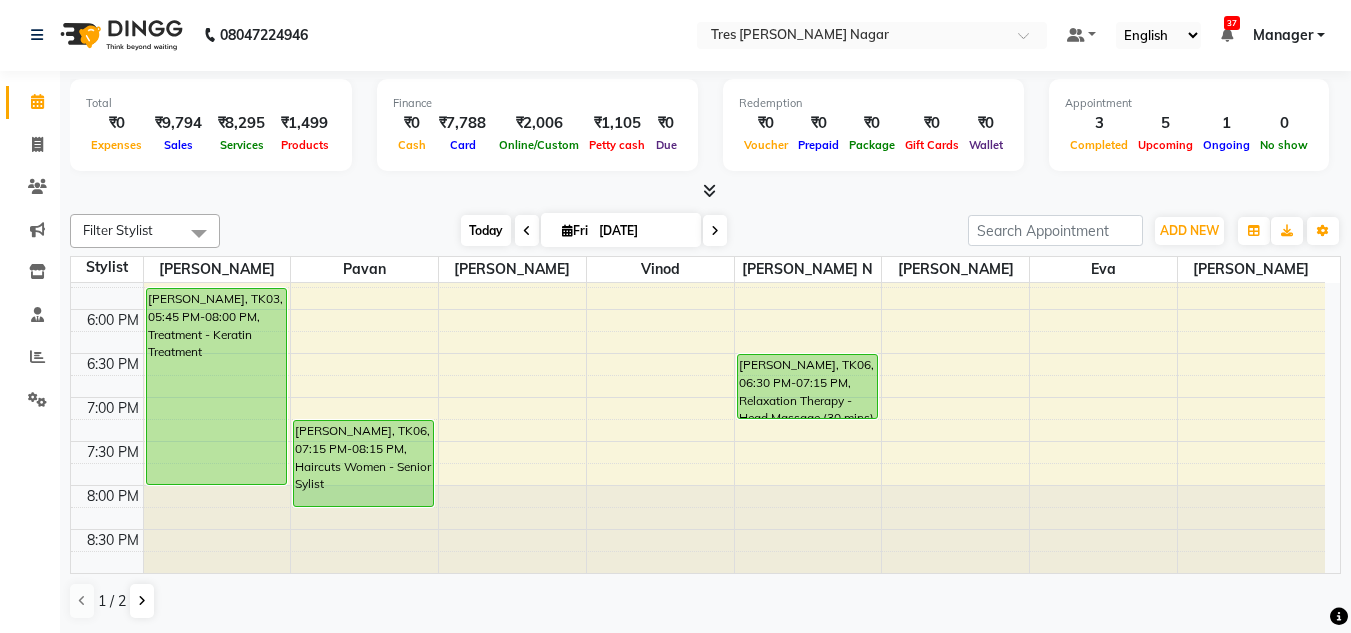 click on "Today" at bounding box center [486, 230] 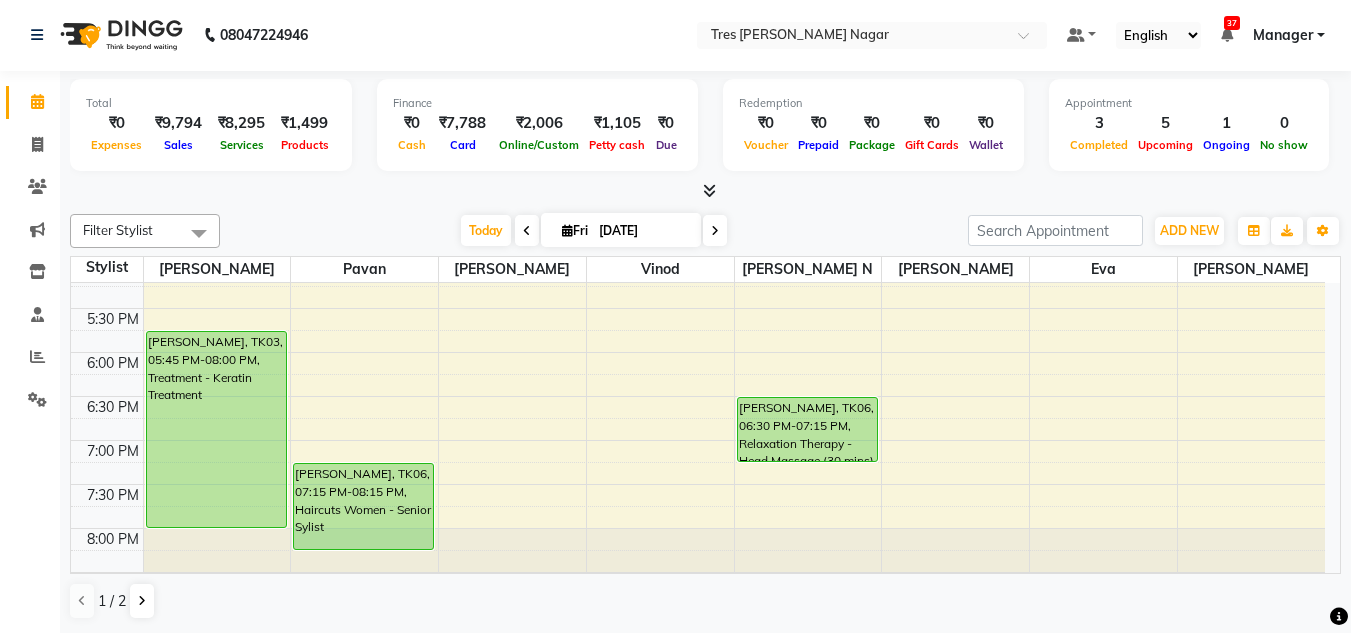 scroll, scrollTop: 853, scrollLeft: 0, axis: vertical 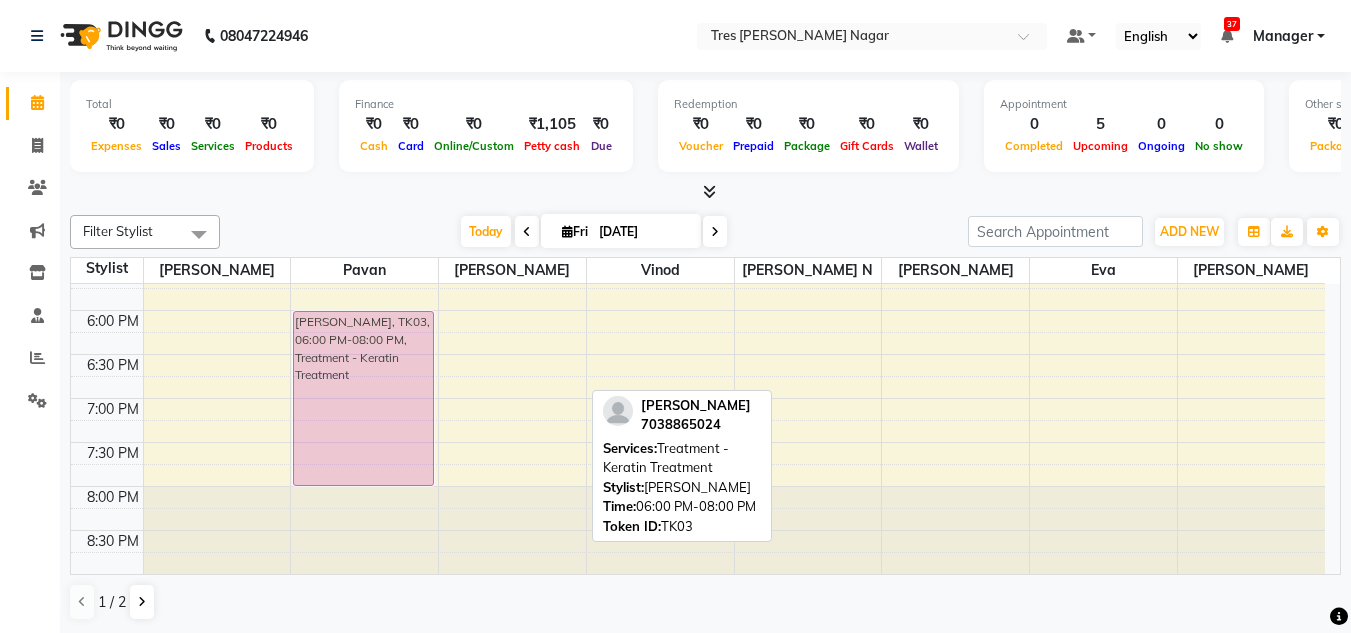 drag, startPoint x: 521, startPoint y: 342, endPoint x: 396, endPoint y: 344, distance: 125.016 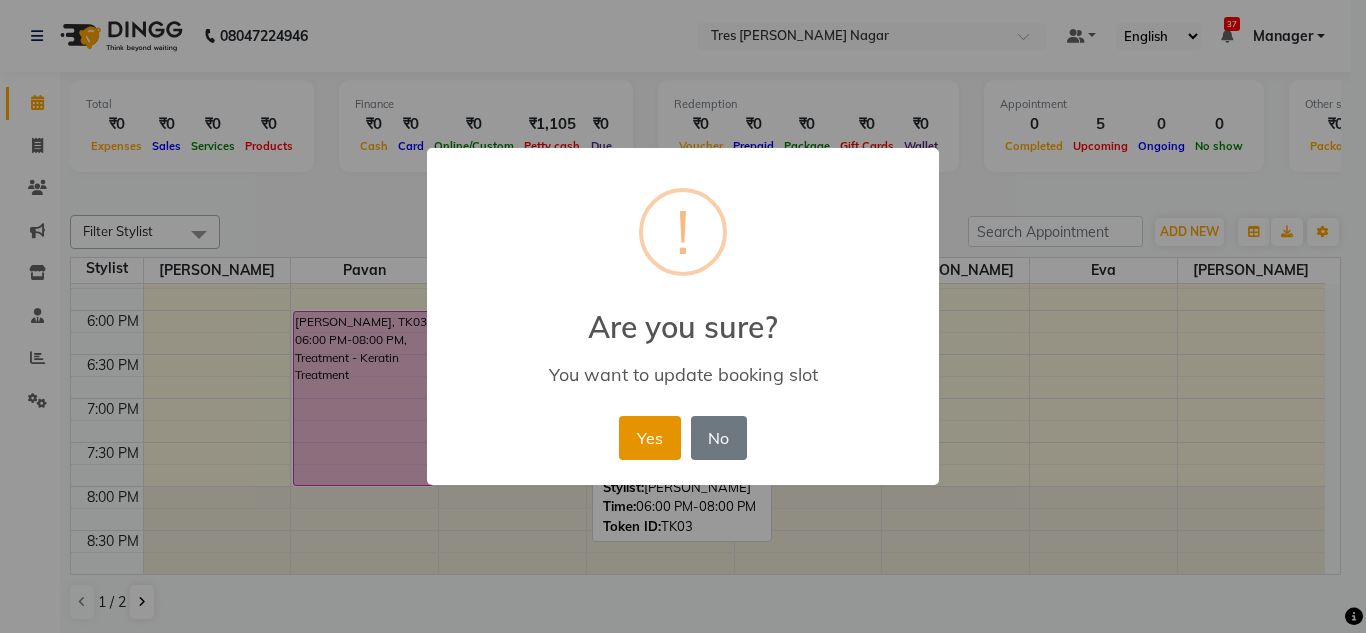 click on "Yes" at bounding box center [649, 438] 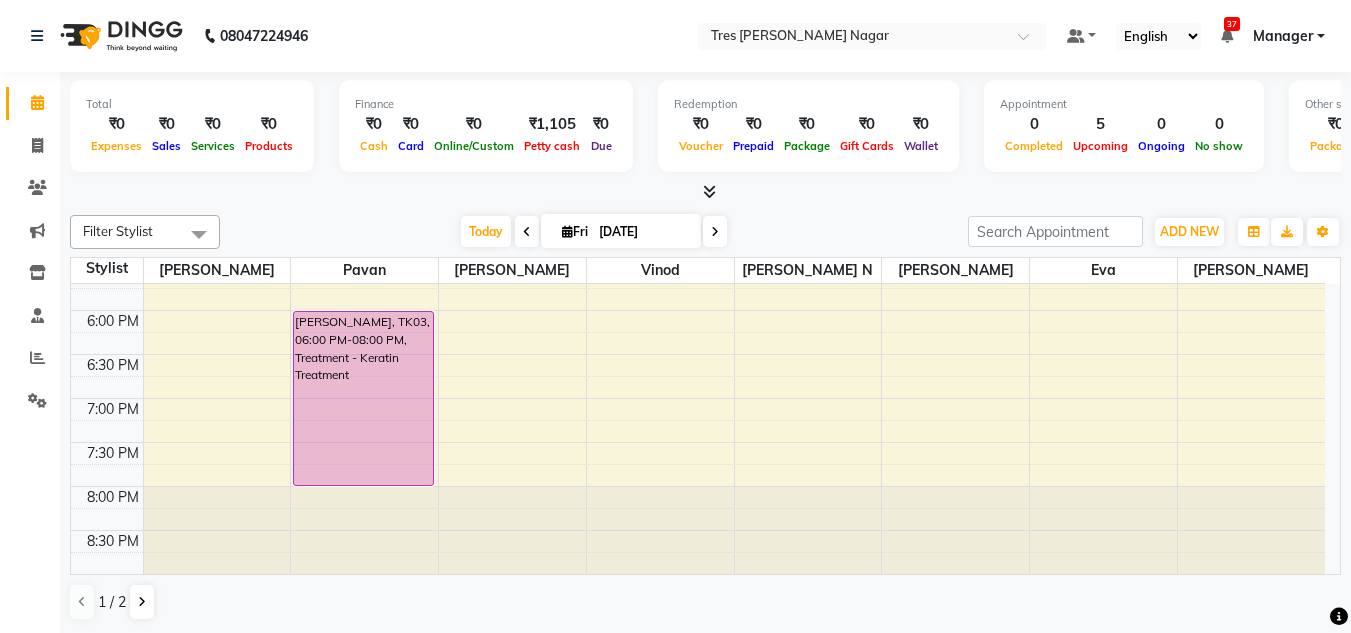 scroll, scrollTop: 753, scrollLeft: 0, axis: vertical 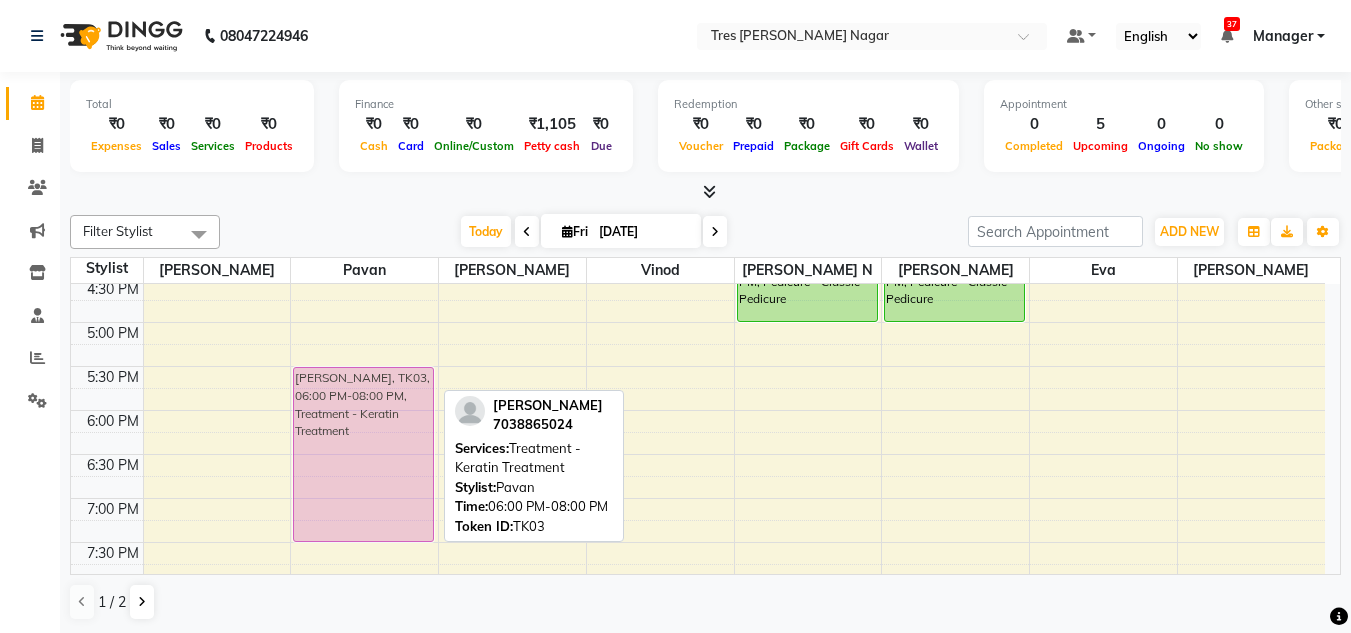 drag, startPoint x: 366, startPoint y: 461, endPoint x: 366, endPoint y: 449, distance: 12 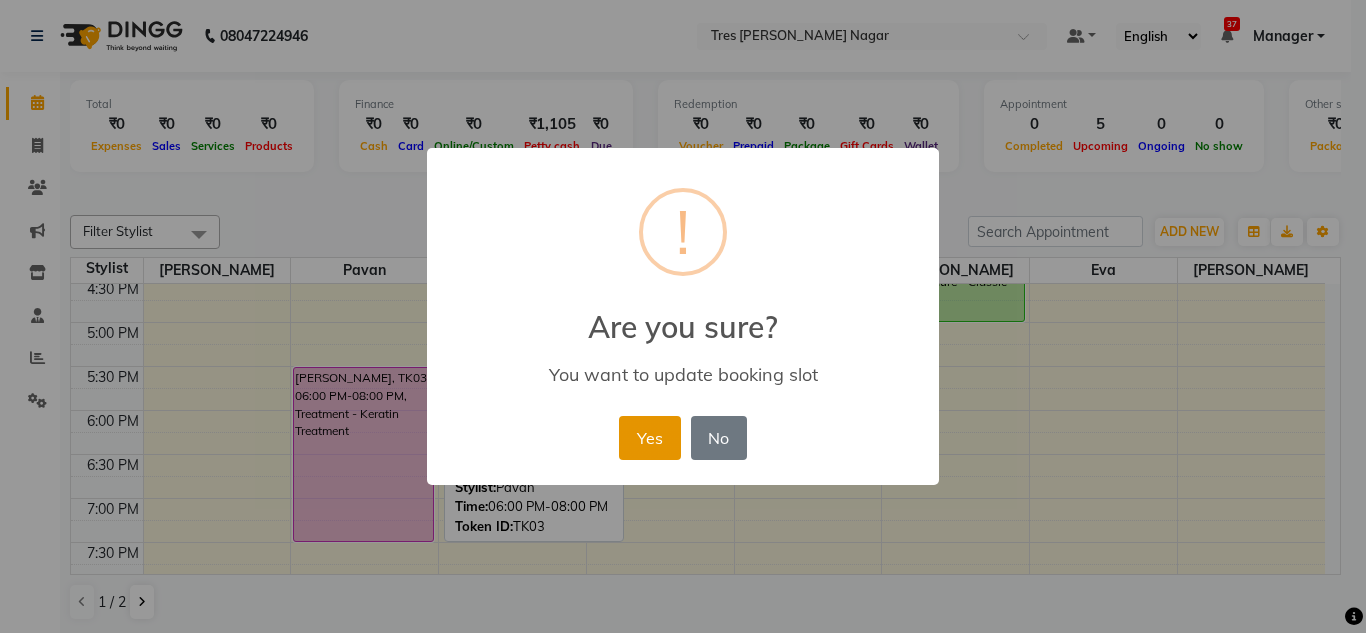 click on "Yes" at bounding box center (649, 438) 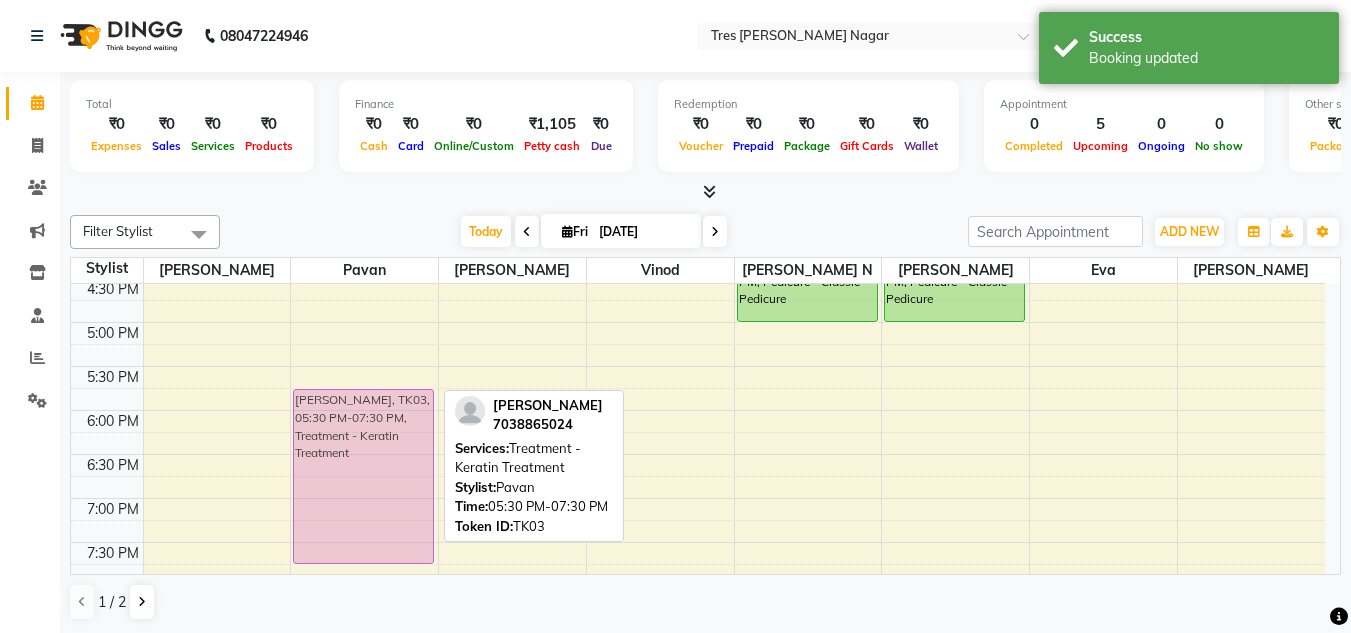 drag, startPoint x: 366, startPoint y: 419, endPoint x: 373, endPoint y: 442, distance: 24.04163 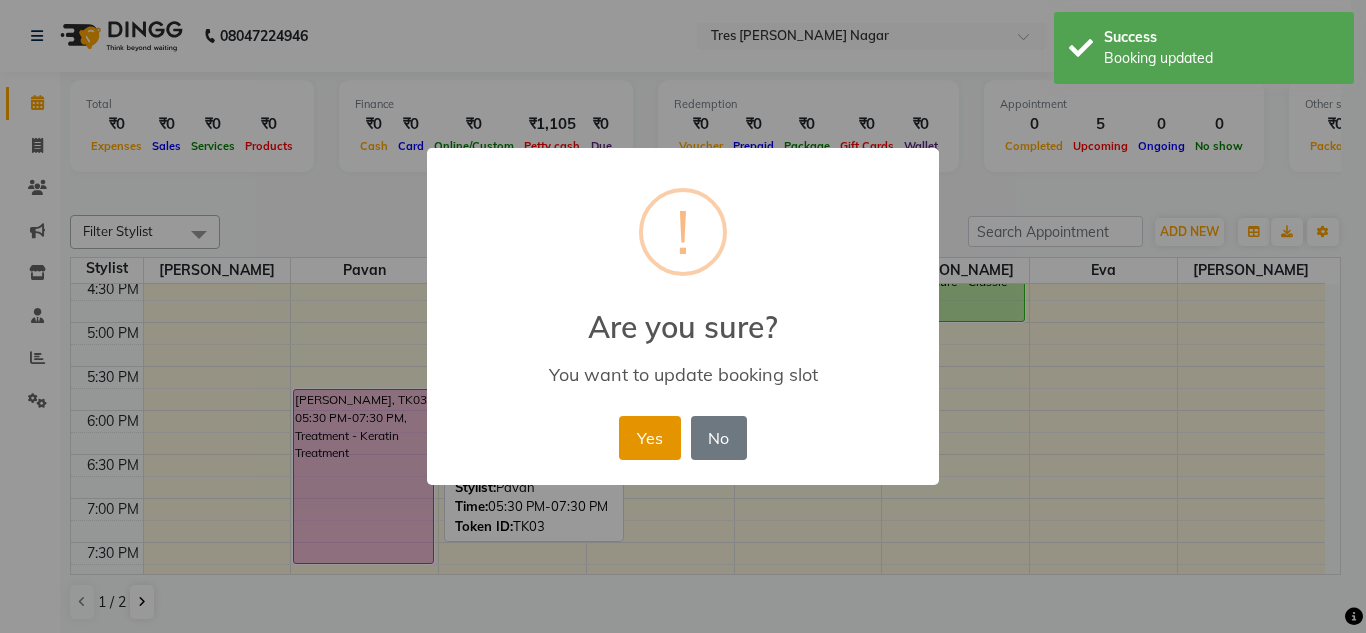 click on "Yes" at bounding box center [649, 438] 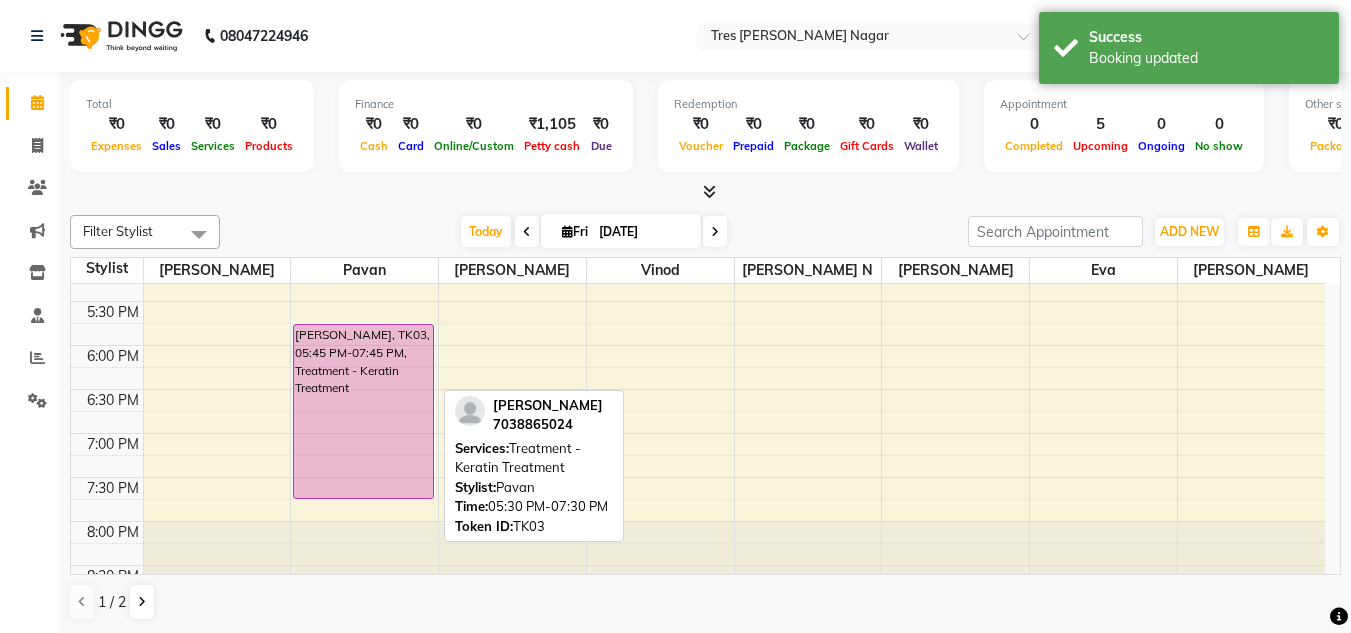 scroll, scrollTop: 853, scrollLeft: 0, axis: vertical 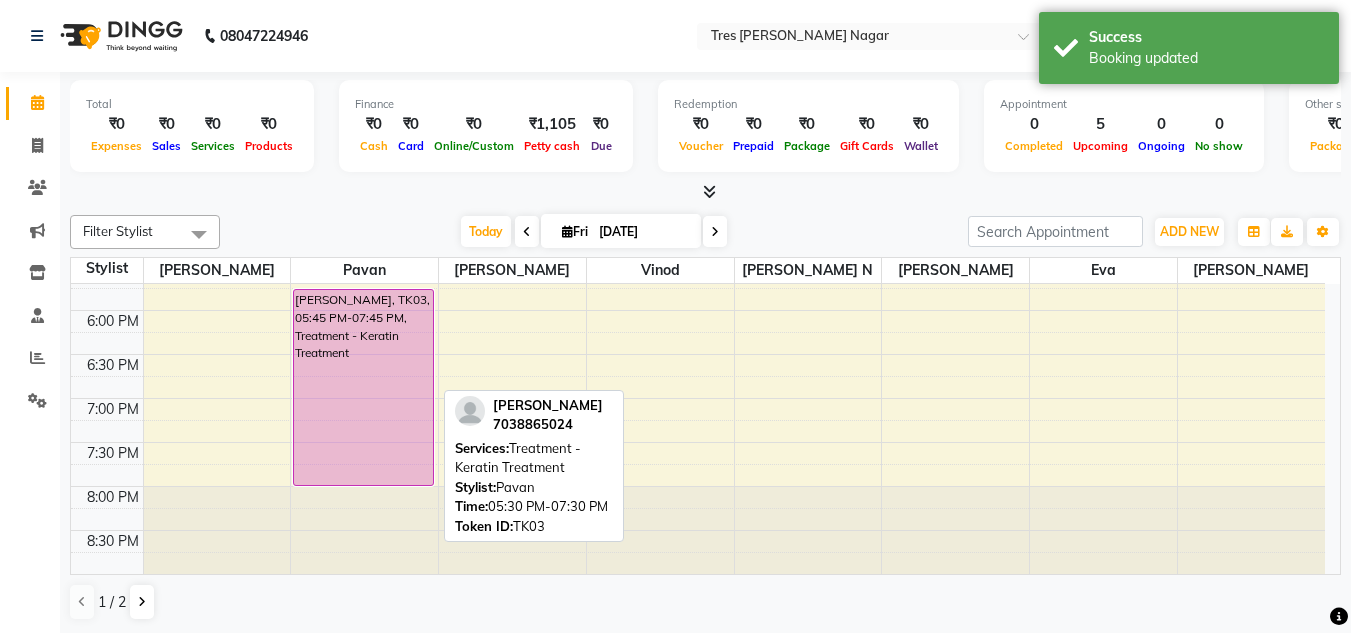drag, startPoint x: 337, startPoint y: 458, endPoint x: 338, endPoint y: 470, distance: 12.0415945 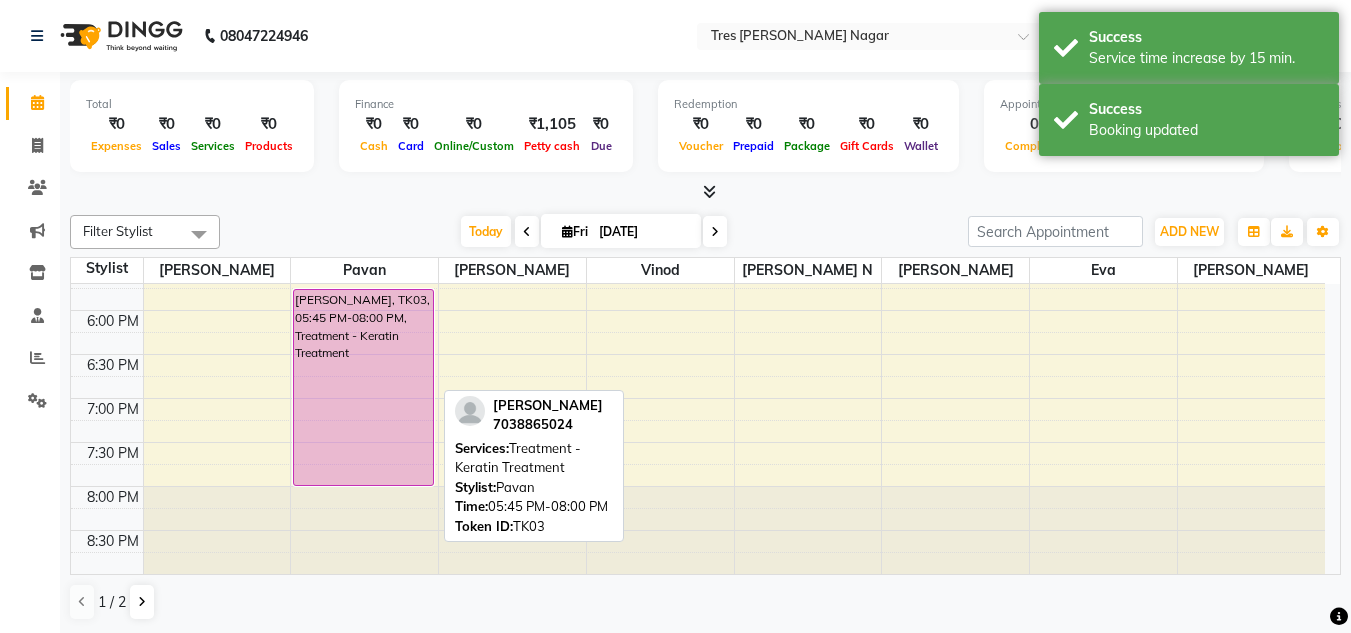 click on "[PERSON_NAME], TK03, 05:45 PM-08:00 PM, Treatment - Keratin Treatment" at bounding box center [363, 387] 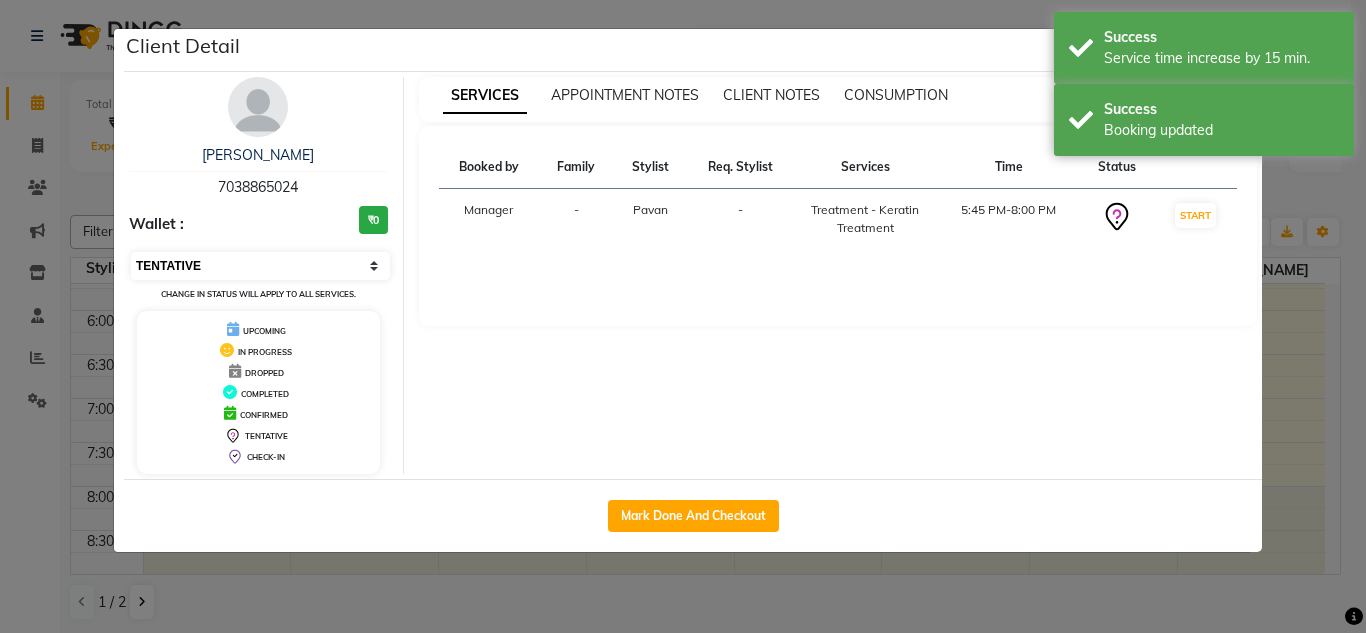 click on "Select IN SERVICE CONFIRMED TENTATIVE CHECK IN MARK DONE DROPPED UPCOMING" at bounding box center (260, 266) 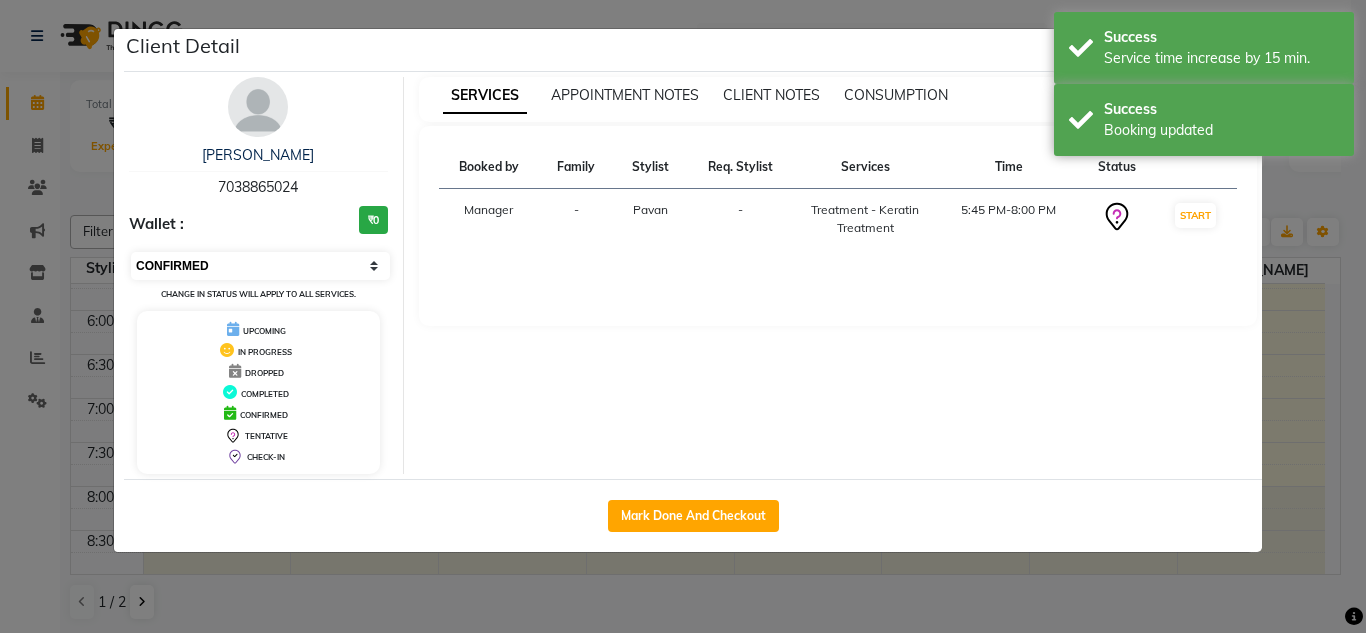 click on "Select IN SERVICE CONFIRMED TENTATIVE CHECK IN MARK DONE DROPPED UPCOMING" at bounding box center [260, 266] 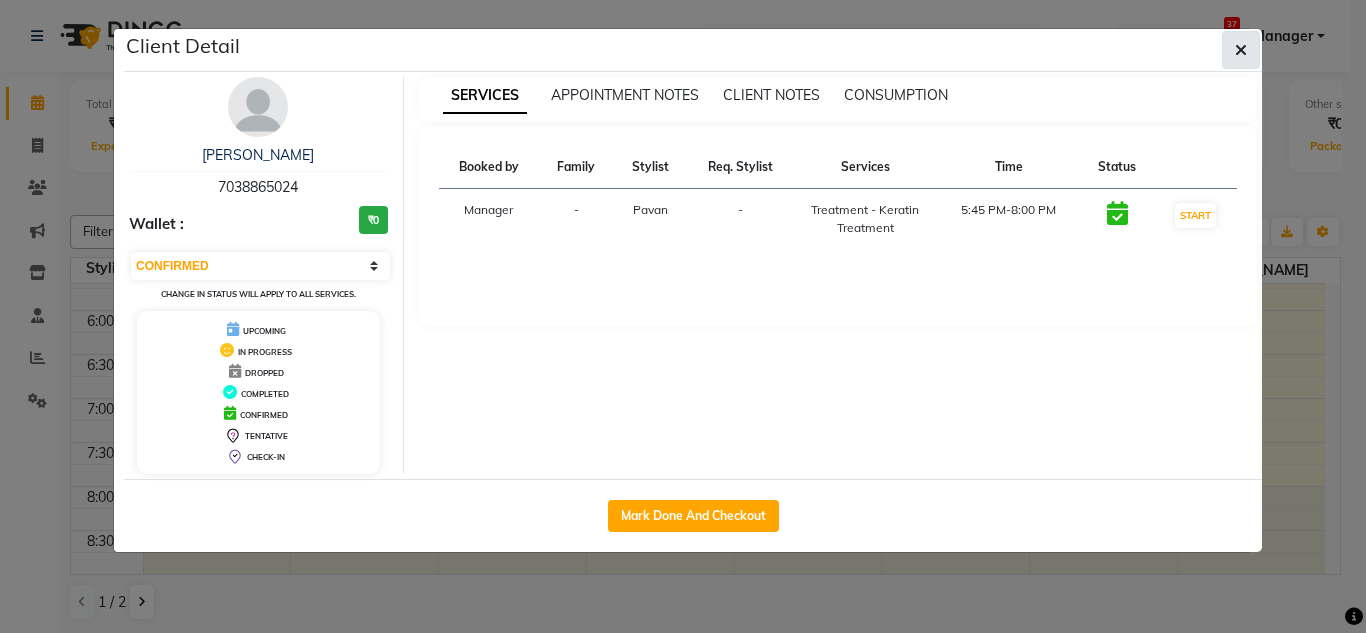click 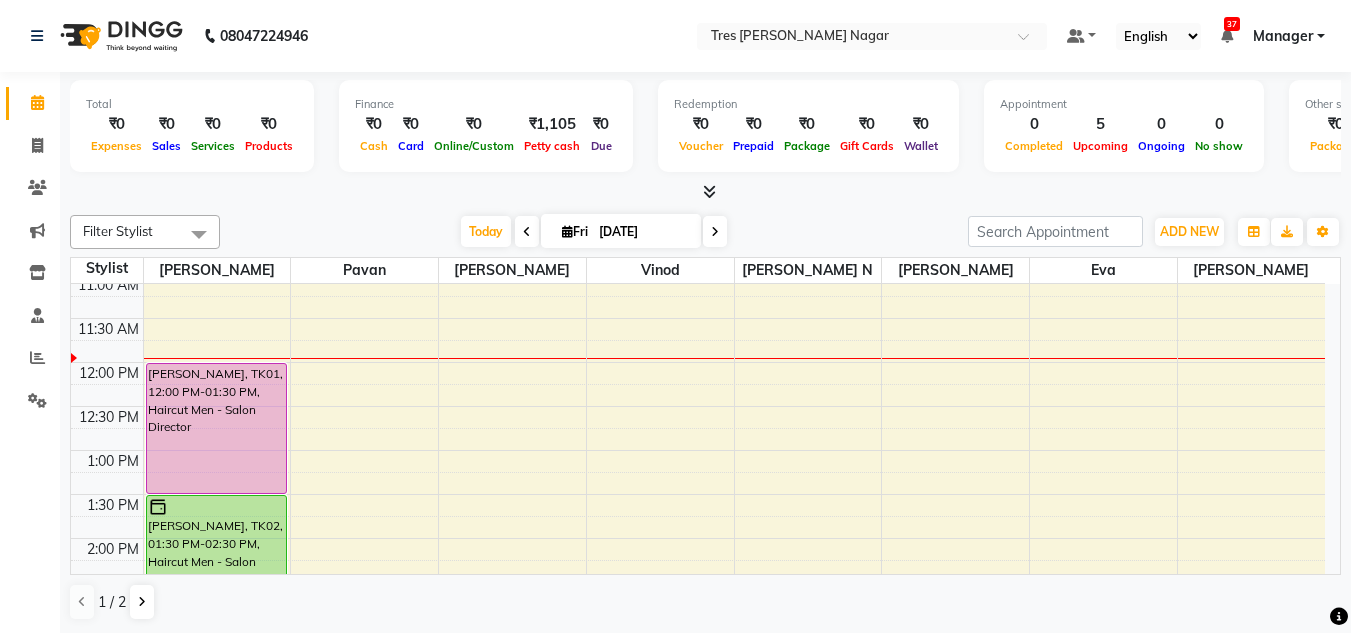 scroll, scrollTop: 300, scrollLeft: 0, axis: vertical 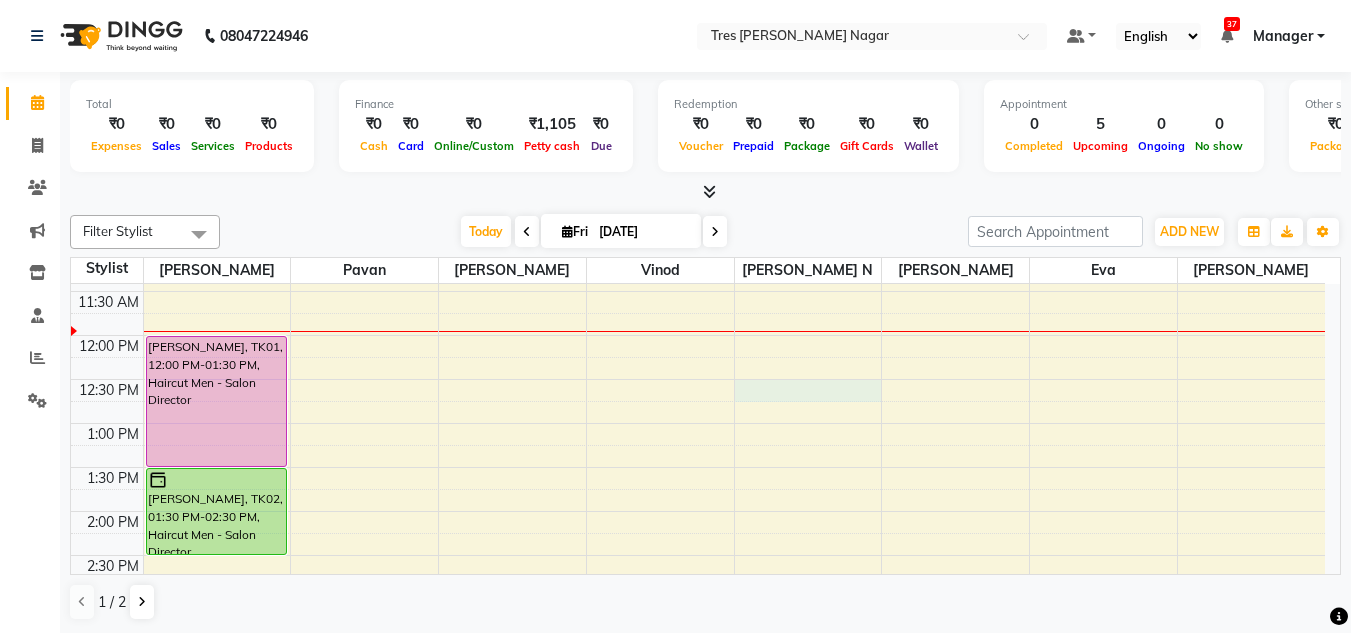 click on "8:00 AM 8:30 AM 9:00 AM 9:30 AM 10:00 AM 10:30 AM 11:00 AM 11:30 AM 12:00 PM 12:30 PM 1:00 PM 1:30 PM 2:00 PM 2:30 PM 3:00 PM 3:30 PM 4:00 PM 4:30 PM 5:00 PM 5:30 PM 6:00 PM 6:30 PM 7:00 PM 7:30 PM 8:00 PM 8:30 PM    Suraj Raskar, TK01, 12:00 PM-01:30 PM, Haircut Men - Salon Director     Omkar Lohe, TK02, 01:30 PM-02:30 PM, Haircut Men - Salon Director    Sneha Pappawar, TK03, 05:45 PM-08:00 PM, Treatment - Keratin Treatment    meet patel, TK04, 04:00 PM-05:00 PM, Pedicure - Classic Pedicure    meet patel, TK04, 04:00 PM-05:00 PM, Pedicure - Classic Pedicure" at bounding box center [698, 555] 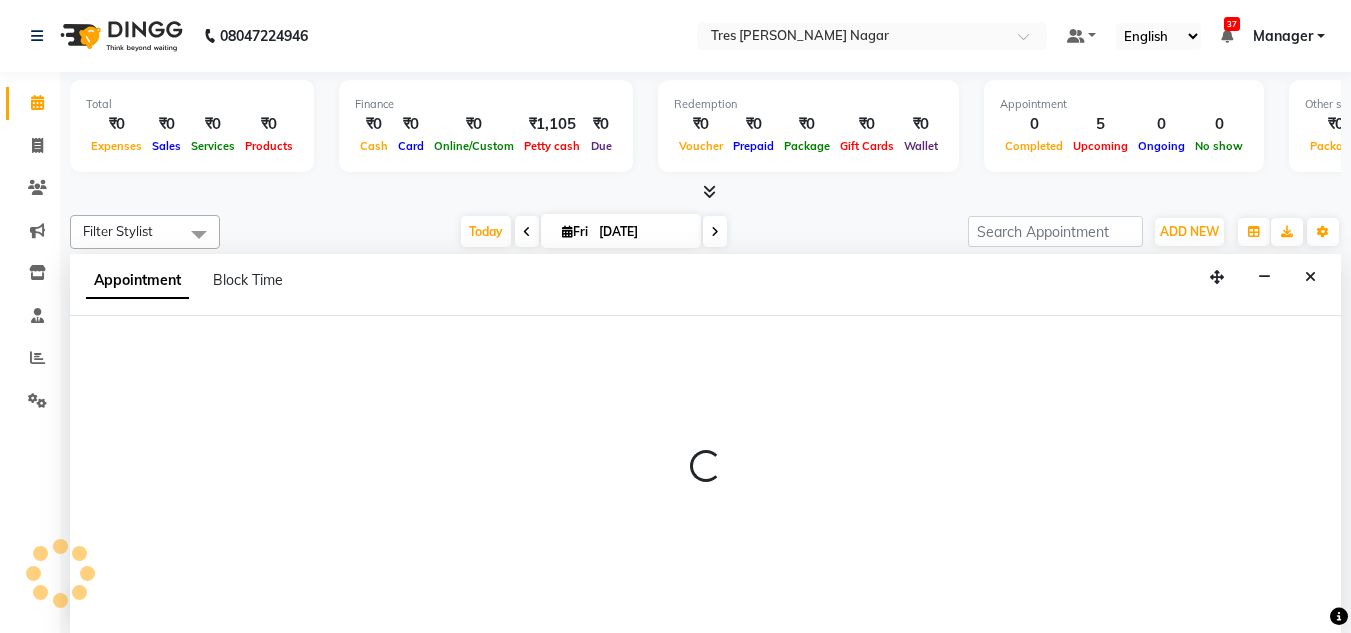 scroll, scrollTop: 1, scrollLeft: 0, axis: vertical 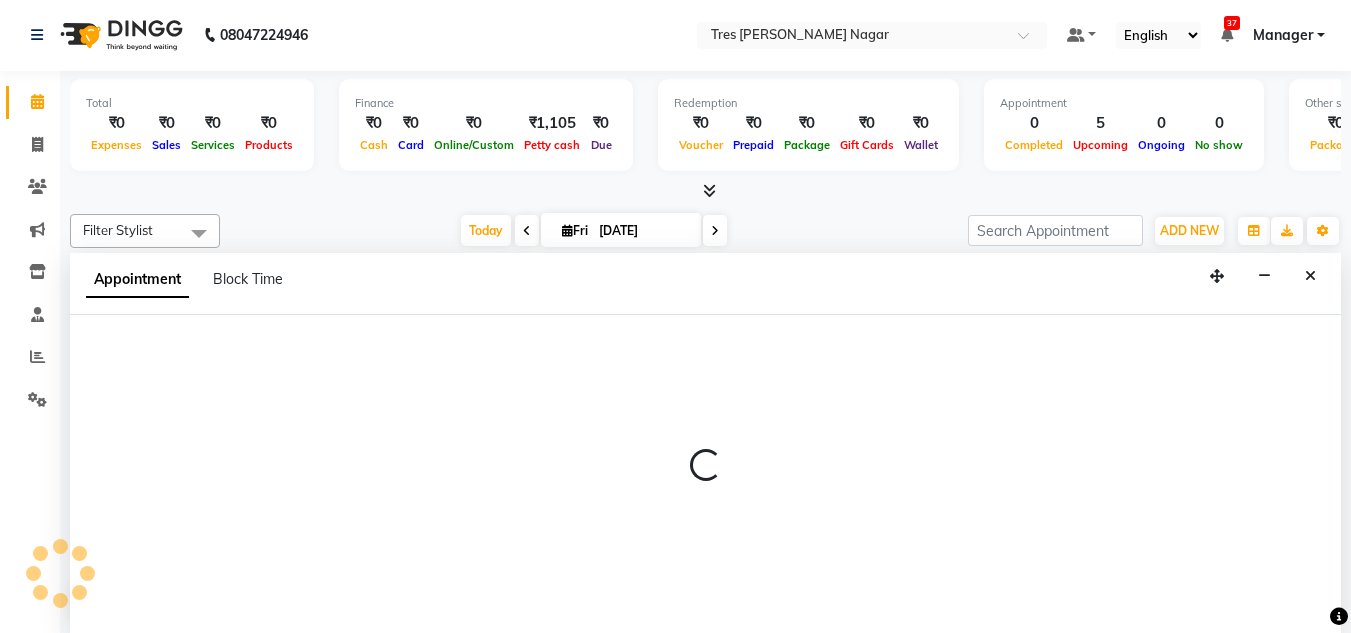 select on "84648" 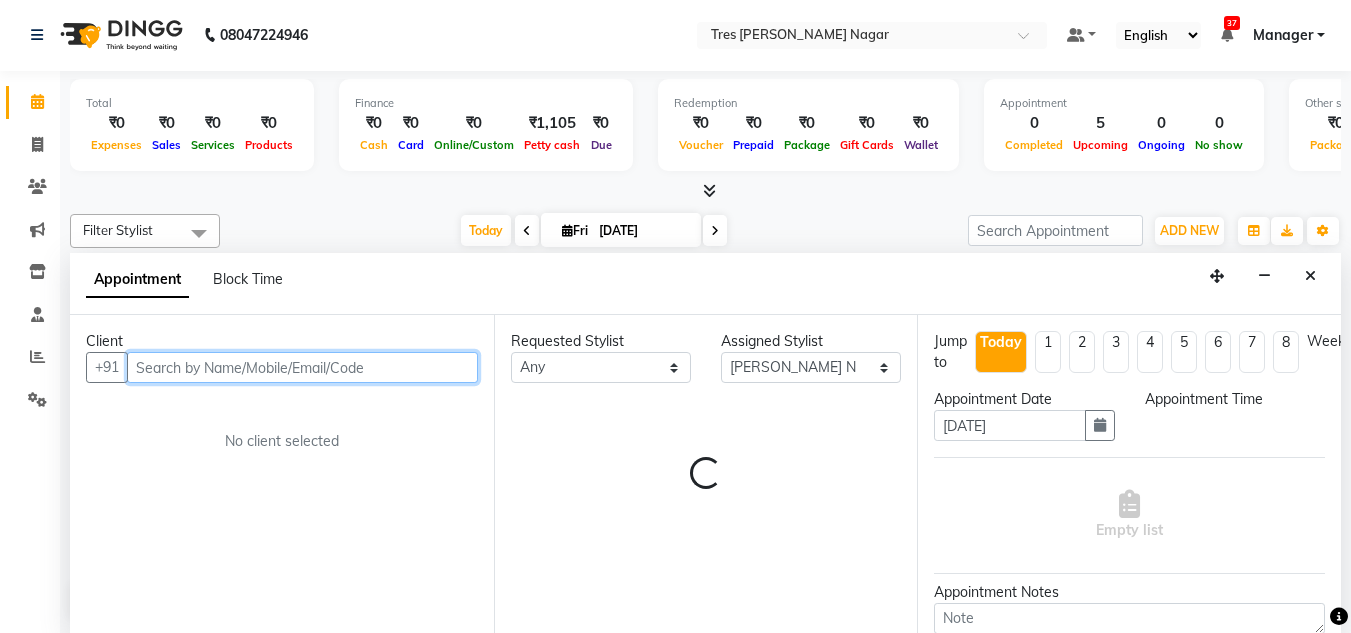select on "750" 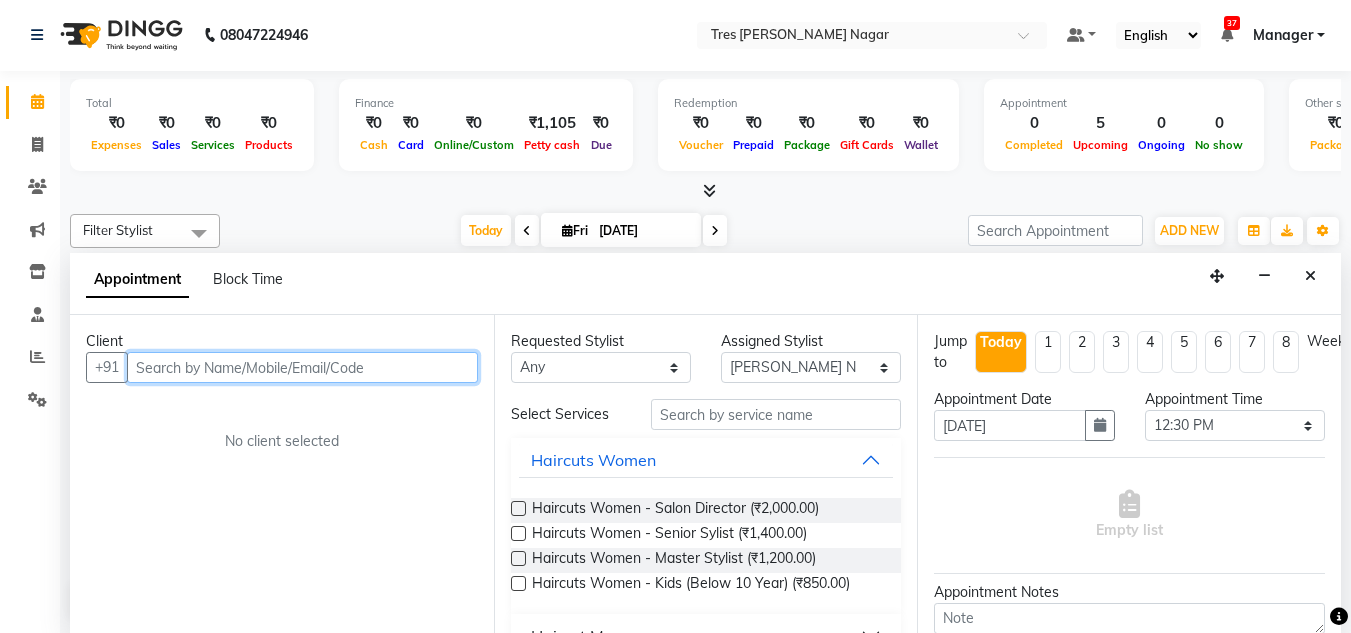 click at bounding box center [302, 367] 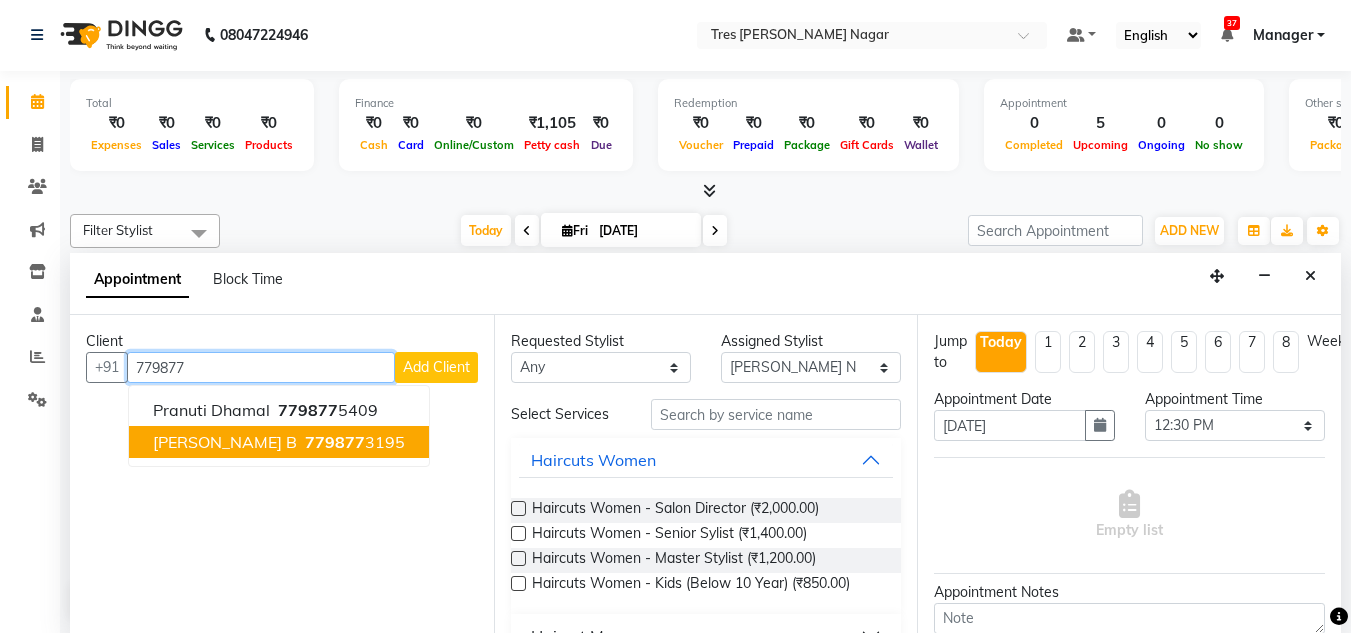 click on "779877" at bounding box center (335, 442) 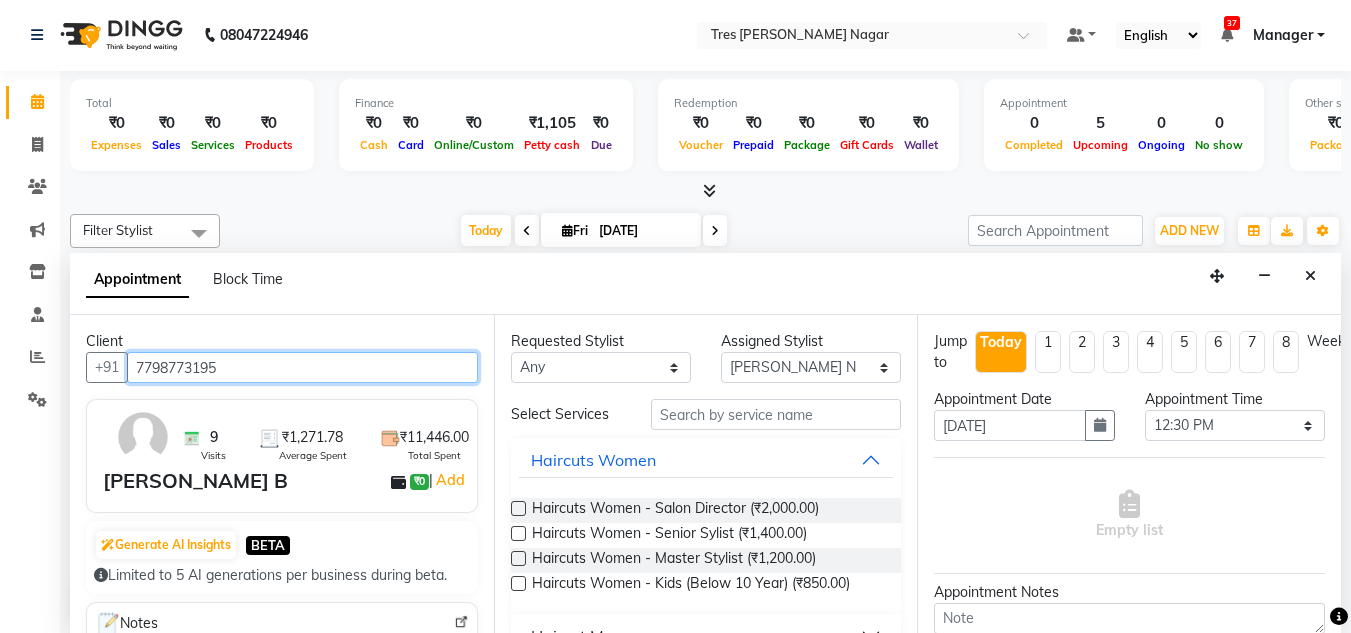 type on "7798773195" 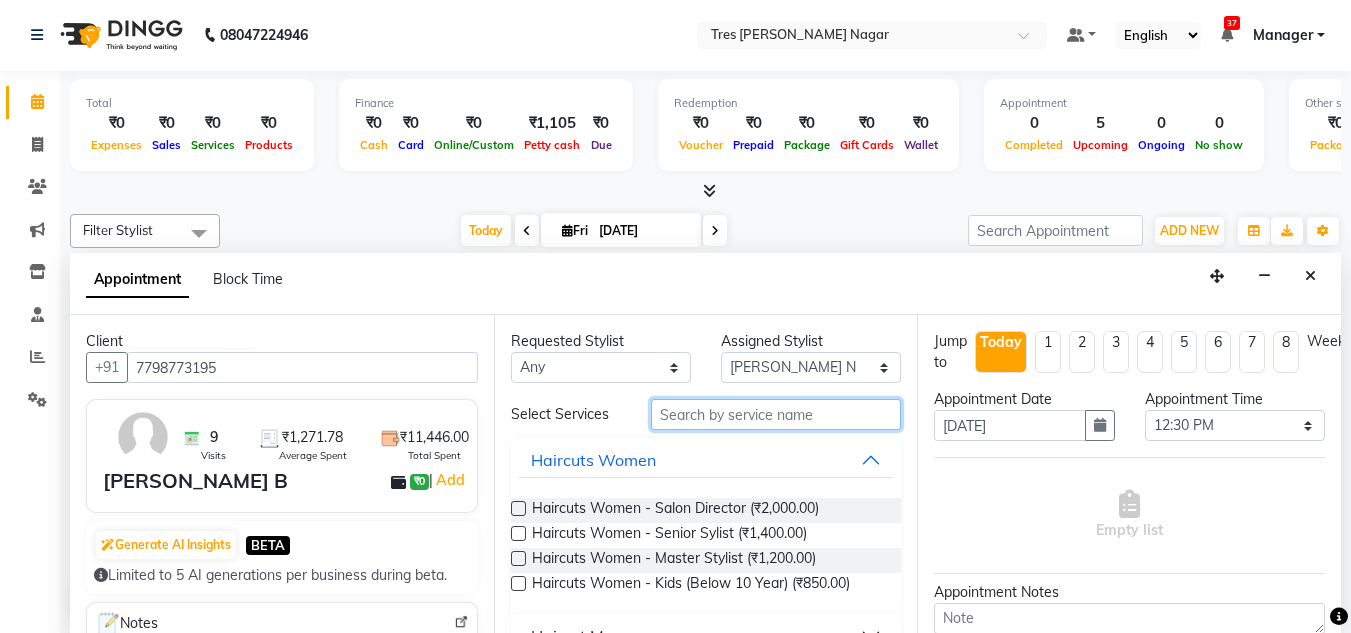 click at bounding box center (776, 414) 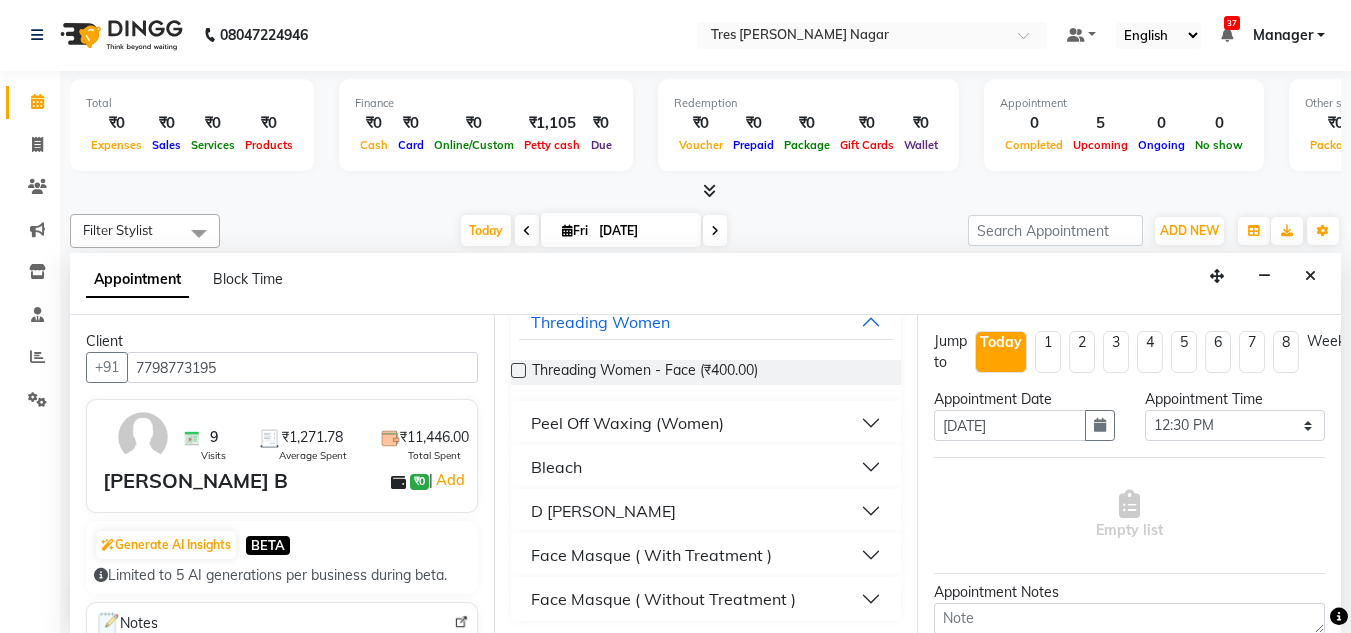 scroll, scrollTop: 142, scrollLeft: 0, axis: vertical 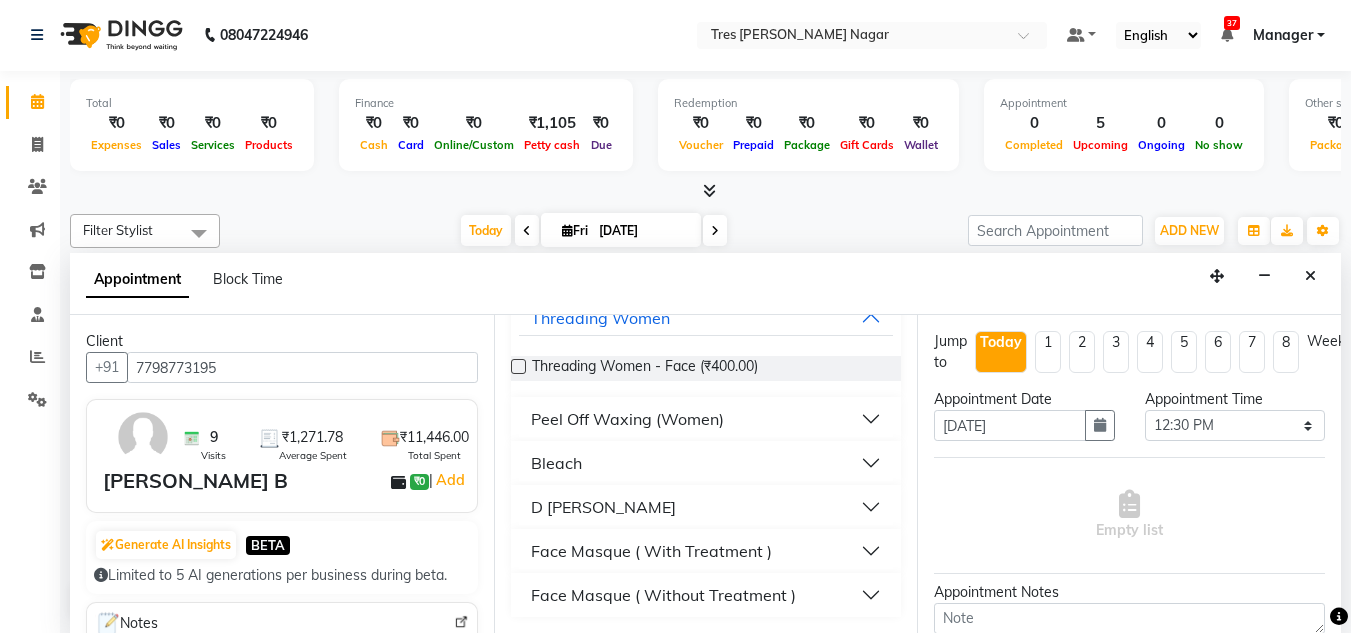 type on "face" 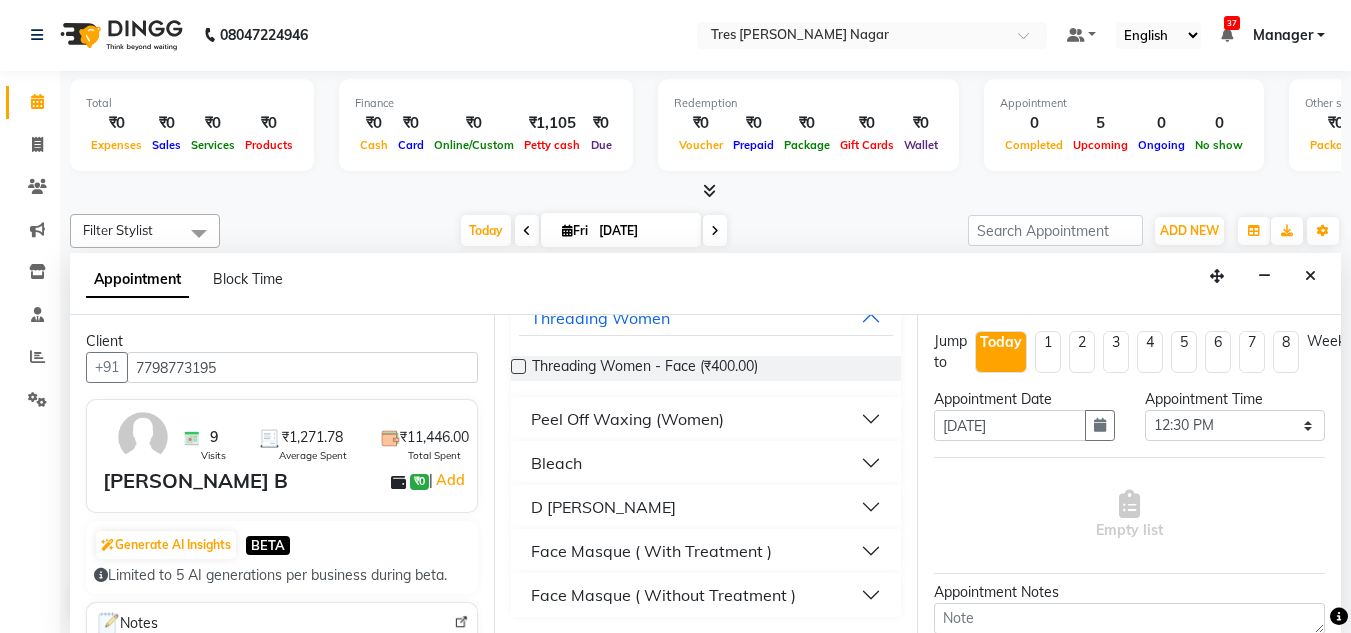 click on "D [PERSON_NAME]" at bounding box center [706, 507] 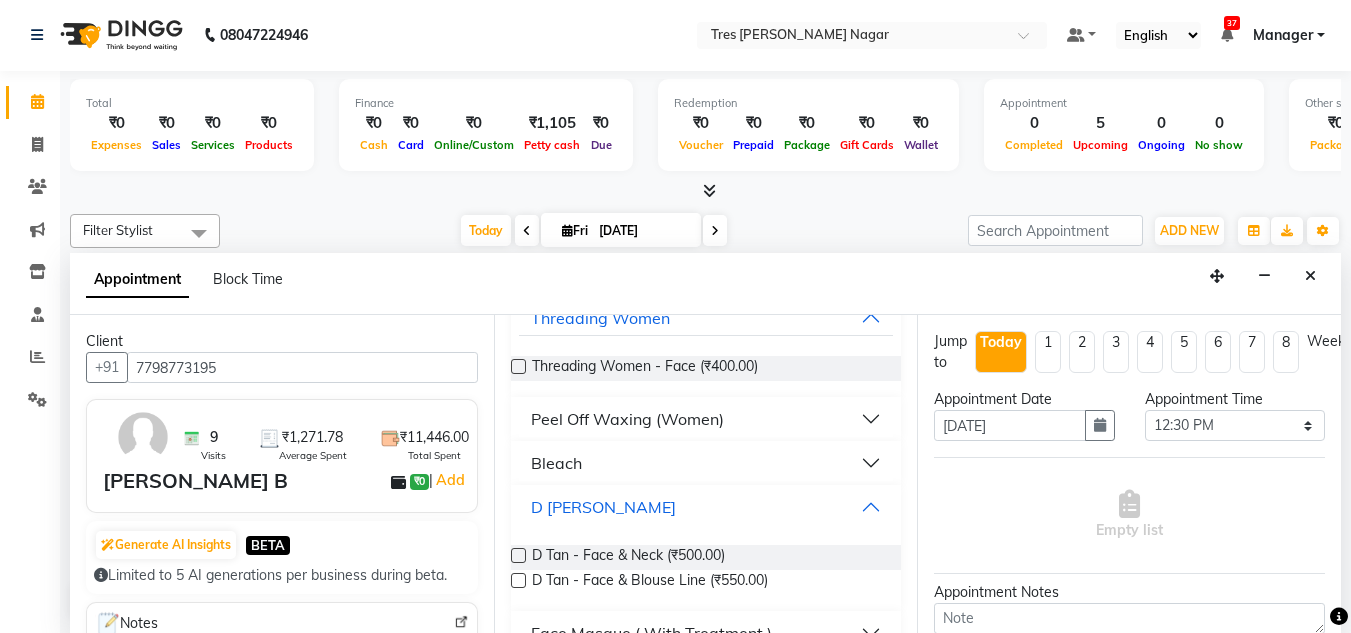 scroll, scrollTop: 224, scrollLeft: 0, axis: vertical 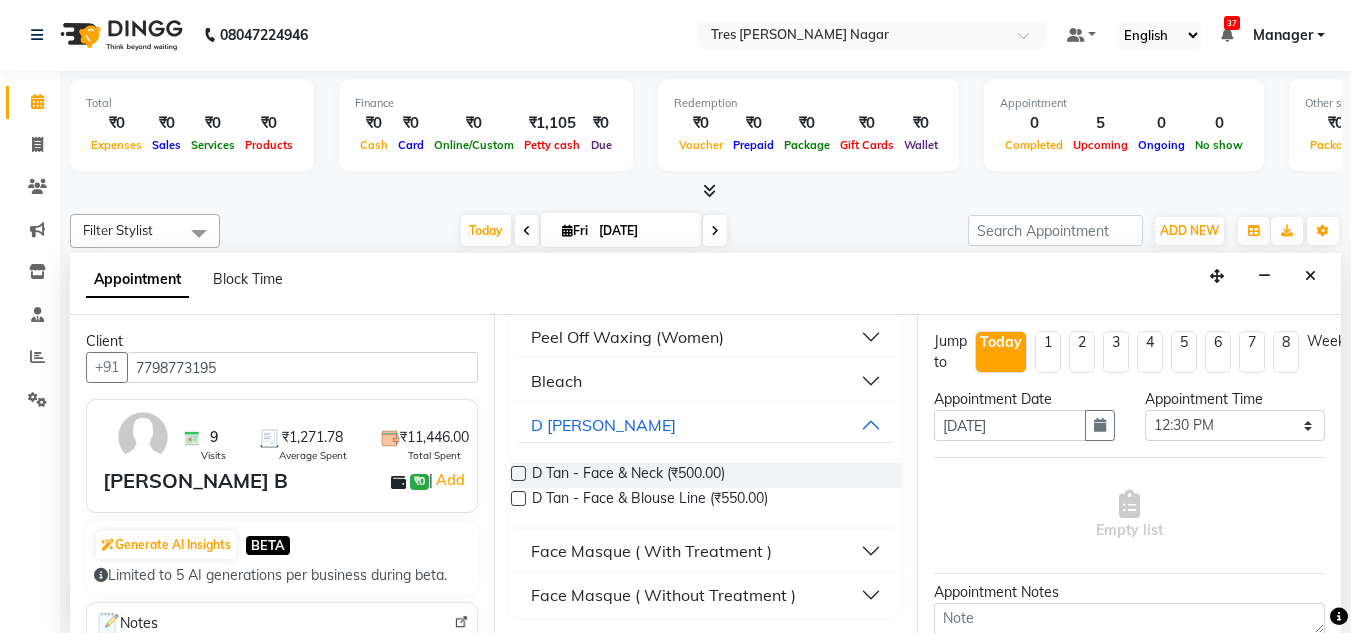 click at bounding box center (518, 473) 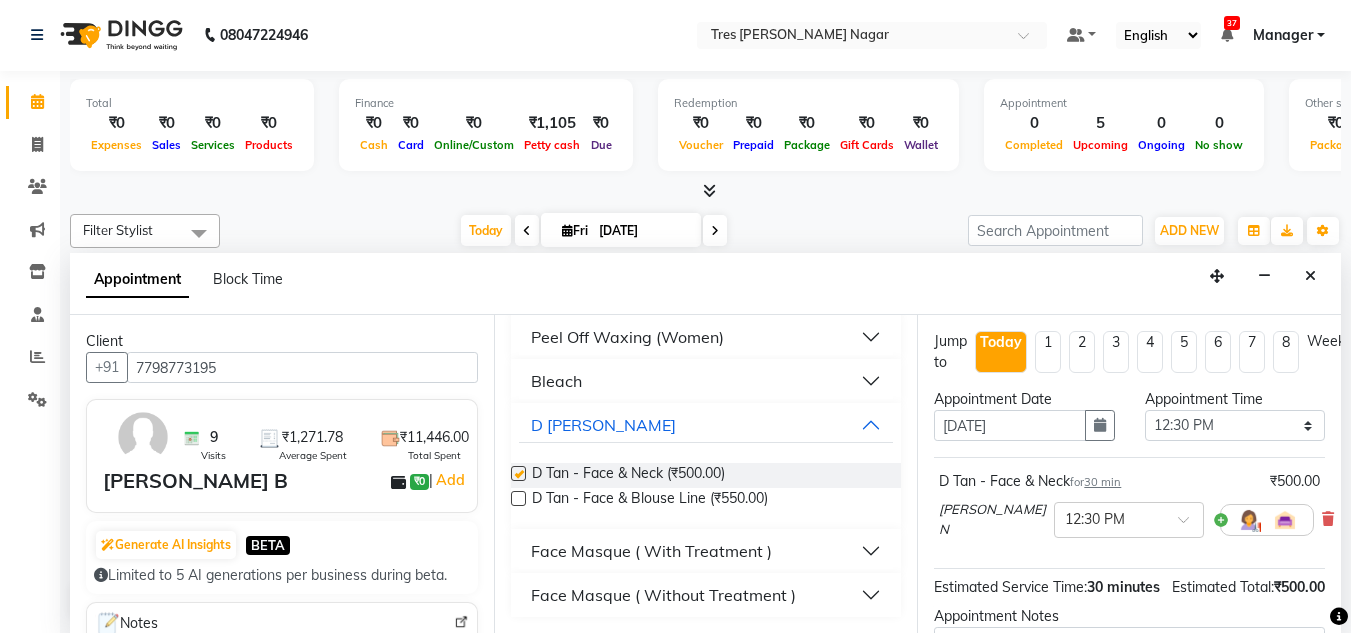 checkbox on "false" 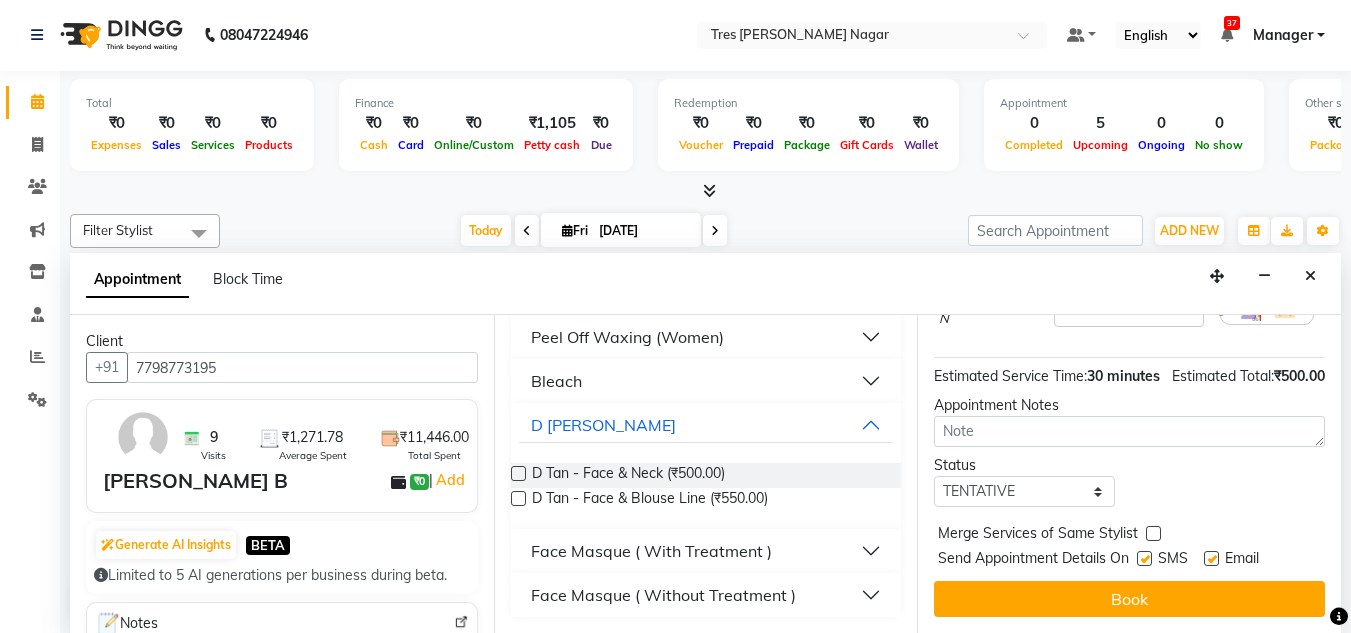 scroll, scrollTop: 244, scrollLeft: 0, axis: vertical 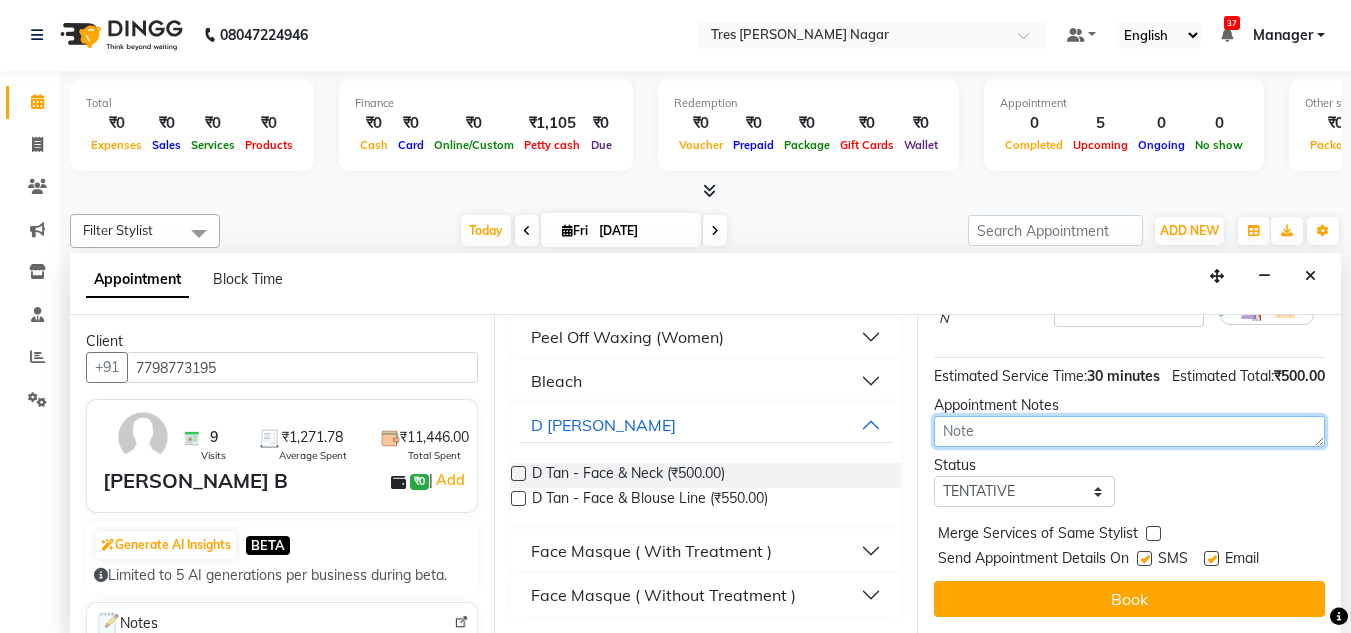 click at bounding box center [1129, 431] 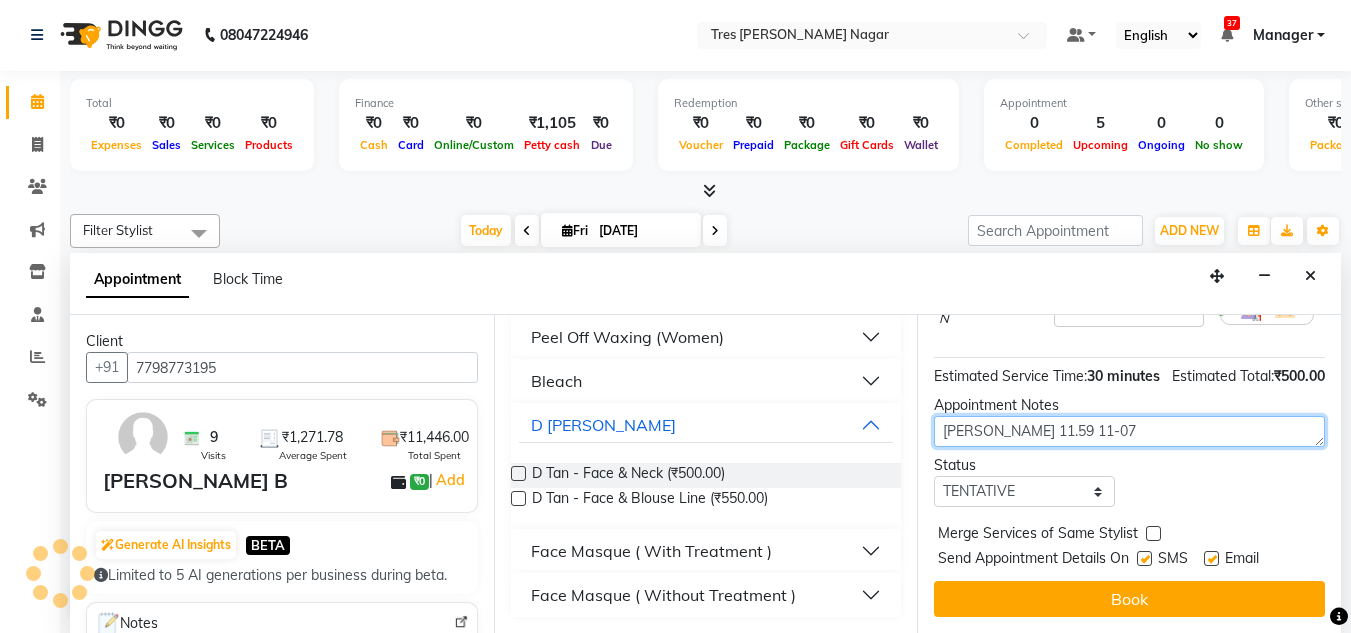 type on "Sharon 11.59 11-07" 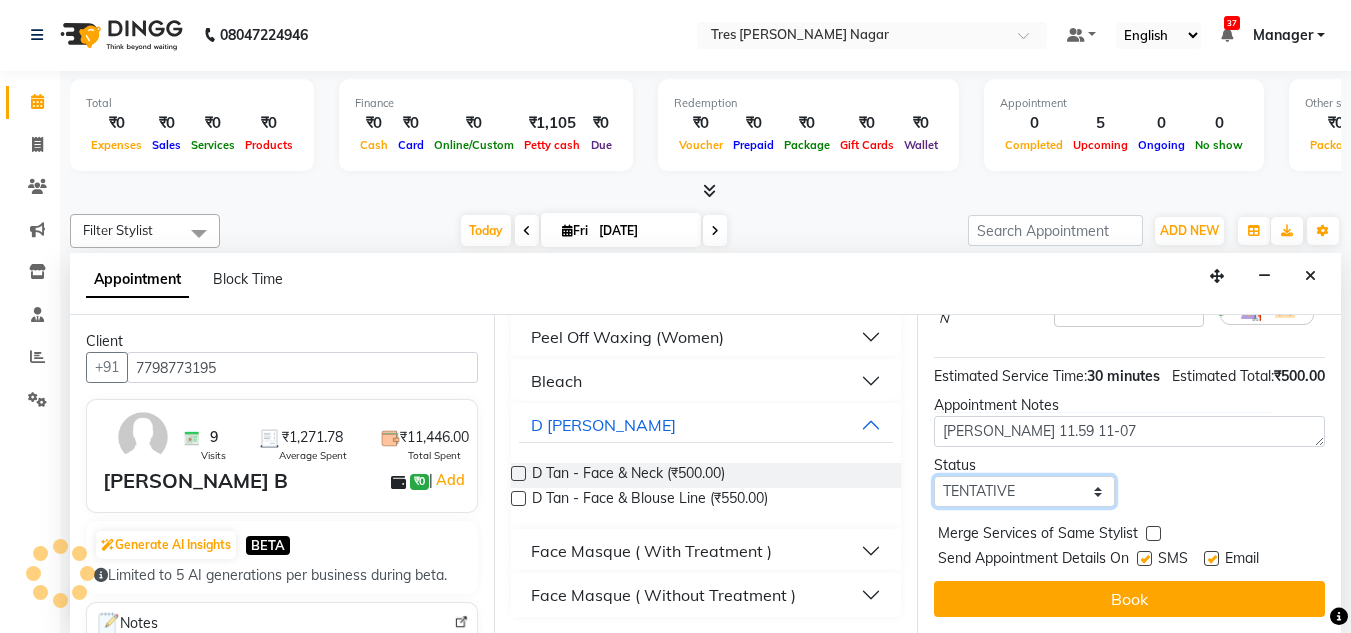 click on "Select TENTATIVE CONFIRM CHECK-IN UPCOMING" at bounding box center (1024, 491) 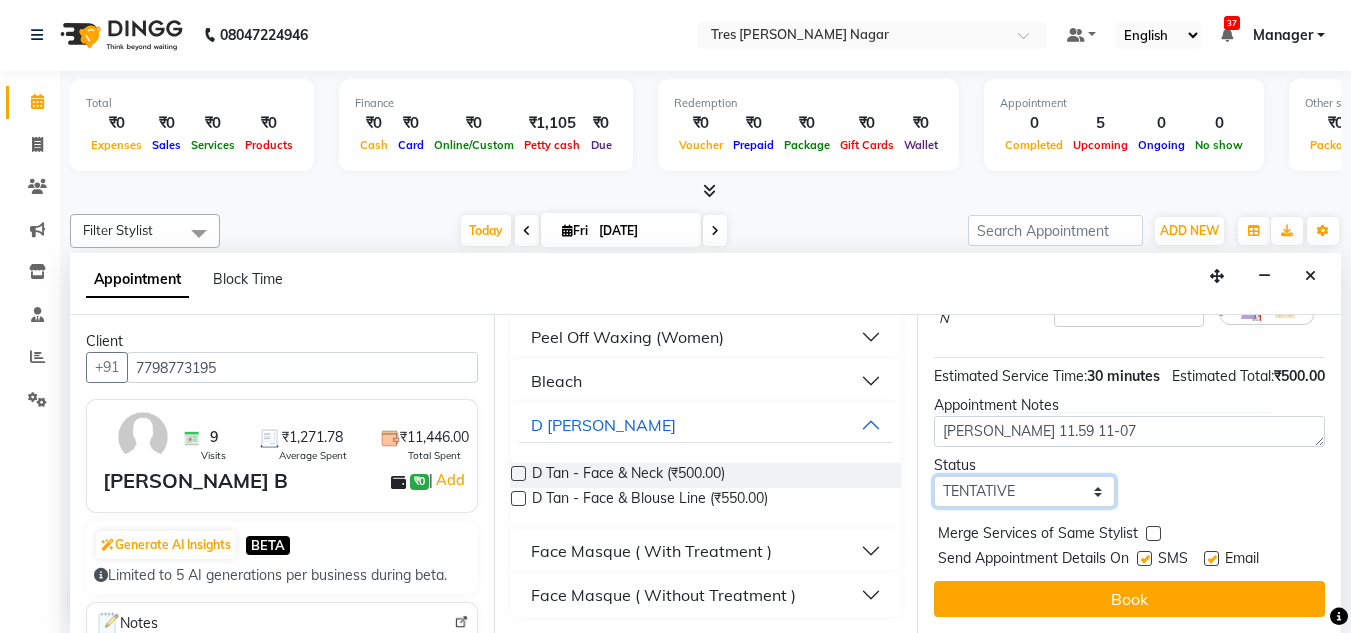select on "confirm booking" 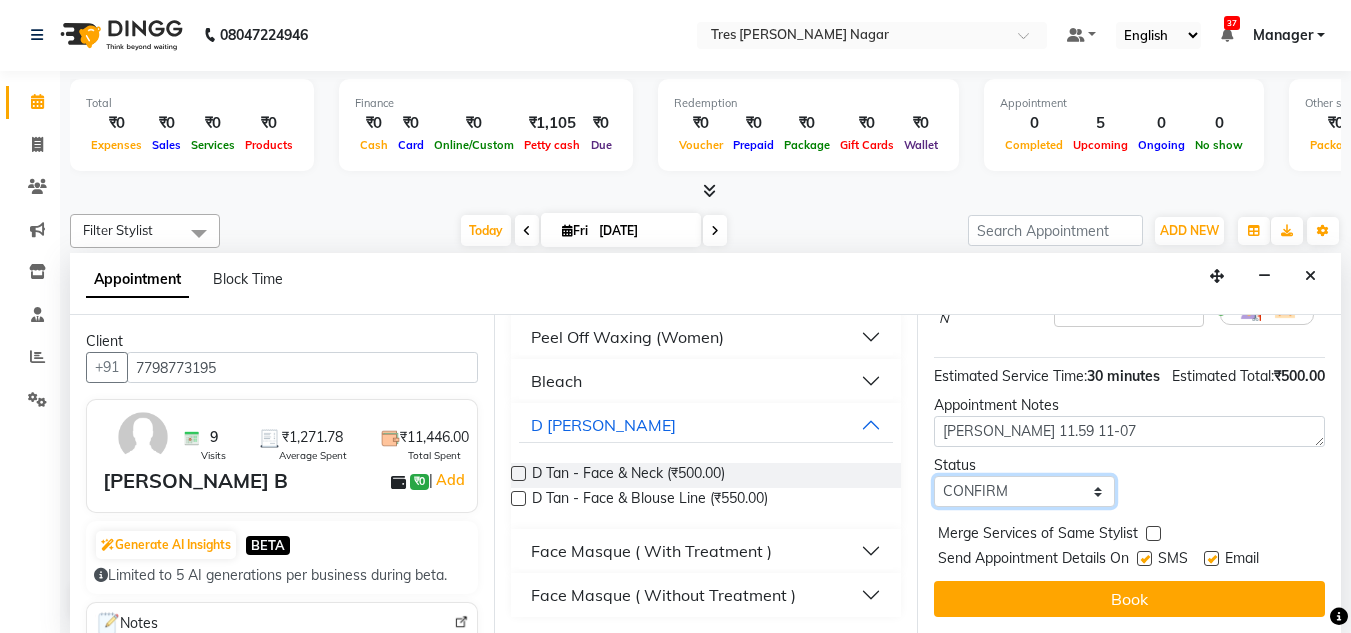 click on "Select TENTATIVE CONFIRM CHECK-IN UPCOMING" at bounding box center (1024, 491) 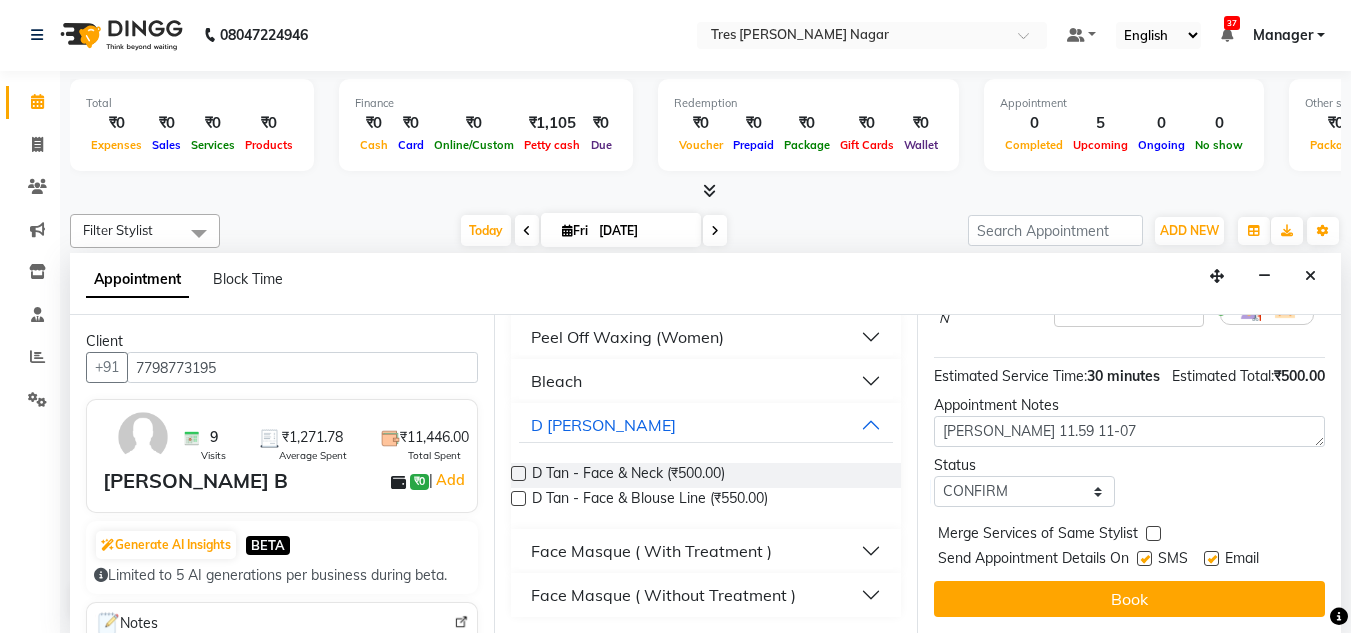 click on "Jump to Today 1 2 3 4 5 6 7 8 Weeks Appointment Date 11-07-2025 Appointment Time Select 09:00 AM 09:15 AM 09:30 AM 09:45 AM 10:00 AM 10:15 AM 10:30 AM 10:45 AM 11:00 AM 11:15 AM 11:30 AM 11:45 AM 12:00 PM 12:15 PM 12:30 PM 12:45 PM 01:00 PM 01:15 PM 01:30 PM 01:45 PM 02:00 PM 02:15 PM 02:30 PM 02:45 PM 03:00 PM 03:15 PM 03:30 PM 03:45 PM 04:00 PM 04:15 PM 04:30 PM 04:45 PM 05:00 PM 05:15 PM 05:30 PM 05:45 PM 06:00 PM 06:15 PM 06:30 PM 06:45 PM 07:00 PM 07:15 PM 07:30 PM 07:45 PM 08:00 PM D Tan - Face & Neck   for  30 min ₹500.00 Sonu N × 12:30 PM Estimated Service Time:  30 minutes Estimated Total:  ₹500.00 Appointment Notes Sharon 11.59 11-07 Status Select TENTATIVE CONFIRM CHECK-IN UPCOMING Merge Services of Same Stylist Send Appointment Details On SMS Email  Book" at bounding box center (1129, 474) 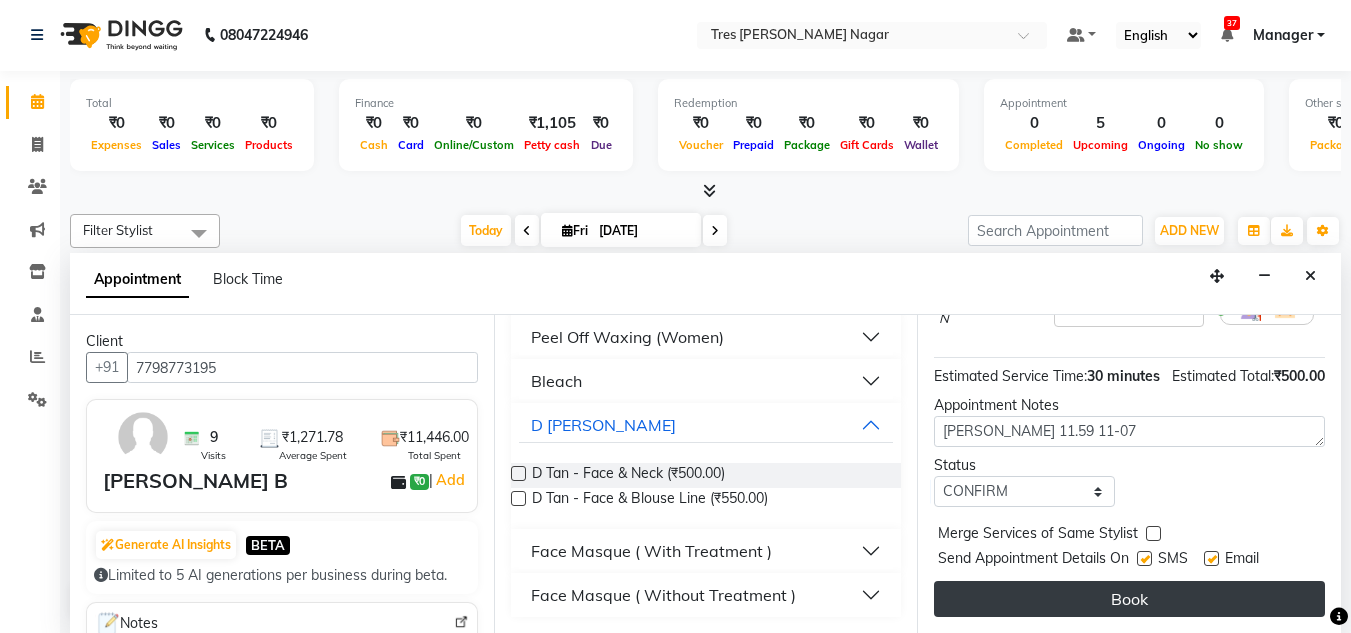 click on "Book" at bounding box center (1129, 599) 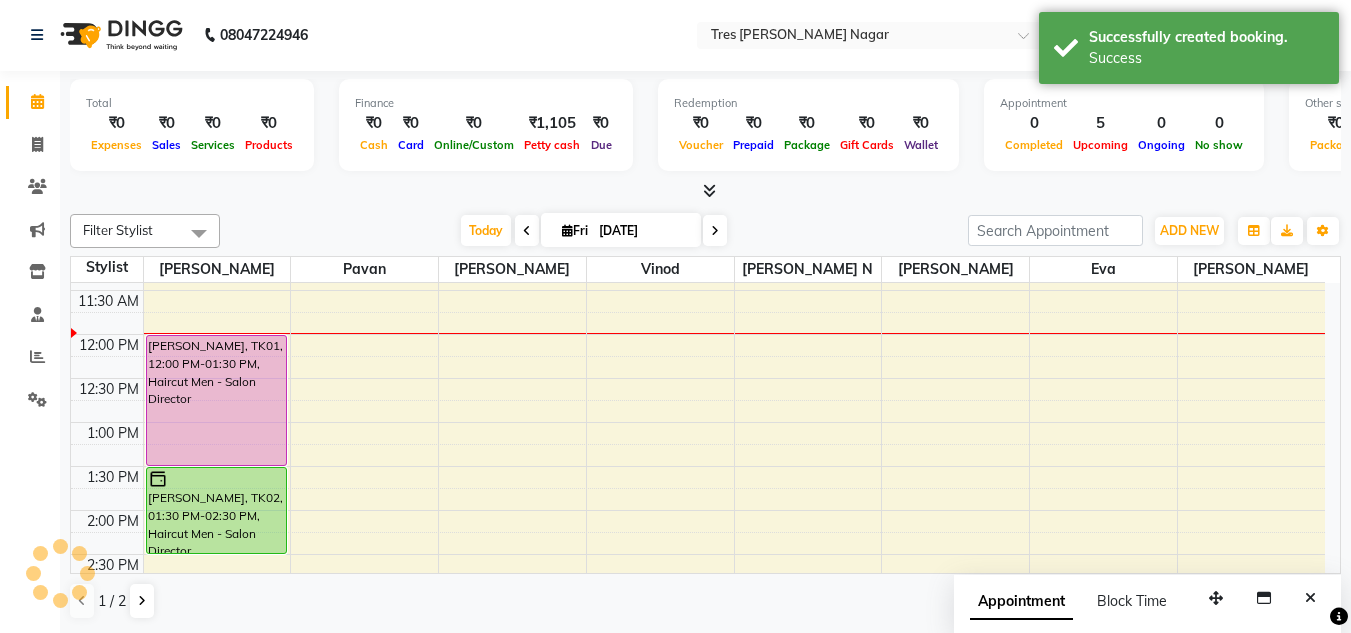 scroll, scrollTop: 0, scrollLeft: 0, axis: both 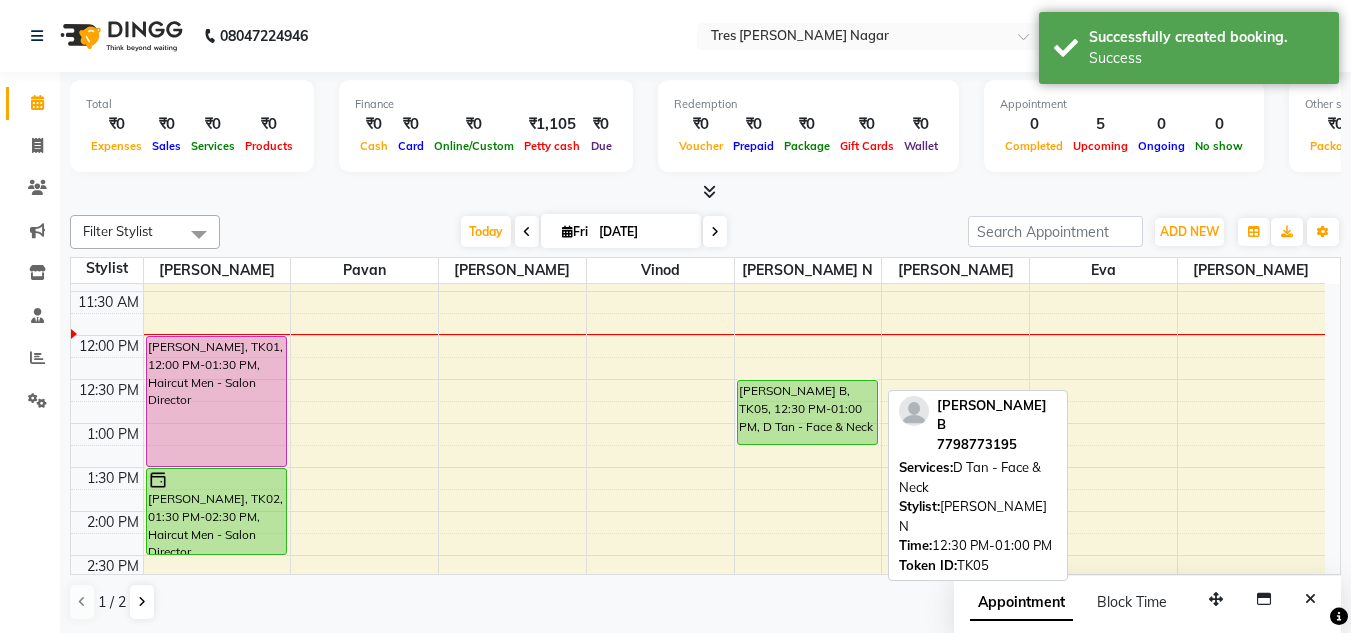 click on "Vignesh B, TK05, 12:30 PM-01:00 PM, D Tan - Face & Neck    meet patel, TK04, 04:00 PM-05:00 PM, Pedicure - Classic Pedicure    Vignesh B, TK05, 12:30 PM-01:00 PM, D Tan - Face & Neck" at bounding box center (808, 555) 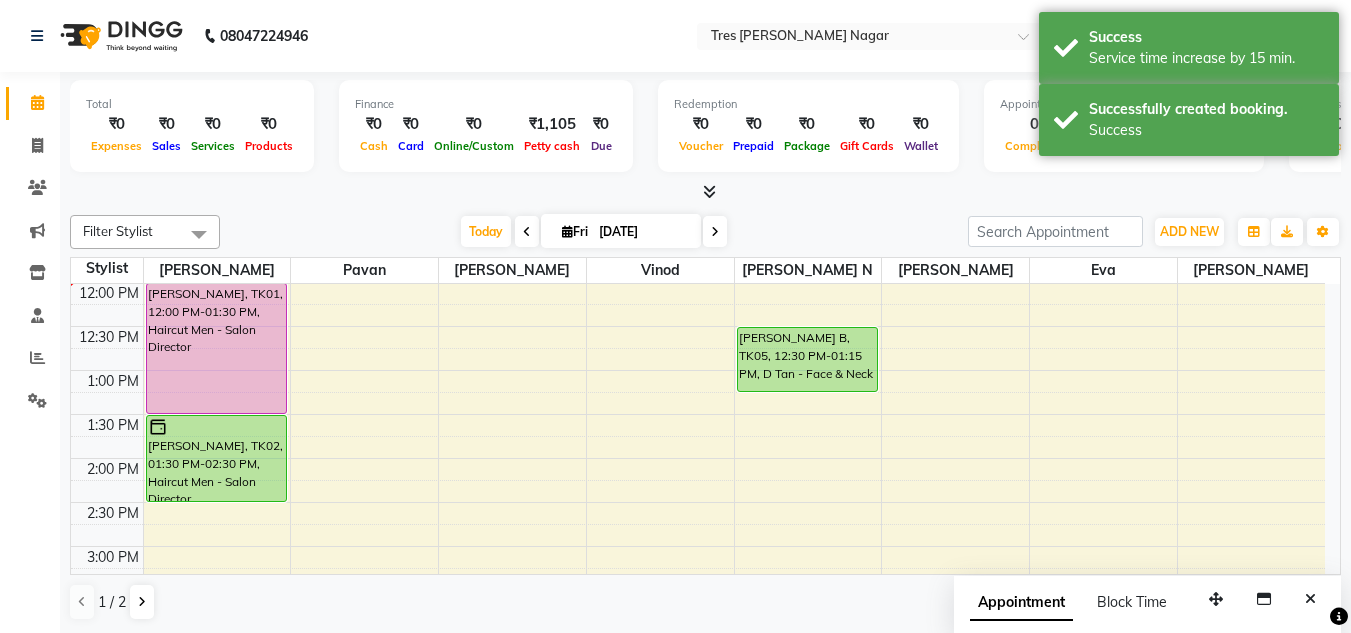 scroll, scrollTop: 253, scrollLeft: 0, axis: vertical 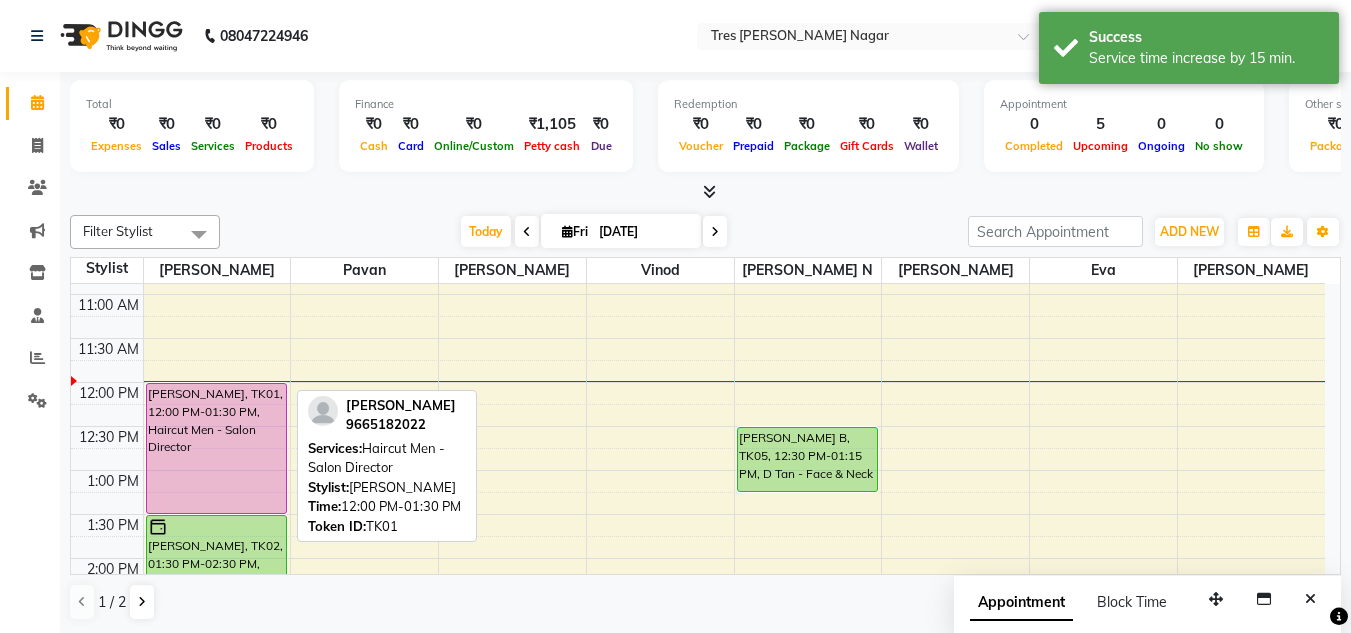 click on "[PERSON_NAME], TK01, 12:00 PM-01:30 PM, Haircut Men - Salon Director" at bounding box center (216, 448) 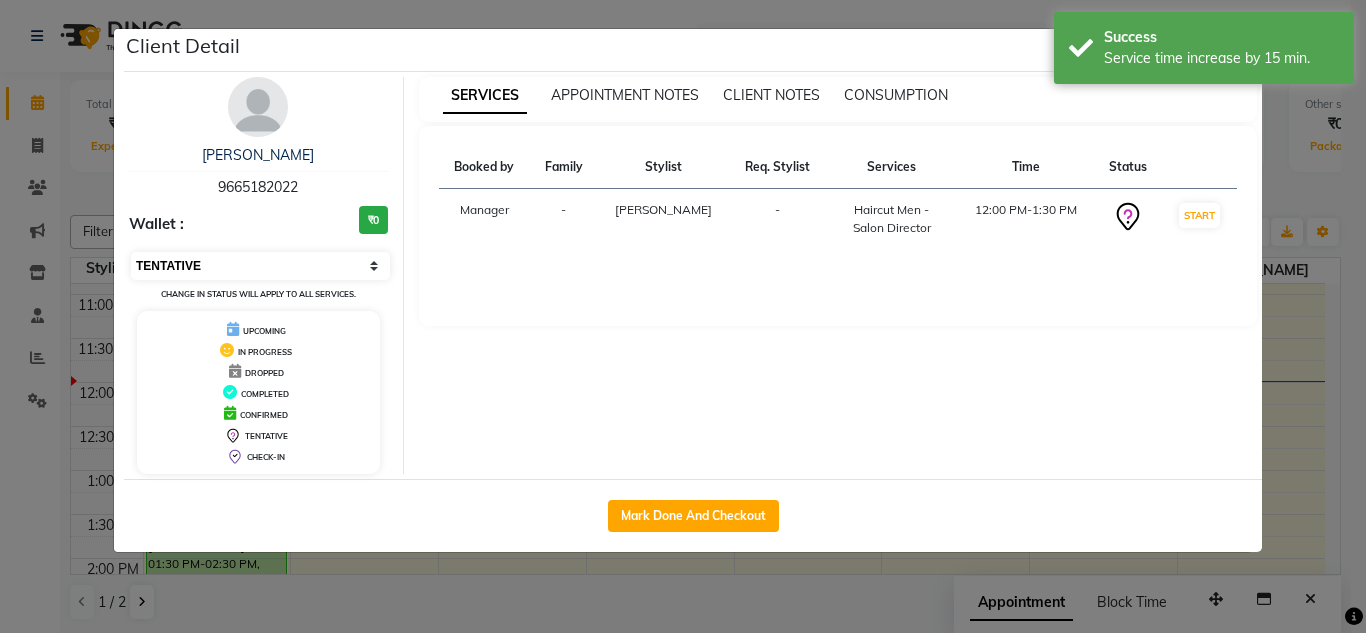 click on "Select IN SERVICE CONFIRMED TENTATIVE CHECK IN MARK DONE DROPPED UPCOMING" at bounding box center (260, 266) 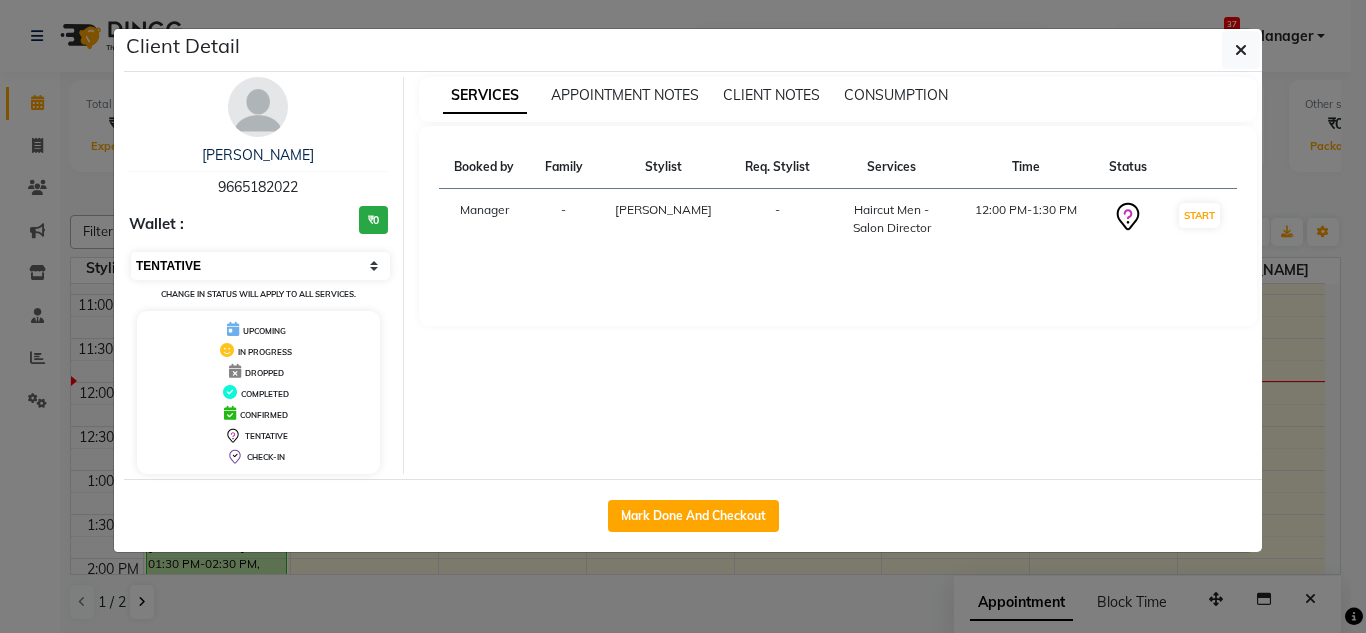 select on "6" 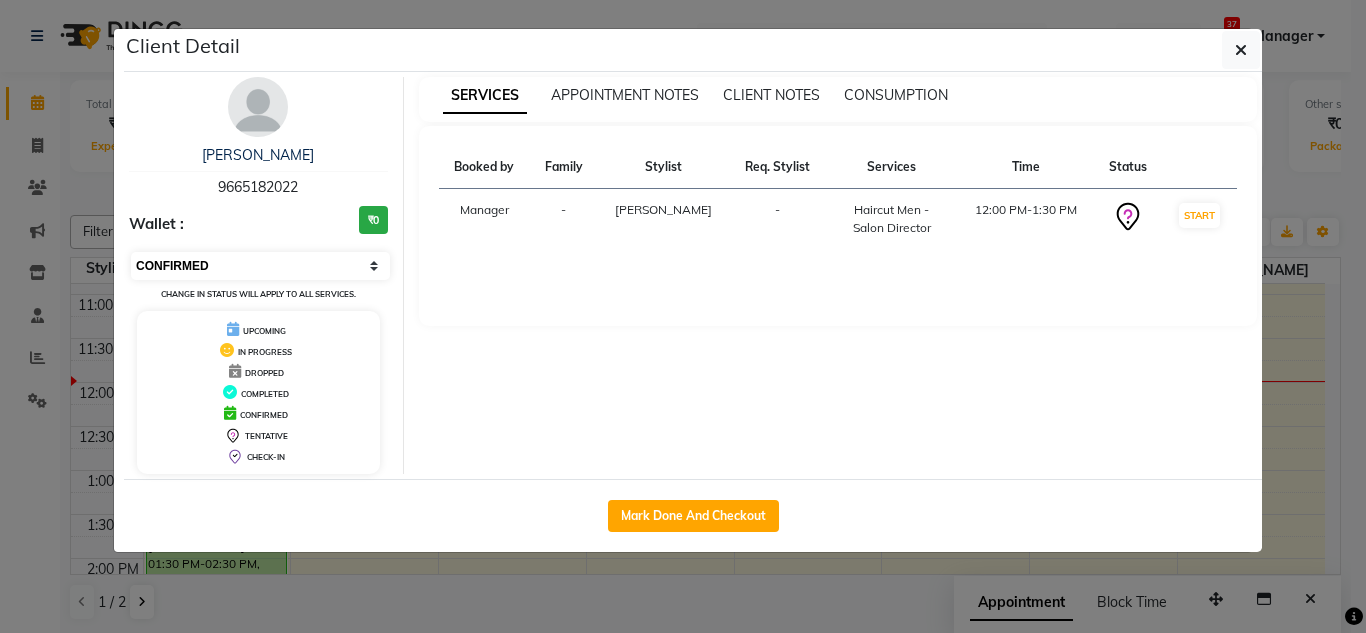 click on "Select IN SERVICE CONFIRMED TENTATIVE CHECK IN MARK DONE DROPPED UPCOMING" at bounding box center [260, 266] 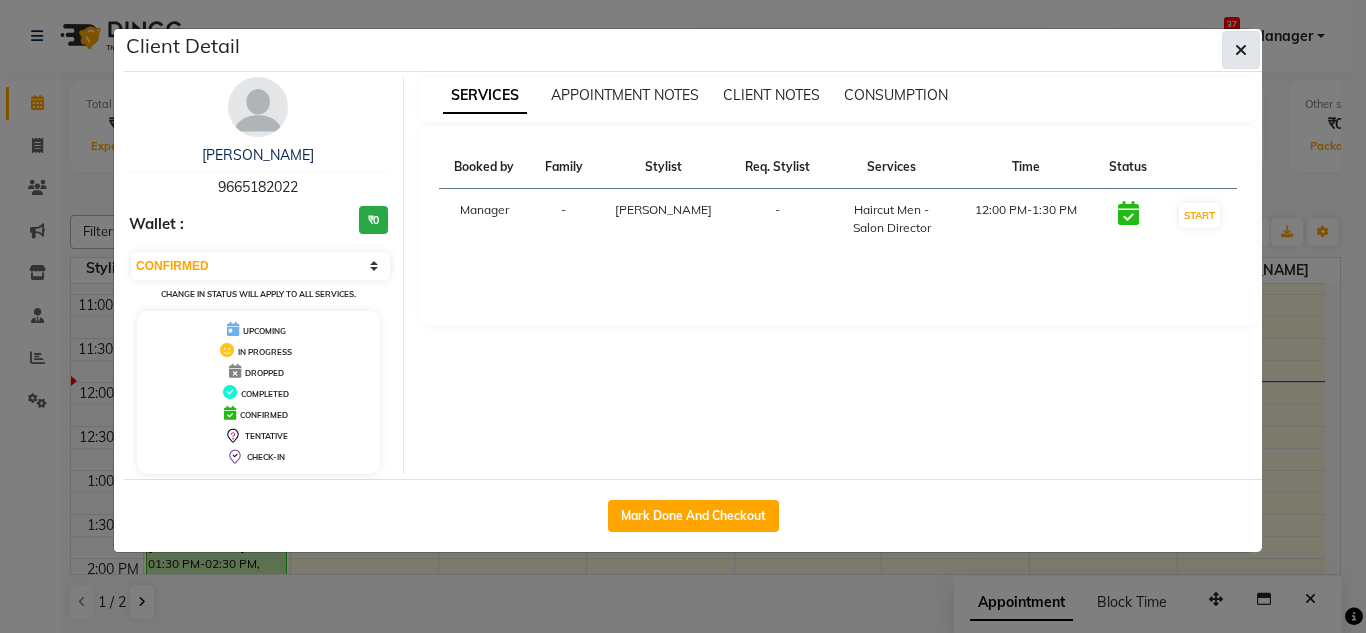 click 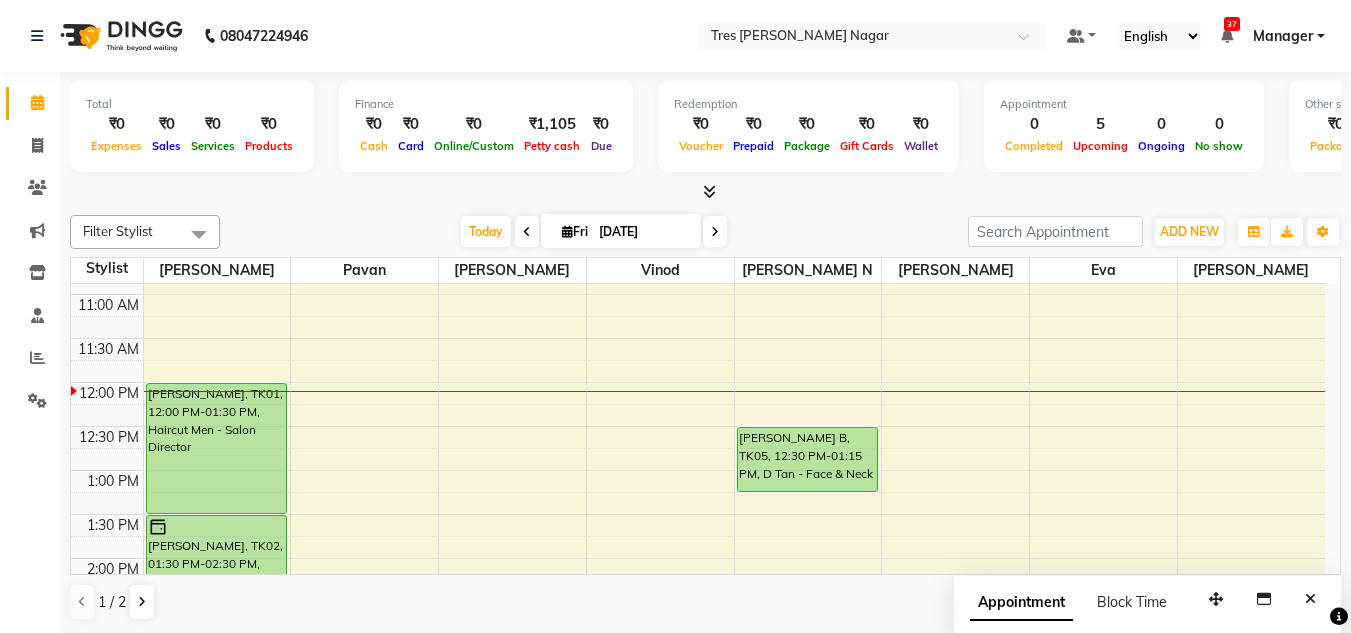 click on "Fri" at bounding box center [575, 231] 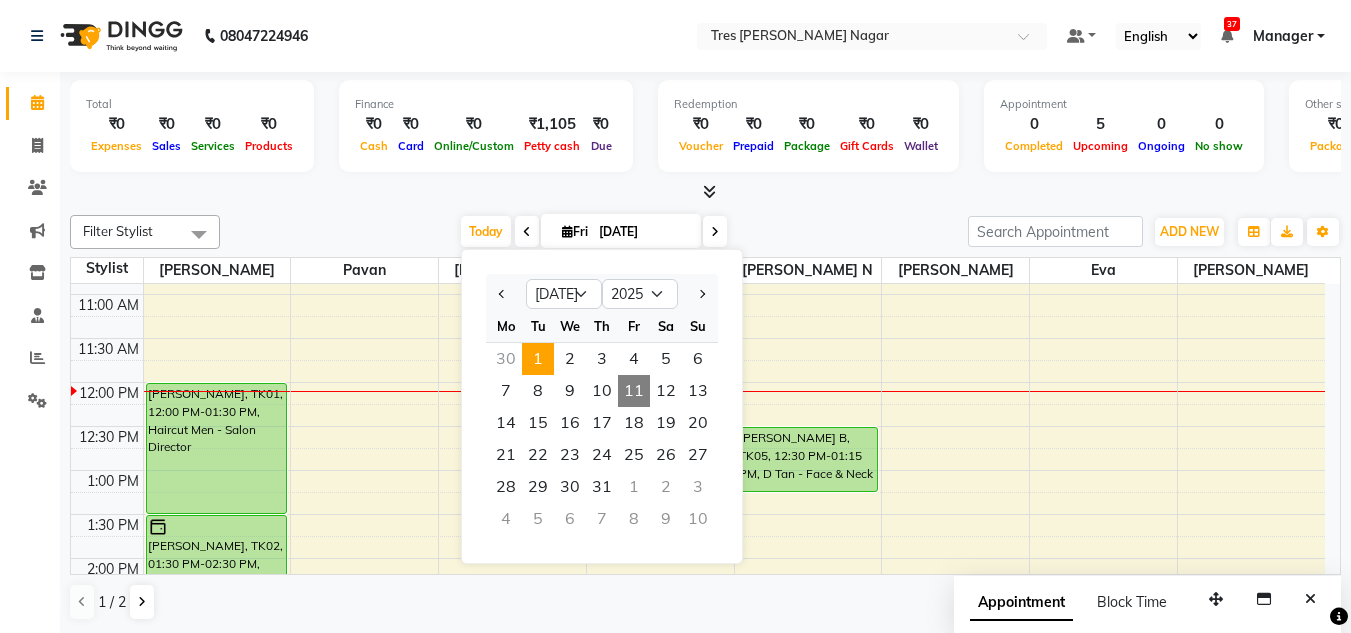 click on "1" at bounding box center (538, 359) 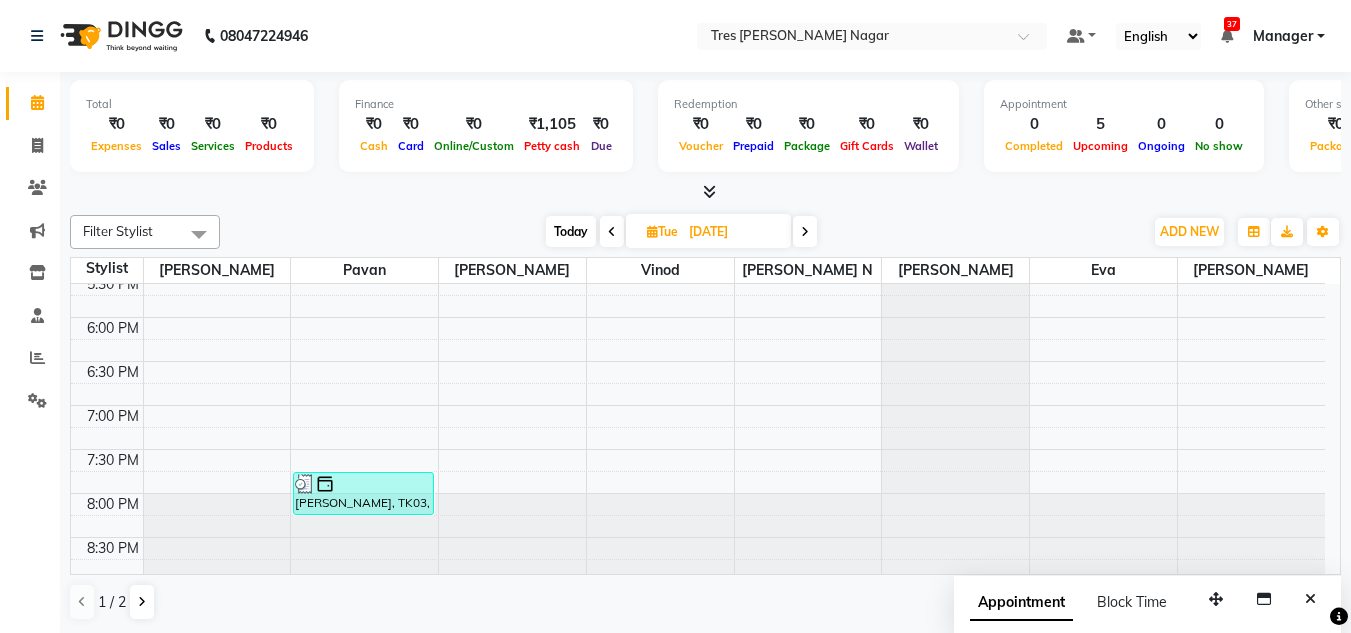 scroll, scrollTop: 853, scrollLeft: 0, axis: vertical 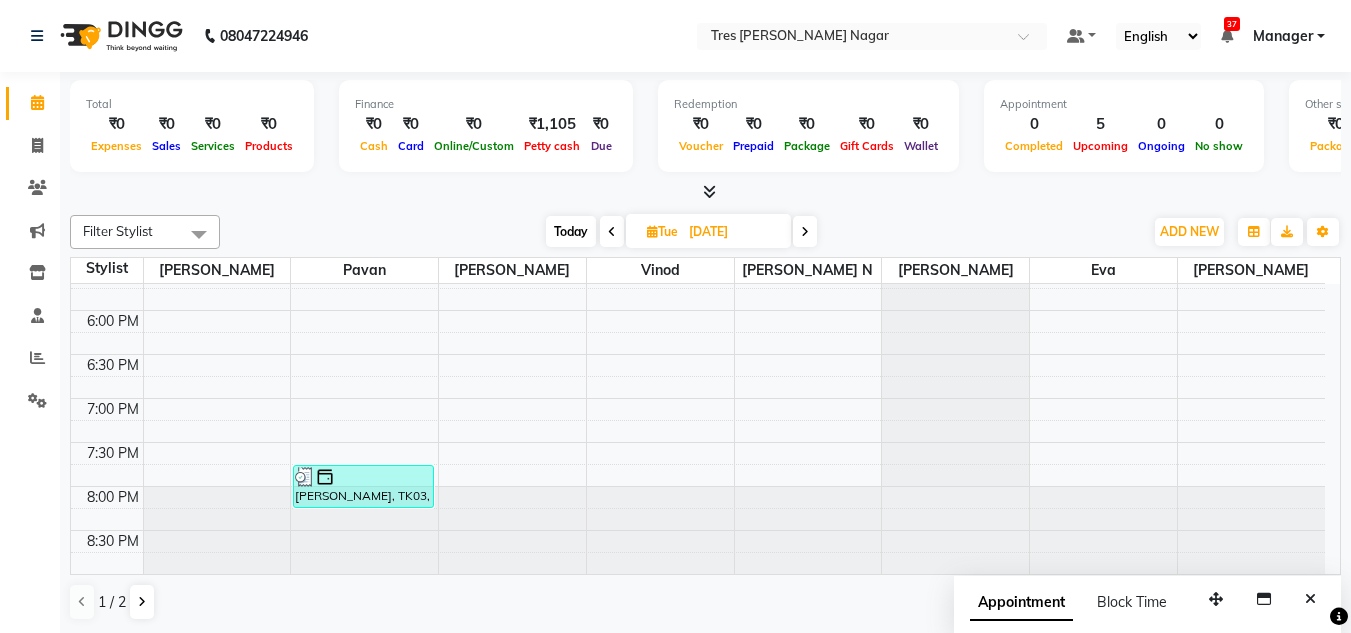 click at bounding box center (805, 231) 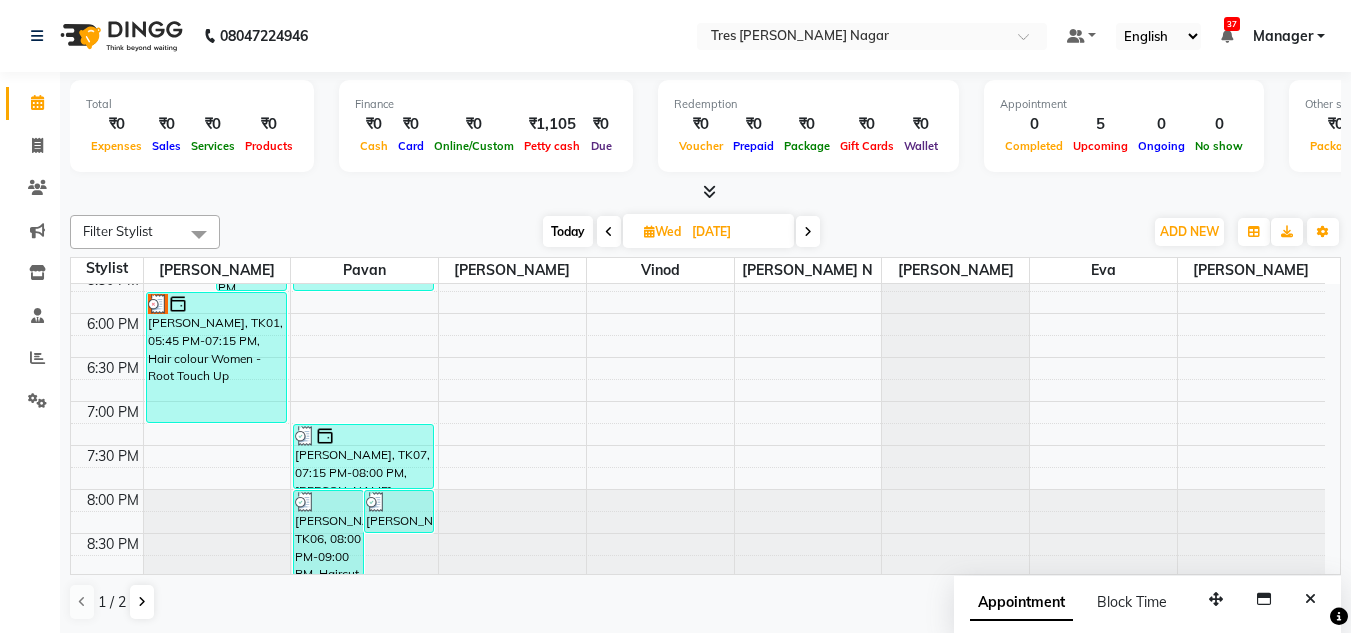 scroll, scrollTop: 853, scrollLeft: 0, axis: vertical 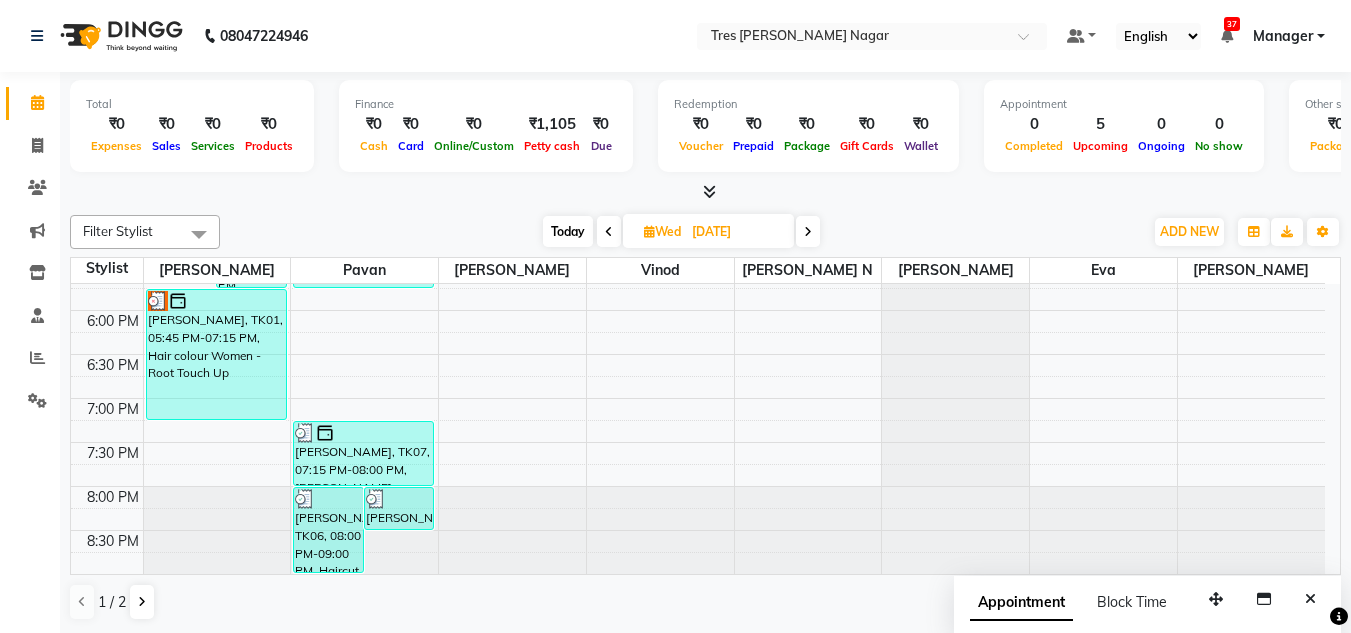 click at bounding box center (808, 232) 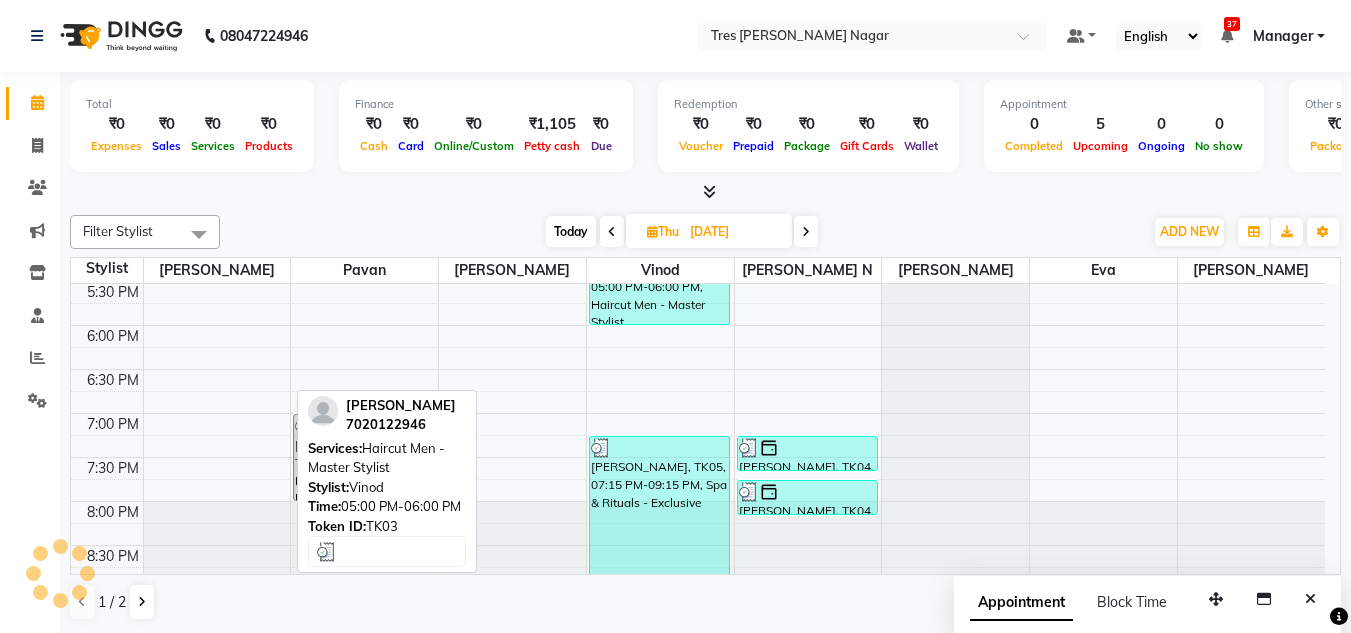 scroll, scrollTop: 853, scrollLeft: 0, axis: vertical 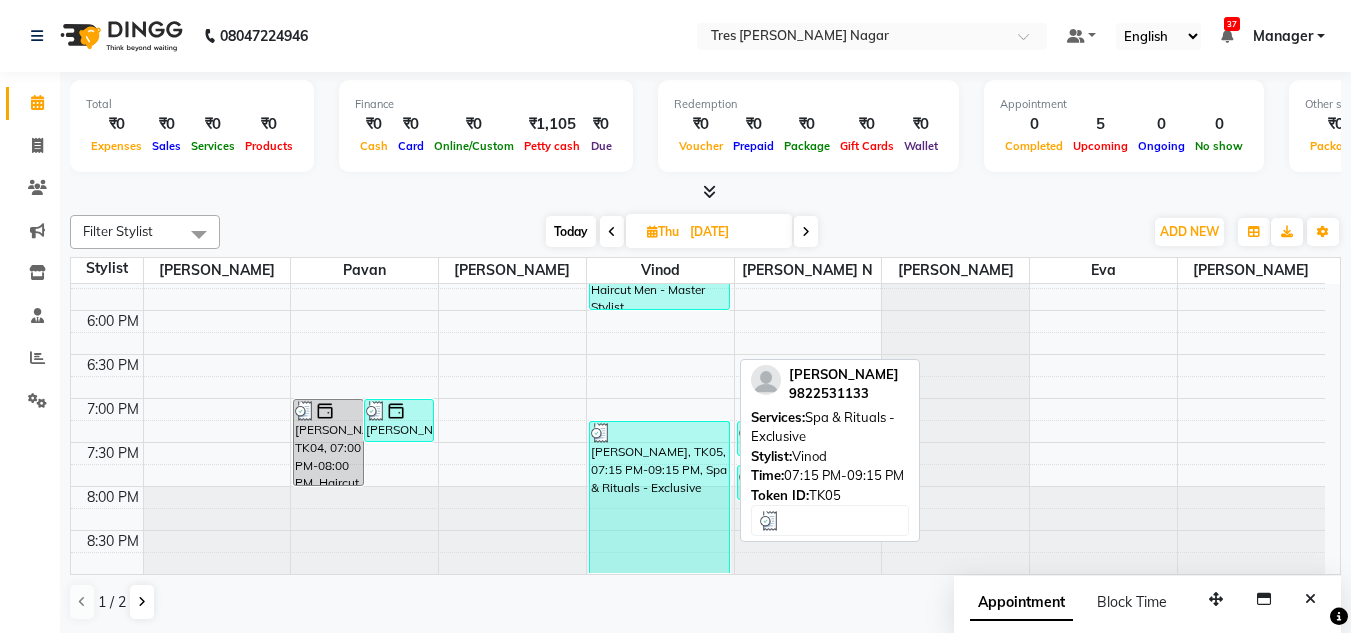 click on "Shweta Chopra, TK05, 07:15 PM-09:15 PM, Spa & Rituals - Exclusive" at bounding box center [659, 497] 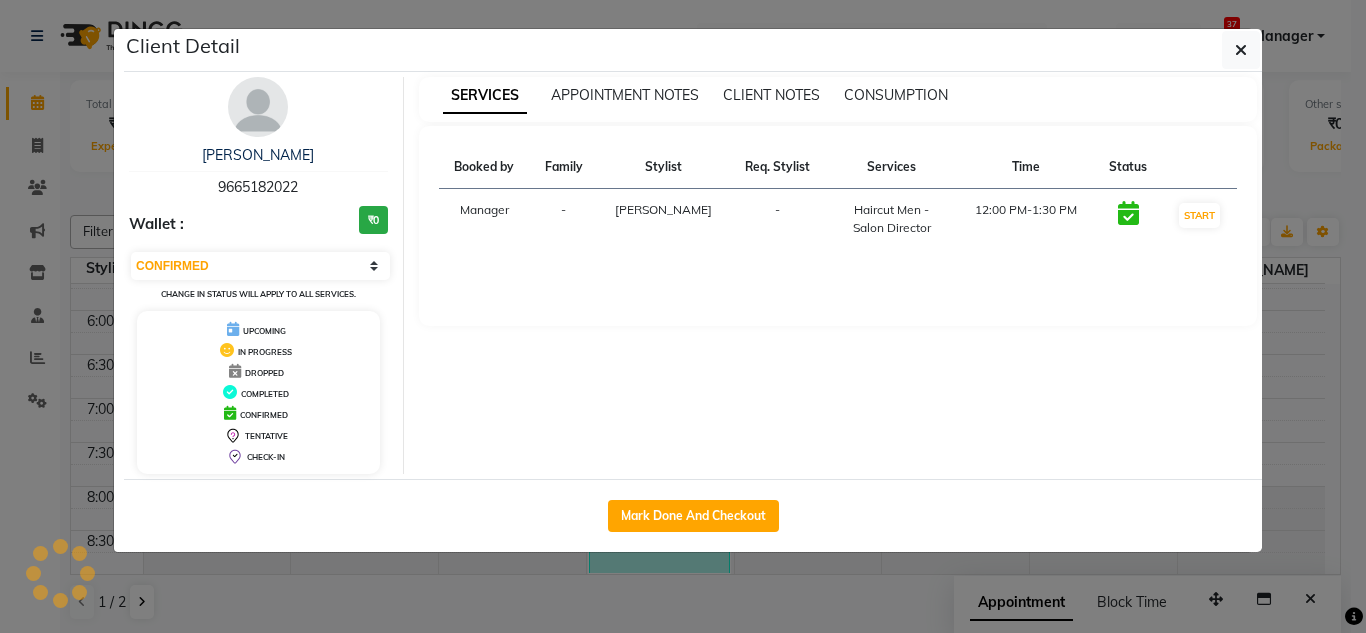 select on "3" 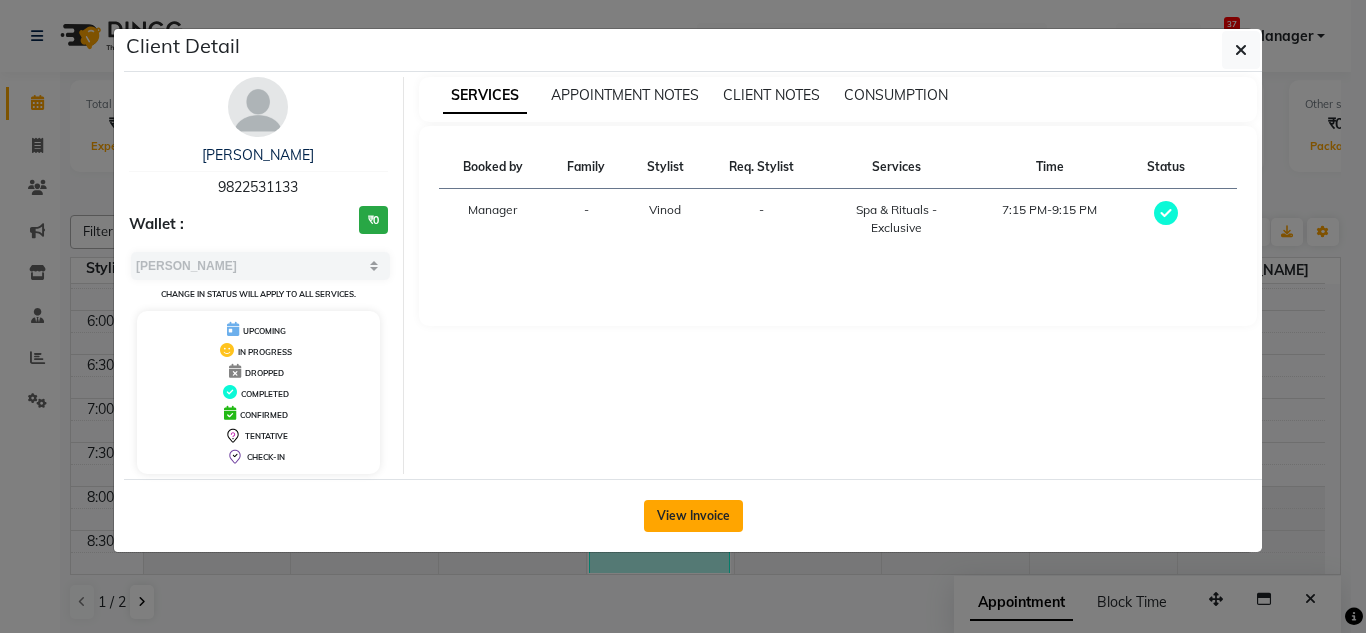 click on "View Invoice" 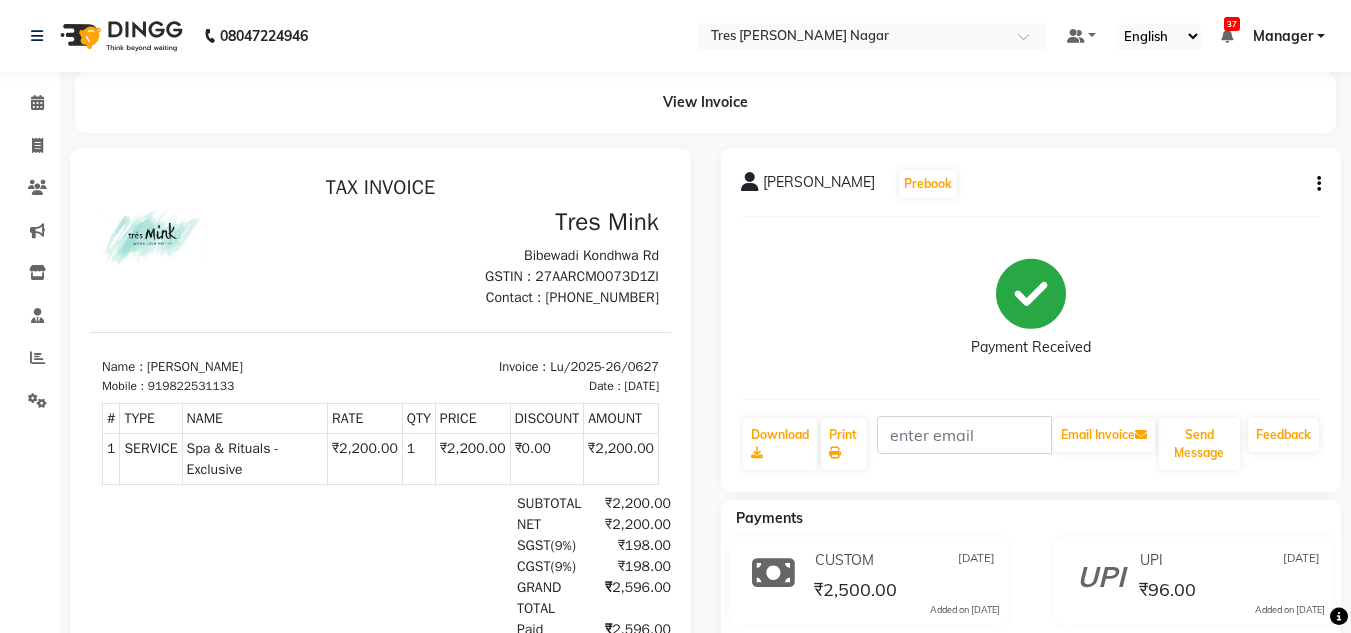 scroll, scrollTop: 0, scrollLeft: 0, axis: both 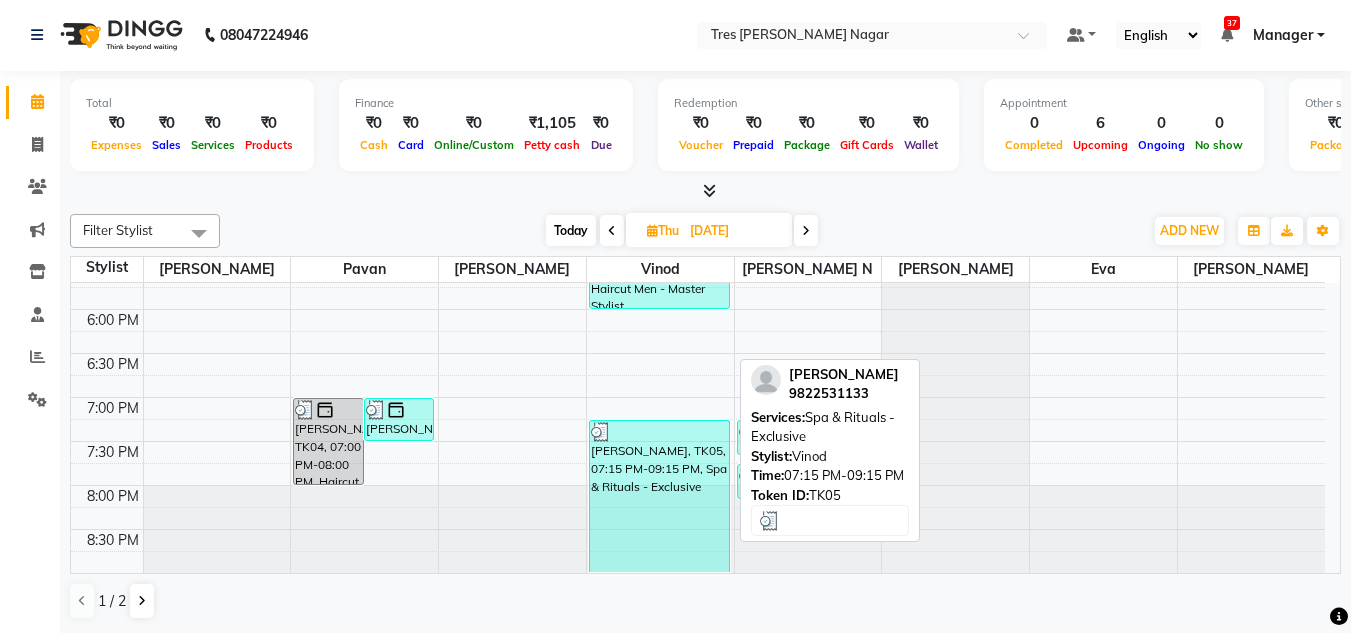 click on "Shweta Chopra, TK05, 07:15 PM-09:15 PM, Spa & Rituals - Exclusive" at bounding box center (659, 496) 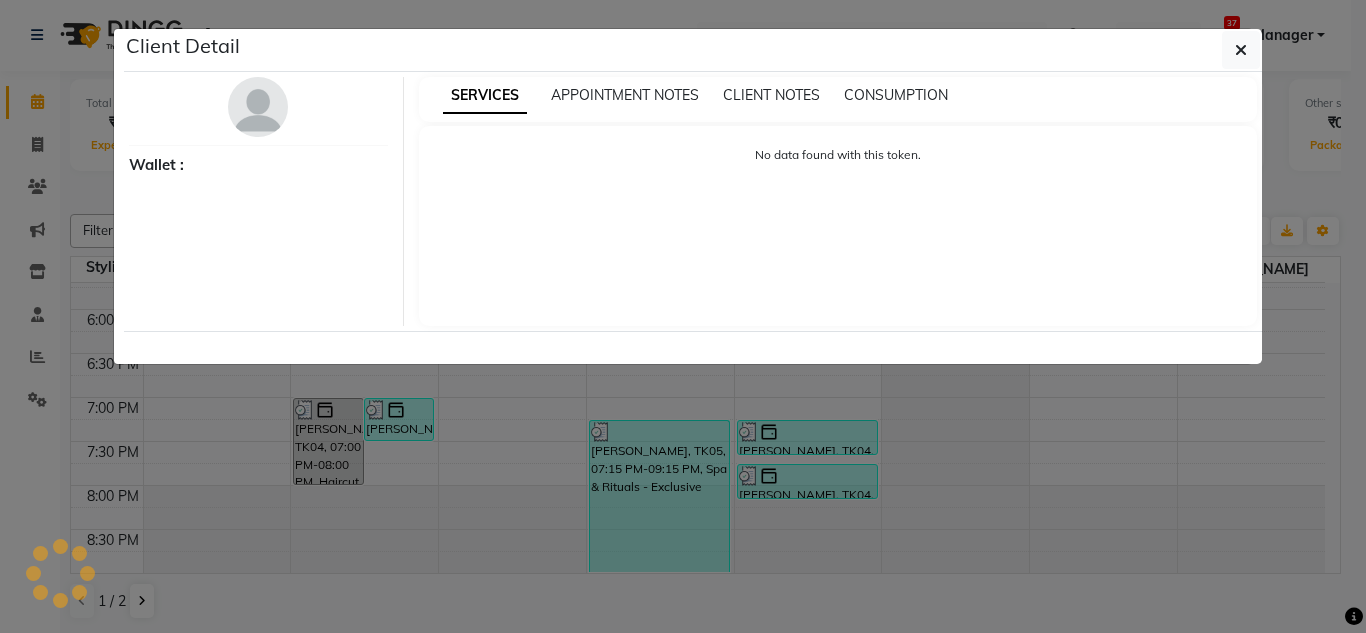 select on "3" 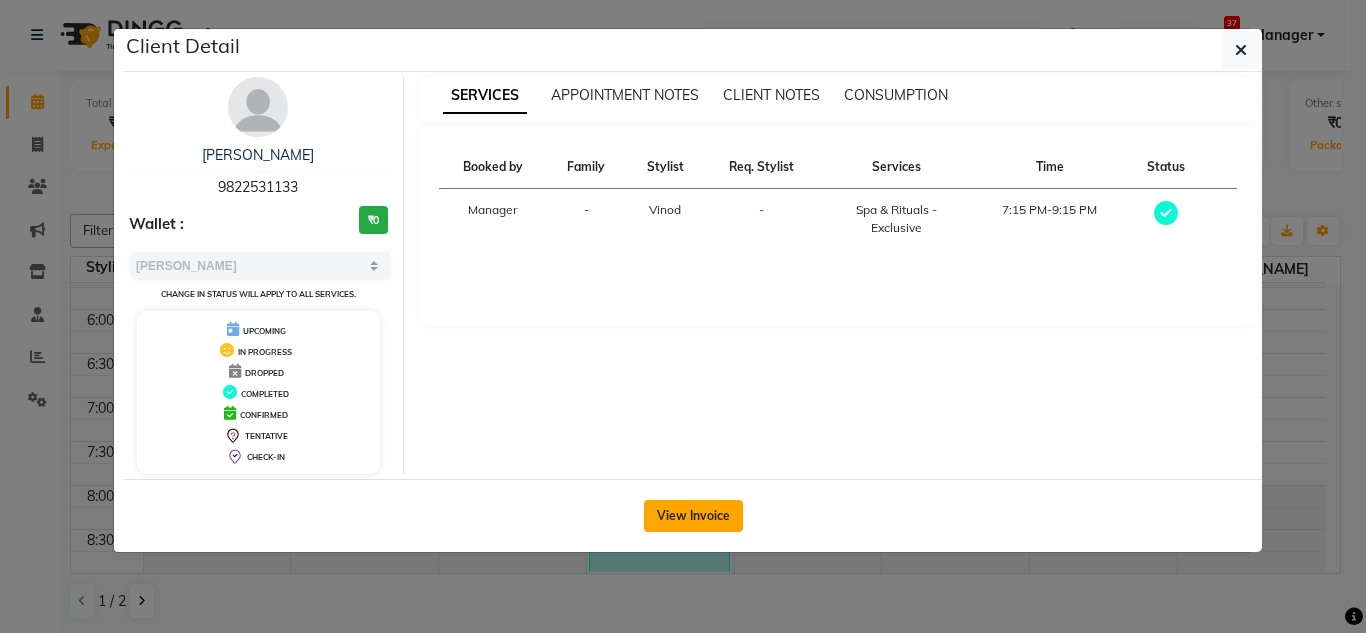 click on "View Invoice" 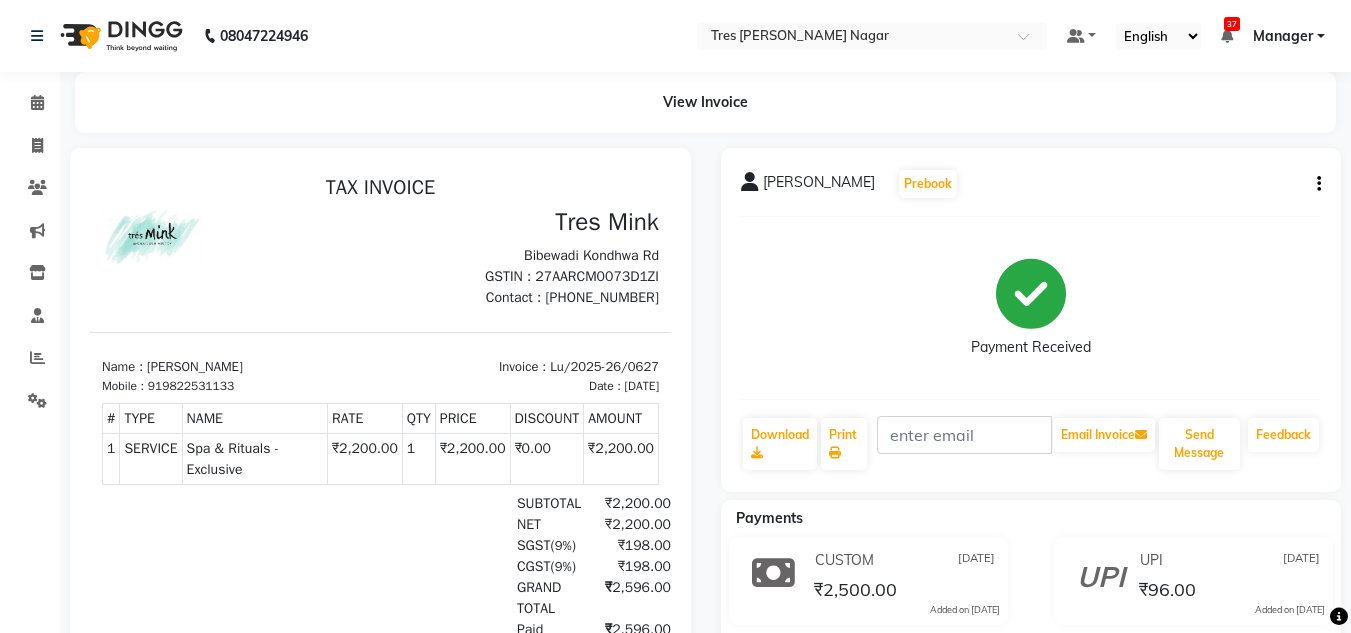 scroll, scrollTop: 138, scrollLeft: 0, axis: vertical 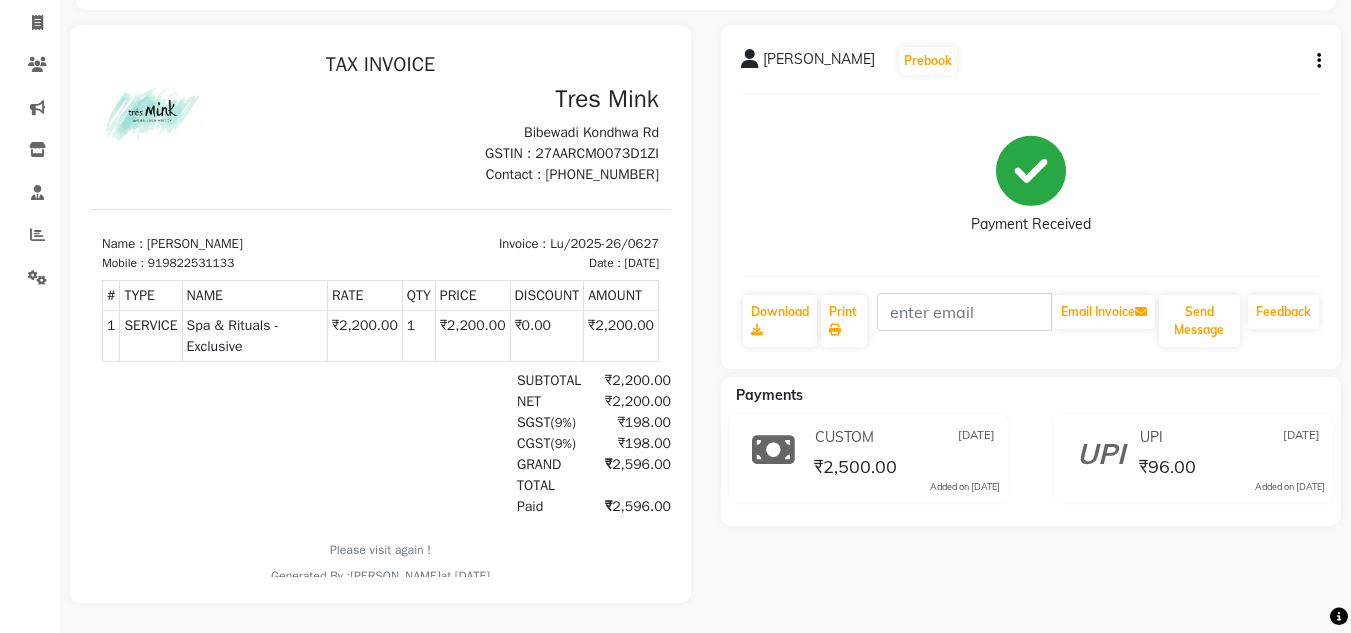 click on "Shweta Chopra  Prebook   Payment Received  Download  Print   Email Invoice   Send Message Feedback" 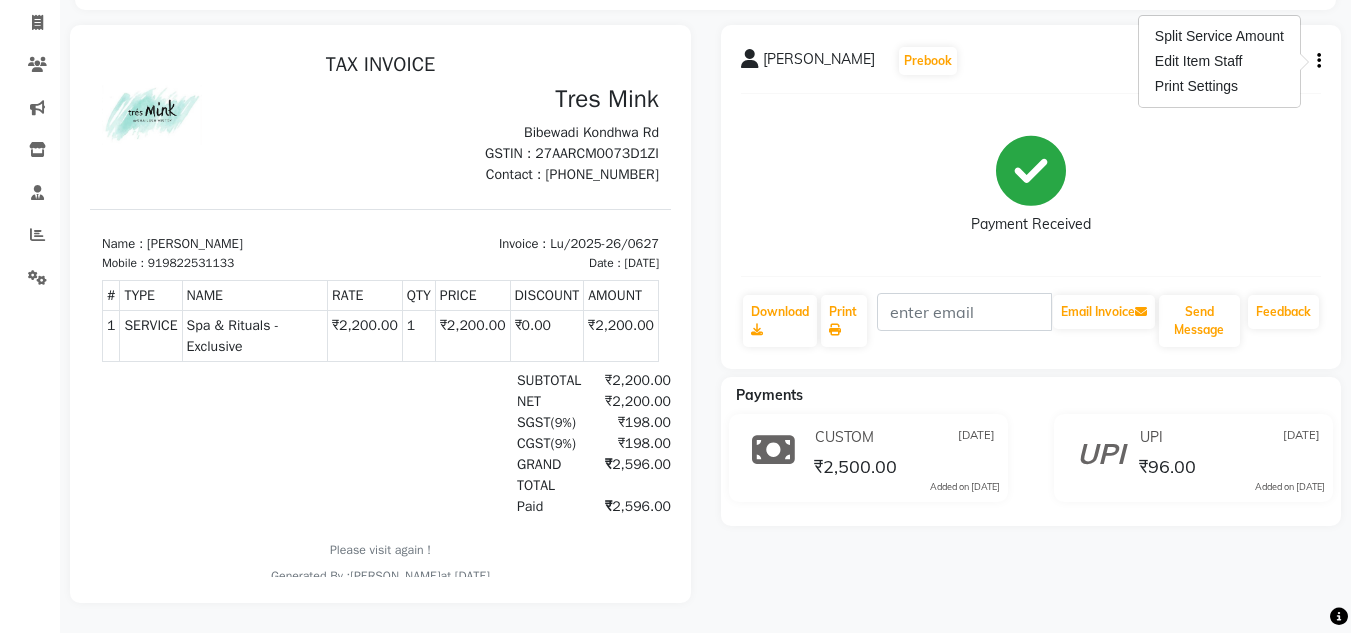 click on "Payment Received" 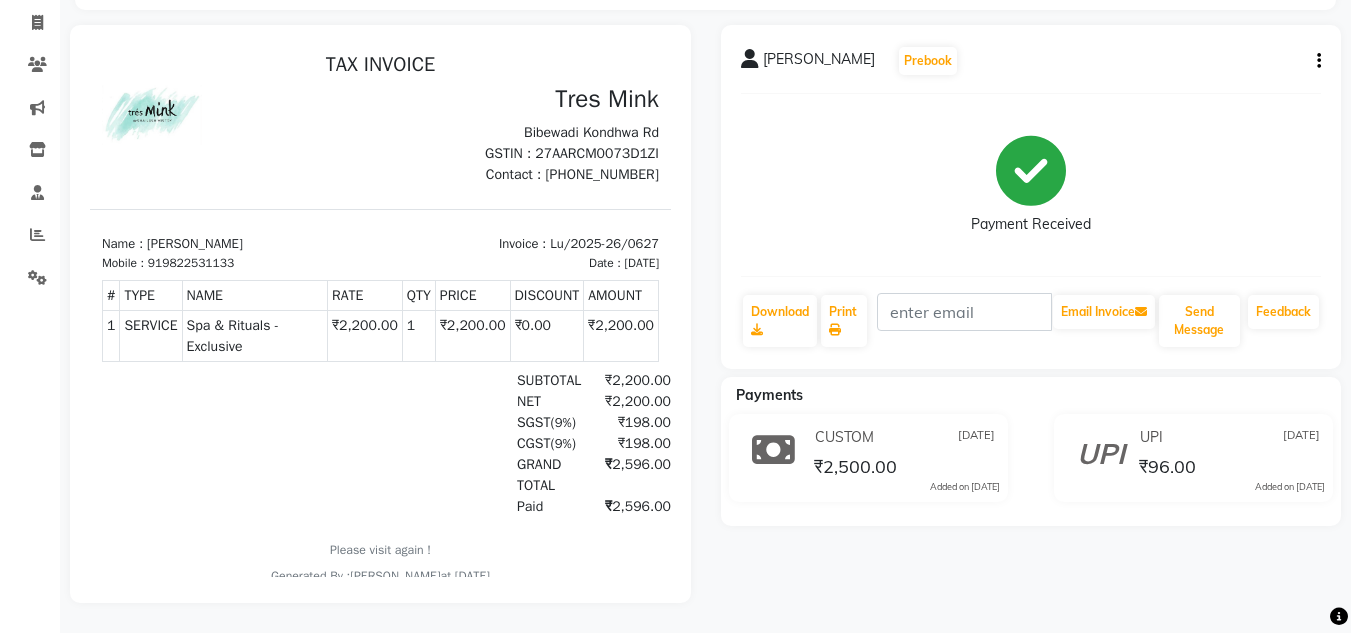 scroll, scrollTop: 0, scrollLeft: 0, axis: both 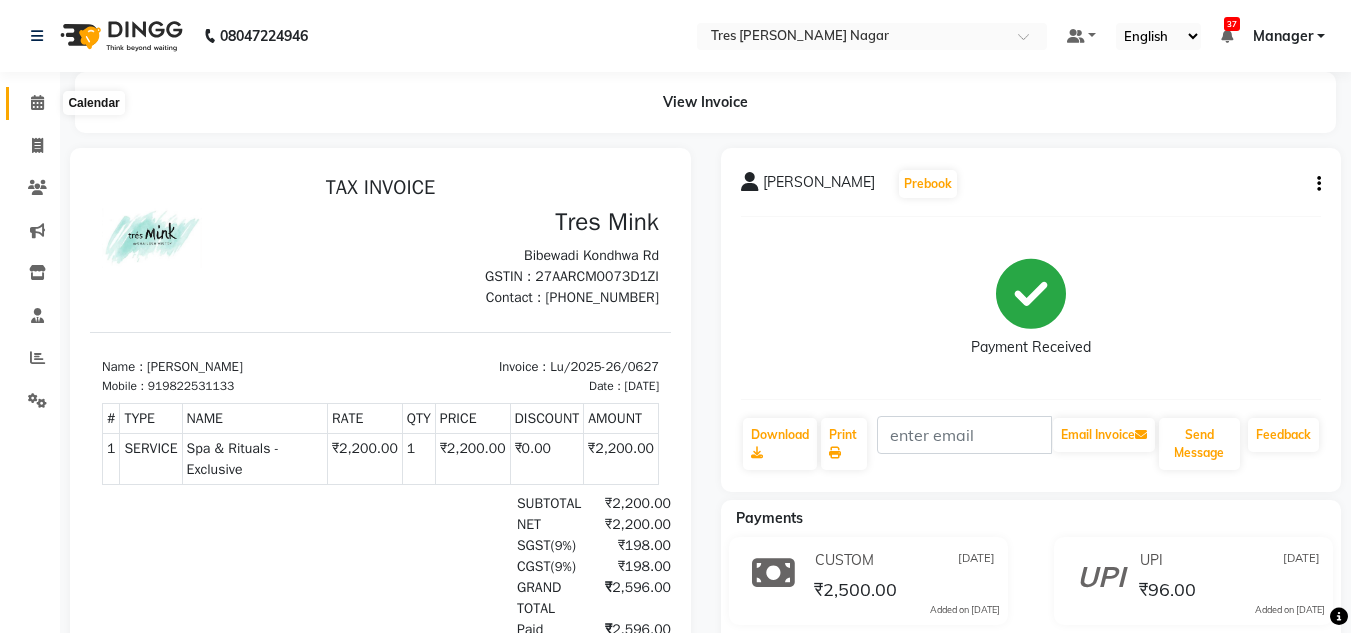 click 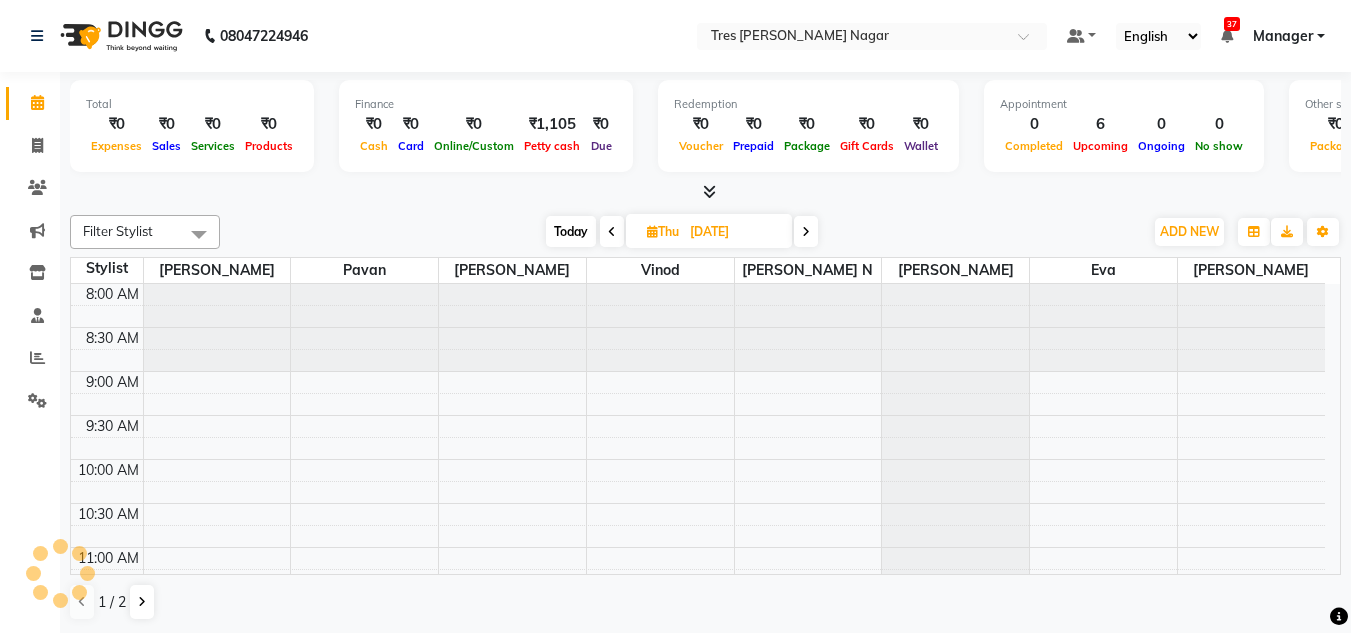 scroll, scrollTop: 353, scrollLeft: 0, axis: vertical 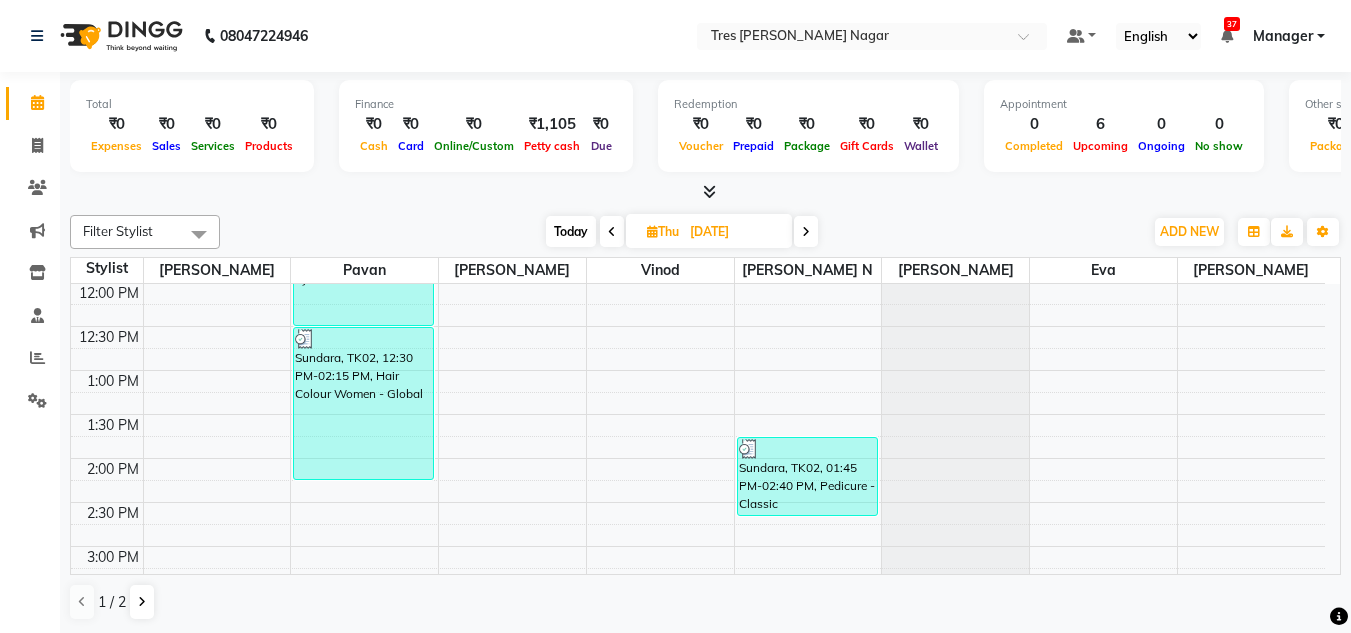 click at bounding box center [806, 231] 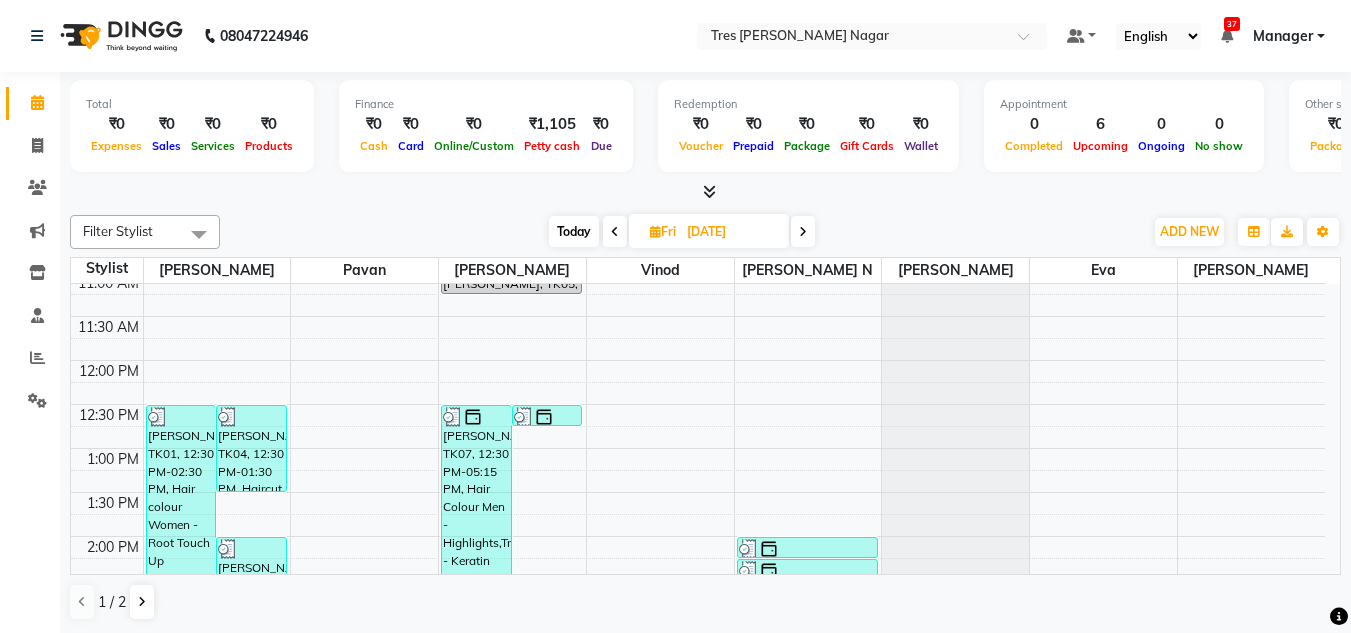 scroll, scrollTop: 253, scrollLeft: 0, axis: vertical 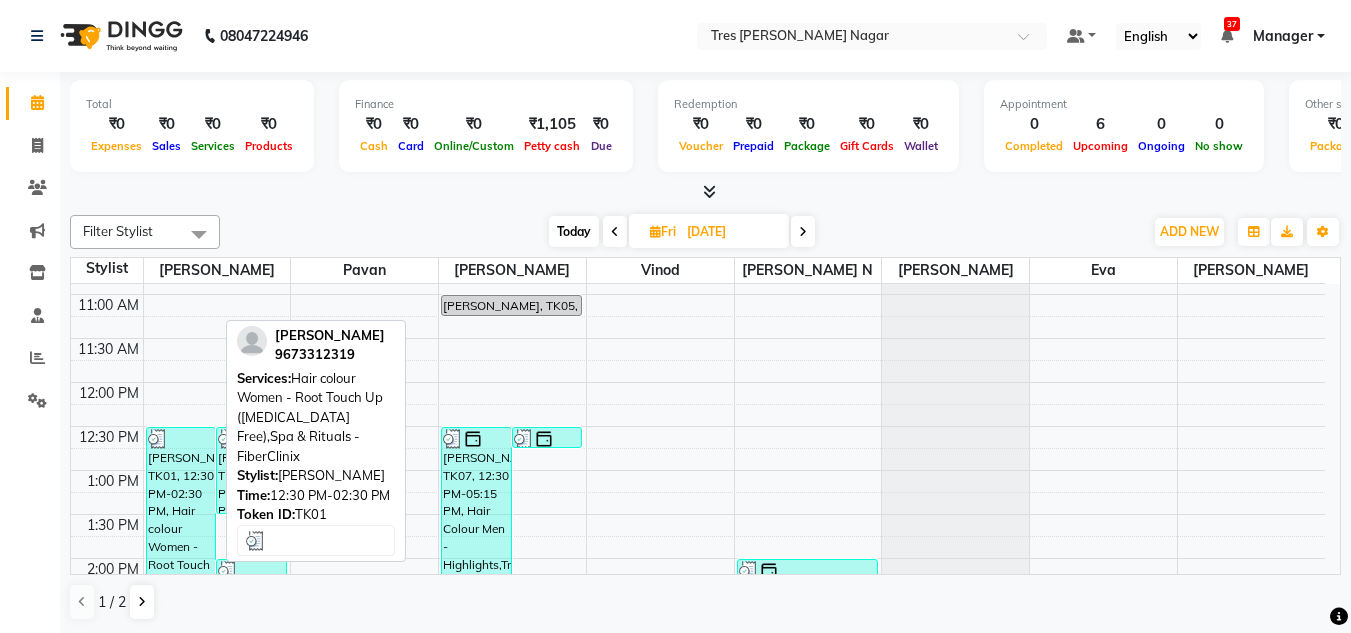 click on "Bhargavi, TK01, 12:30 PM-02:30 PM, Hair colour Women - Root Touch Up (Ammonia Free),Spa & Rituals - FiberClinix" at bounding box center [181, 514] 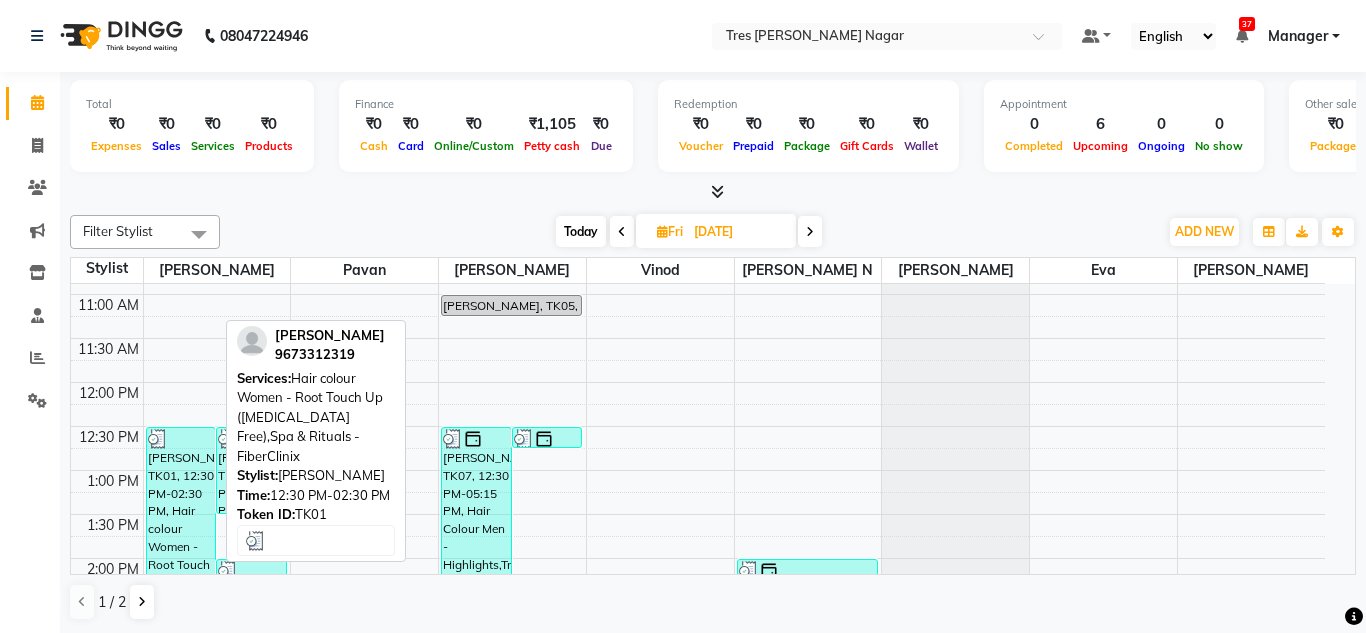 select on "3" 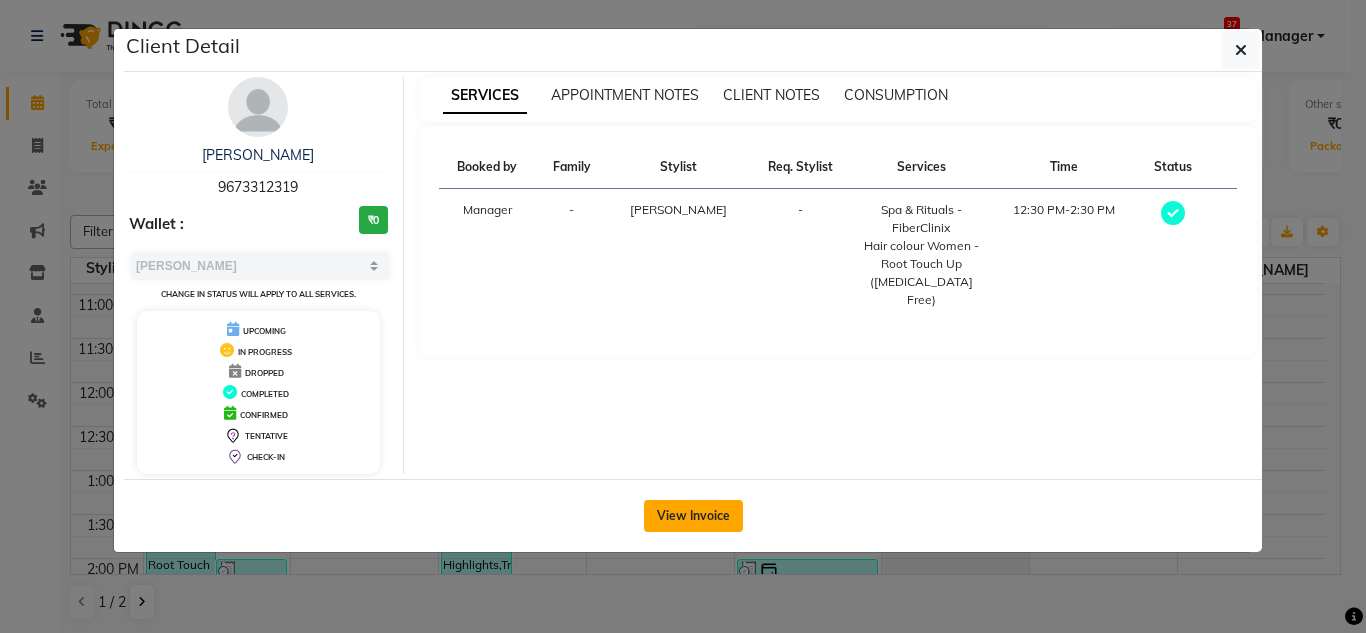 click on "View Invoice" 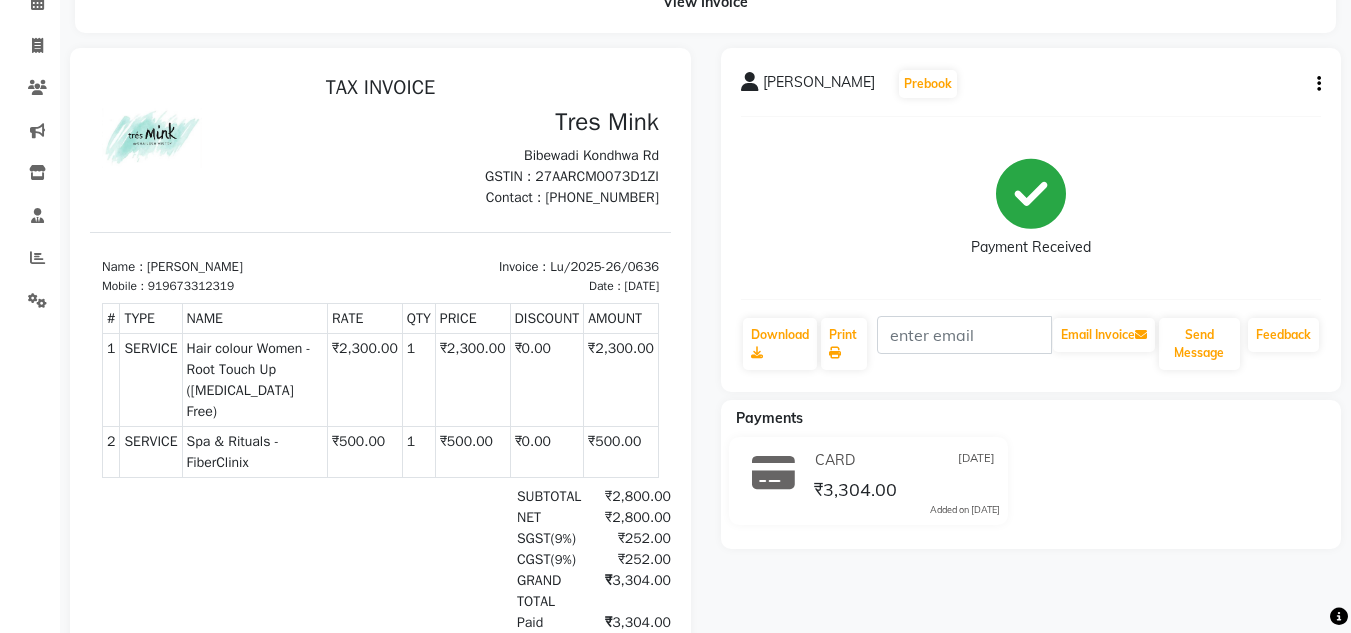 scroll, scrollTop: 0, scrollLeft: 0, axis: both 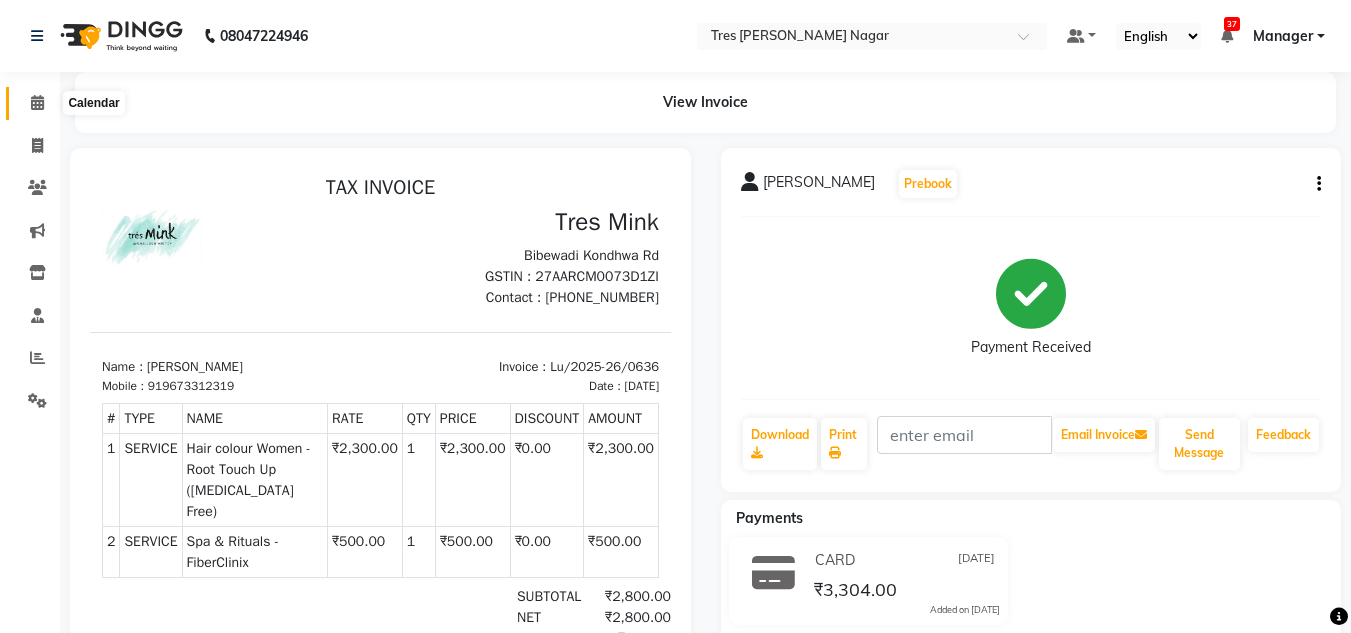 drag, startPoint x: 31, startPoint y: 103, endPoint x: 59, endPoint y: 146, distance: 51.312767 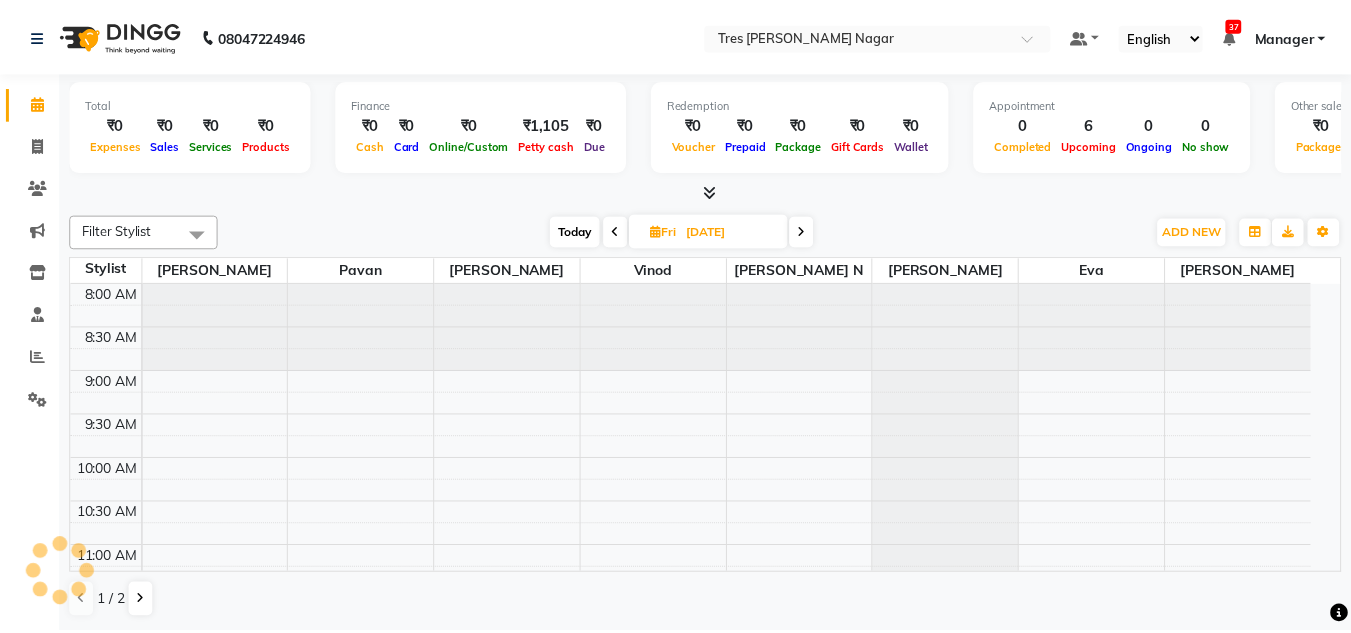 scroll, scrollTop: 353, scrollLeft: 0, axis: vertical 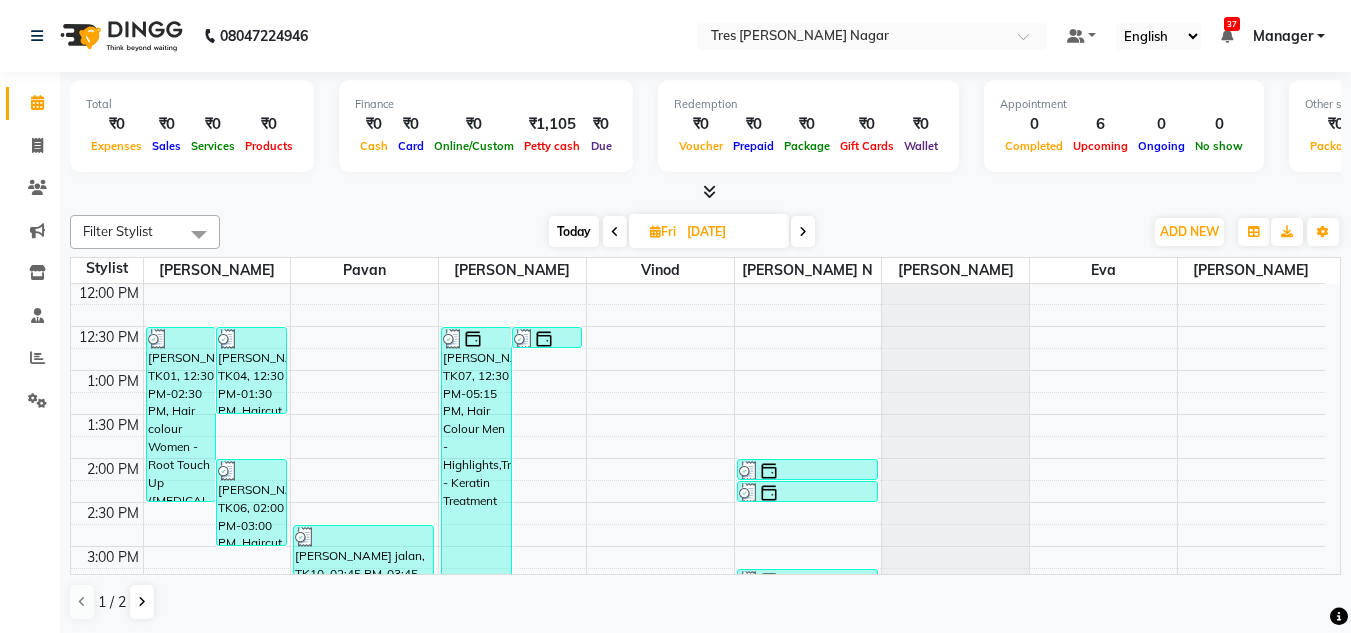 click at bounding box center (615, 232) 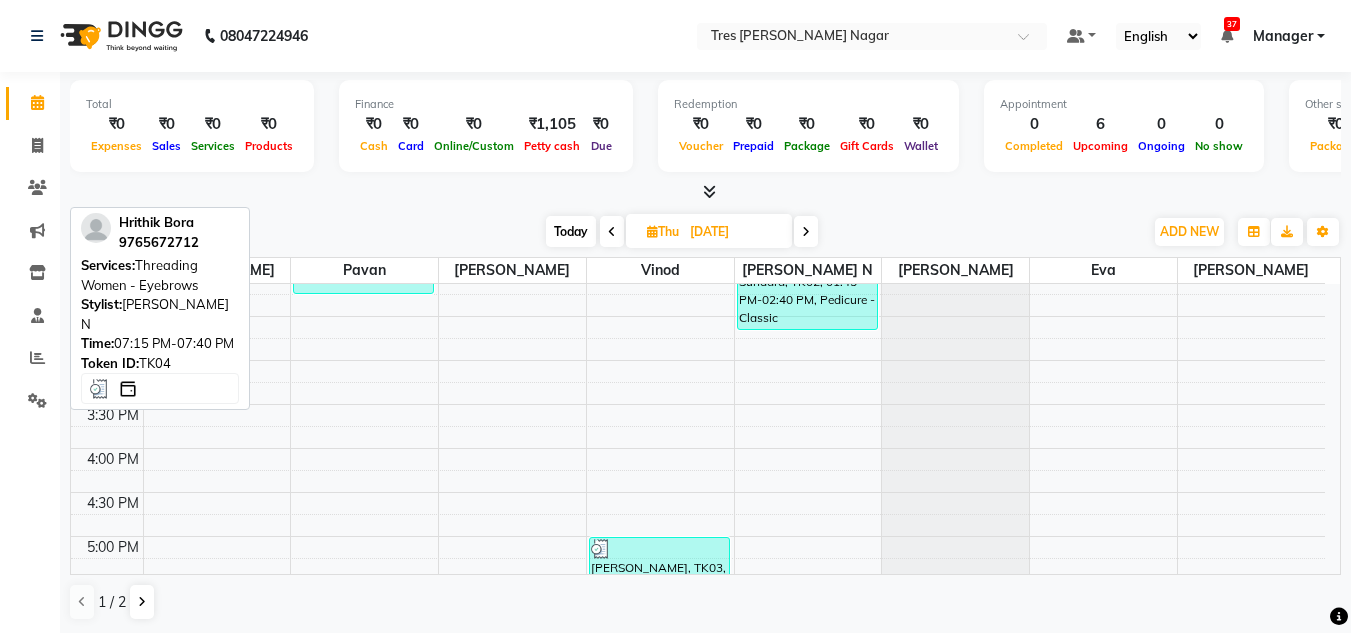 scroll, scrollTop: 853, scrollLeft: 0, axis: vertical 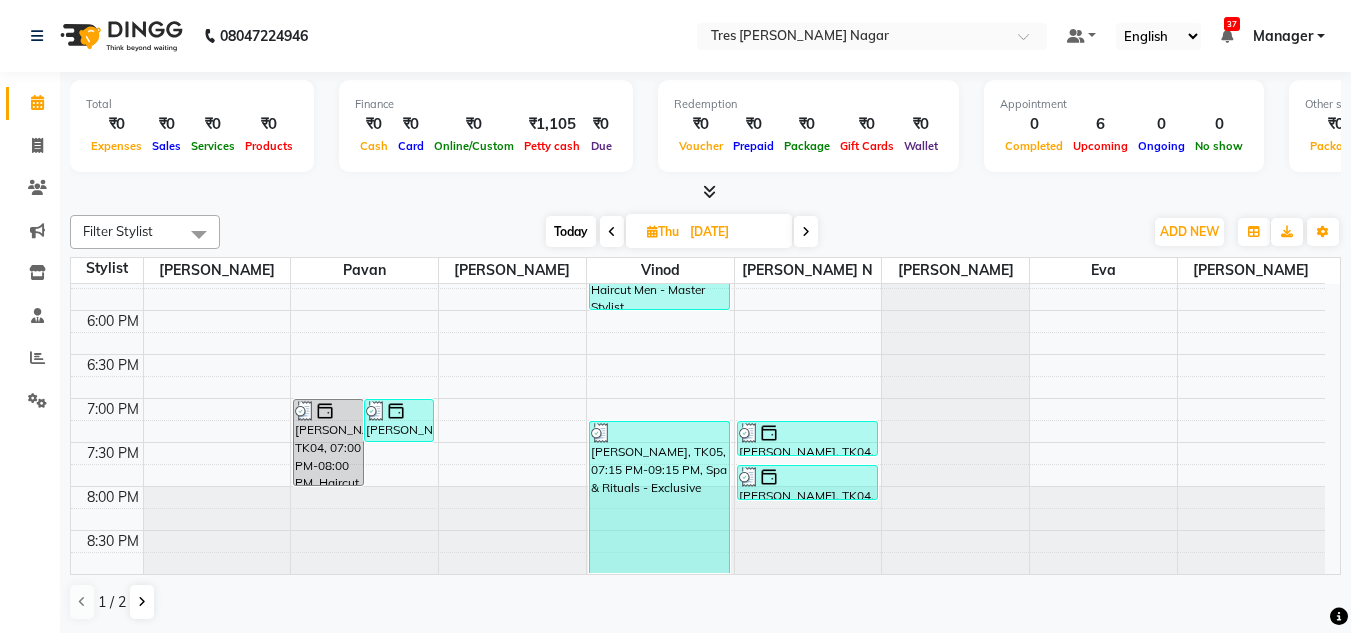 click on "Today" at bounding box center (571, 231) 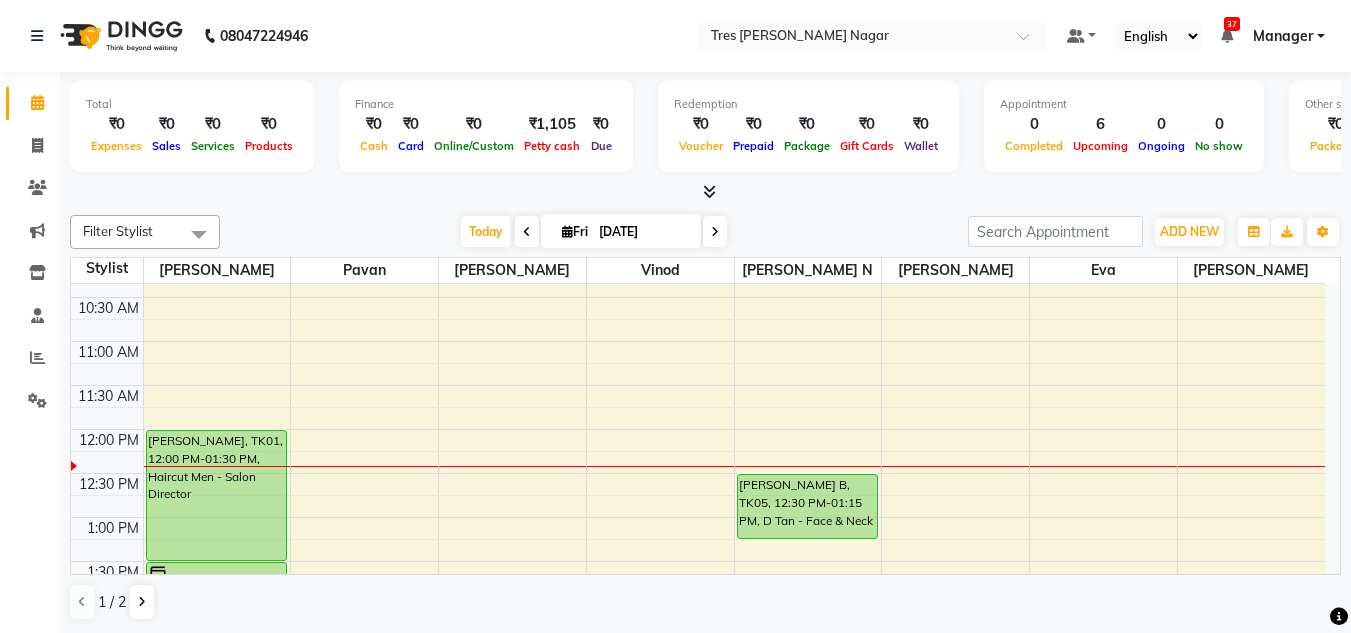 scroll, scrollTop: 300, scrollLeft: 0, axis: vertical 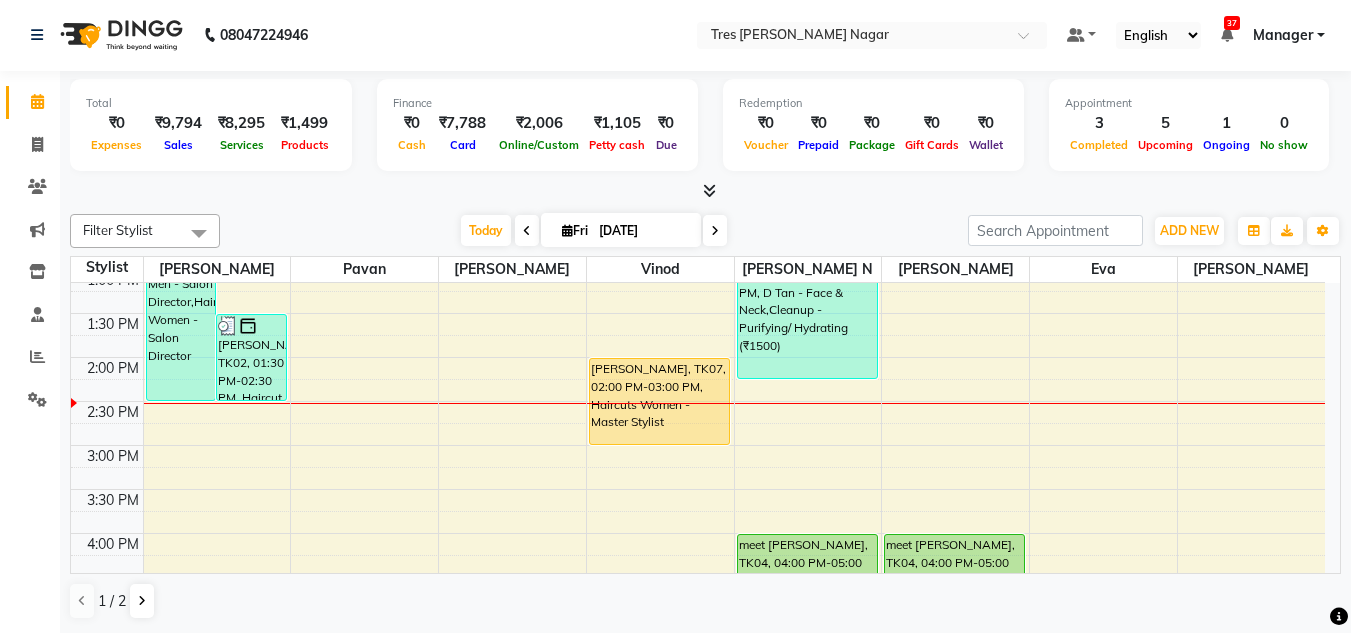 click on "Today  Fri 11-07-2025" at bounding box center [594, 231] 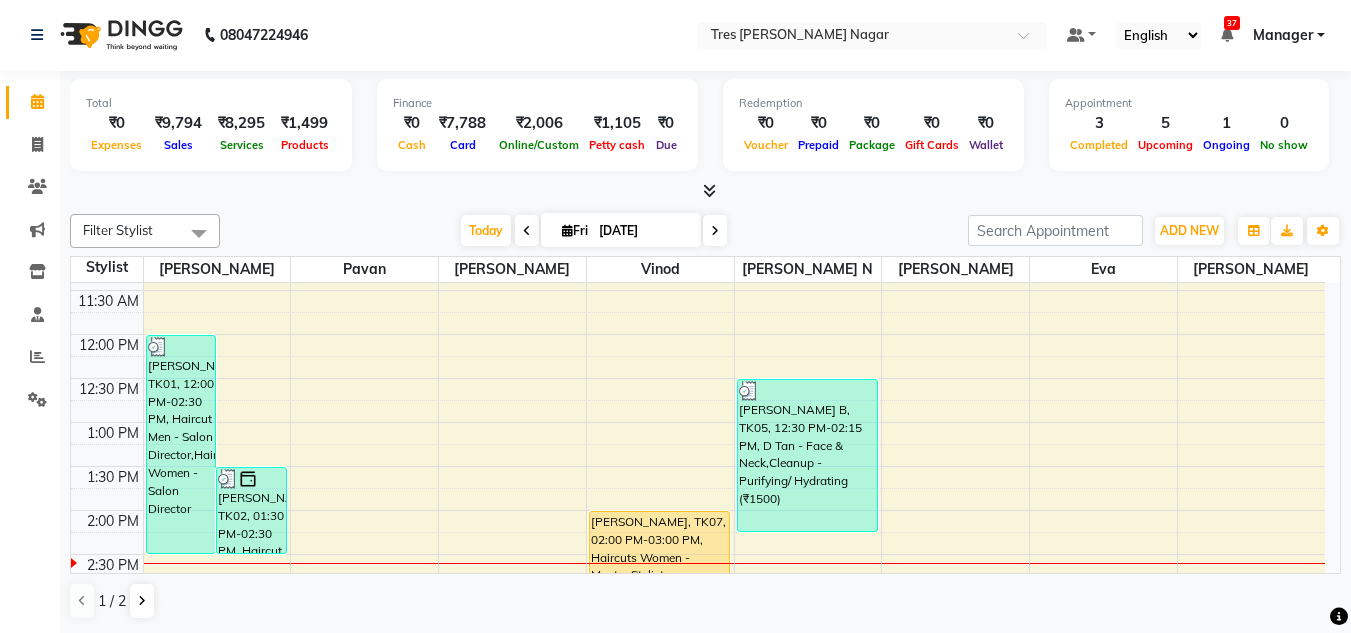 scroll, scrollTop: 153, scrollLeft: 0, axis: vertical 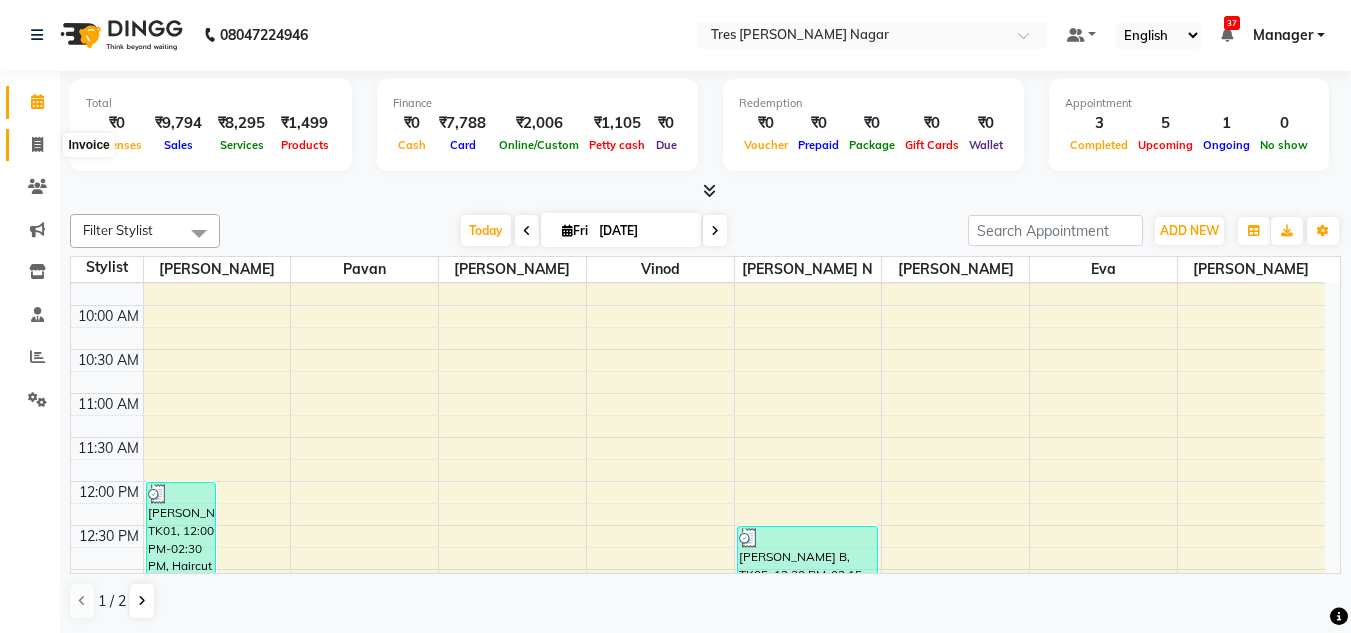 click 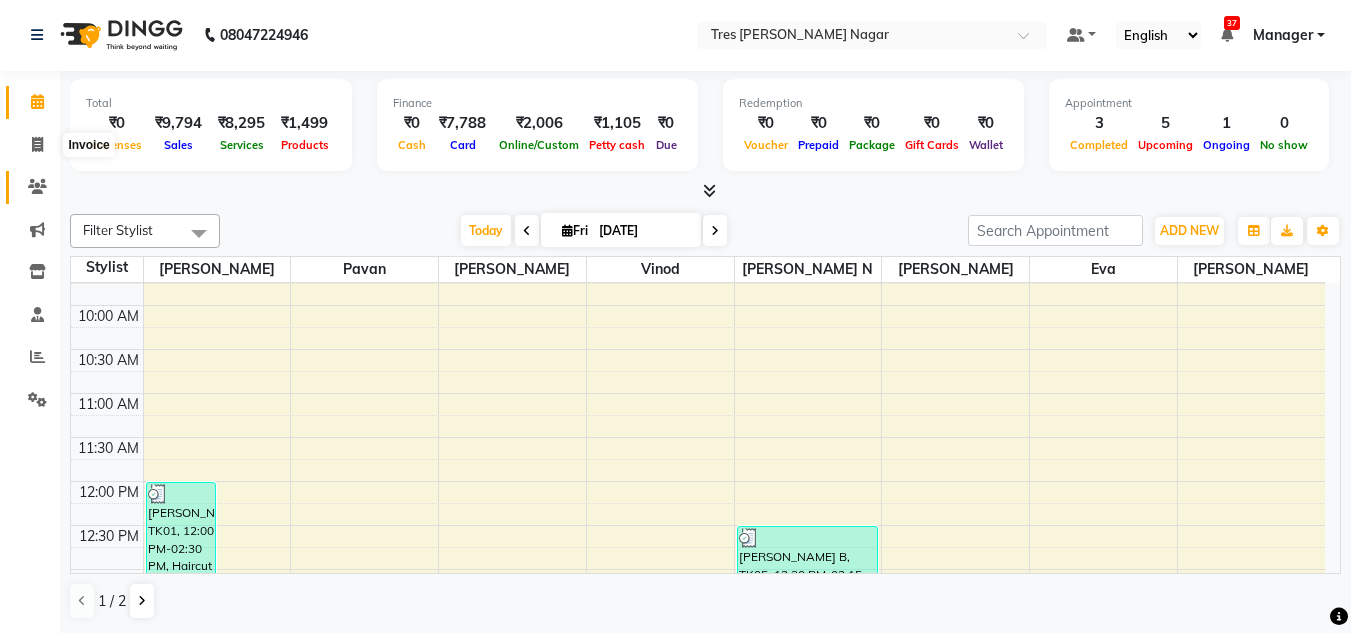 select on "service" 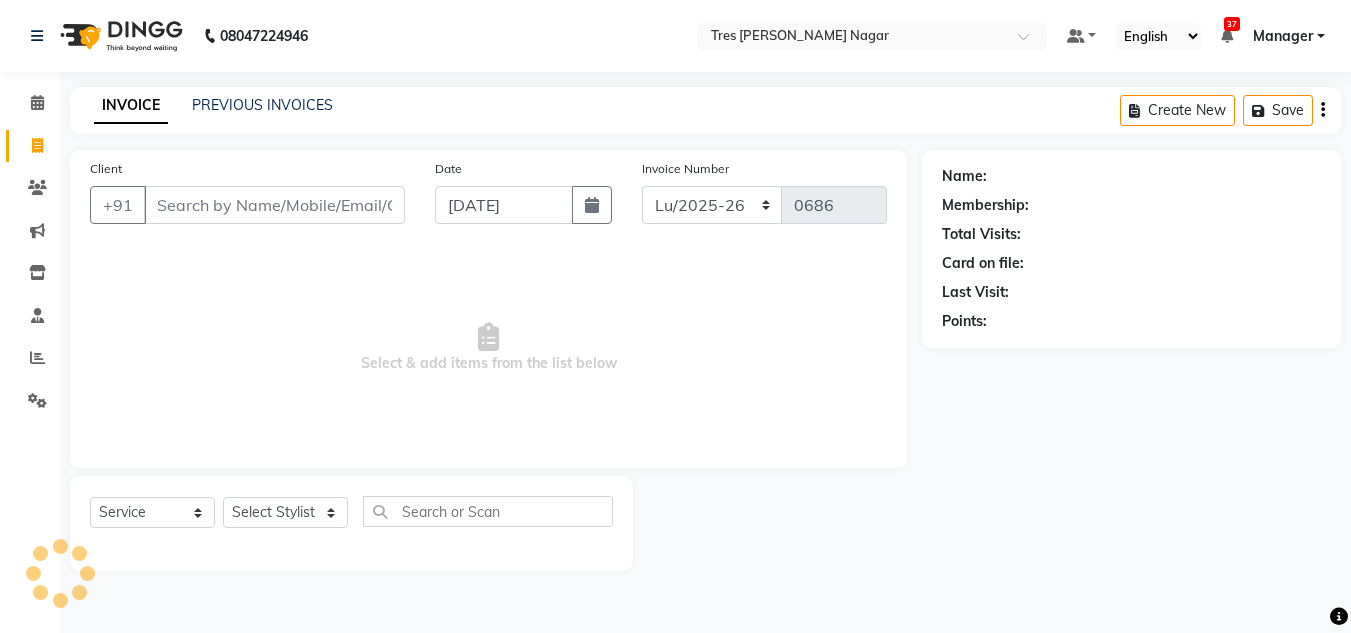 scroll, scrollTop: 0, scrollLeft: 0, axis: both 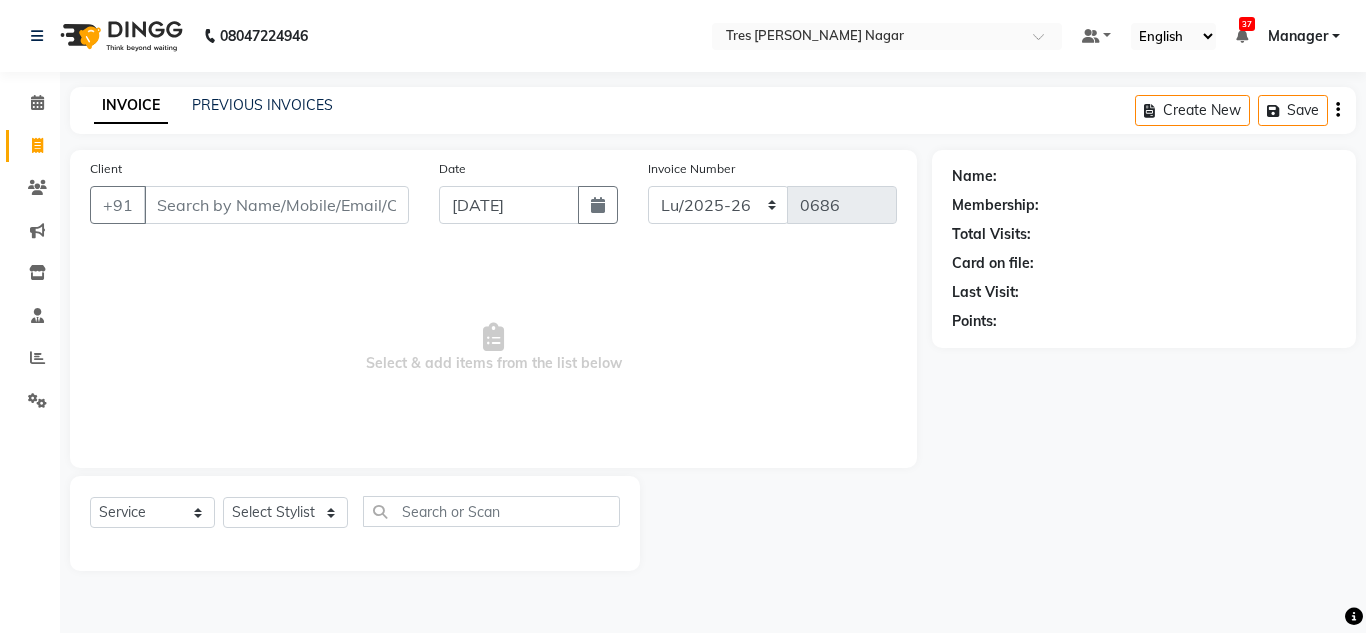 click on "Client" at bounding box center (276, 205) 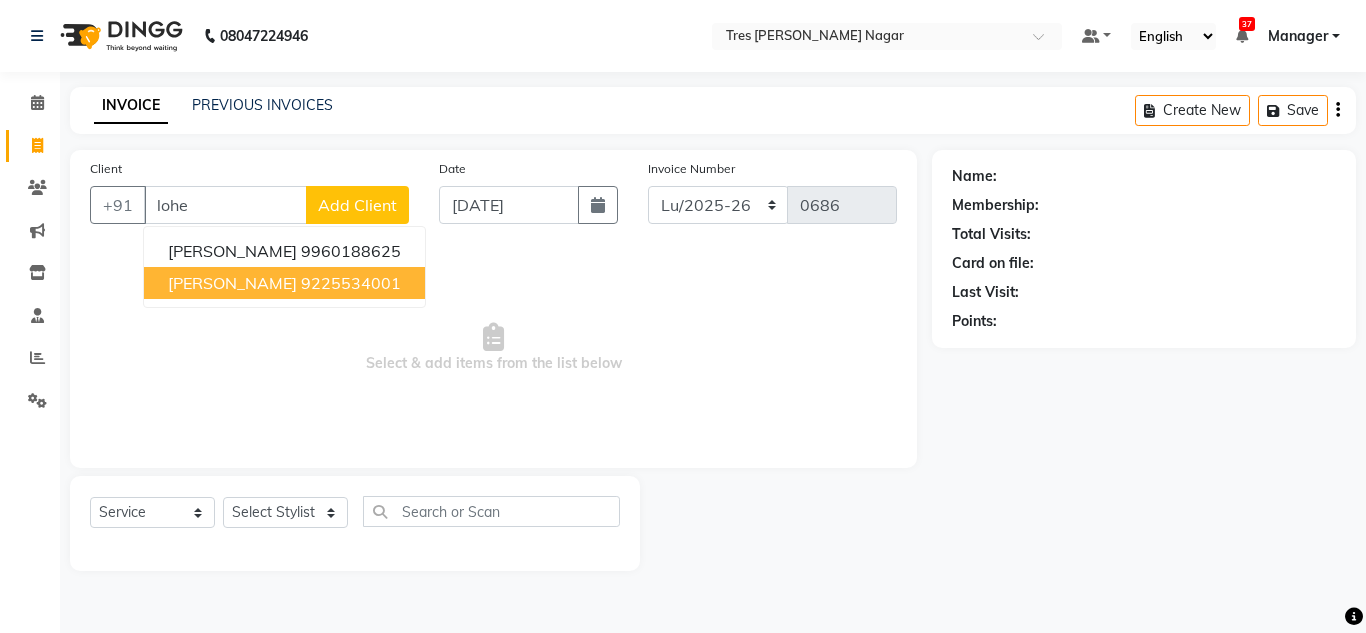click on "Omkar Lohe" at bounding box center (232, 283) 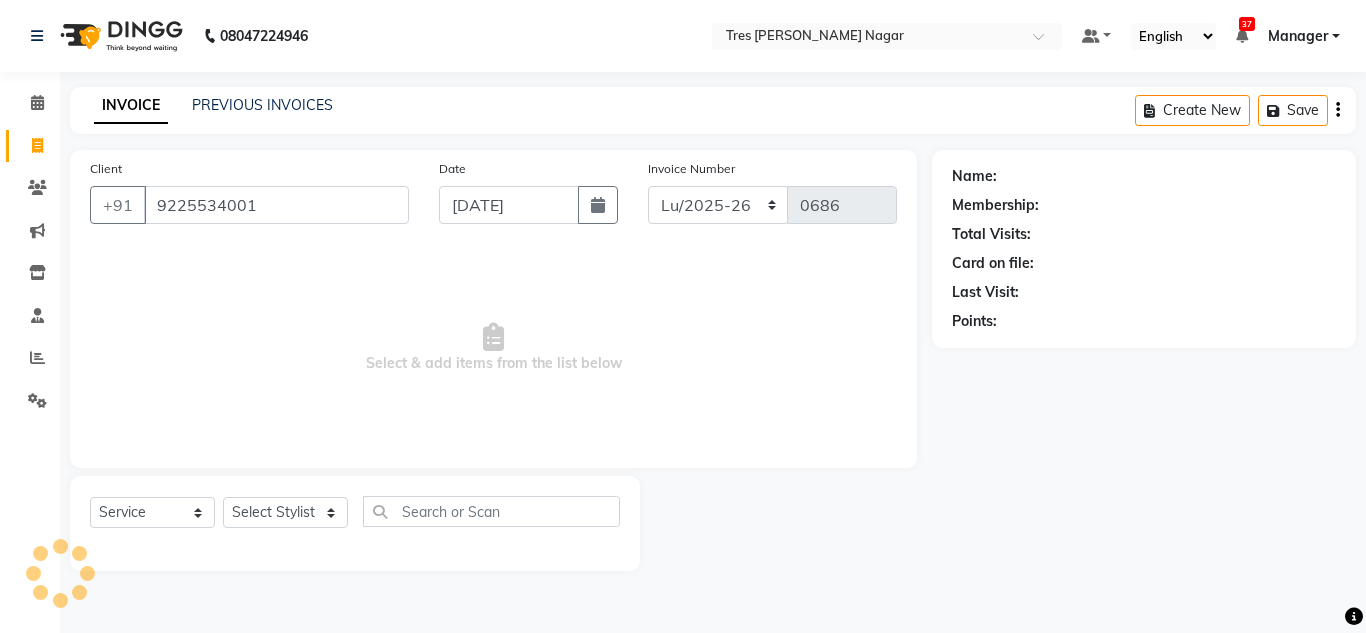 type on "9225534001" 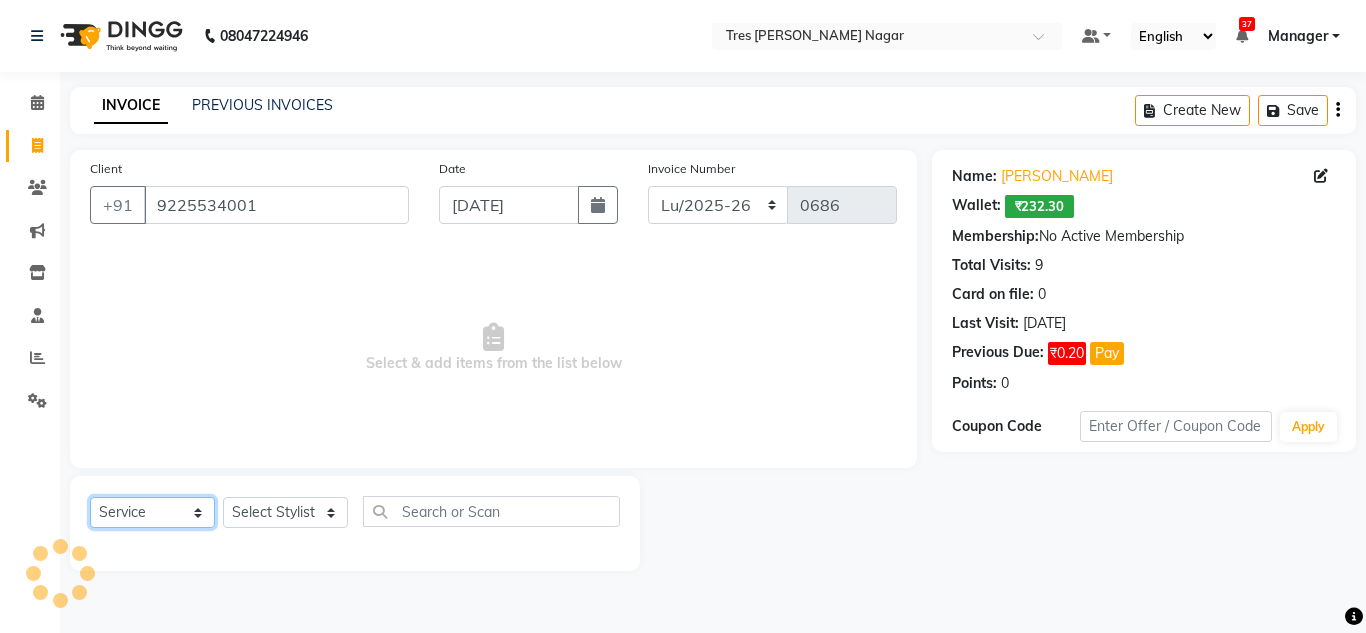 click on "Select  Service  Product  Membership  Package Voucher Prepaid Gift Card" 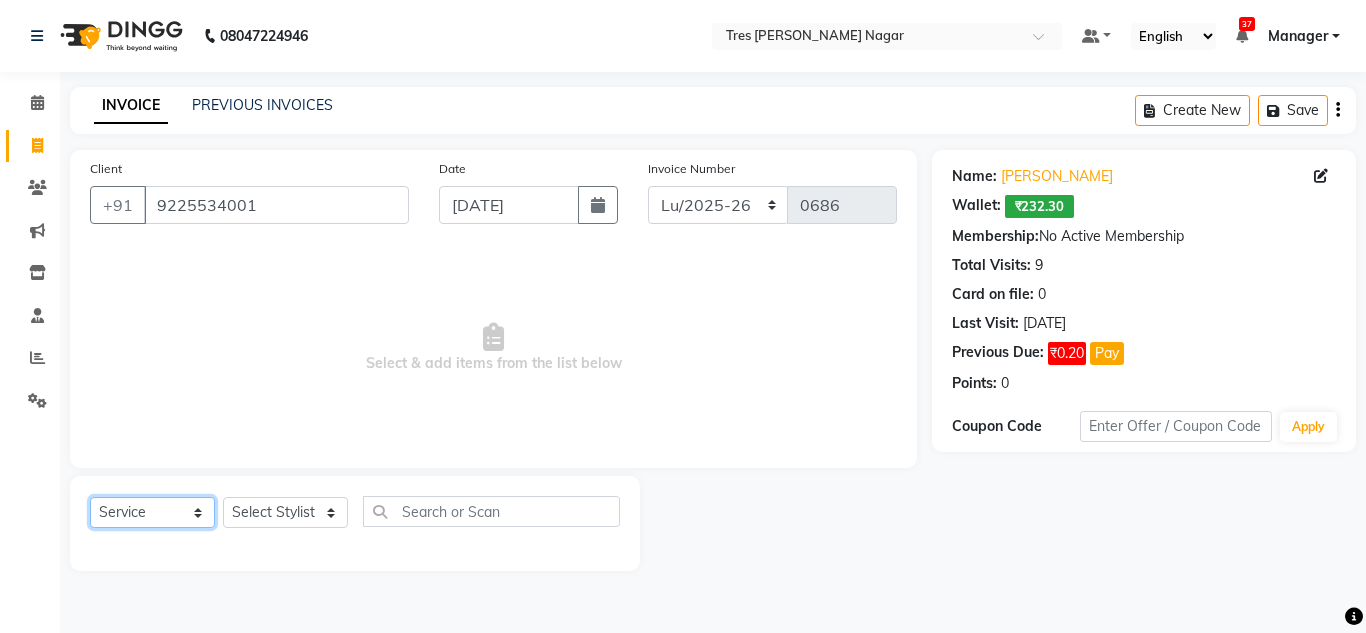 select on "product" 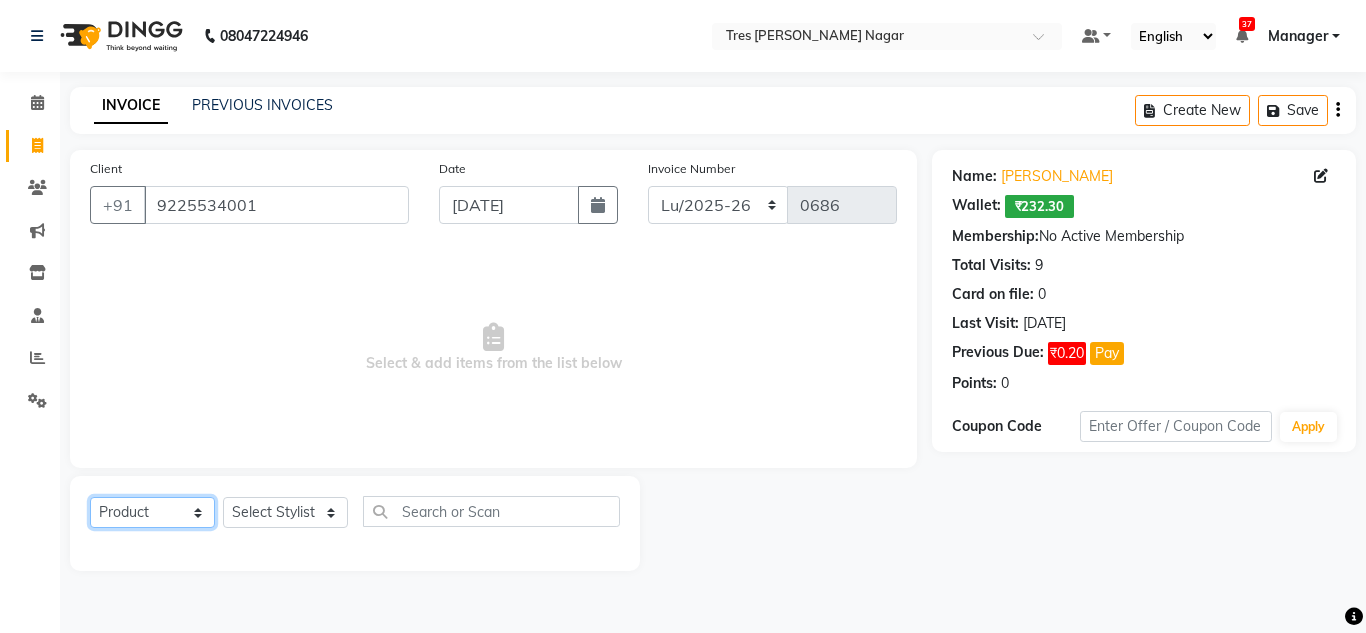 click on "Select  Service  Product  Membership  Package Voucher Prepaid Gift Card" 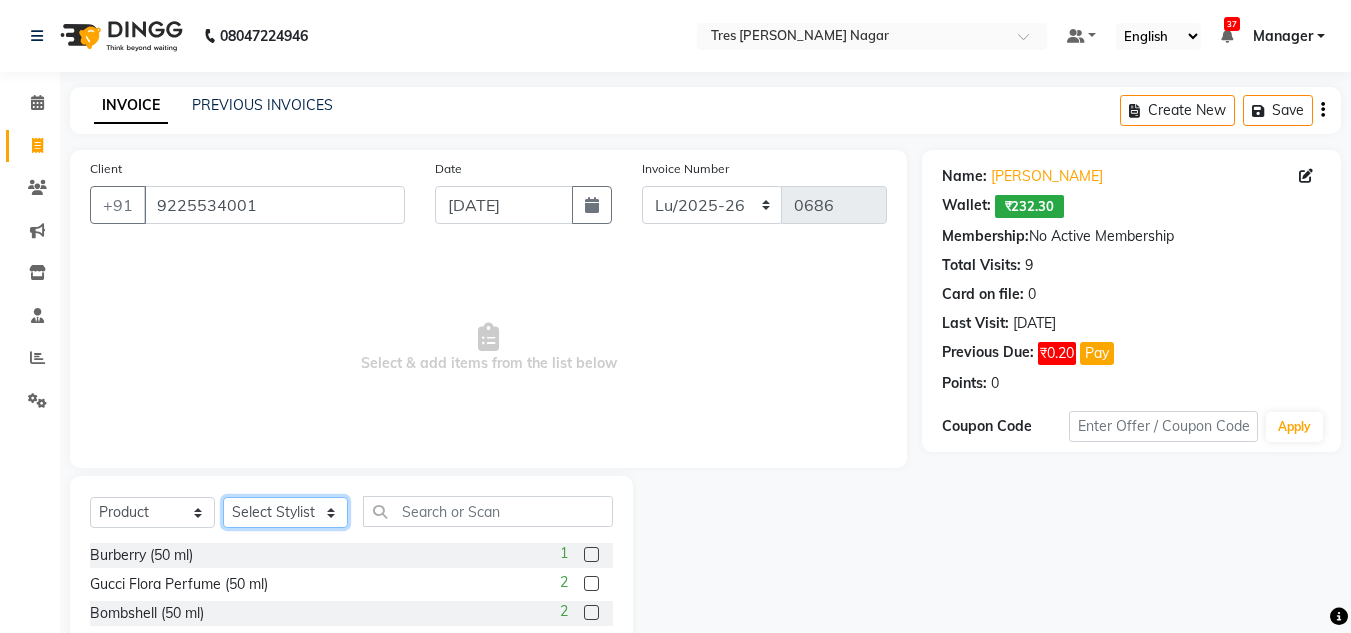 click on "Select Stylist Chetan Mahale Eva Harshita Manager Neha Aywale Pallavi H Pavan Payal Gosavi Pranjali Kothari Rohini Pillay Shailesh Mistry Shantanu Reddy Sharon Anthony Siddhanth  Sonu N Vinod" 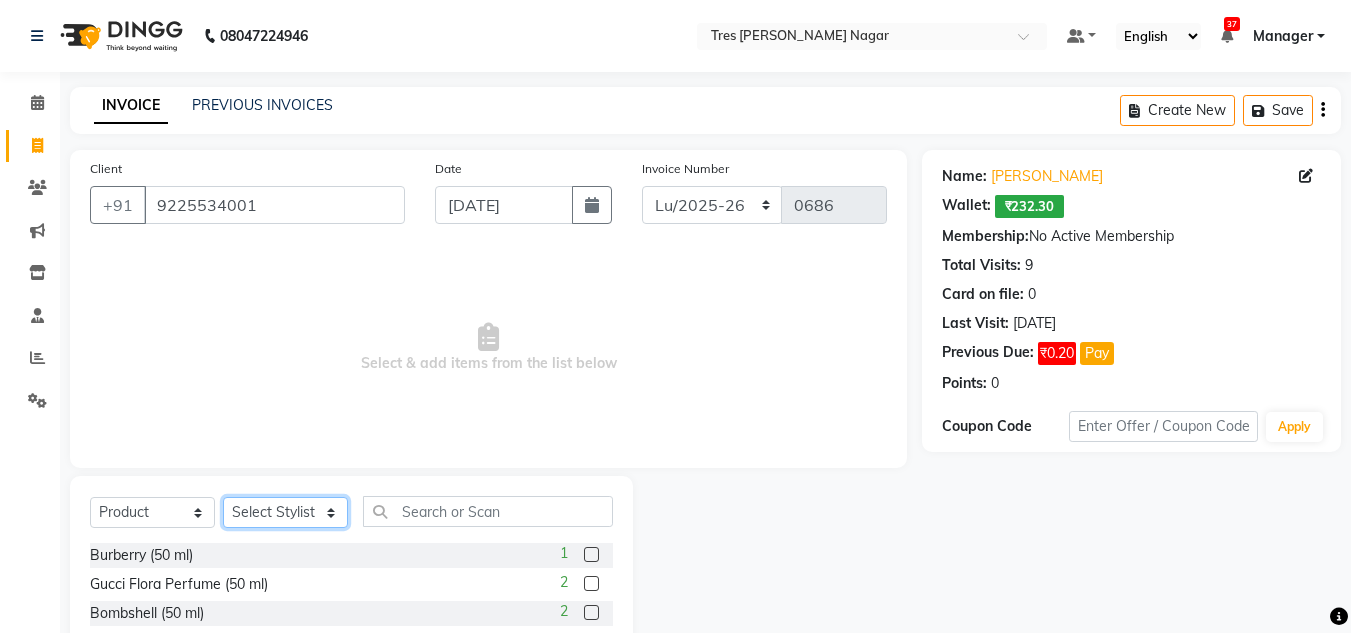 select on "39898" 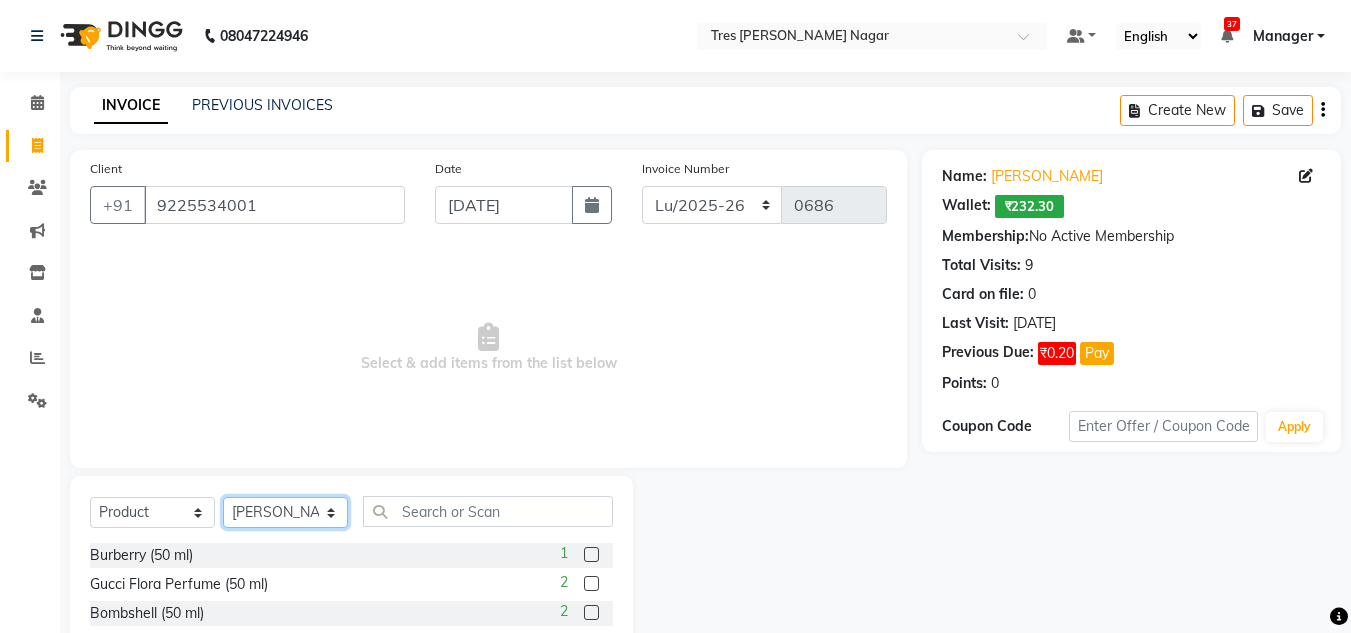 click on "Select Stylist Chetan Mahale Eva Harshita Manager Neha Aywale Pallavi H Pavan Payal Gosavi Pranjali Kothari Rohini Pillay Shailesh Mistry Shantanu Reddy Sharon Anthony Siddhanth  Sonu N Vinod" 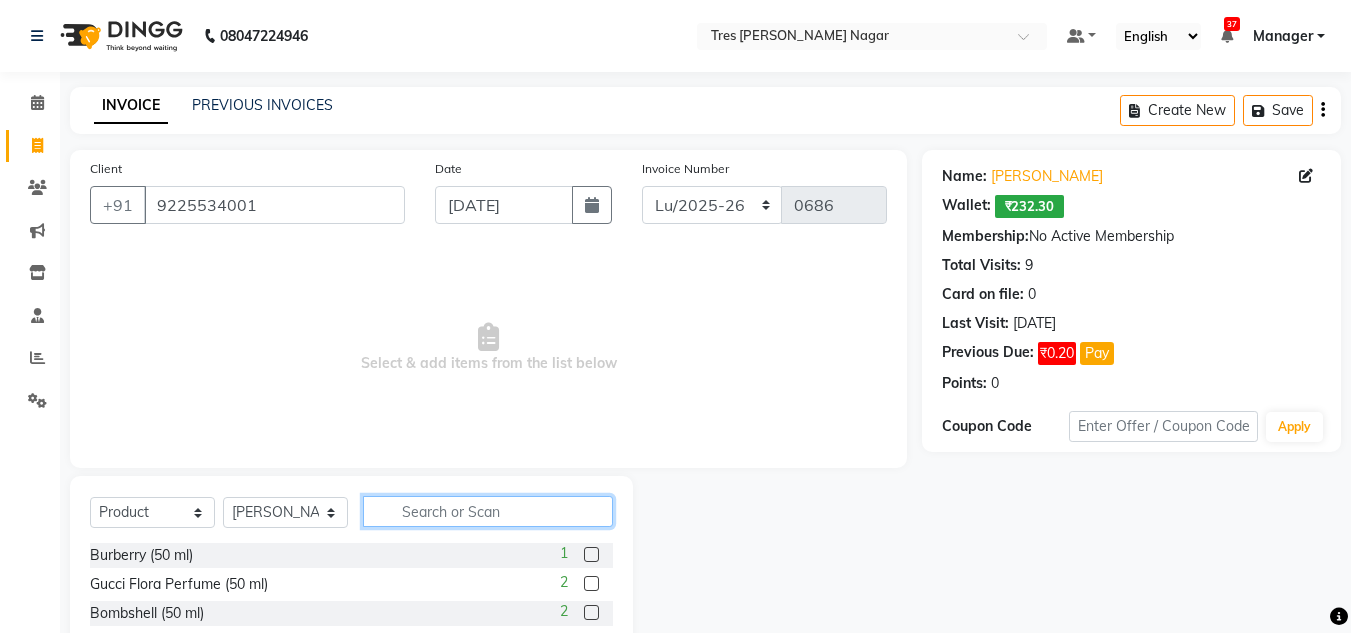 click 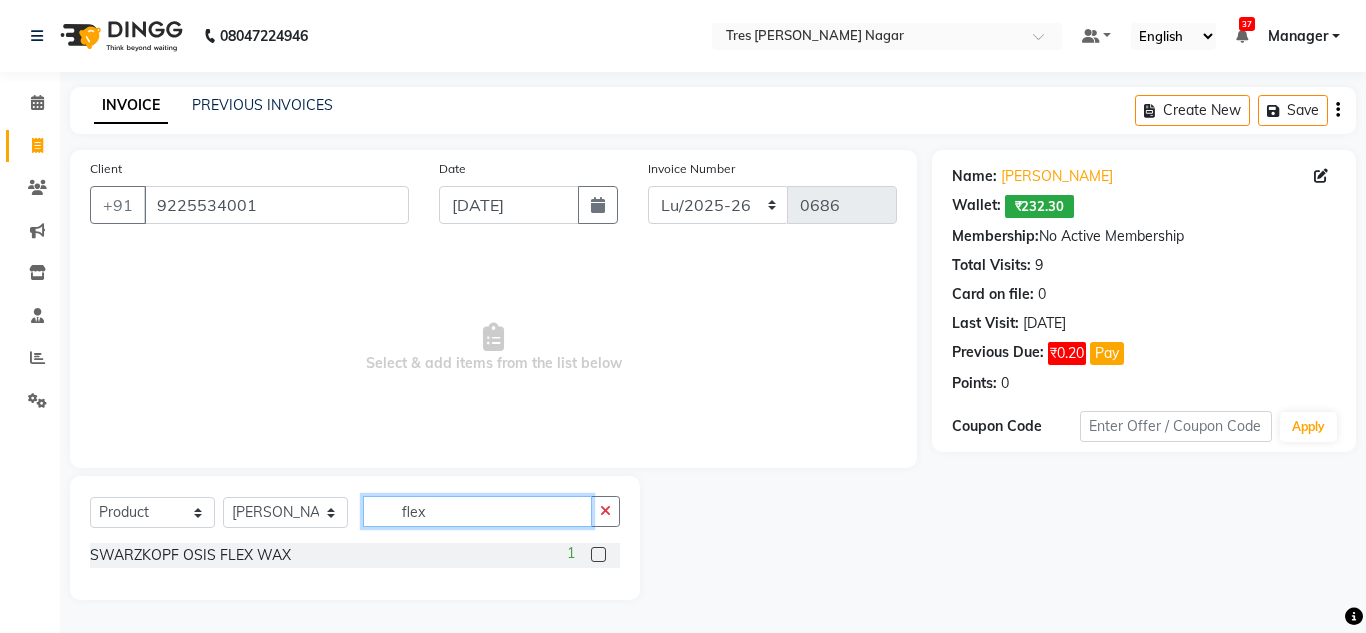 type on "flex" 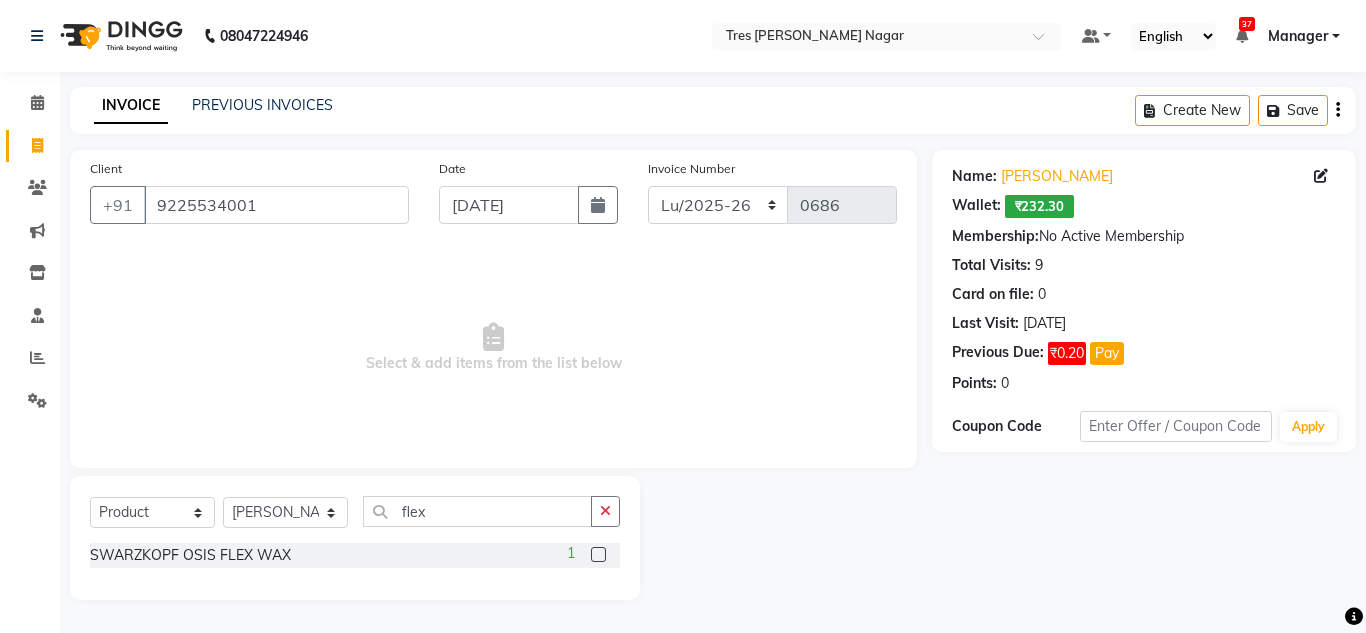 click 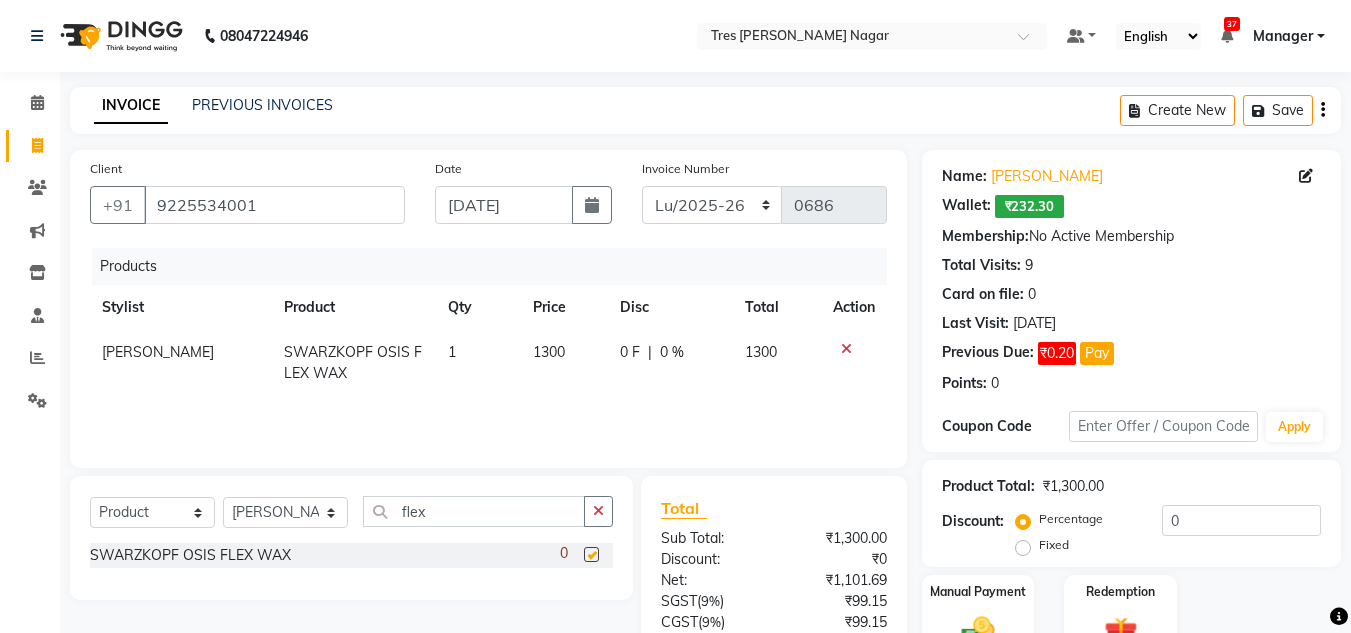 checkbox on "false" 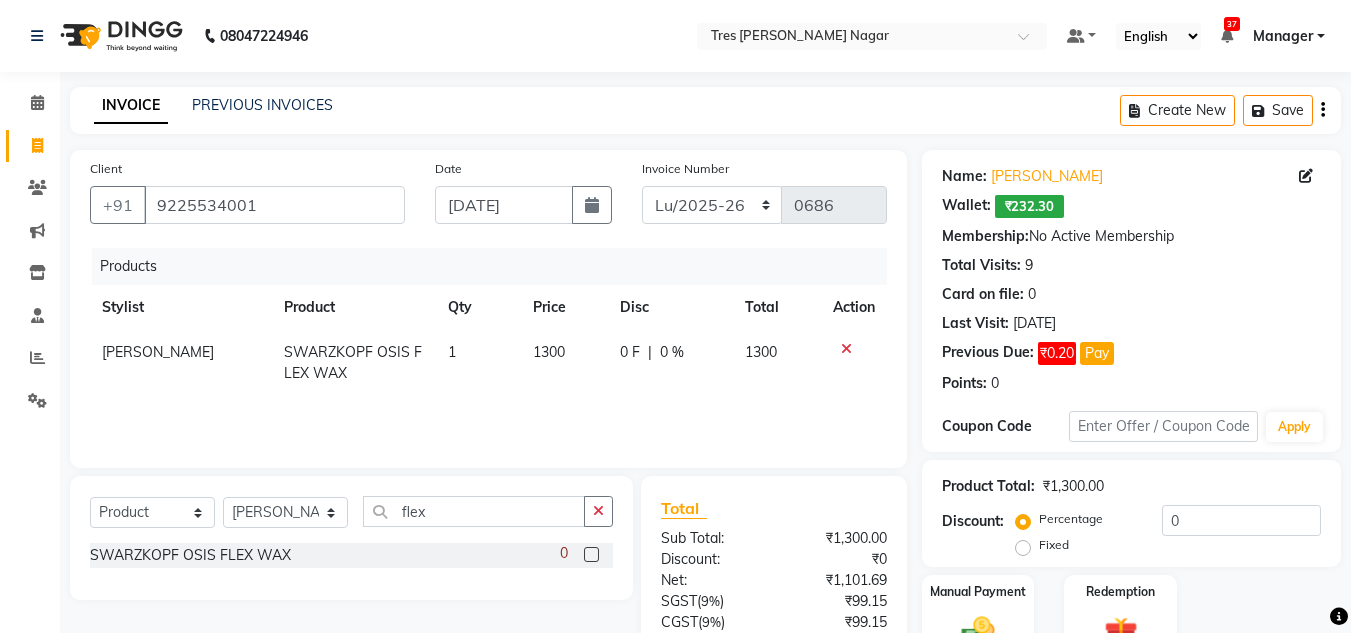 click on "1300" 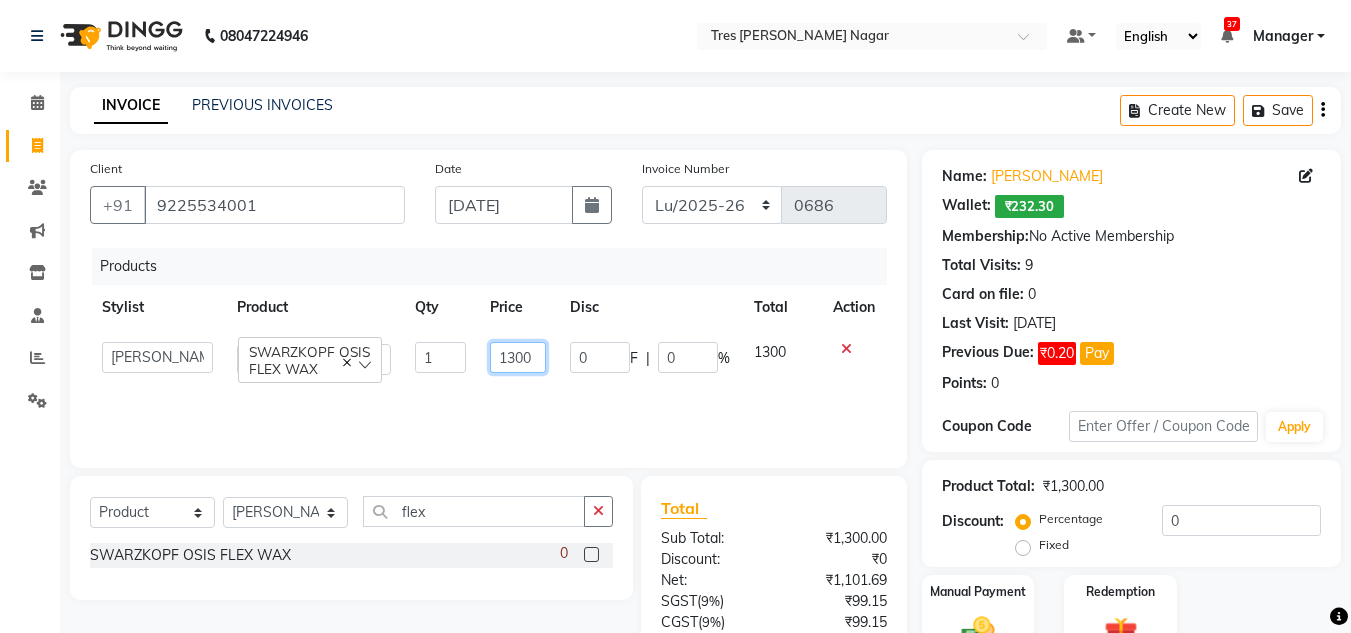 click on "1300" 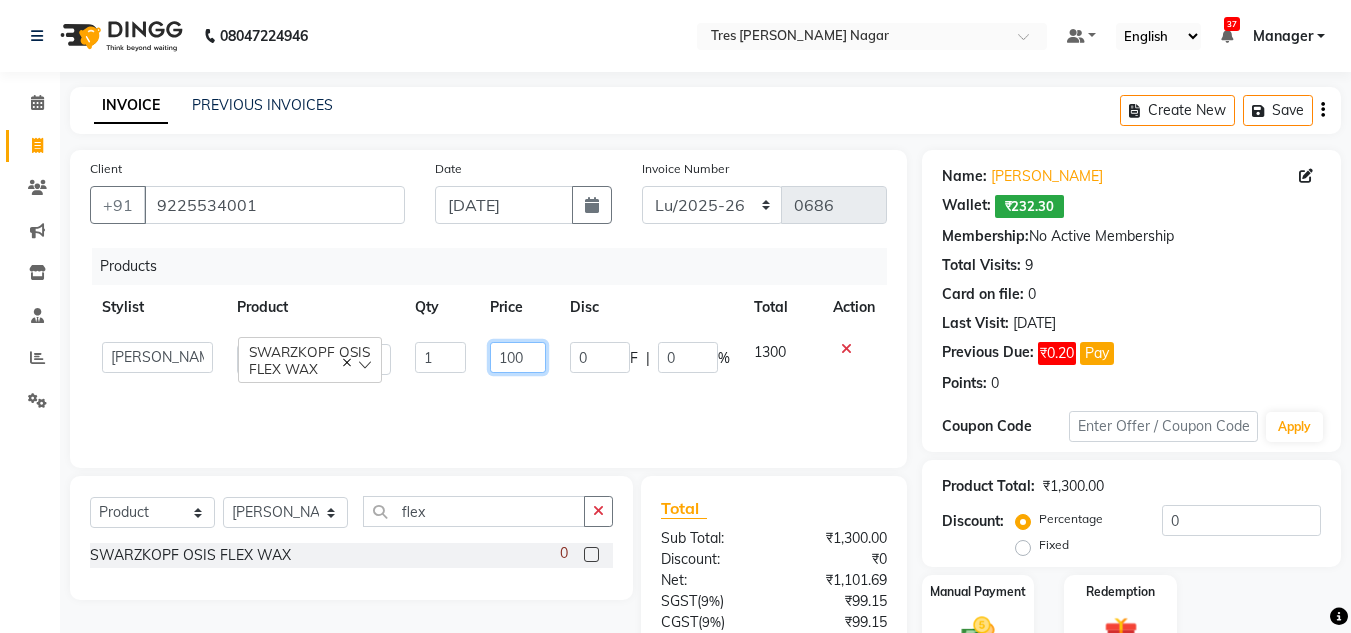 type on "1100" 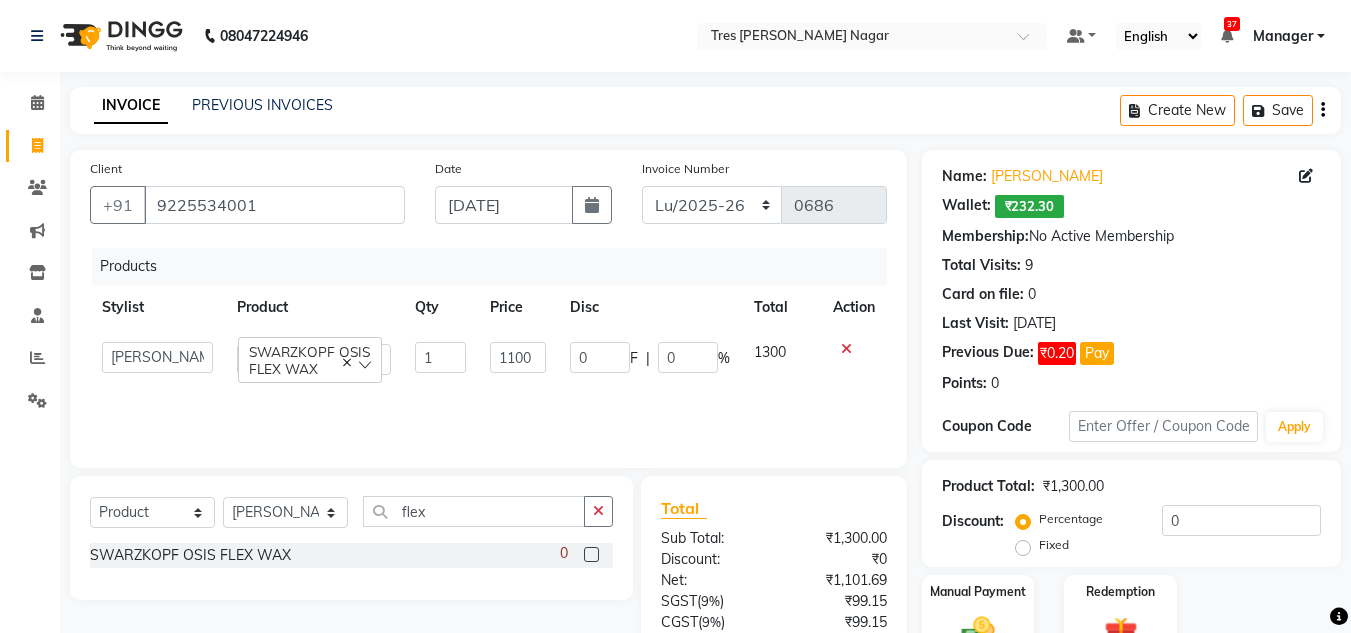 click on "Products Stylist Product Qty Price Disc Total Action  Chetan Mahale   Eva   Harshita   Manager   Neha Aywale   Pallavi H   Pavan   Payal Gosavi   Pranjali Kothari   Rohini Pillay   Shailesh Mistry   Shantanu Reddy   Sharon Anthony   Siddhanth    Sonu N   Vinod    SWARZKOPF OSIS FLEX WAX   1 1100 0 F | 0 % 1300" 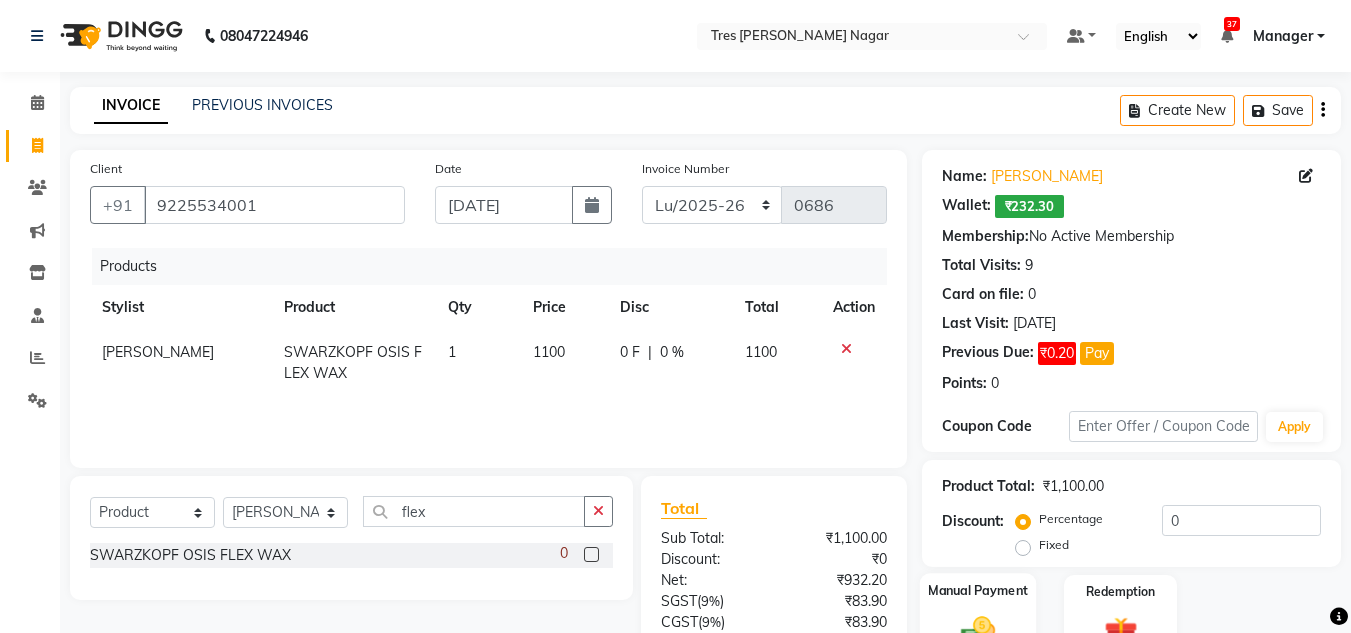 click on "Manual Payment" 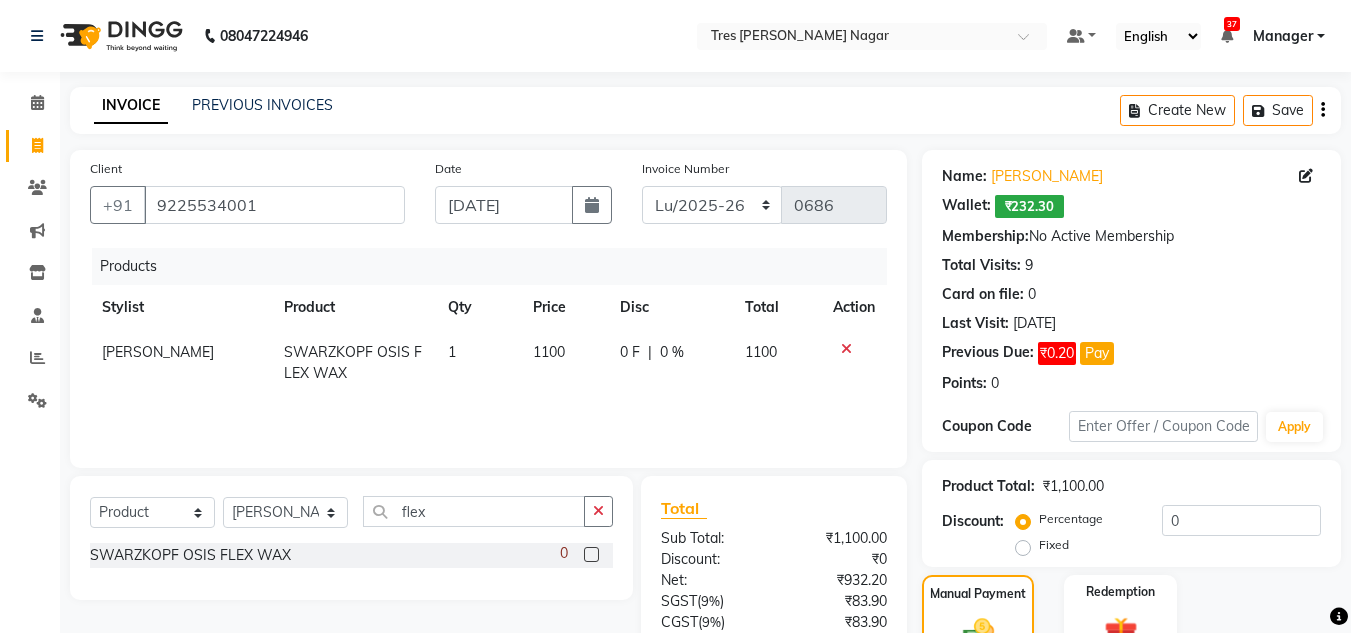 scroll, scrollTop: 146, scrollLeft: 0, axis: vertical 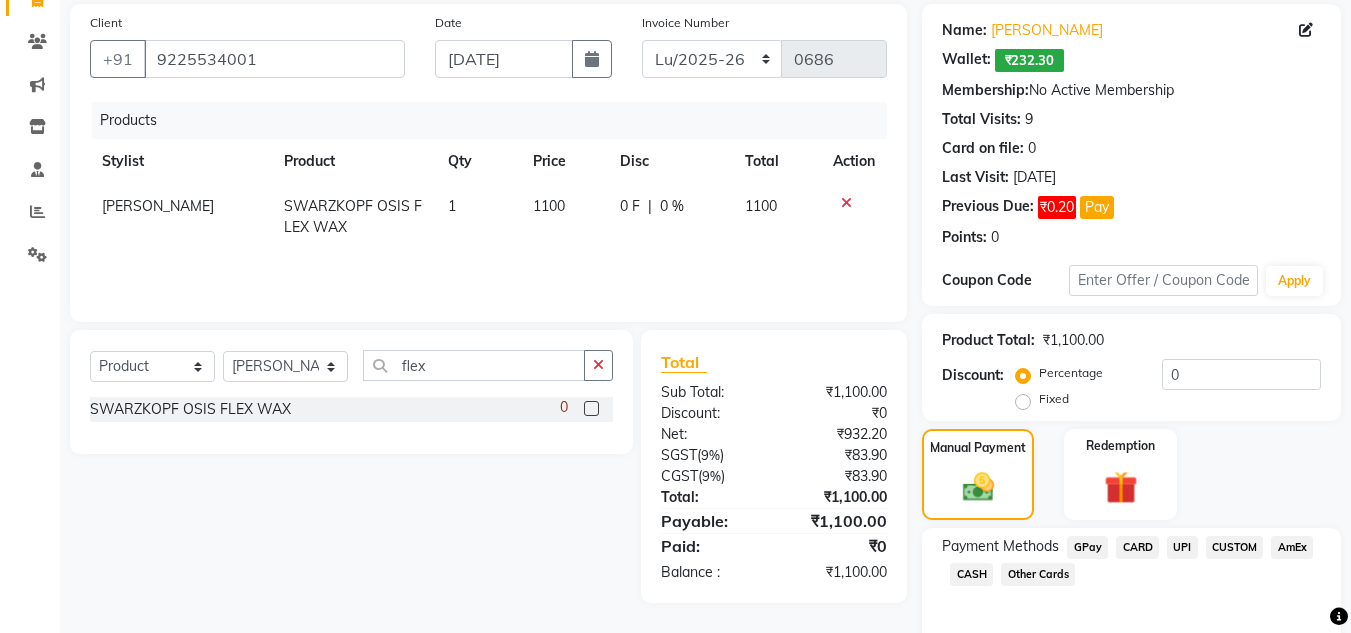 click on "UPI" 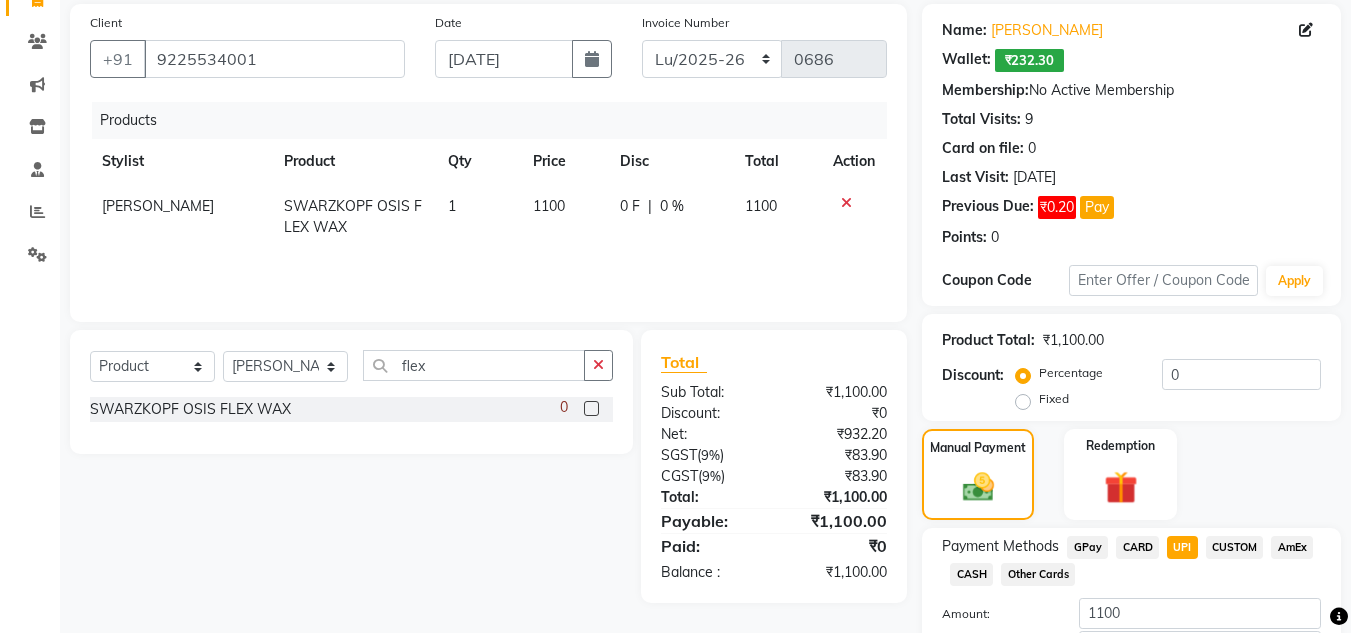 scroll, scrollTop: 288, scrollLeft: 0, axis: vertical 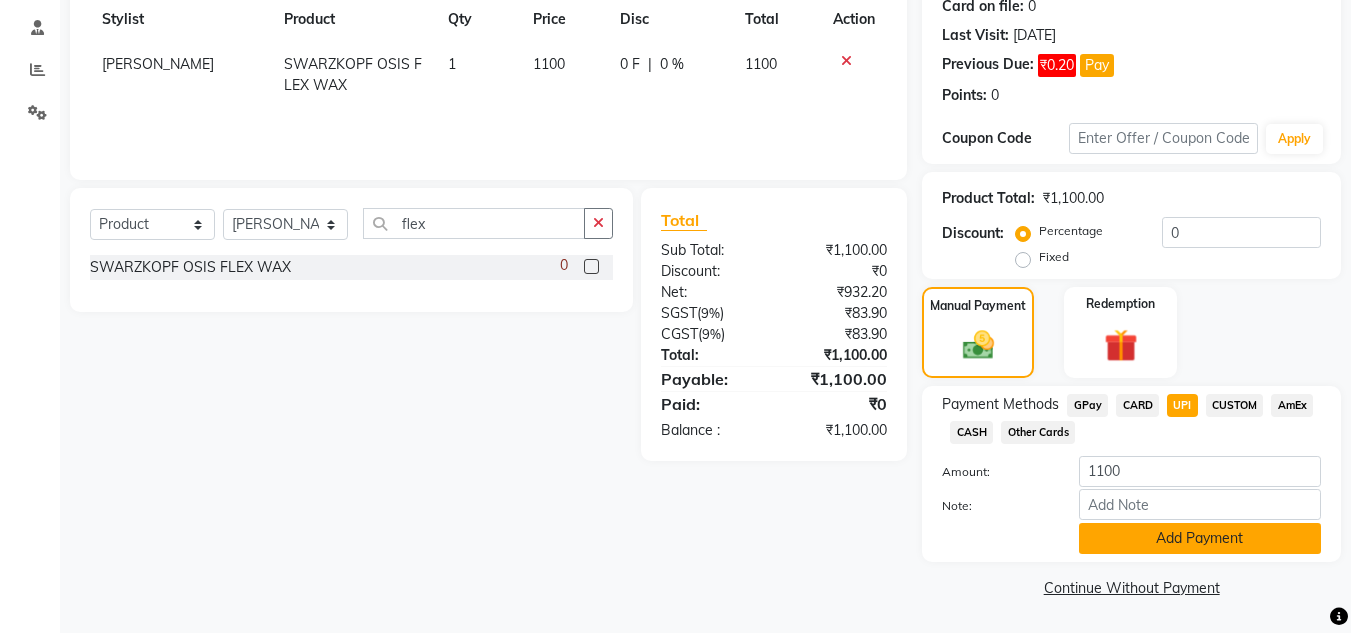 click on "Add Payment" 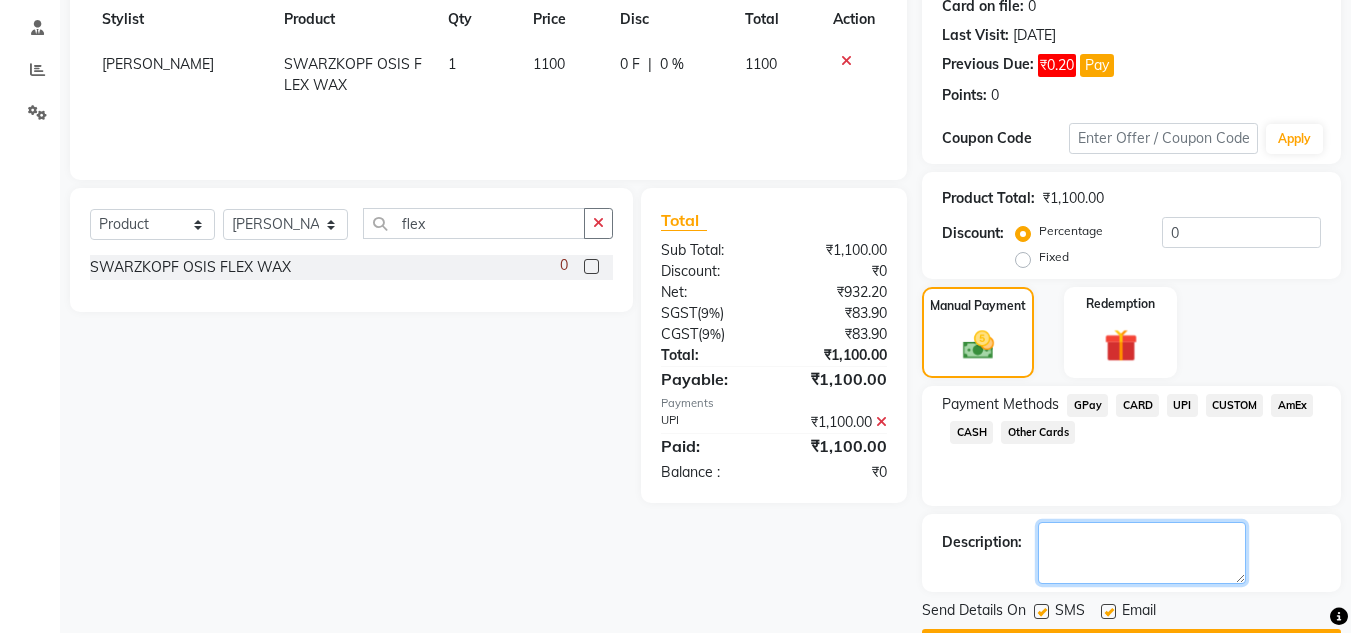click 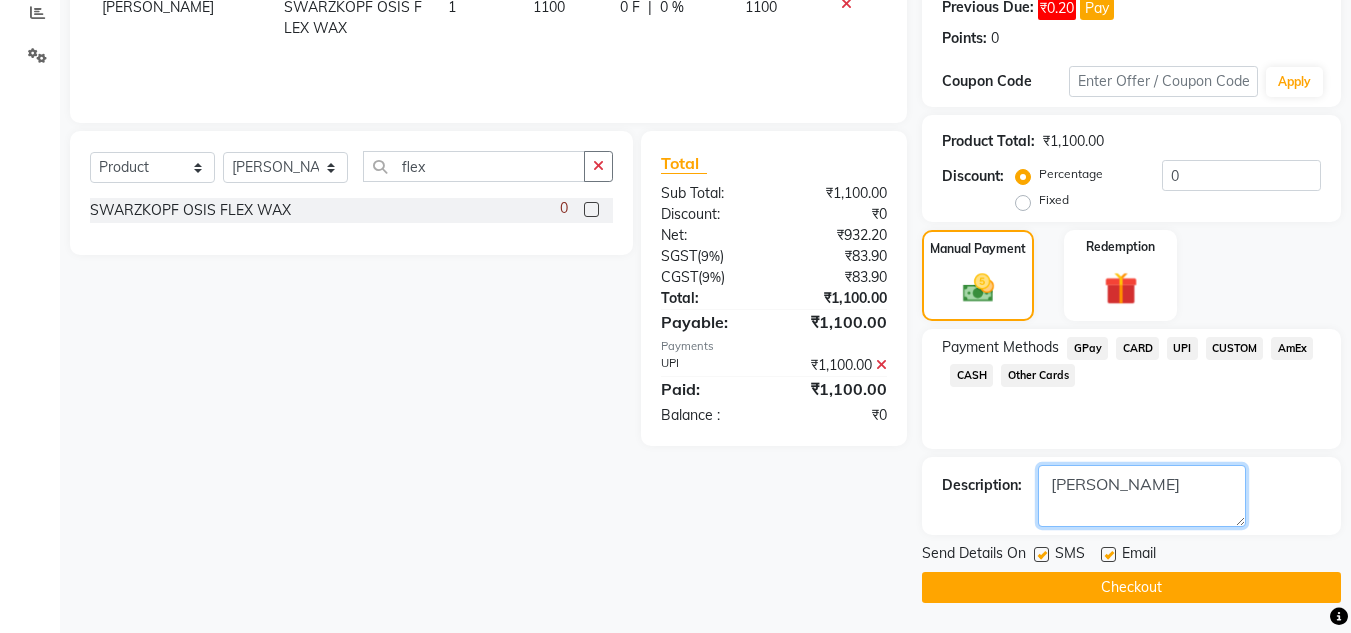 type on "[PERSON_NAME]" 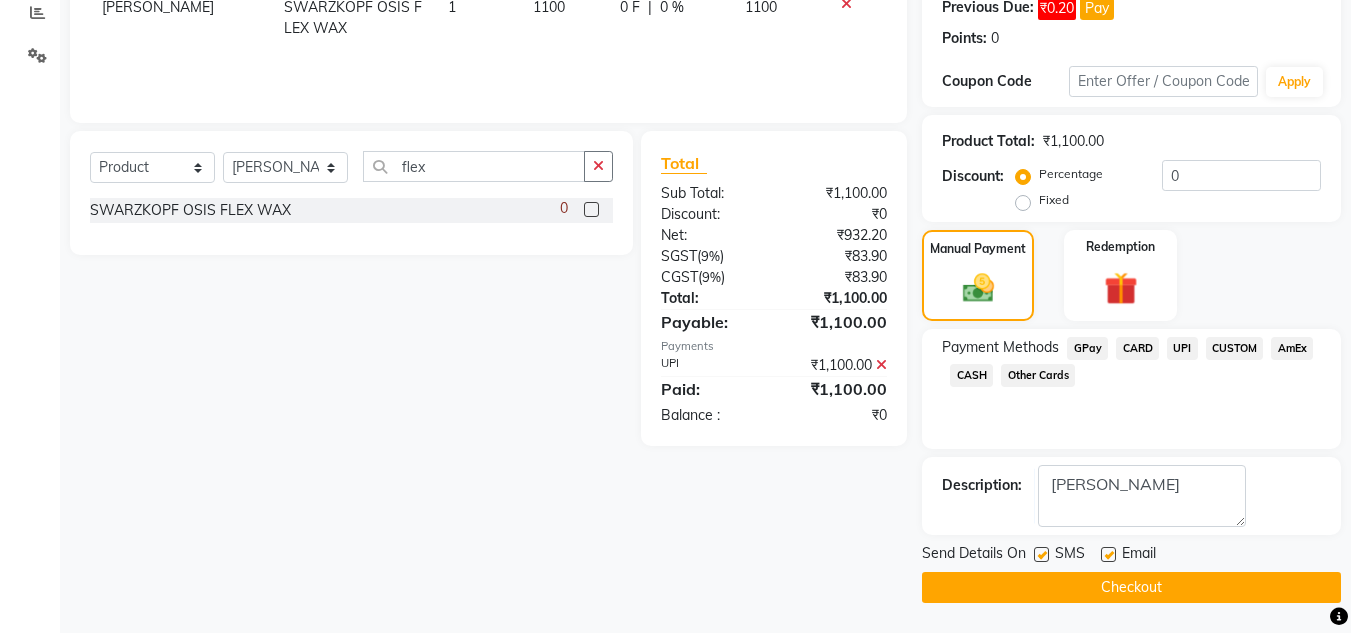 click on "Checkout" 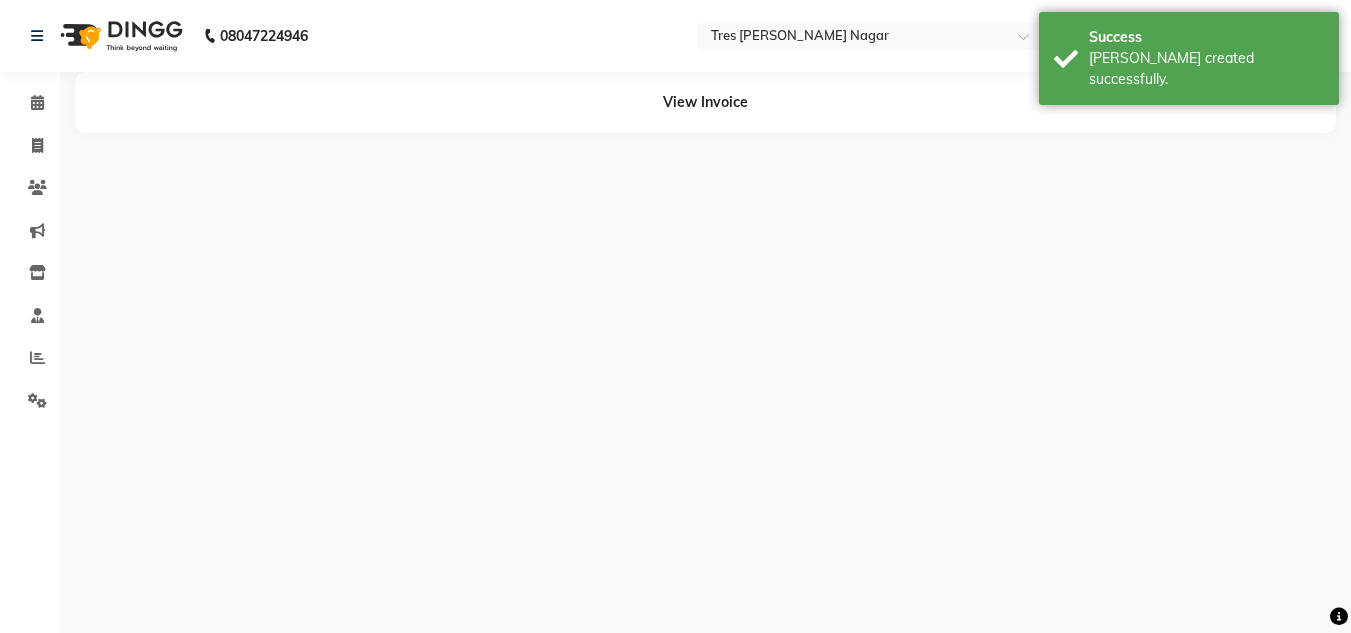 scroll, scrollTop: 0, scrollLeft: 0, axis: both 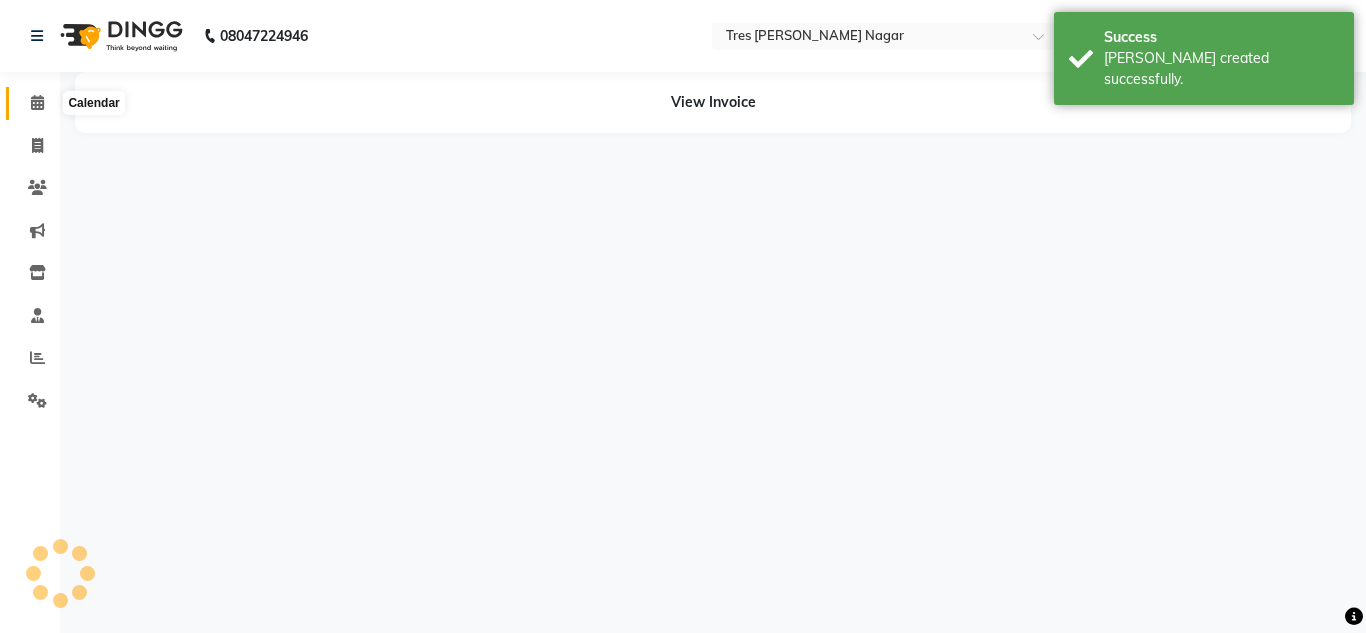 click 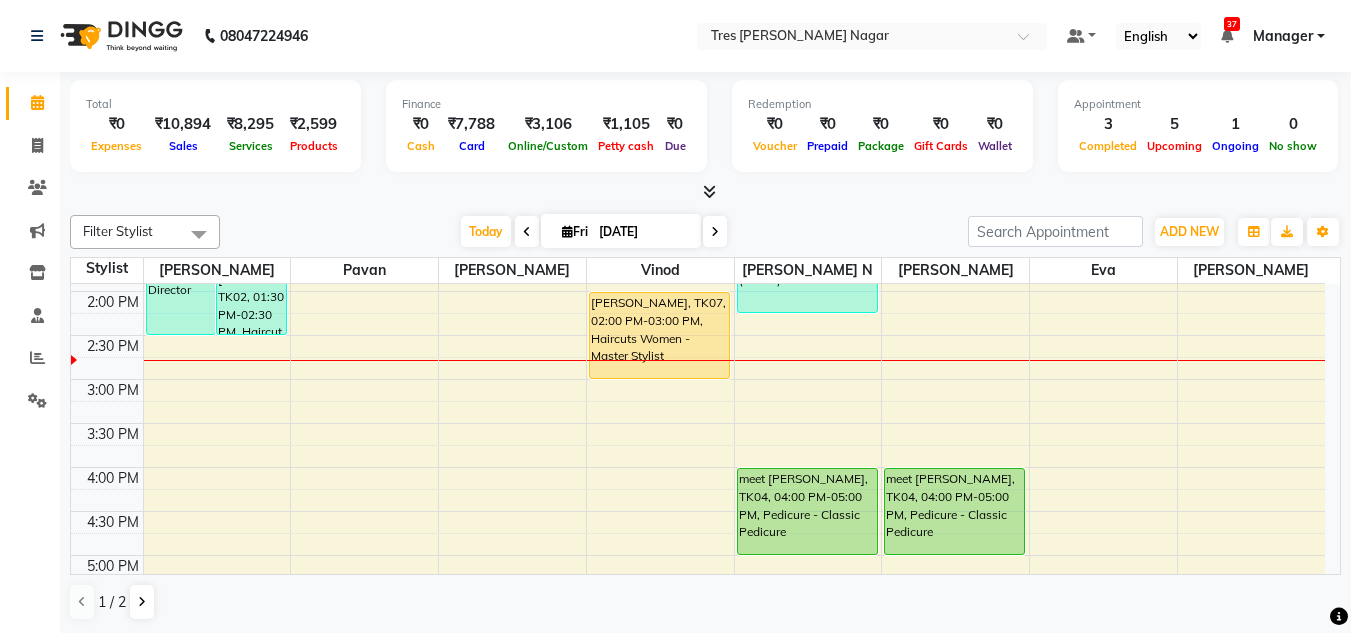scroll, scrollTop: 553, scrollLeft: 0, axis: vertical 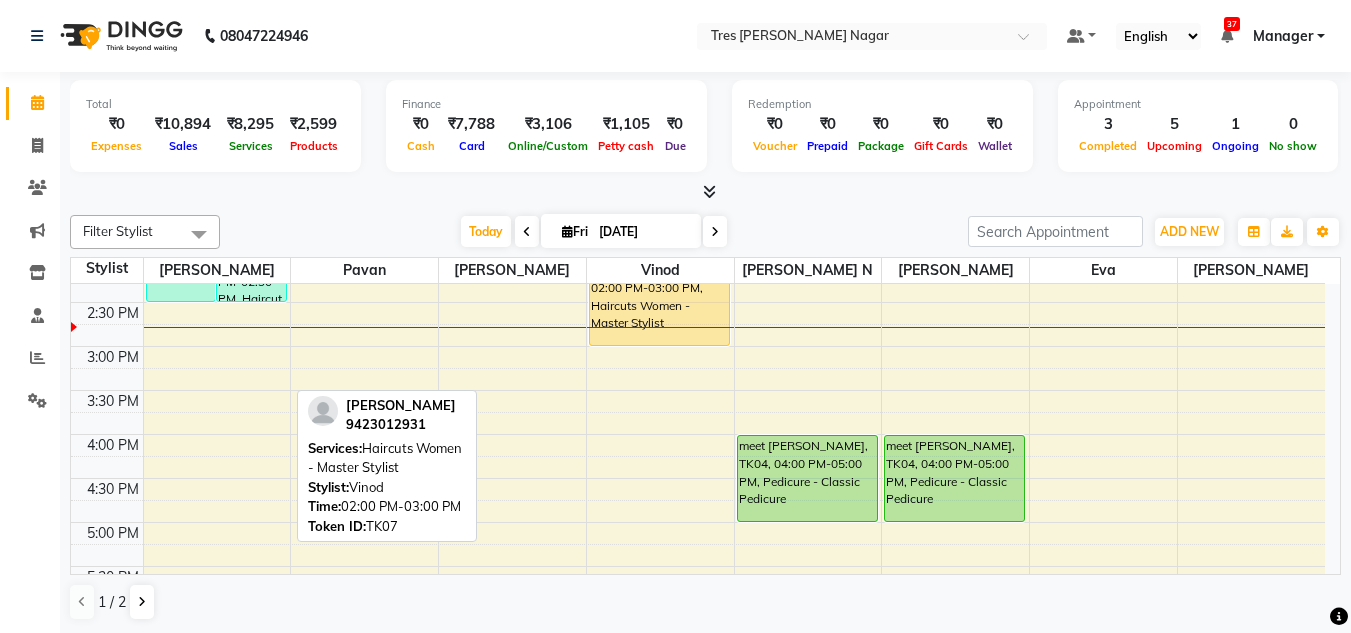 click on "[PERSON_NAME], TK07, 02:00 PM-03:00 PM, Haircuts Women - Master Stylist" at bounding box center [659, 302] 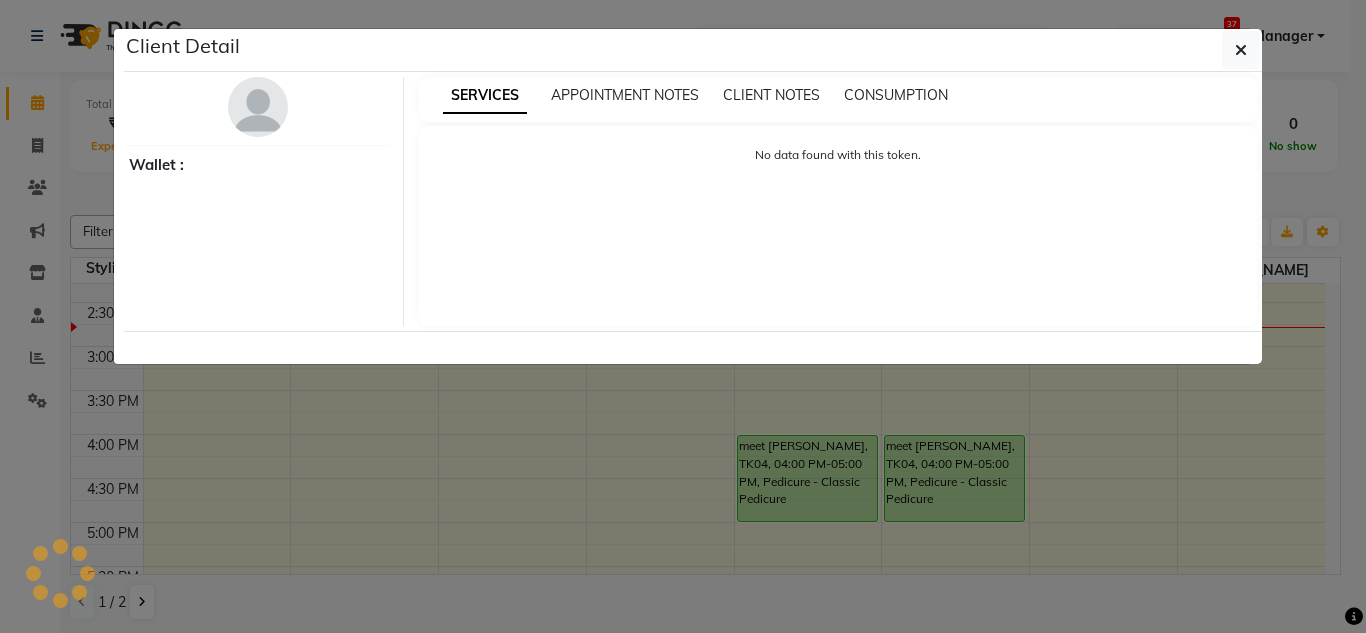 select on "1" 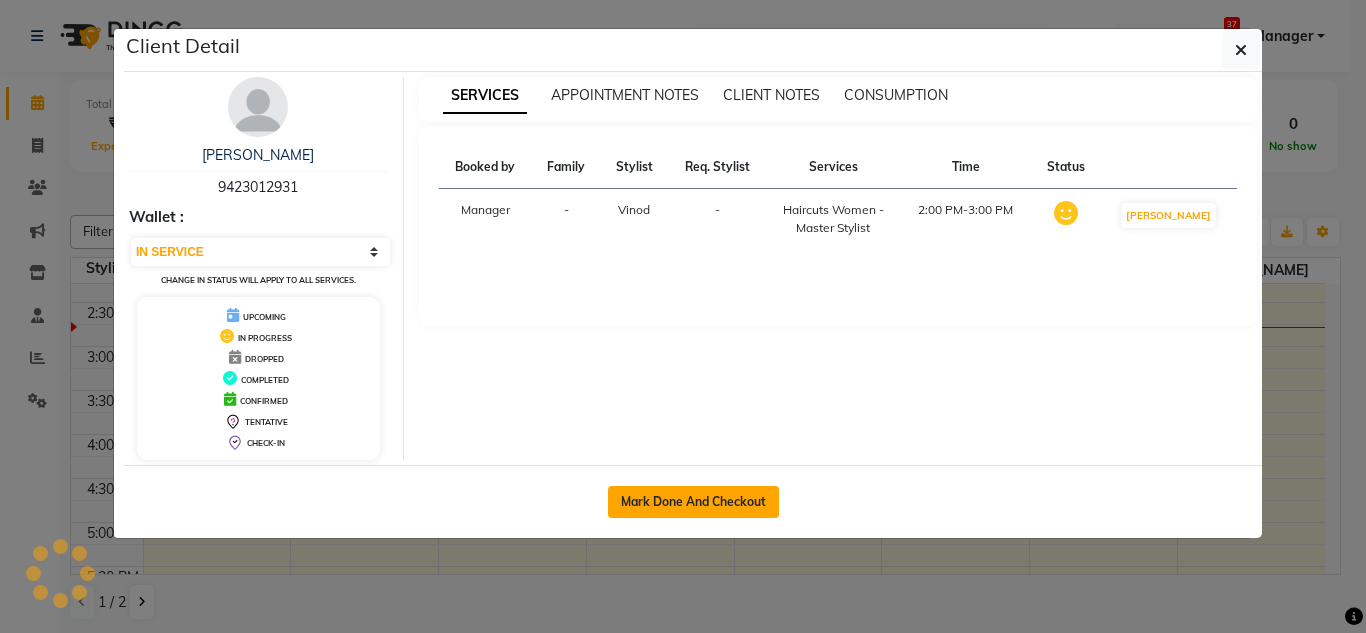 click on "Mark Done And Checkout" 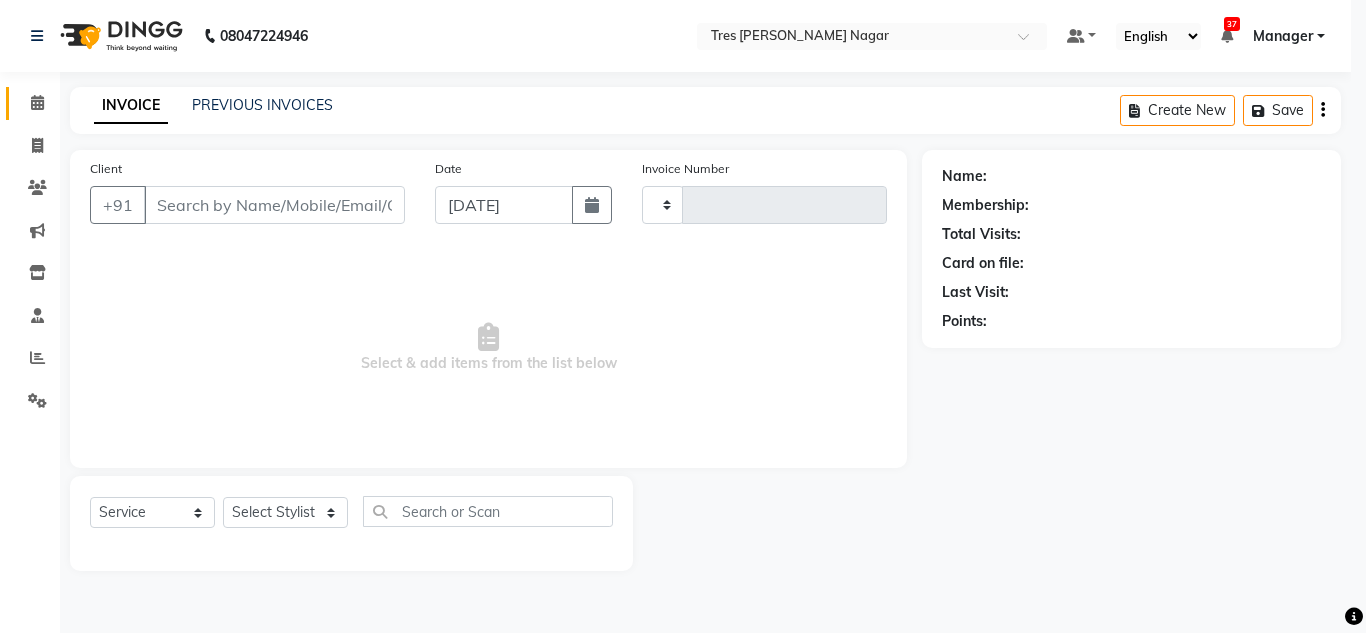 type on "0687" 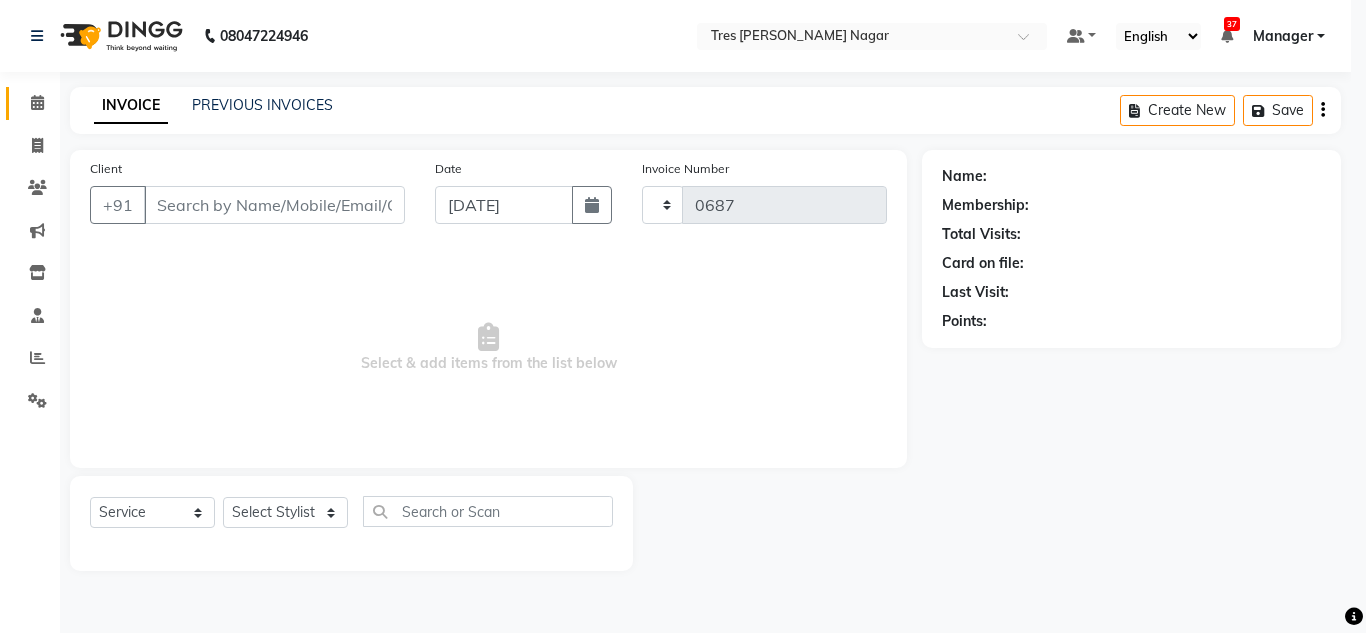 select on "8052" 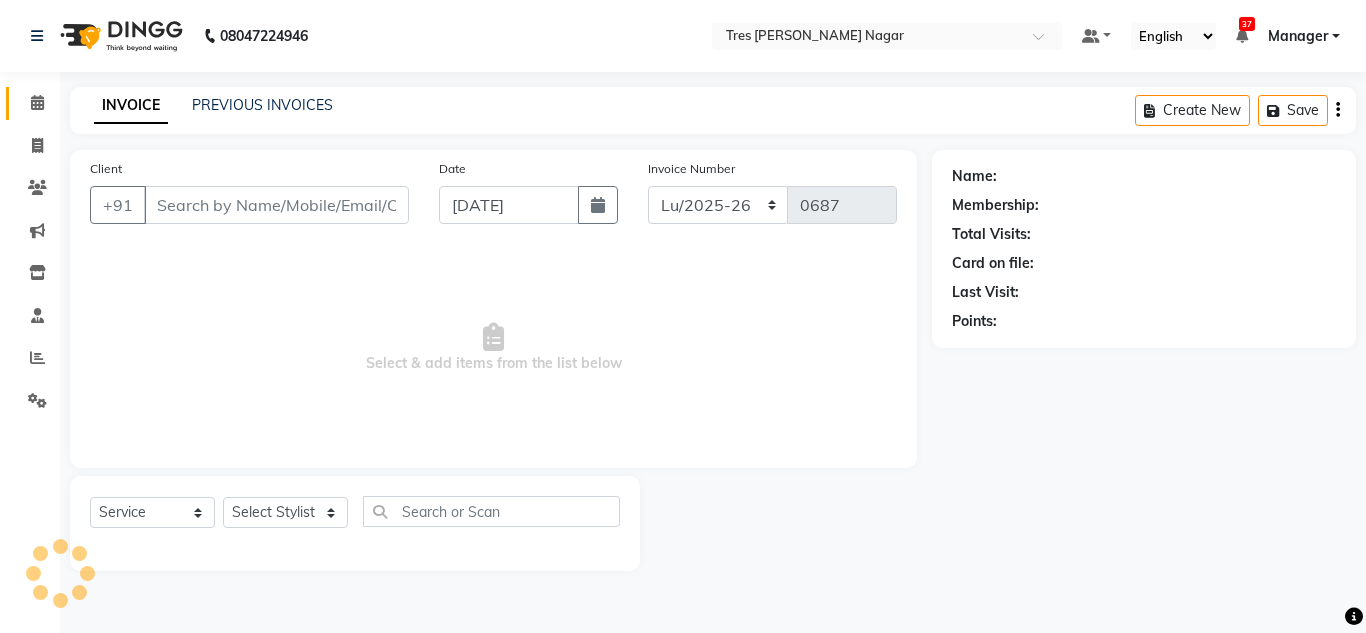 type on "9423012931" 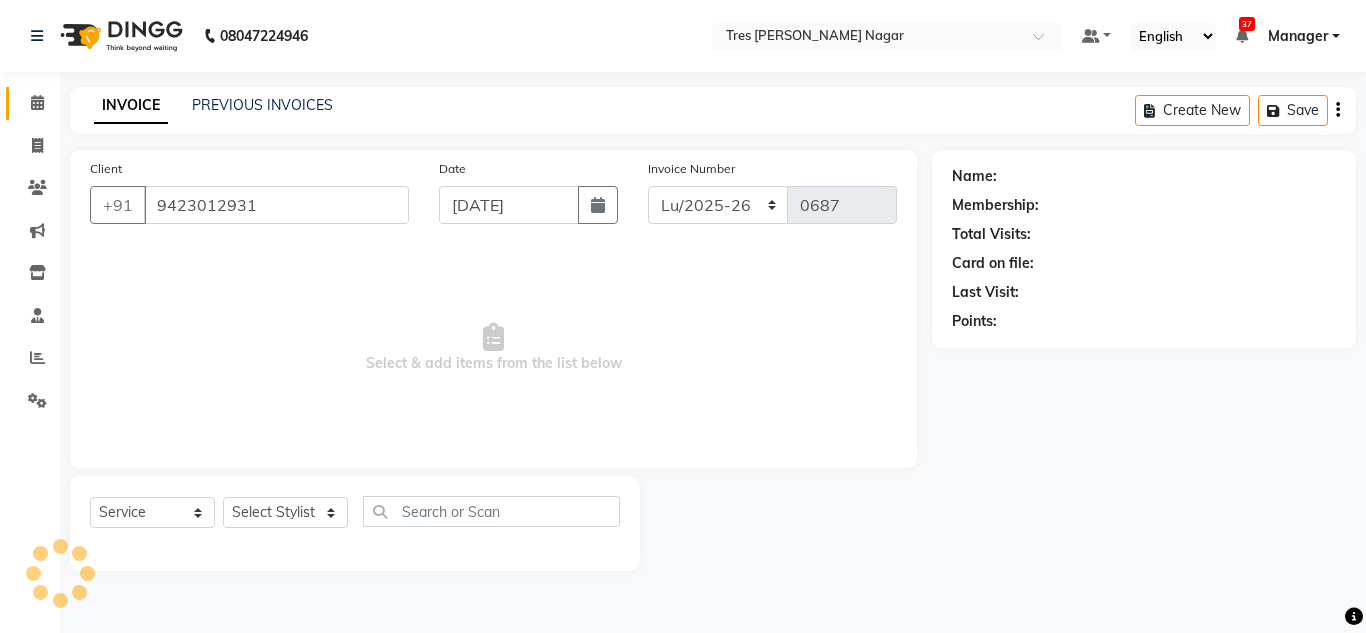 select on "84330" 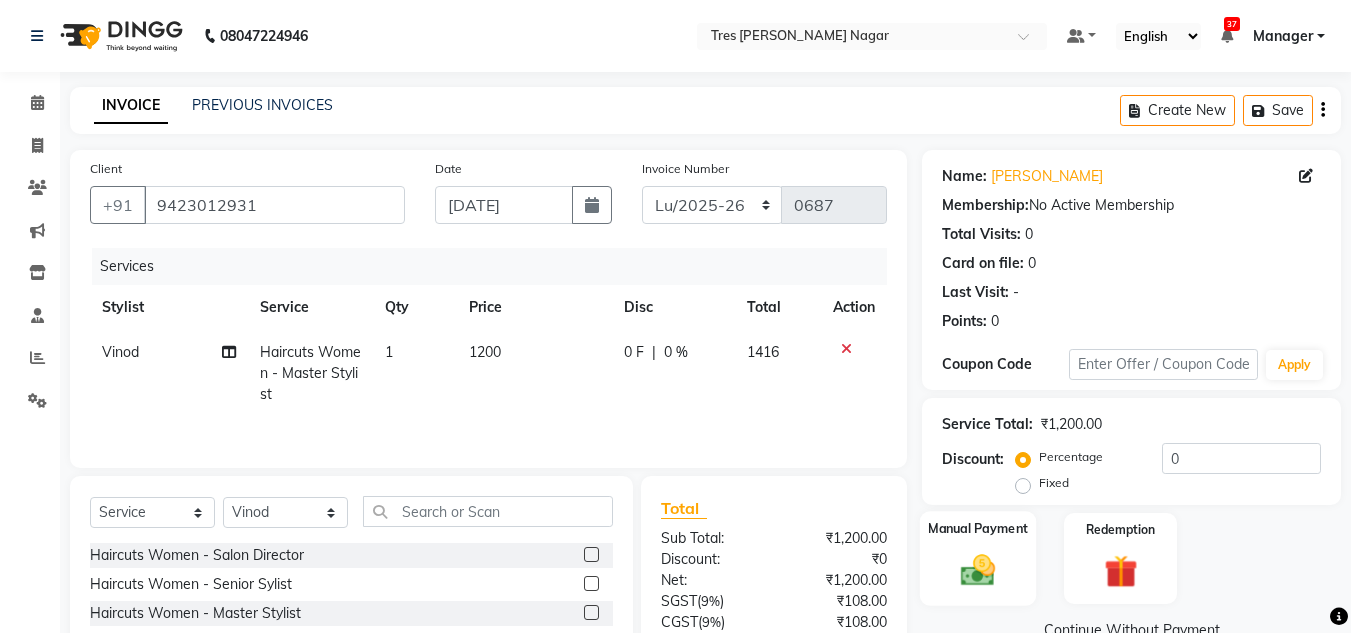 click 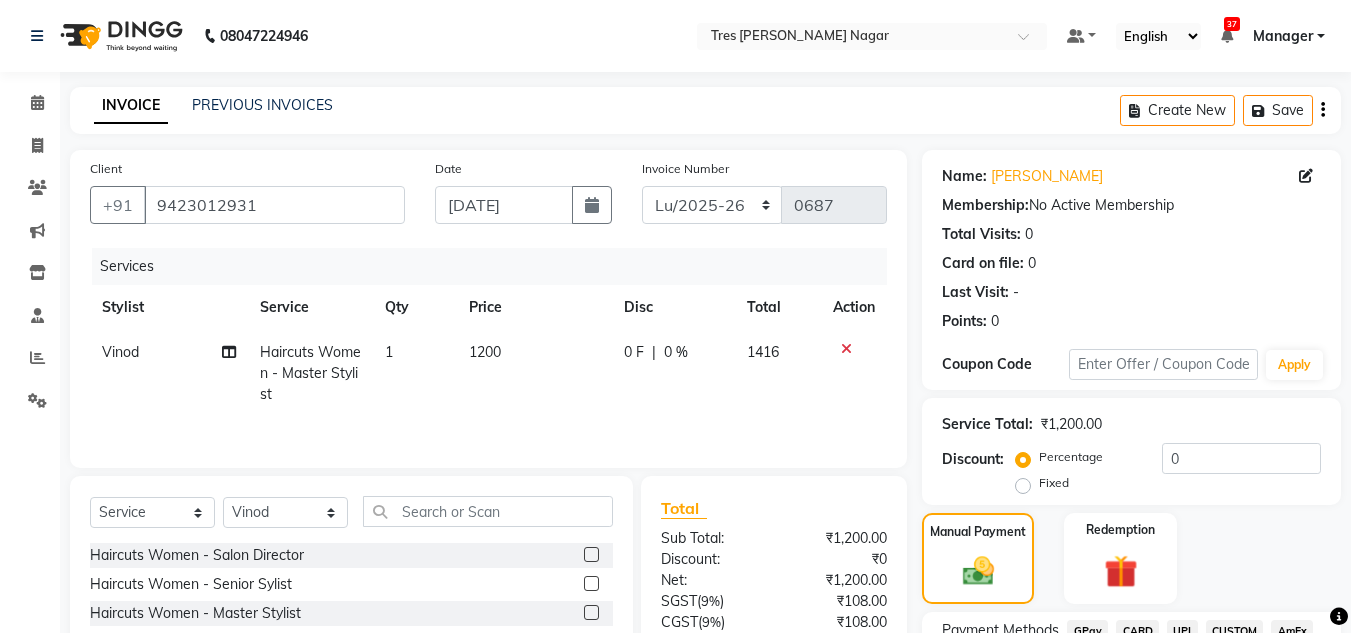 scroll, scrollTop: 168, scrollLeft: 0, axis: vertical 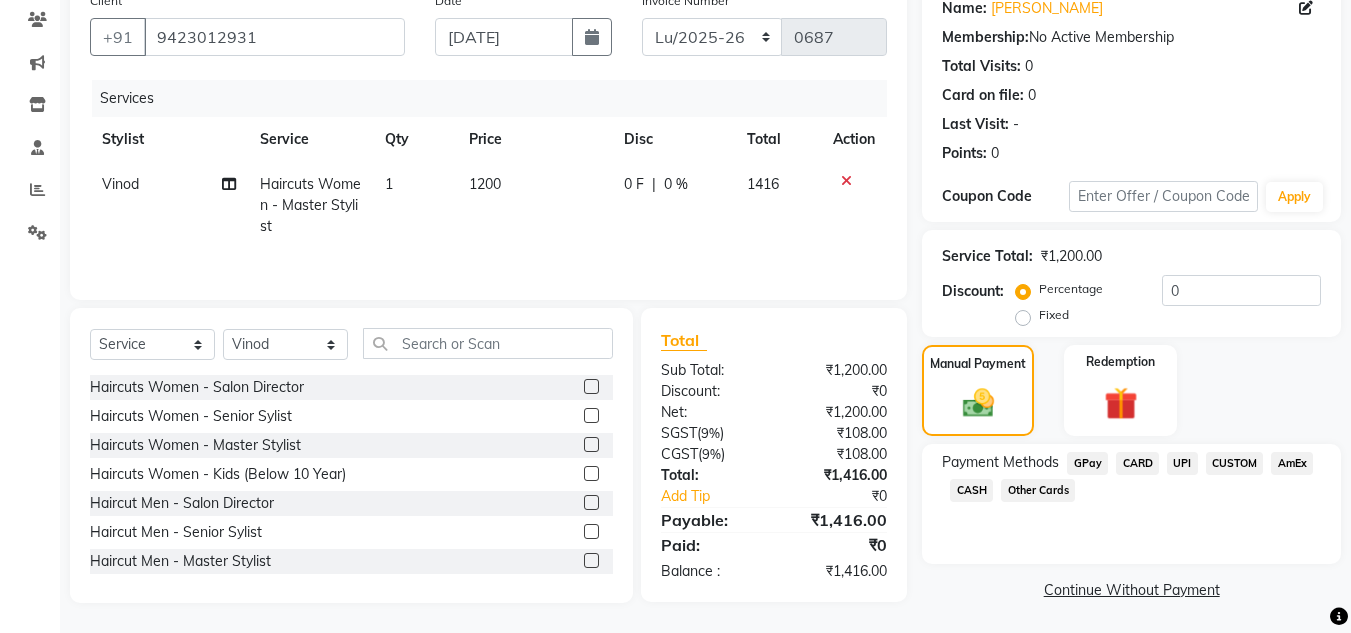 click on "UPI" 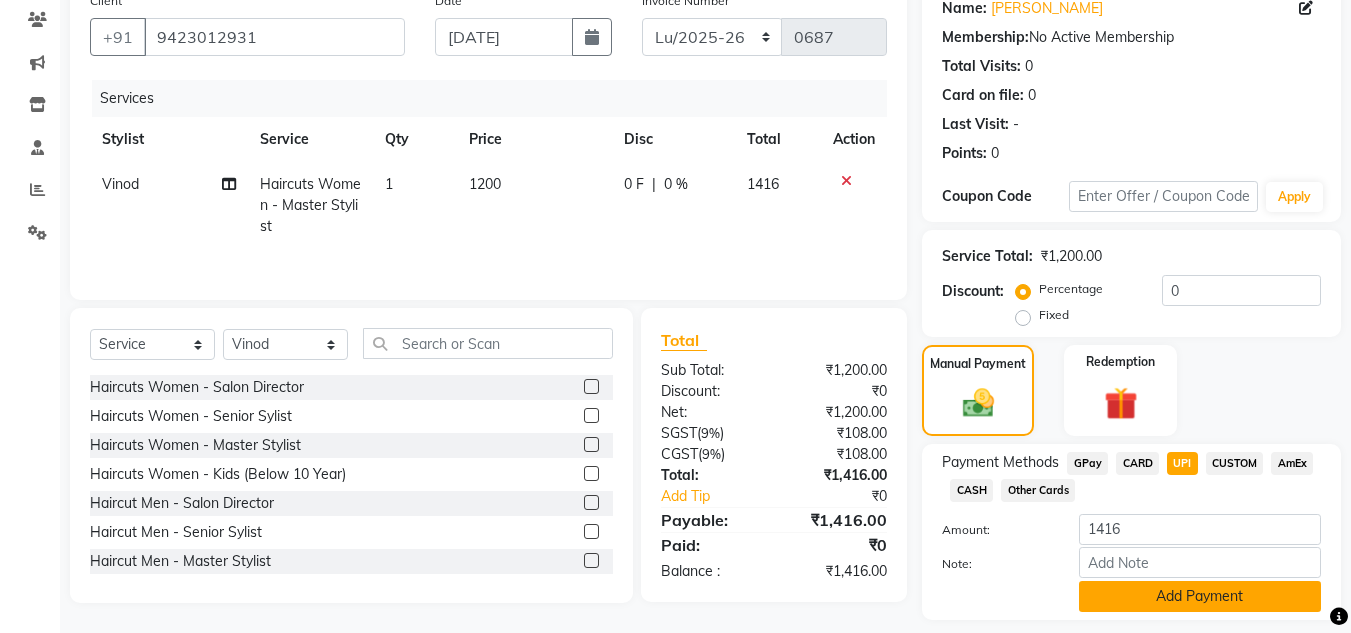 click on "Add Payment" 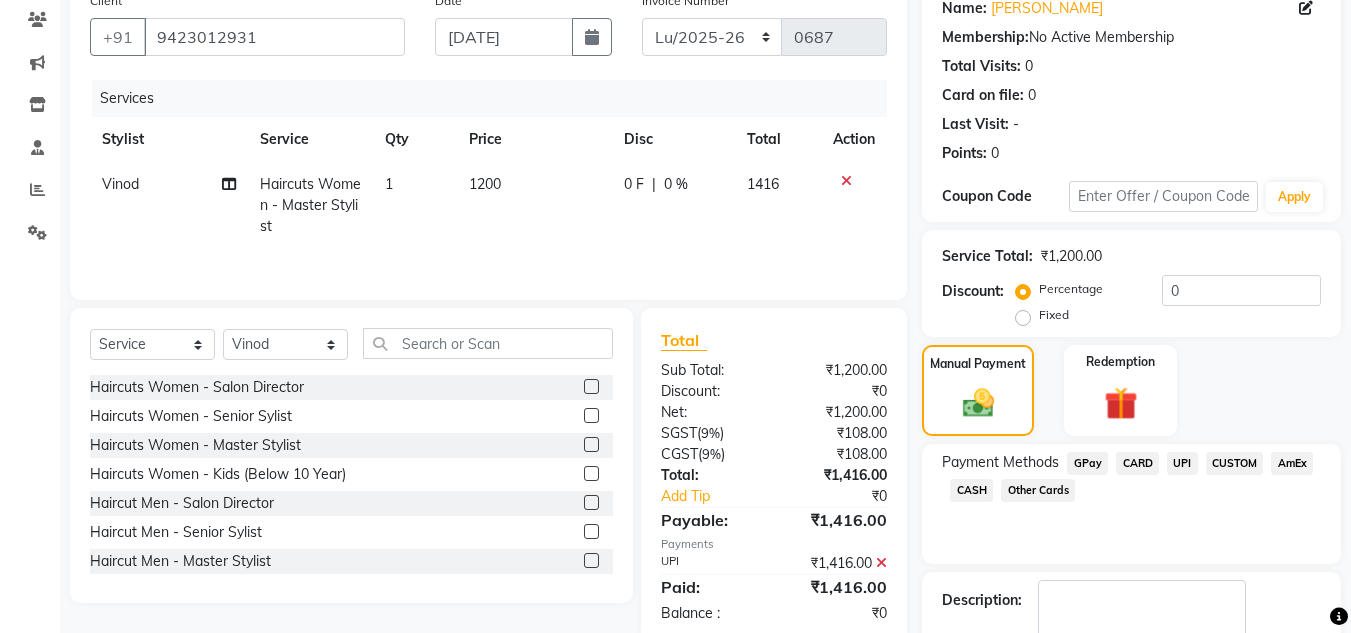 click on "Description:" 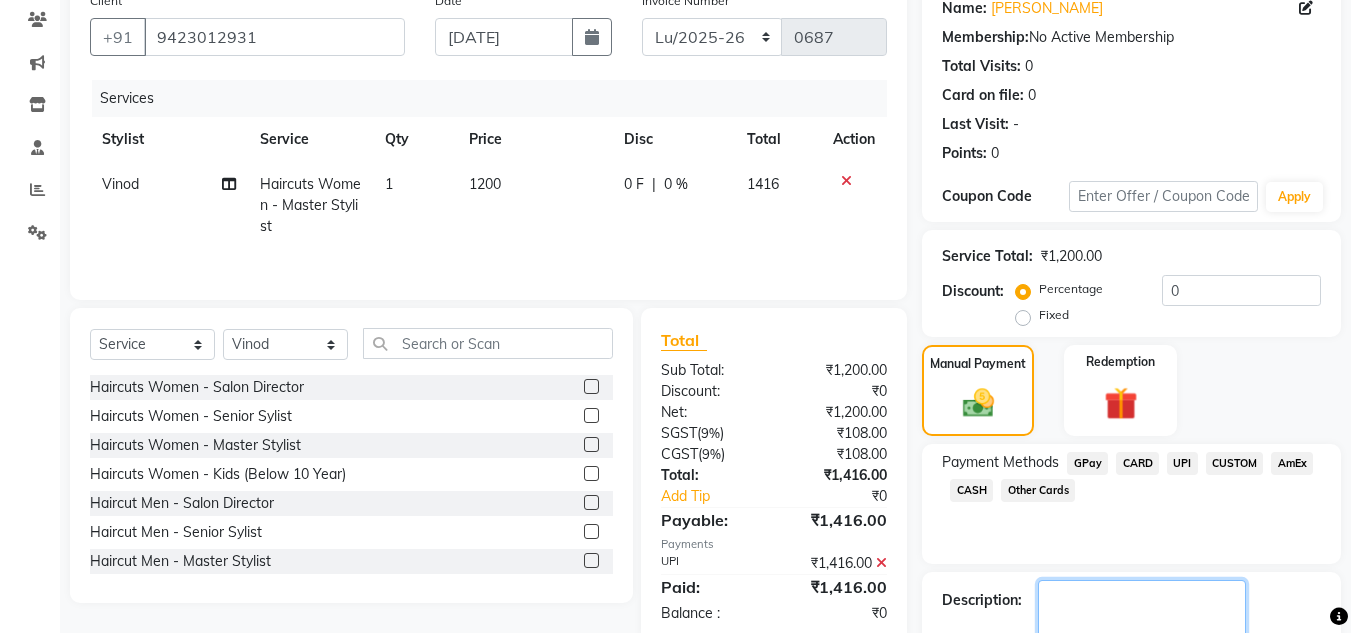 click 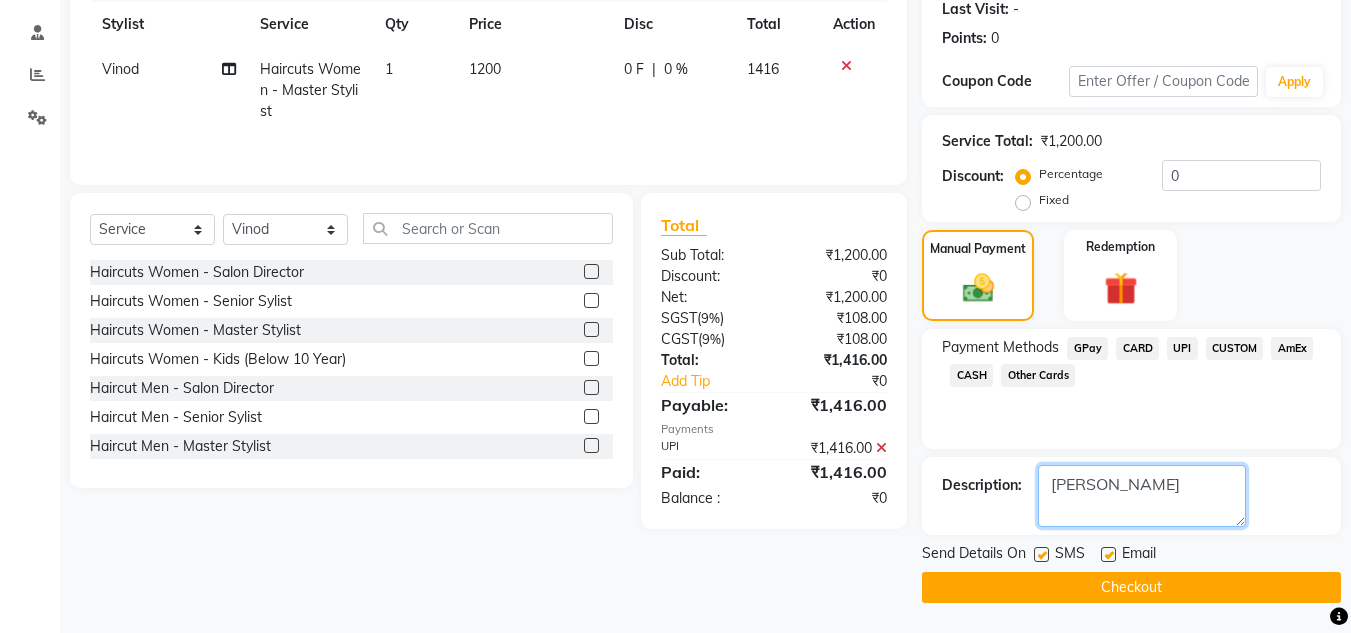 type on "[PERSON_NAME]" 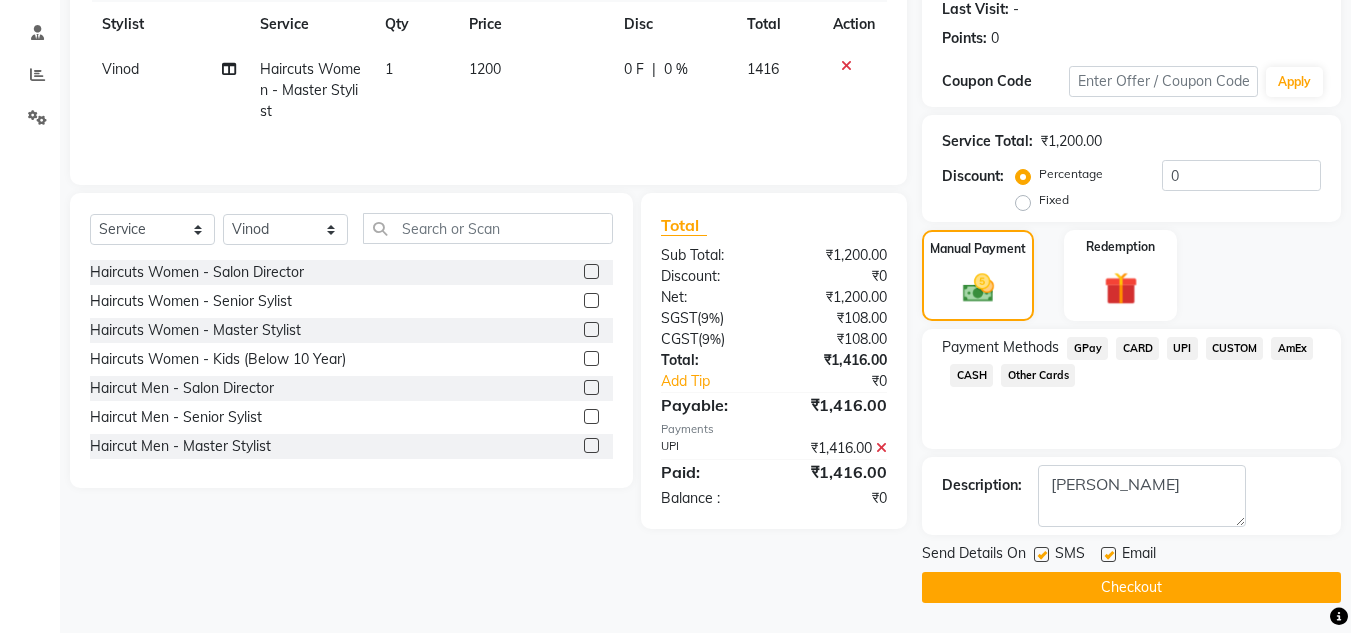 click on "Checkout" 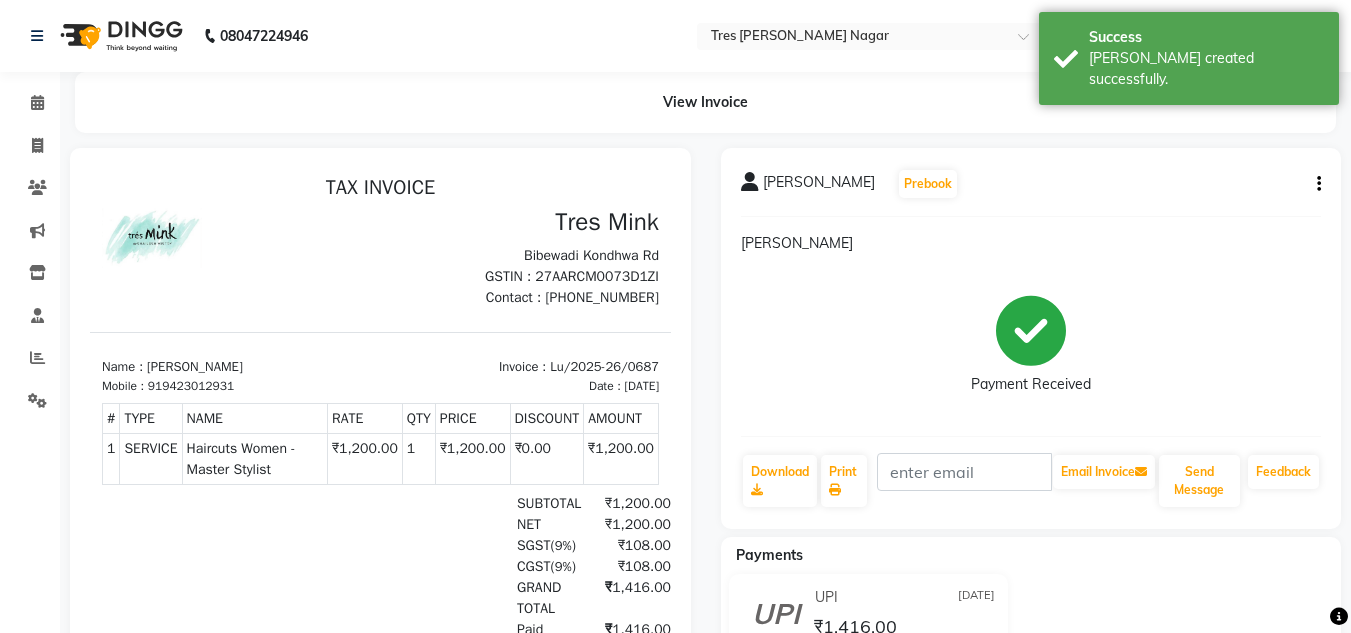 scroll, scrollTop: 0, scrollLeft: 0, axis: both 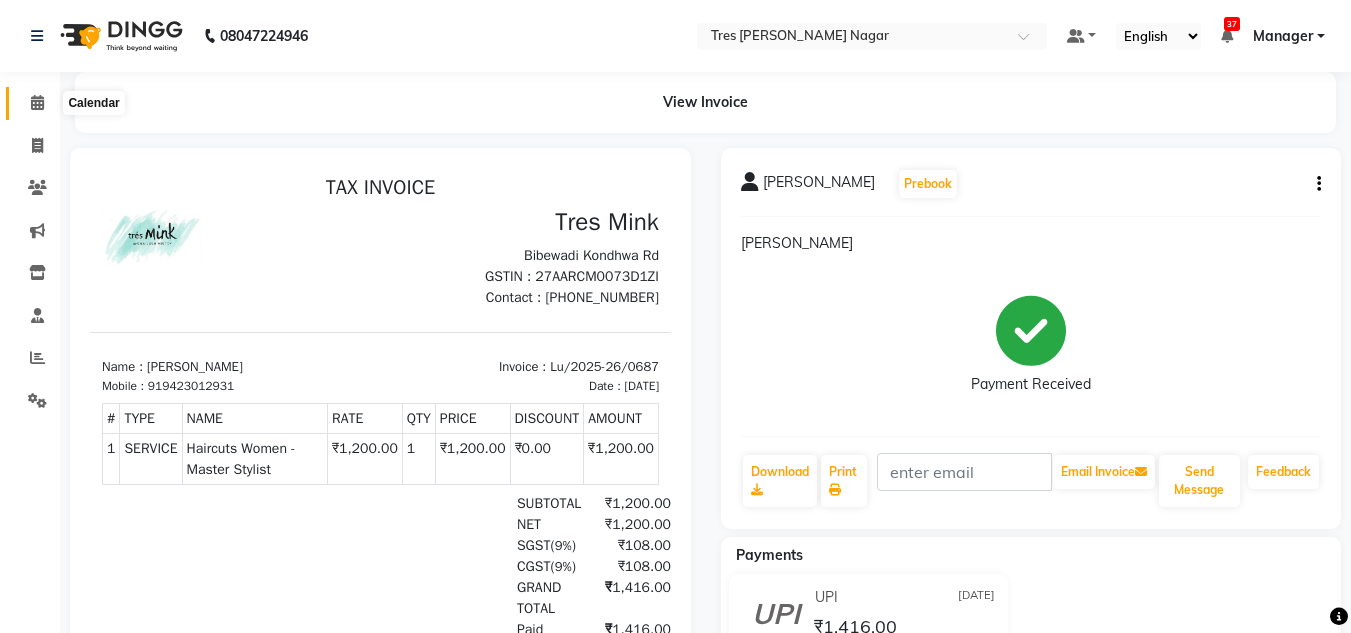 click 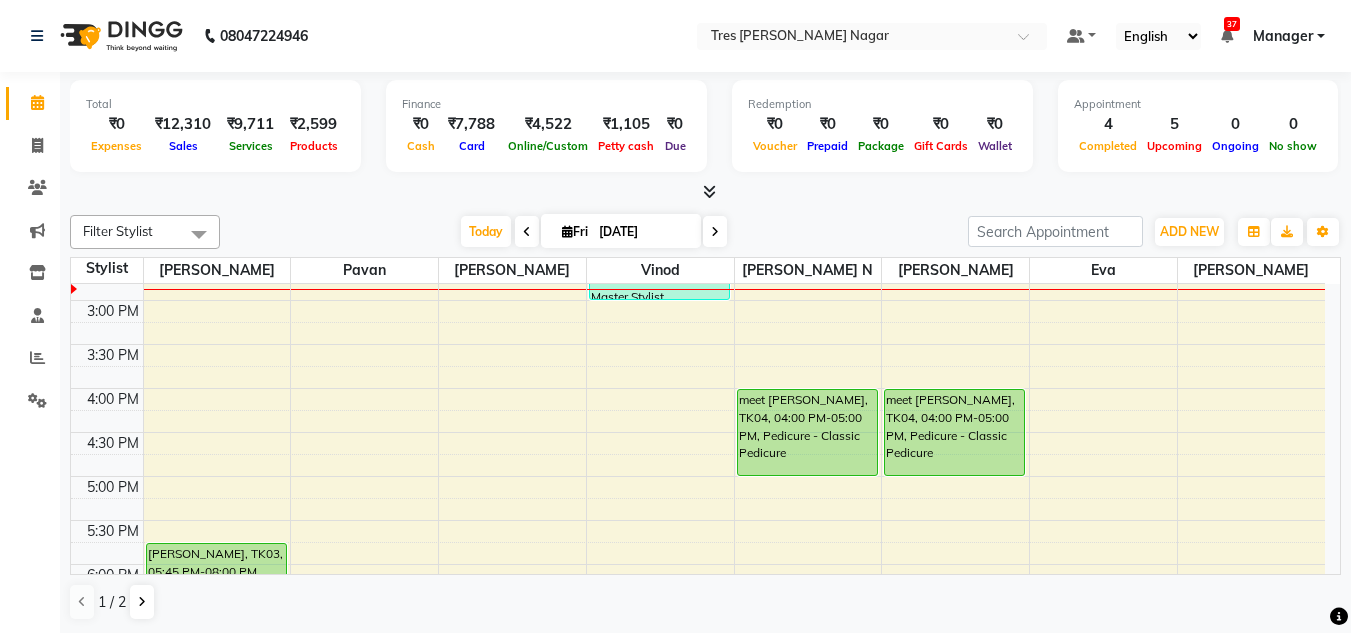 scroll, scrollTop: 600, scrollLeft: 0, axis: vertical 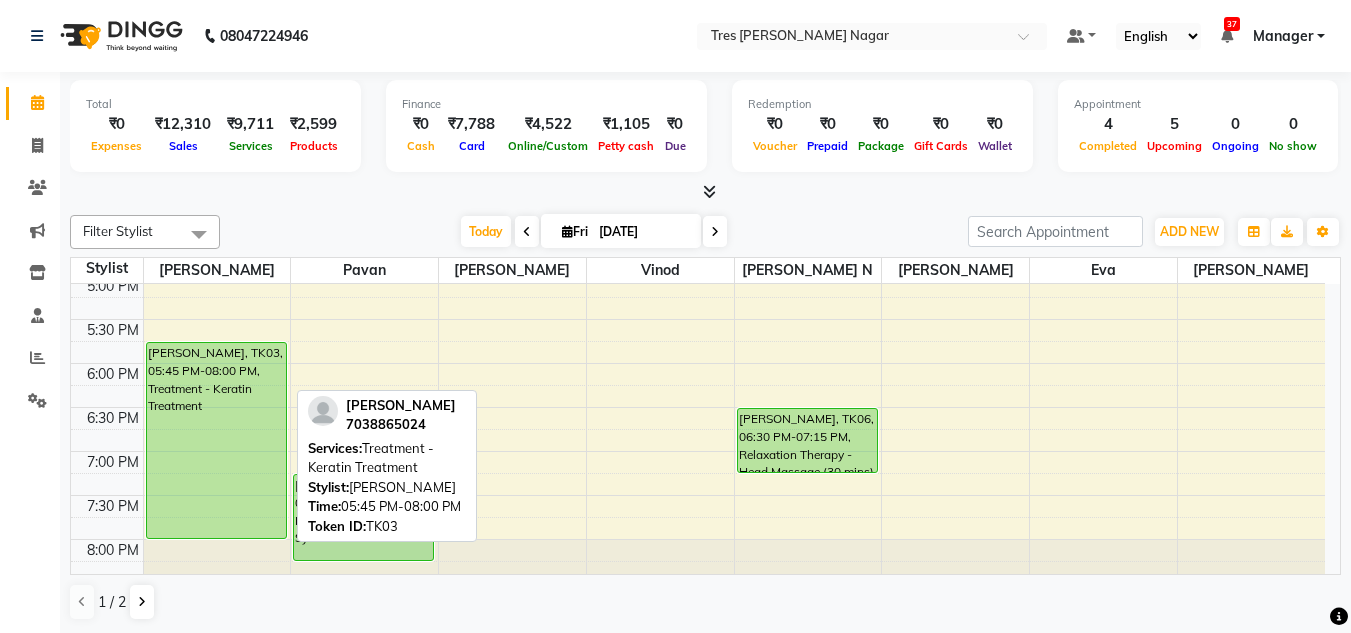 click on "[PERSON_NAME], TK03, 05:45 PM-08:00 PM, Treatment - Keratin Treatment" at bounding box center (216, 440) 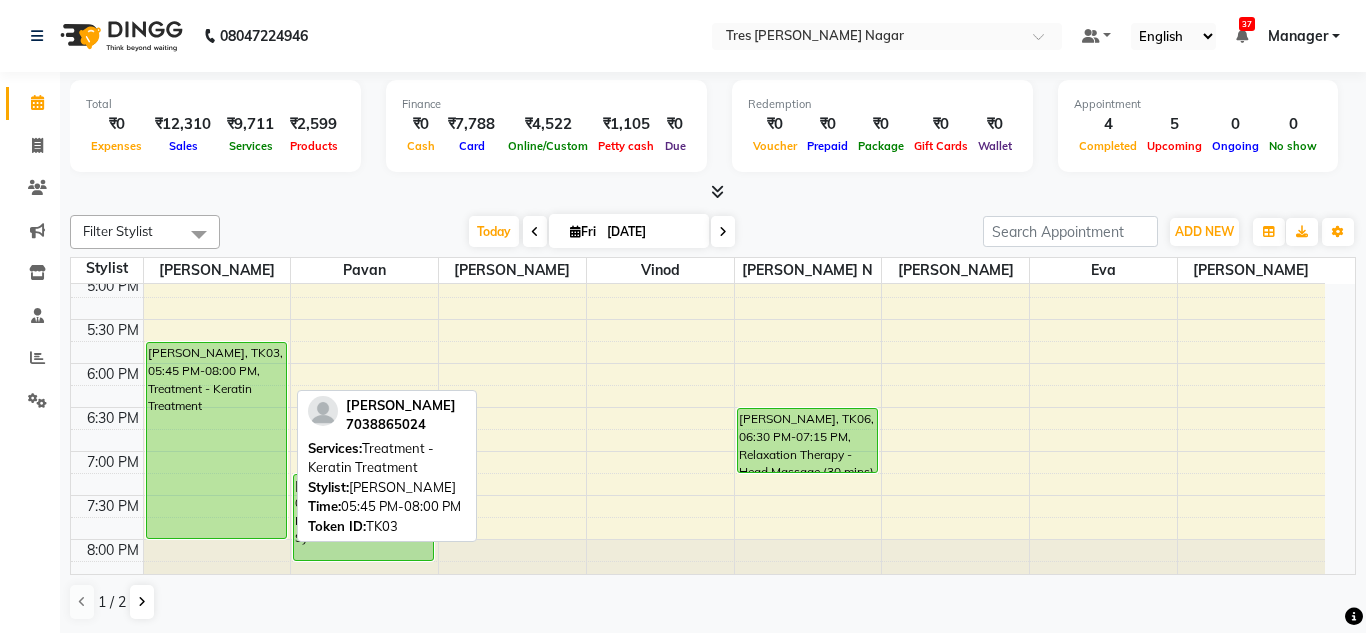 select on "6" 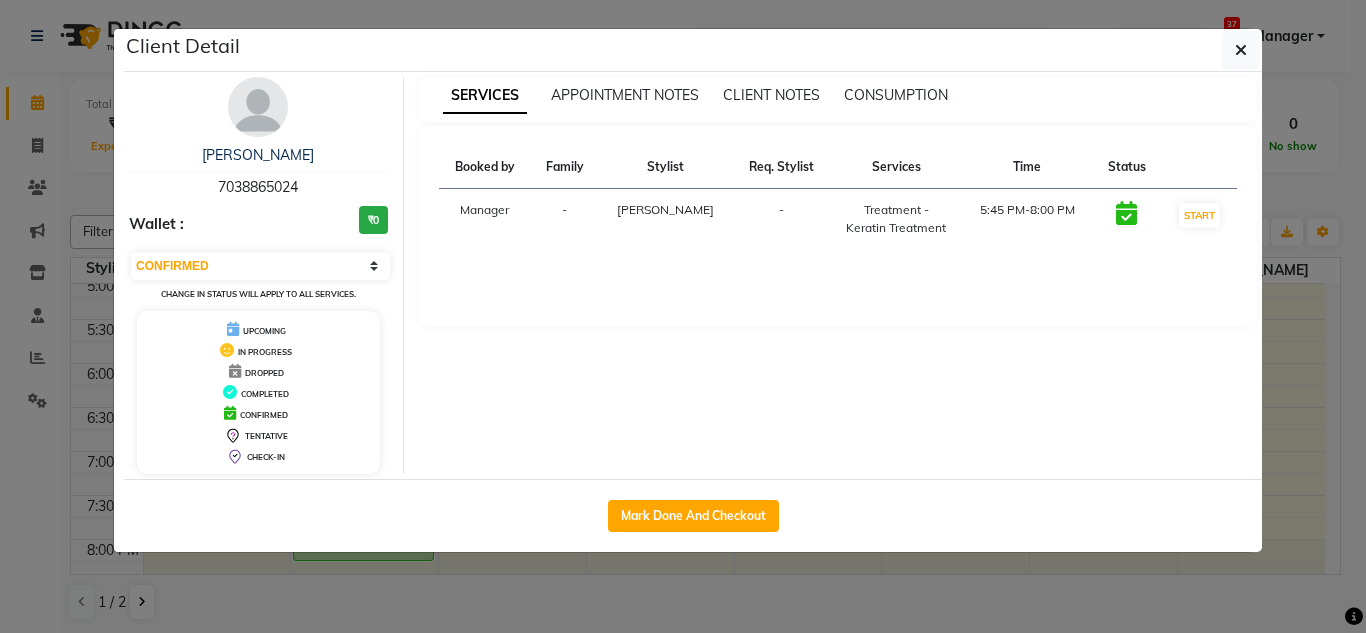 click at bounding box center (258, 107) 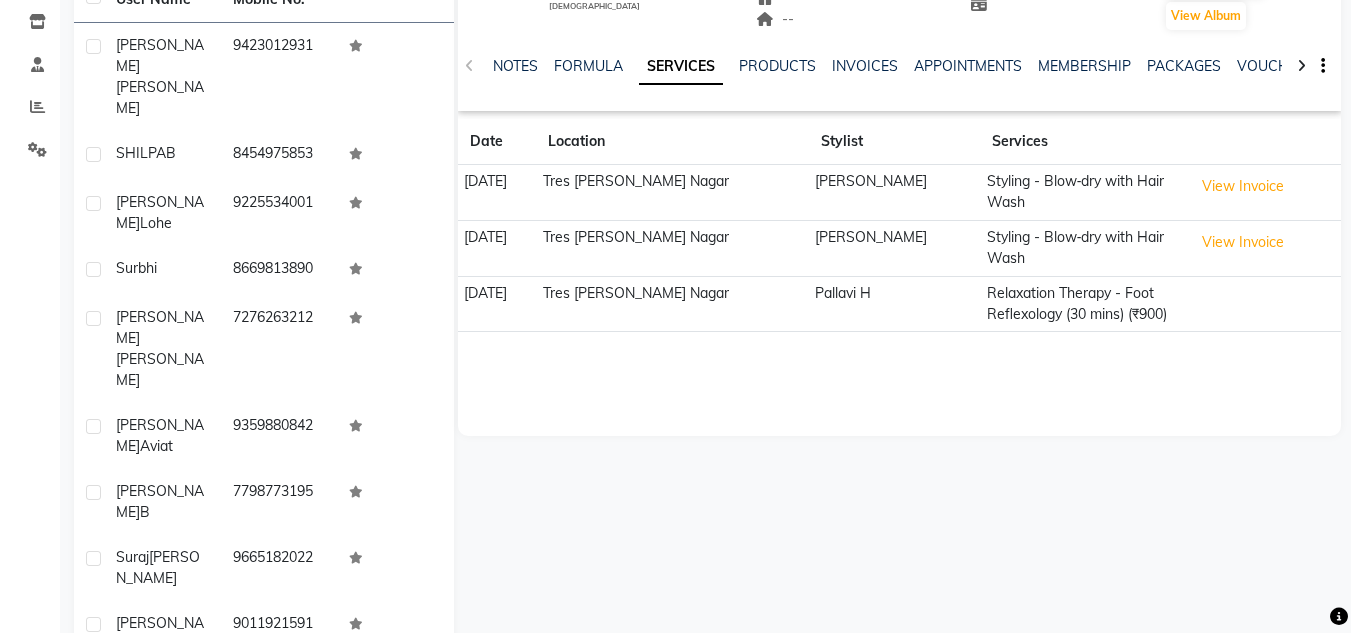 scroll, scrollTop: 0, scrollLeft: 0, axis: both 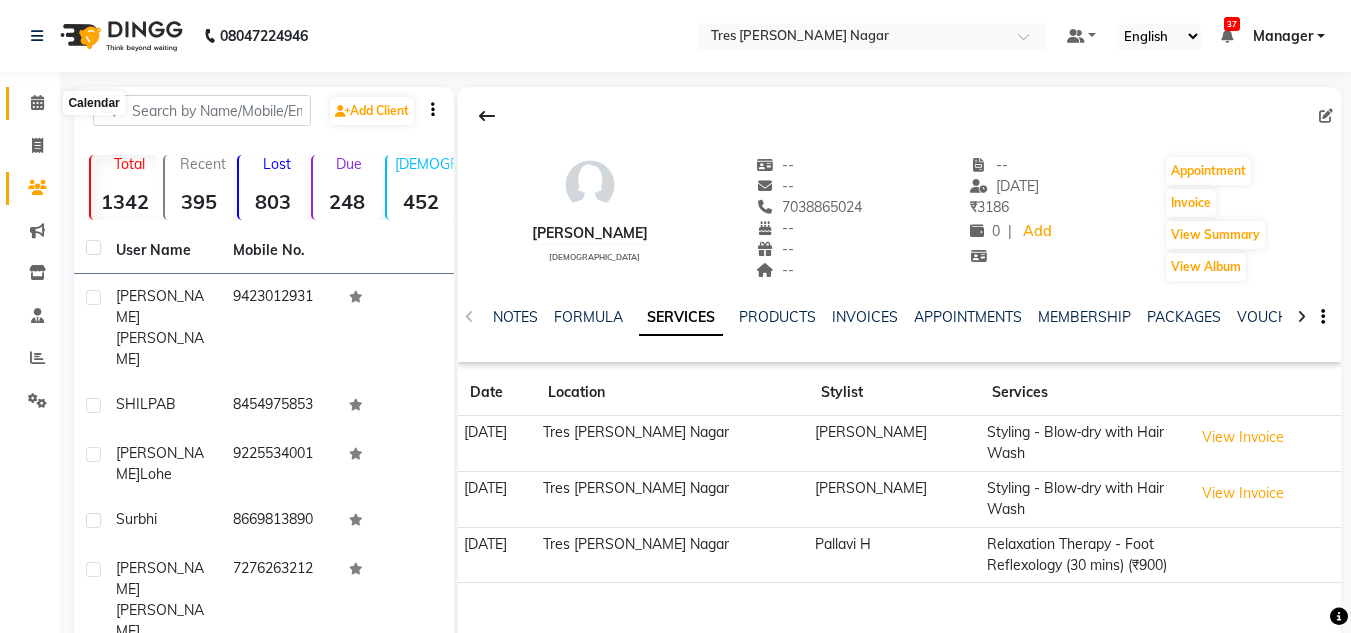 click 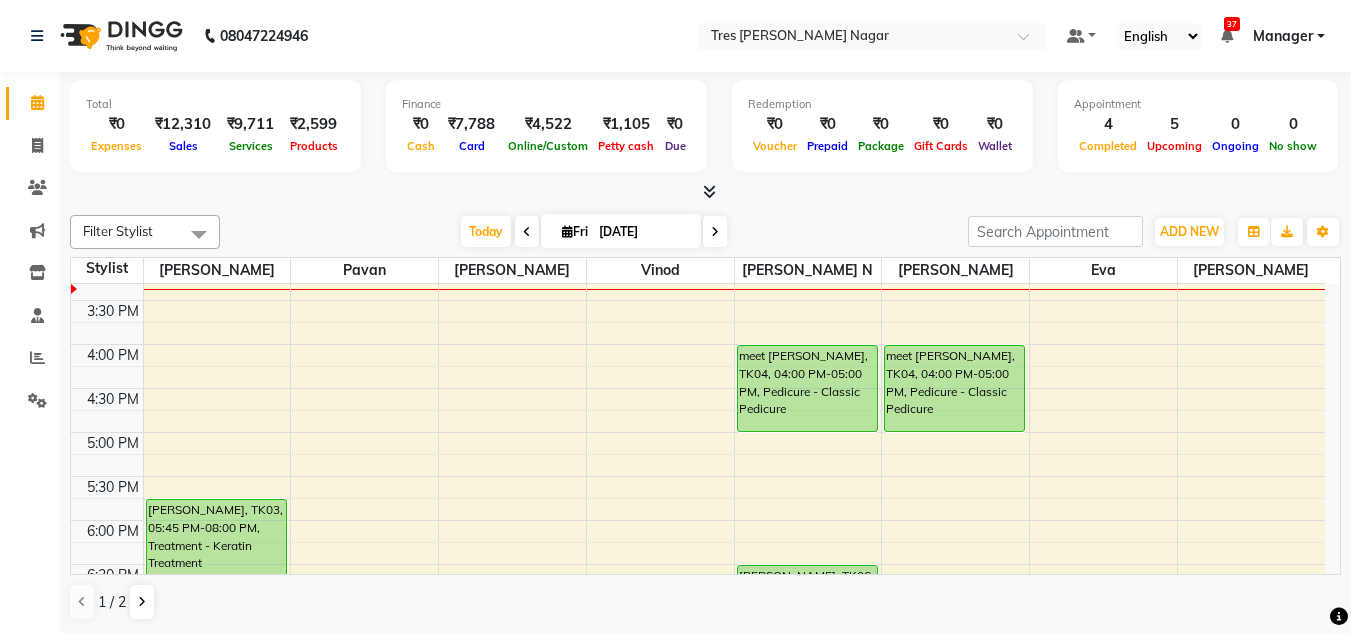scroll, scrollTop: 653, scrollLeft: 0, axis: vertical 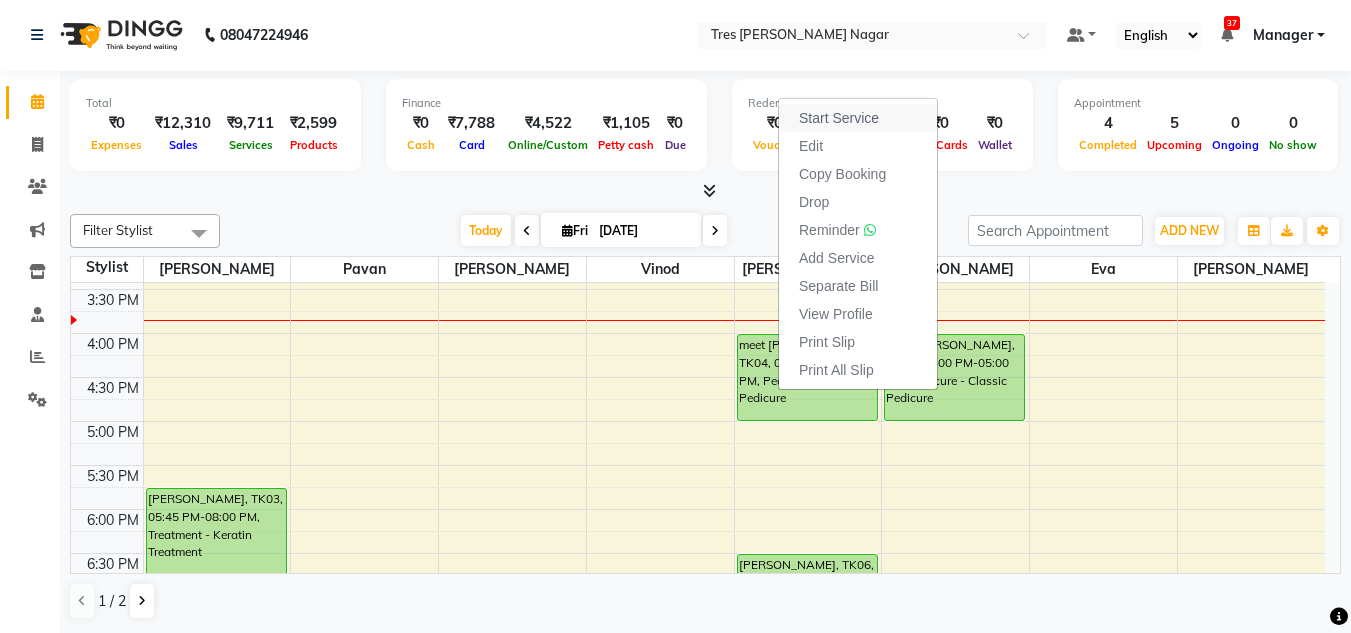 click on "Start Service" at bounding box center (839, 118) 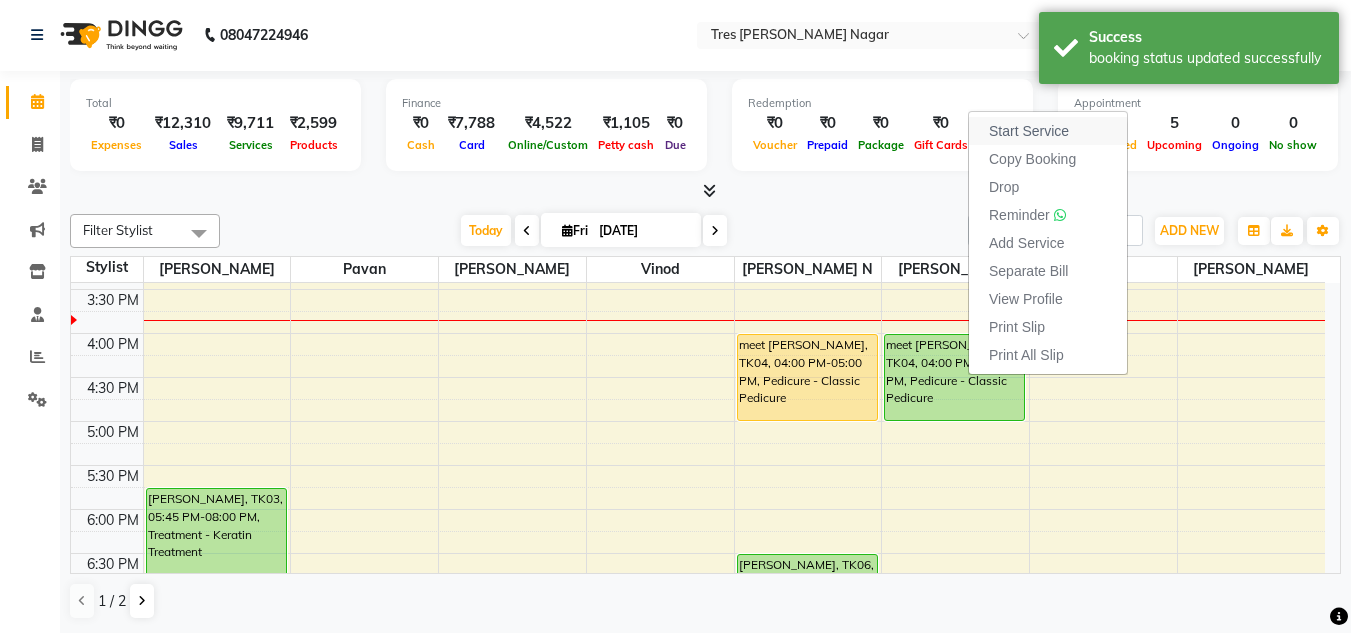 click on "Start Service" at bounding box center [1029, 131] 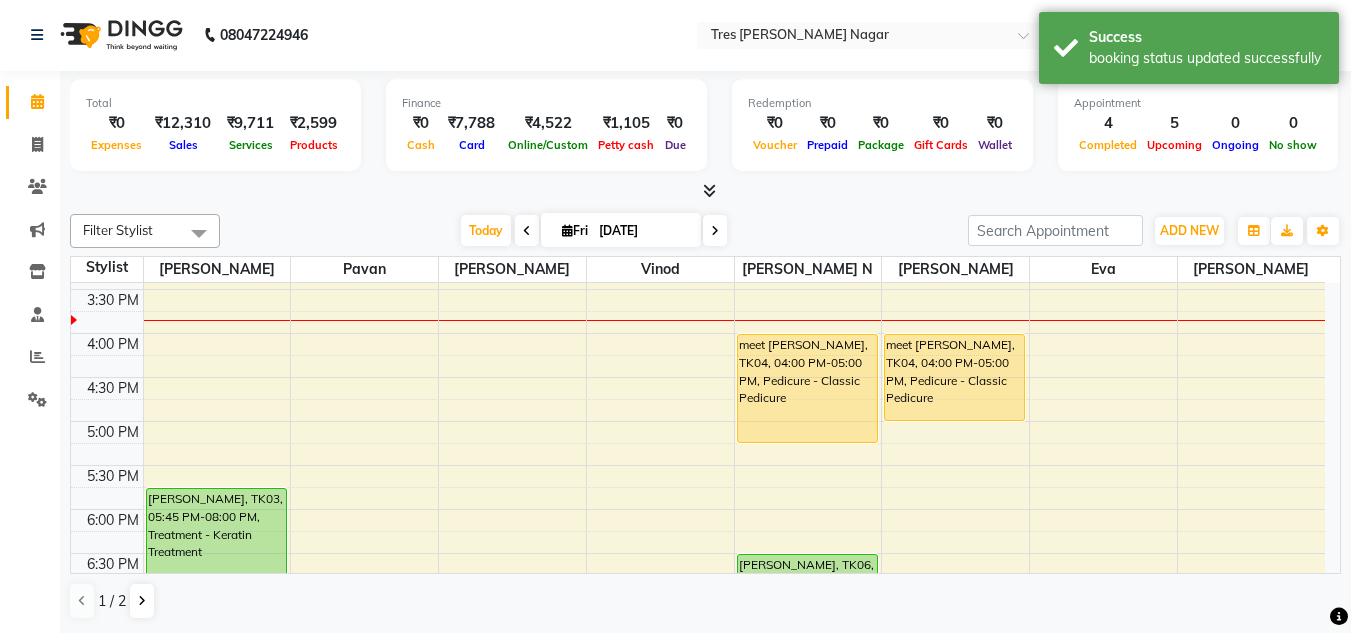 click on "Vignesh B, TK05, 12:30 PM-02:15 PM, D Tan - Face & Neck,Cleanup - Purifying/ Hydrating (₹1500)    meet patel, TK04, 04:00 PM-05:00 PM, Pedicure - Classic Pedicure    AMATULLAH HAMID, TK06, 06:30 PM-07:15 PM, Relaxation Therapy -  Head Massage (30 mins)    meet patel, TK04, 04:00 PM-05:00 PM, Pedicure - Classic Pedicure" at bounding box center (808, 201) 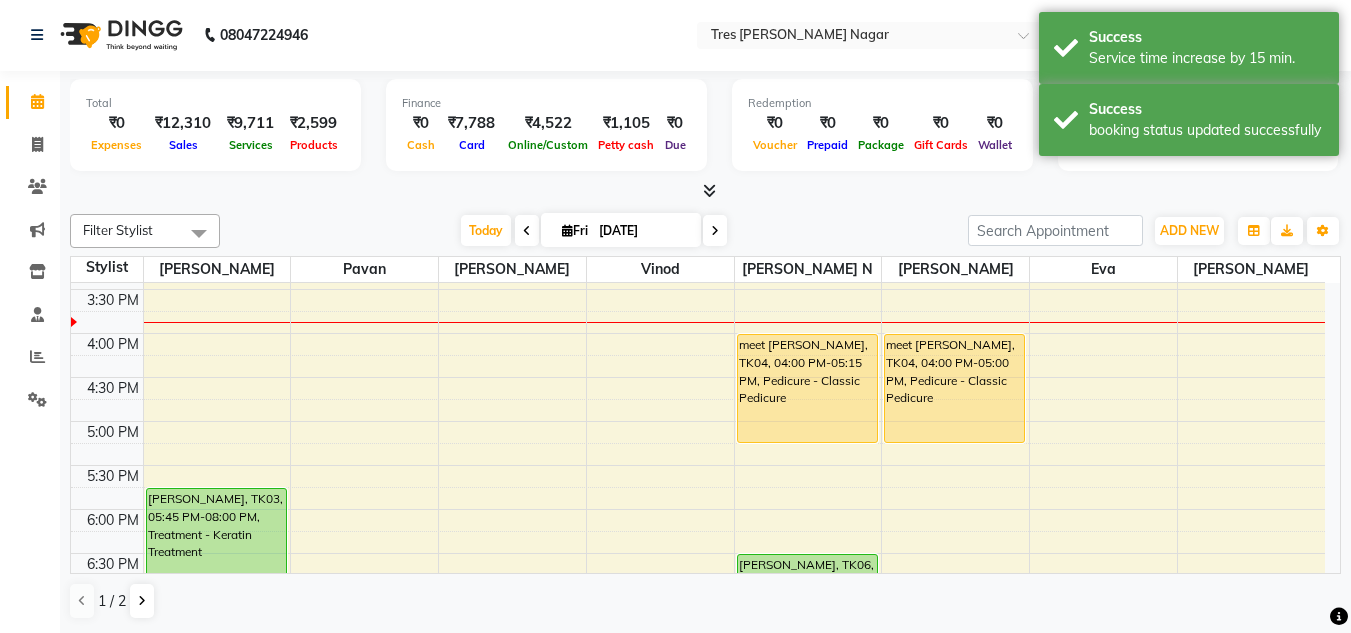 drag, startPoint x: 947, startPoint y: 419, endPoint x: 947, endPoint y: 433, distance: 14 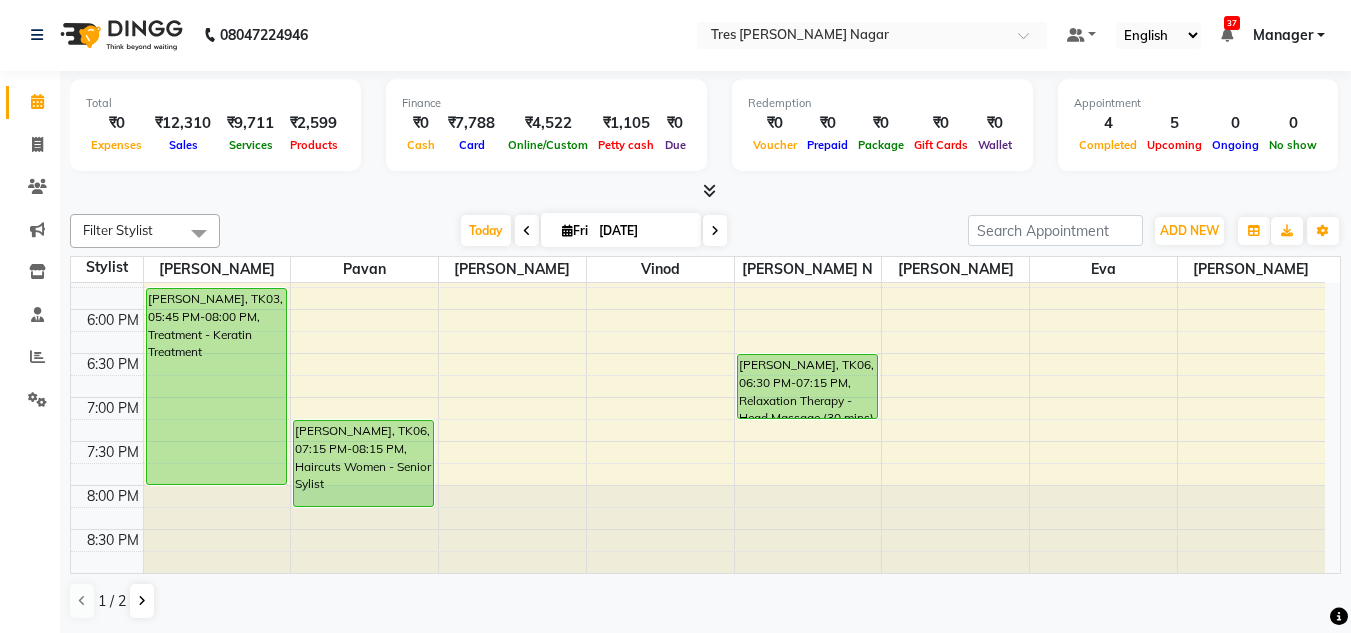 scroll, scrollTop: 753, scrollLeft: 0, axis: vertical 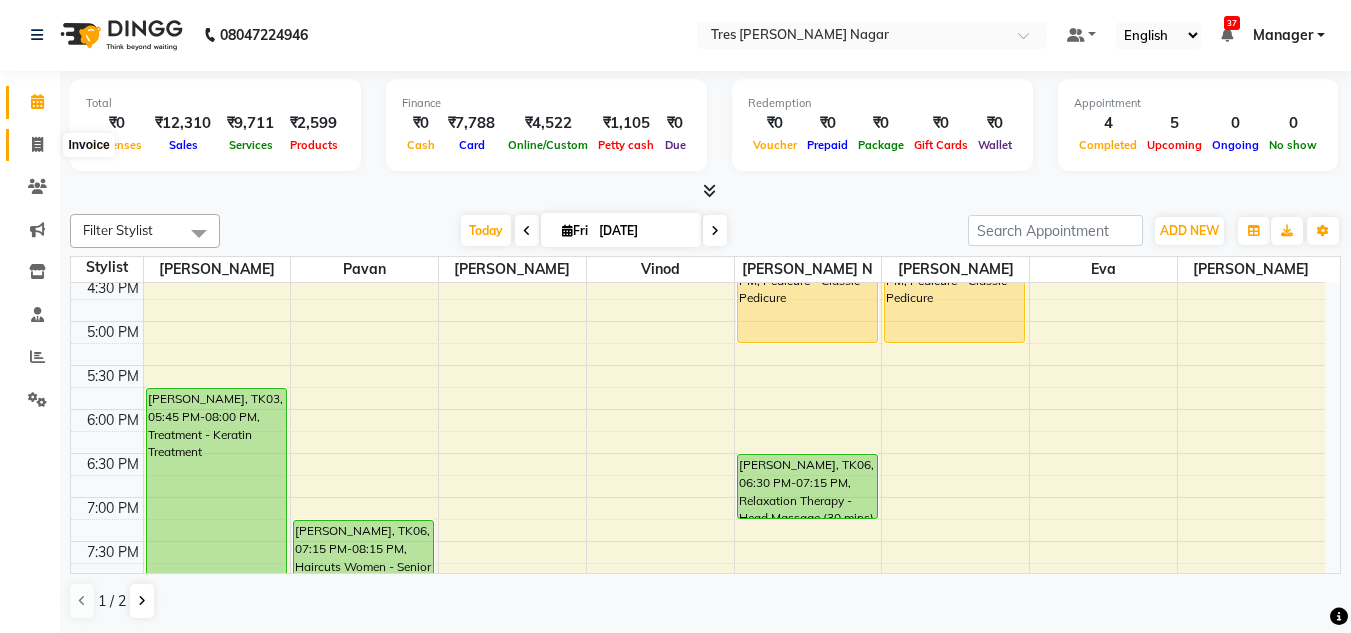 click 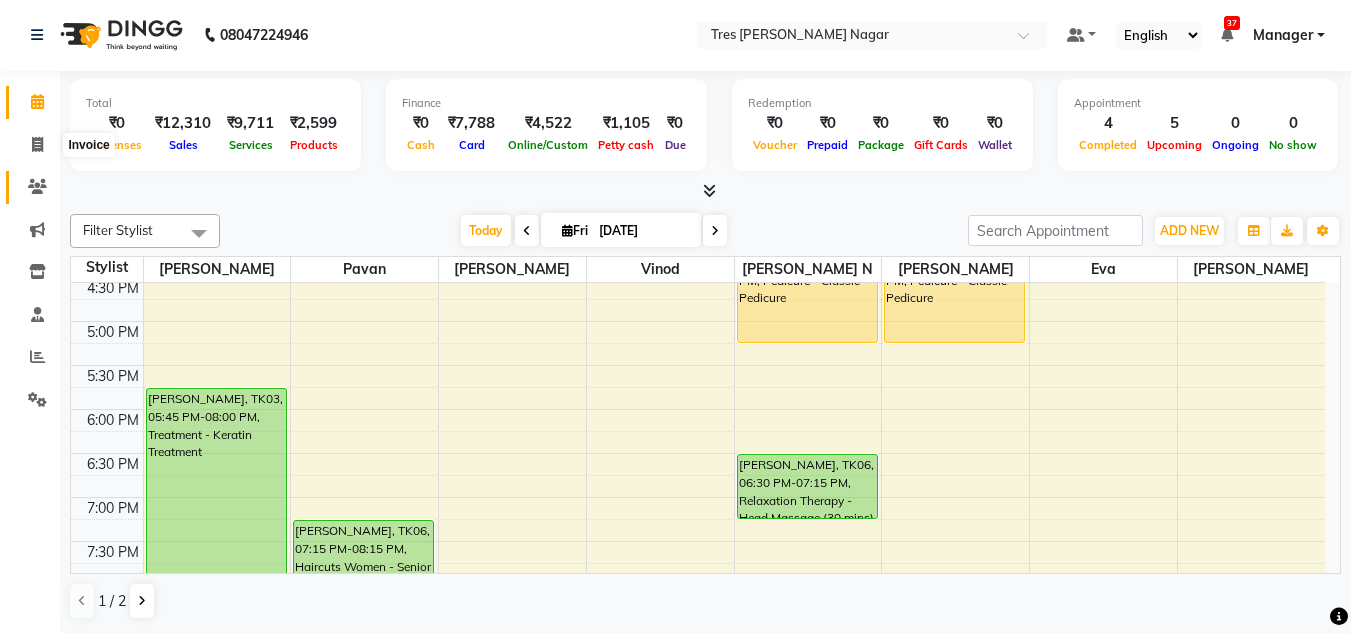 select on "service" 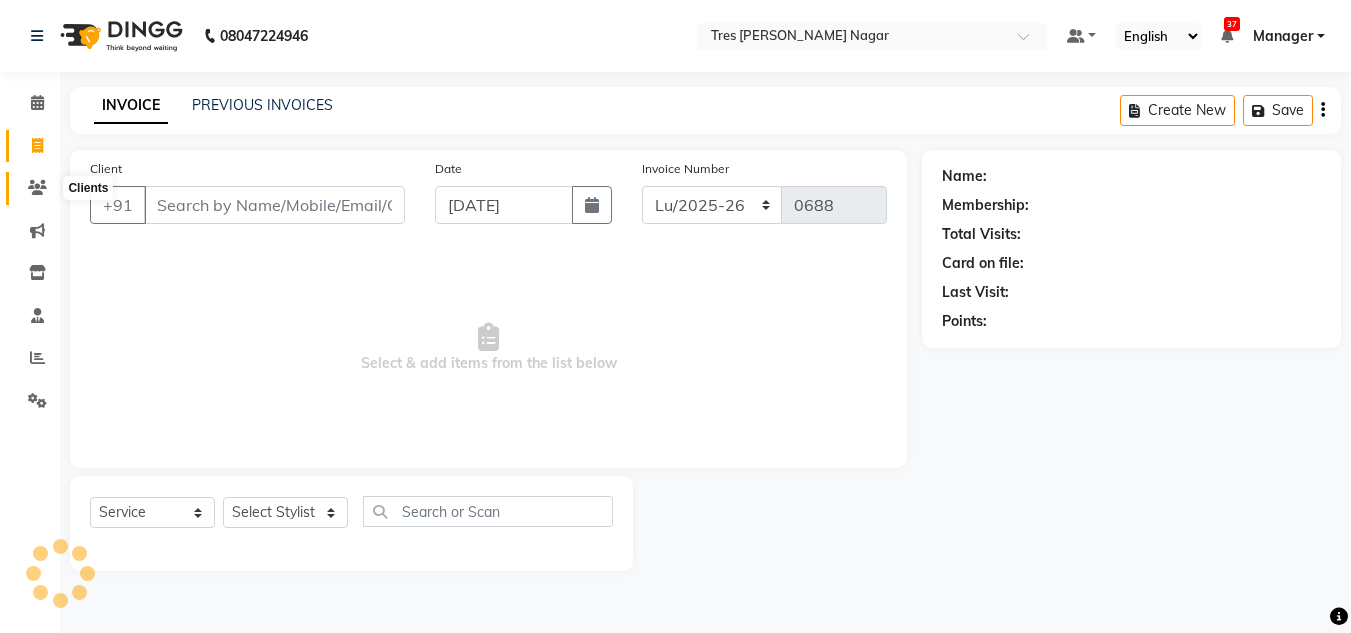 scroll, scrollTop: 0, scrollLeft: 0, axis: both 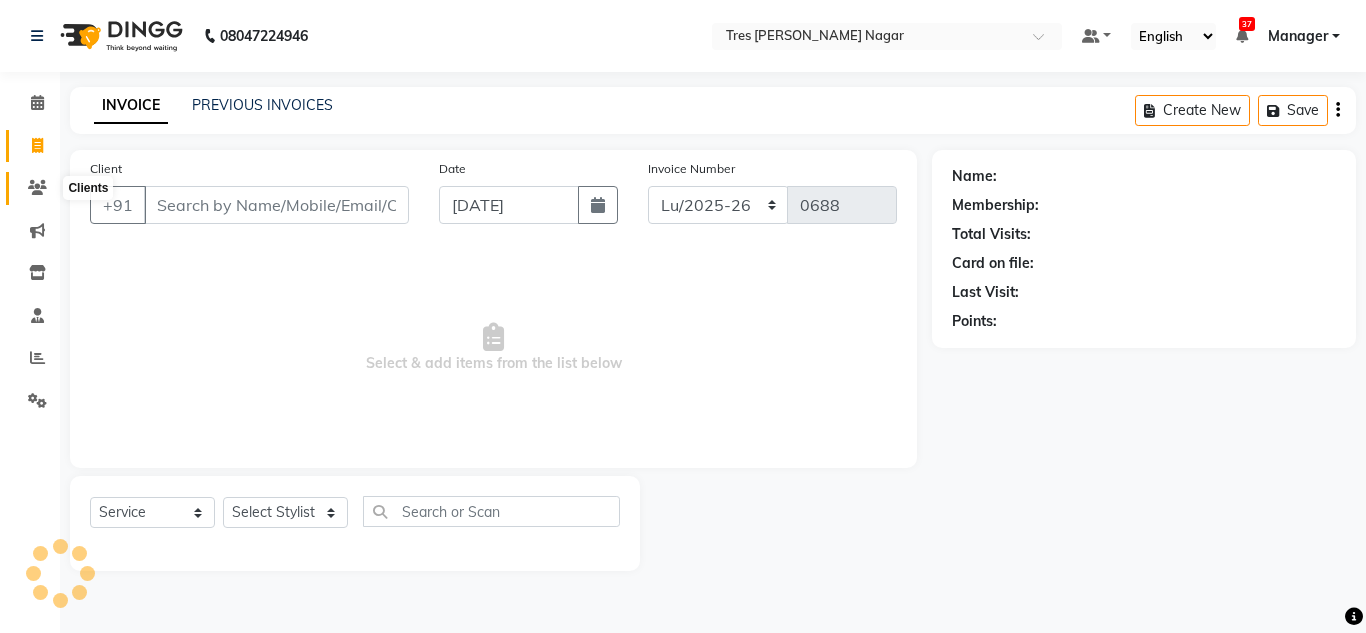 click 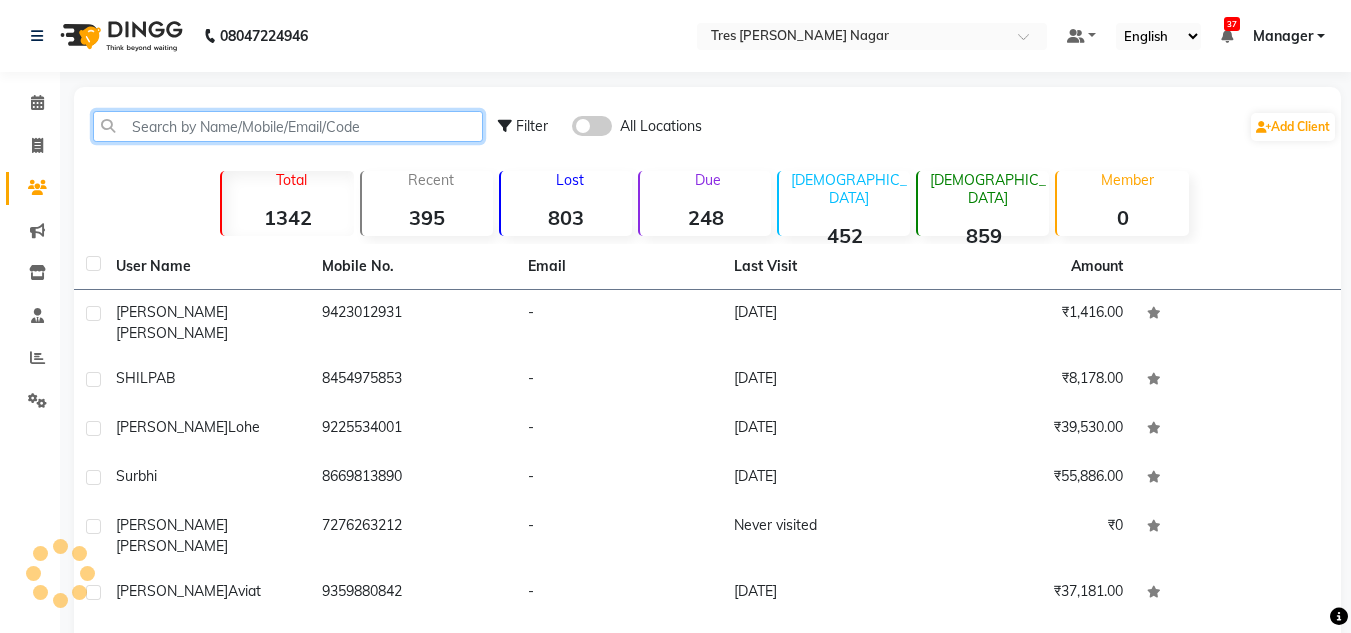 click 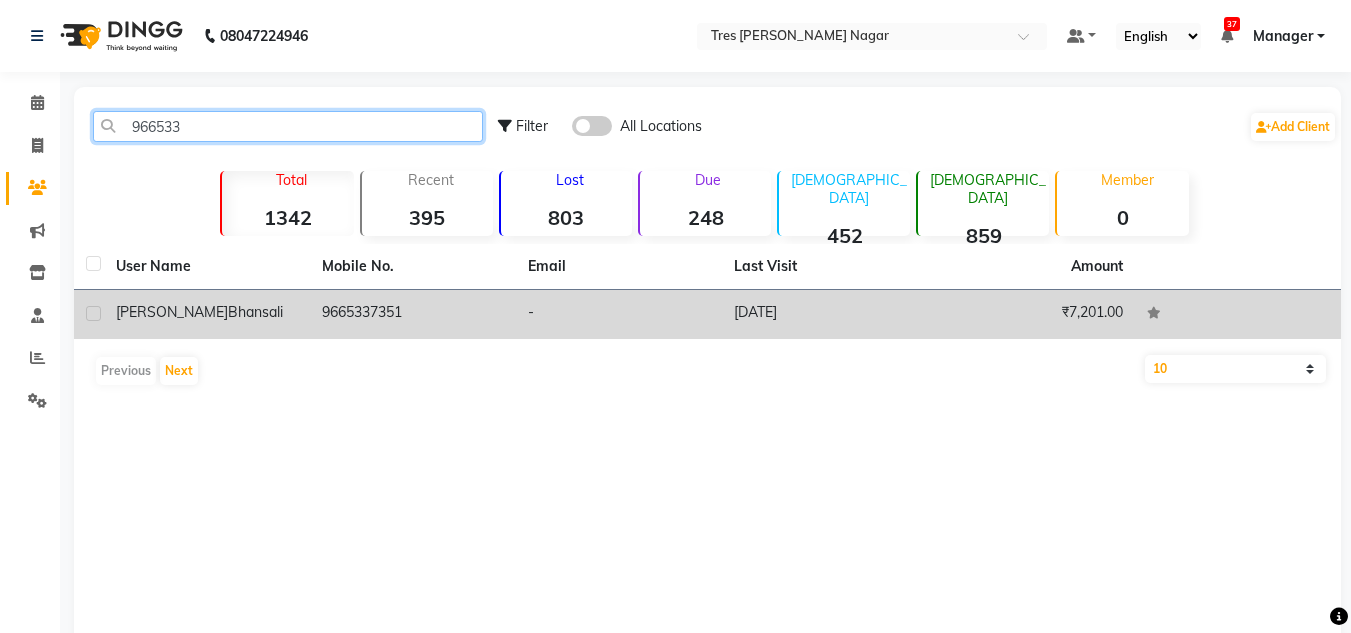 type on "966533" 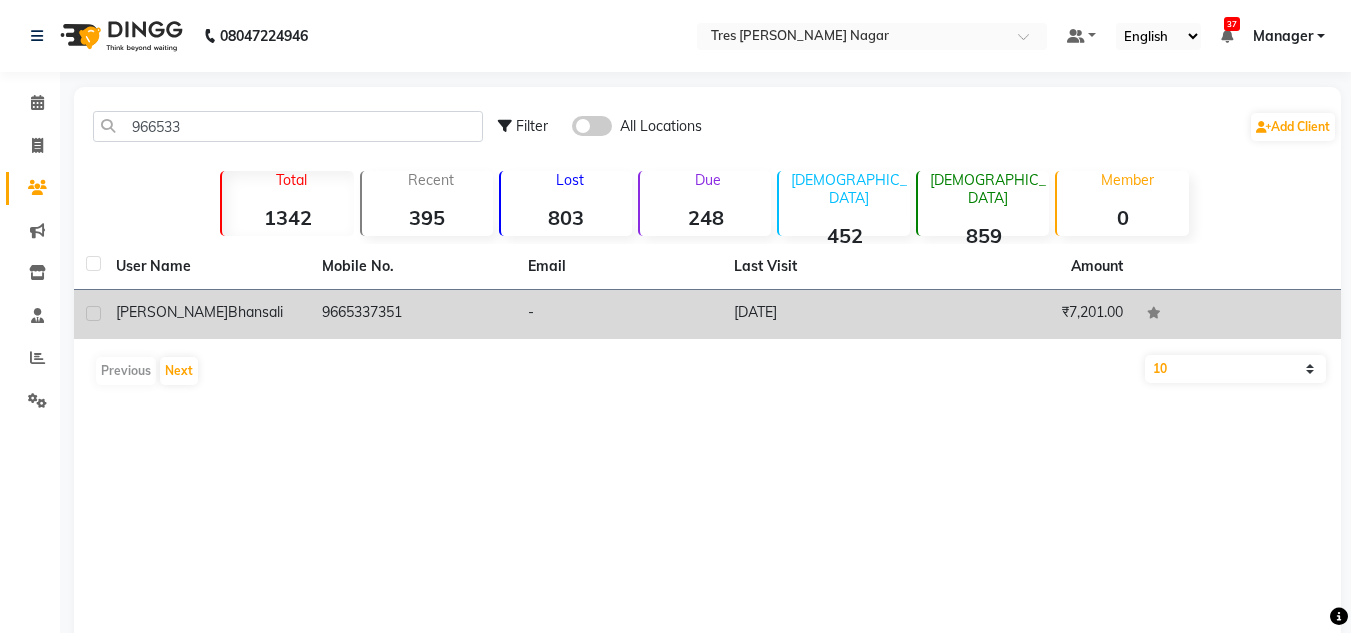 click on "Ketan  Bhansali" 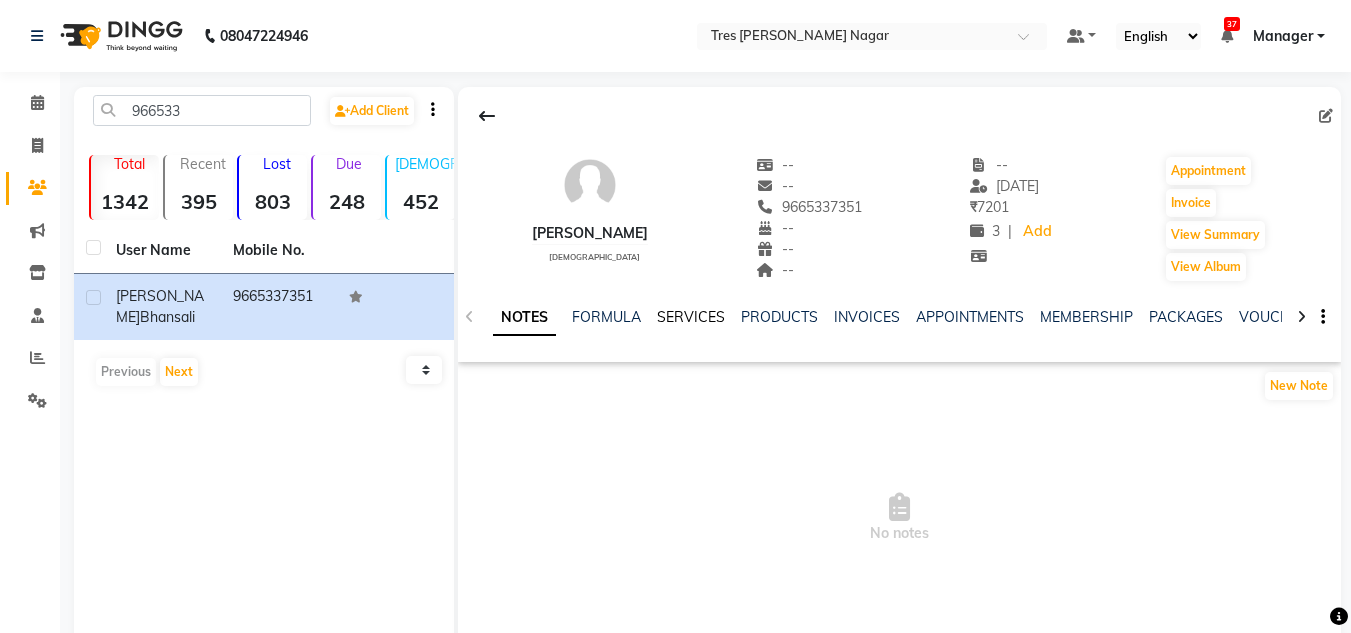 click on "SERVICES" 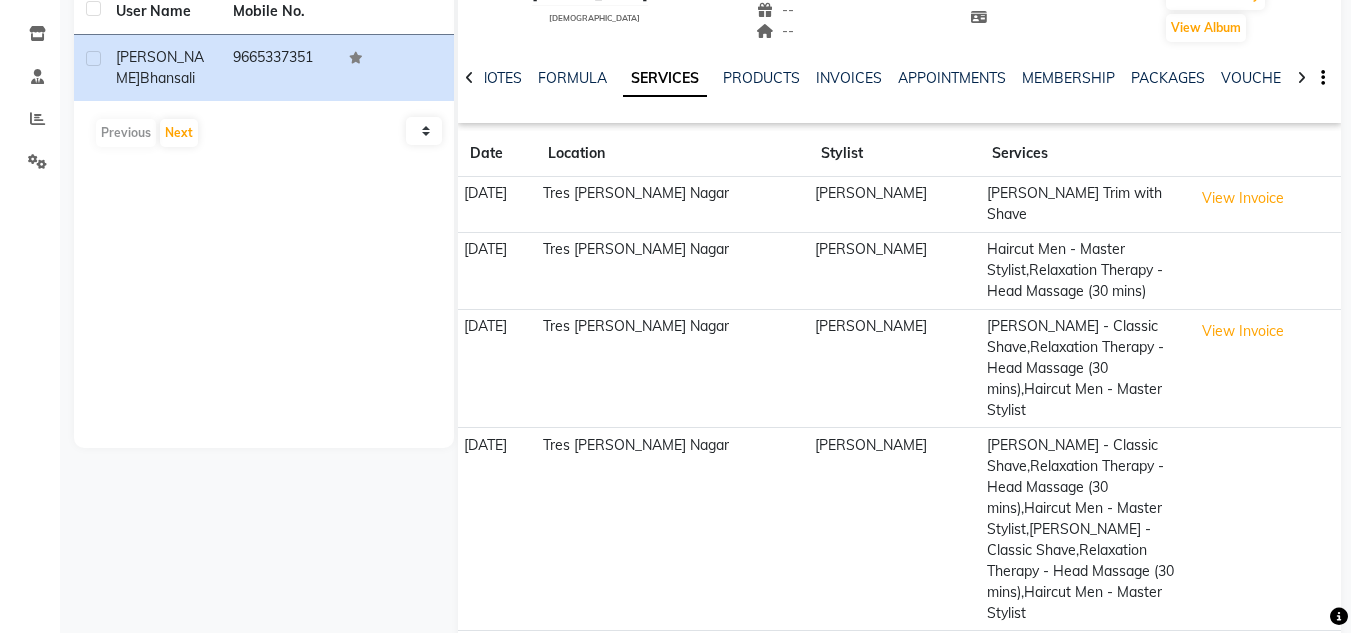 scroll, scrollTop: 47, scrollLeft: 0, axis: vertical 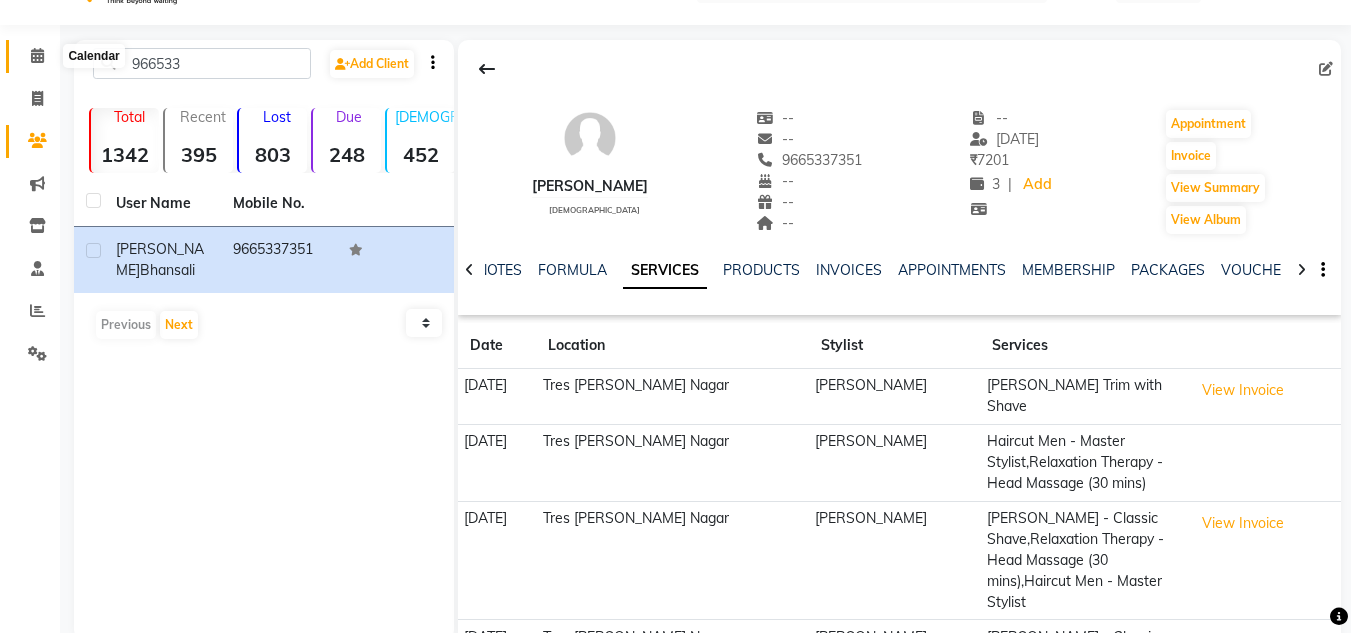 click 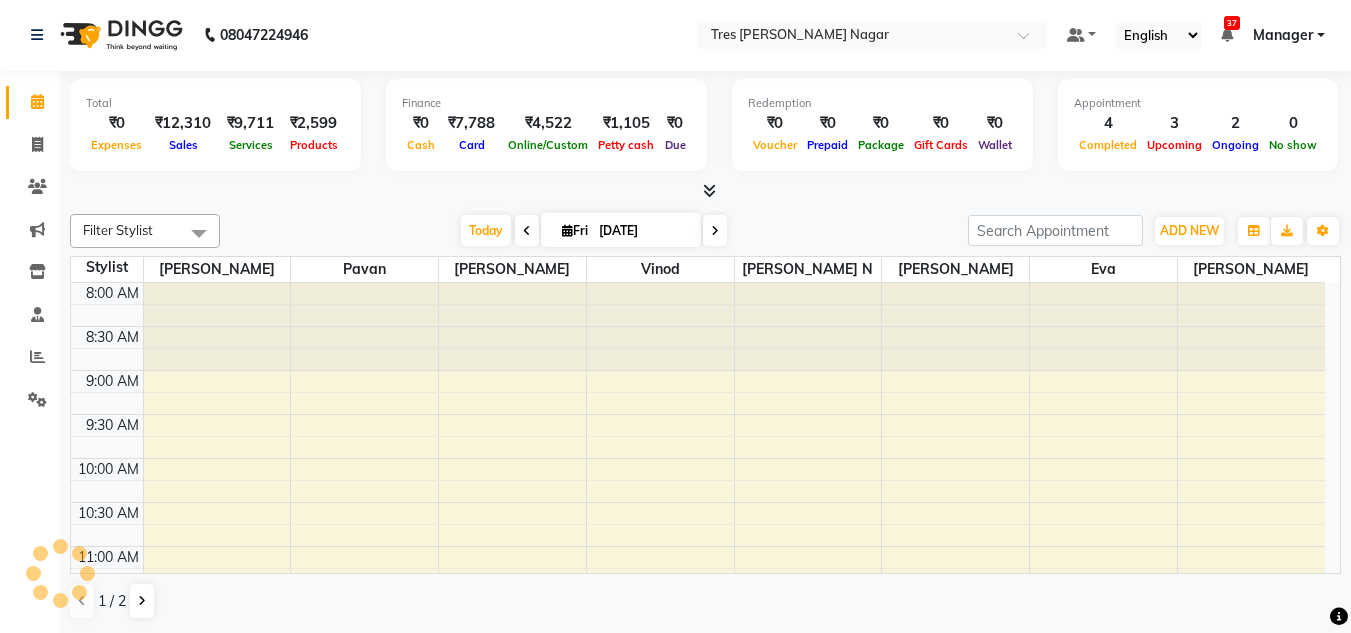 scroll, scrollTop: 0, scrollLeft: 0, axis: both 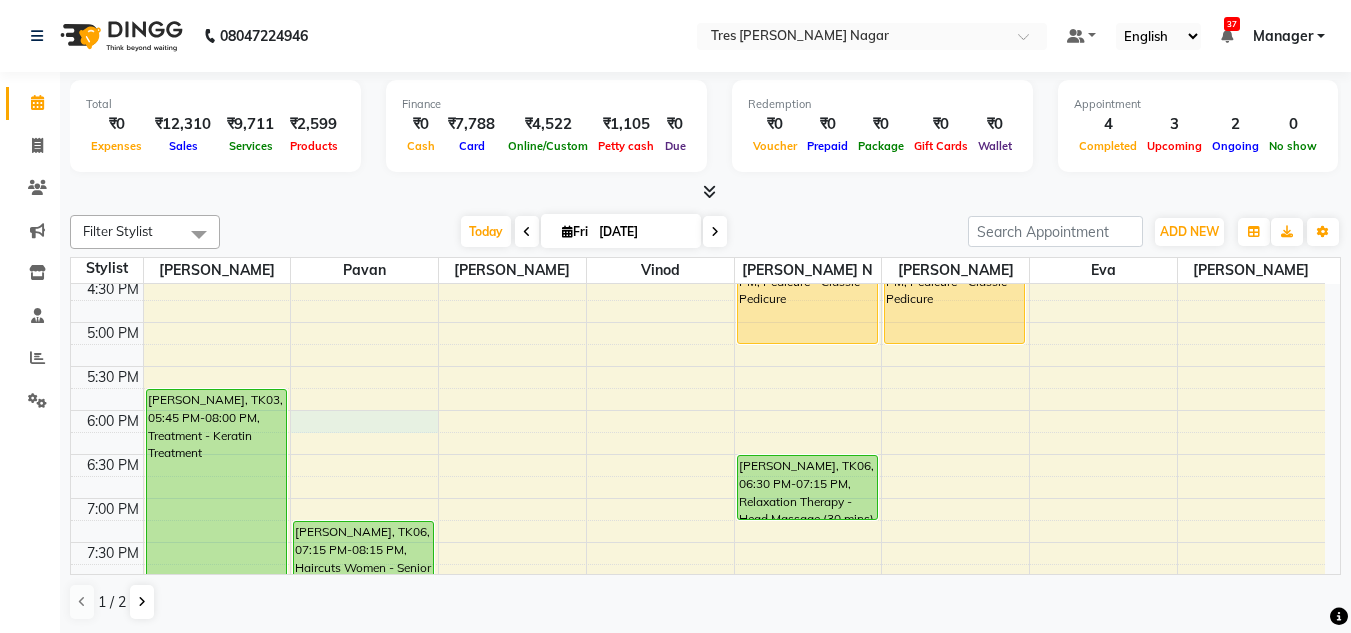 click on "8:00 AM 8:30 AM 9:00 AM 9:30 AM 10:00 AM 10:30 AM 11:00 AM 11:30 AM 12:00 PM 12:30 PM 1:00 PM 1:30 PM 2:00 PM 2:30 PM 3:00 PM 3:30 PM 4:00 PM 4:30 PM 5:00 PM 5:30 PM 6:00 PM 6:30 PM 7:00 PM 7:30 PM 8:00 PM 8:30 PM     Suraj Raskar, TK01, 12:00 PM-02:30 PM, Haircut Men - Salon Director,Haircuts Women - Salon Director     Omkar Lohe, TK02, 01:30 PM-02:30 PM, Haircut Men - Salon Director    Sneha Pappawar, TK03, 05:45 PM-08:00 PM, Treatment - Keratin Treatment    AMATULLAH HAMID, TK06, 07:15 PM-08:15 PM, Haircuts Women - Senior Sylist     Rajashree Mohite, TK07, 02:00 PM-03:00 PM, Haircuts Women - Master Stylist     Vignesh B, TK05, 12:30 PM-02:15 PM, D Tan - Face & Neck,Cleanup - Purifying/ Hydrating (₹1500)    meet patel, TK04, 04:00 PM-05:15 PM, Pedicure - Classic Pedicure    AMATULLAH HAMID, TK06, 06:30 PM-07:15 PM, Relaxation Therapy -  Head Massage (30 mins)    meet patel, TK04, 04:00 PM-05:15 PM, Pedicure - Classic Pedicure" at bounding box center [698, 102] 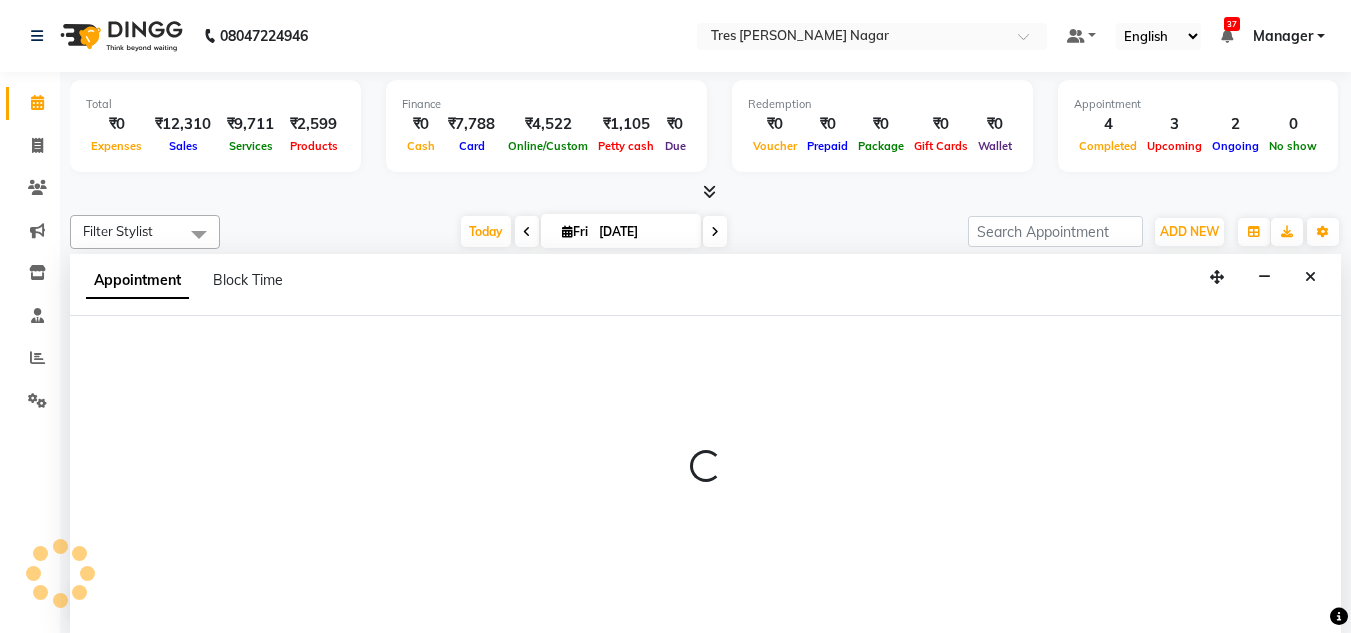 select on "39900" 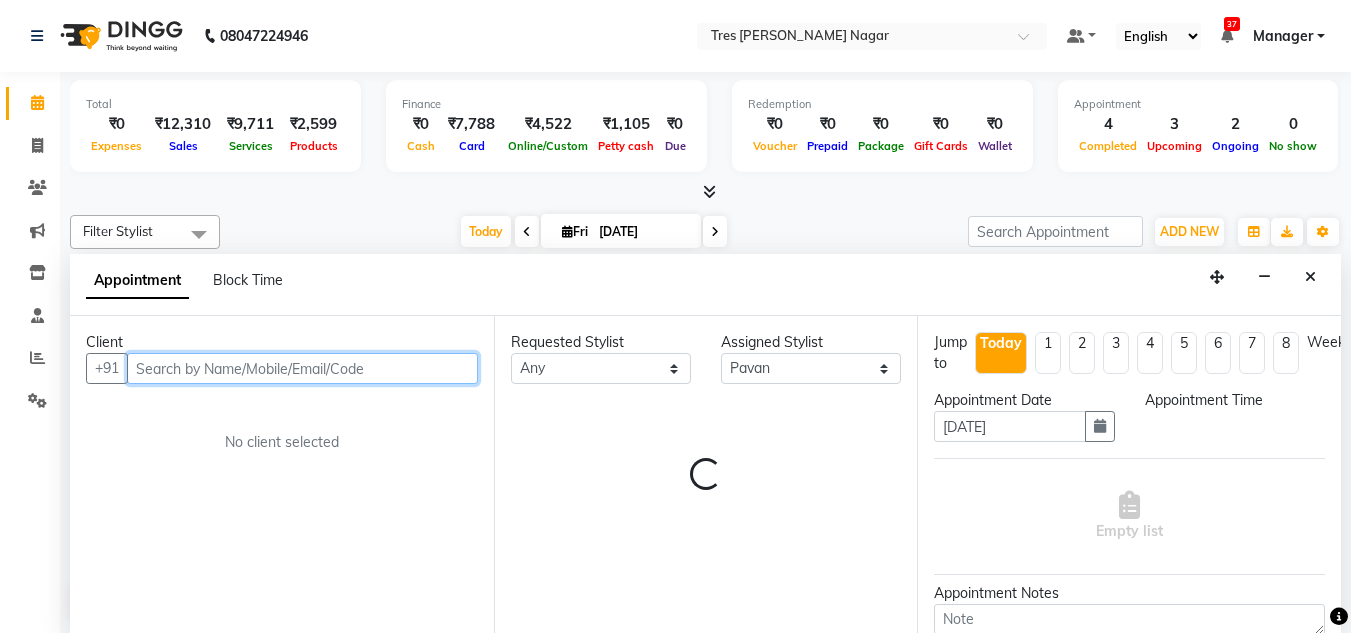 scroll, scrollTop: 1, scrollLeft: 0, axis: vertical 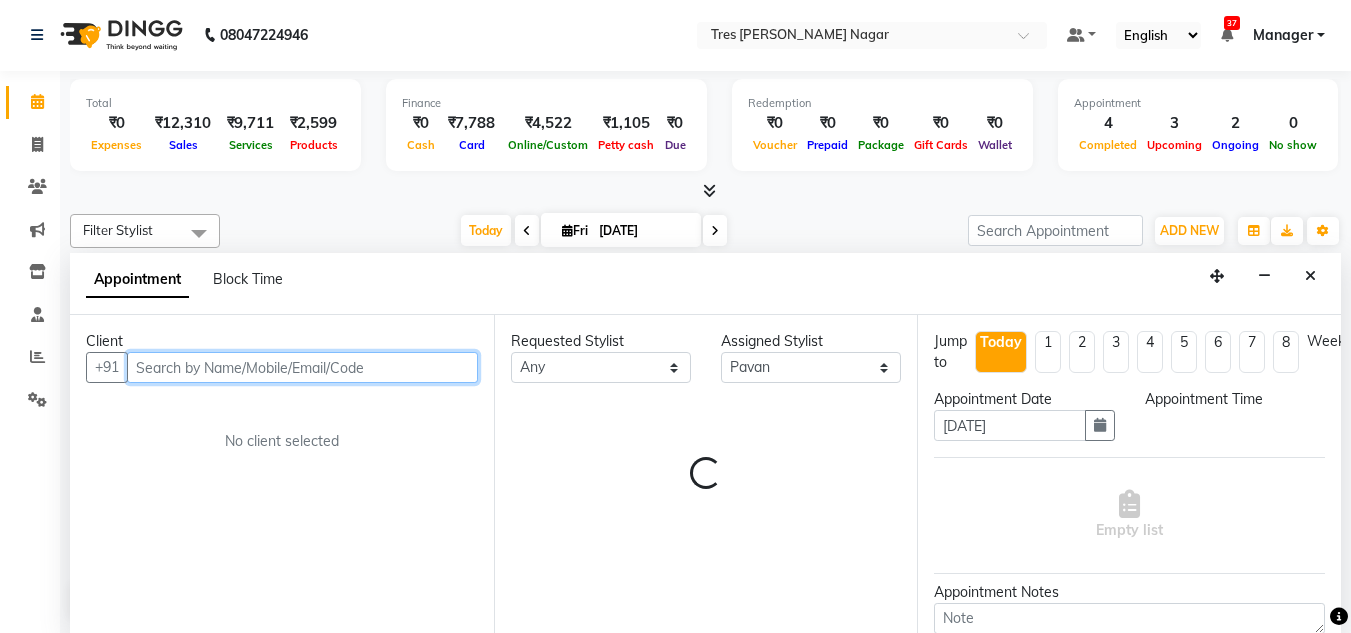 select on "1080" 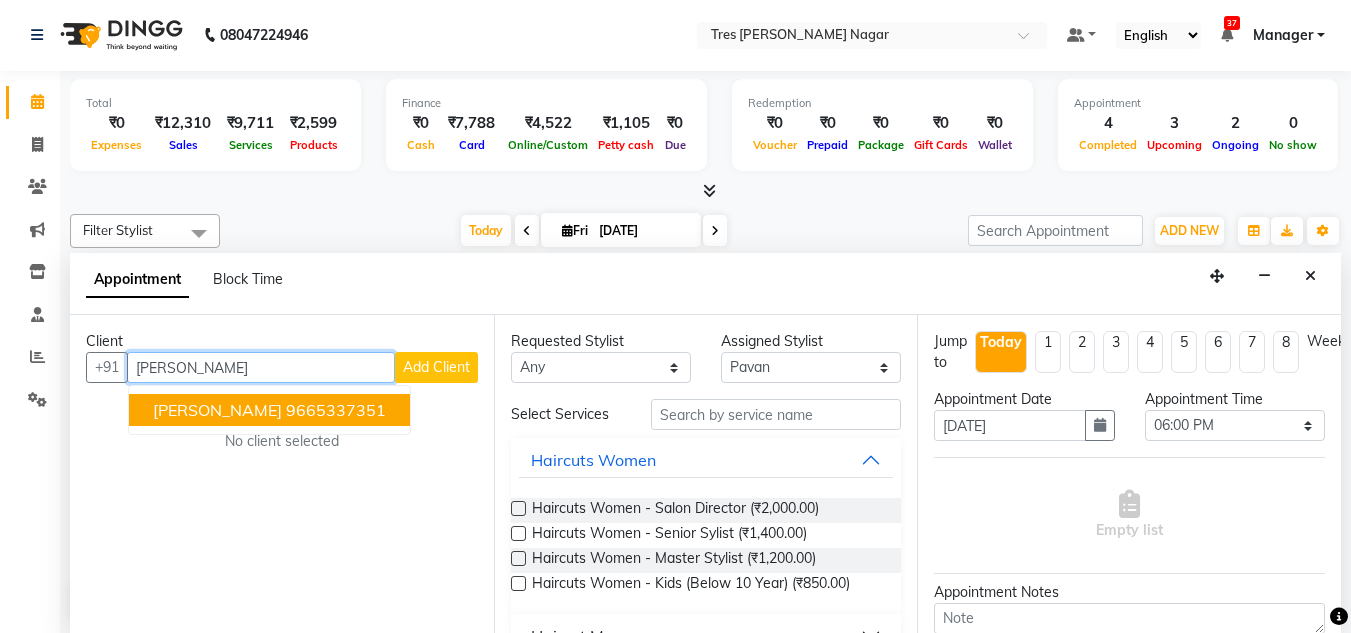 click on "Ketan Bhansali" at bounding box center [217, 410] 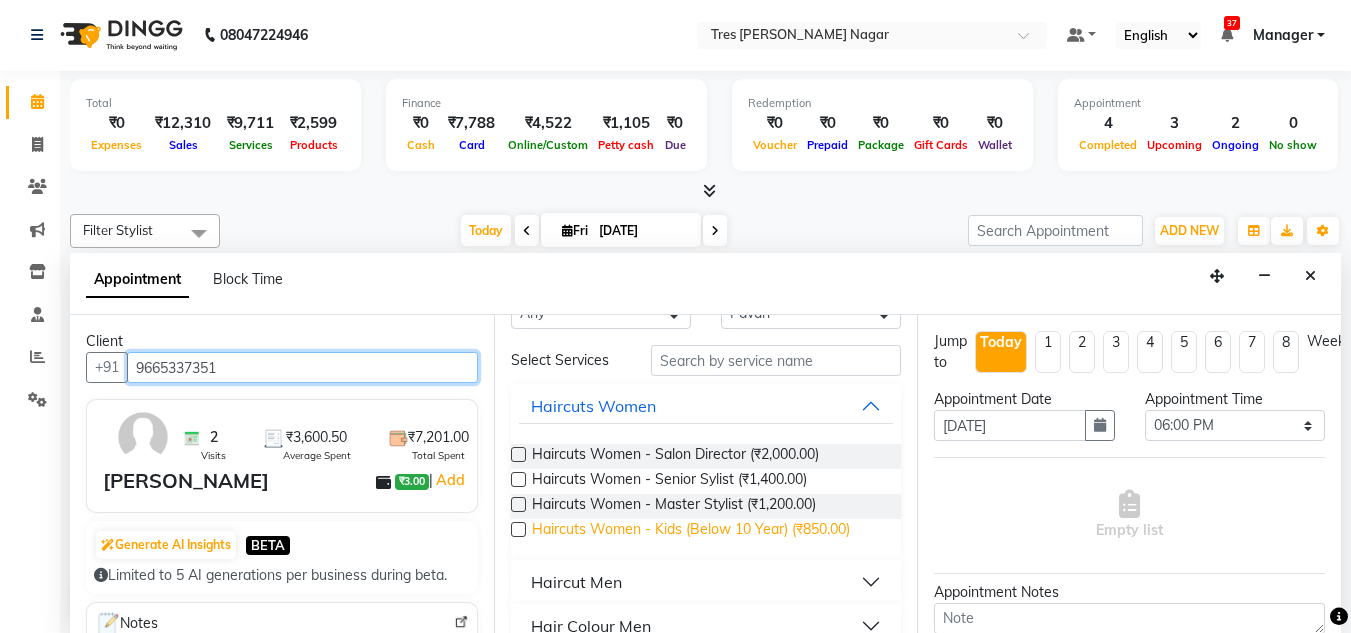 scroll, scrollTop: 100, scrollLeft: 0, axis: vertical 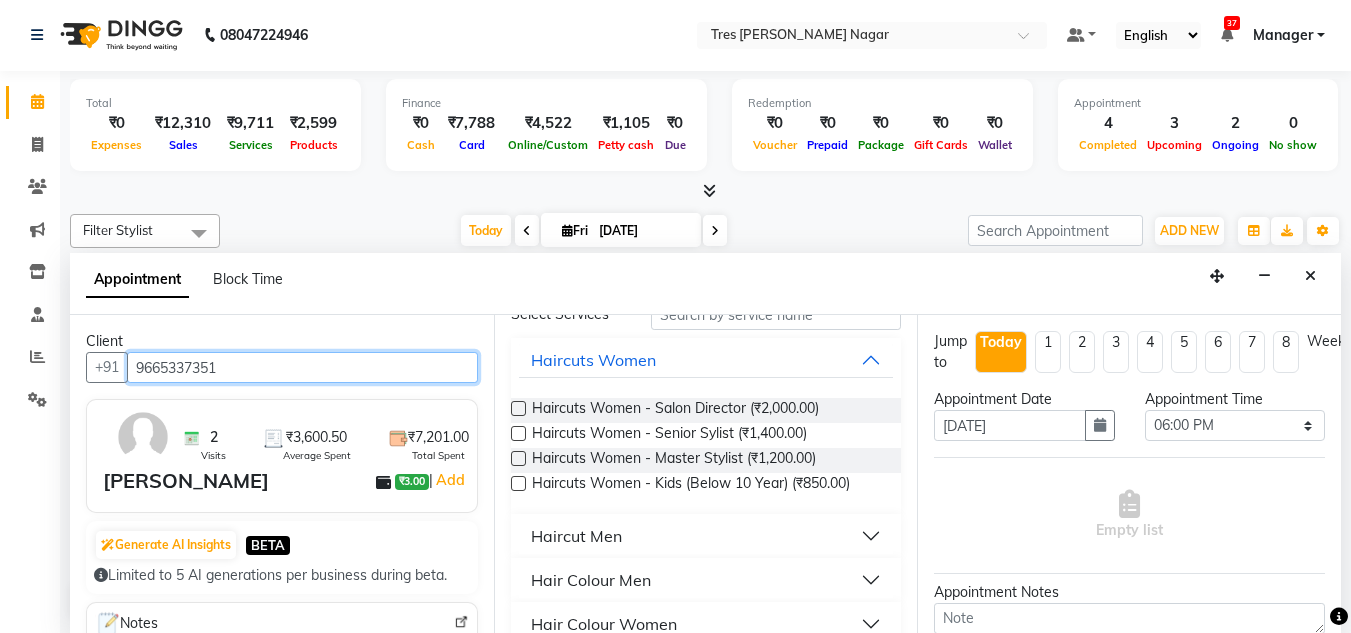 type on "9665337351" 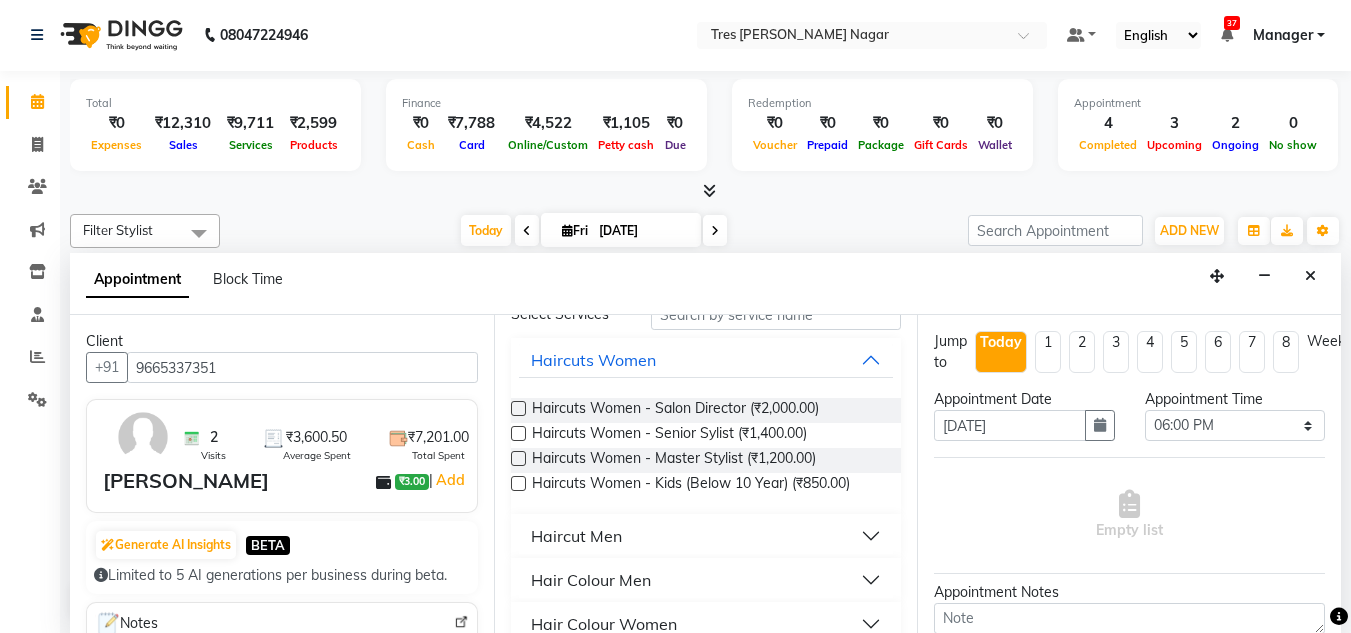 click on "Haircut Men" at bounding box center [706, 536] 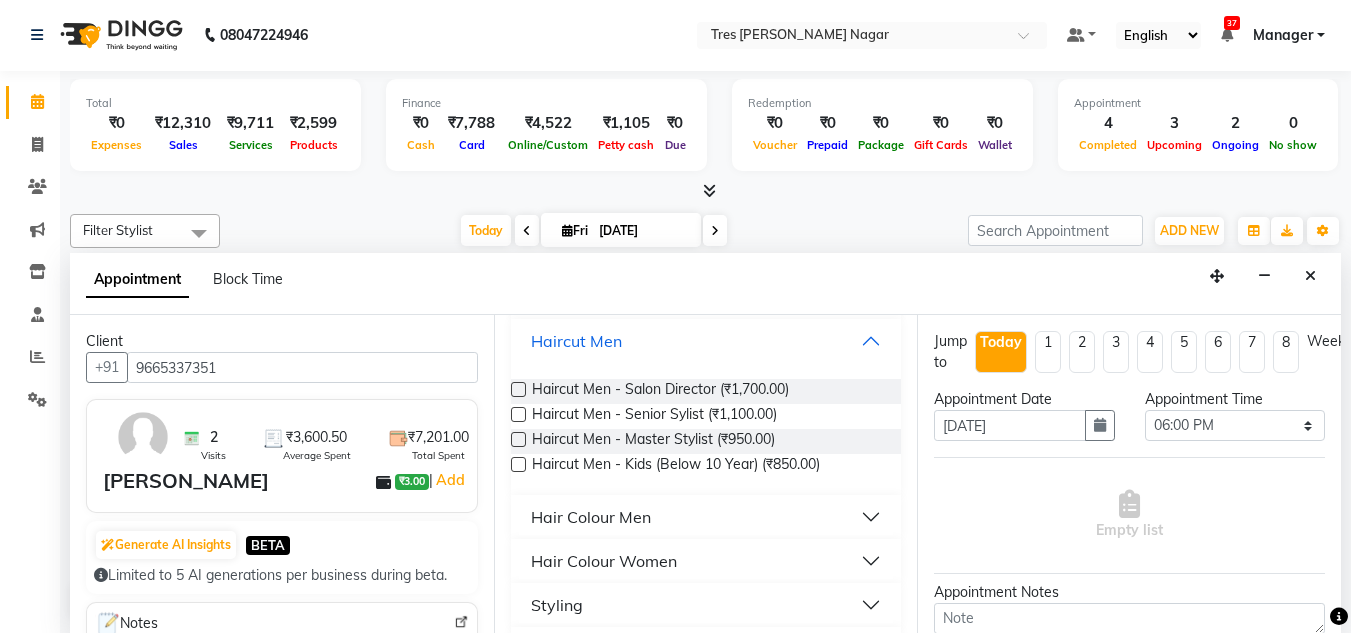 scroll, scrollTop: 300, scrollLeft: 0, axis: vertical 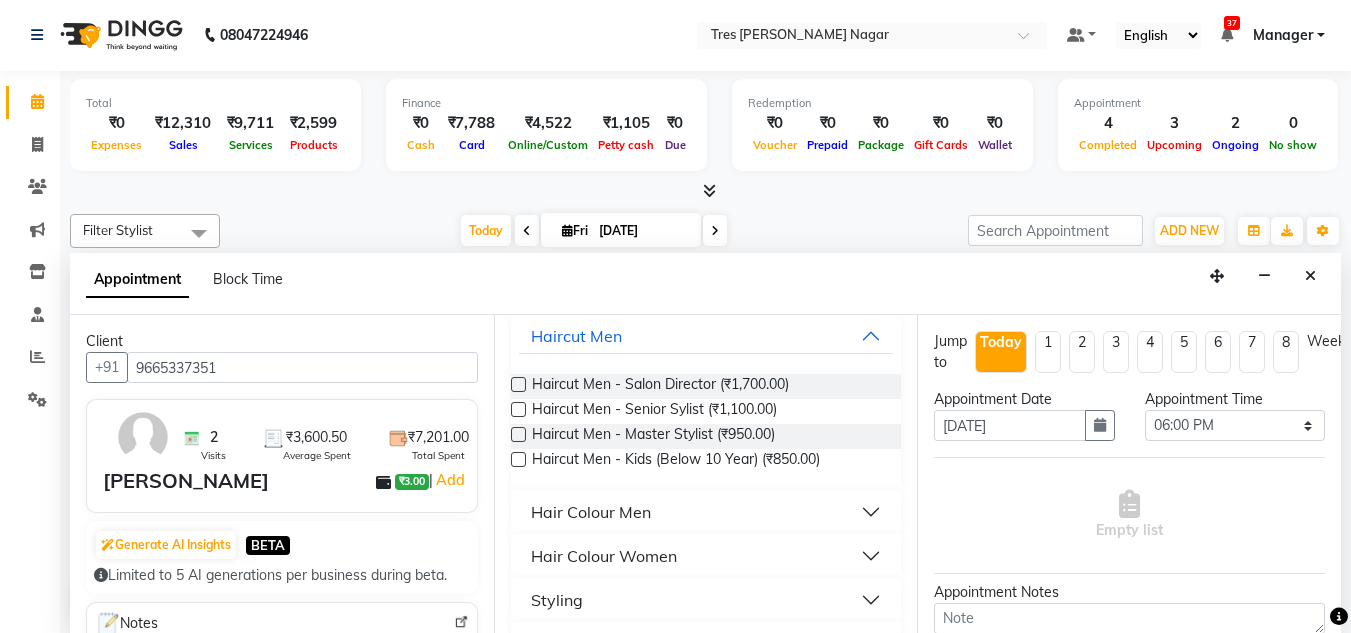 click at bounding box center (518, 409) 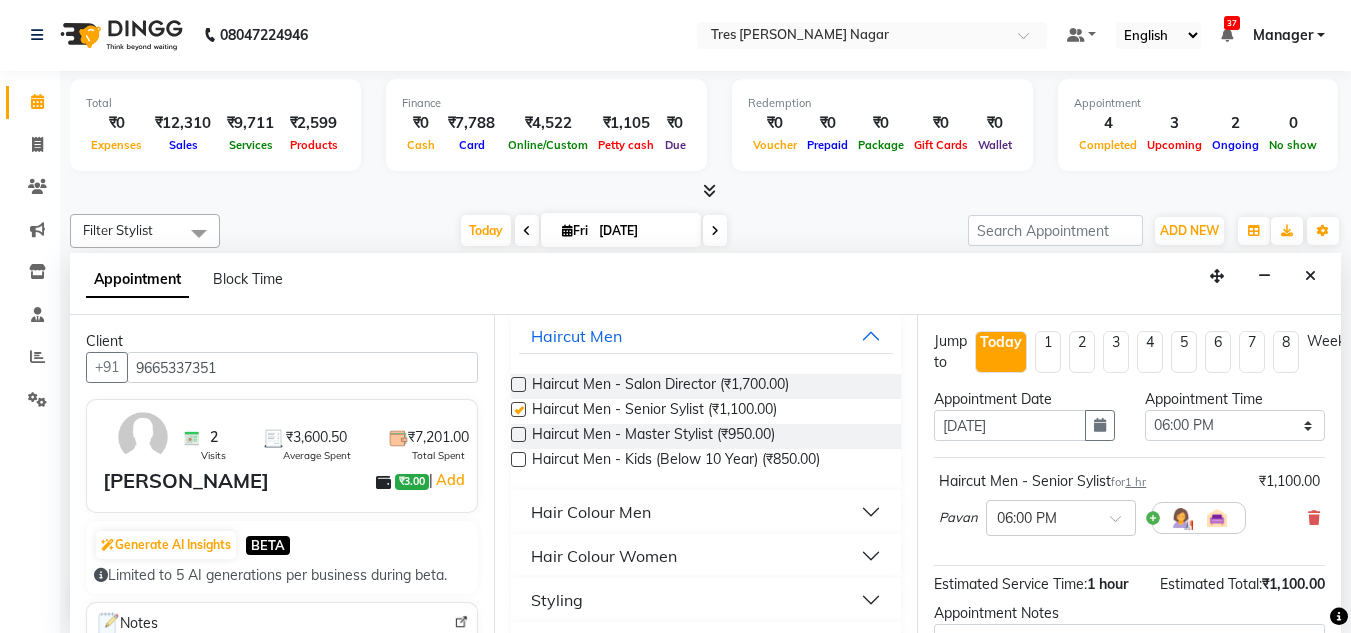 checkbox on "false" 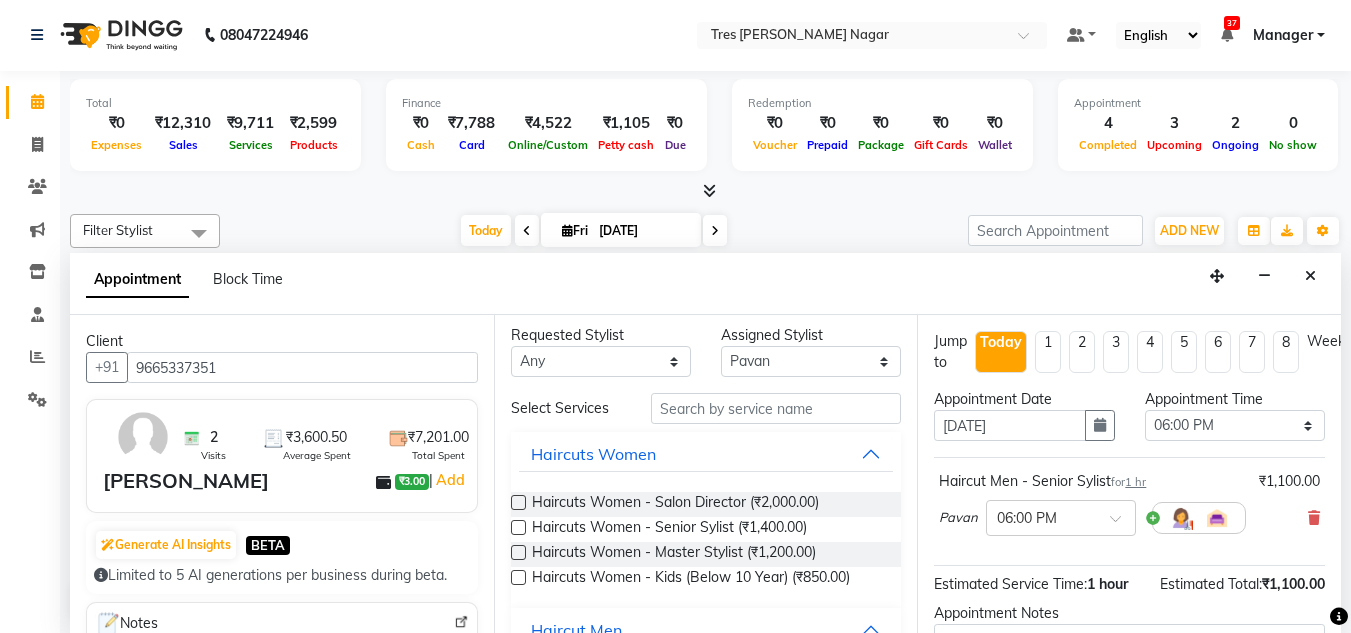 scroll, scrollTop: 0, scrollLeft: 0, axis: both 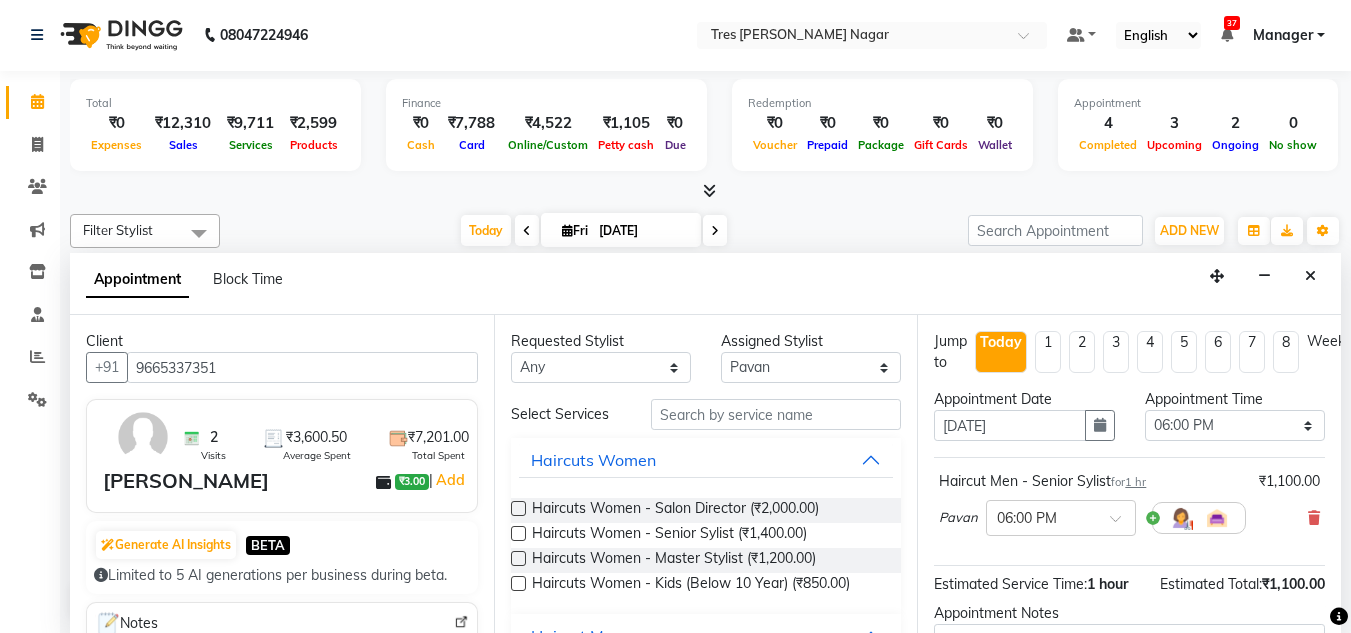 click on "Assigned Stylist" at bounding box center [811, 341] 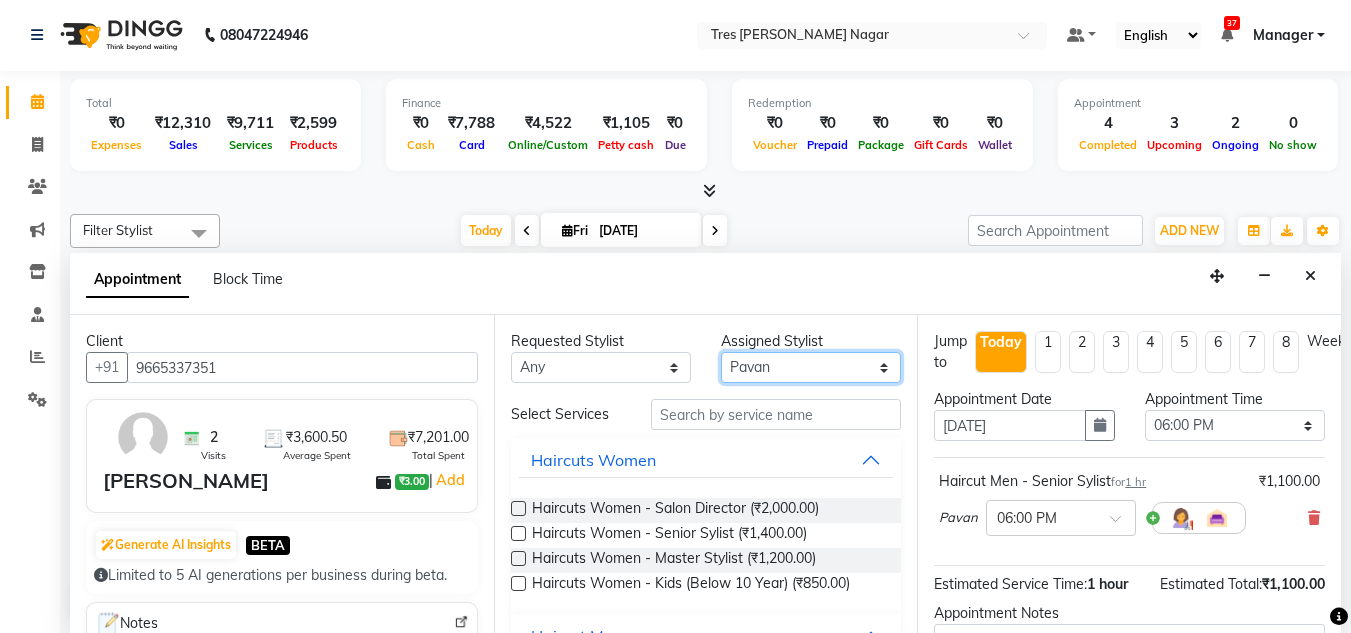 click on "Select [PERSON_NAME] [PERSON_NAME] [PERSON_NAME] Neha Aywale [PERSON_NAME] [PERSON_NAME] [PERSON_NAME] Rohini [PERSON_NAME] [PERSON_NAME] [PERSON_NAME] [PERSON_NAME]  [PERSON_NAME] N [PERSON_NAME]" at bounding box center (811, 367) 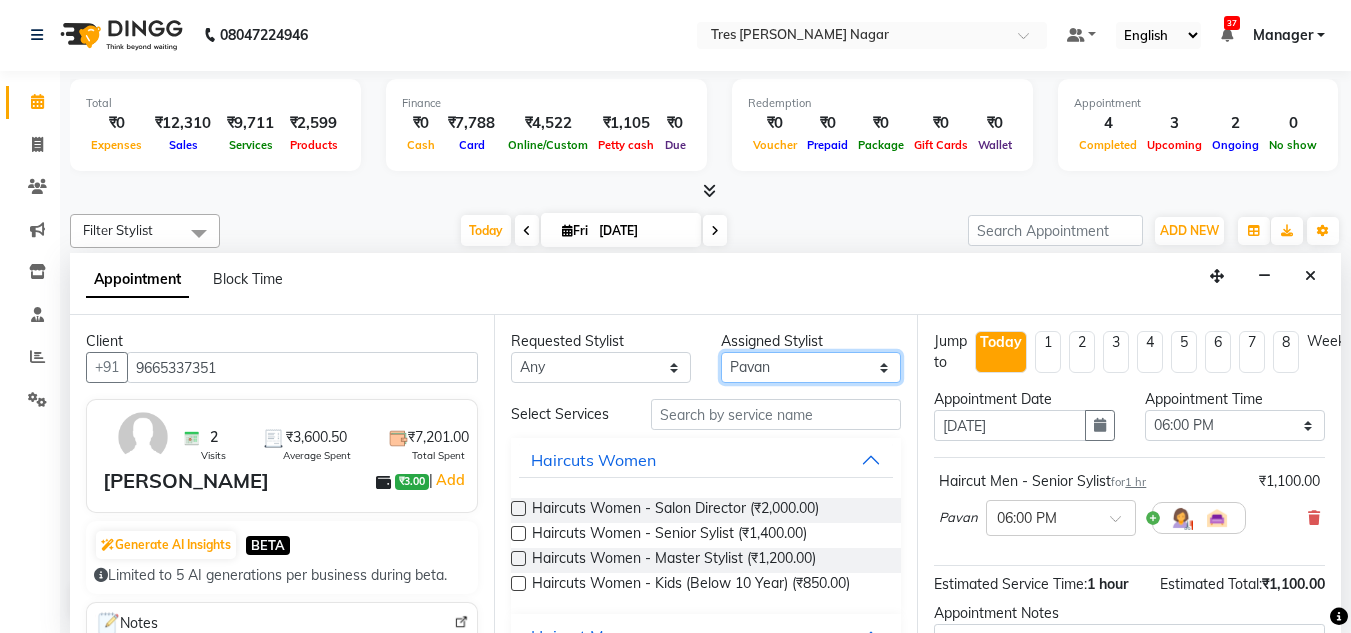 select on "84330" 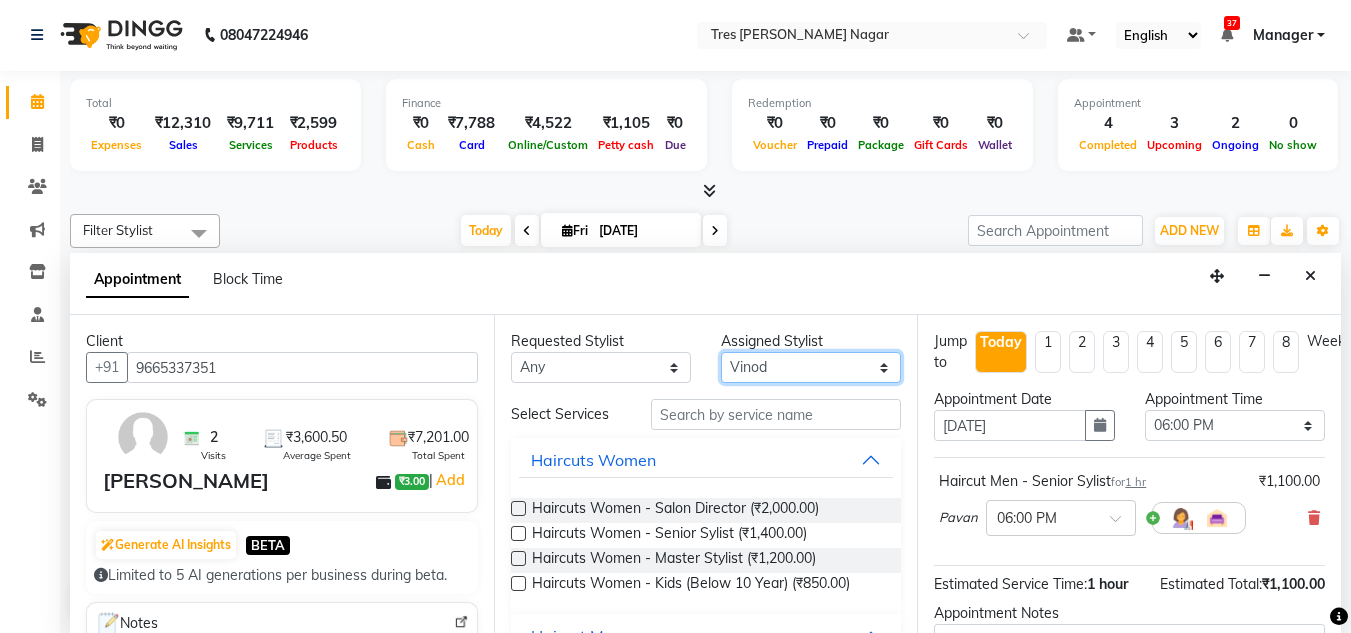 click on "Select [PERSON_NAME] [PERSON_NAME] [PERSON_NAME] Neha Aywale [PERSON_NAME] [PERSON_NAME] [PERSON_NAME] Rohini [PERSON_NAME] [PERSON_NAME] [PERSON_NAME] [PERSON_NAME]  [PERSON_NAME] N [PERSON_NAME]" at bounding box center [811, 367] 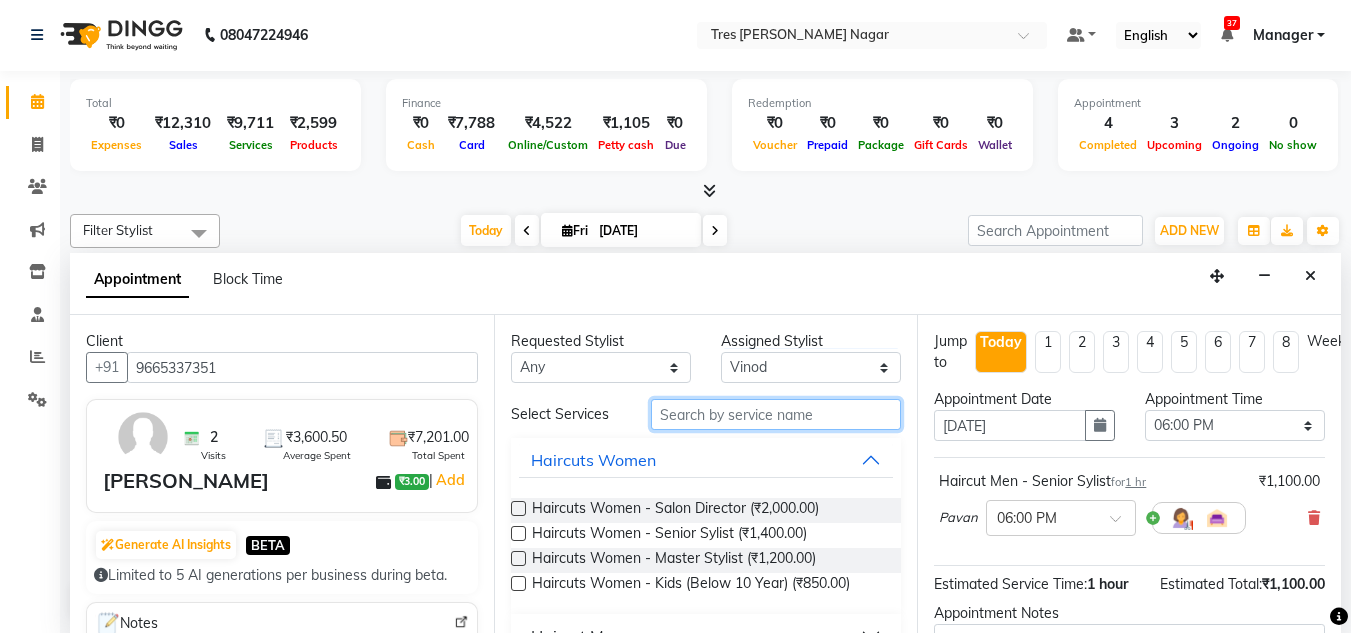 click at bounding box center [776, 414] 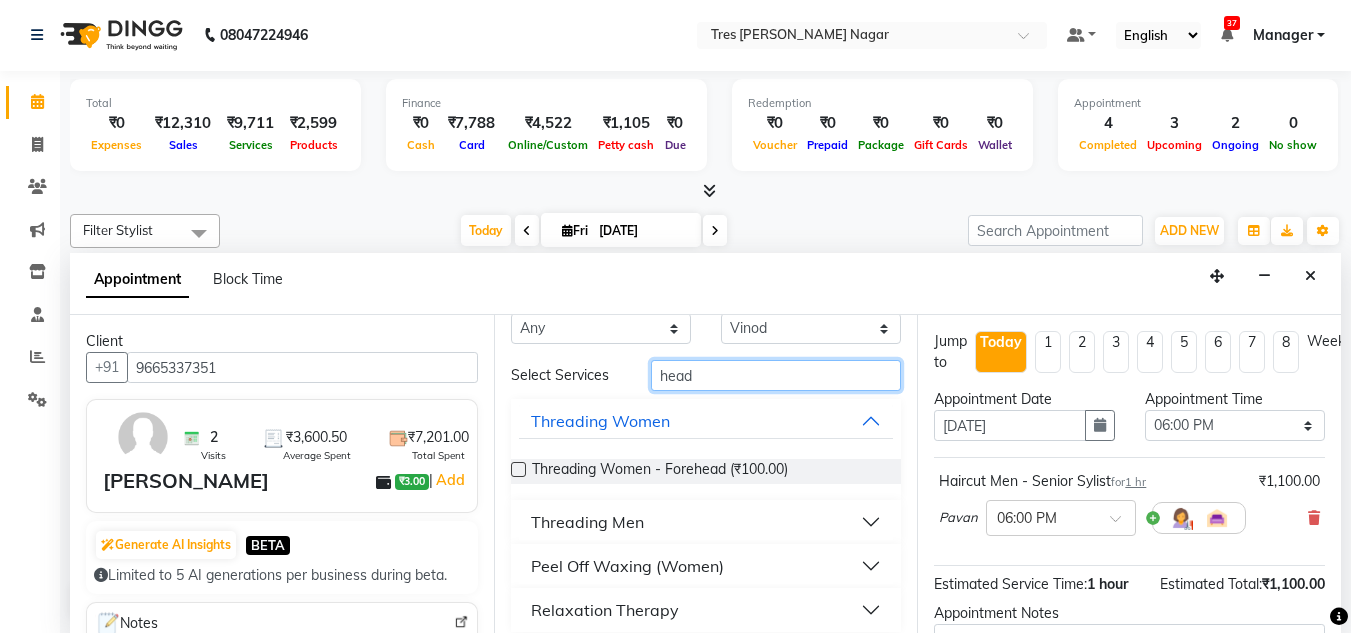 scroll, scrollTop: 54, scrollLeft: 0, axis: vertical 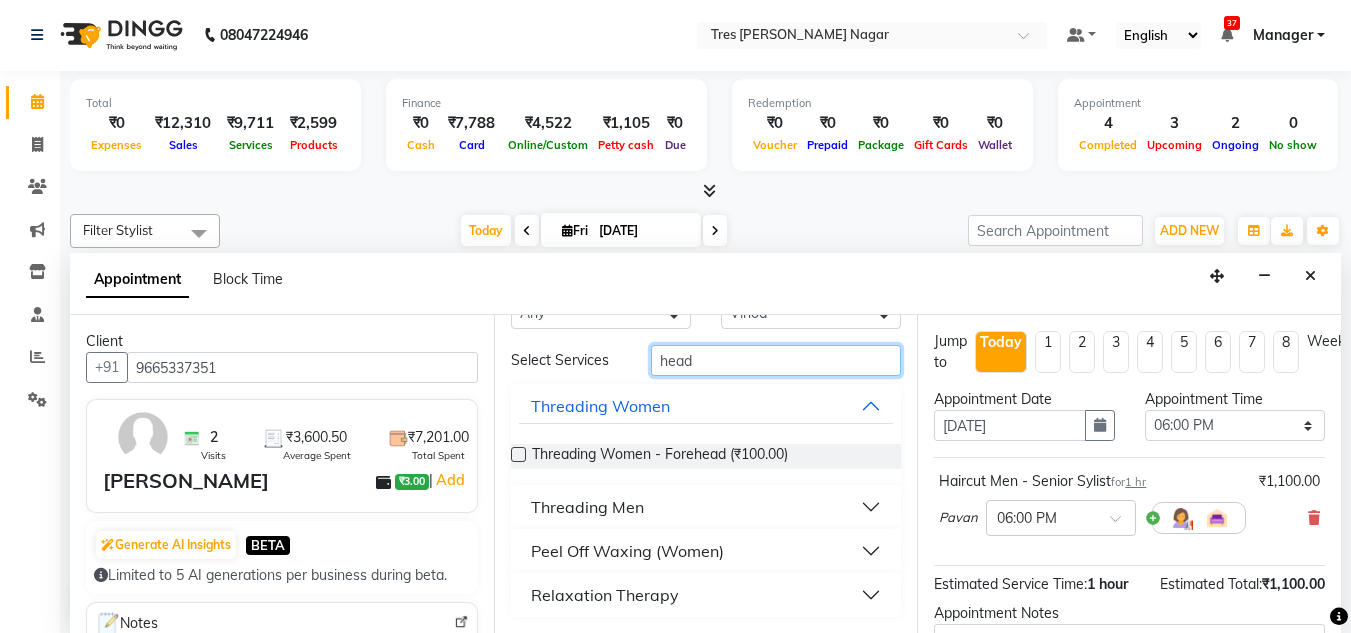 type on "head" 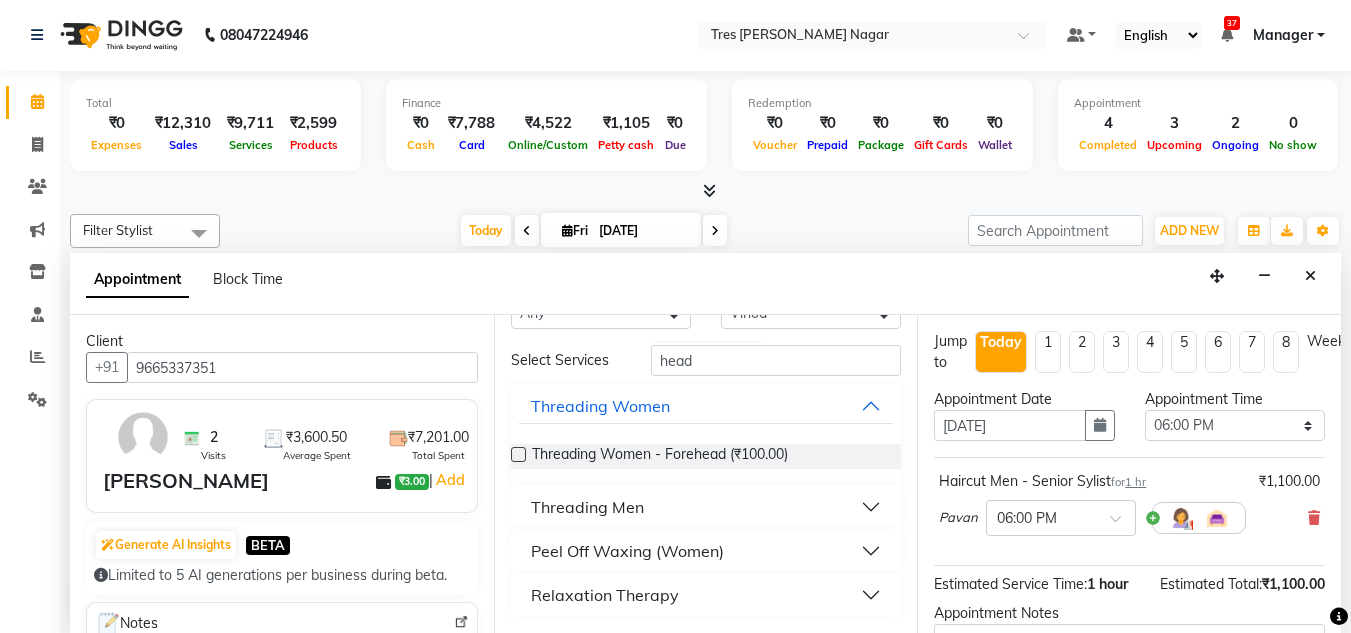 click on "Relaxation Therapy" at bounding box center (605, 595) 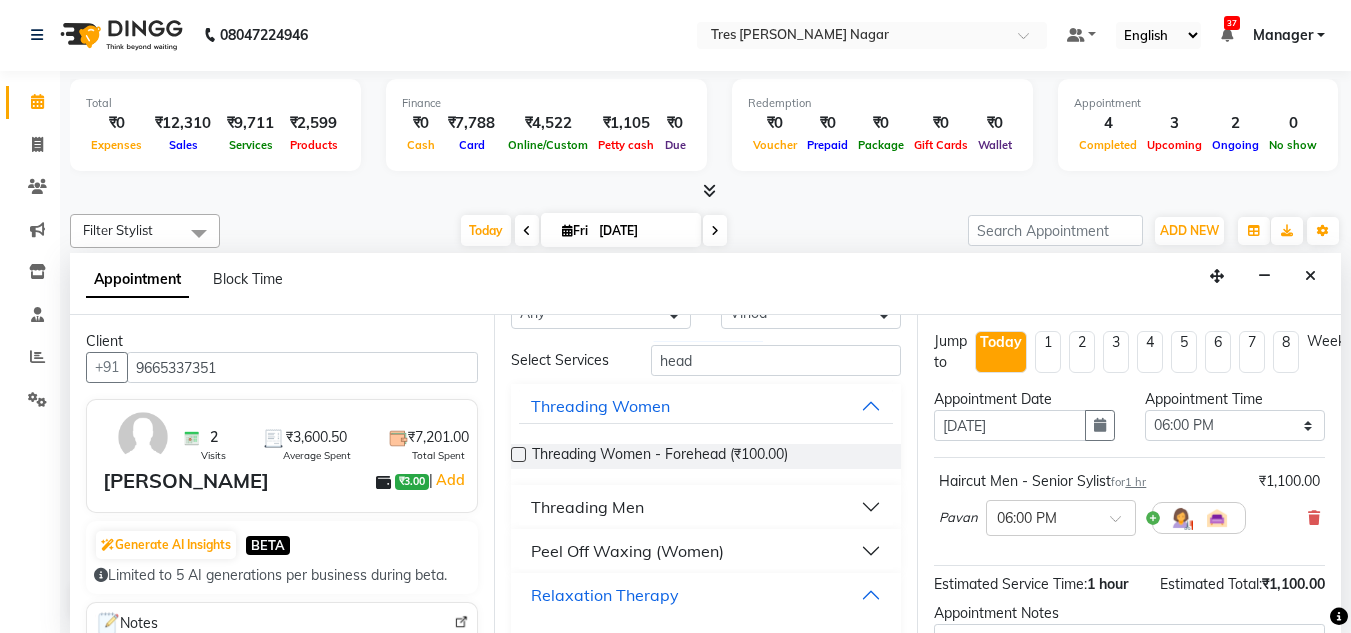 scroll, scrollTop: 128, scrollLeft: 0, axis: vertical 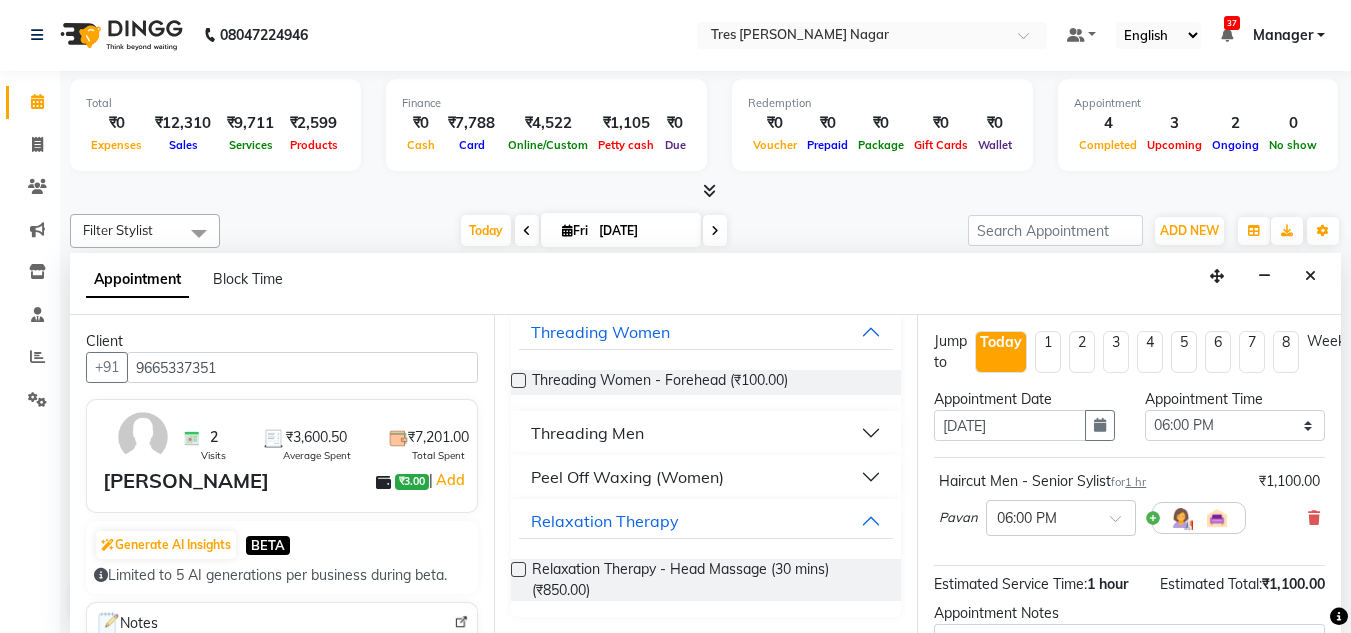 click at bounding box center [518, 569] 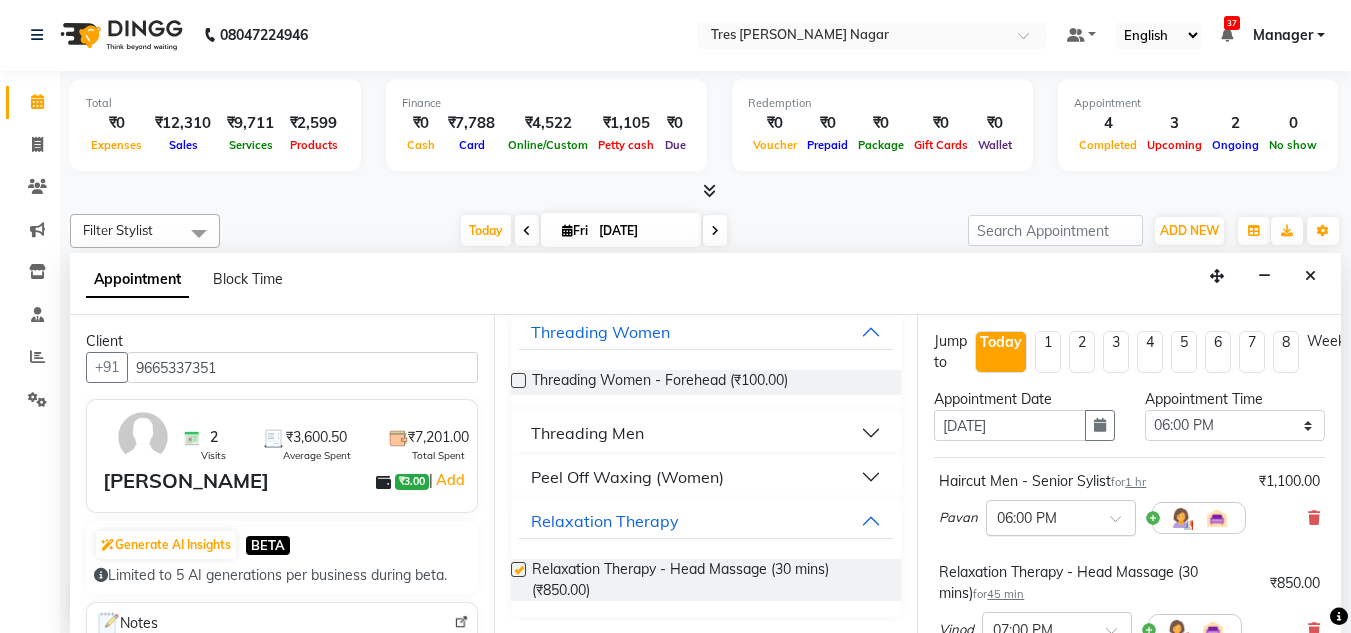 checkbox on "false" 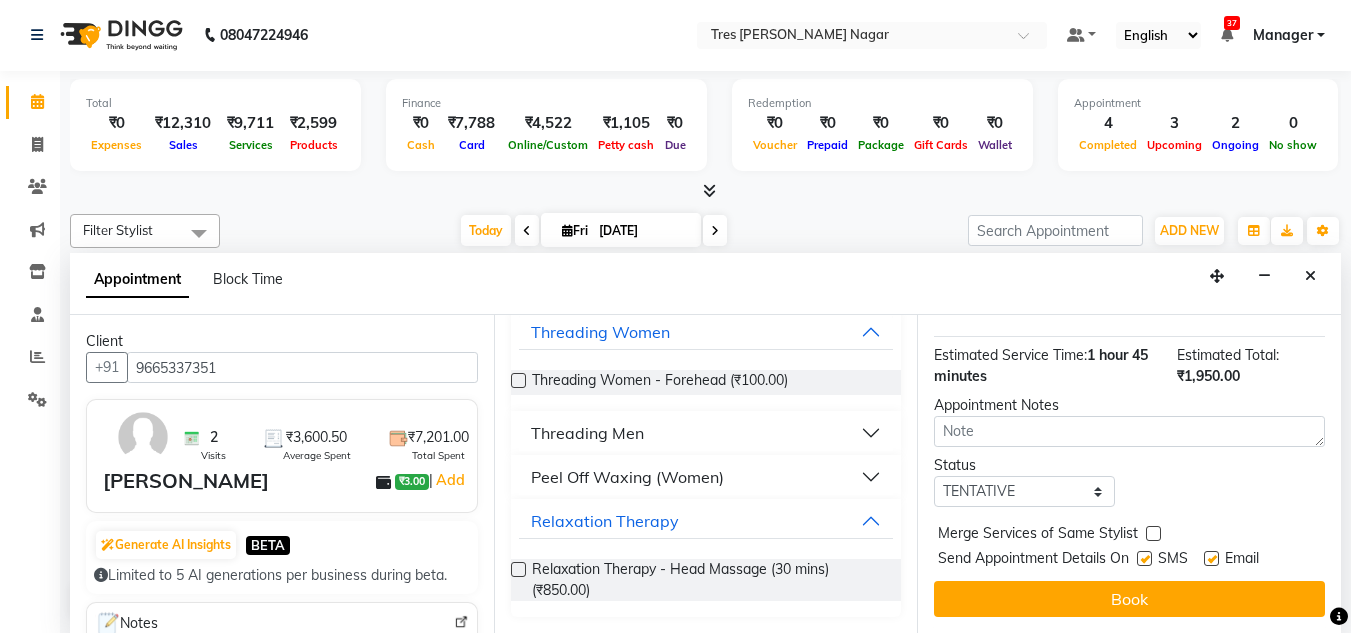 scroll, scrollTop: 356, scrollLeft: 0, axis: vertical 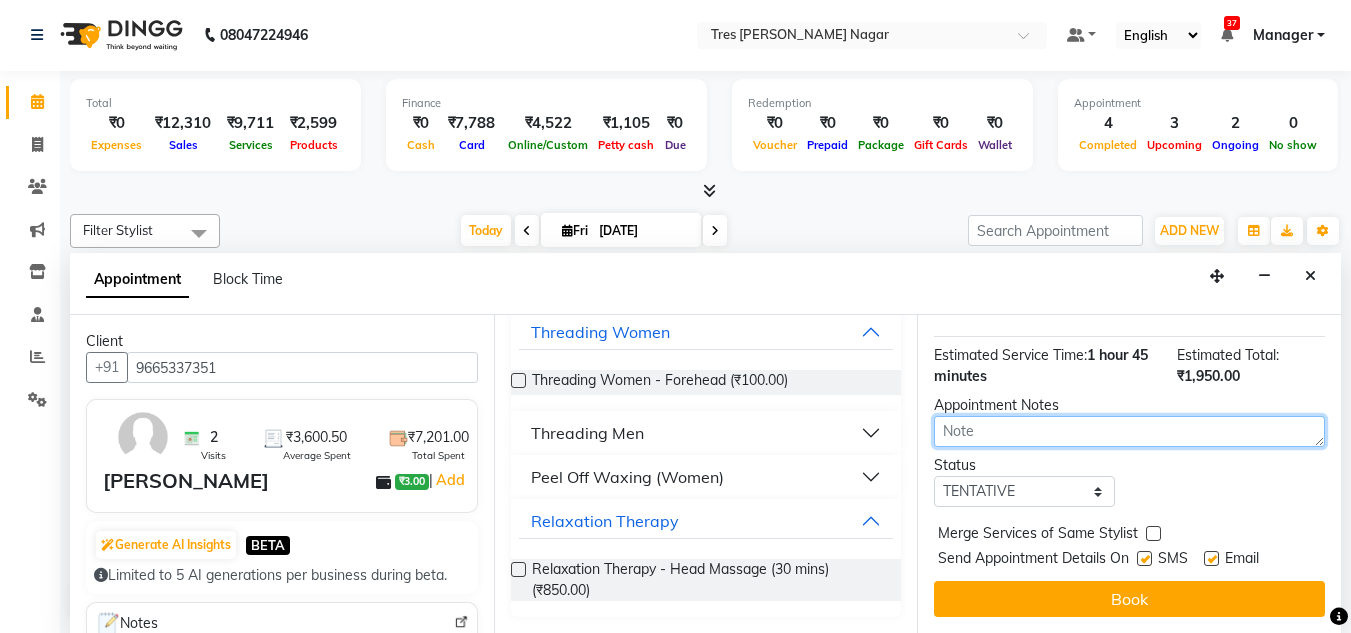 click at bounding box center (1129, 431) 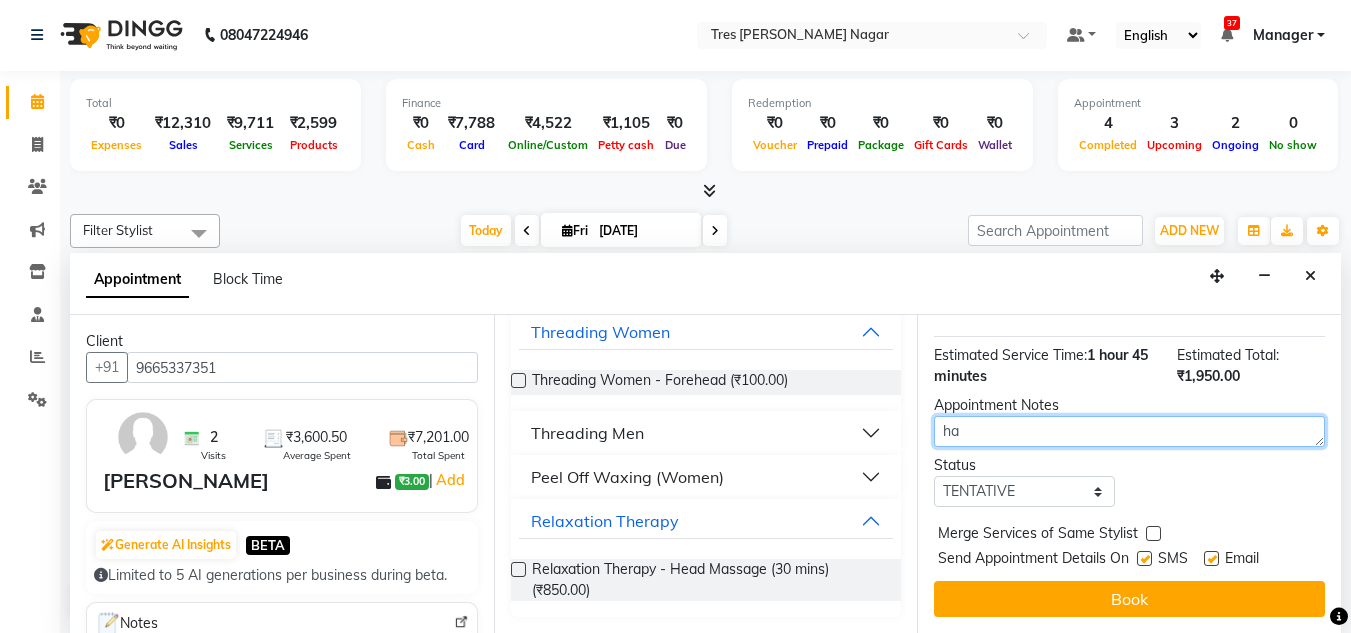 type on "h" 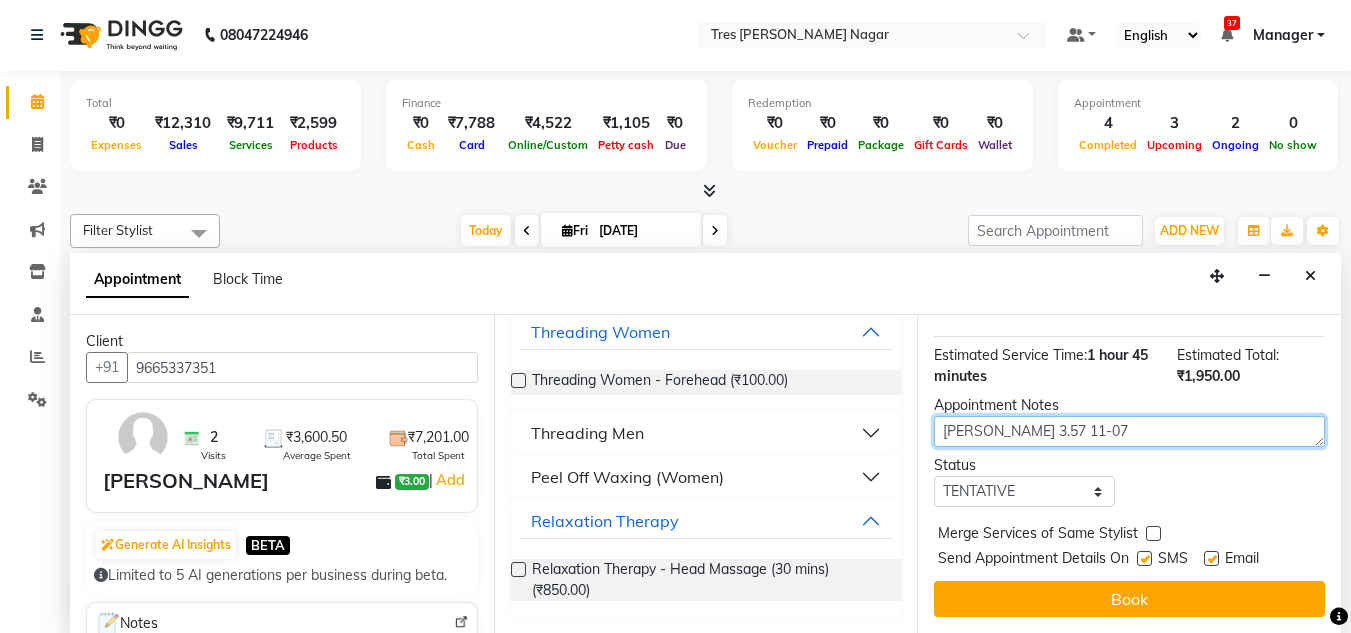 type on "Sharon 3.57 11-07" 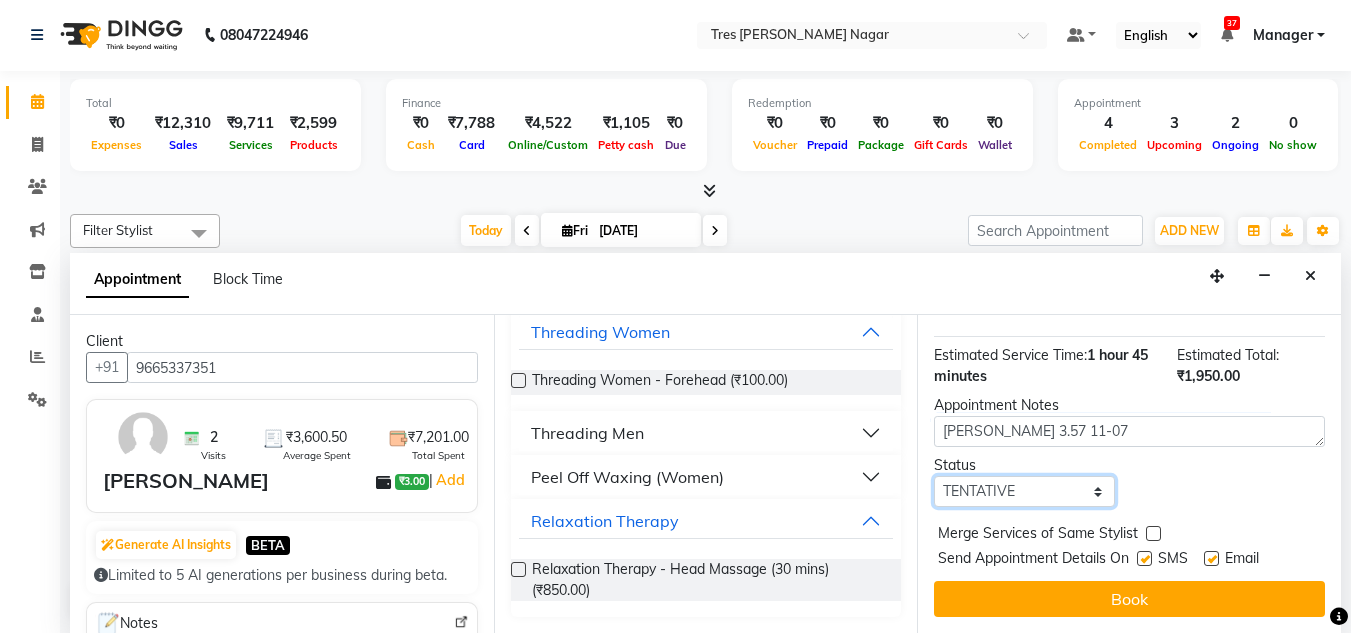click on "Select TENTATIVE CONFIRM CHECK-IN UPCOMING" at bounding box center [1024, 491] 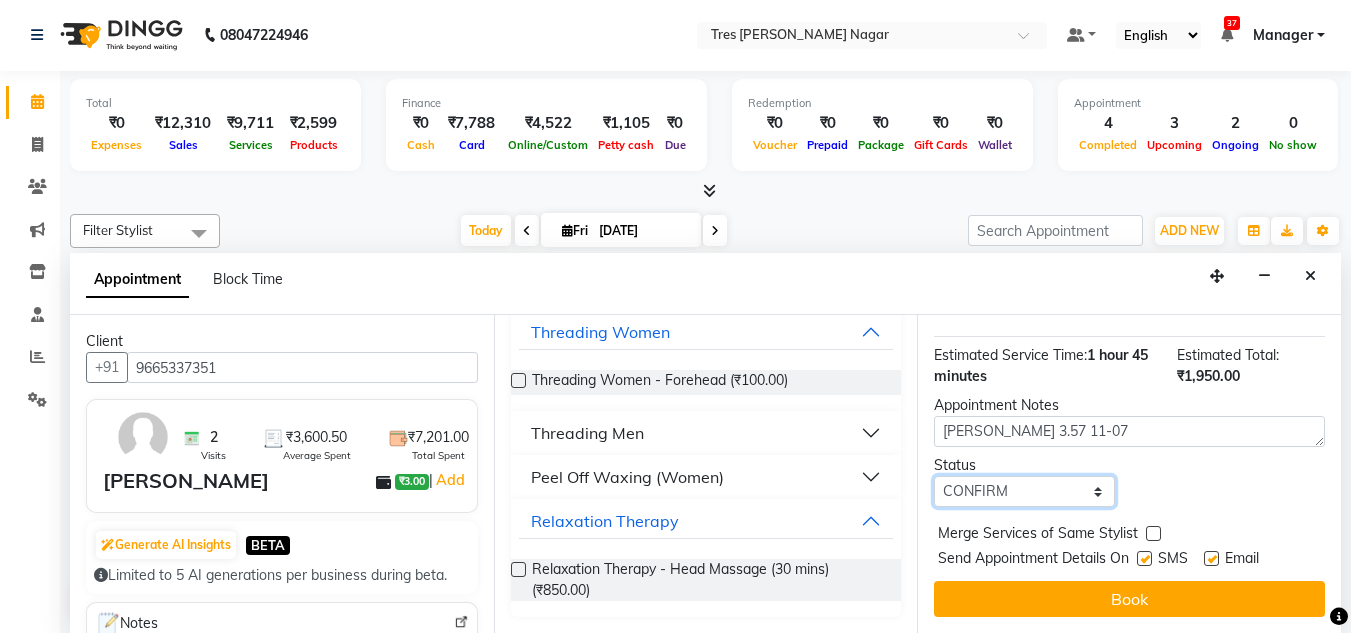click on "Select TENTATIVE CONFIRM CHECK-IN UPCOMING" at bounding box center [1024, 491] 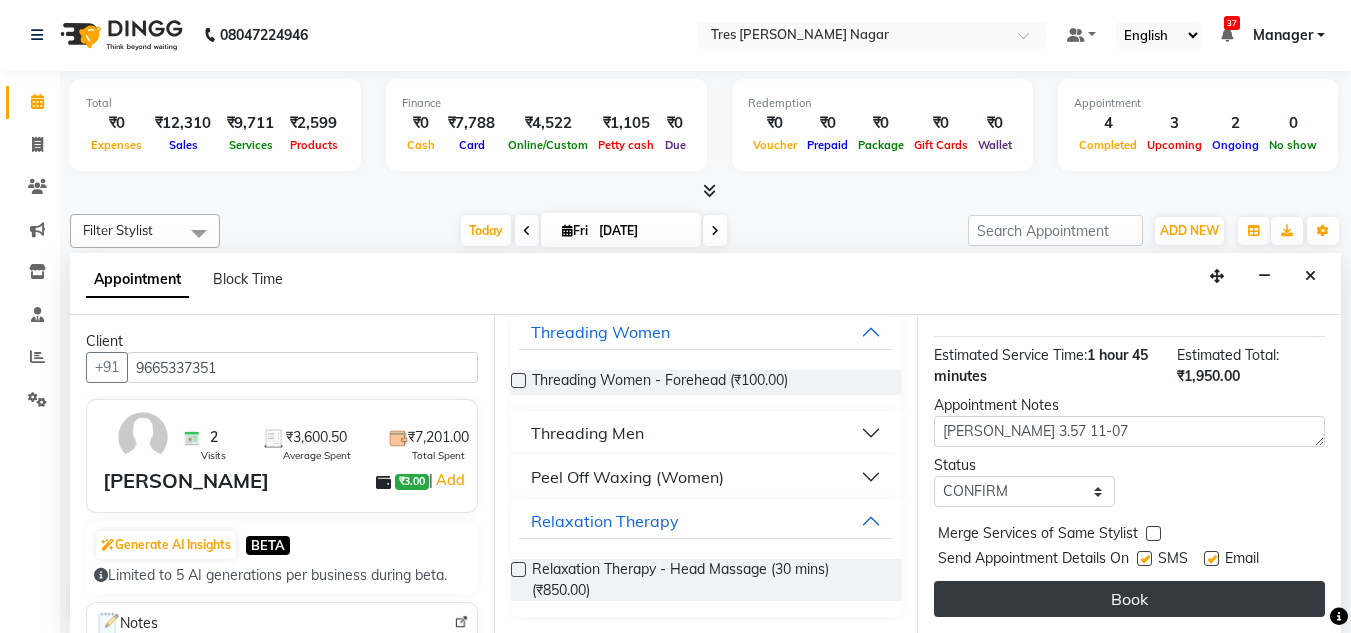 click on "Book" at bounding box center [1129, 599] 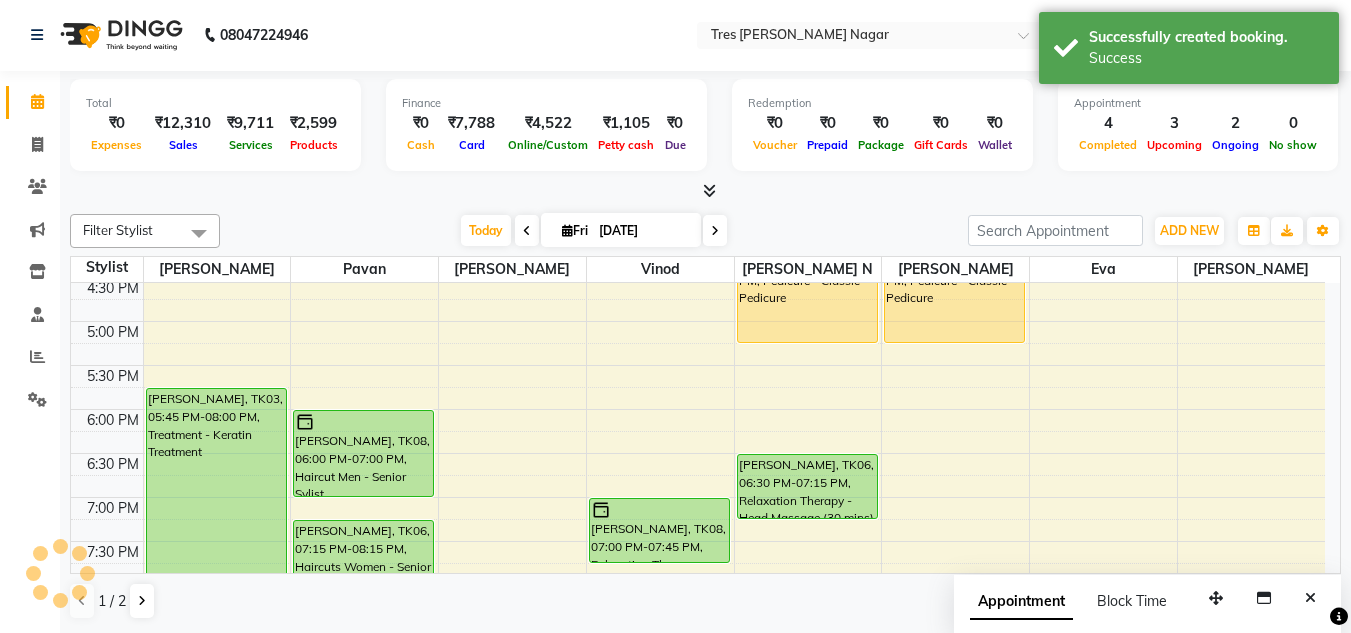 scroll, scrollTop: 0, scrollLeft: 0, axis: both 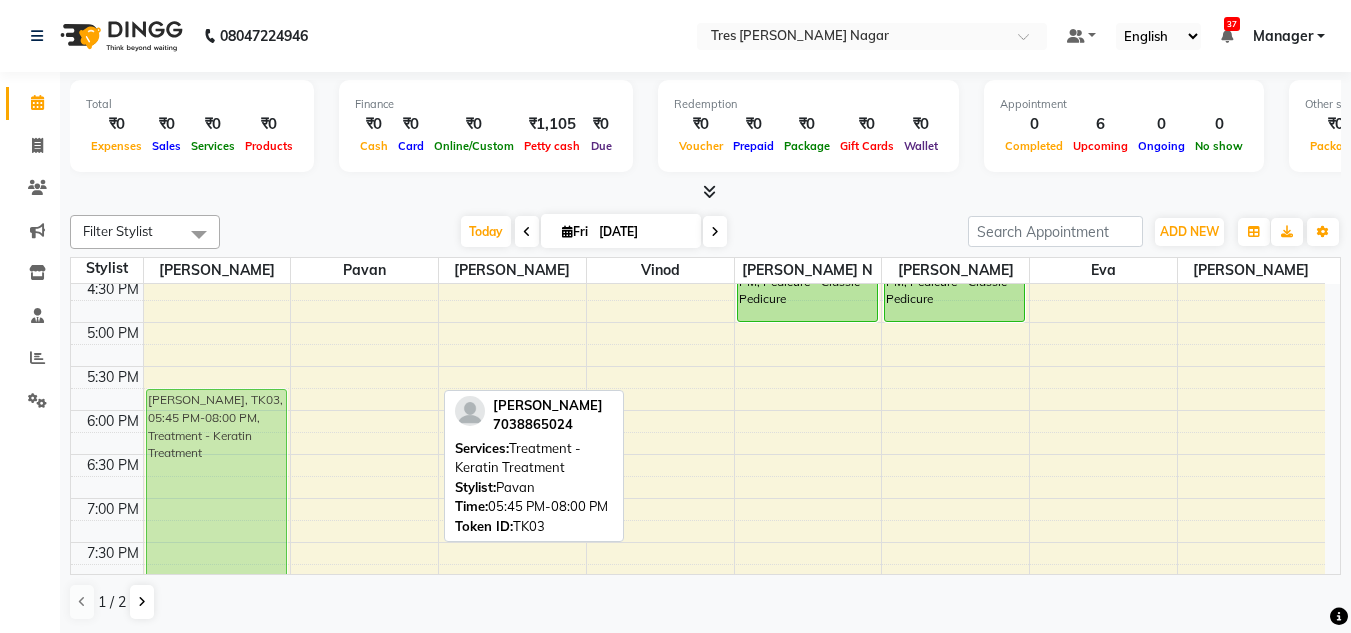 drag, startPoint x: 357, startPoint y: 461, endPoint x: 175, endPoint y: 466, distance: 182.06866 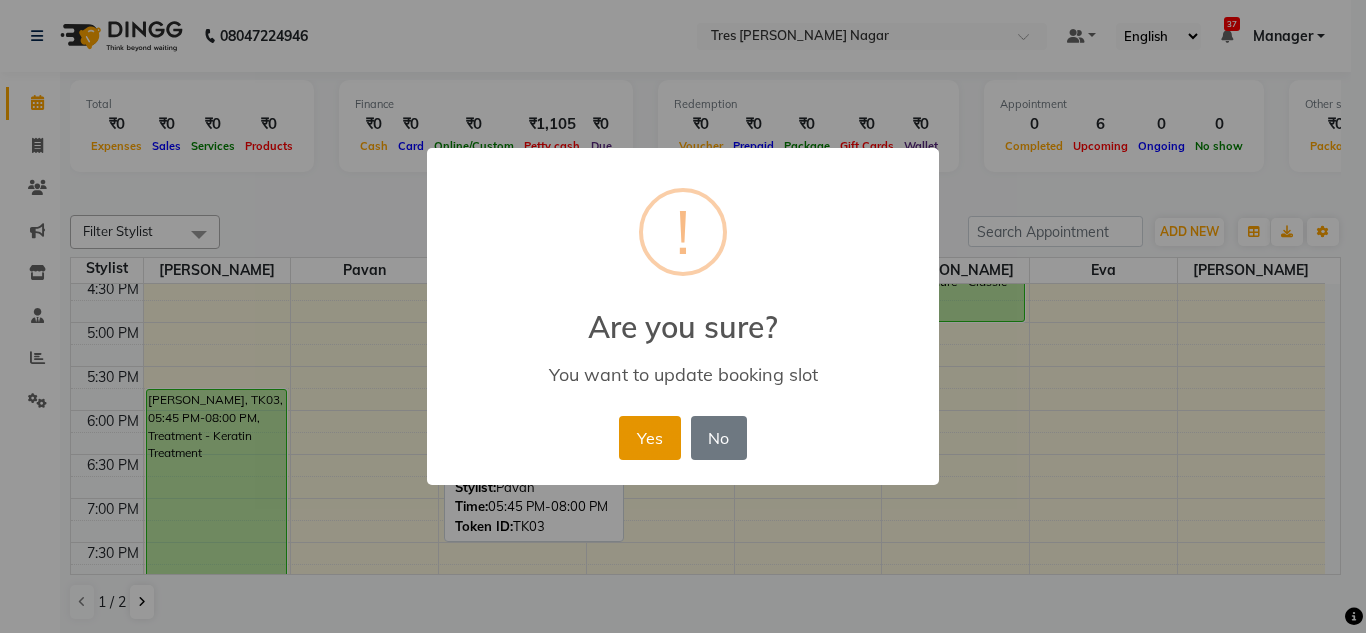 click on "Yes" at bounding box center (649, 438) 